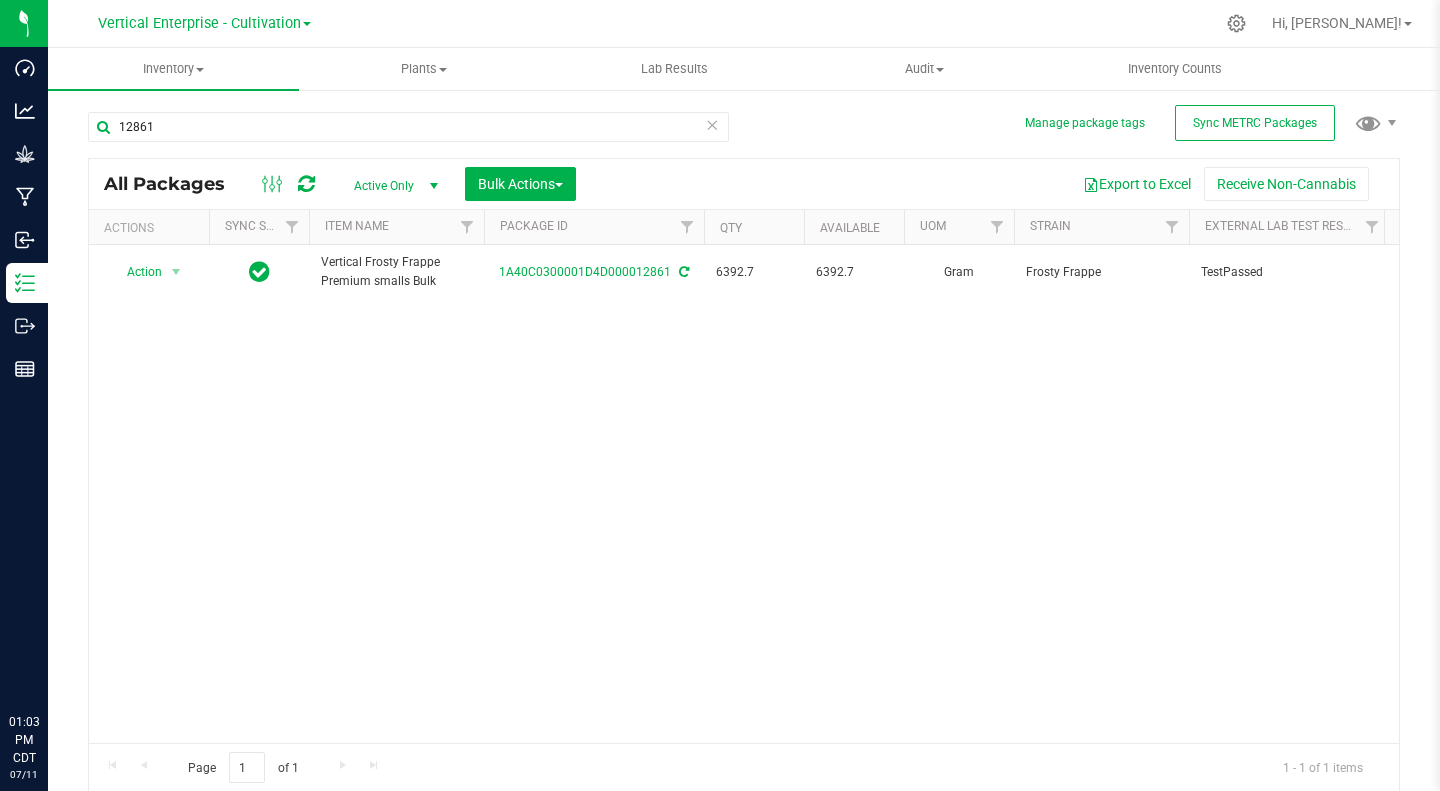scroll, scrollTop: 0, scrollLeft: 0, axis: both 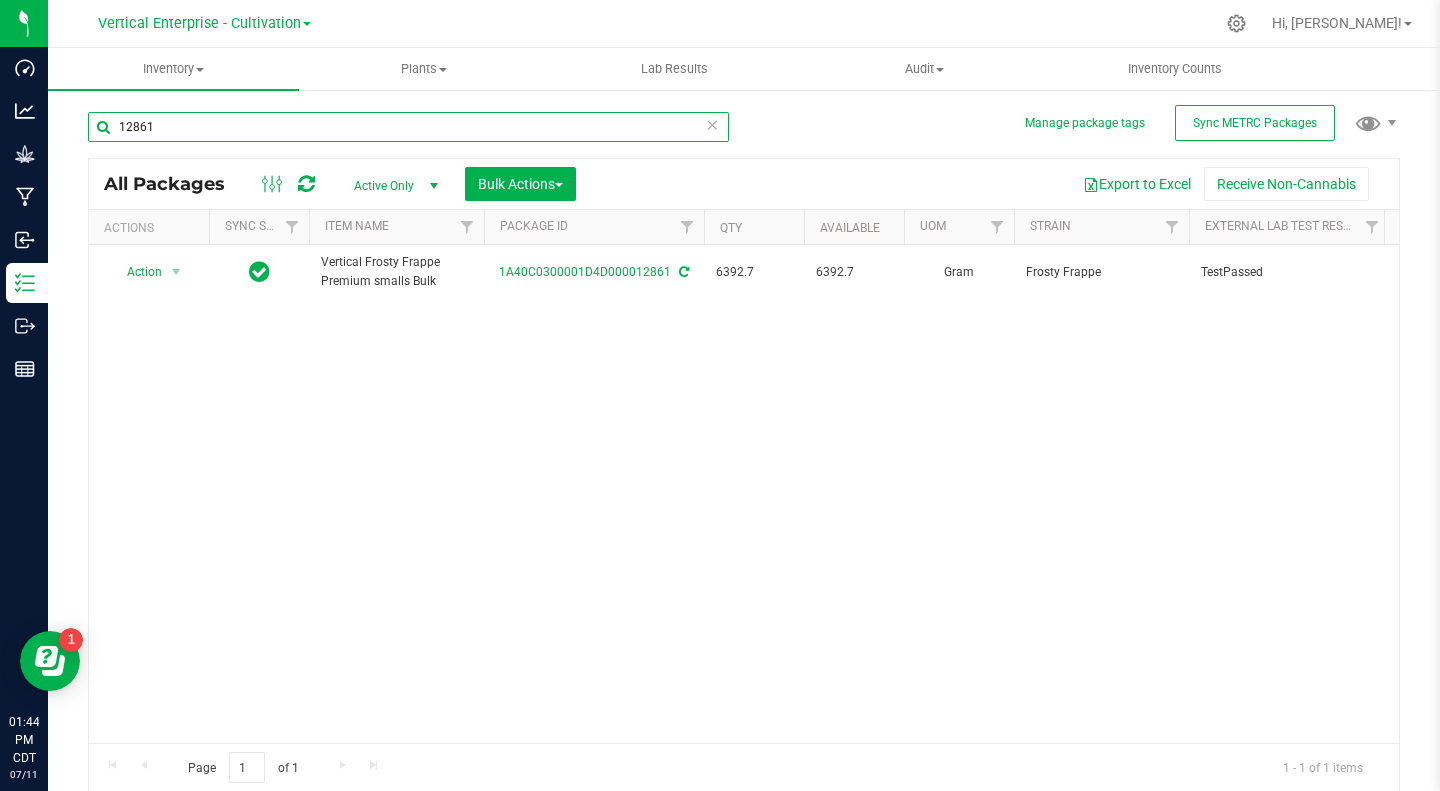 drag, startPoint x: 197, startPoint y: 136, endPoint x: 81, endPoint y: 138, distance: 116.01724 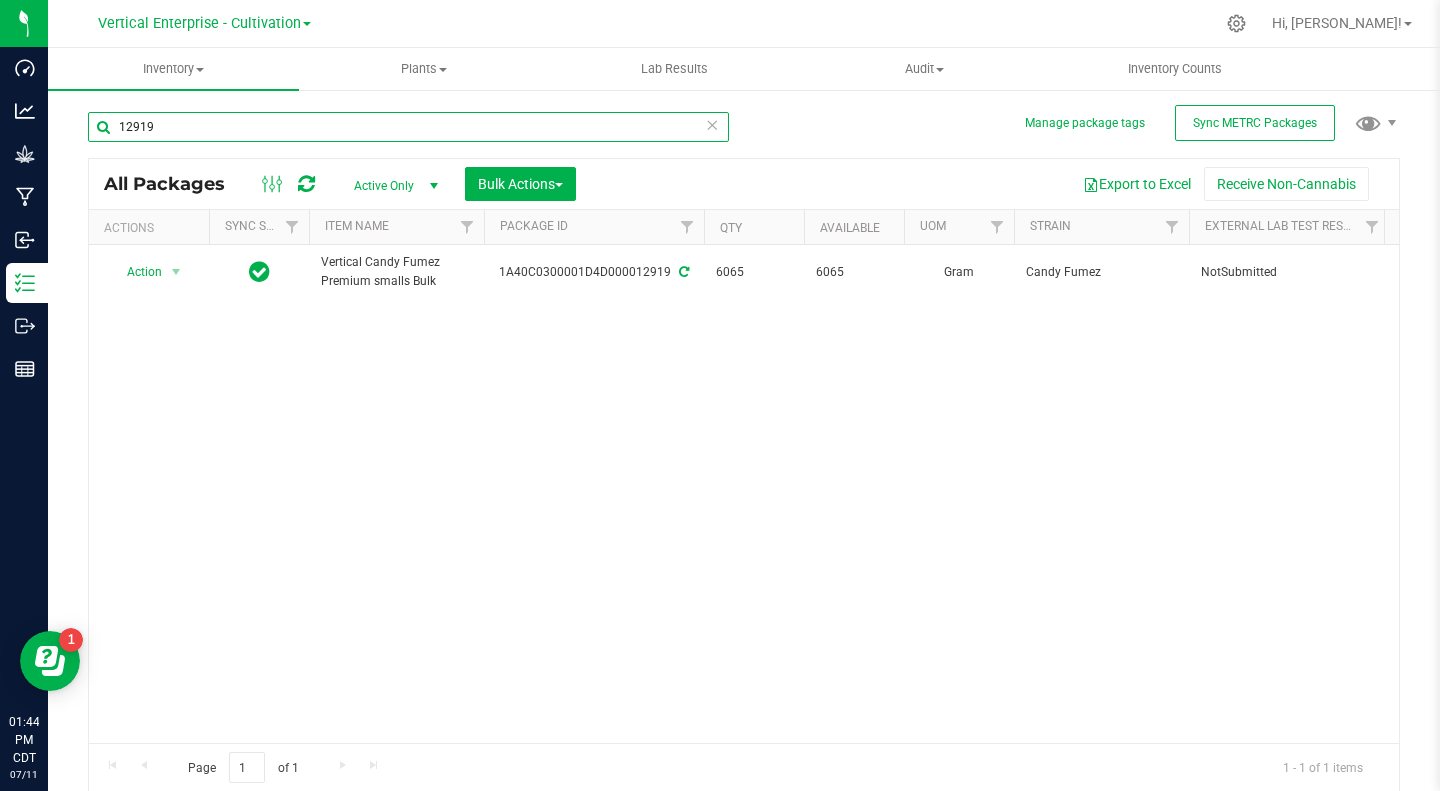 type on "12919" 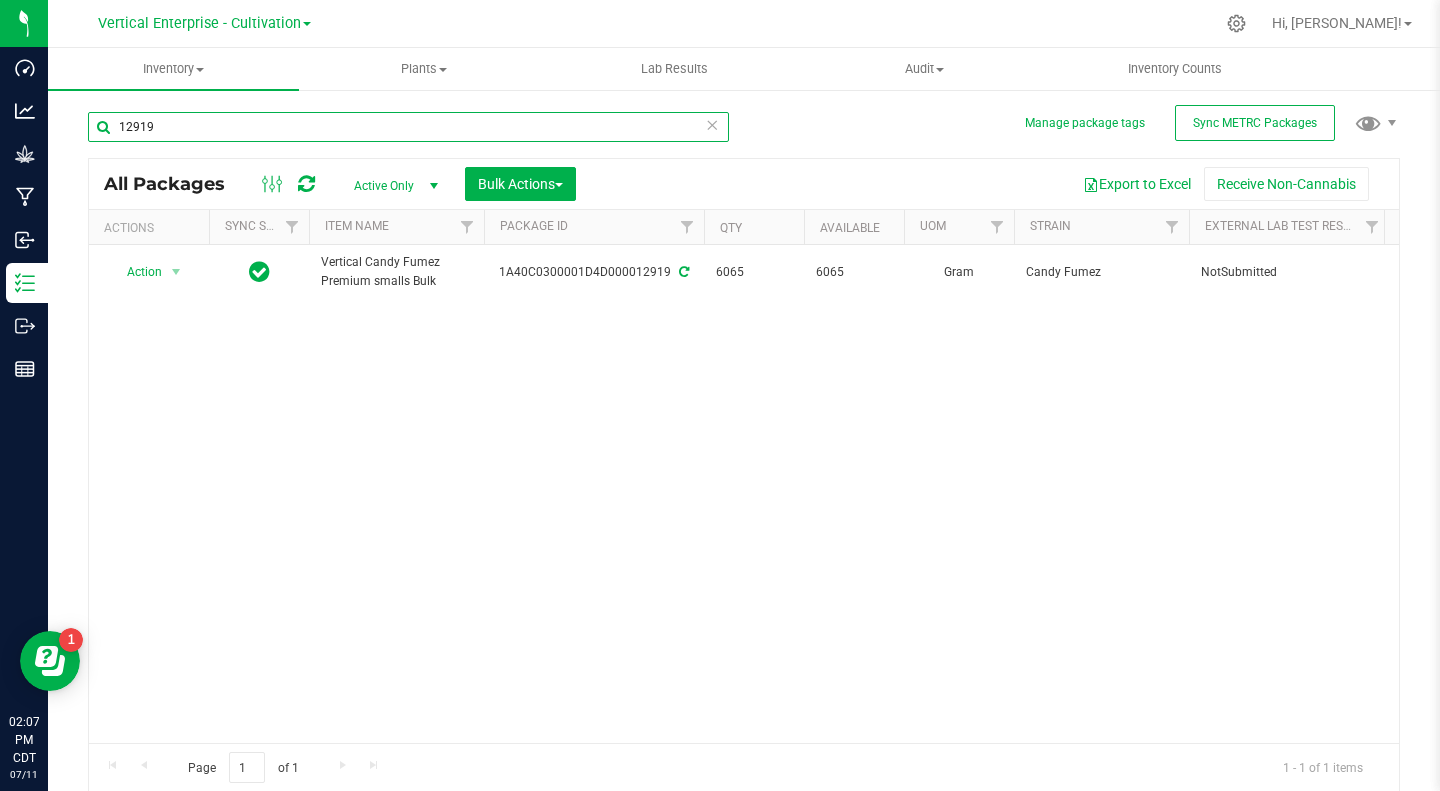 drag, startPoint x: 204, startPoint y: 118, endPoint x: 87, endPoint y: 105, distance: 117.72001 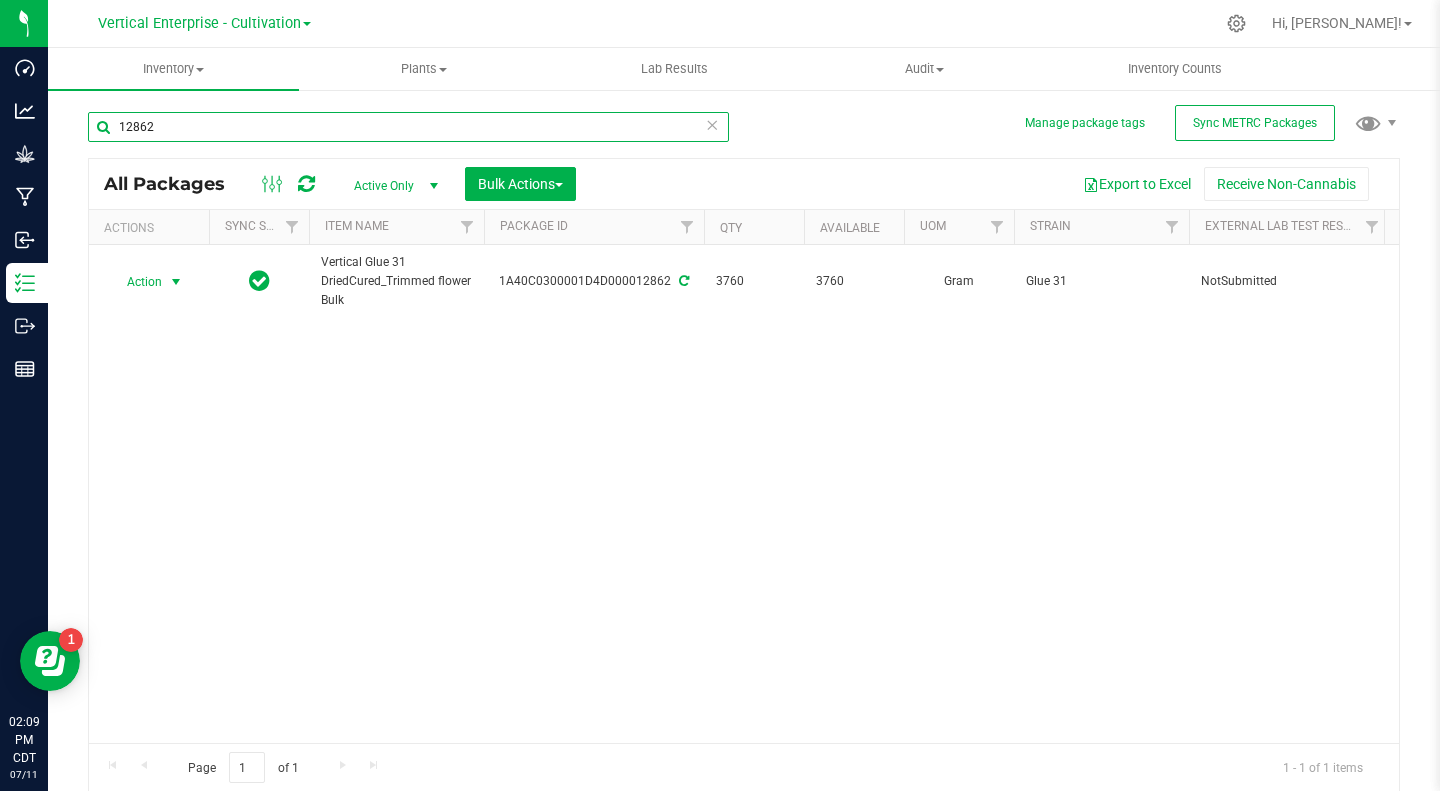 type on "12862" 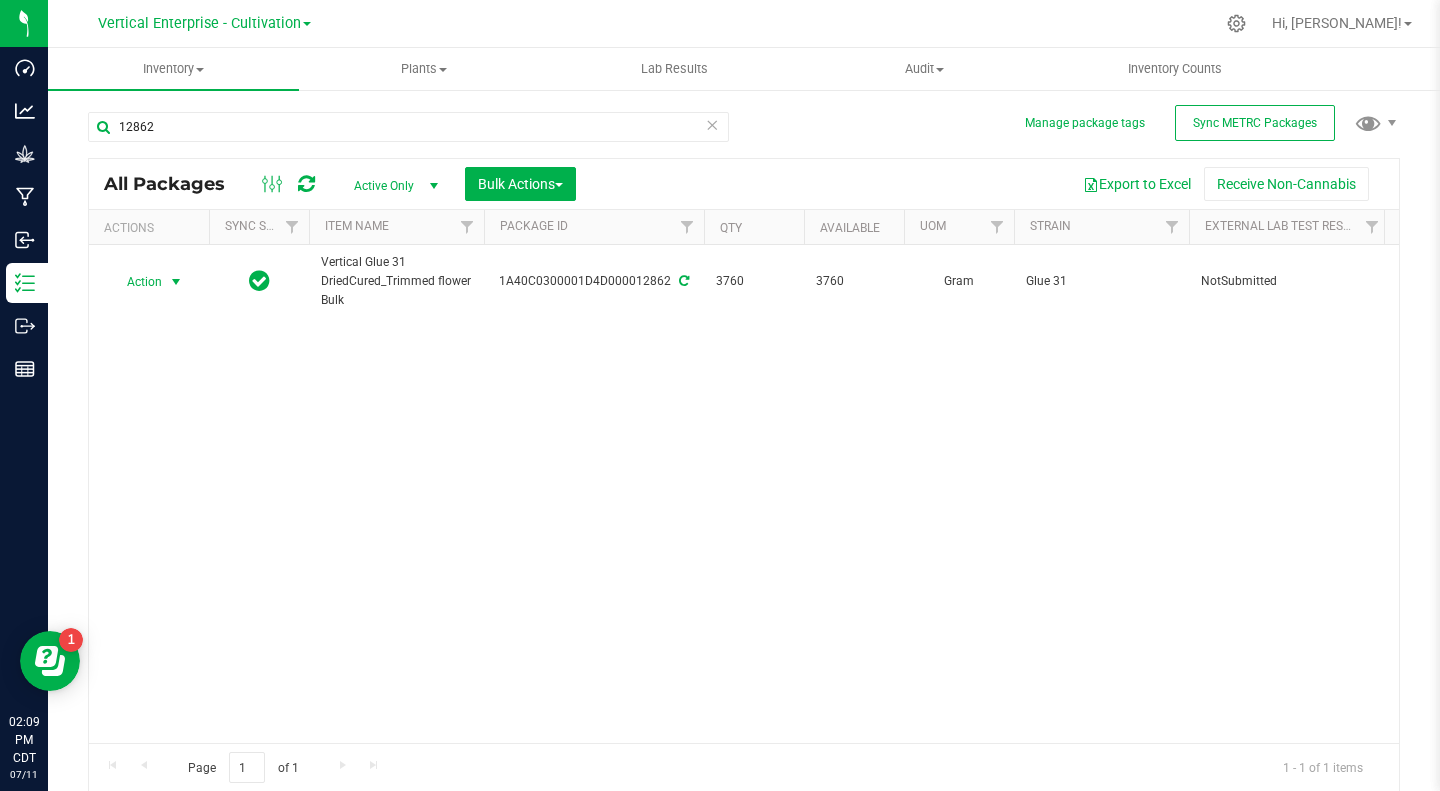 click on "Action" at bounding box center [136, 282] 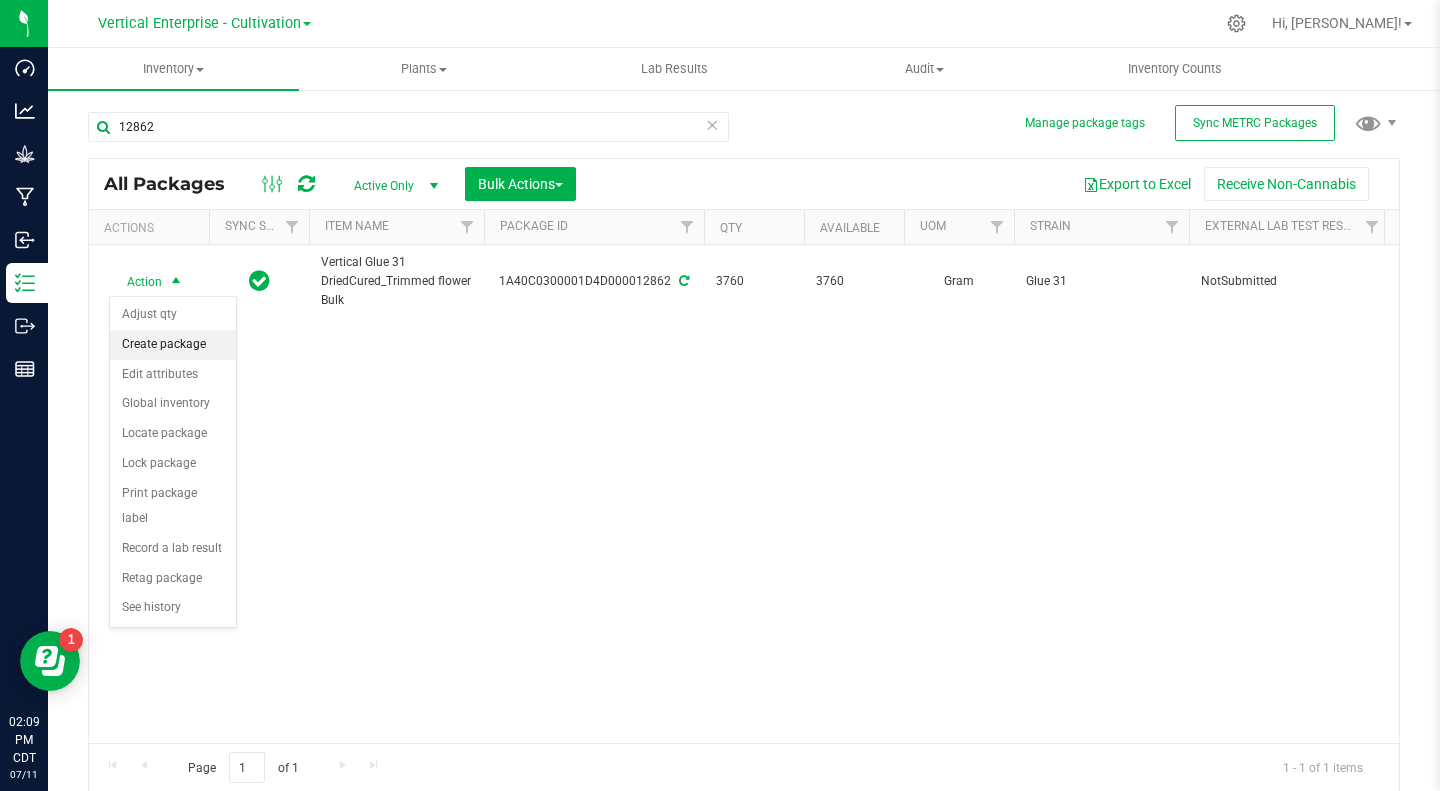 click on "Create package" at bounding box center [173, 345] 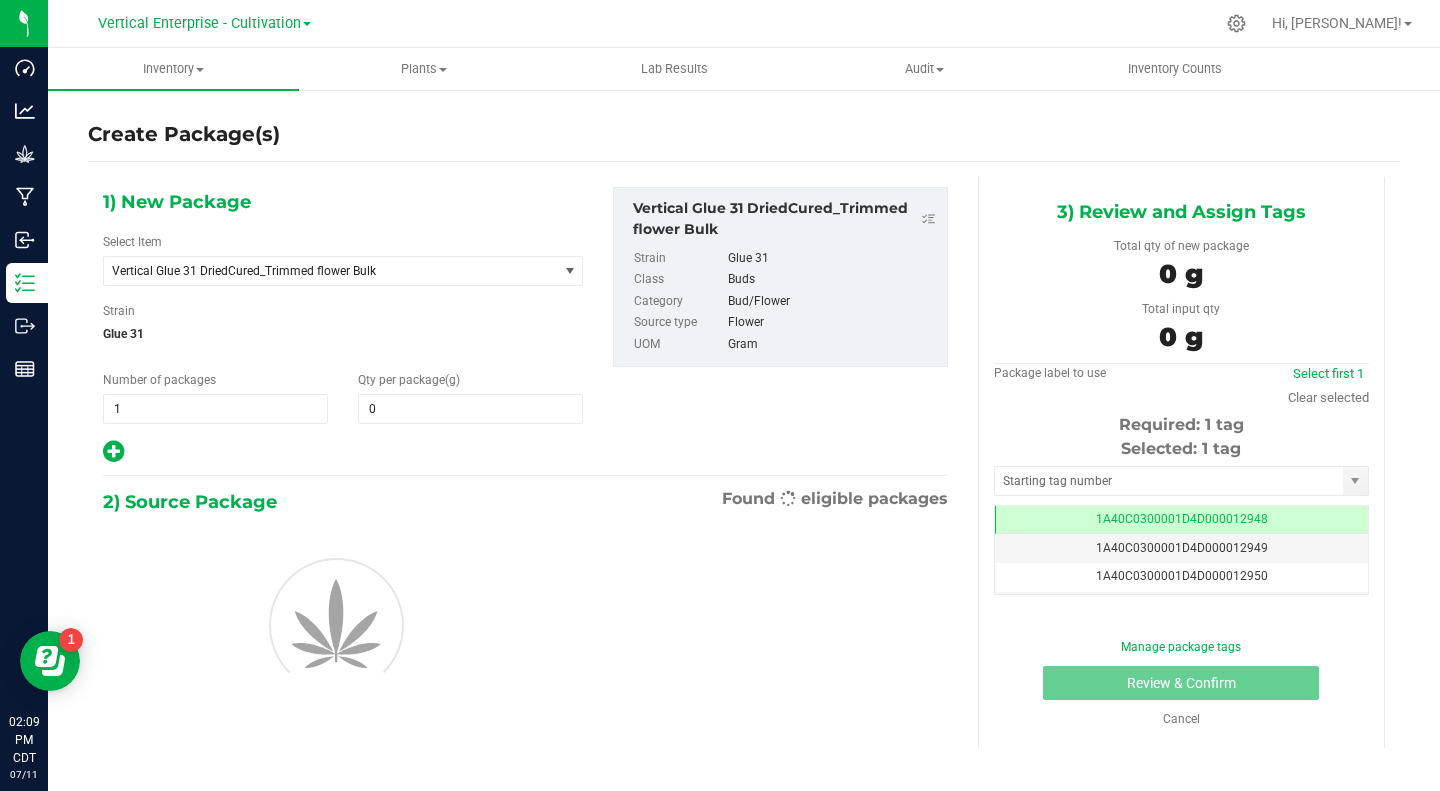 type on "0.0000" 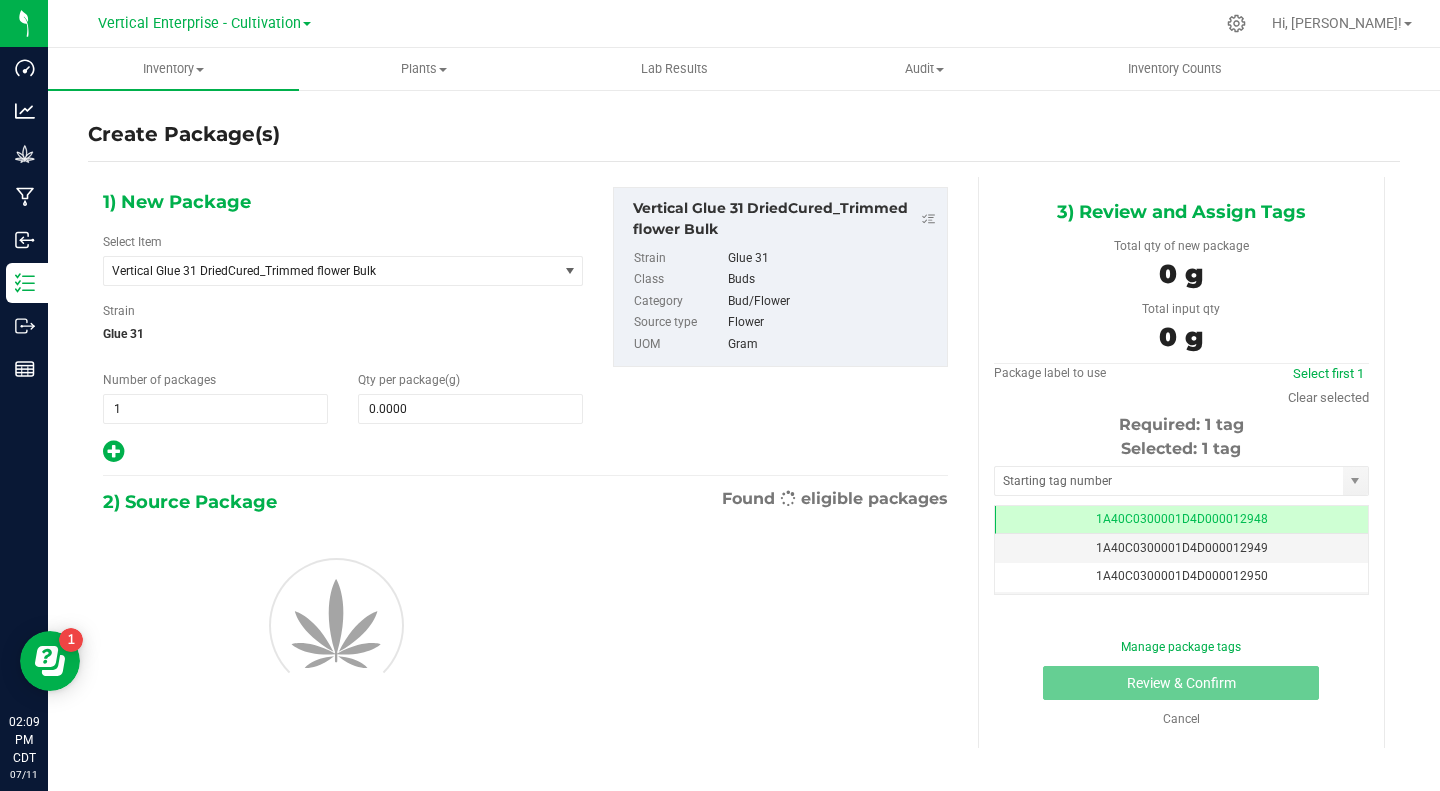 scroll, scrollTop: 0, scrollLeft: 0, axis: both 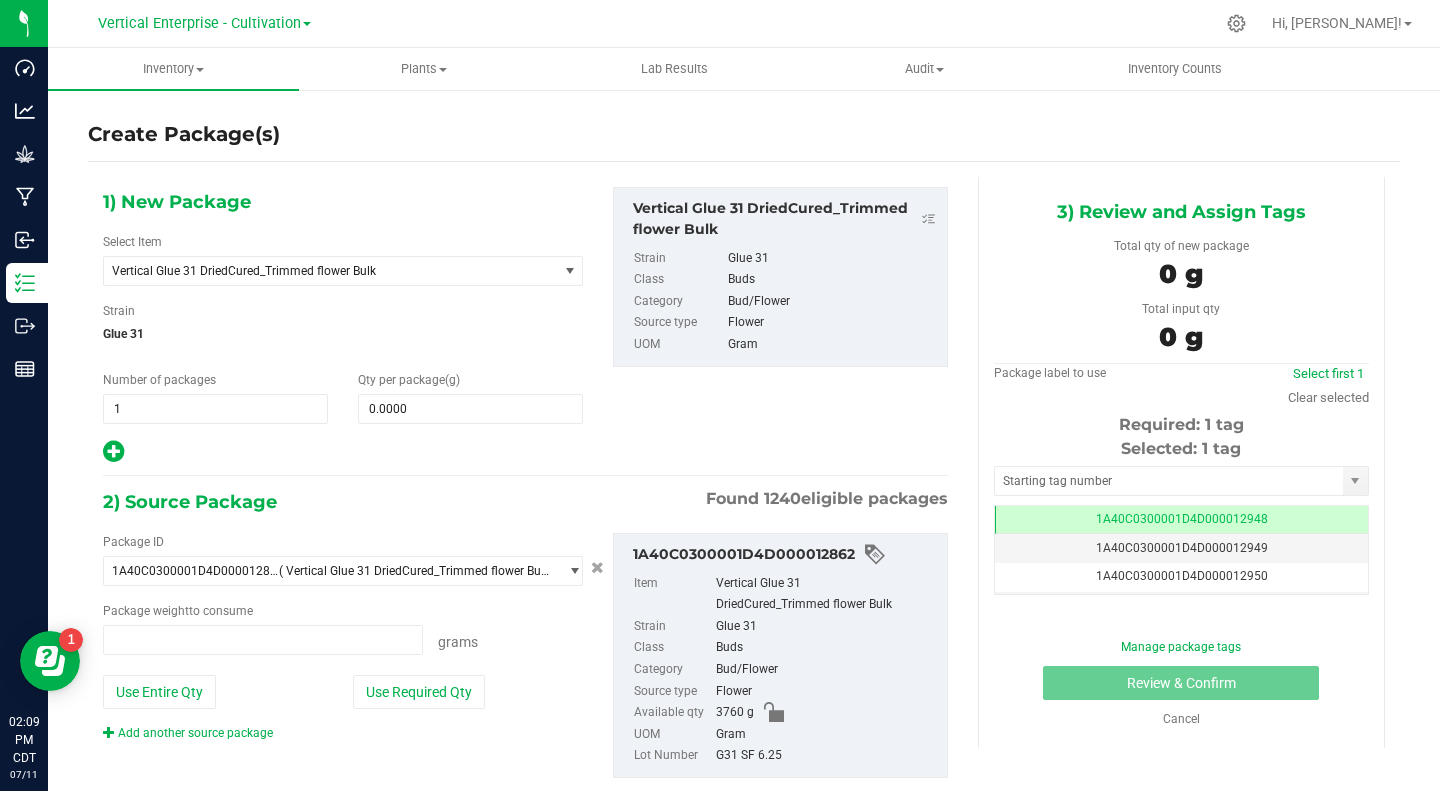 type on "0.0000 g" 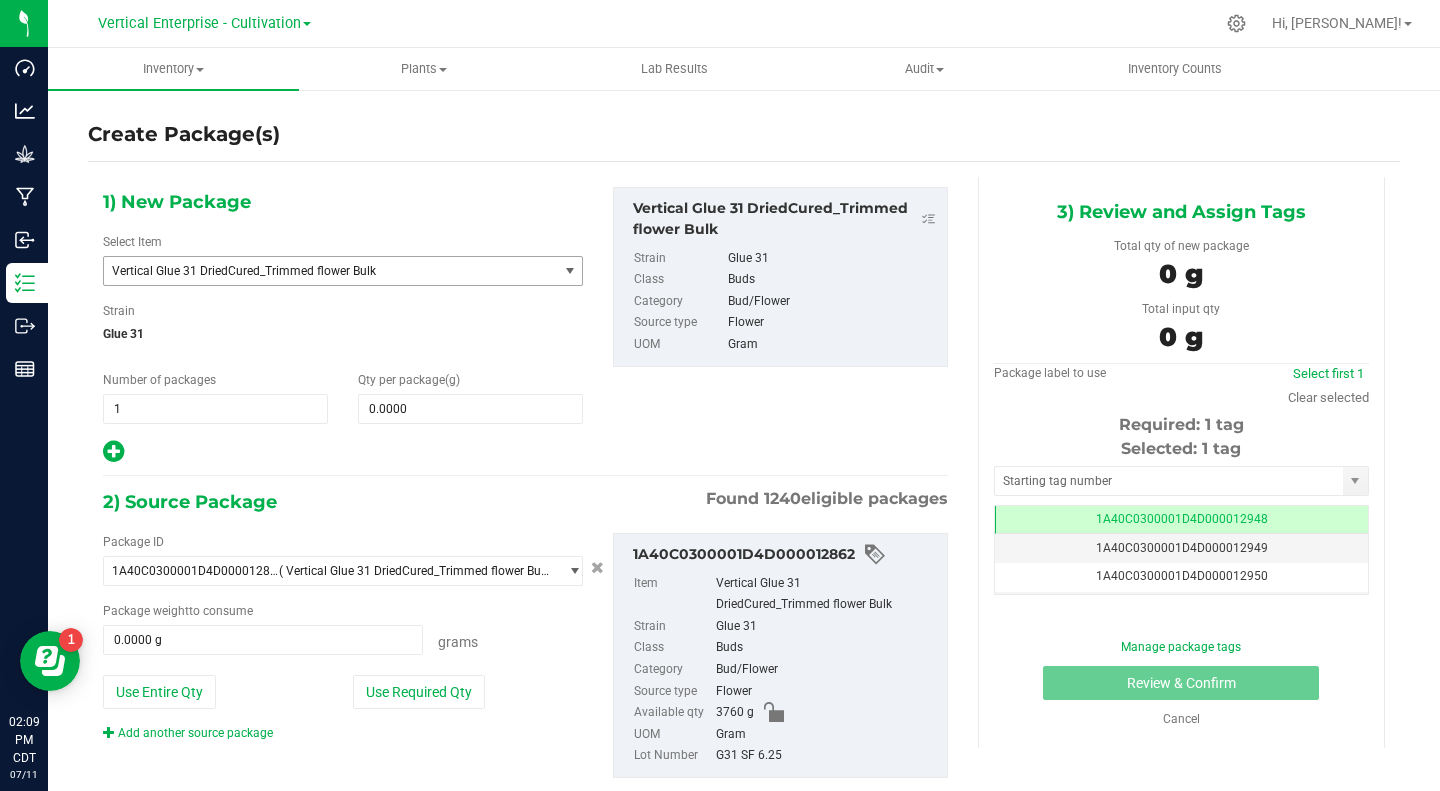 click on "Vertical Glue 31 DriedCured_Trimmed flower Bulk" at bounding box center [322, 271] 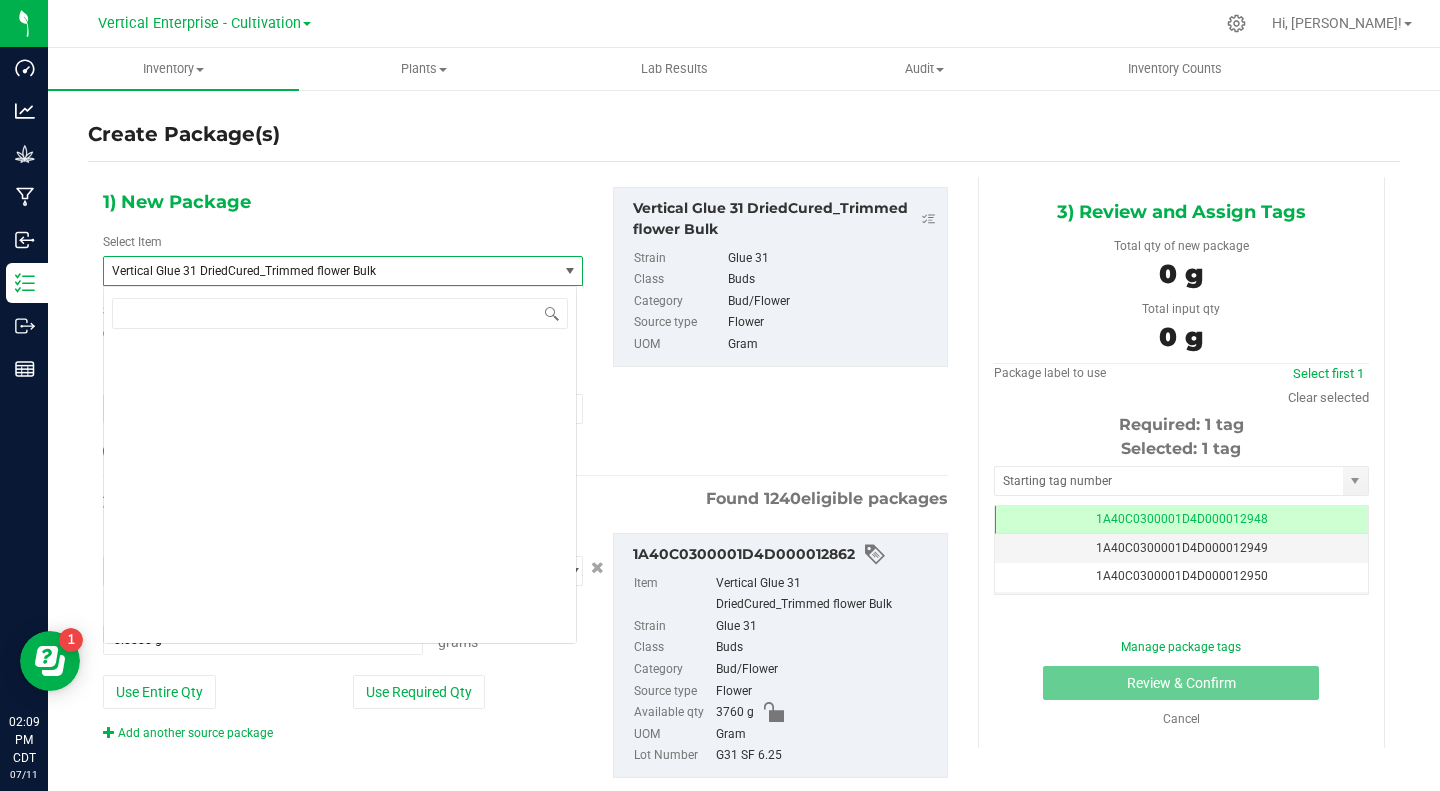 scroll, scrollTop: 232736, scrollLeft: 0, axis: vertical 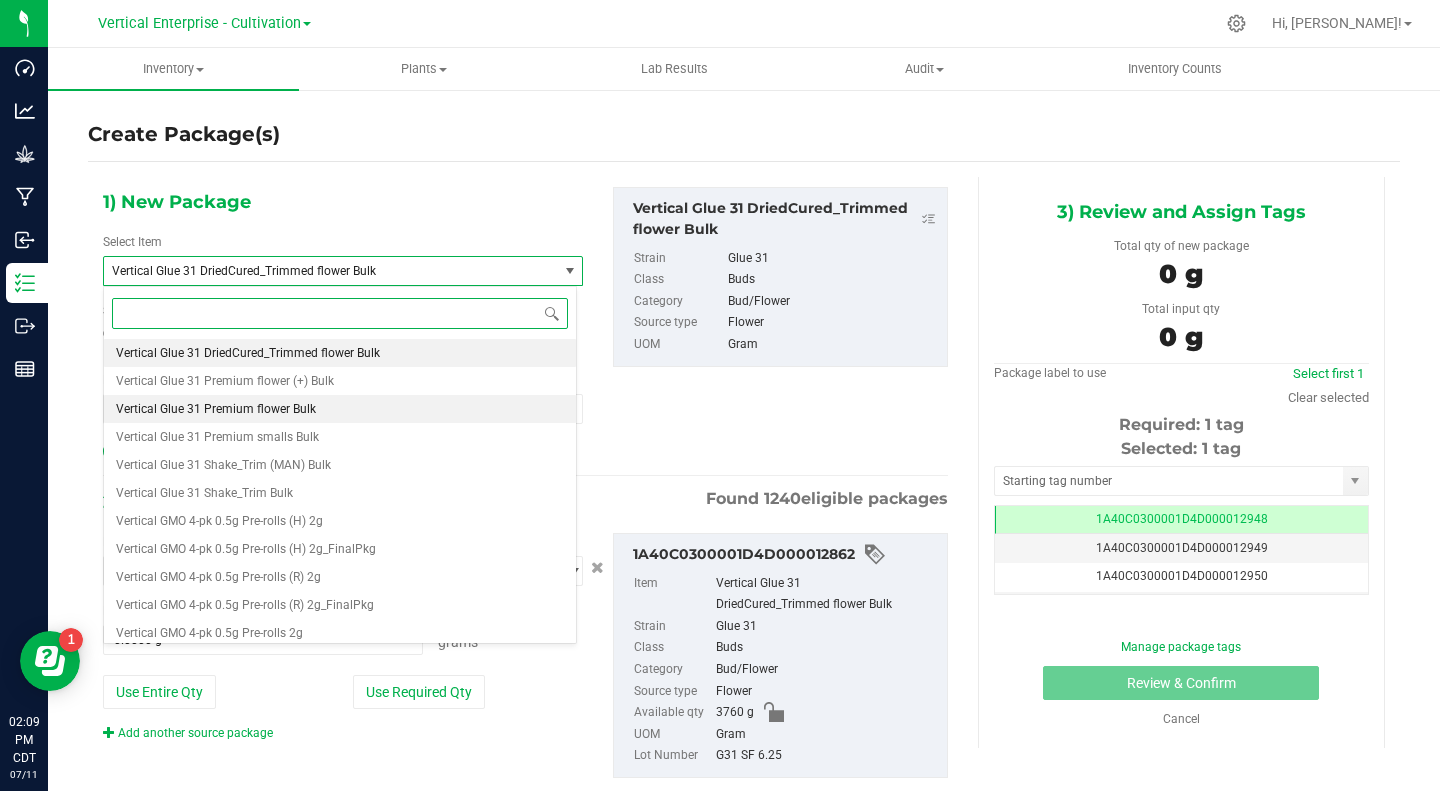 click on "Vertical Glue 31 Premium flower Bulk" at bounding box center [216, 409] 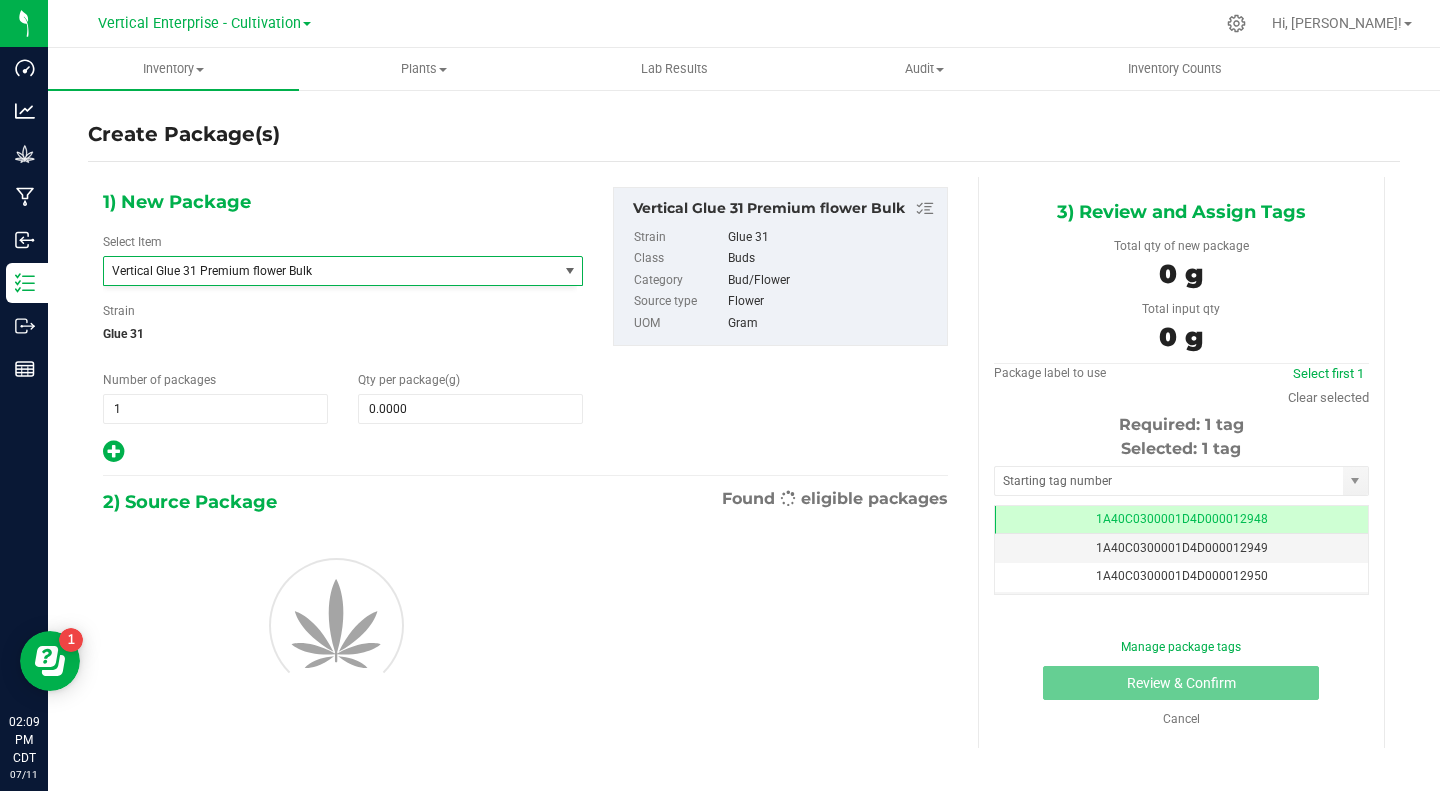 type on "0.0000" 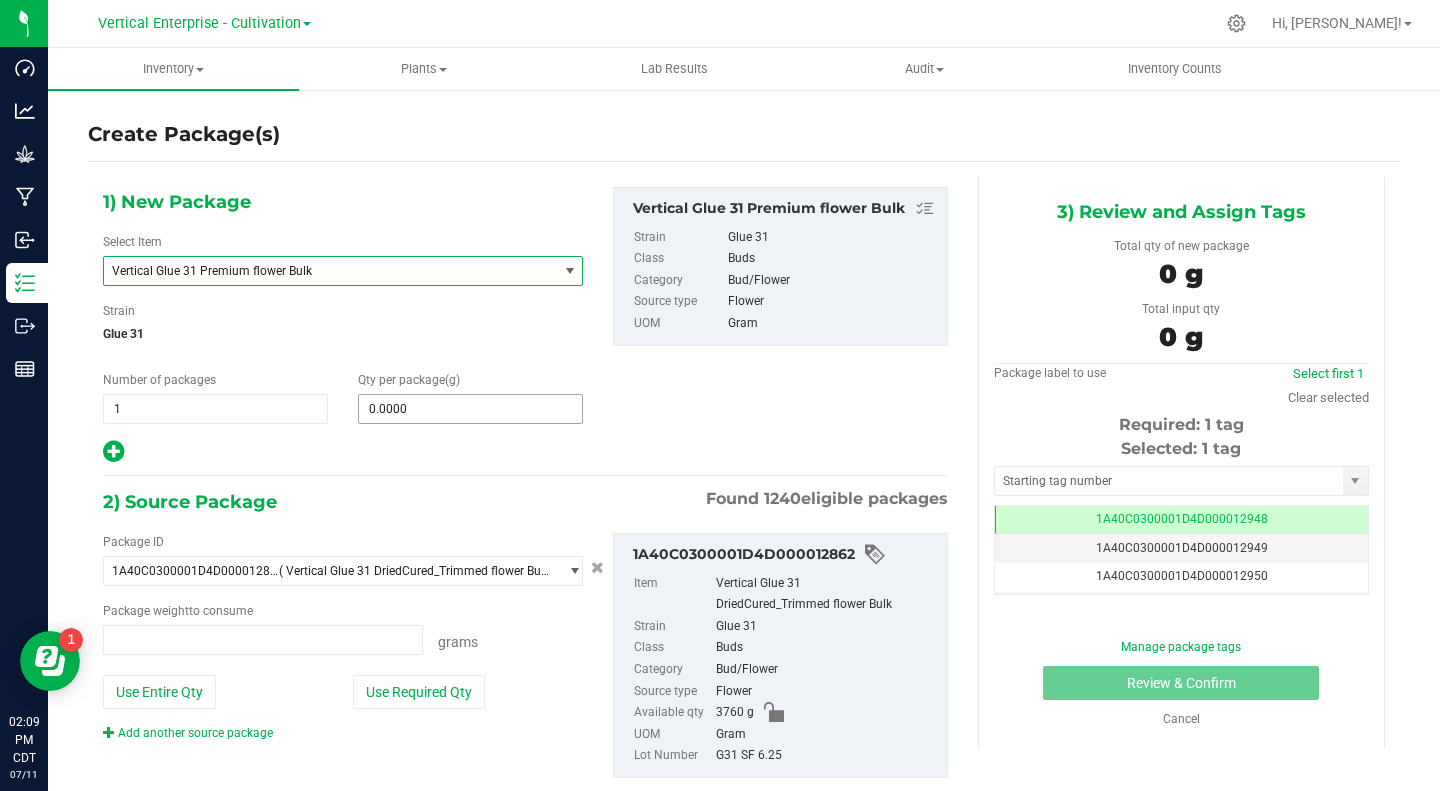 type on "0.0000 g" 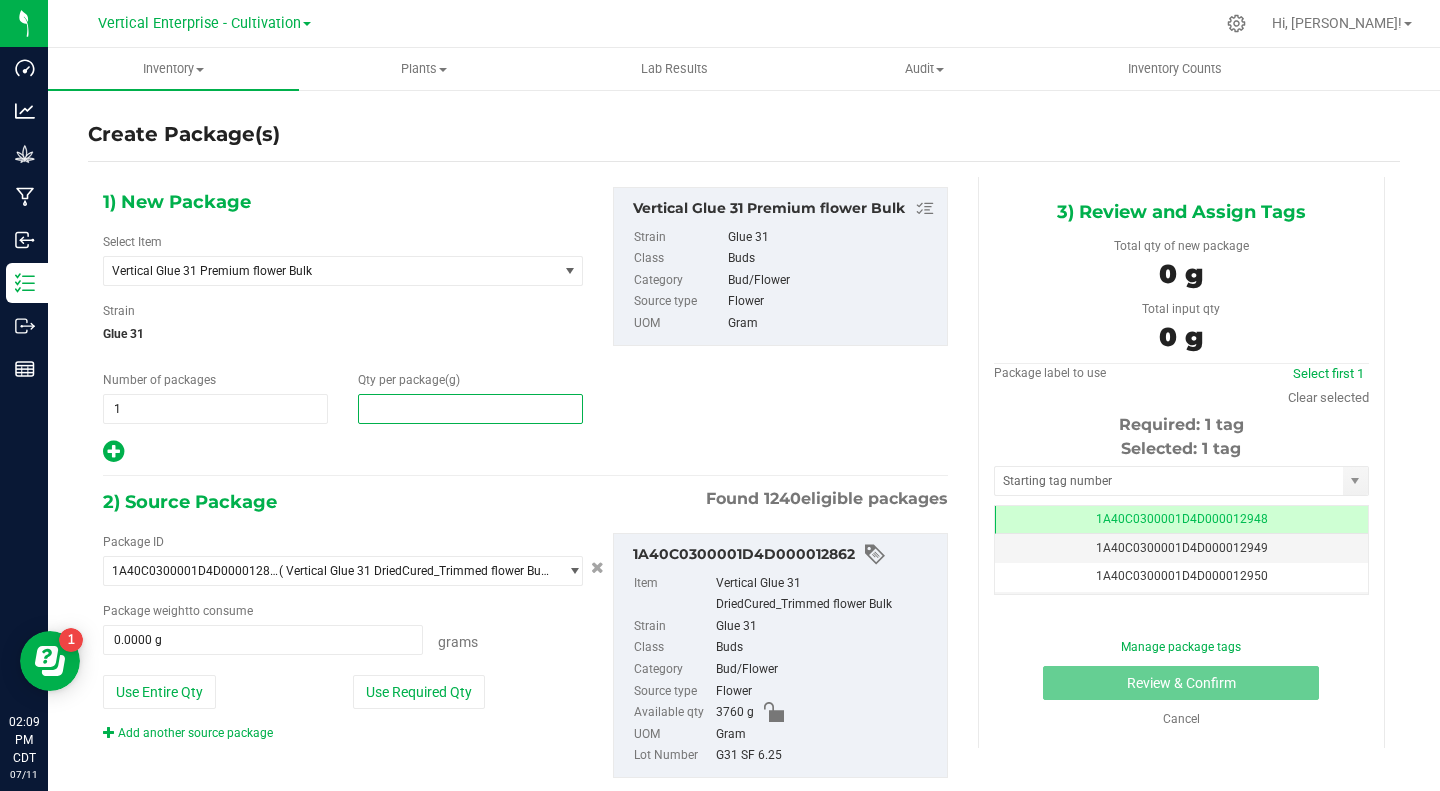 click at bounding box center [470, 409] 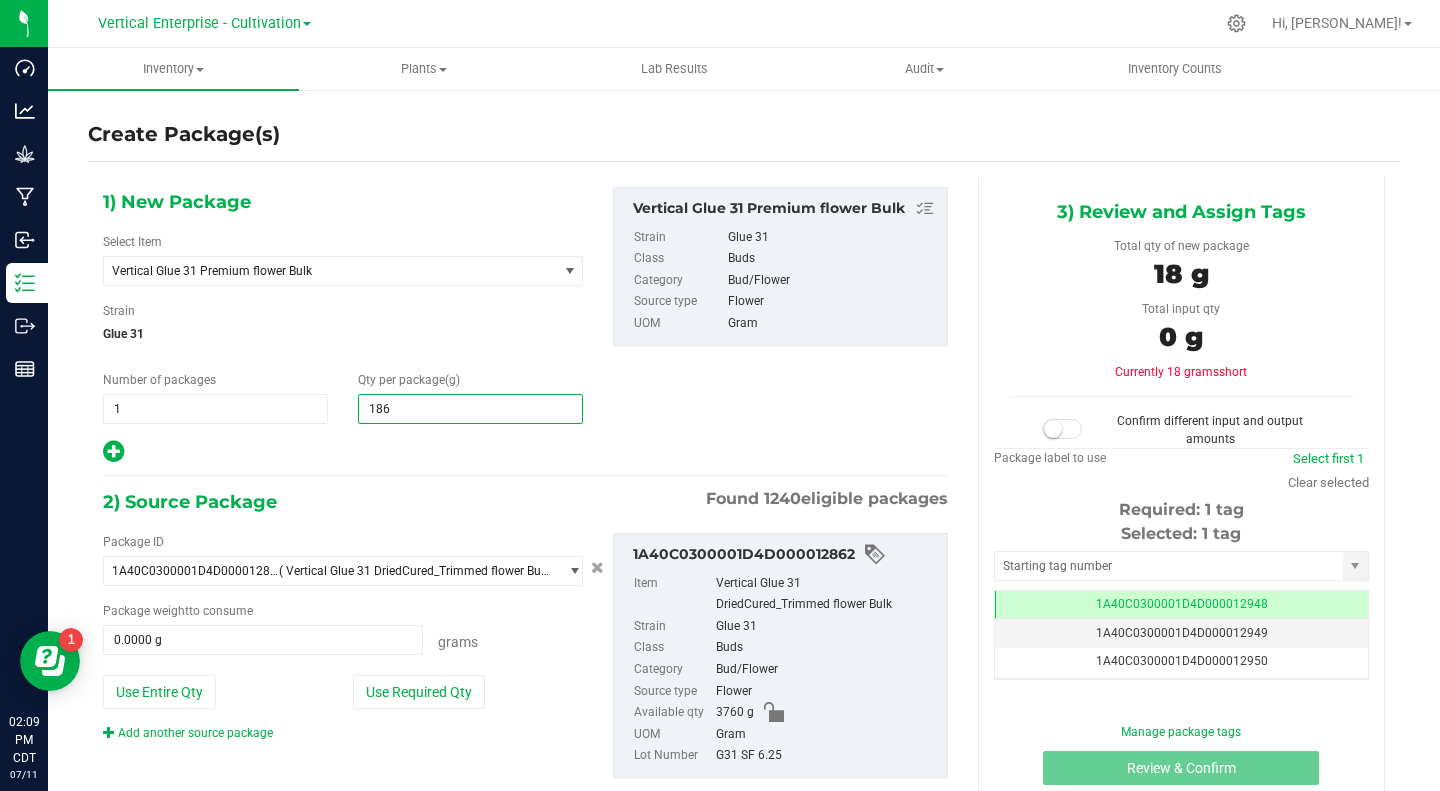 type on "1865" 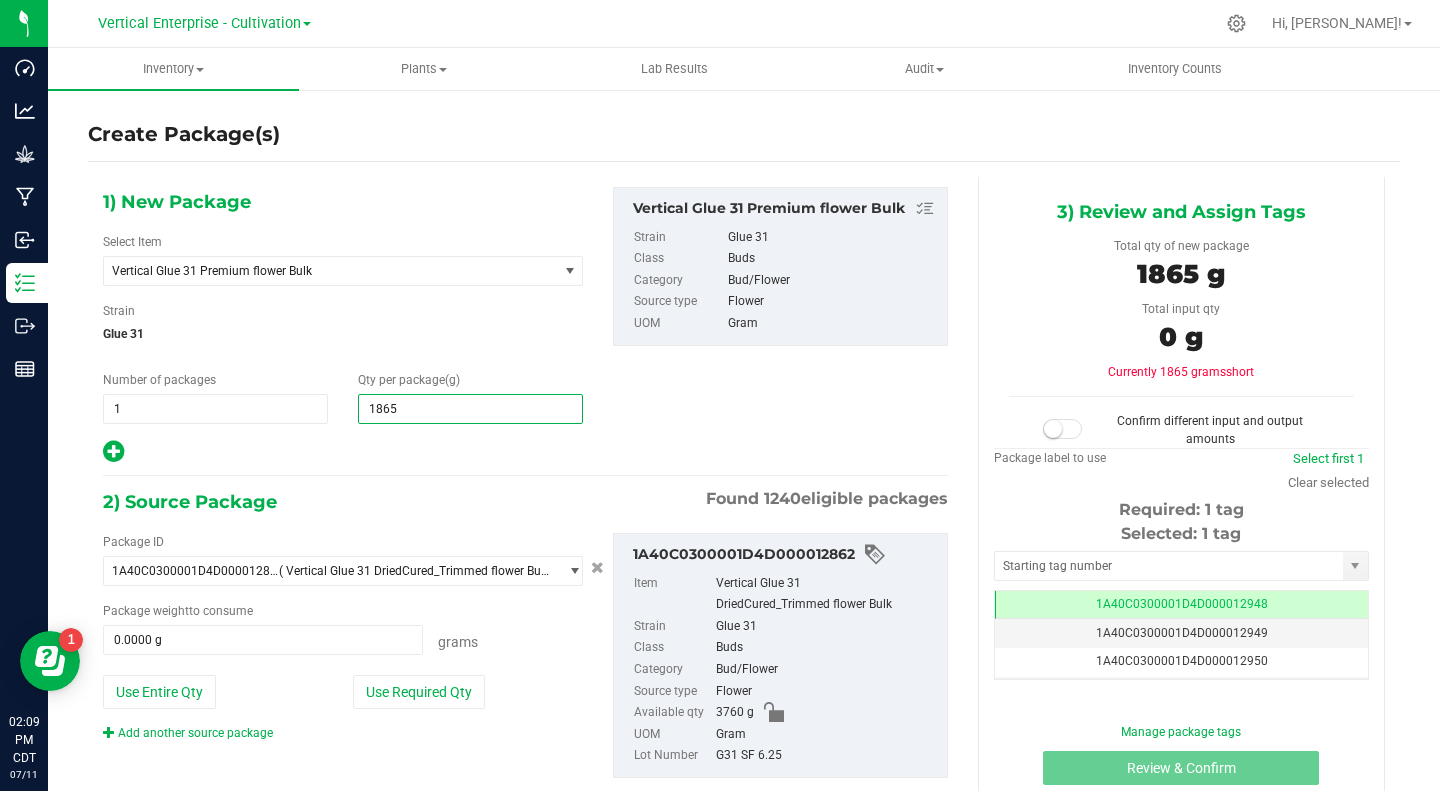 type on "1,865.0000" 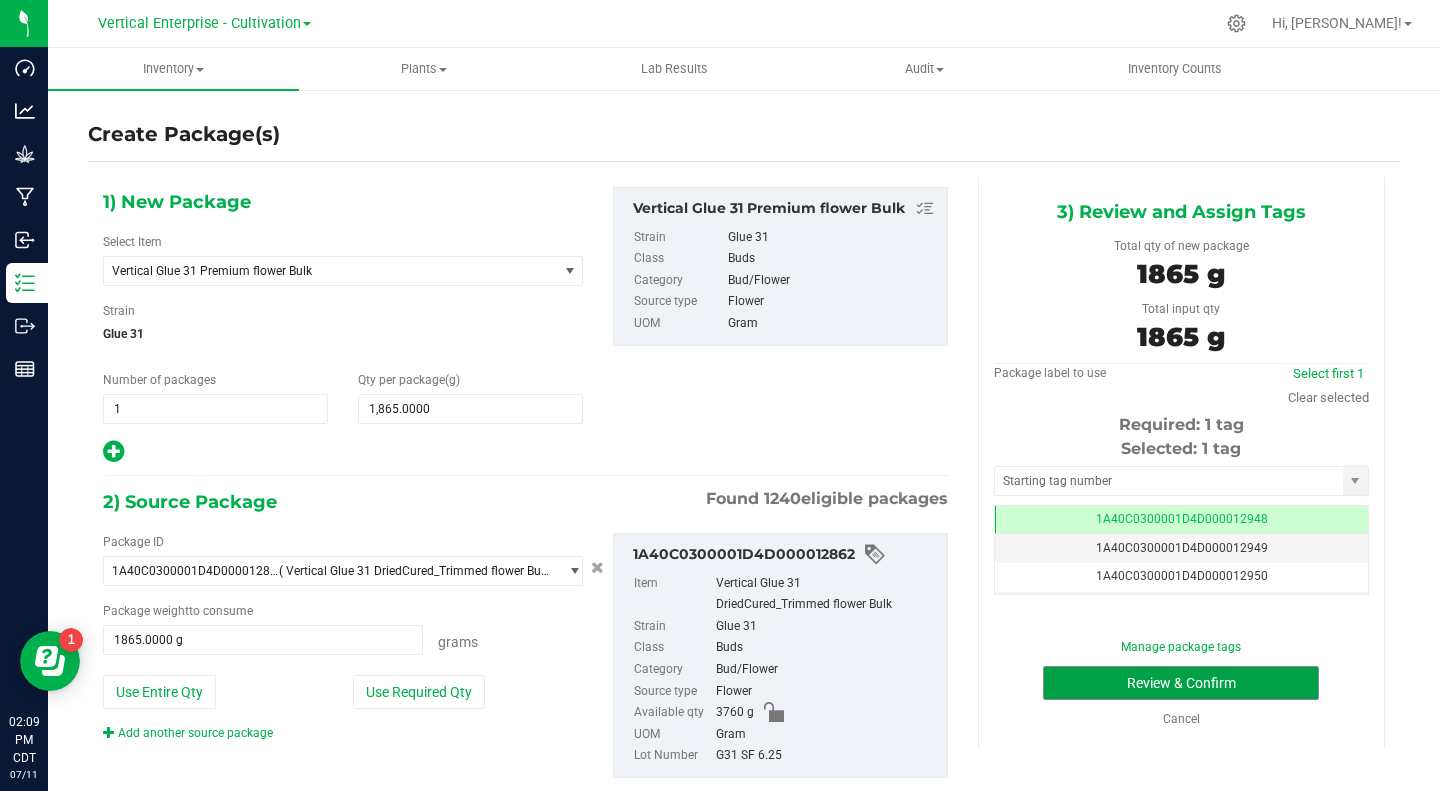 click on "Review & Confirm" at bounding box center (1181, 683) 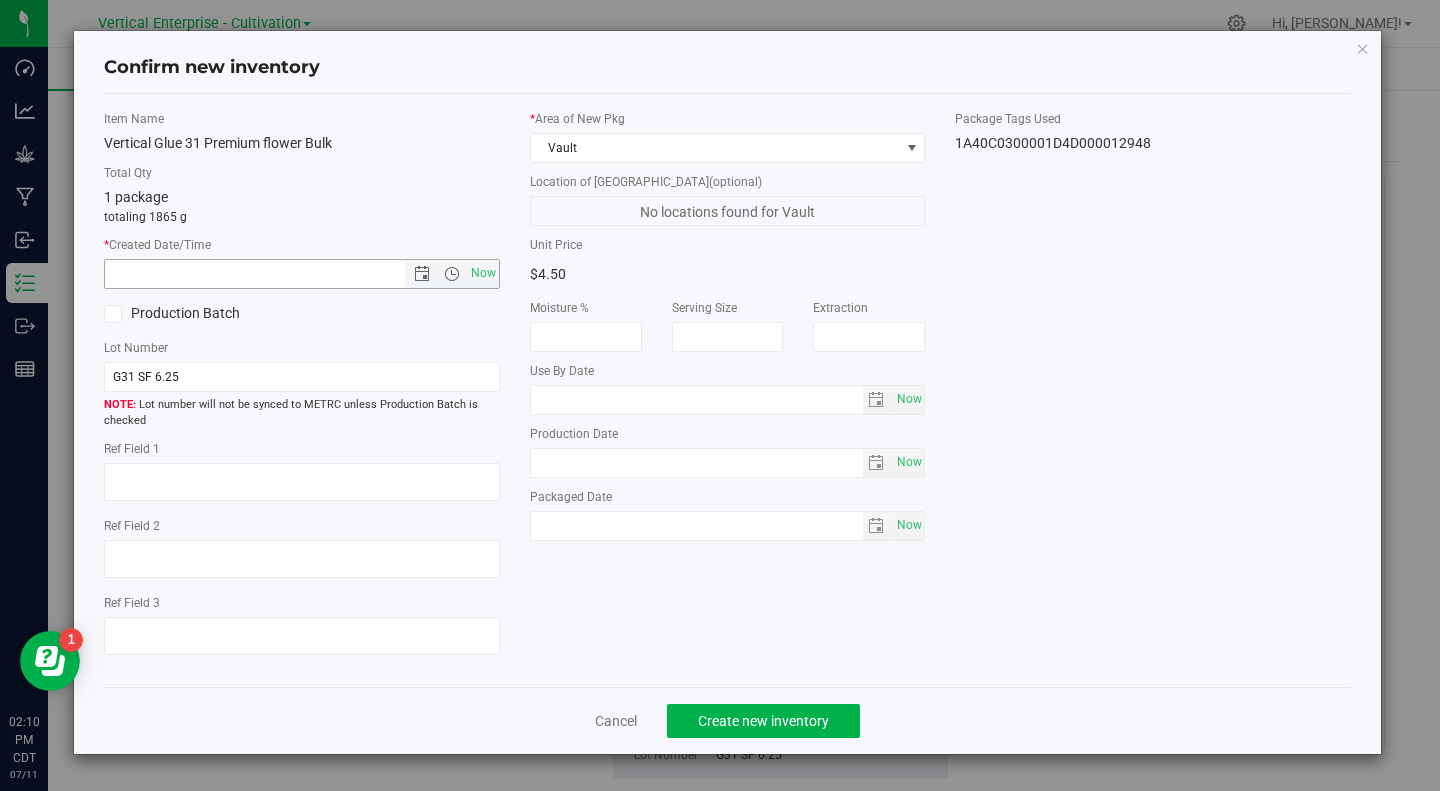 click on "Now" at bounding box center [483, 273] 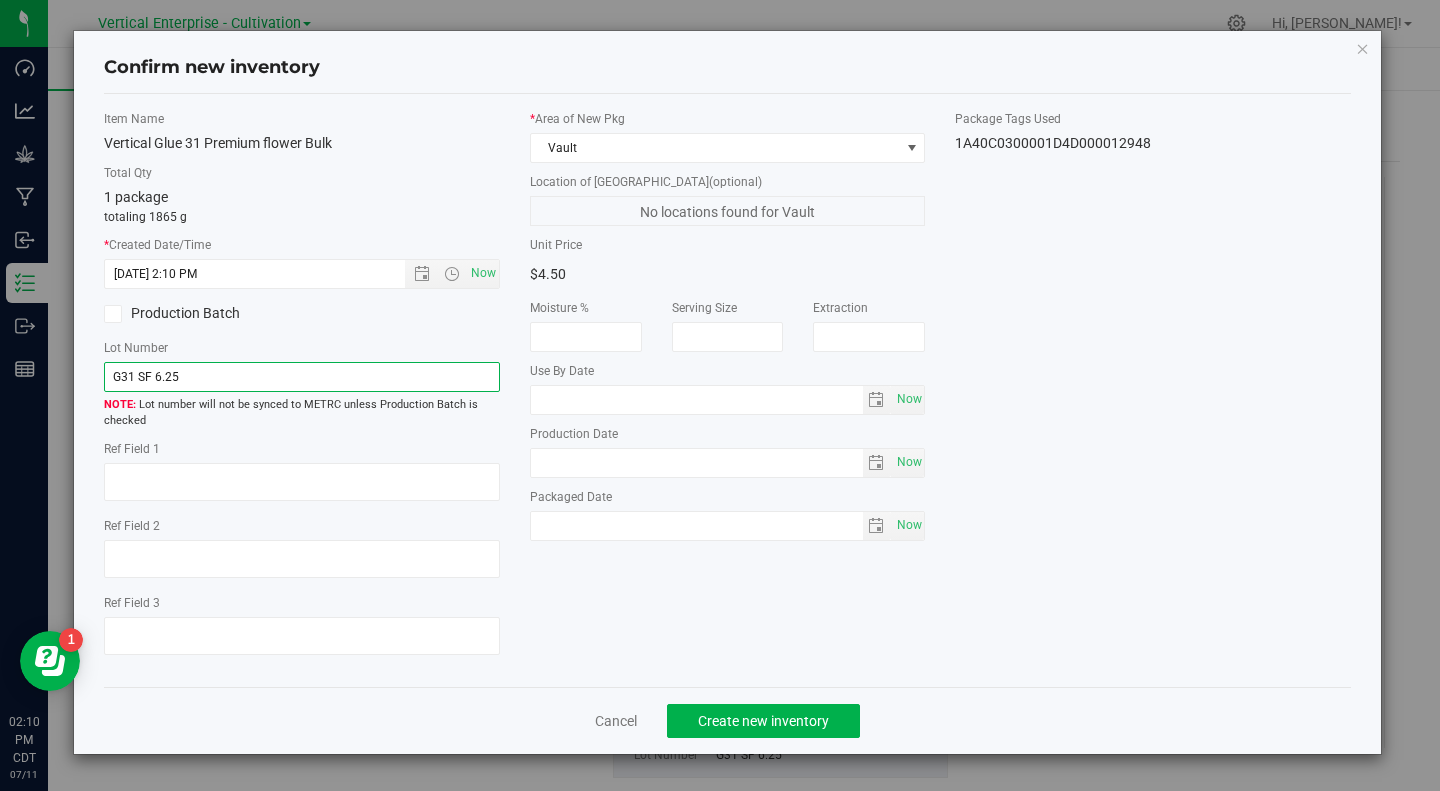 click on "G31 SF 6.25" at bounding box center [302, 377] 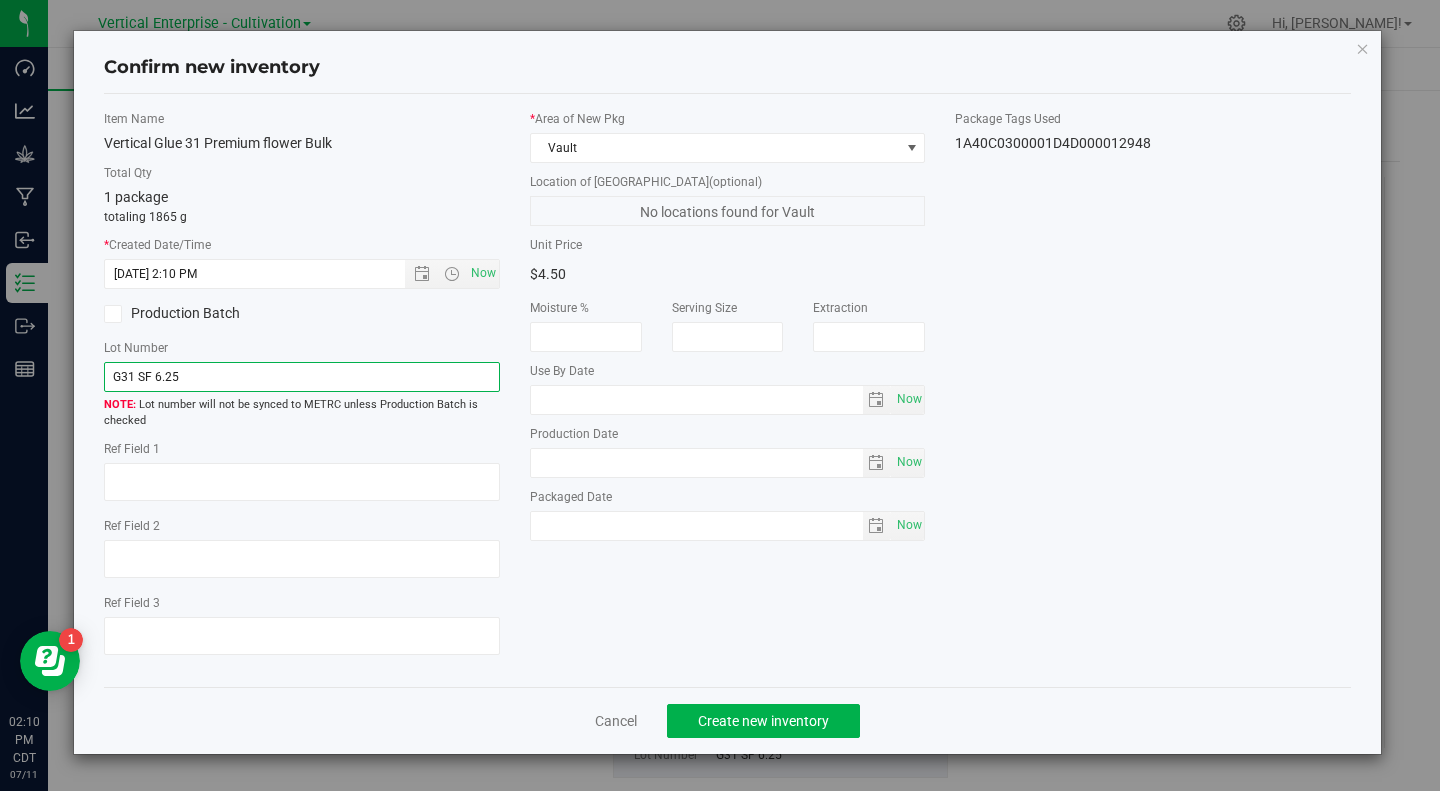 click on "G31 SF 6.25" at bounding box center (302, 377) 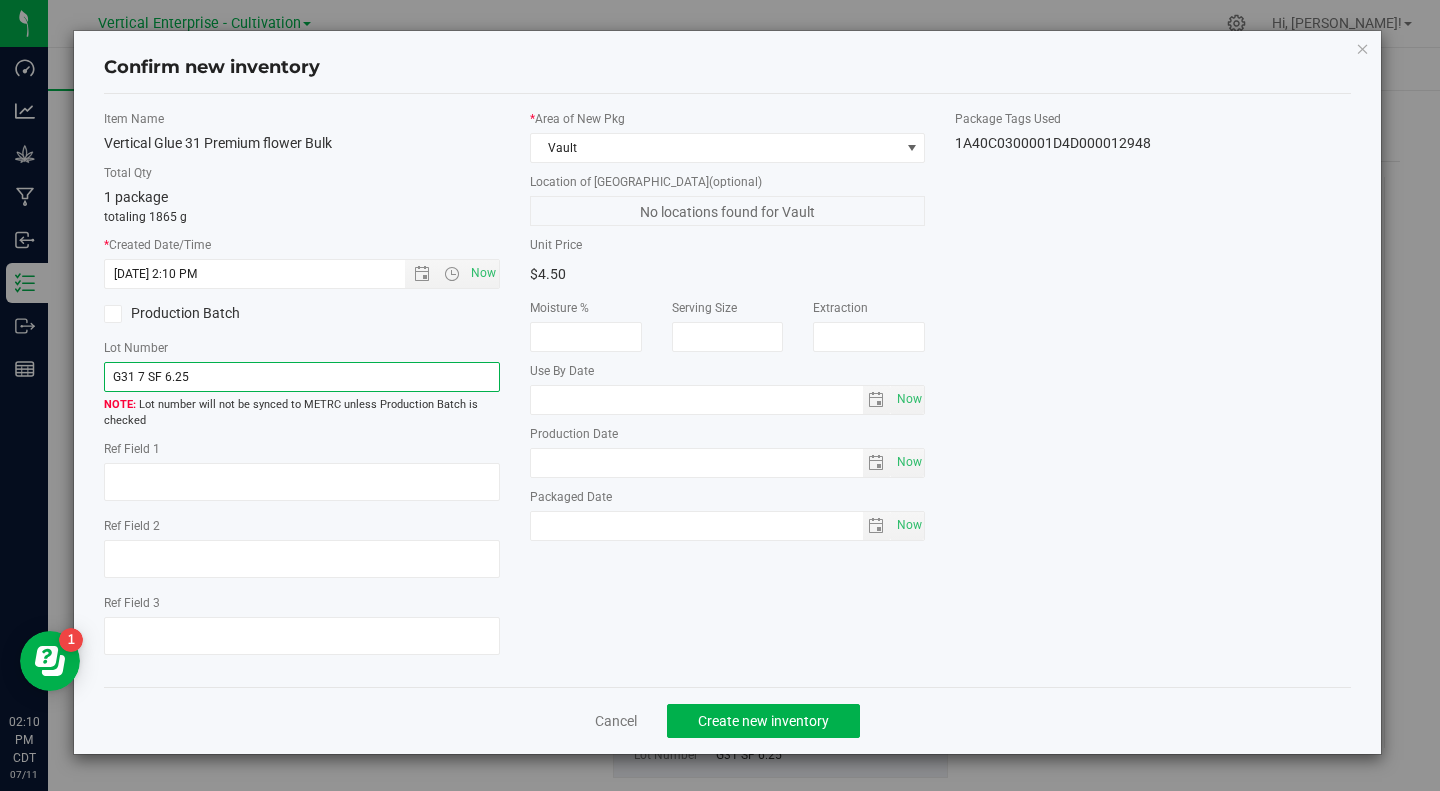 type on "G31 7 SF 6.25" 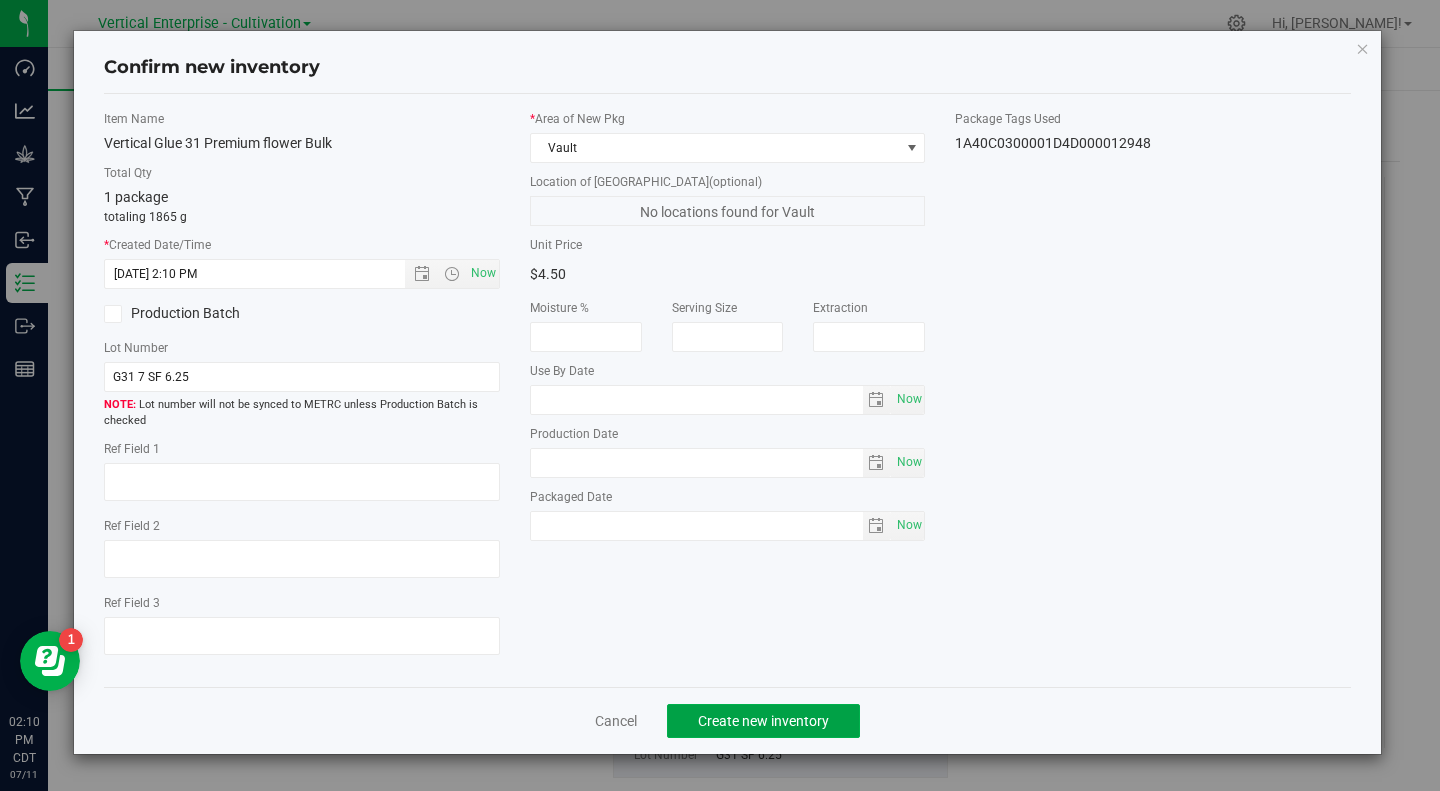 click on "Create new inventory" 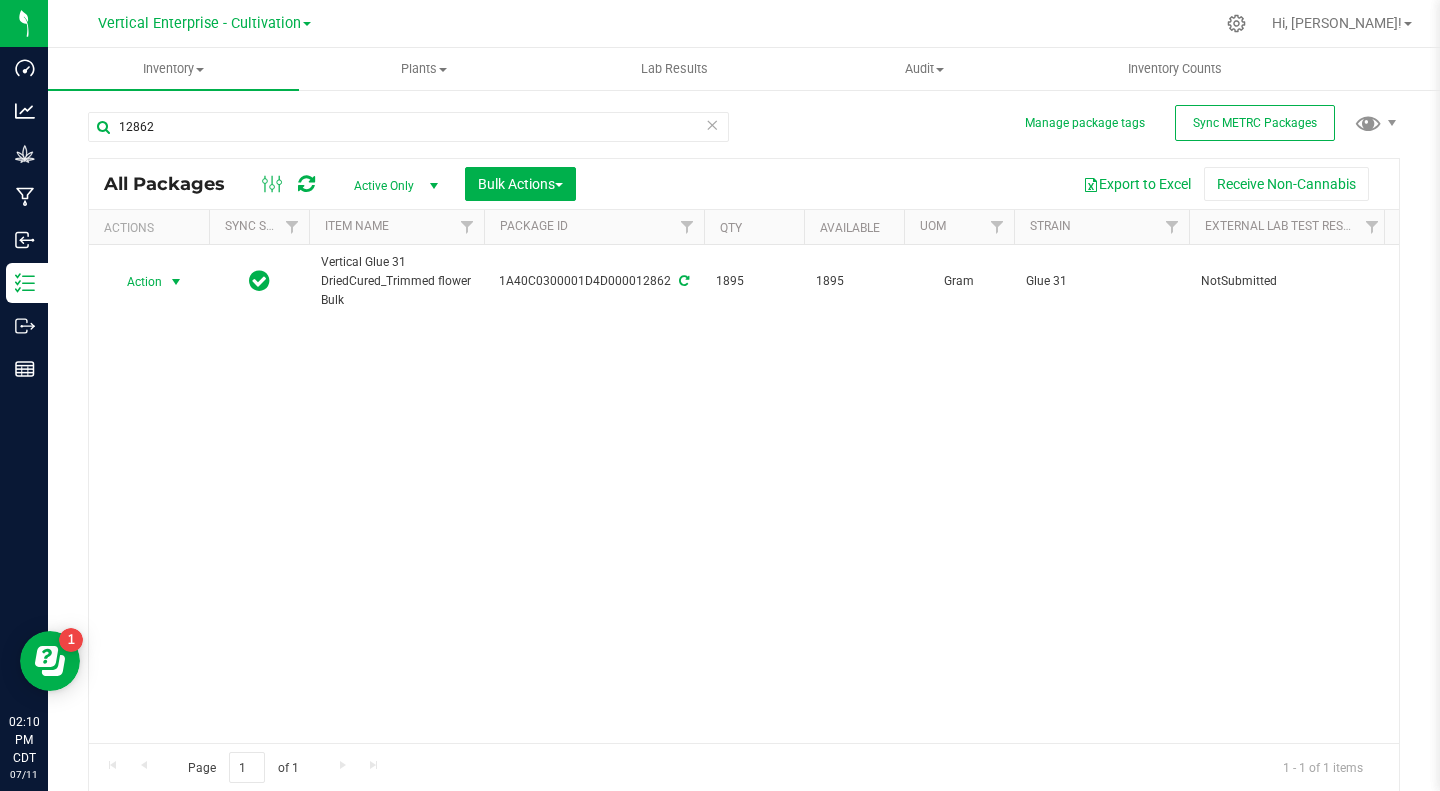 click on "Action" at bounding box center (136, 282) 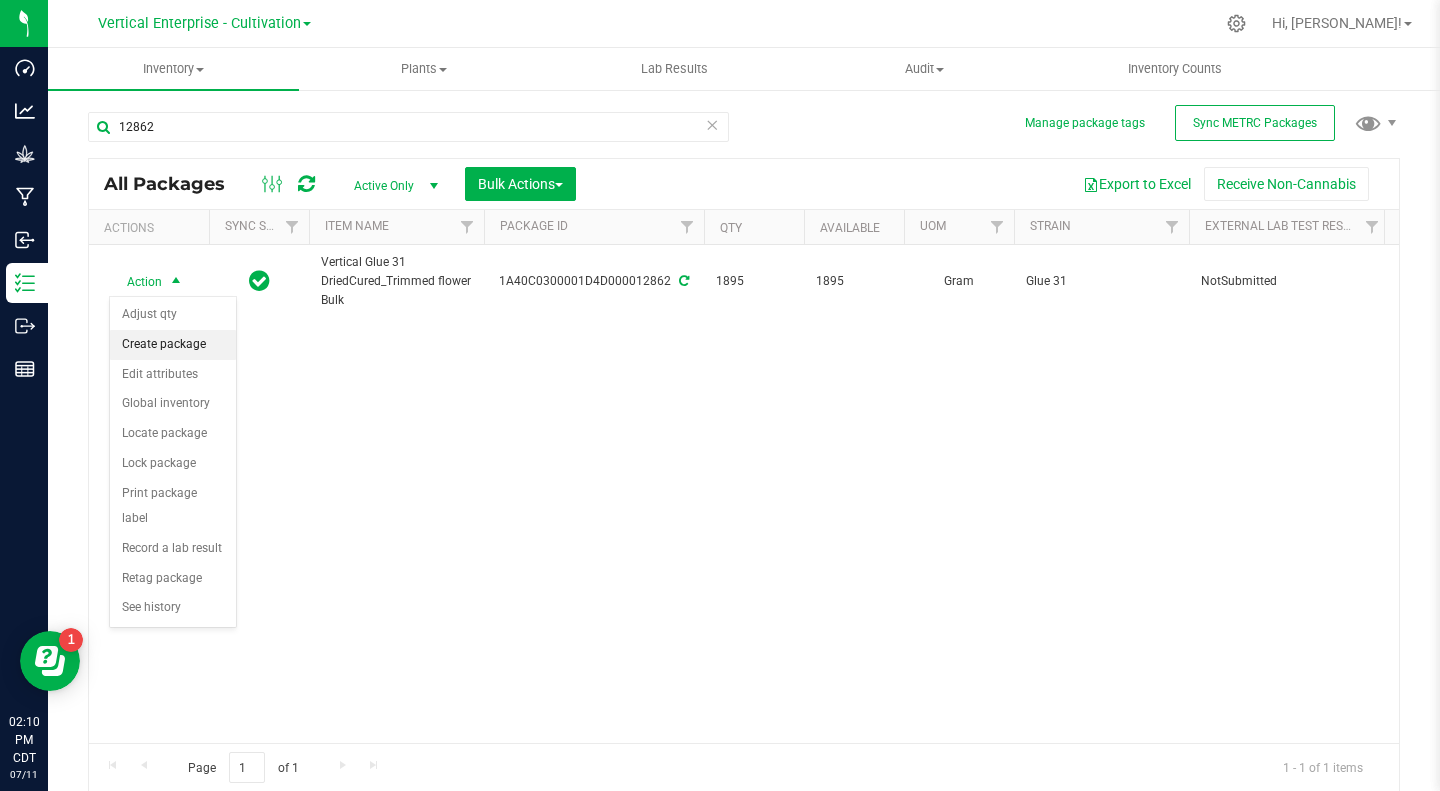 click on "Create package" at bounding box center (173, 345) 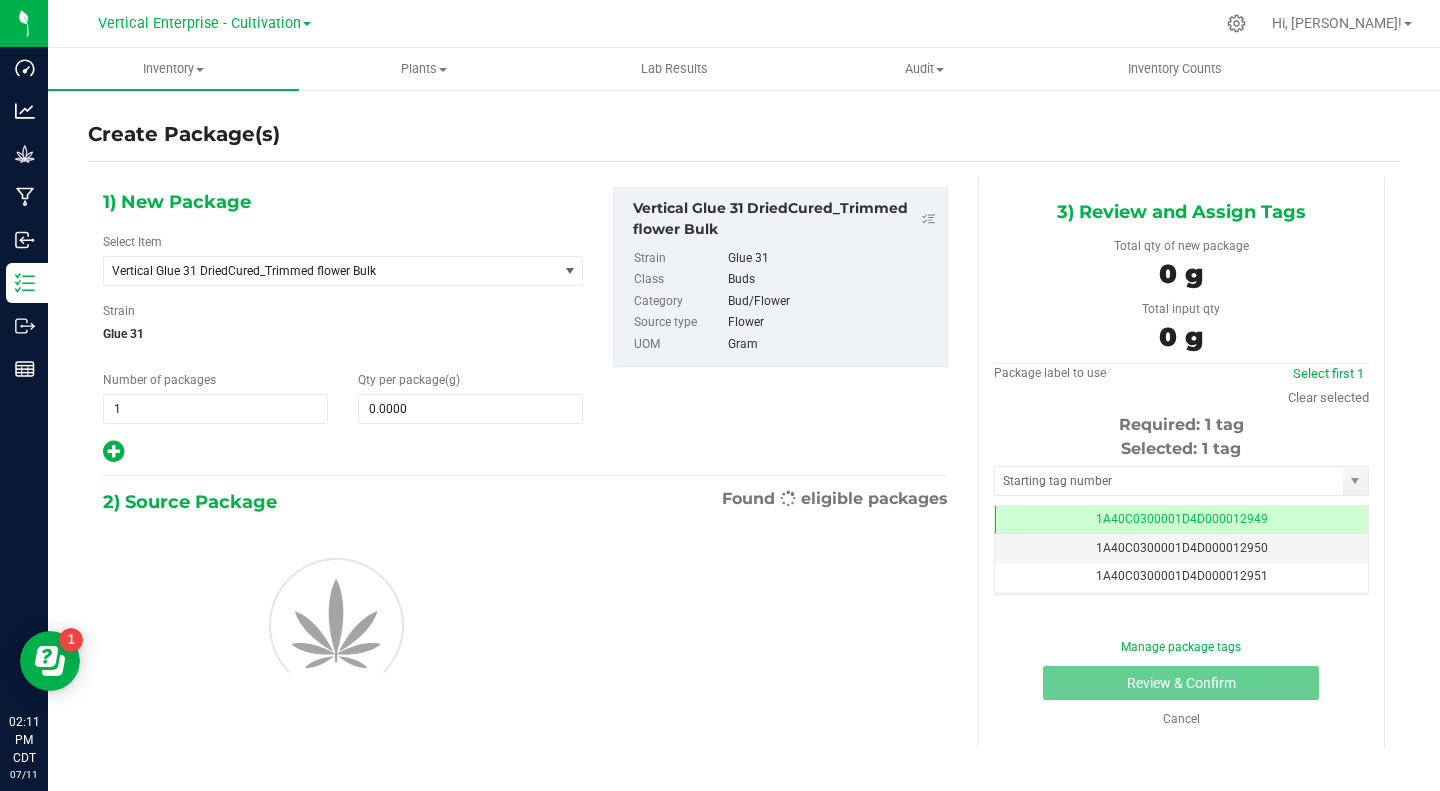 scroll, scrollTop: 0, scrollLeft: 0, axis: both 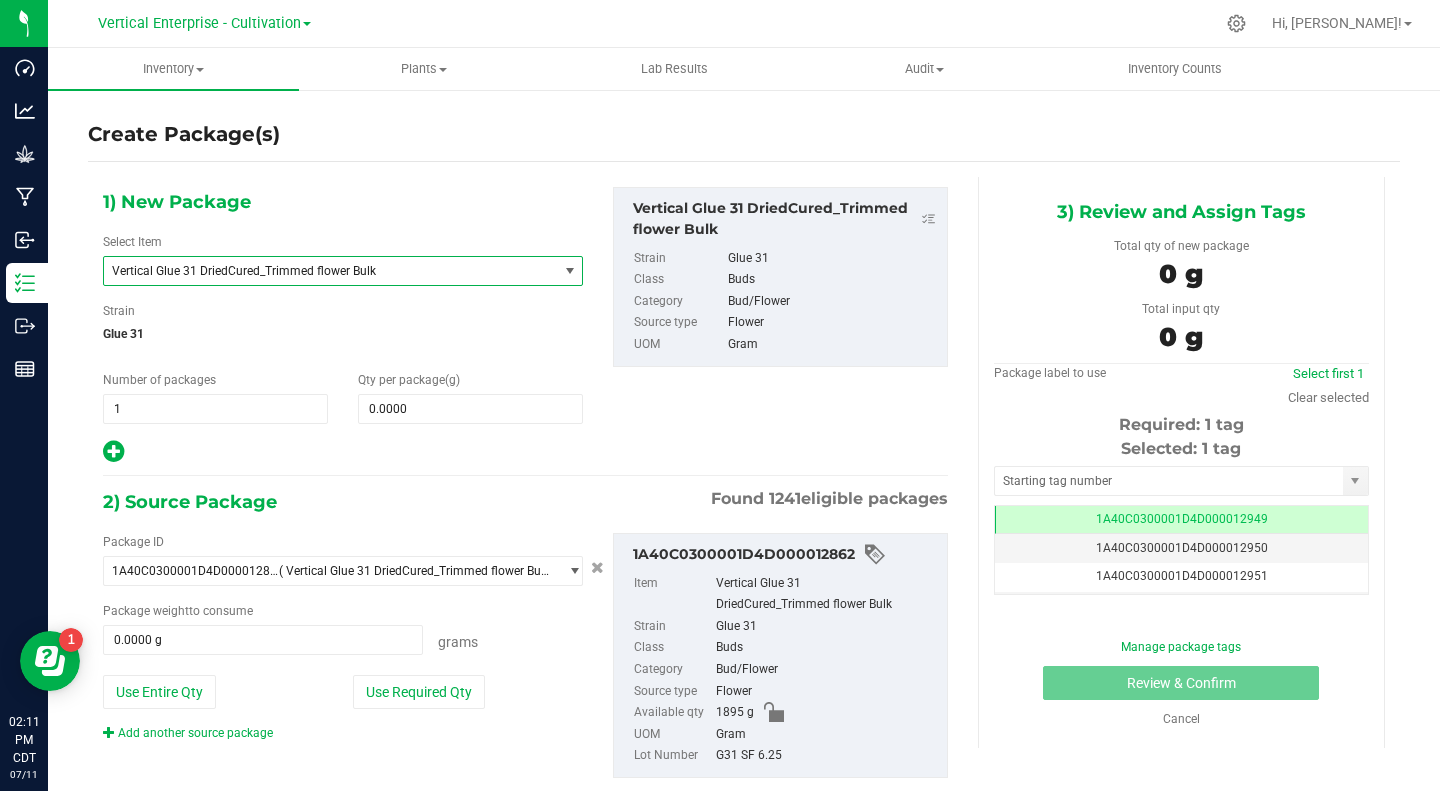 click on "Vertical Glue 31 DriedCured_Trimmed flower Bulk" at bounding box center (322, 271) 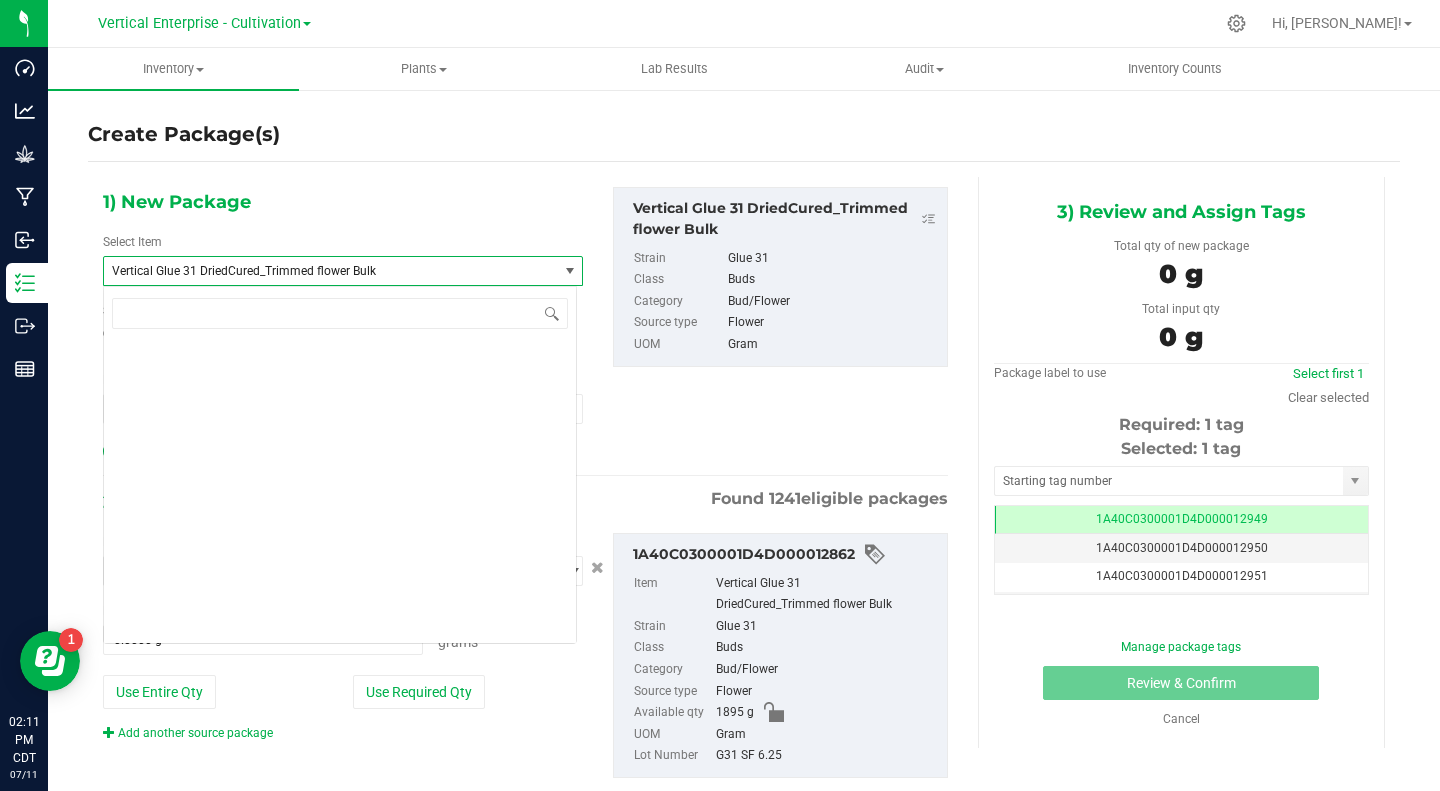 scroll, scrollTop: 232736, scrollLeft: 0, axis: vertical 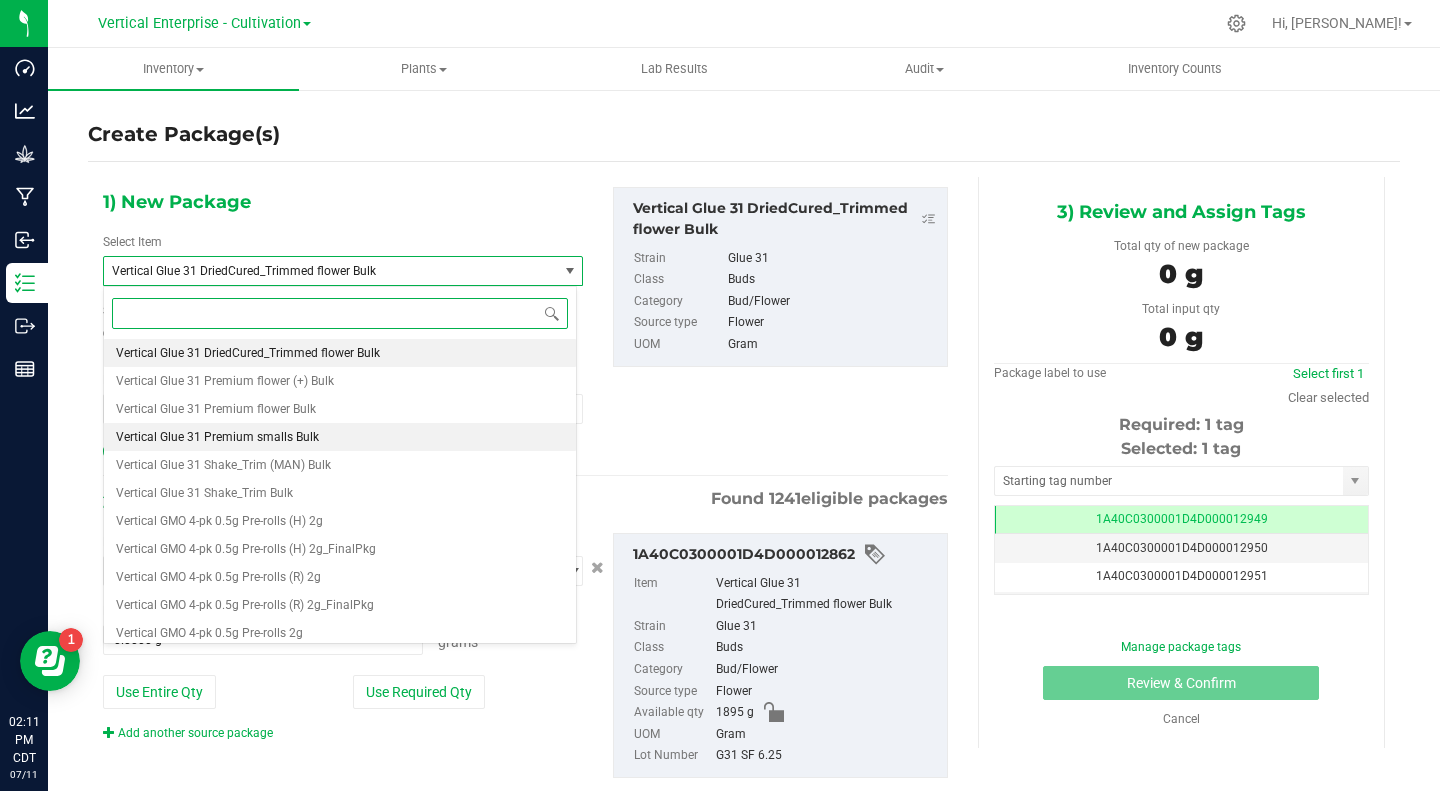 click on "Vertical Glue 31 Premium smalls Bulk" at bounding box center (217, 437) 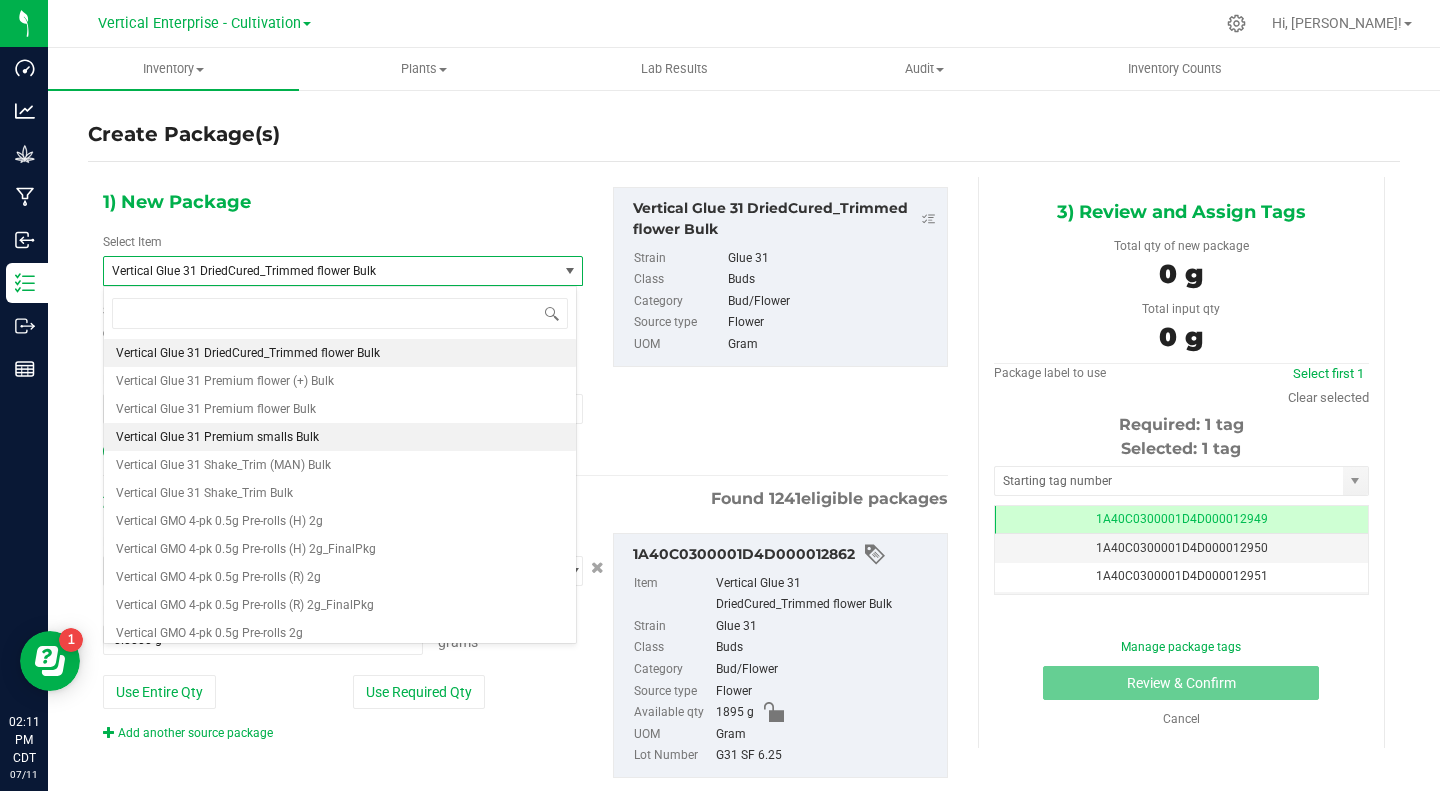 type on "0.0000" 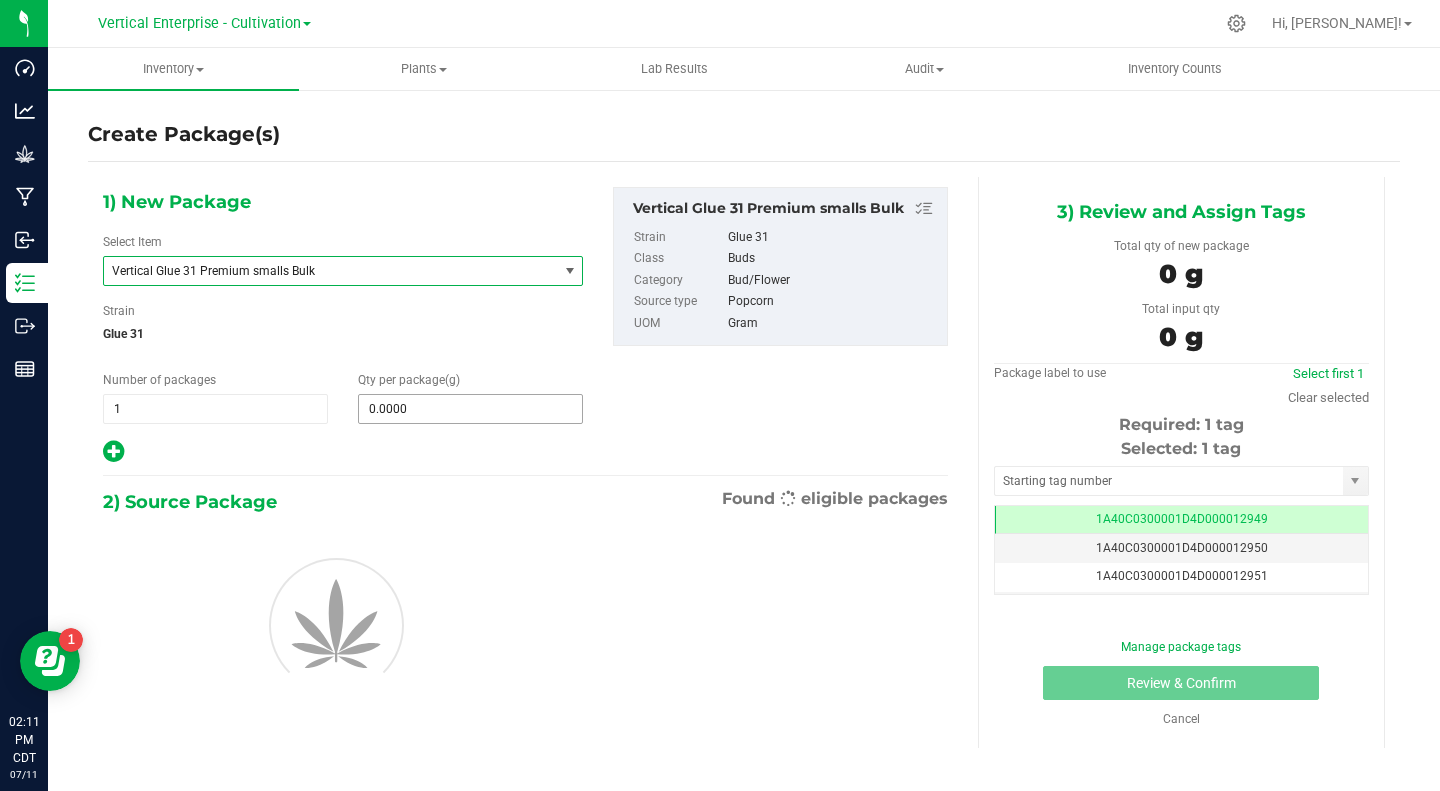 type 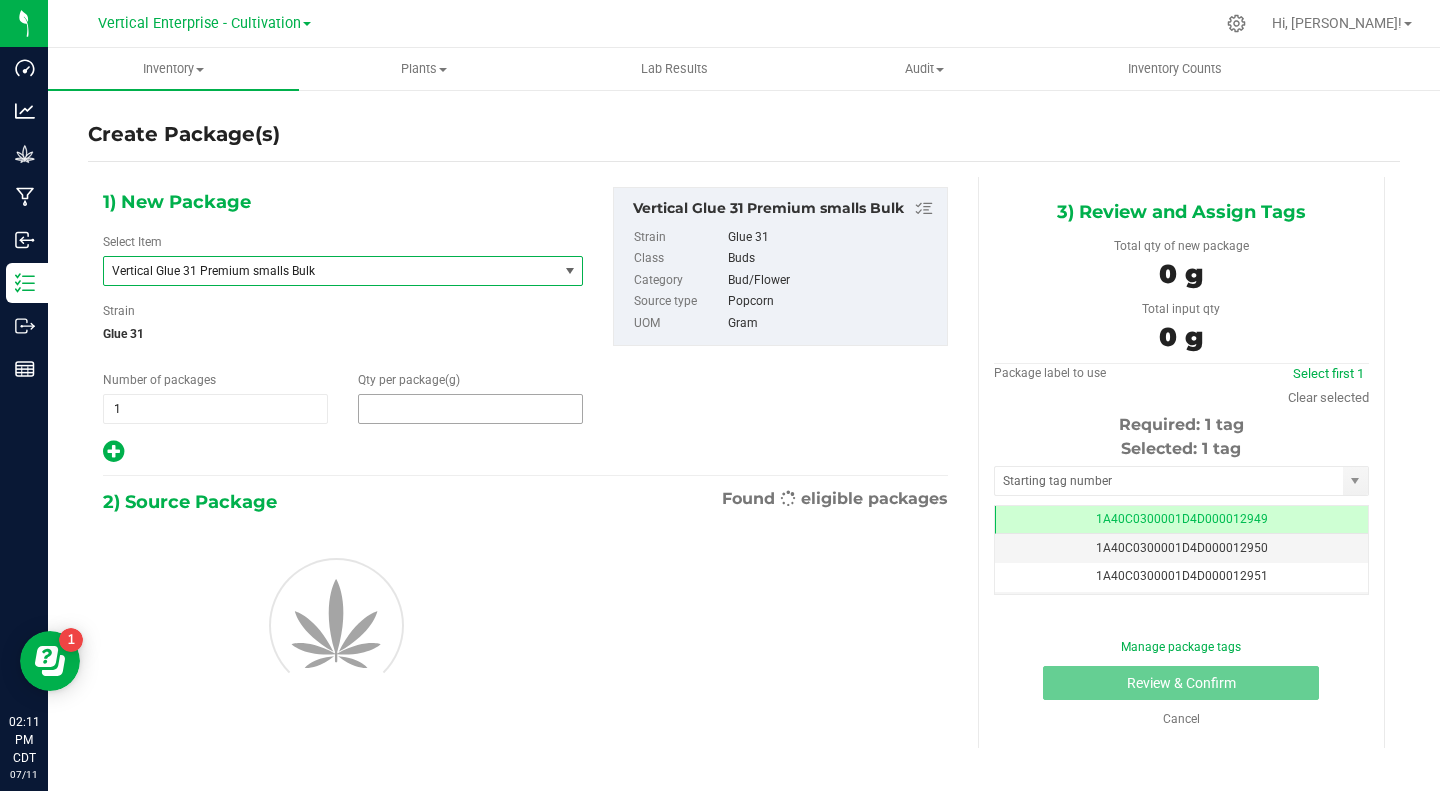 click at bounding box center (470, 409) 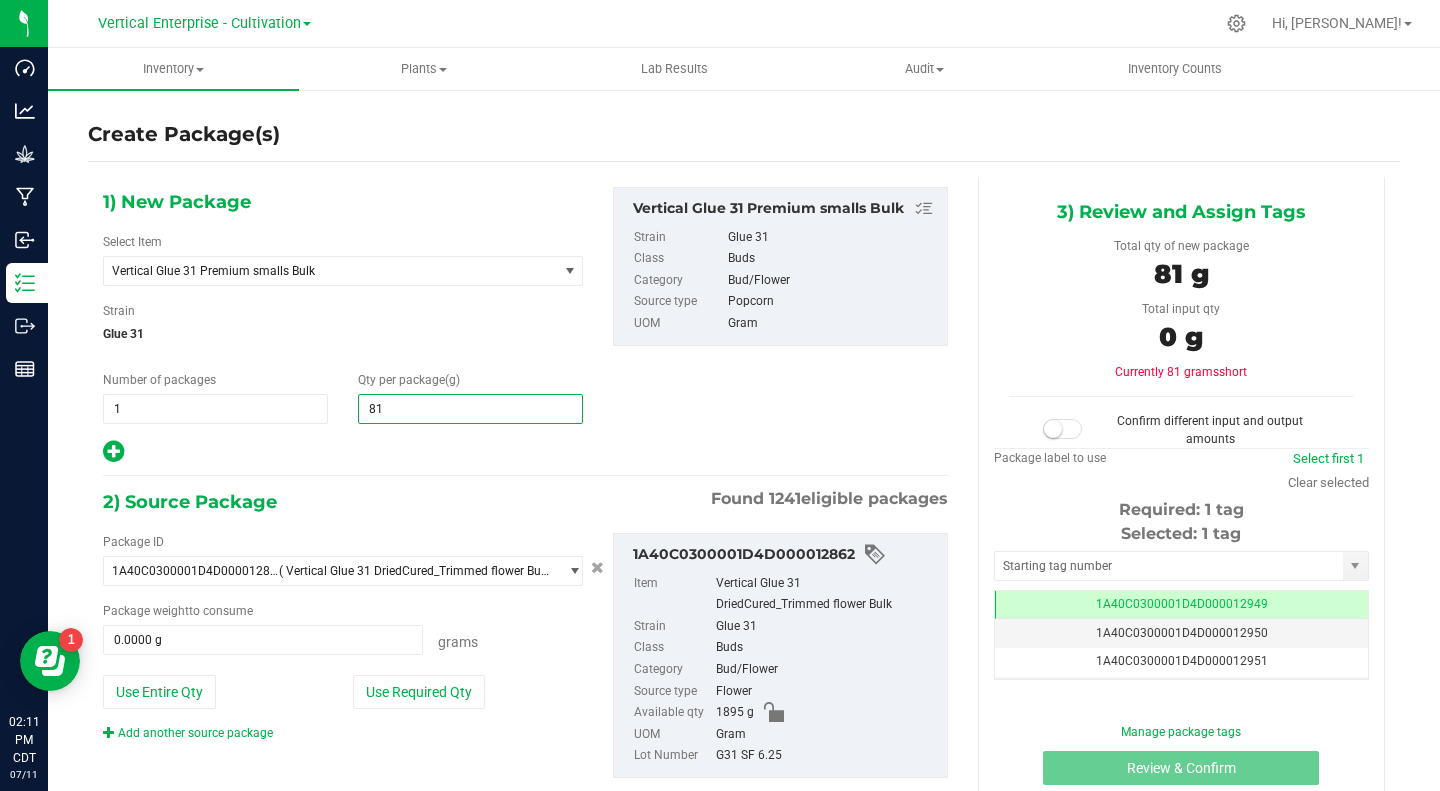 type on "810" 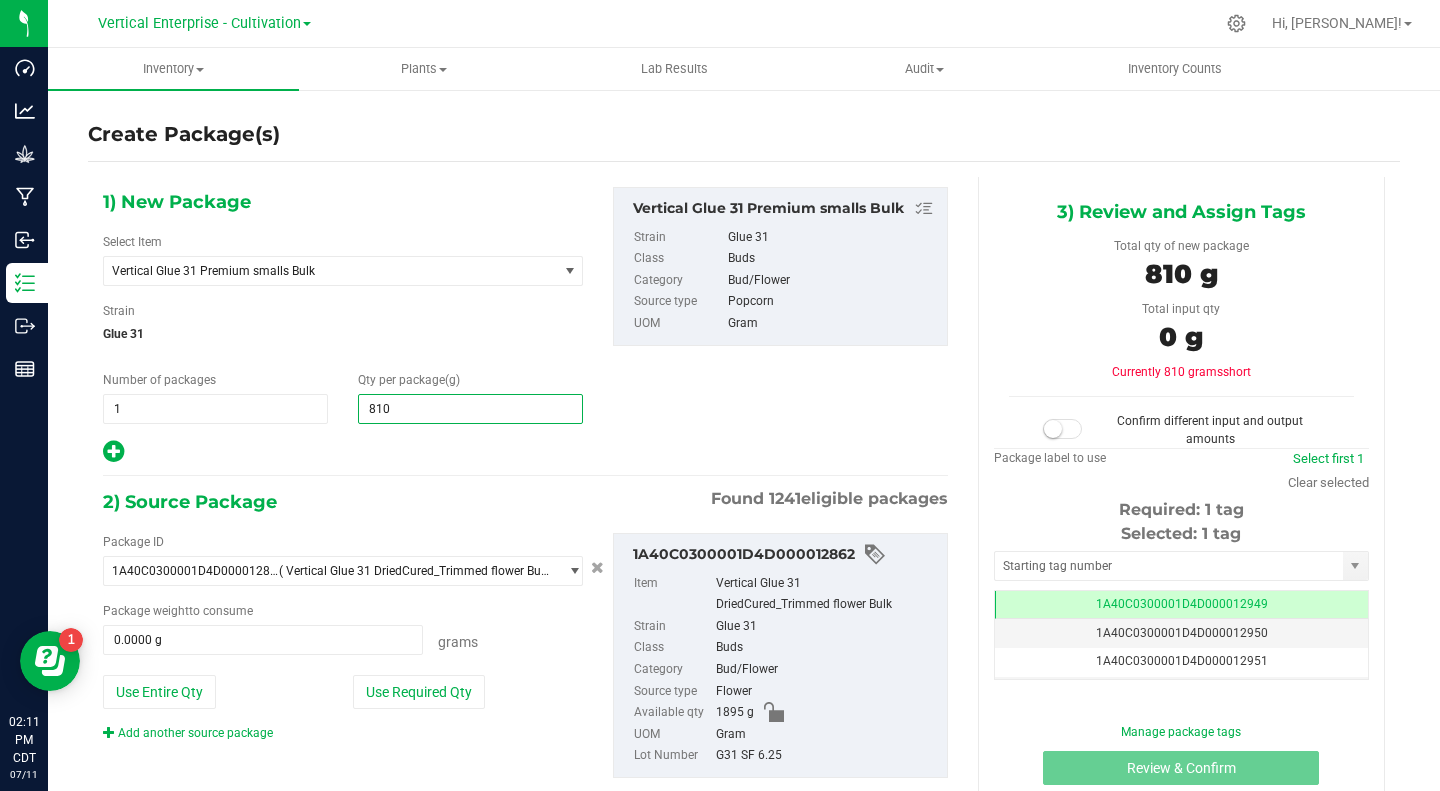 type on "810.0000" 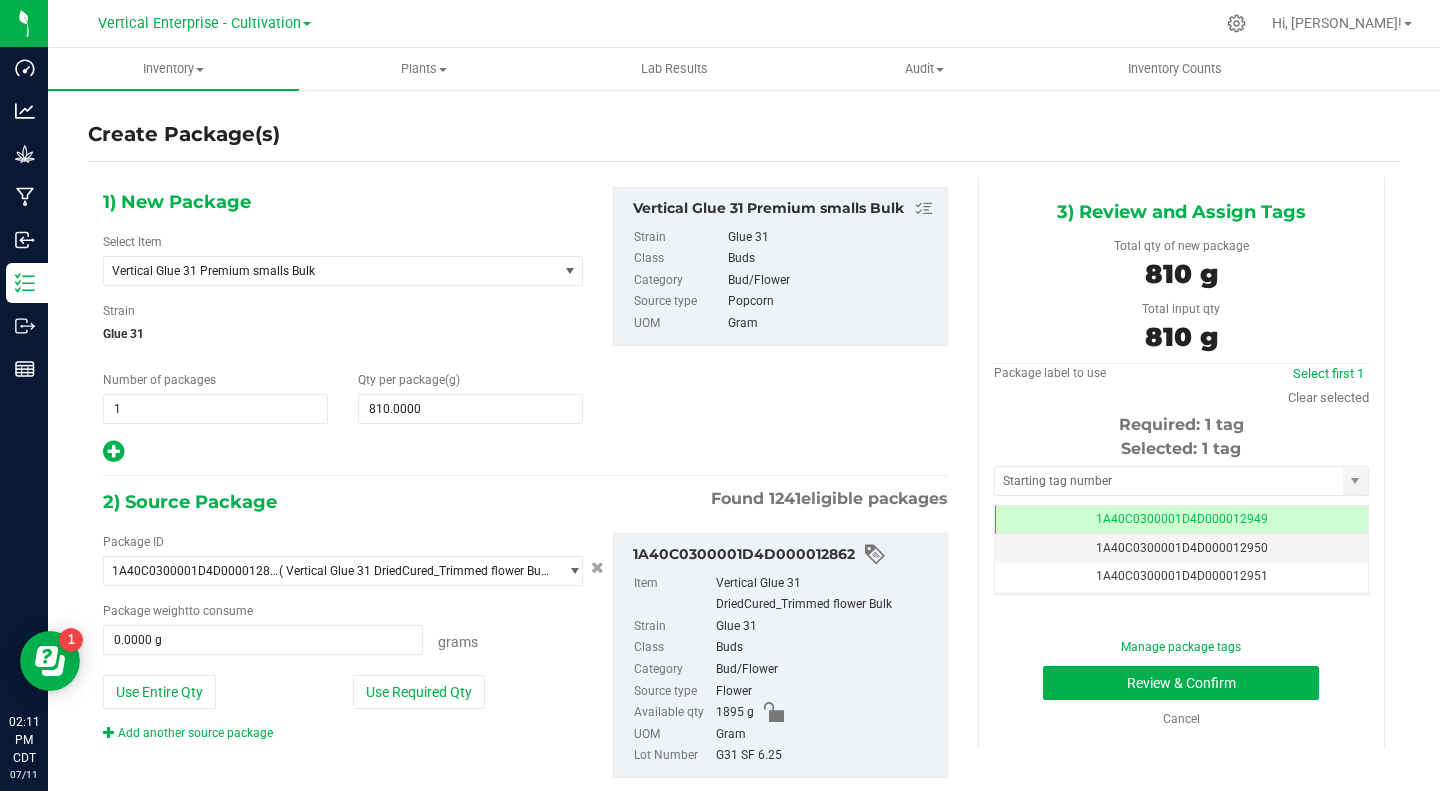 type on "810.0000 g" 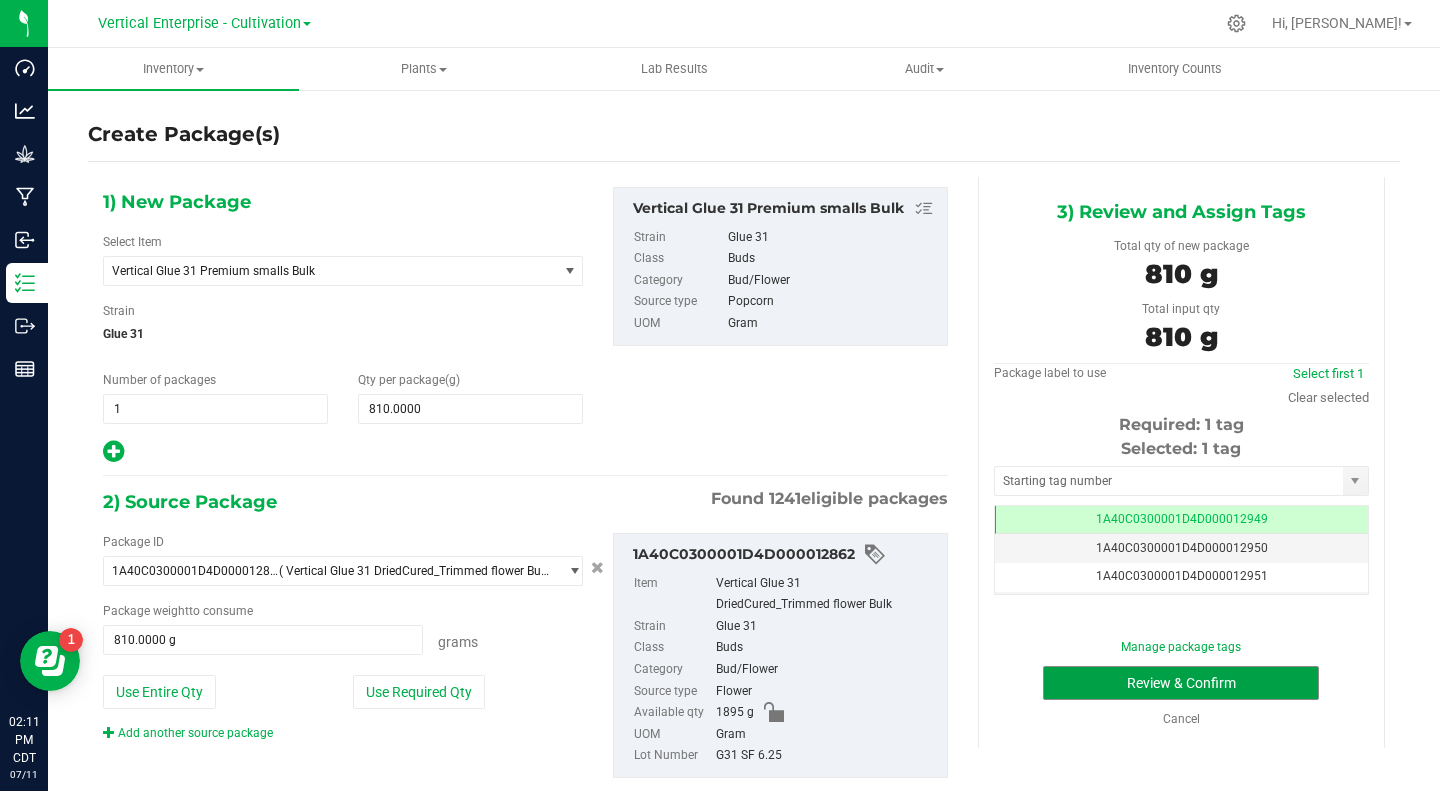 click on "Review & Confirm" at bounding box center (1181, 683) 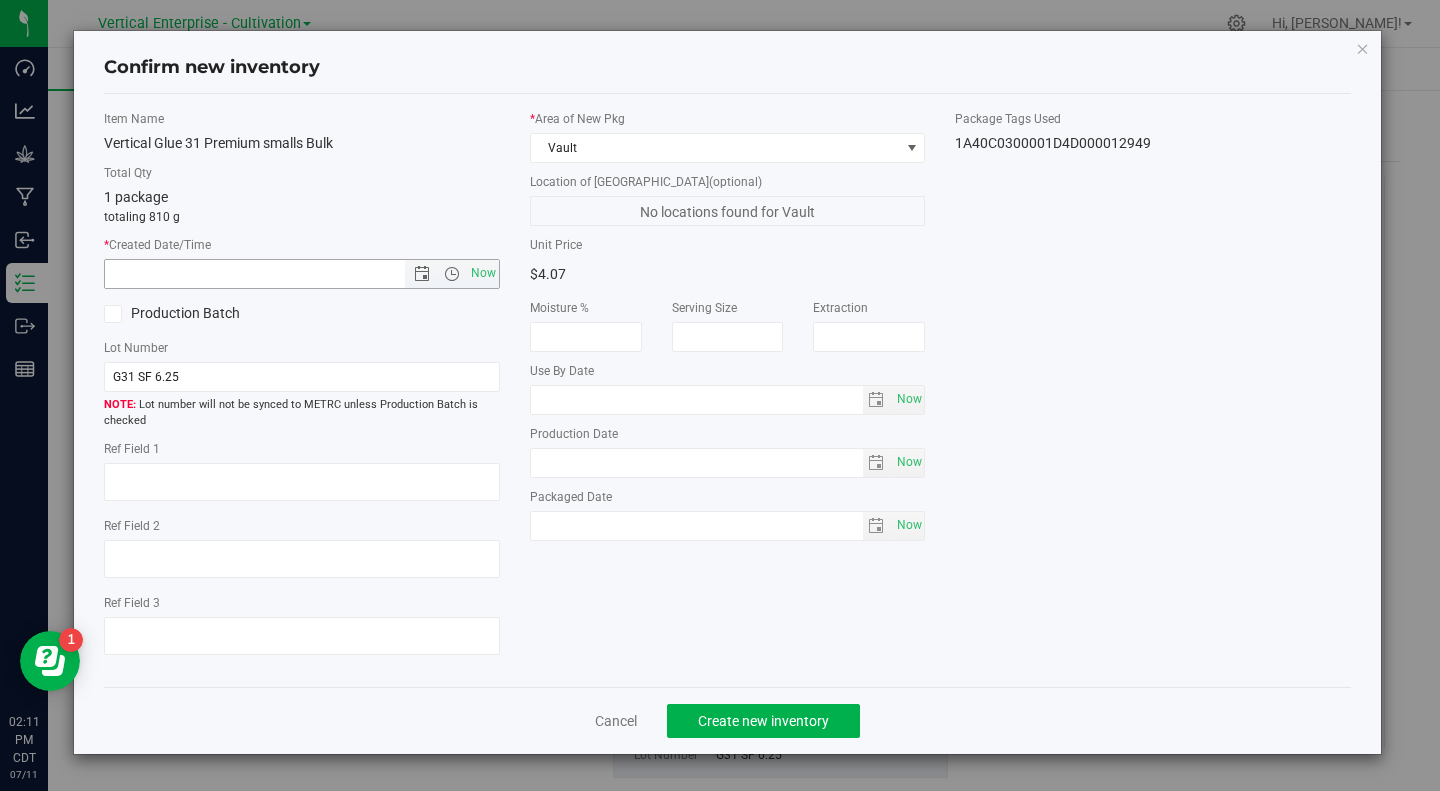 click on "Now" at bounding box center (483, 273) 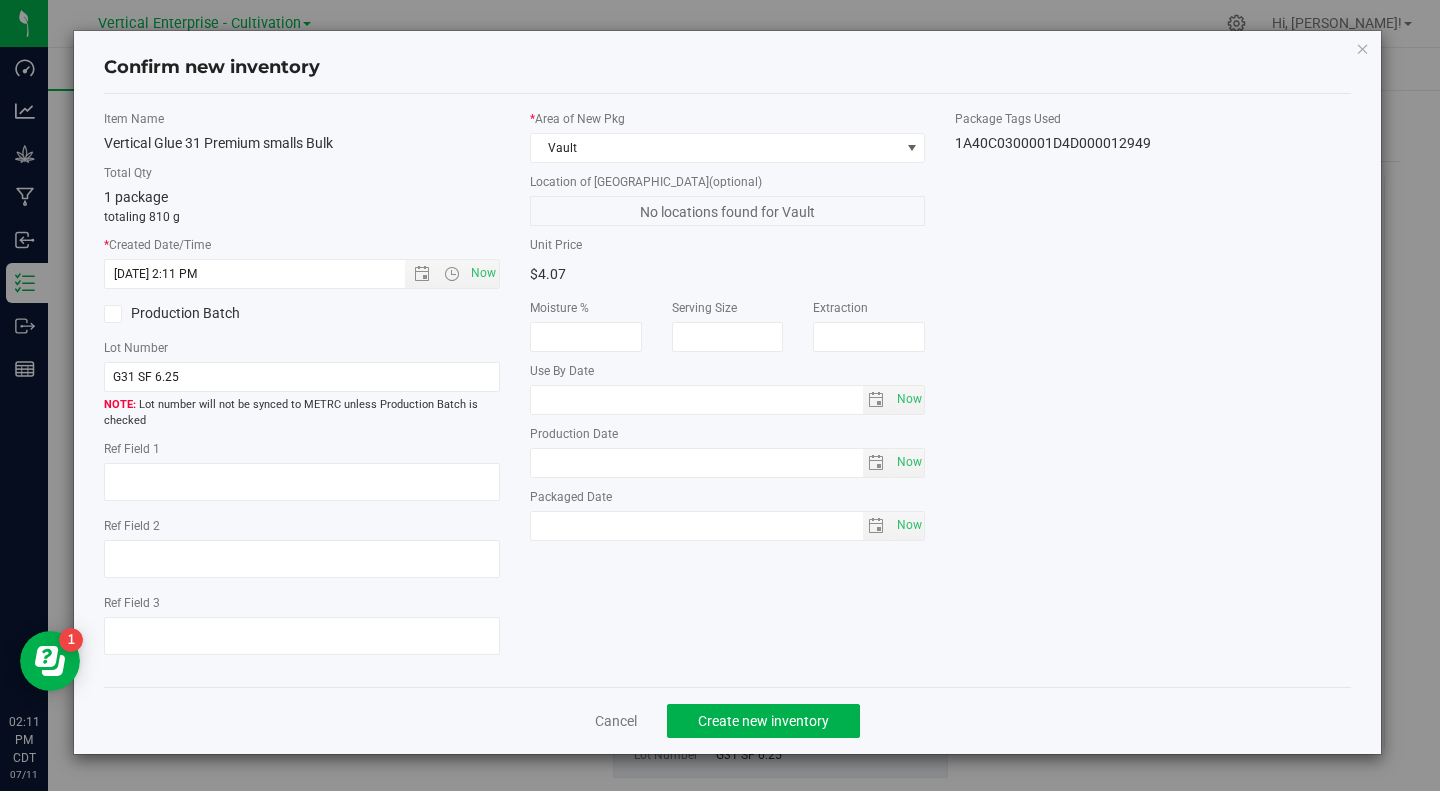 click on "Cancel
Create new inventory" at bounding box center (728, 720) 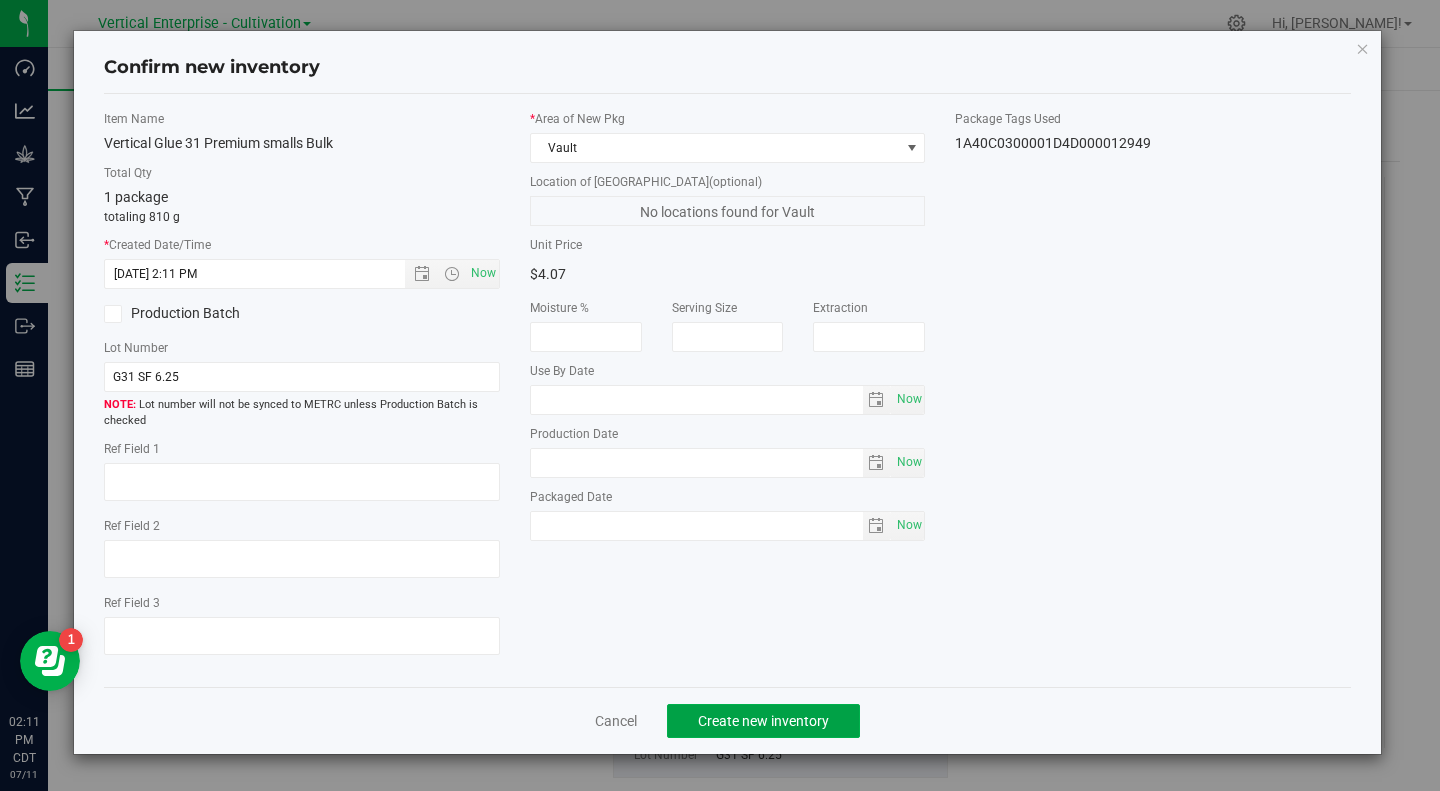 click on "Create new inventory" 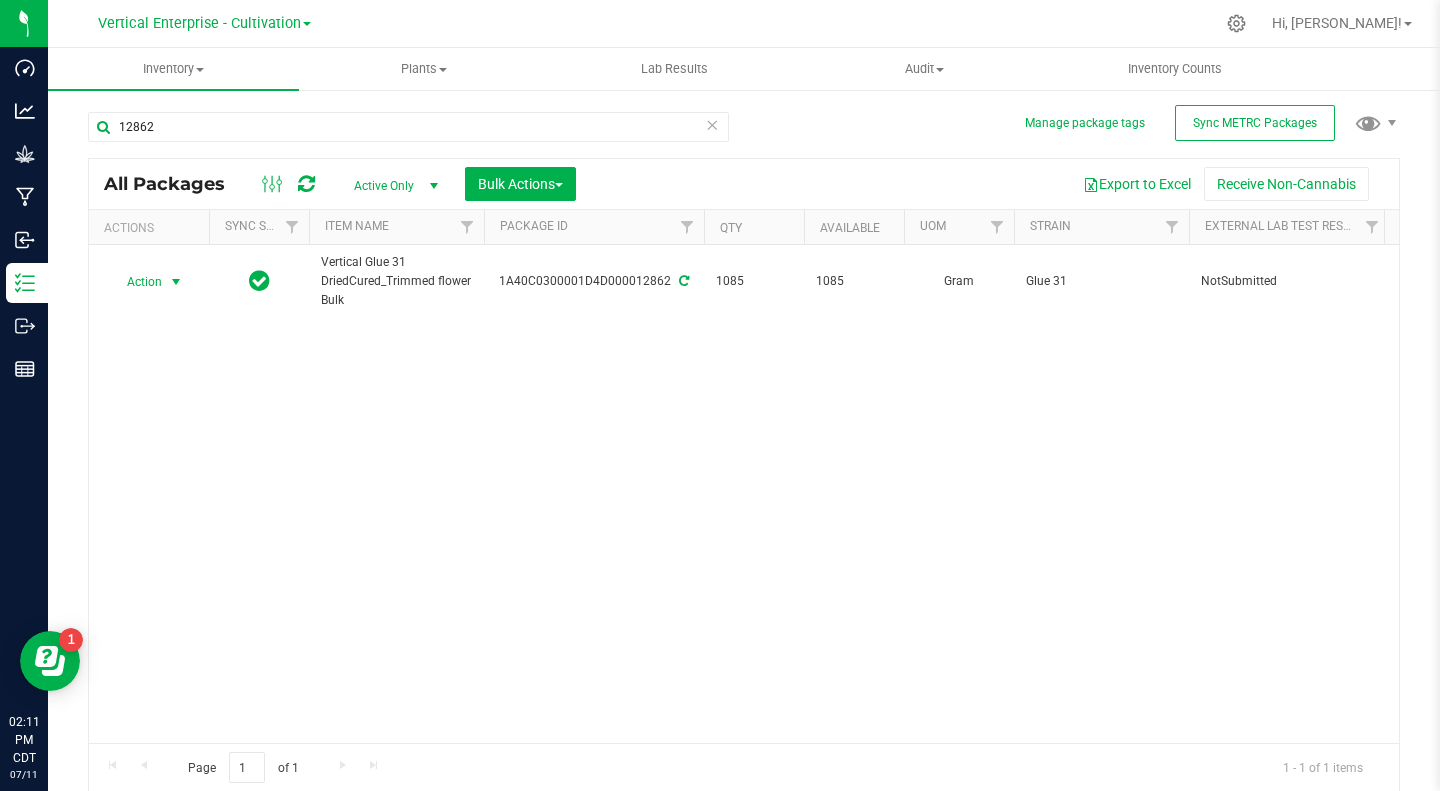 click on "Action" at bounding box center (136, 282) 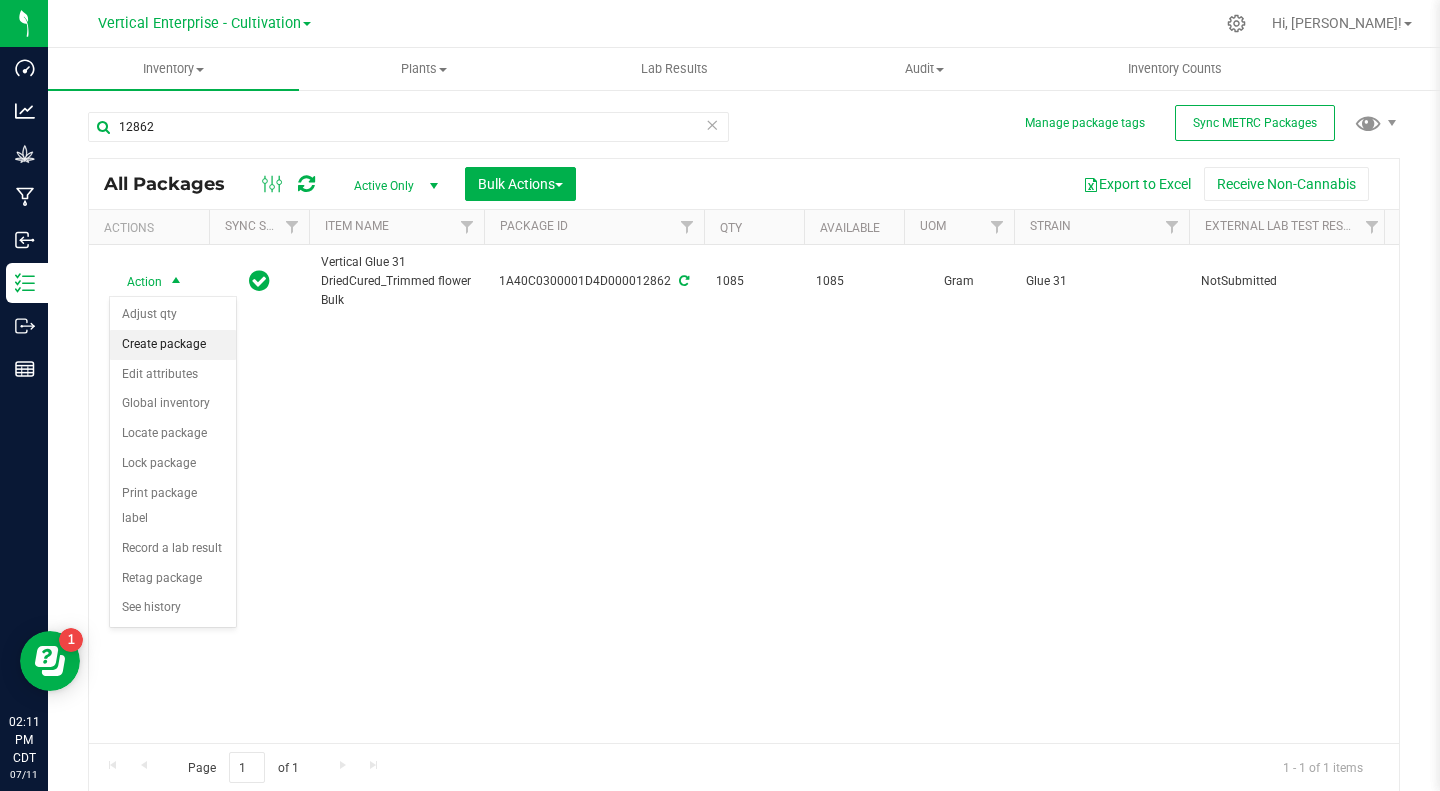 click on "Create package" at bounding box center [173, 345] 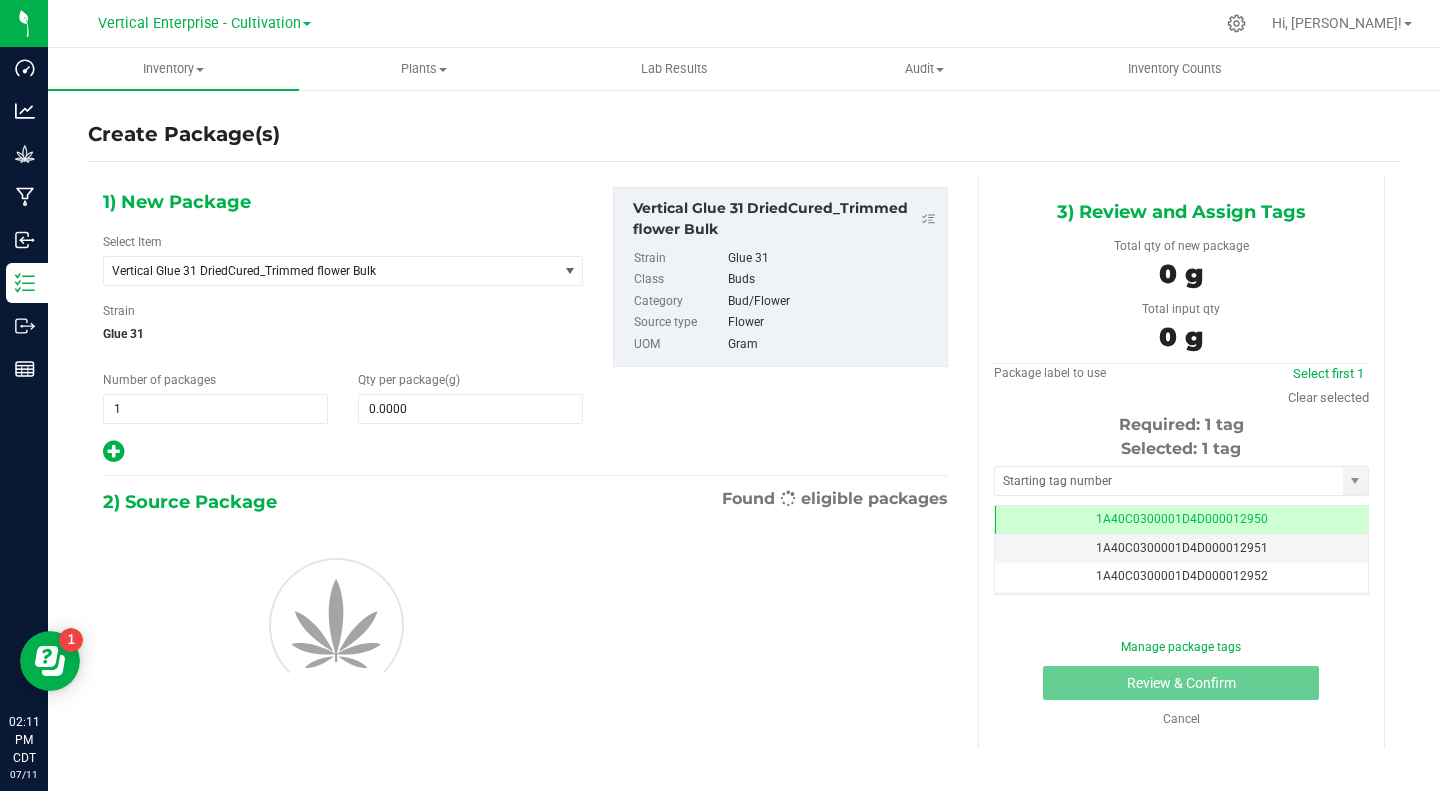 scroll, scrollTop: 0, scrollLeft: 0, axis: both 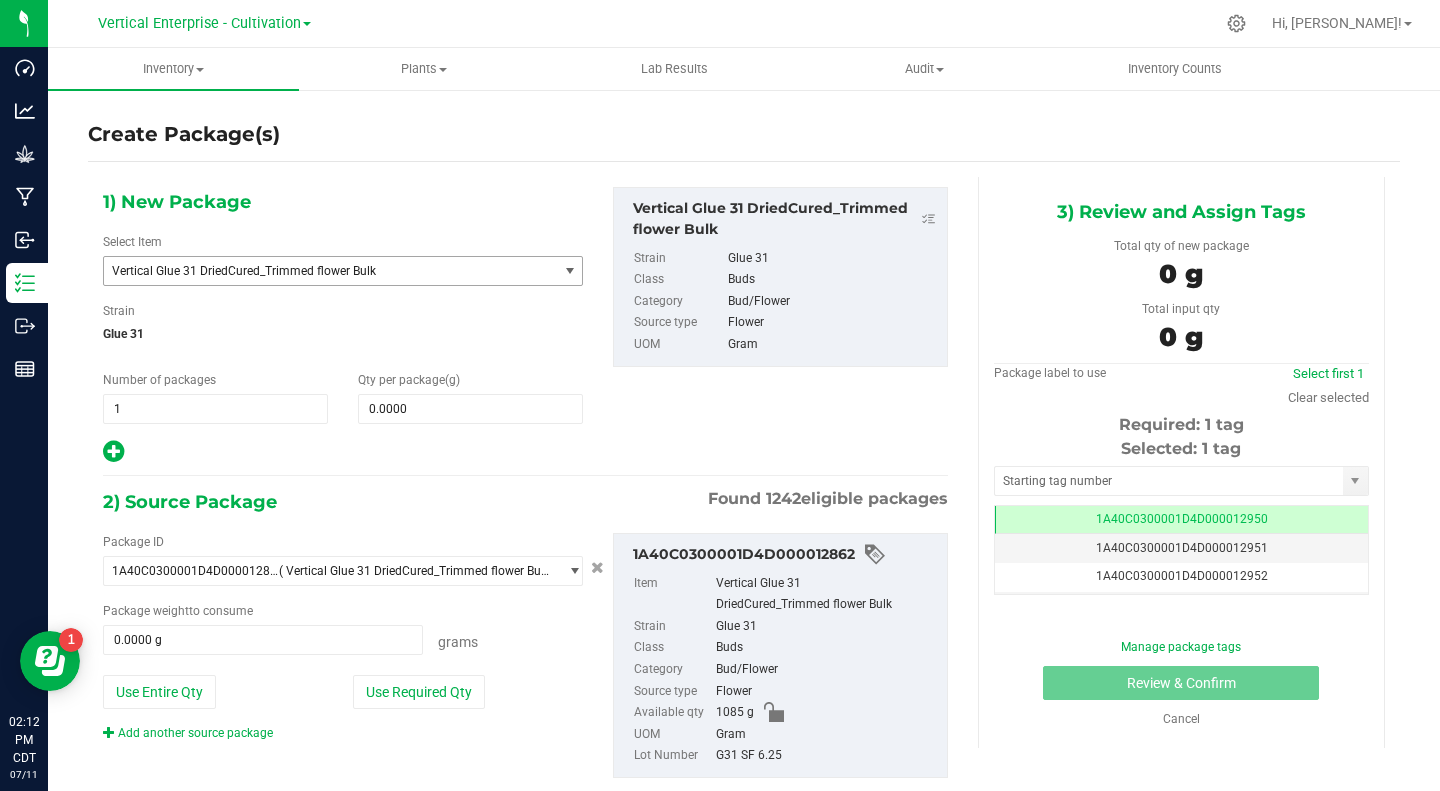 click on "Vertical Glue 31 DriedCured_Trimmed flower Bulk" at bounding box center (322, 271) 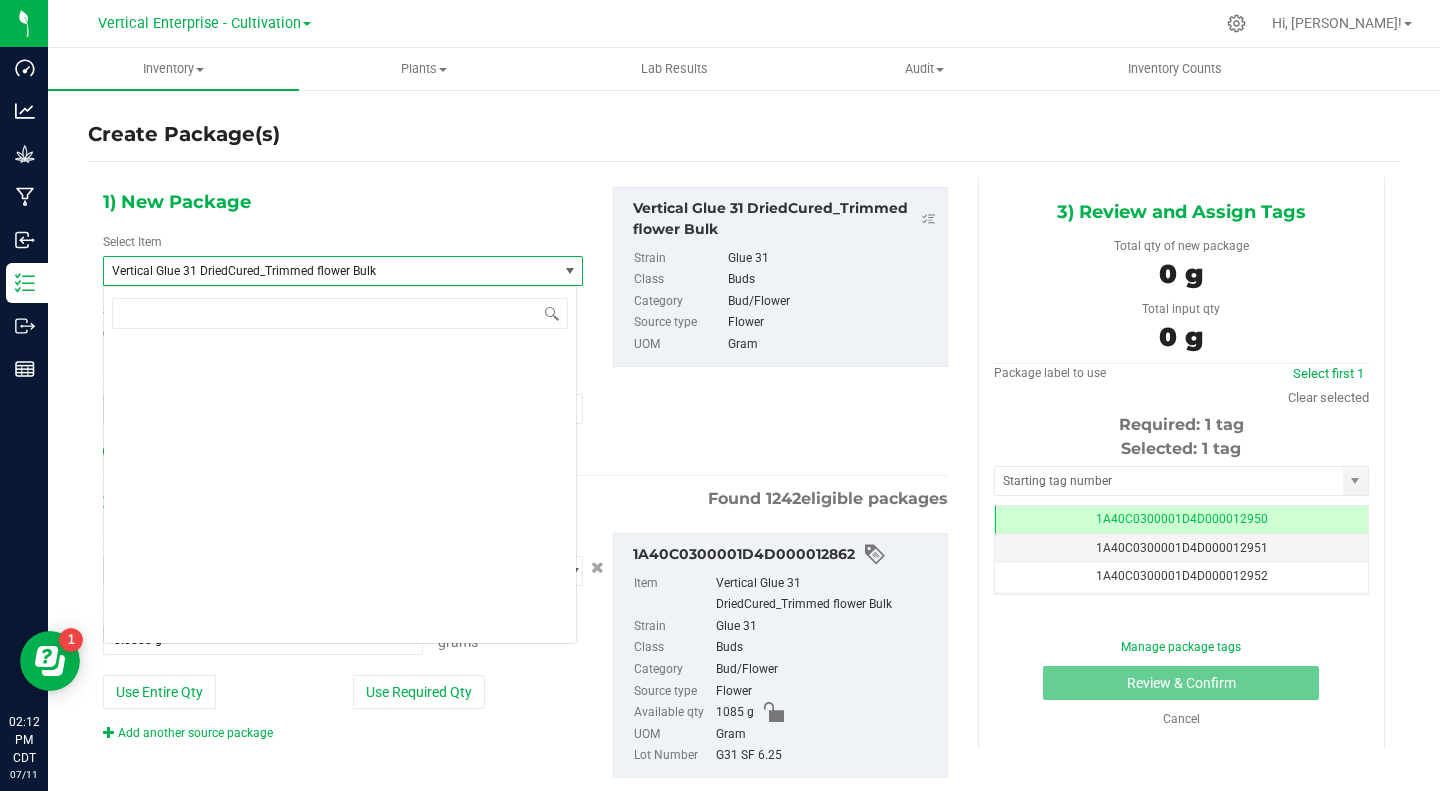scroll, scrollTop: 232736, scrollLeft: 0, axis: vertical 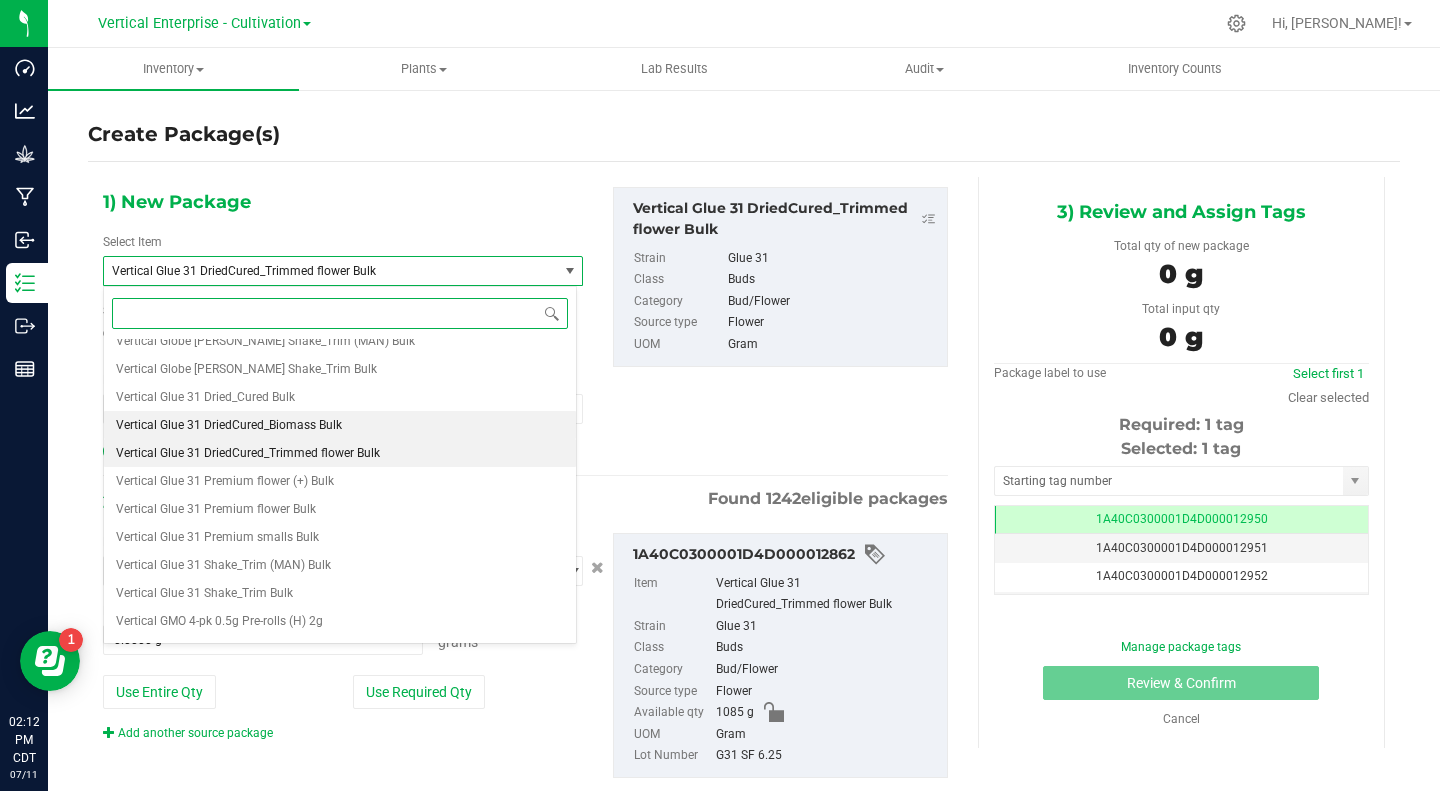 click on "Vertical Glue 31 DriedCured_Biomass Bulk" at bounding box center (229, 425) 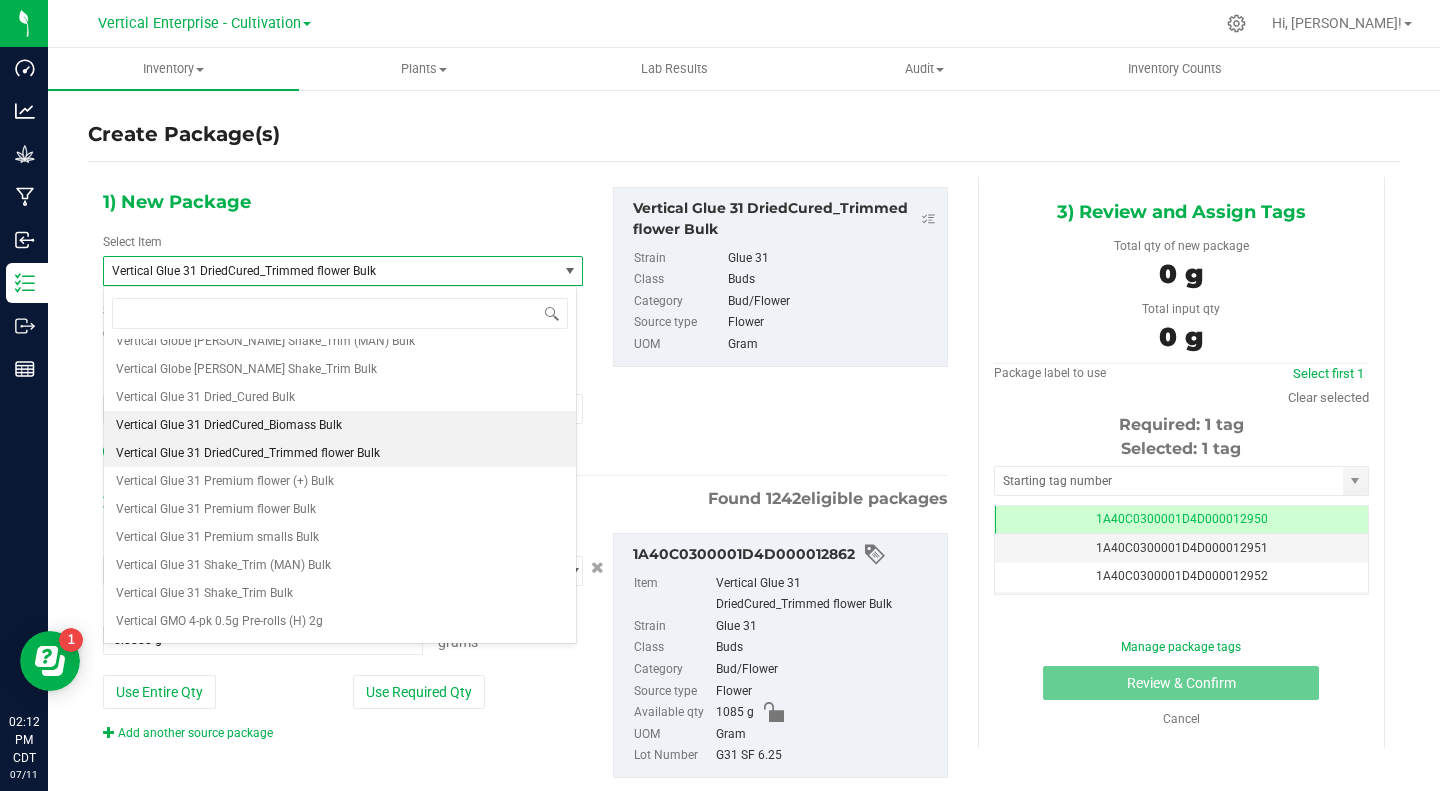 type on "0.0000" 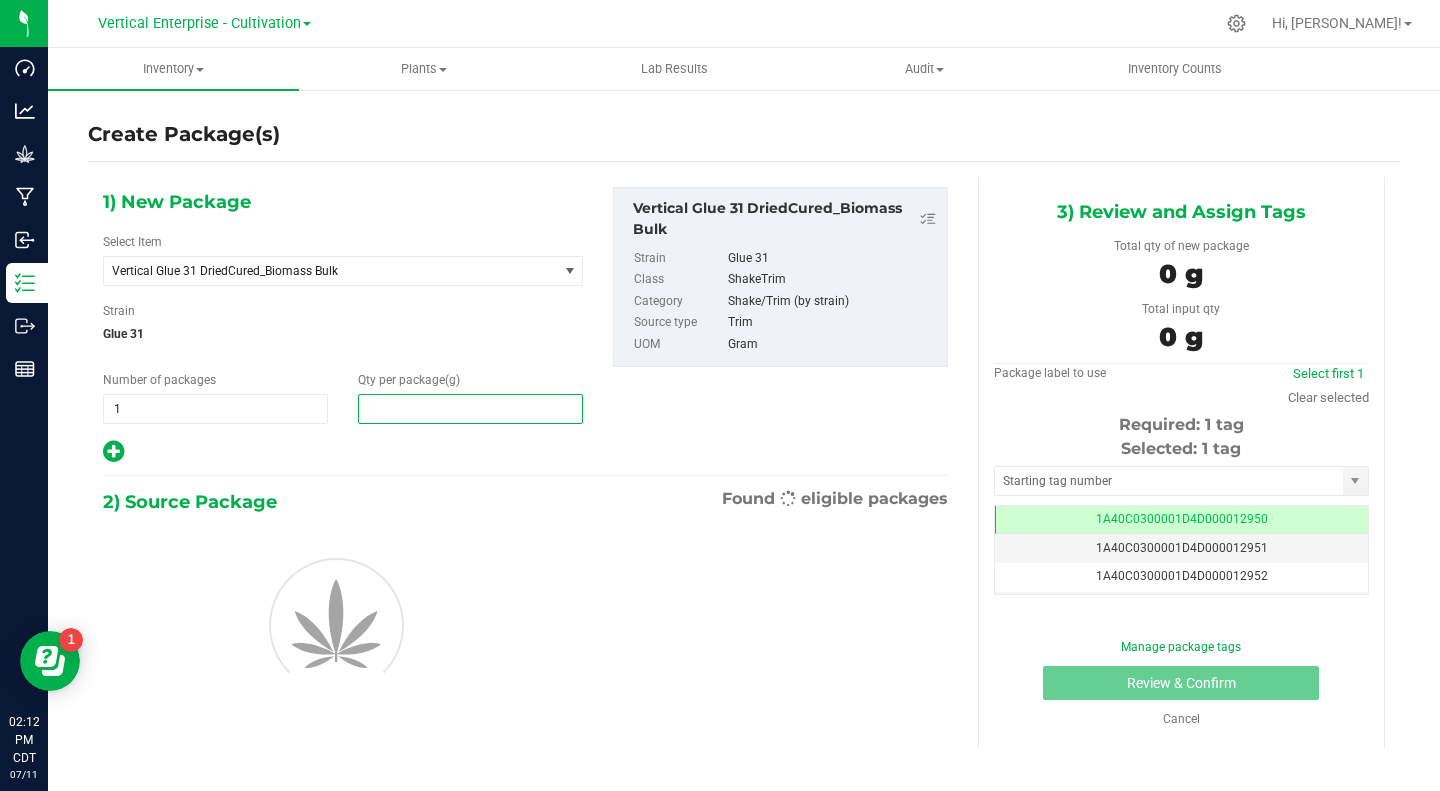 click at bounding box center (470, 409) 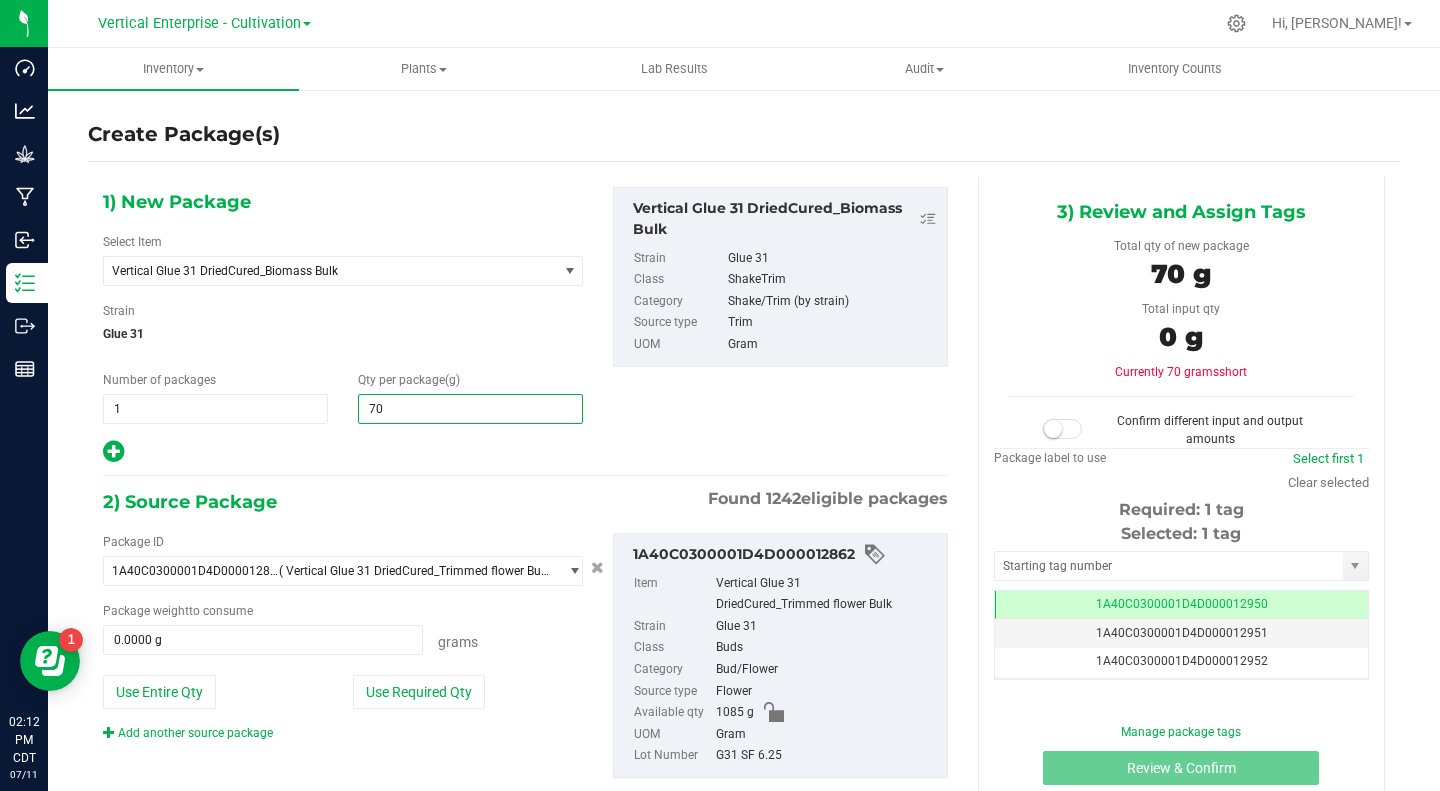 type on "700" 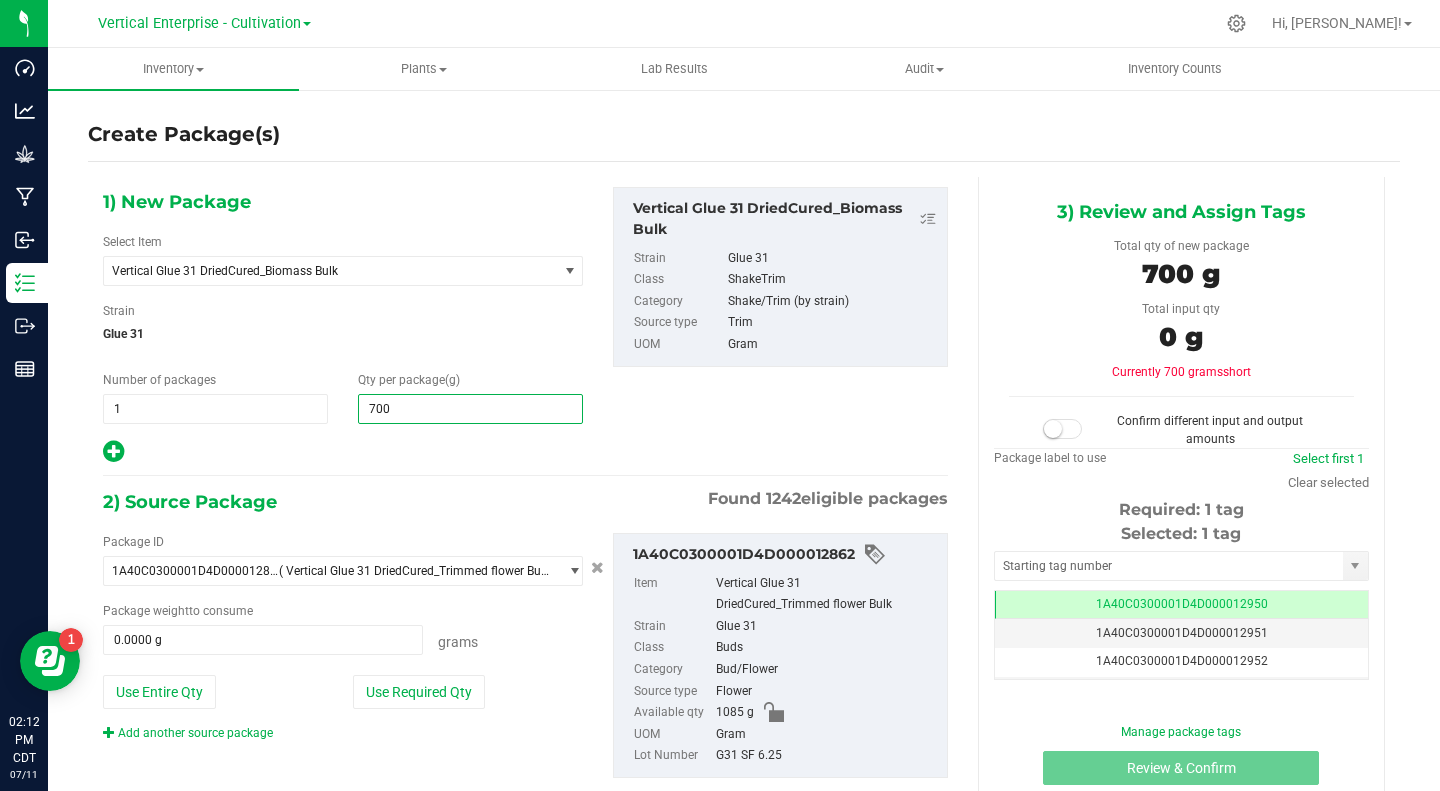 type on "700.0000" 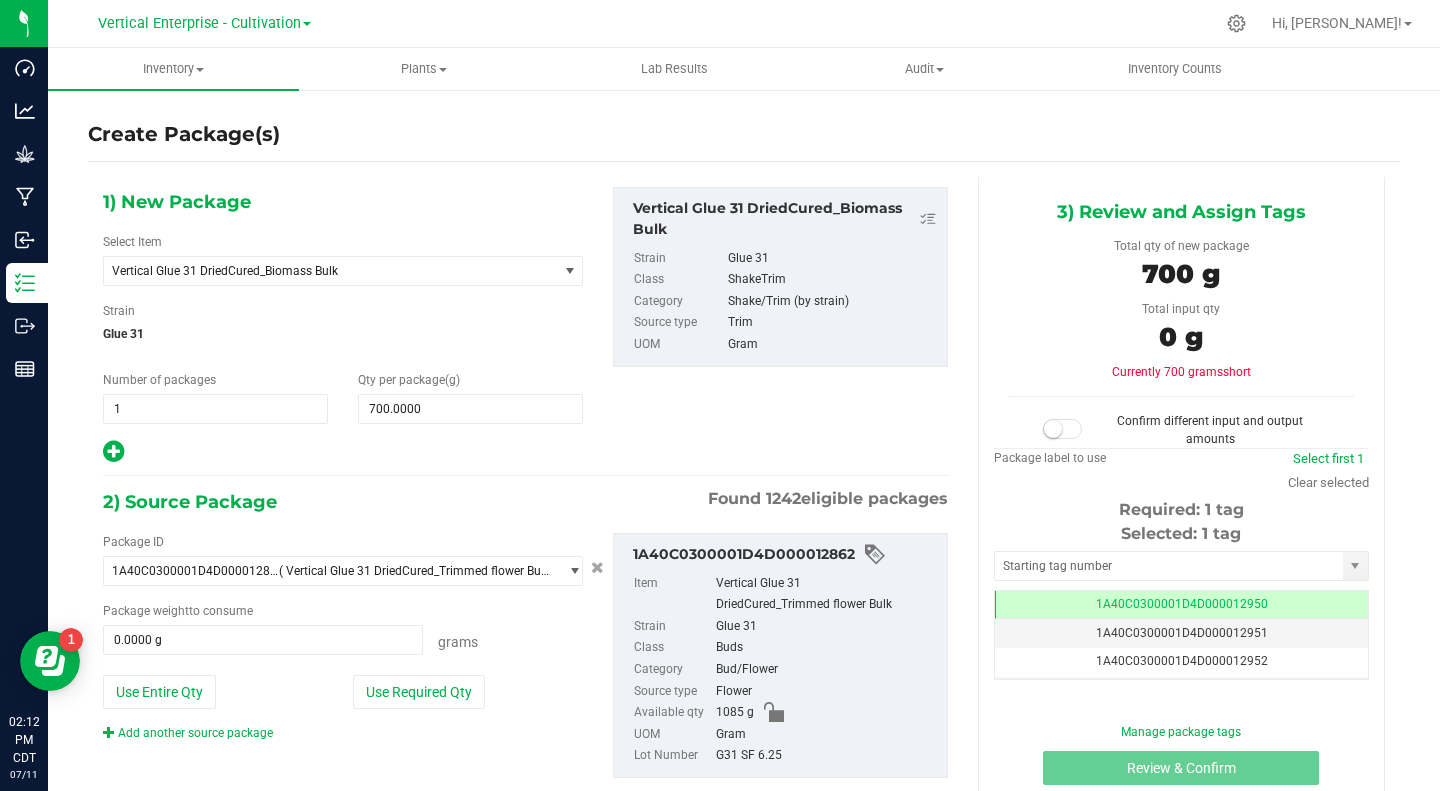 click on "Use Required Qty" at bounding box center [419, 692] 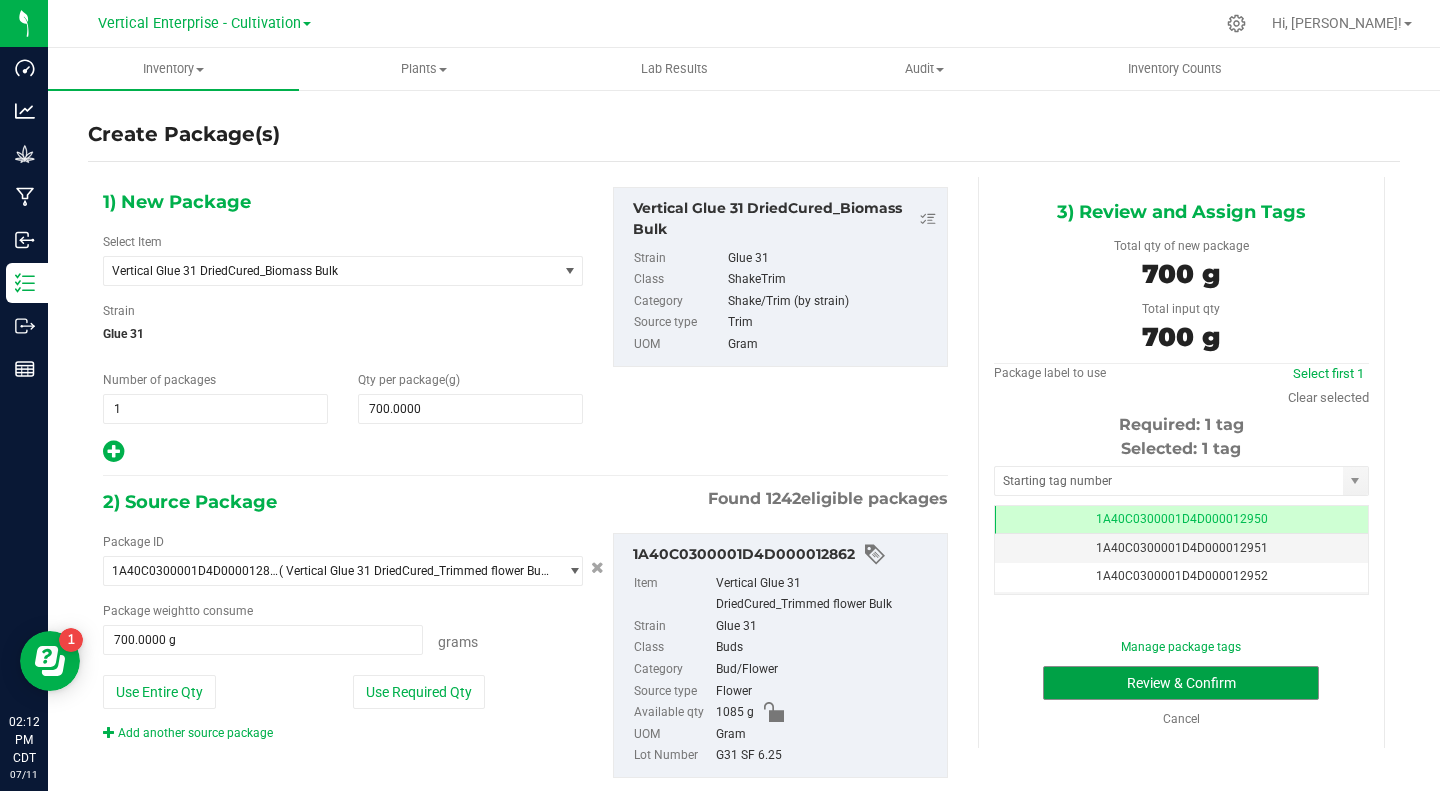 click on "Review & Confirm" at bounding box center (1181, 683) 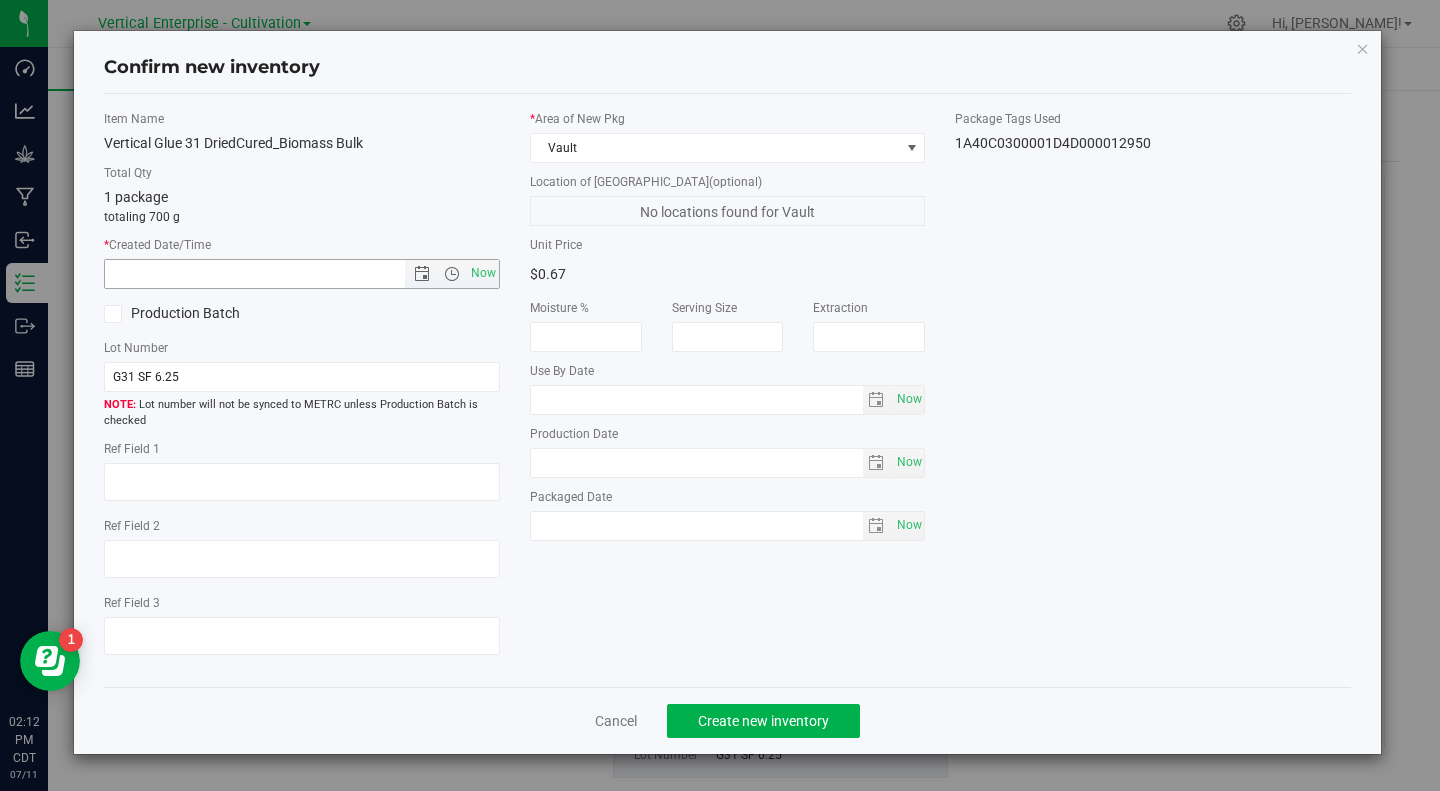 click on "Now" at bounding box center (483, 273) 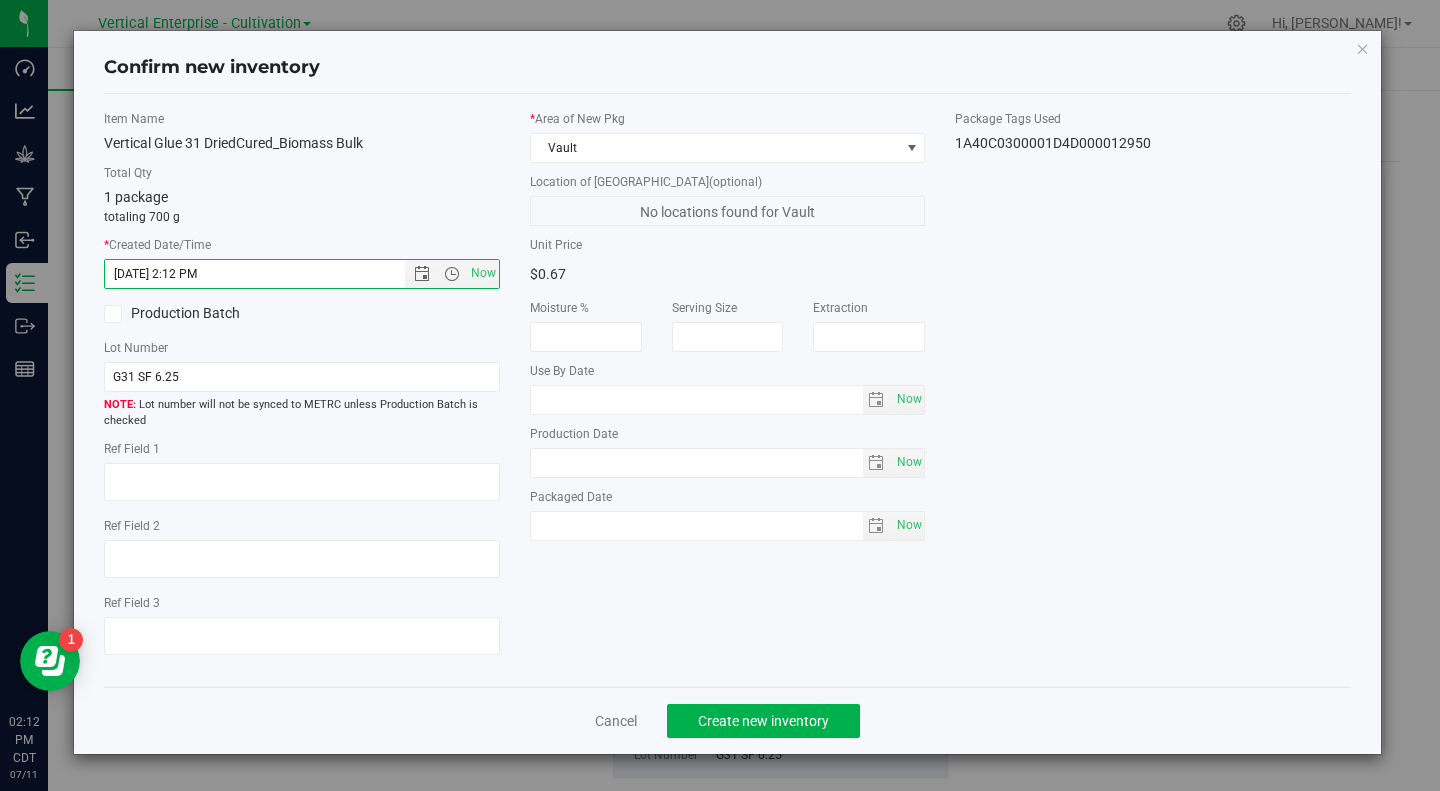 click at bounding box center [112, 314] 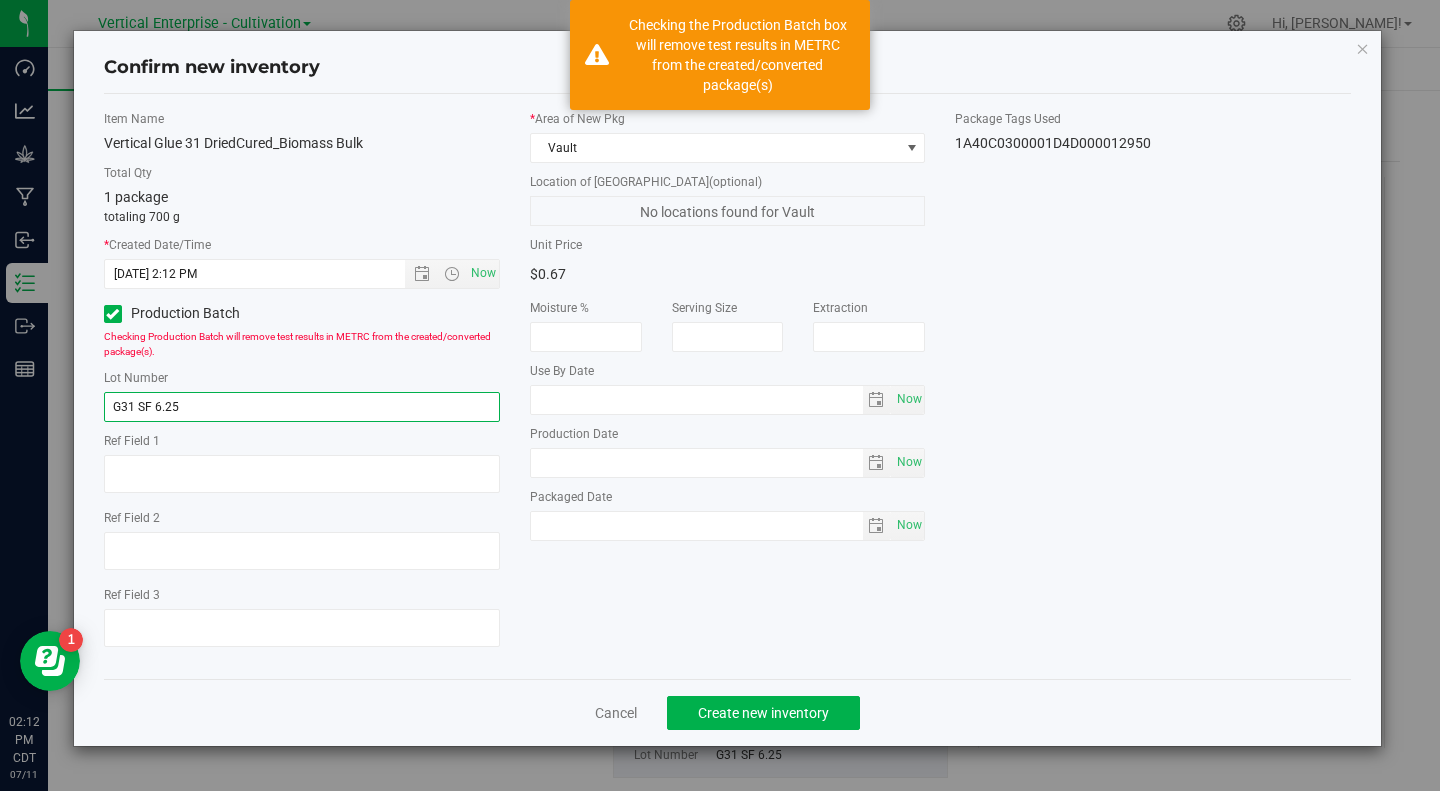 click on "G31 SF 6.25" at bounding box center [302, 407] 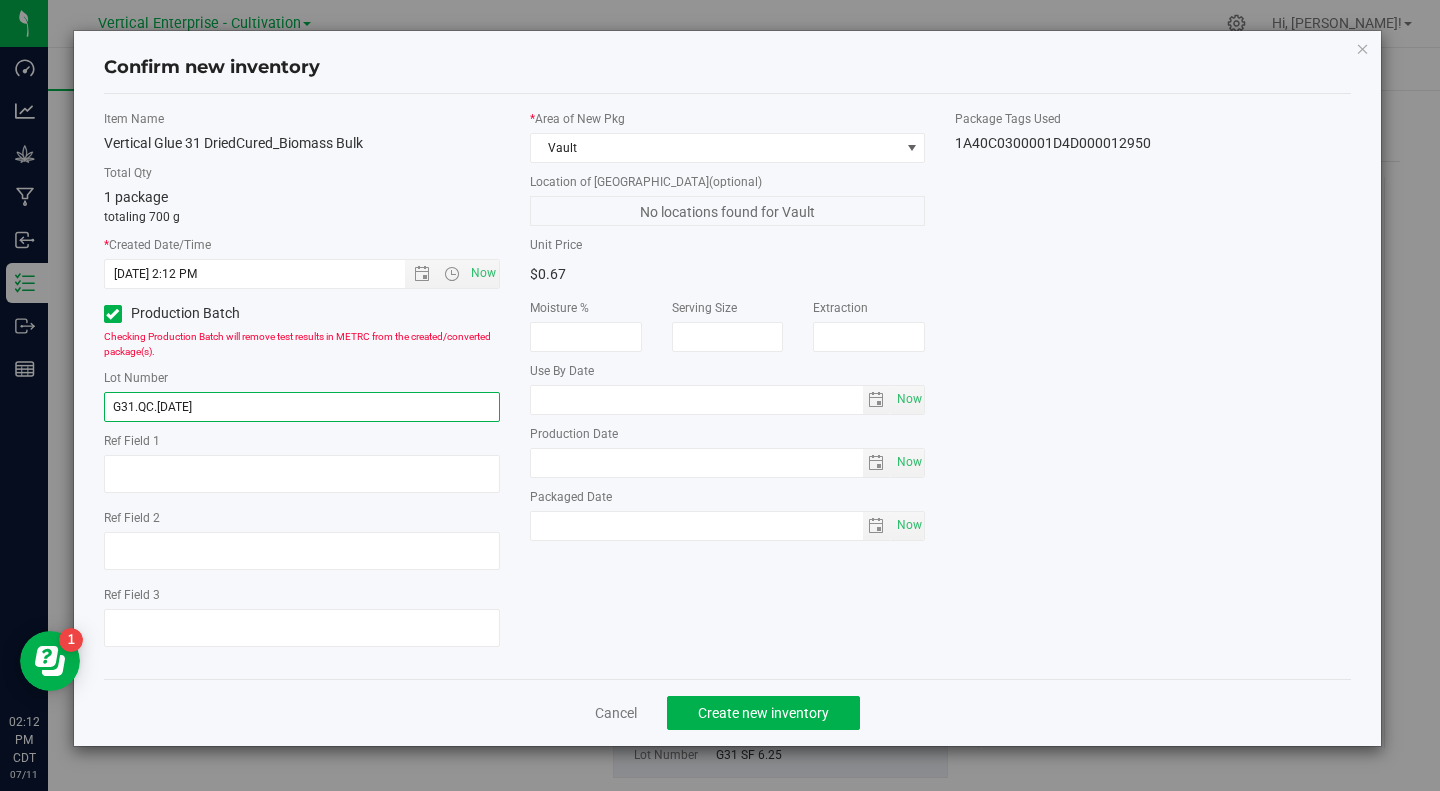 type on "G31.QC.7.11.25" 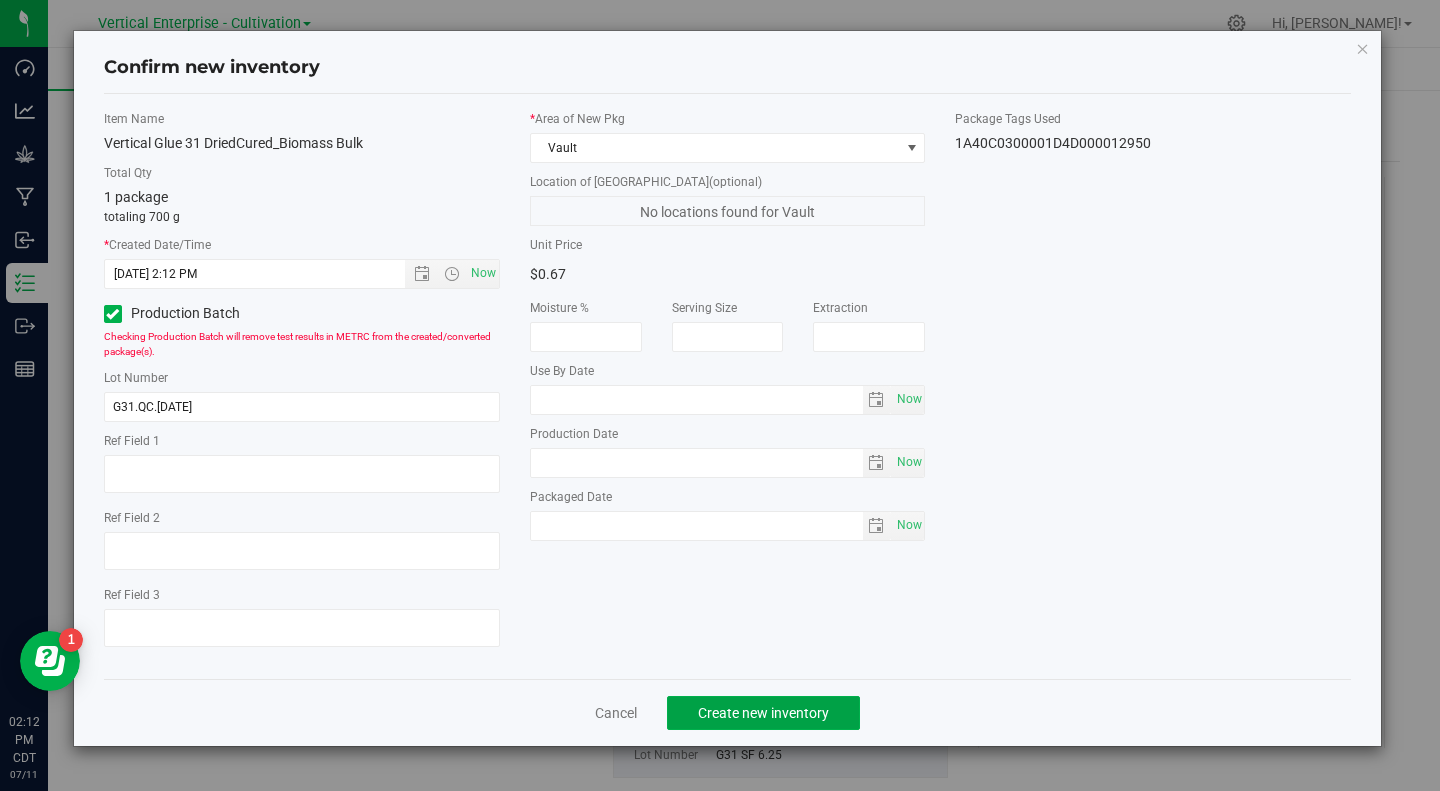 click on "Create new inventory" 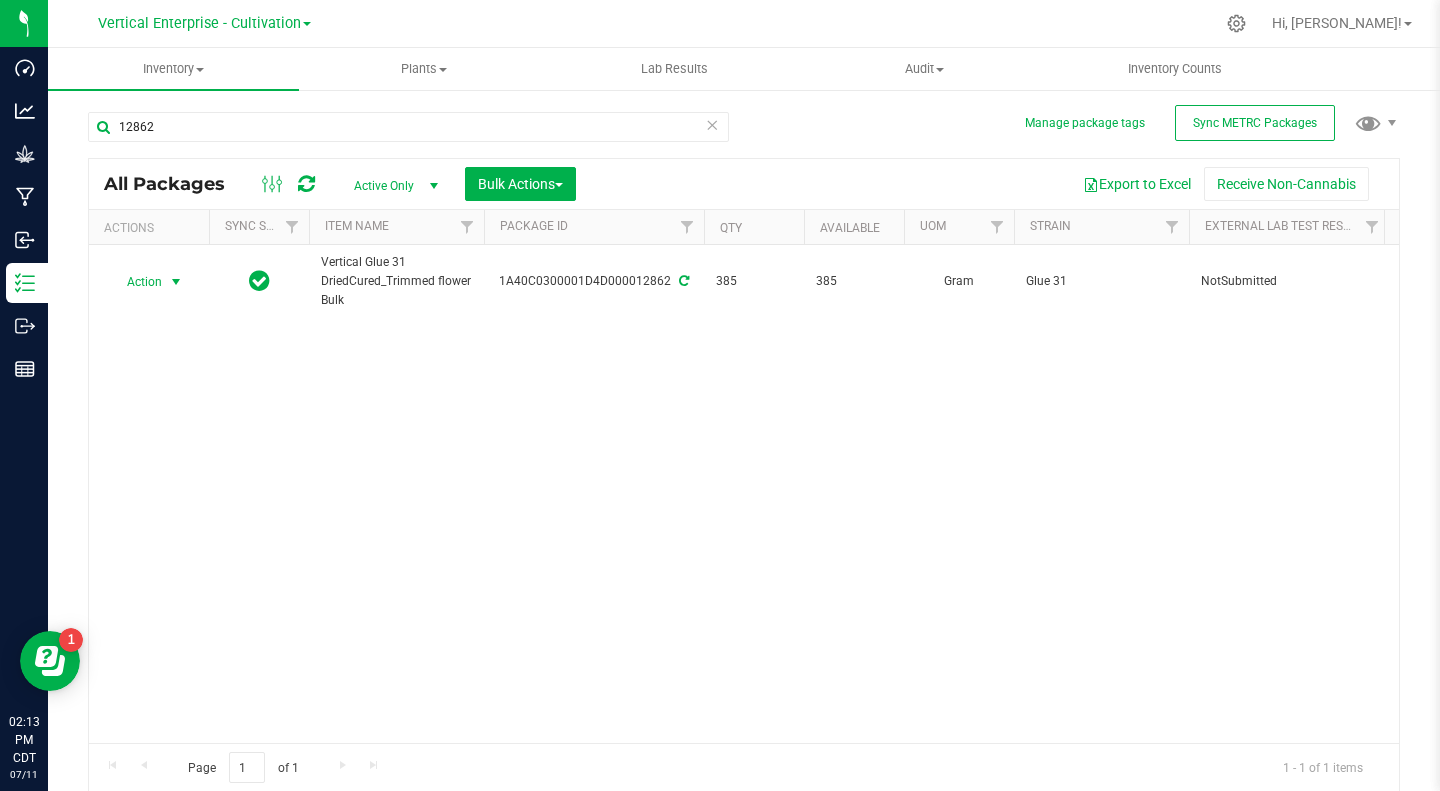 click on "Action" at bounding box center [136, 282] 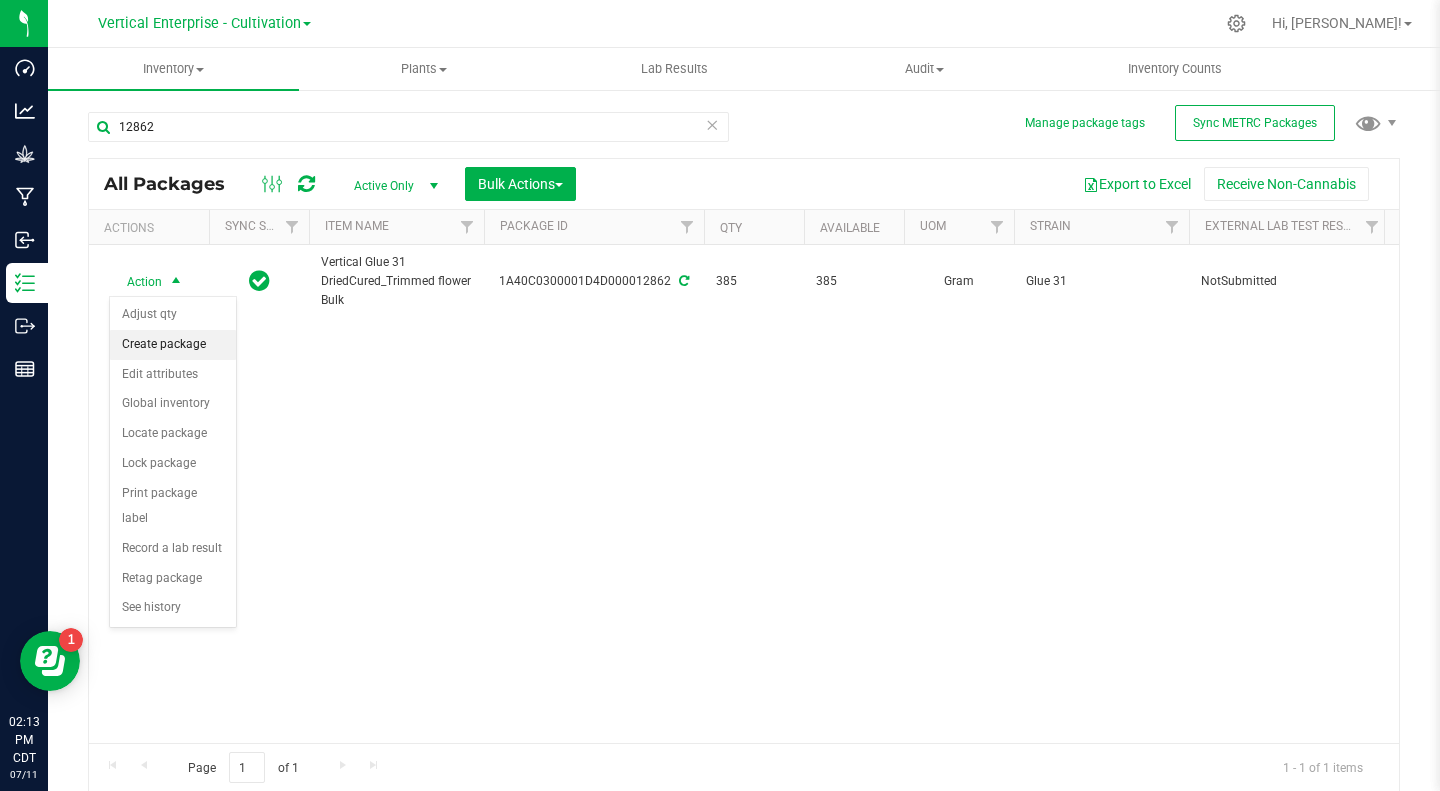click on "Create package" at bounding box center [173, 345] 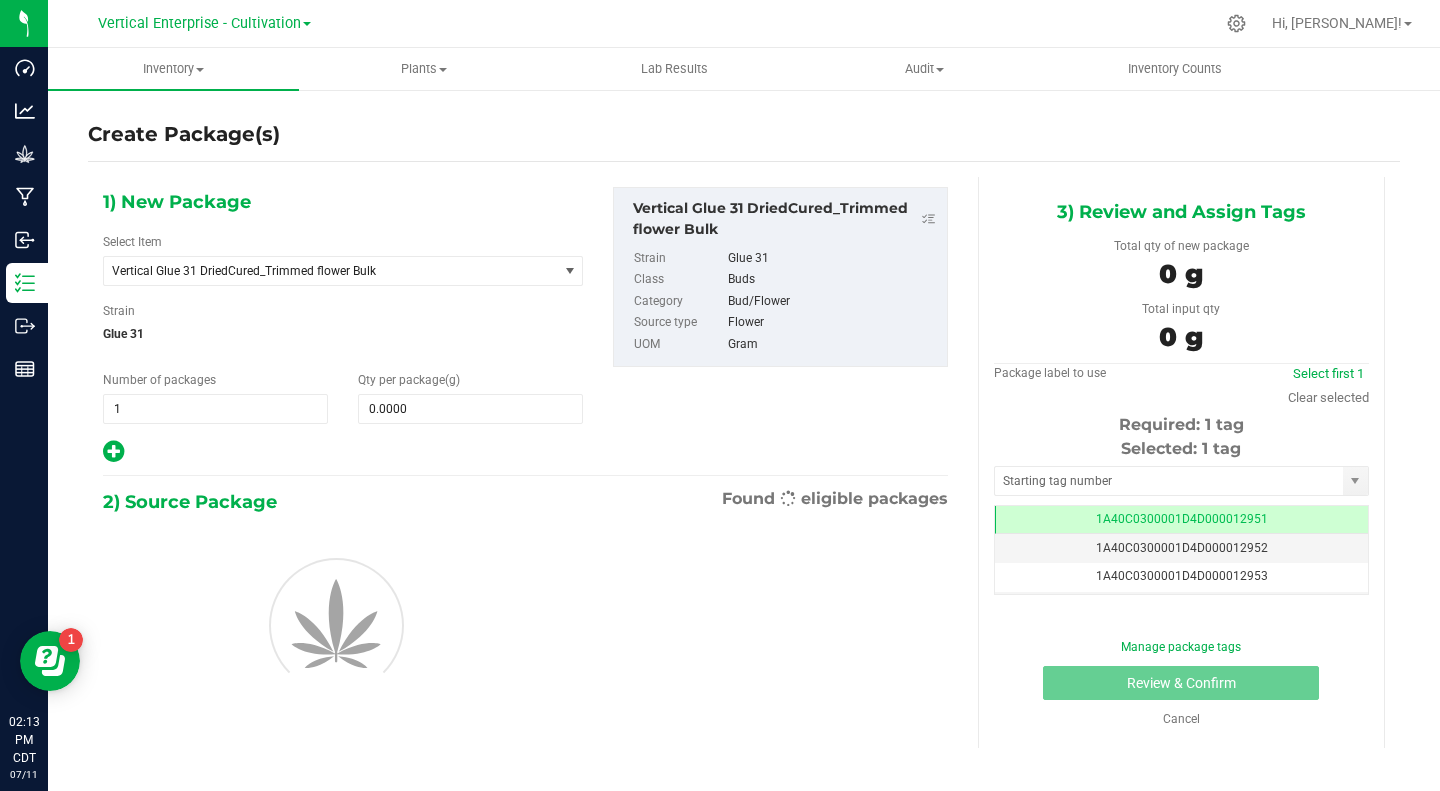 scroll, scrollTop: 0, scrollLeft: 0, axis: both 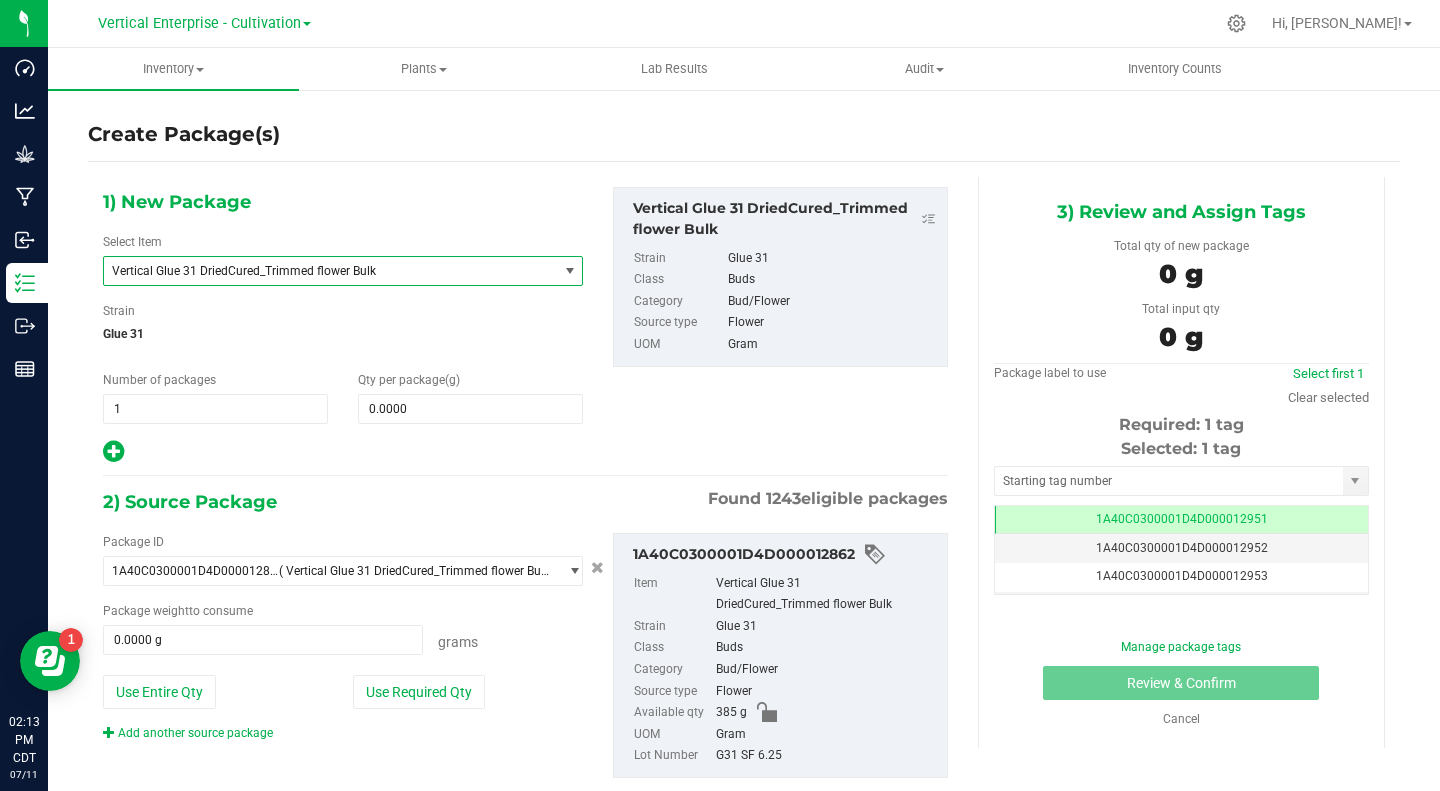 click on "Vertical Glue 31 DriedCured_Trimmed flower Bulk" at bounding box center [330, 271] 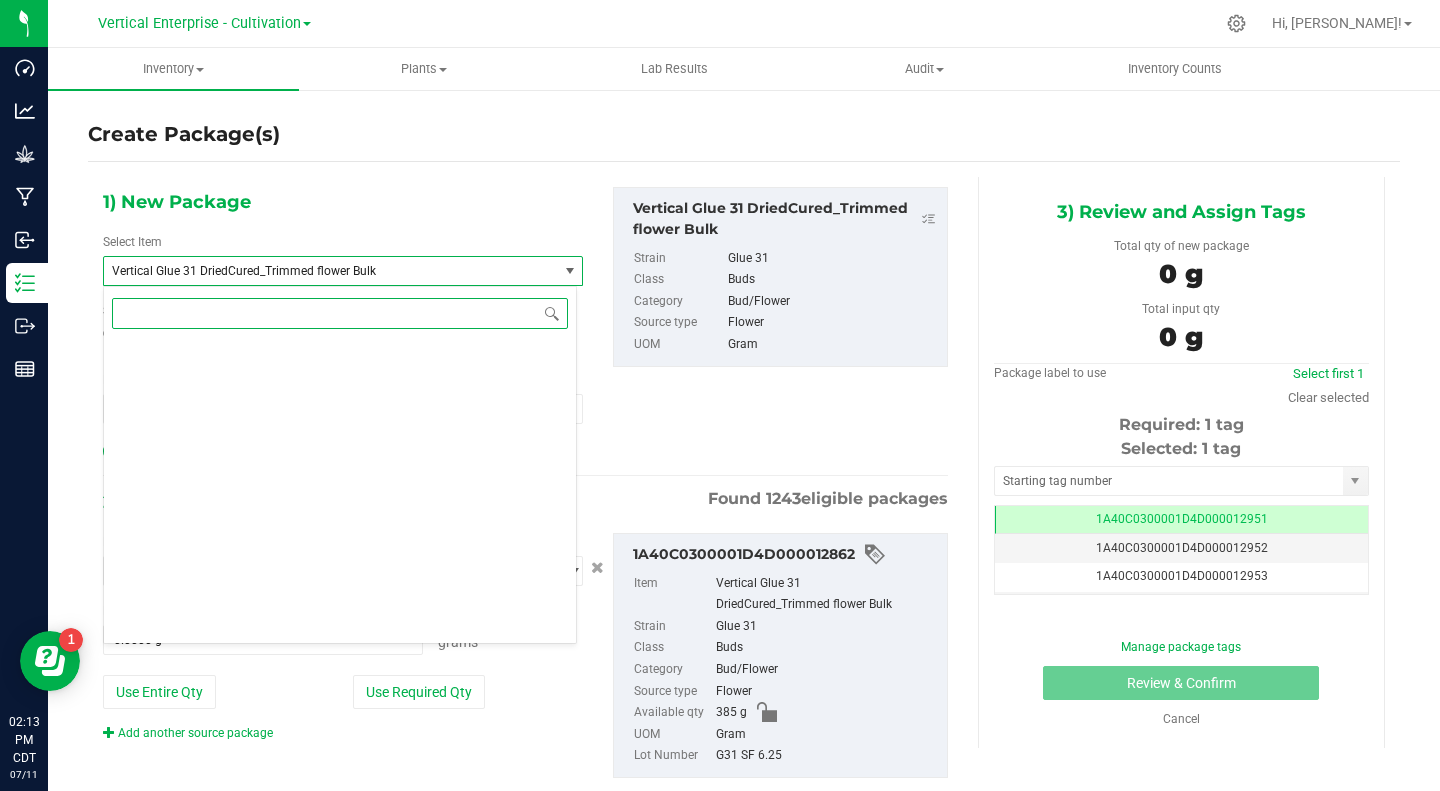 scroll, scrollTop: 232736, scrollLeft: 0, axis: vertical 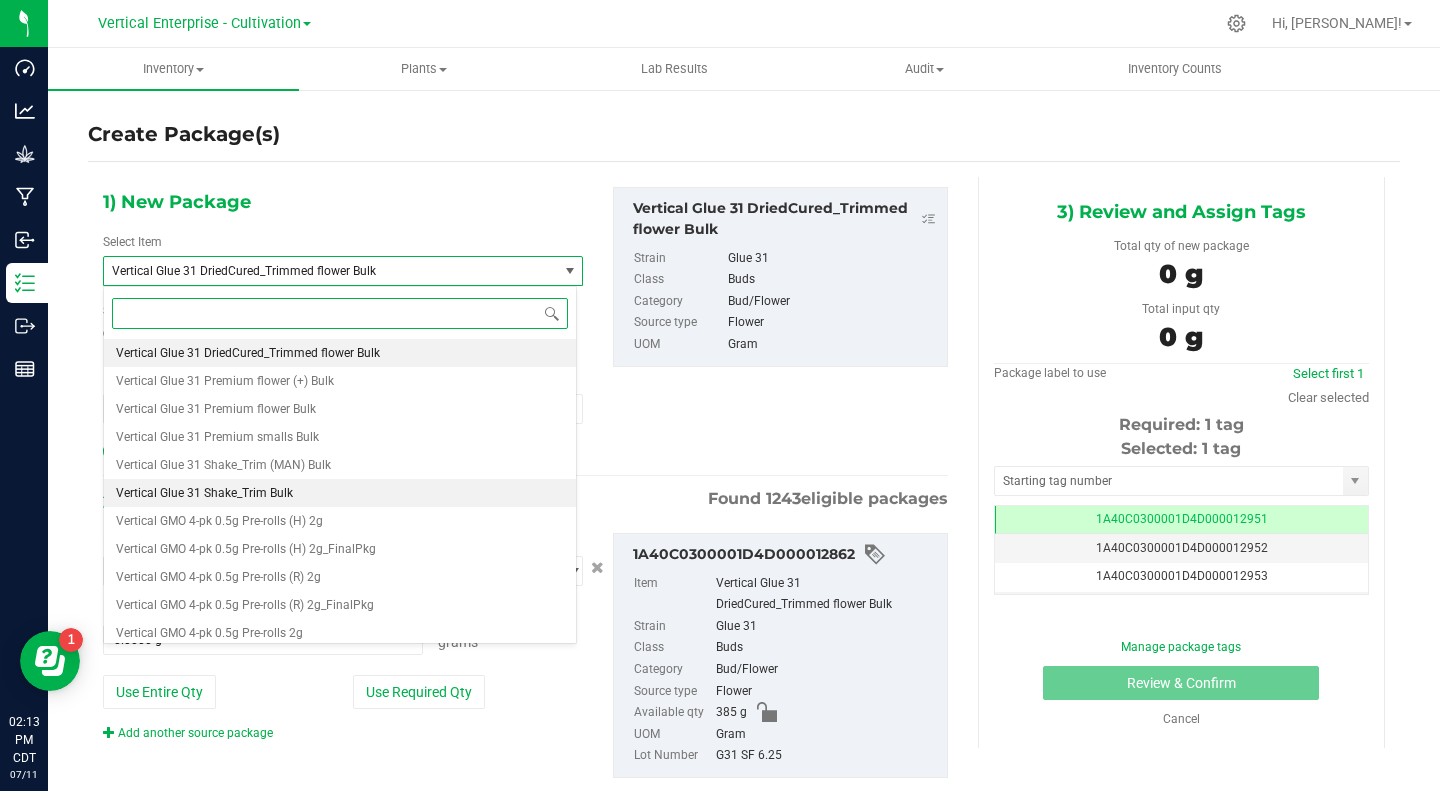 click on "Vertical Glue 31 Shake_Trim Bulk" at bounding box center (204, 493) 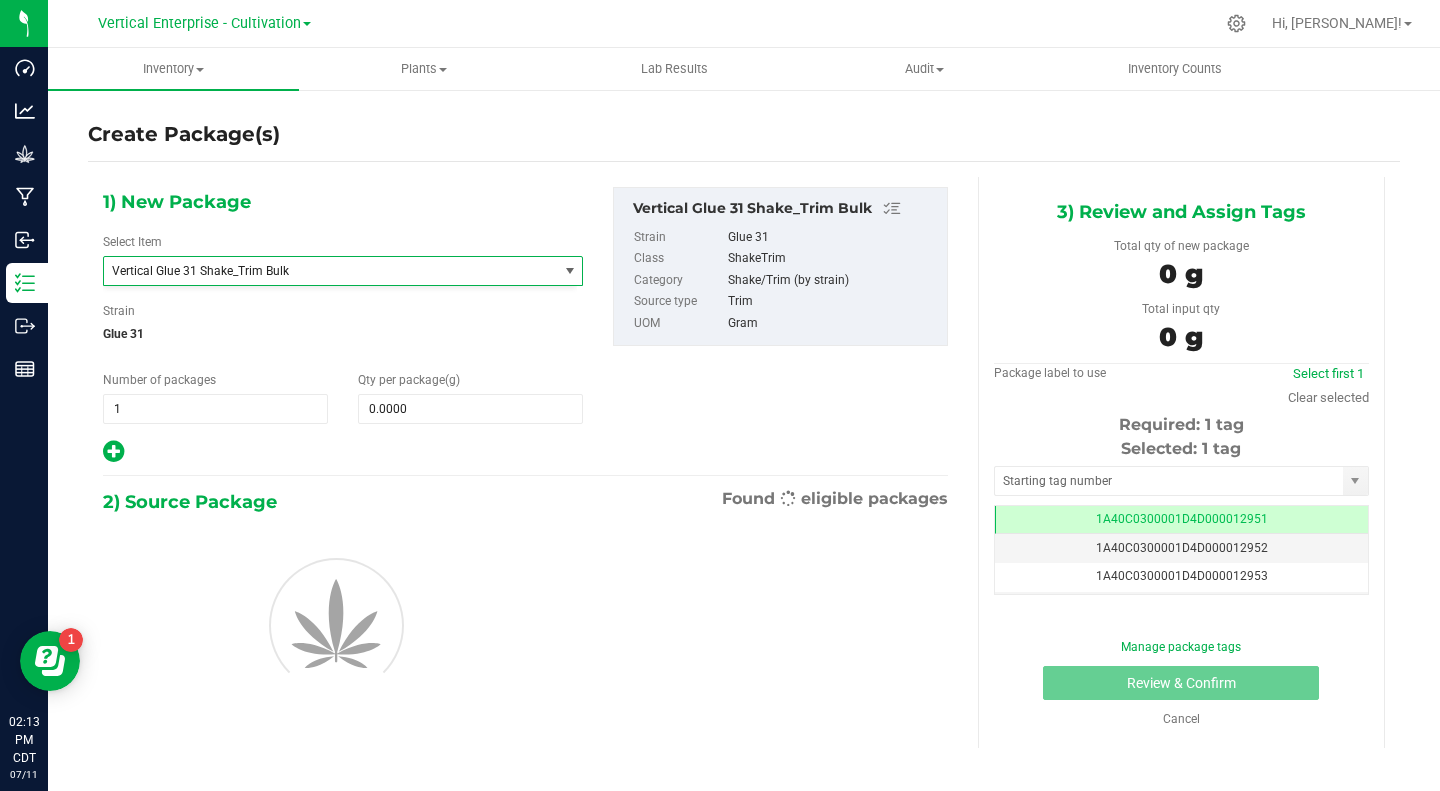 type on "0.0000" 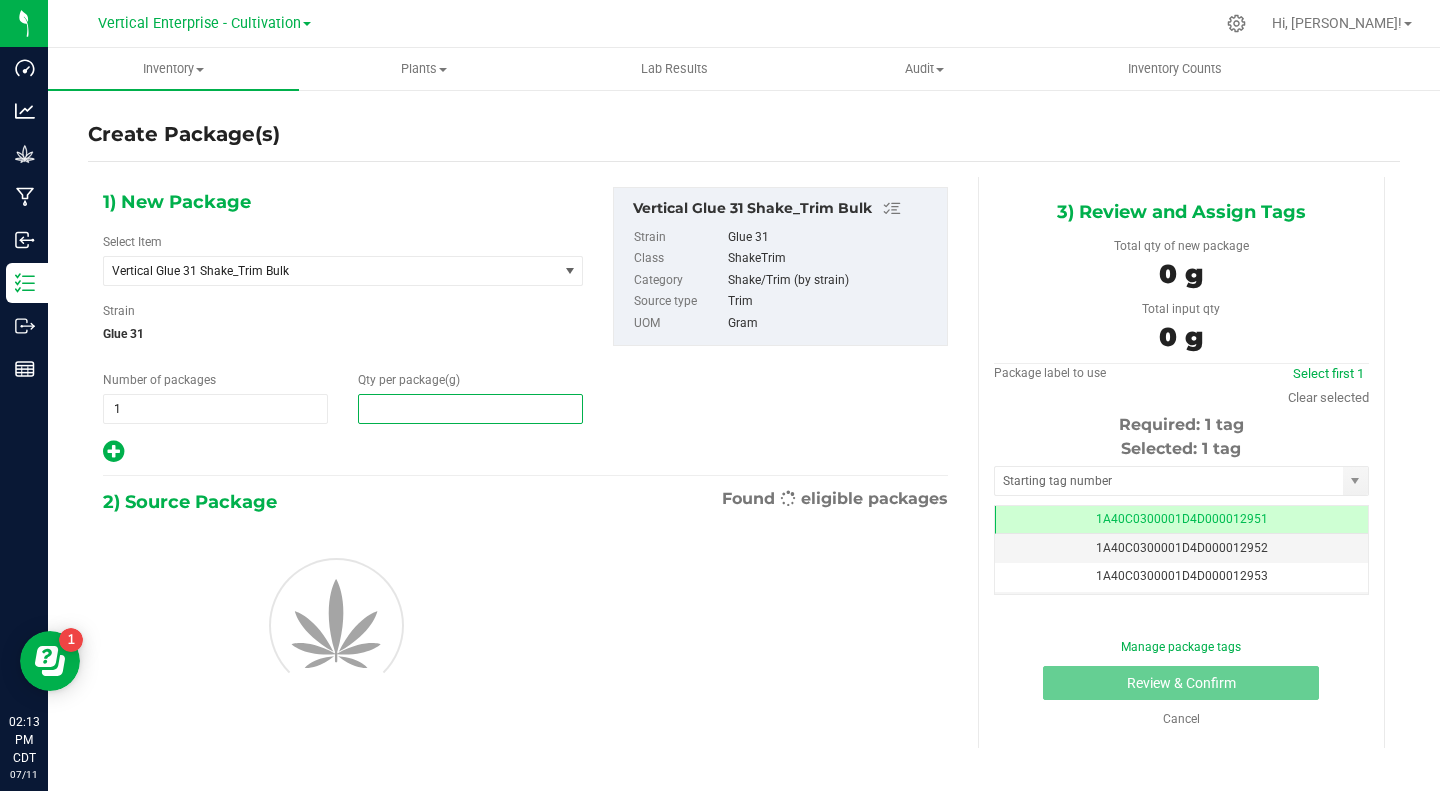 click at bounding box center [470, 409] 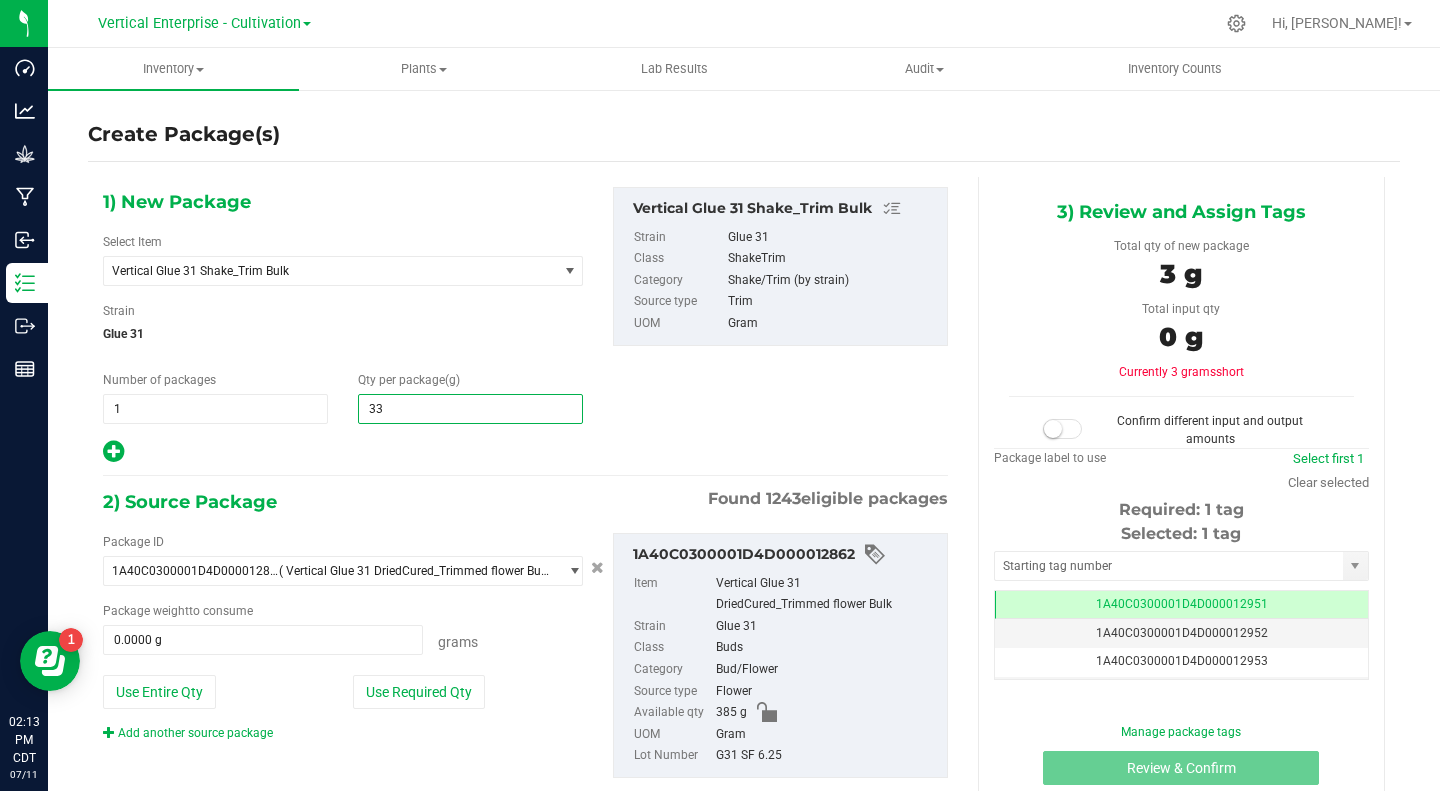type on "330" 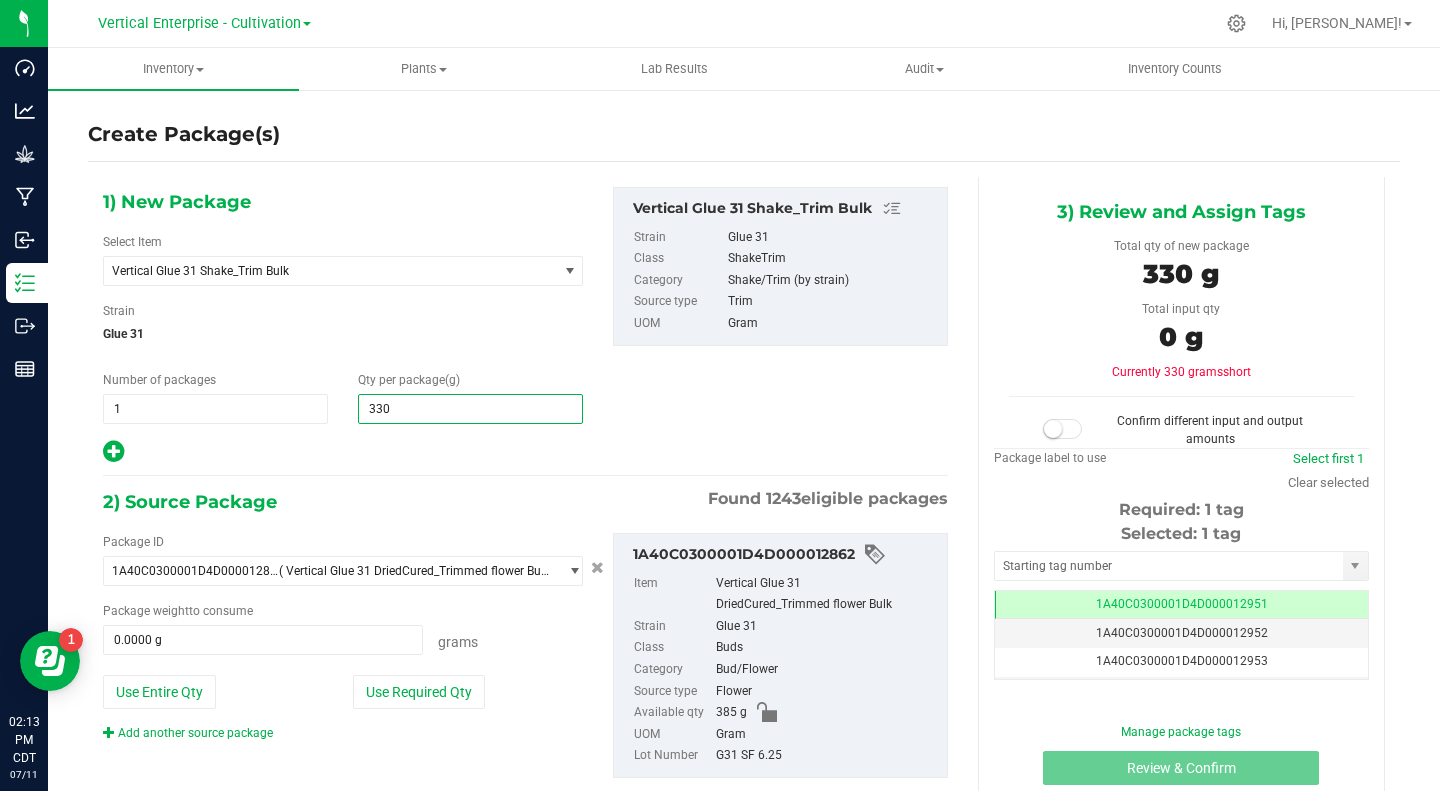 type on "330.0000" 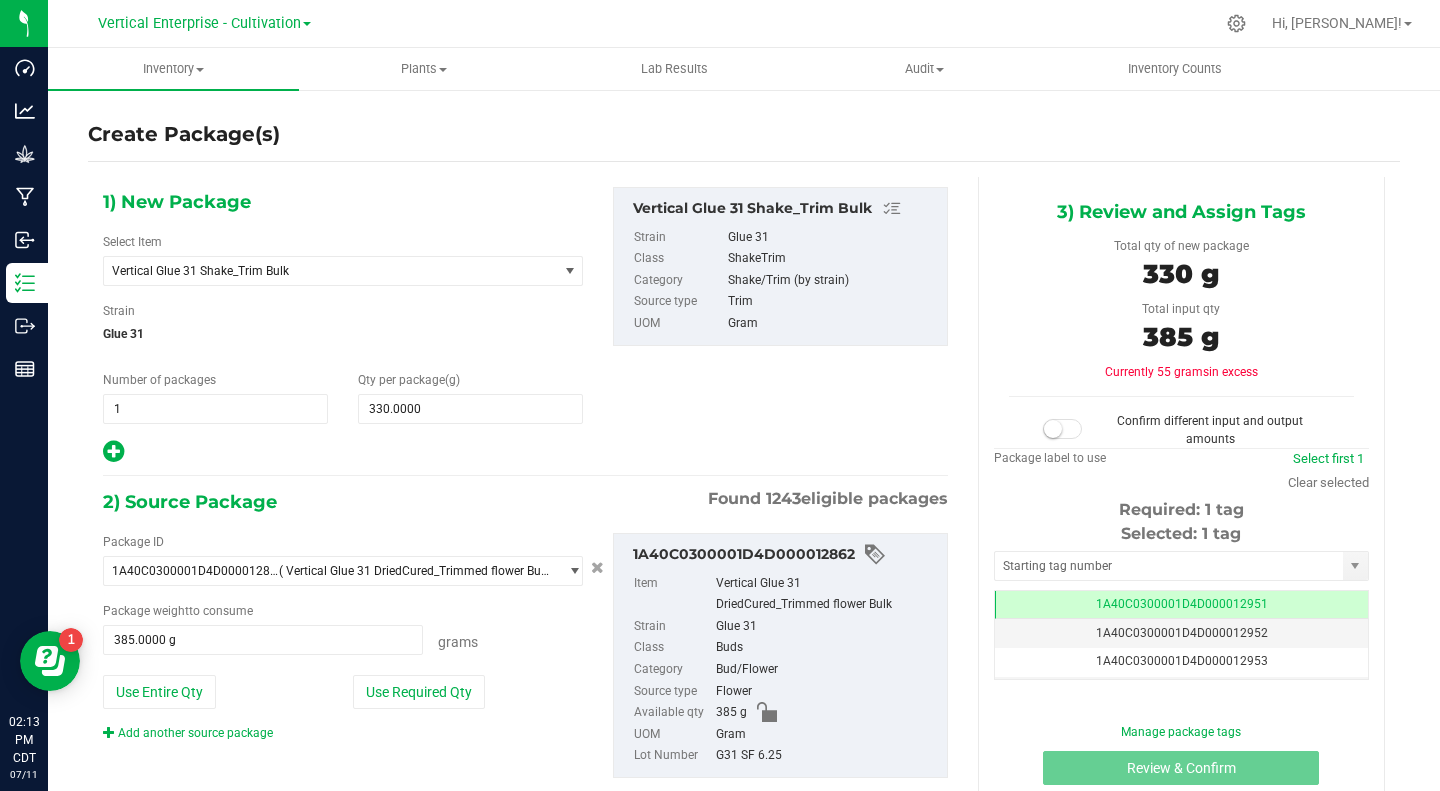 click at bounding box center (1053, 429) 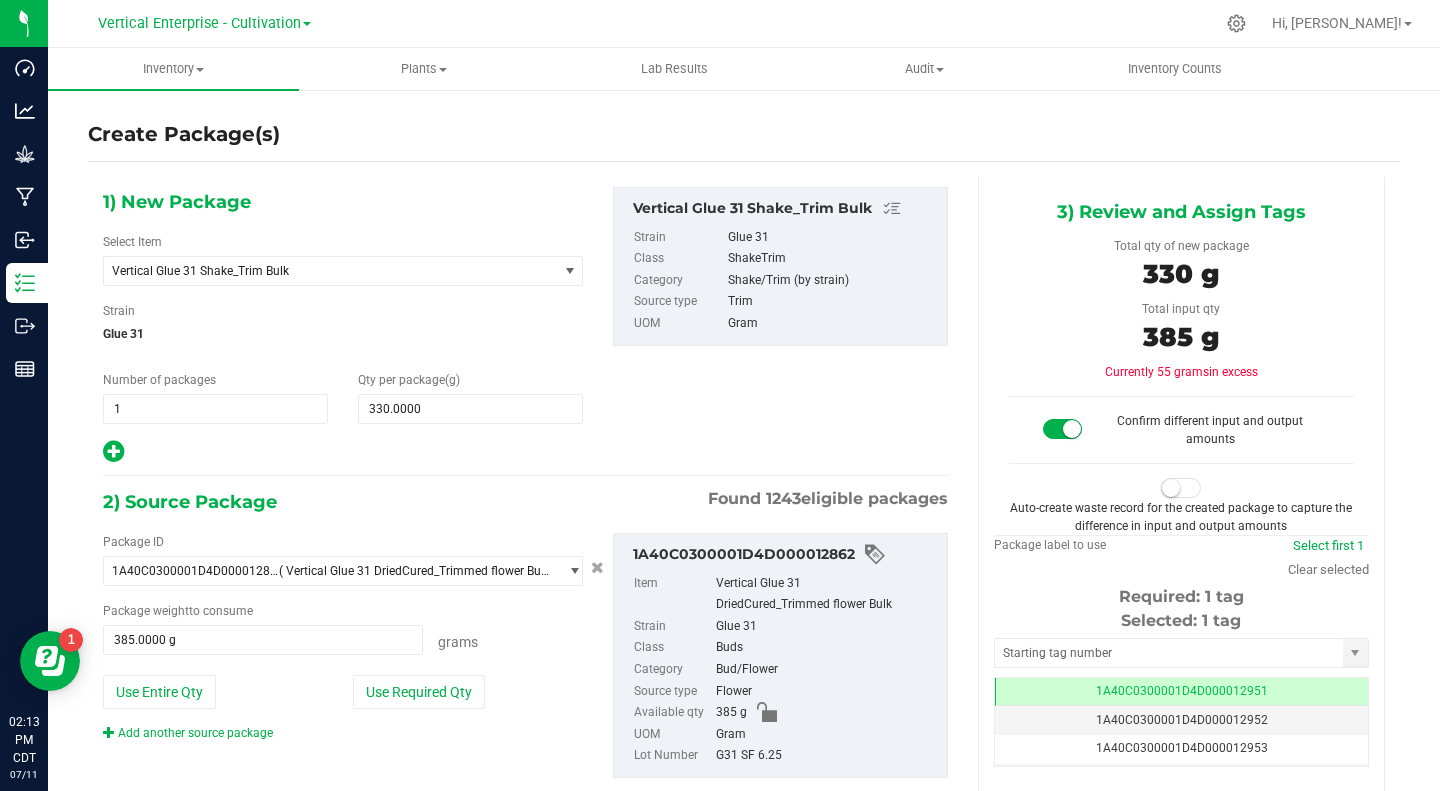 click at bounding box center (1181, 488) 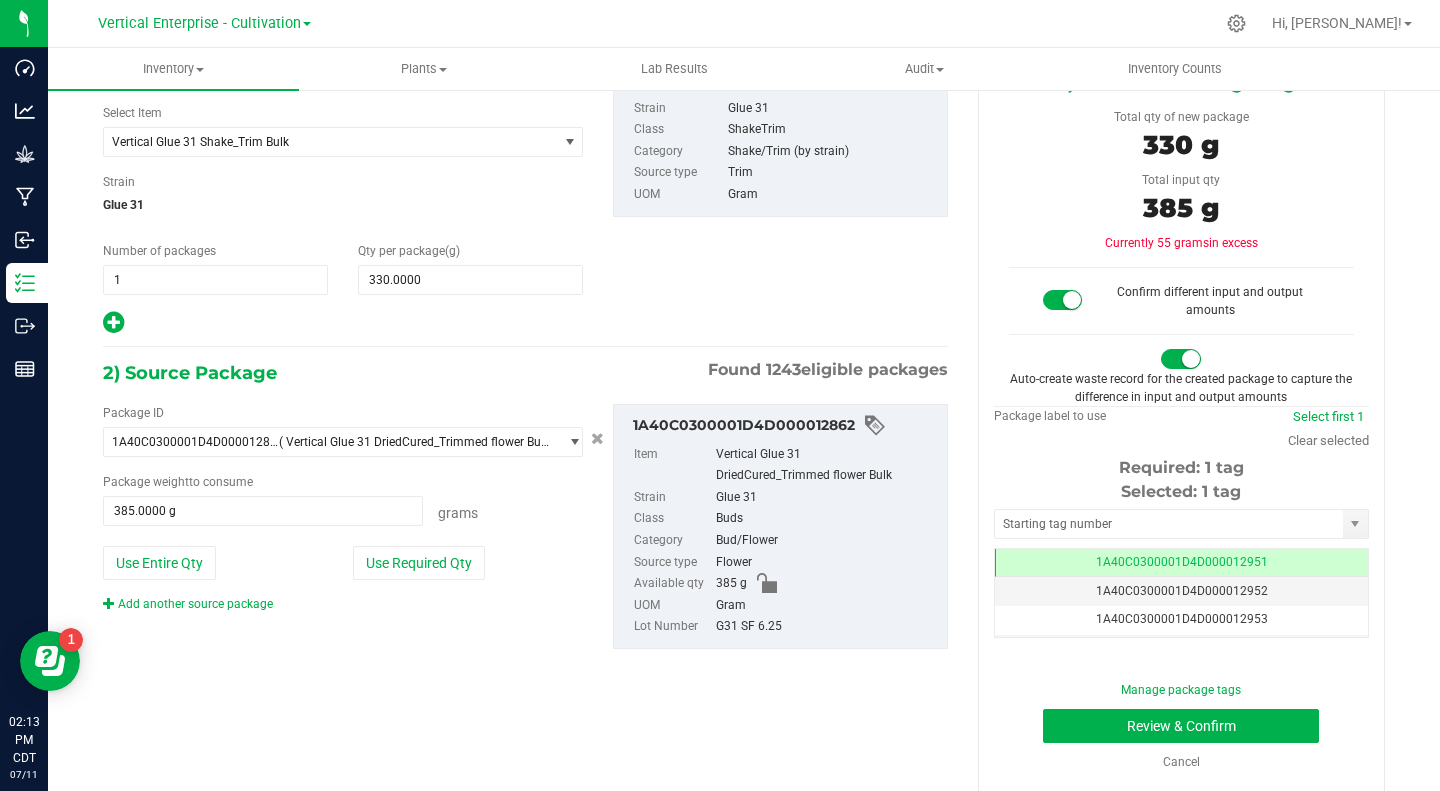 scroll, scrollTop: 143, scrollLeft: 0, axis: vertical 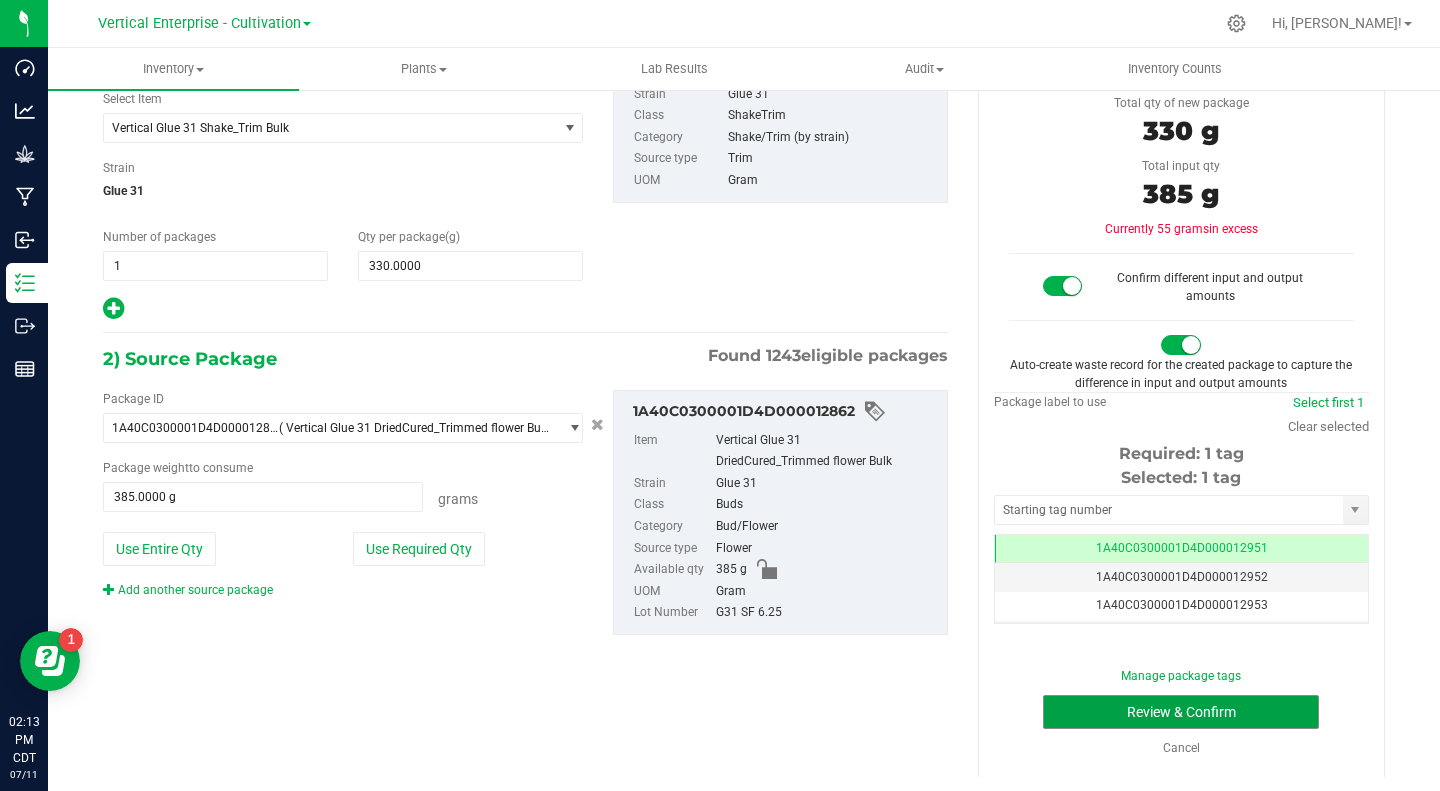 click on "Review & Confirm" at bounding box center [1181, 712] 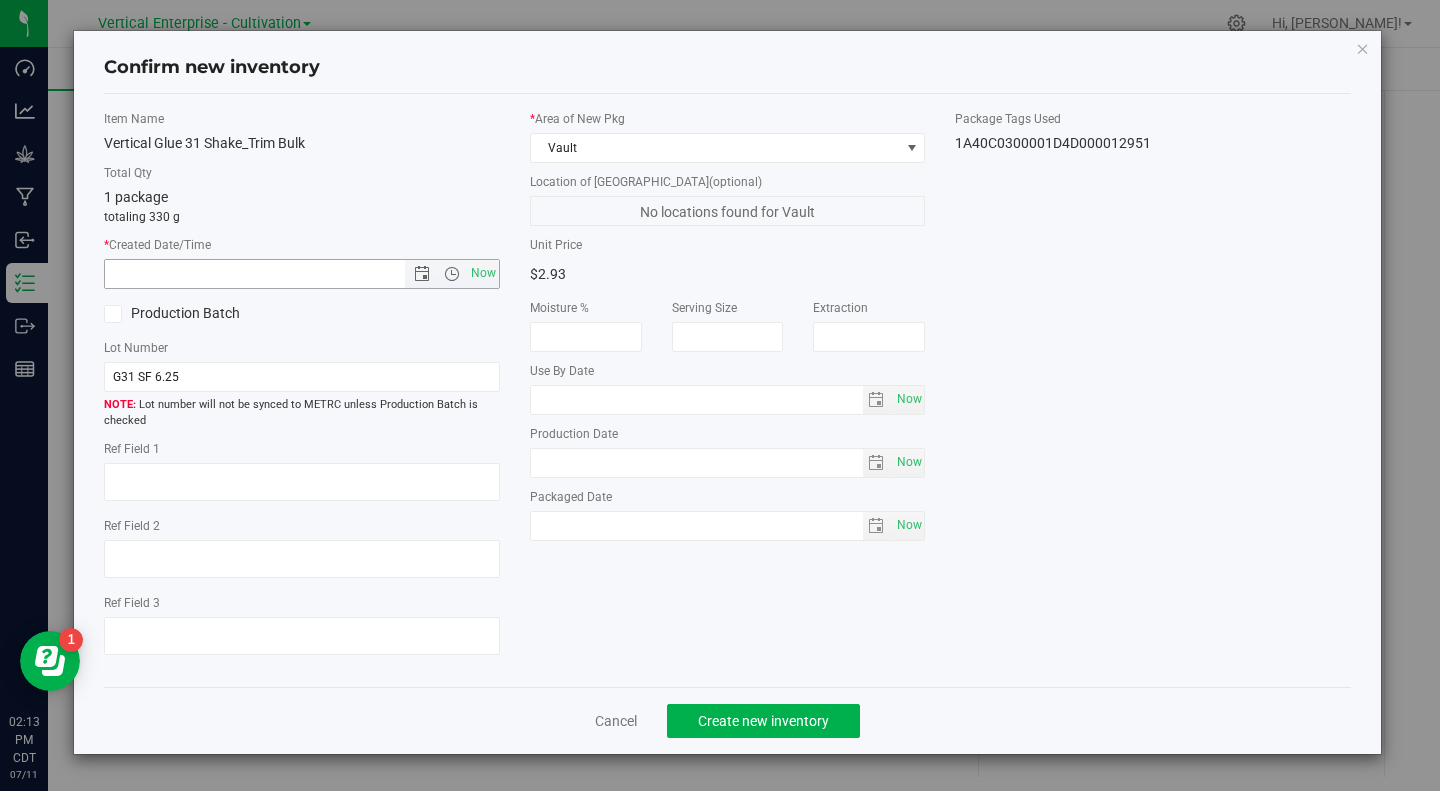 click on "Now" at bounding box center (483, 273) 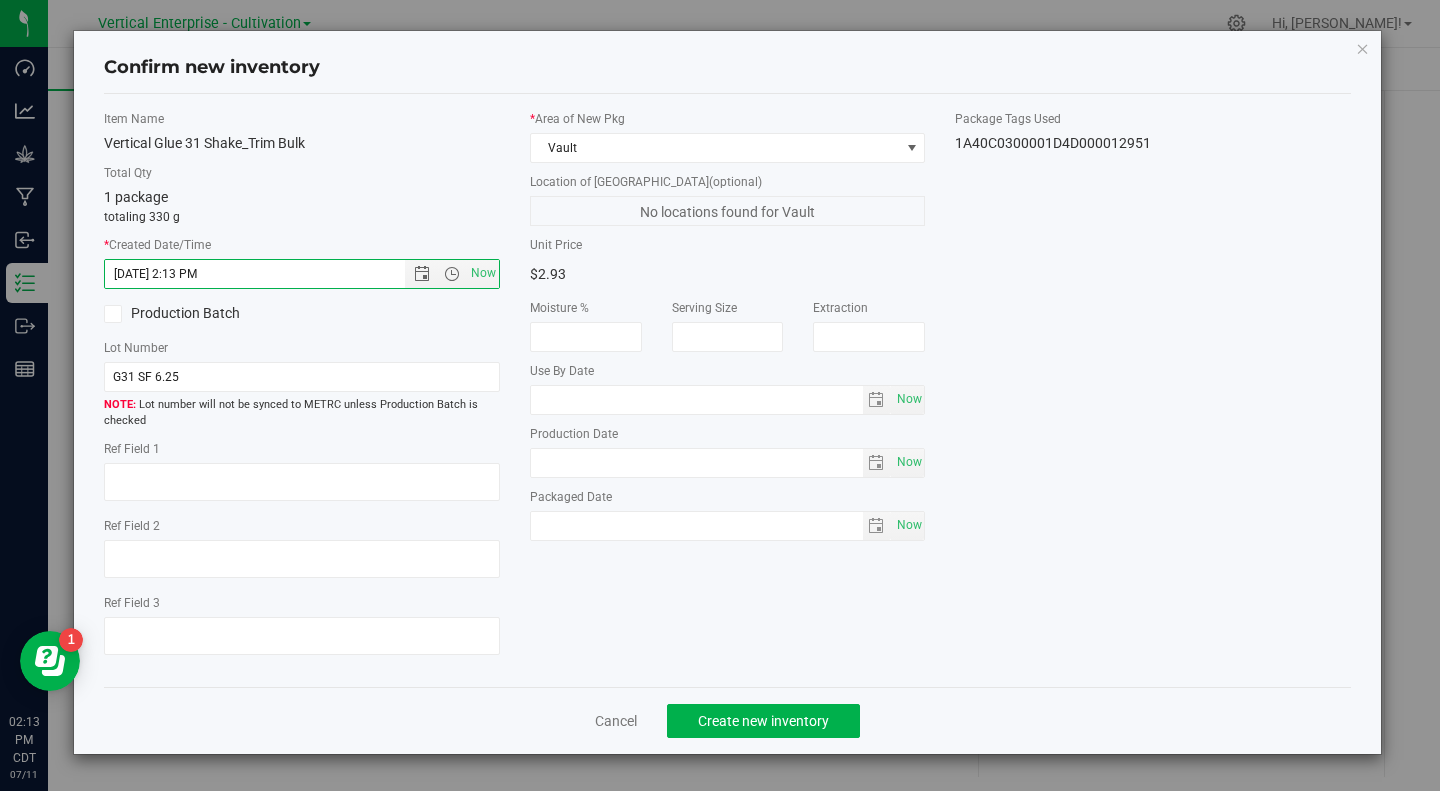 click on "Production Batch" at bounding box center (195, 314) 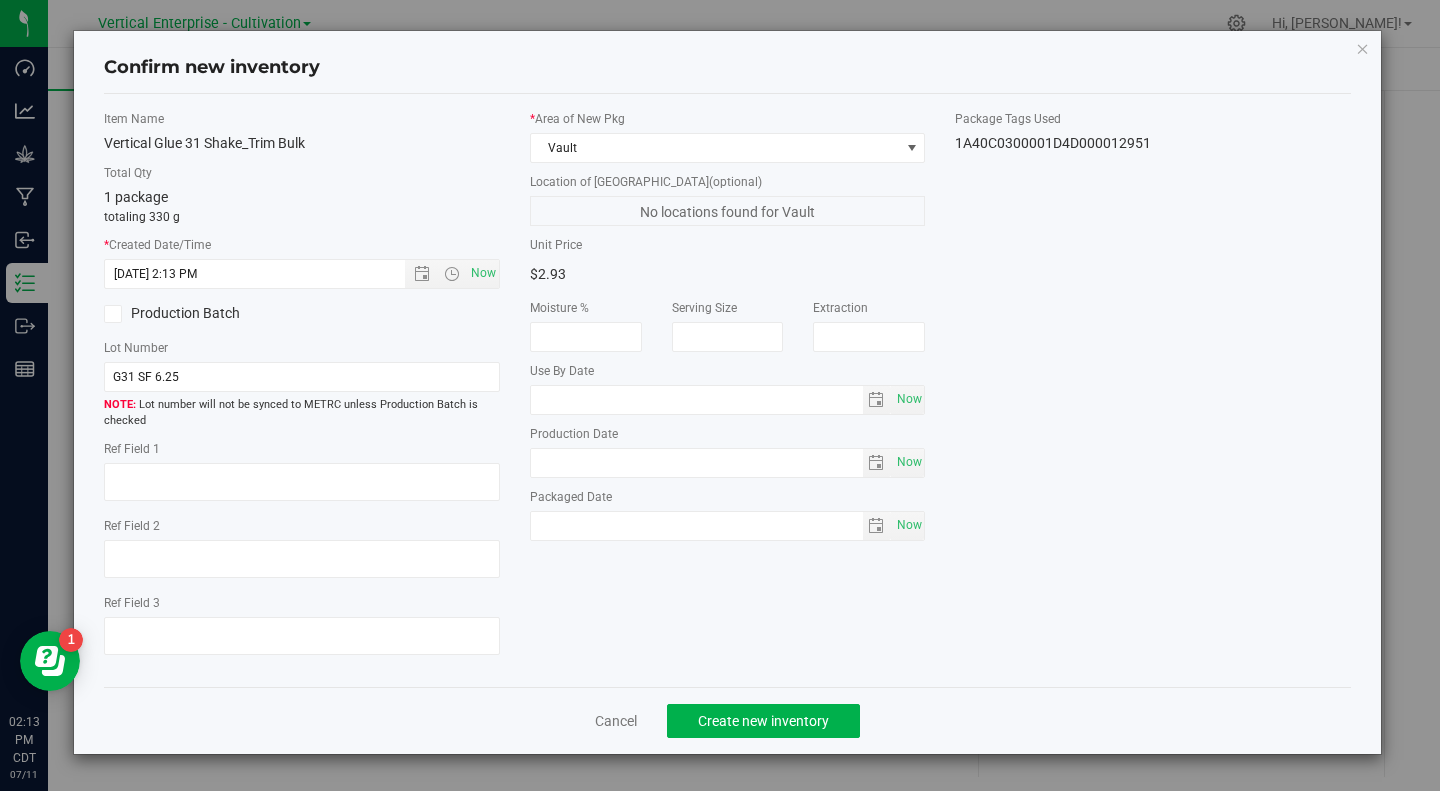 click at bounding box center [112, 314] 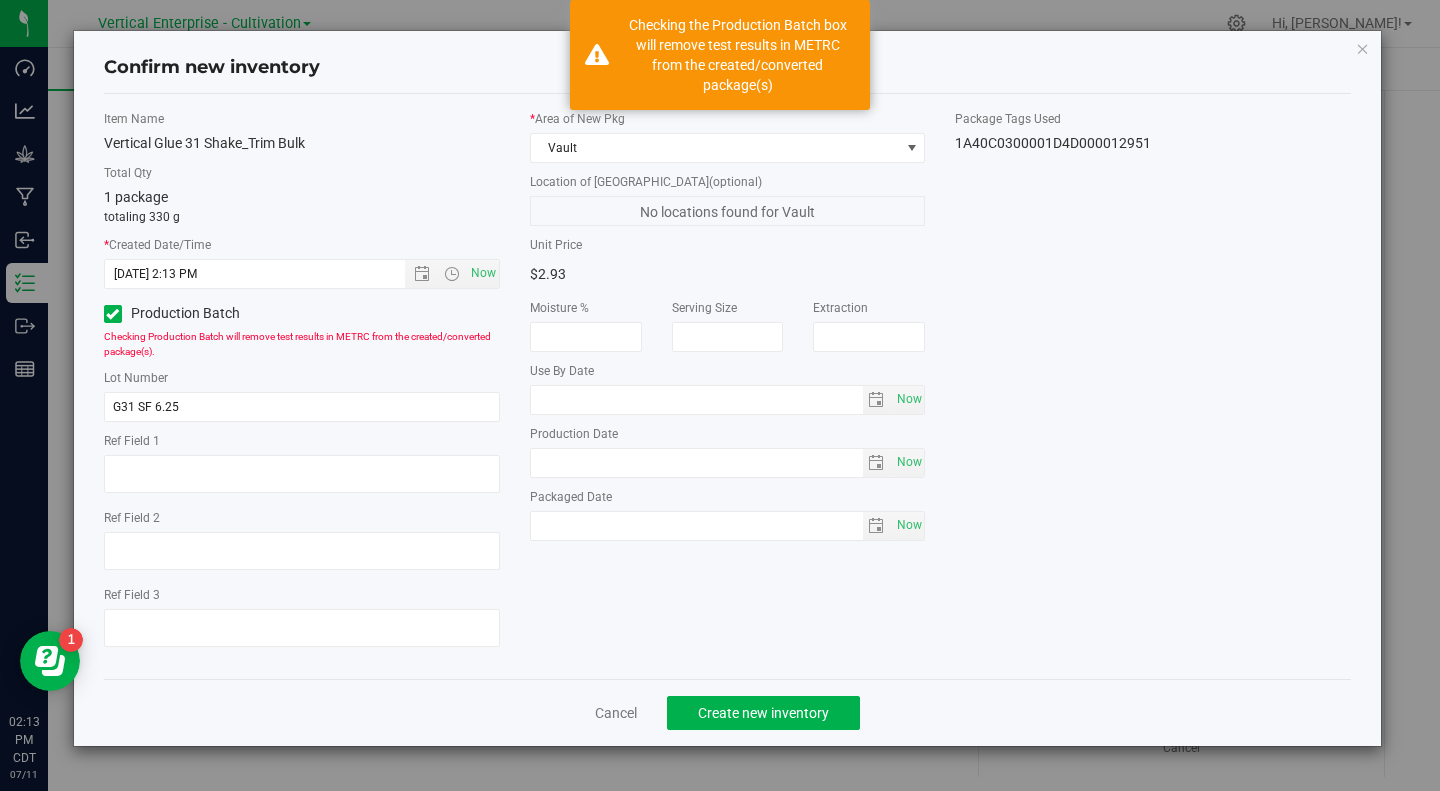 click on "Lot Number
G31 SF 6.25" at bounding box center [302, 395] 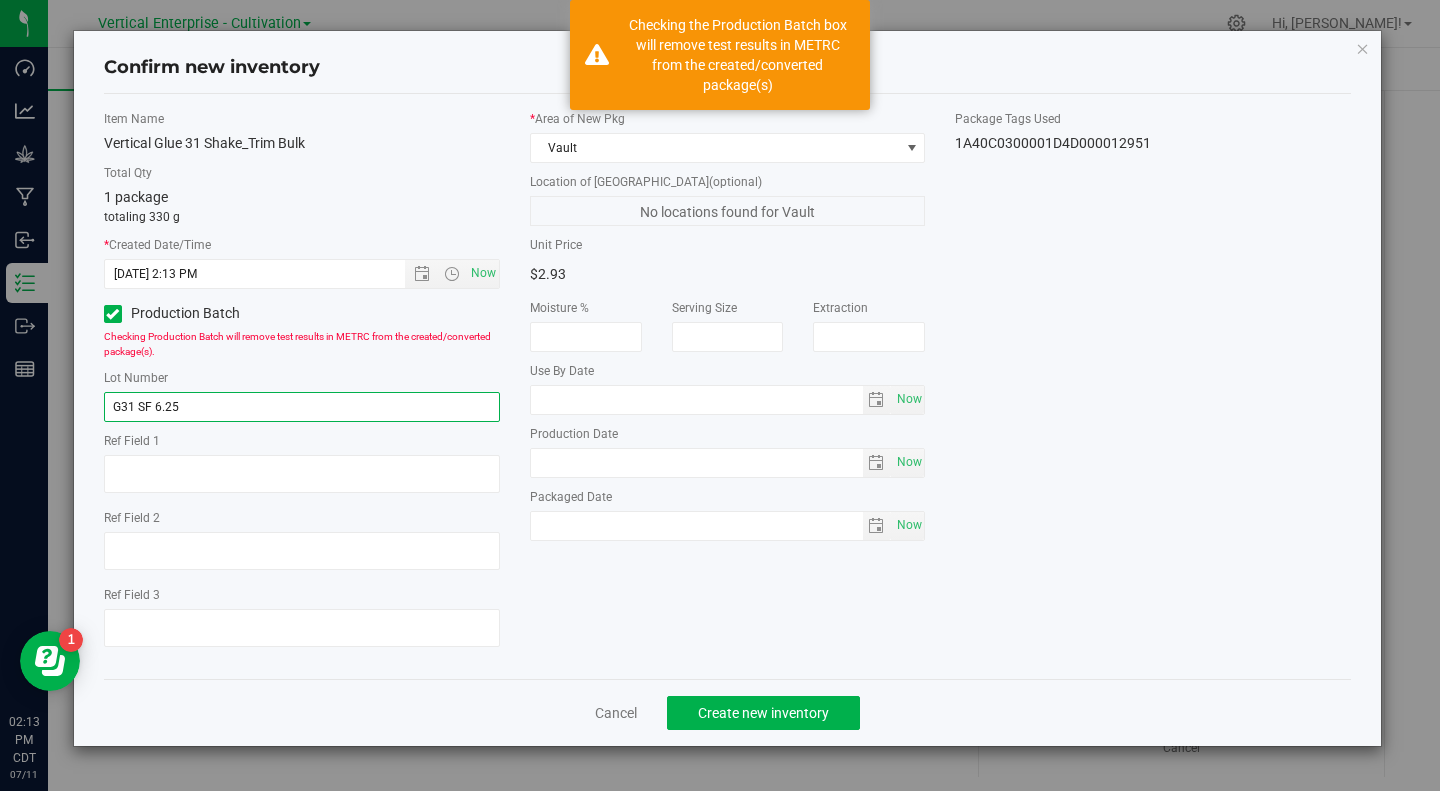click on "G31 SF 6.25" at bounding box center (302, 407) 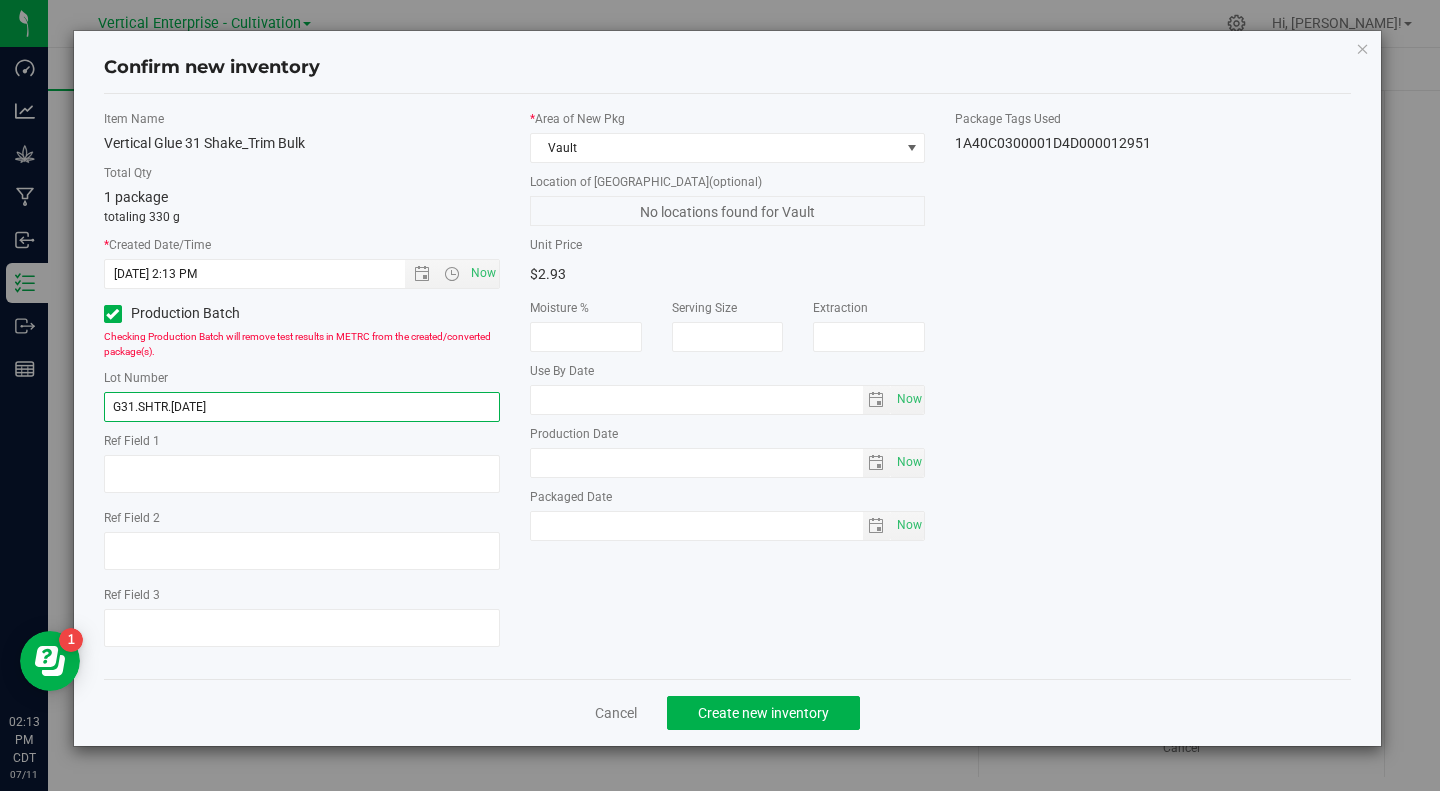 type on "G31.SHTR.7.11.25" 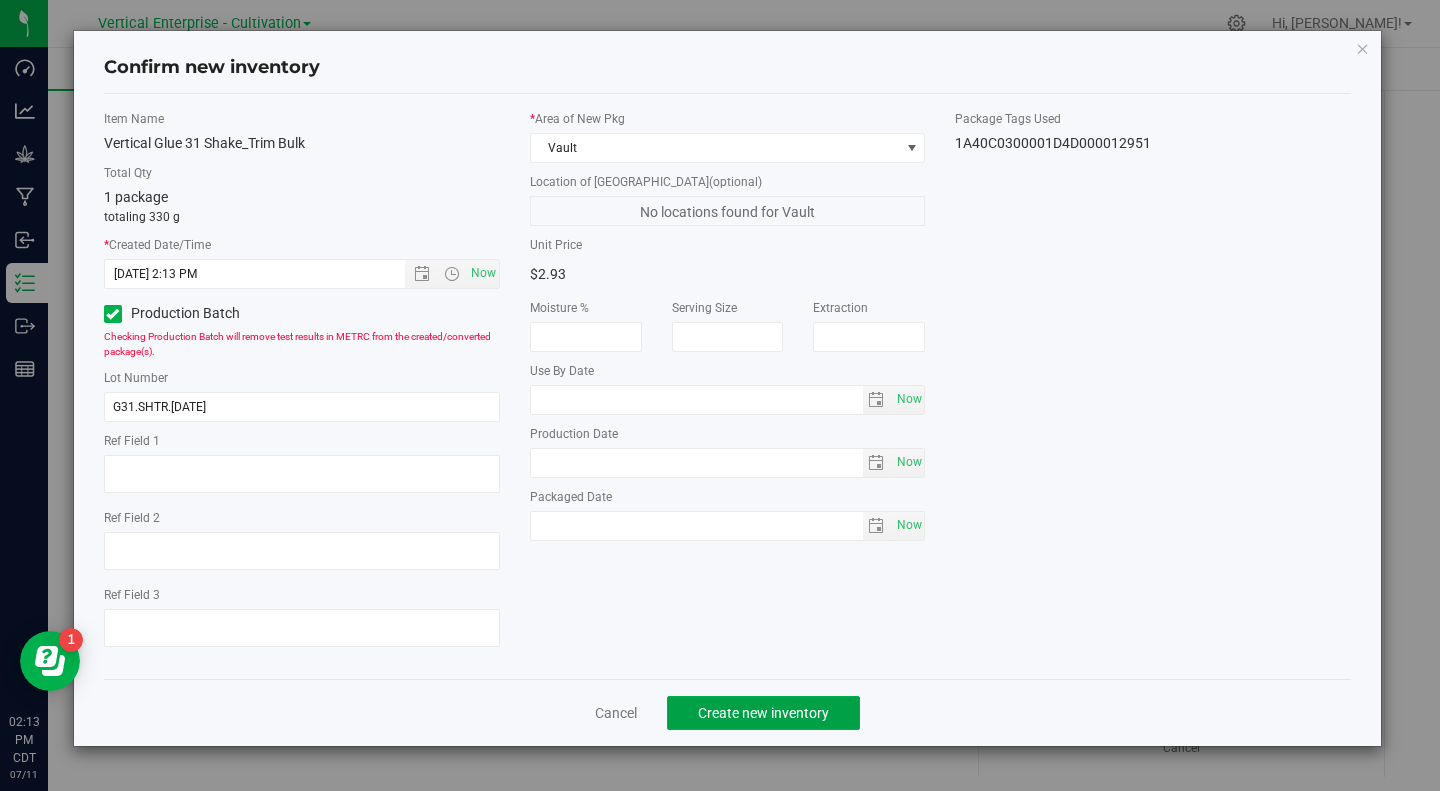 click on "Create new inventory" 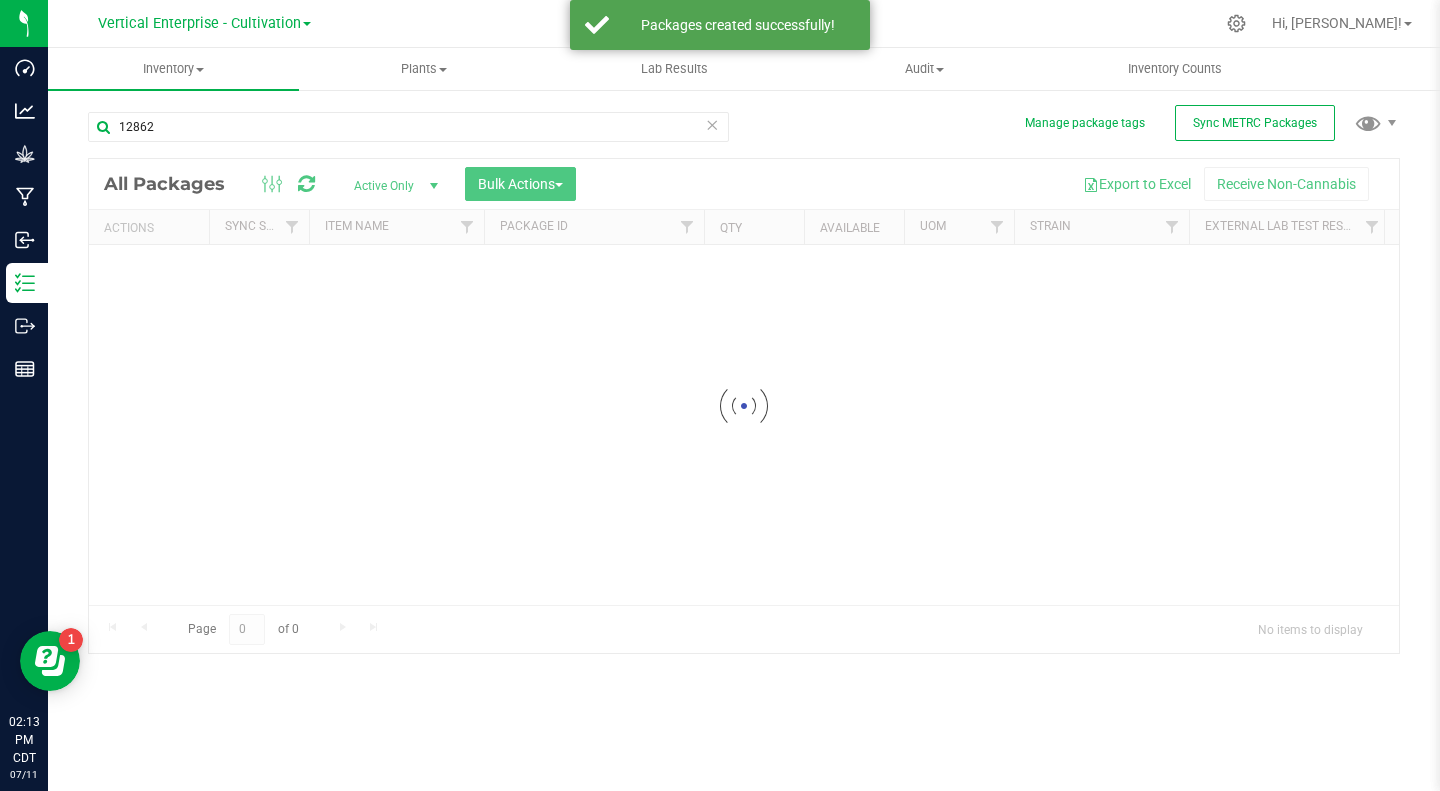 scroll, scrollTop: 0, scrollLeft: 0, axis: both 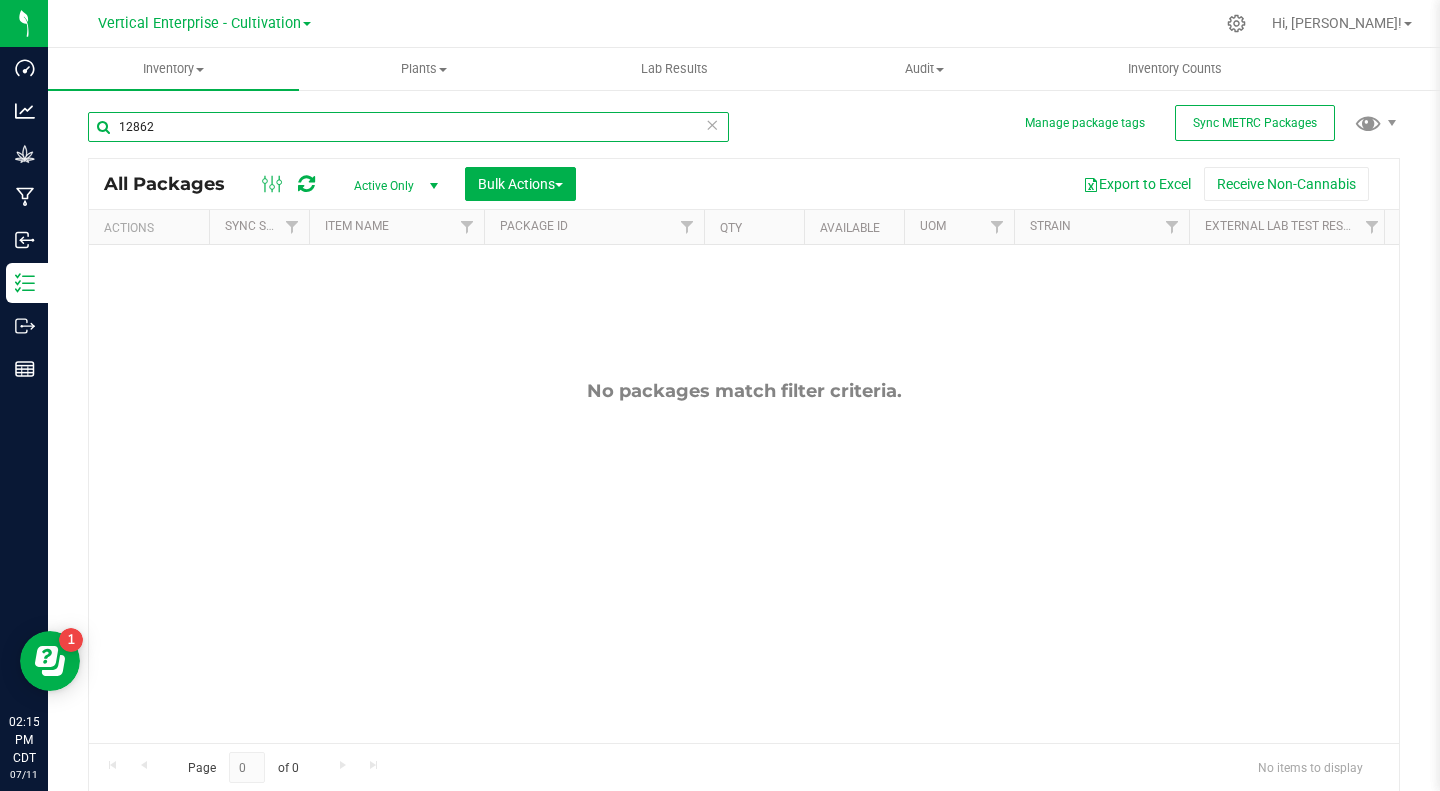 click on "12862" at bounding box center [408, 127] 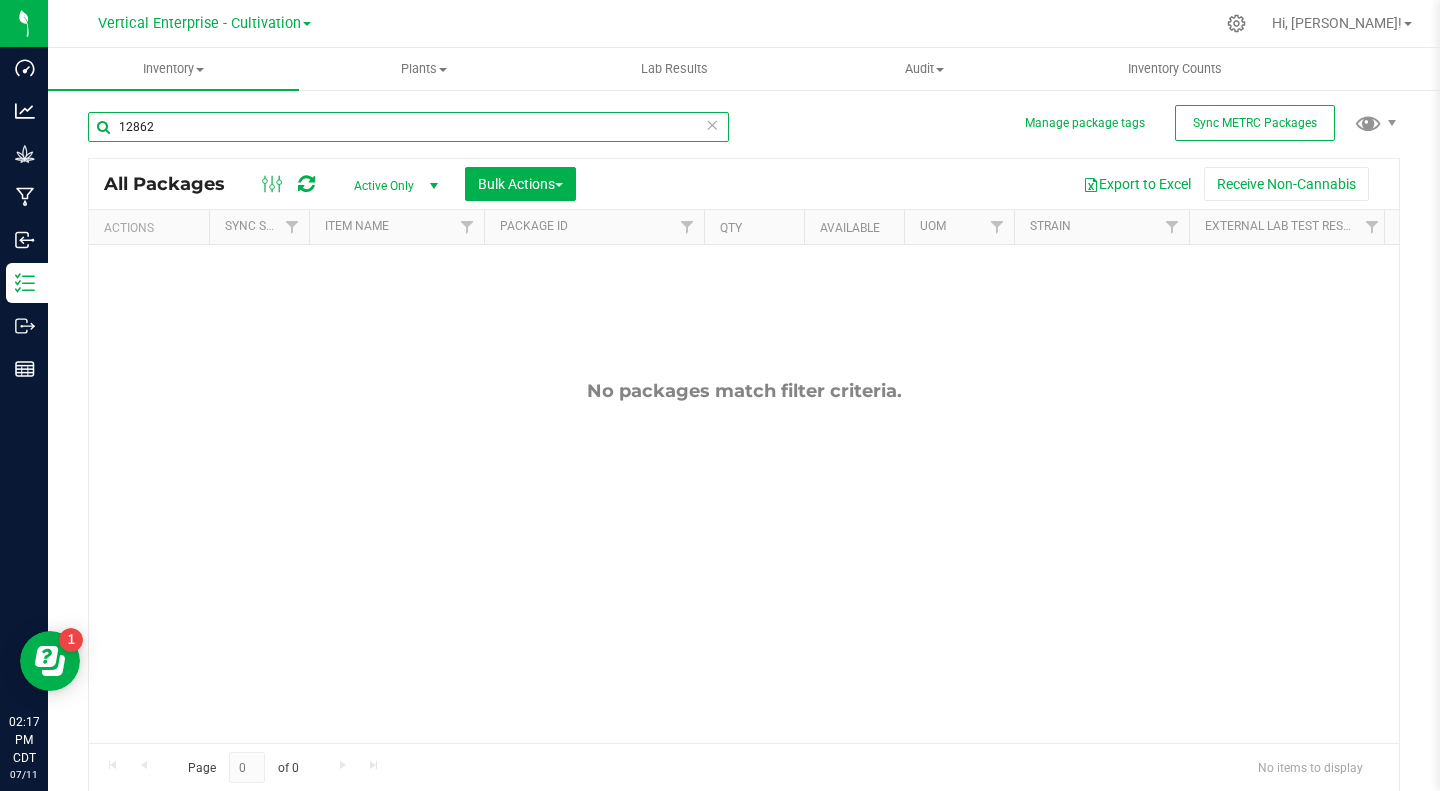 click on "12862" at bounding box center (408, 127) 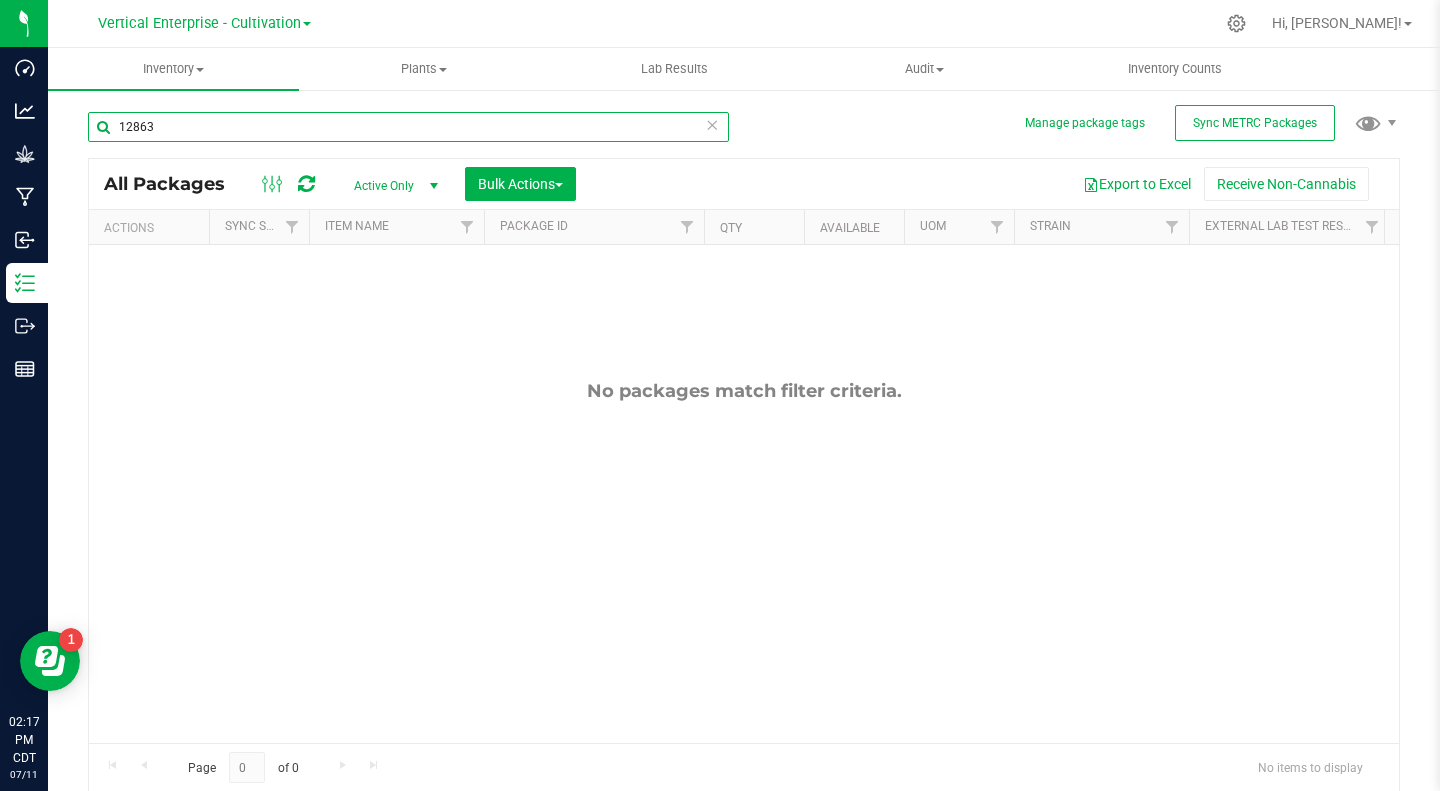 type on "12863" 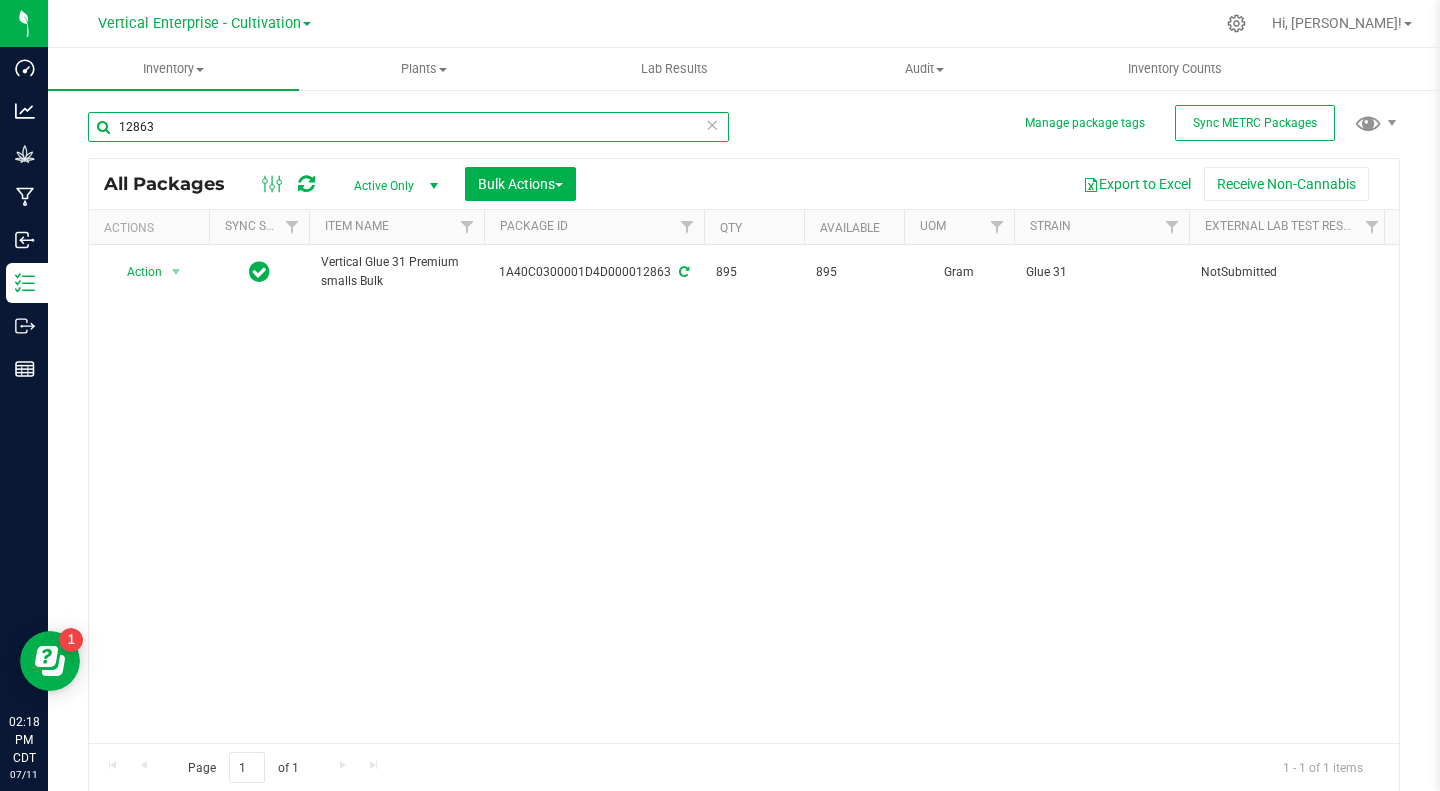 scroll, scrollTop: 0, scrollLeft: 16, axis: horizontal 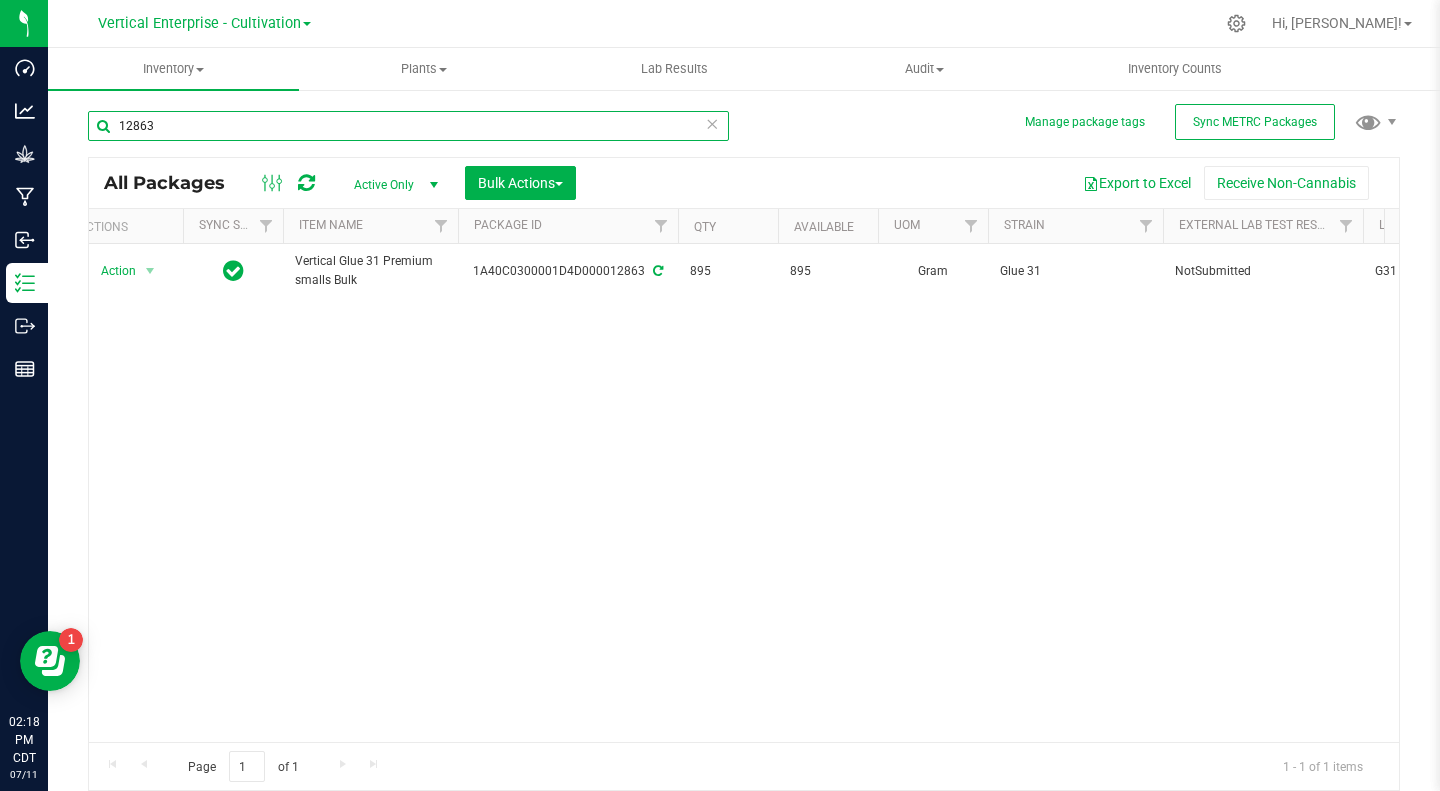 drag, startPoint x: 69, startPoint y: 123, endPoint x: -18, endPoint y: 123, distance: 87 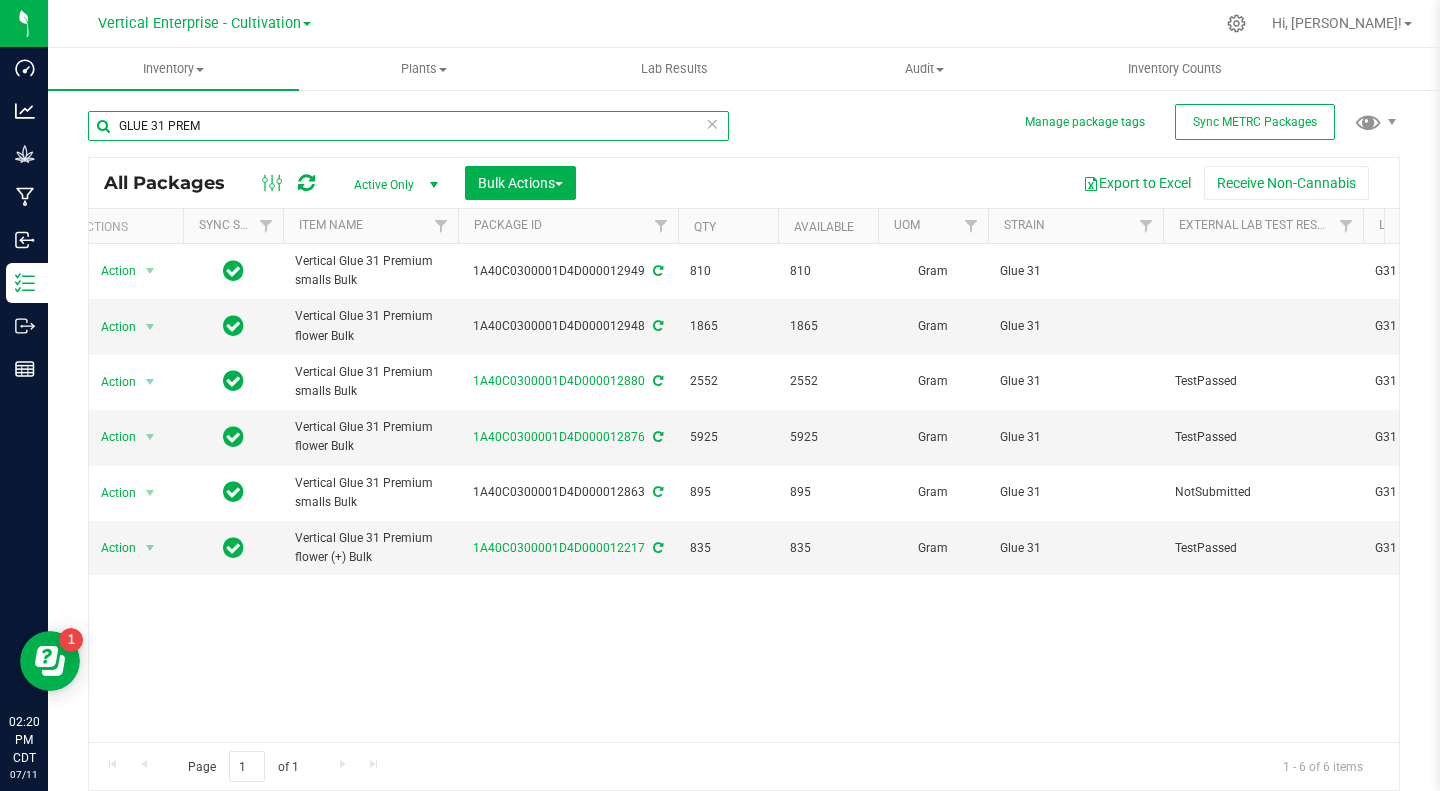 type on "GLUE 31 PREM" 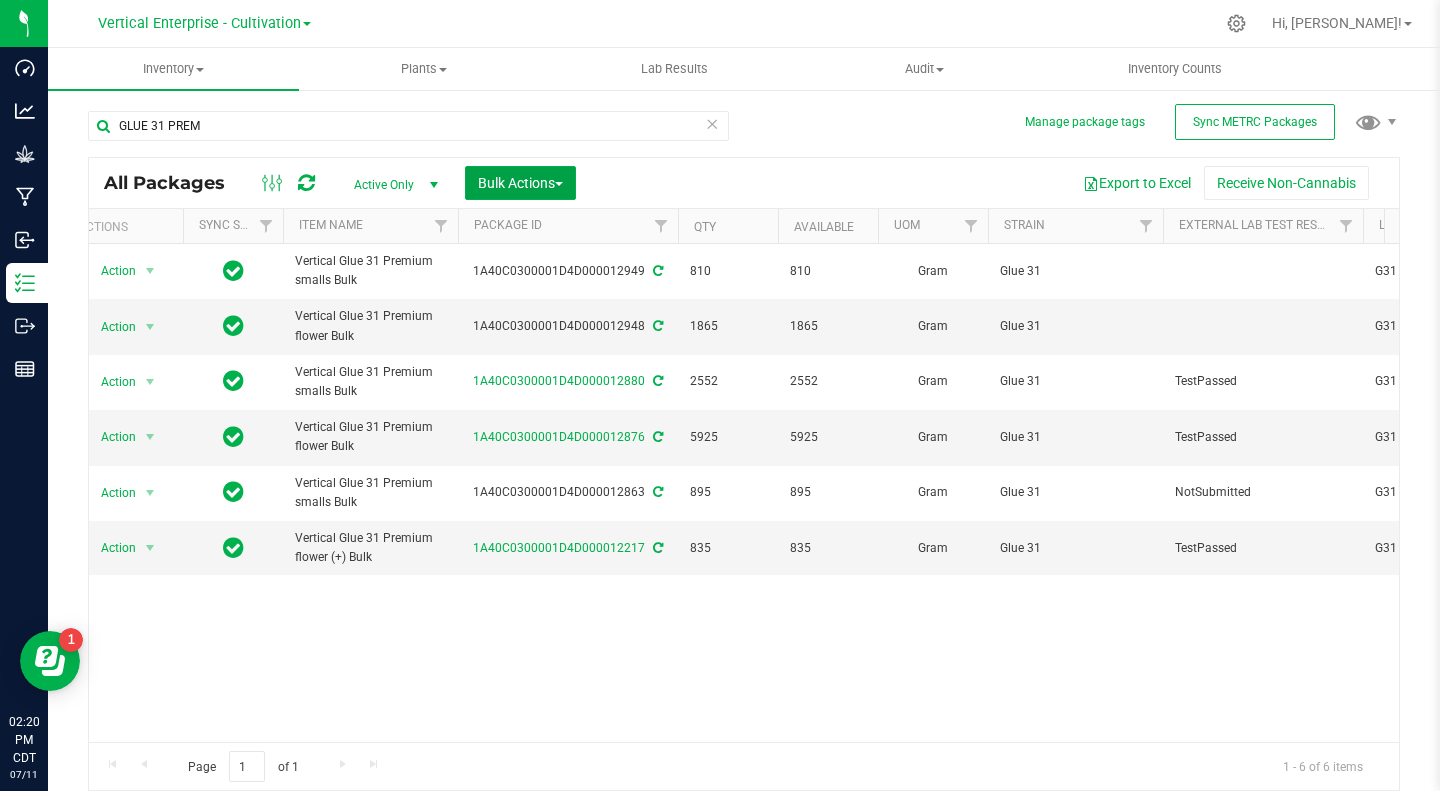 click on "Bulk Actions" at bounding box center [520, 183] 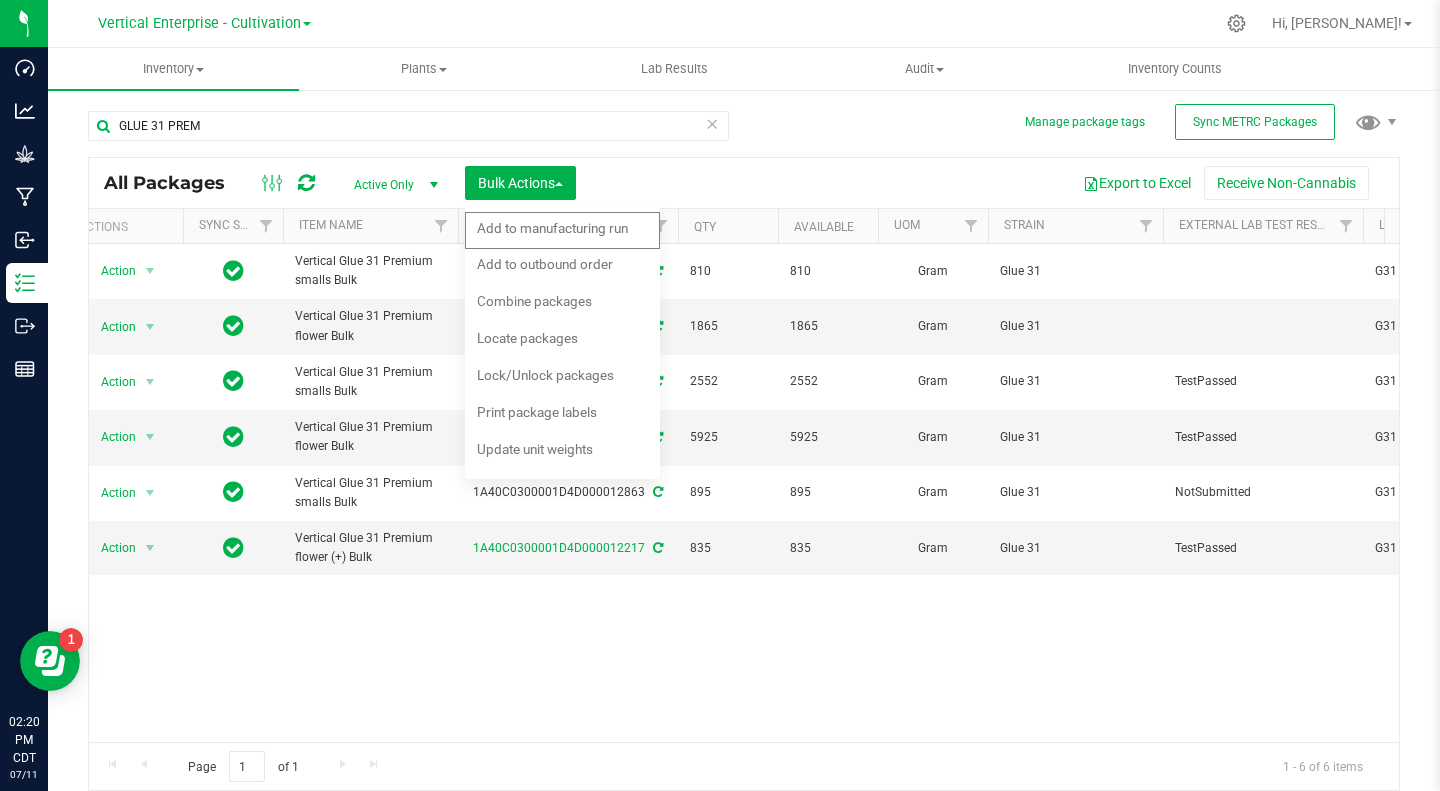 click on "Combine packages" at bounding box center (534, 301) 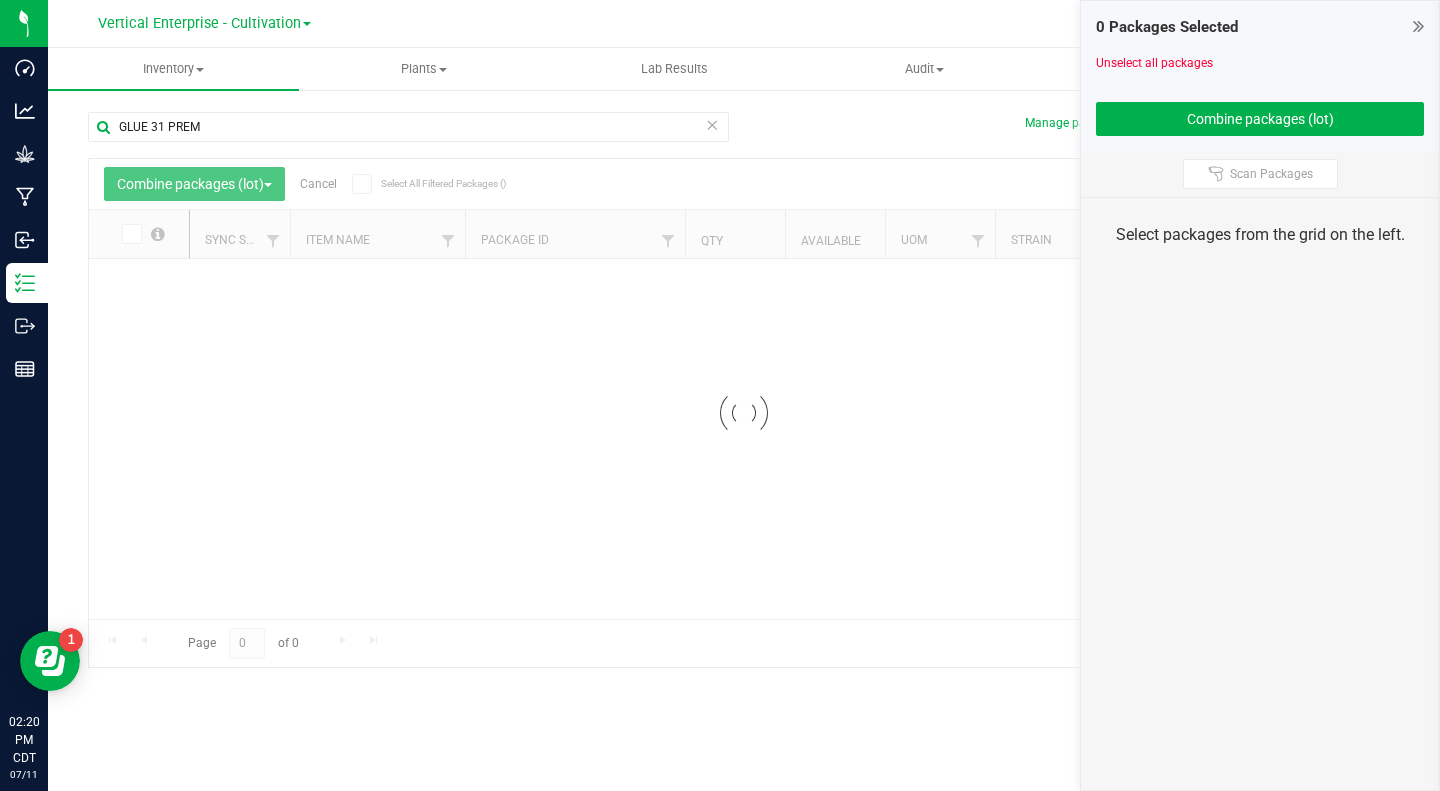 scroll, scrollTop: 0, scrollLeft: 0, axis: both 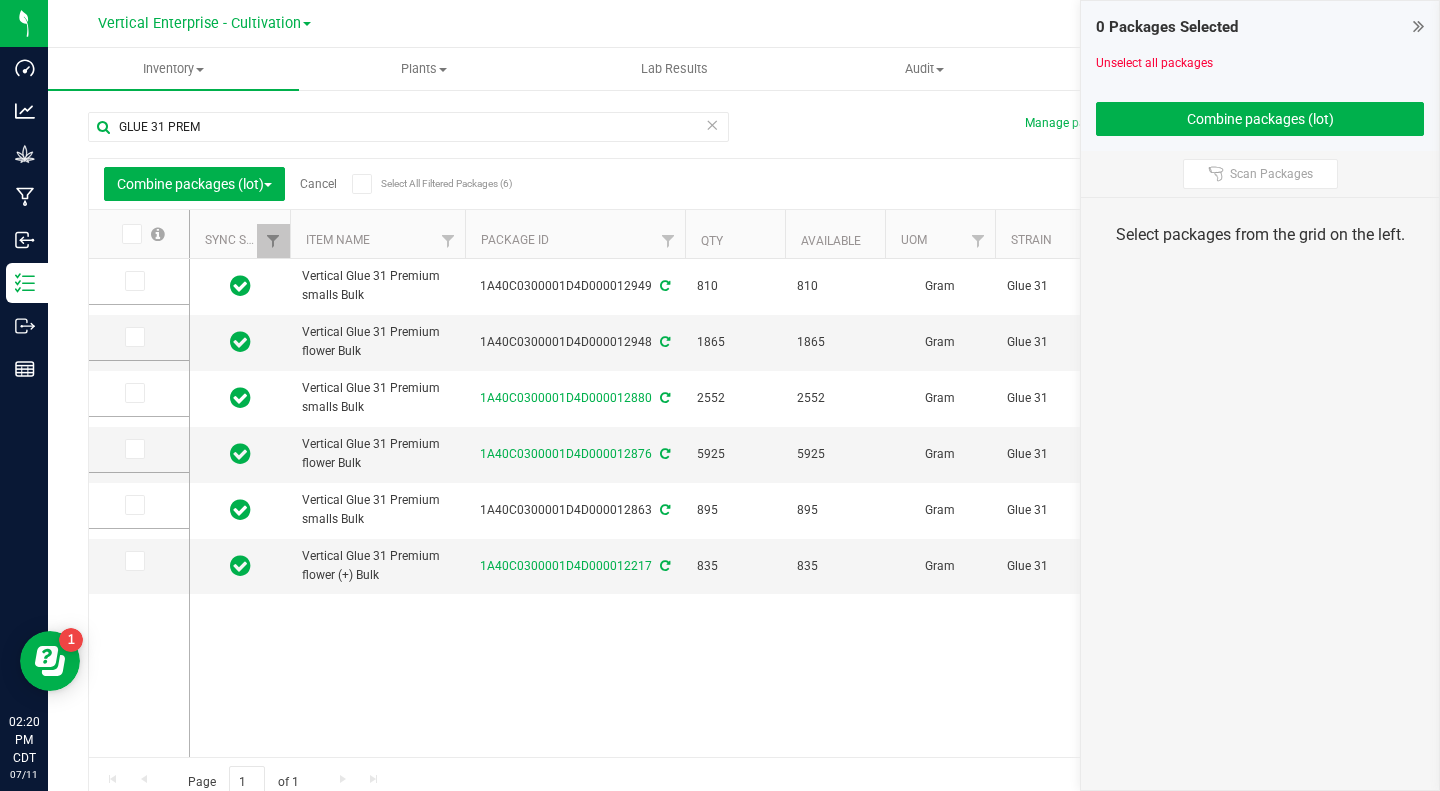 click at bounding box center [133, 505] 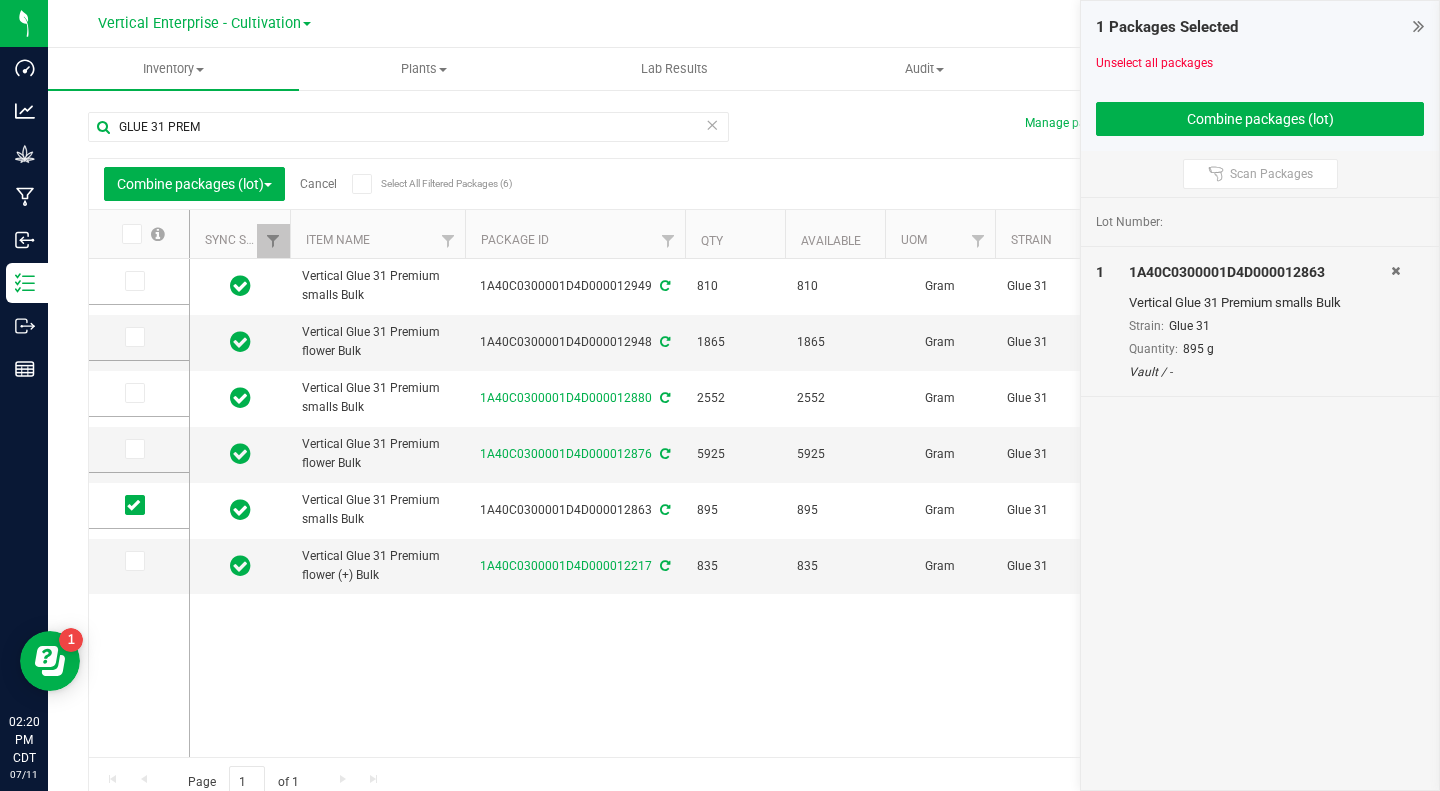 click at bounding box center [133, 281] 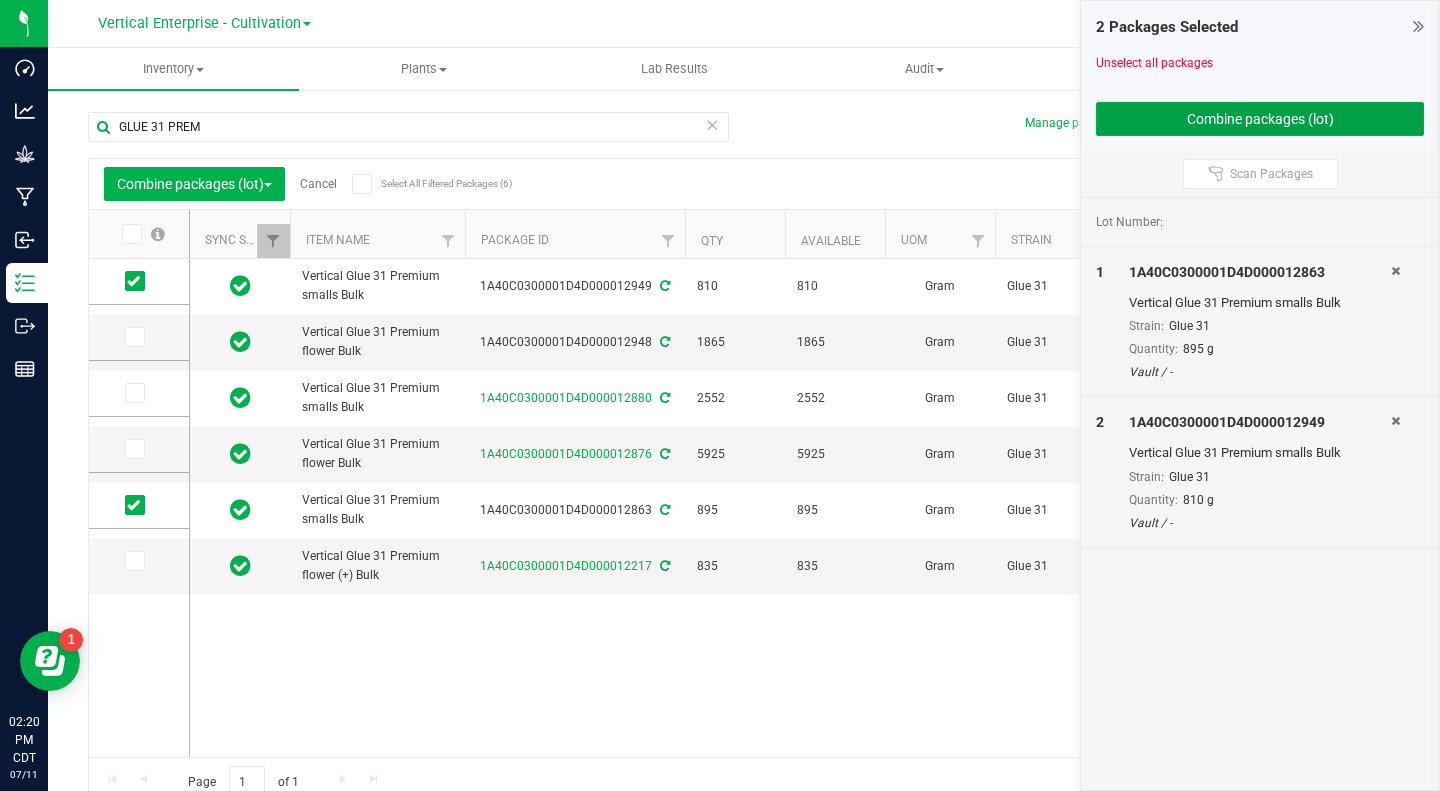 click on "Combine packages (lot)" at bounding box center [1260, 119] 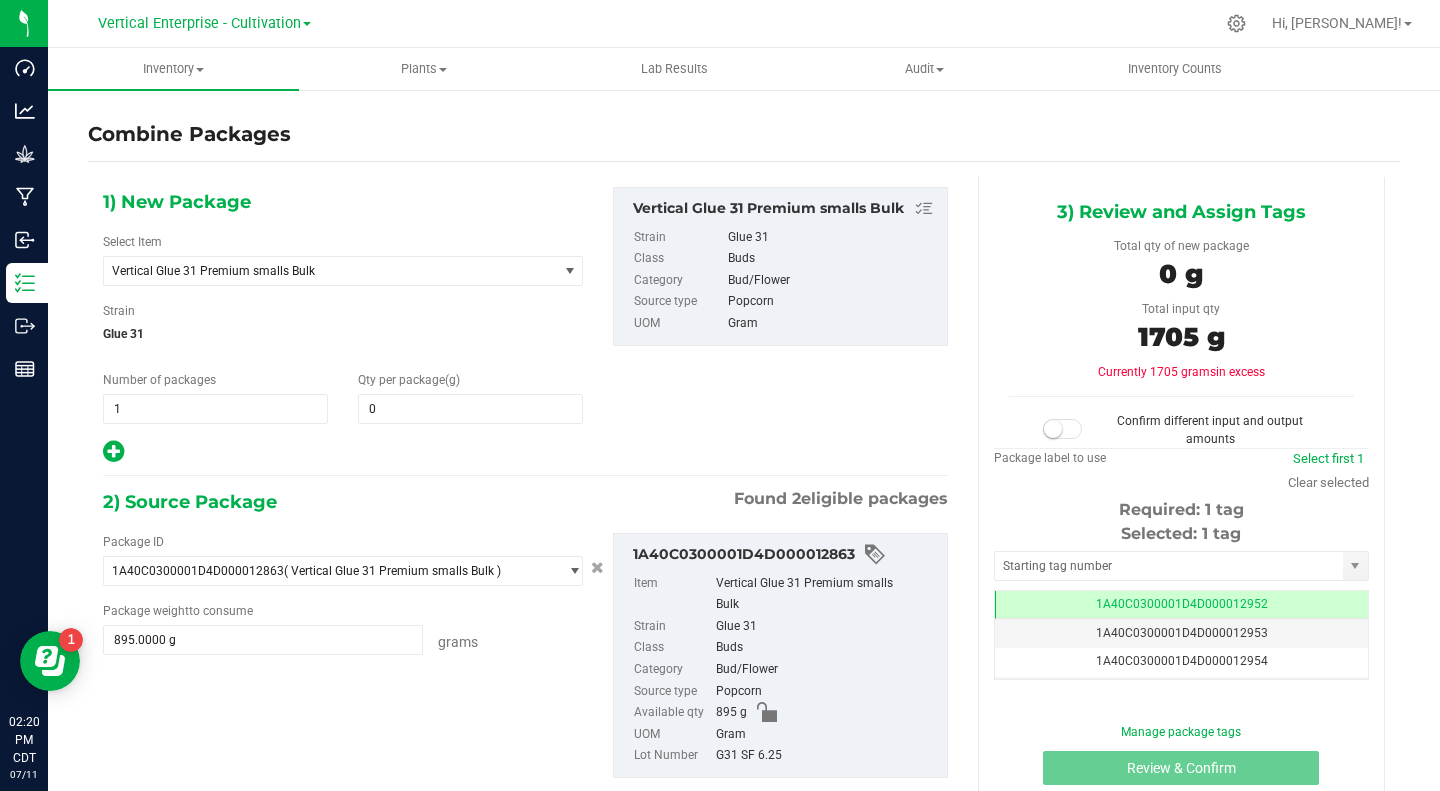 scroll, scrollTop: 0, scrollLeft: 0, axis: both 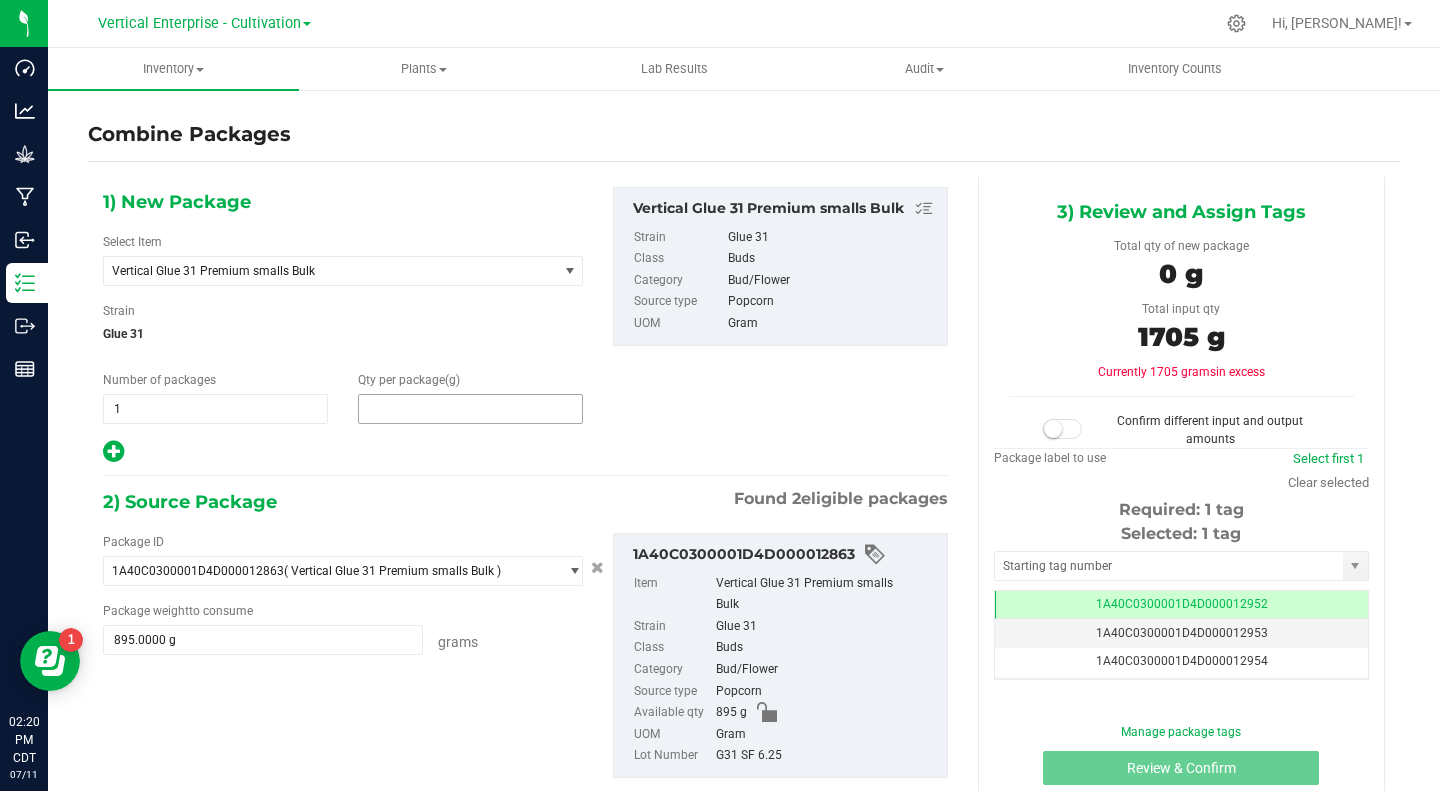 click at bounding box center [470, 409] 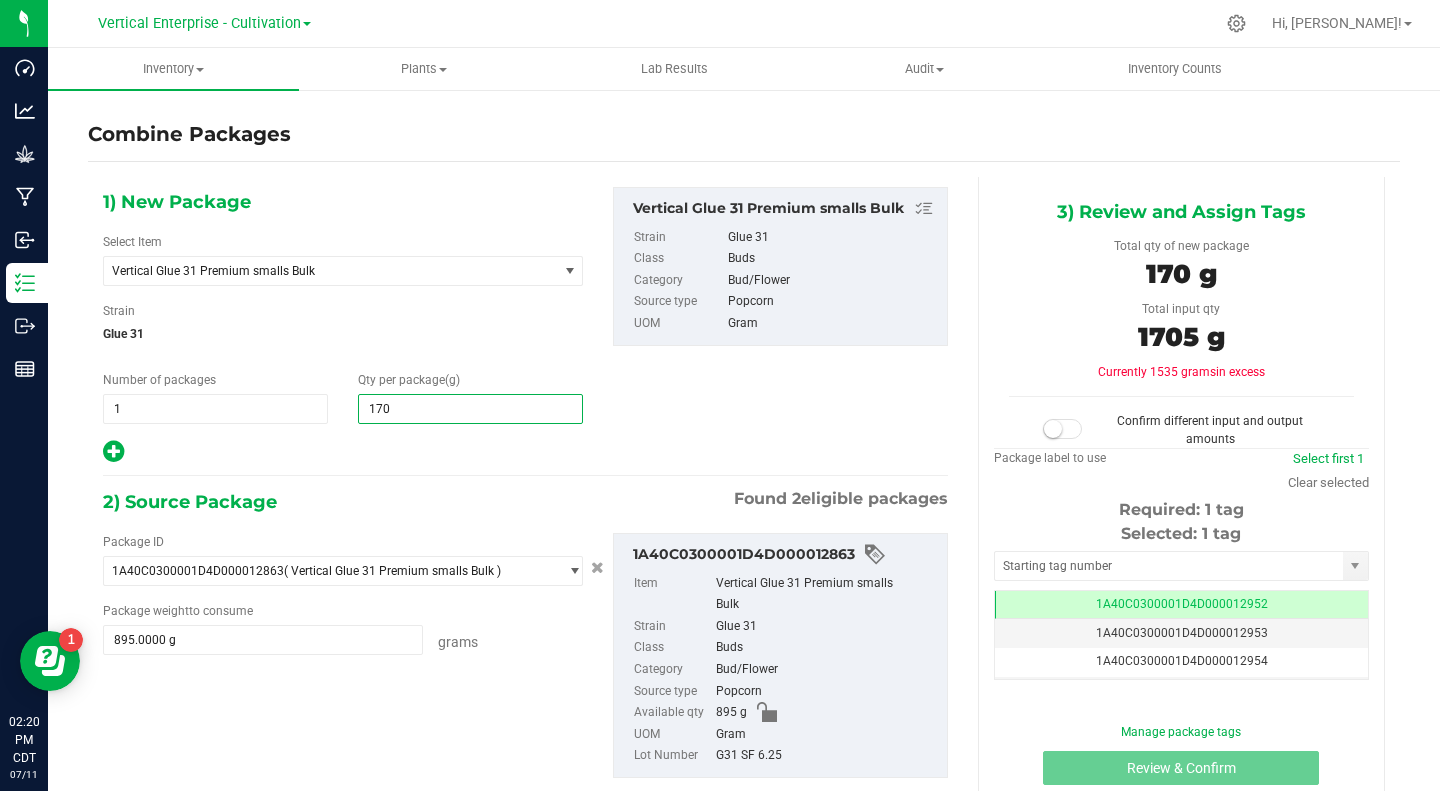 type on "1705" 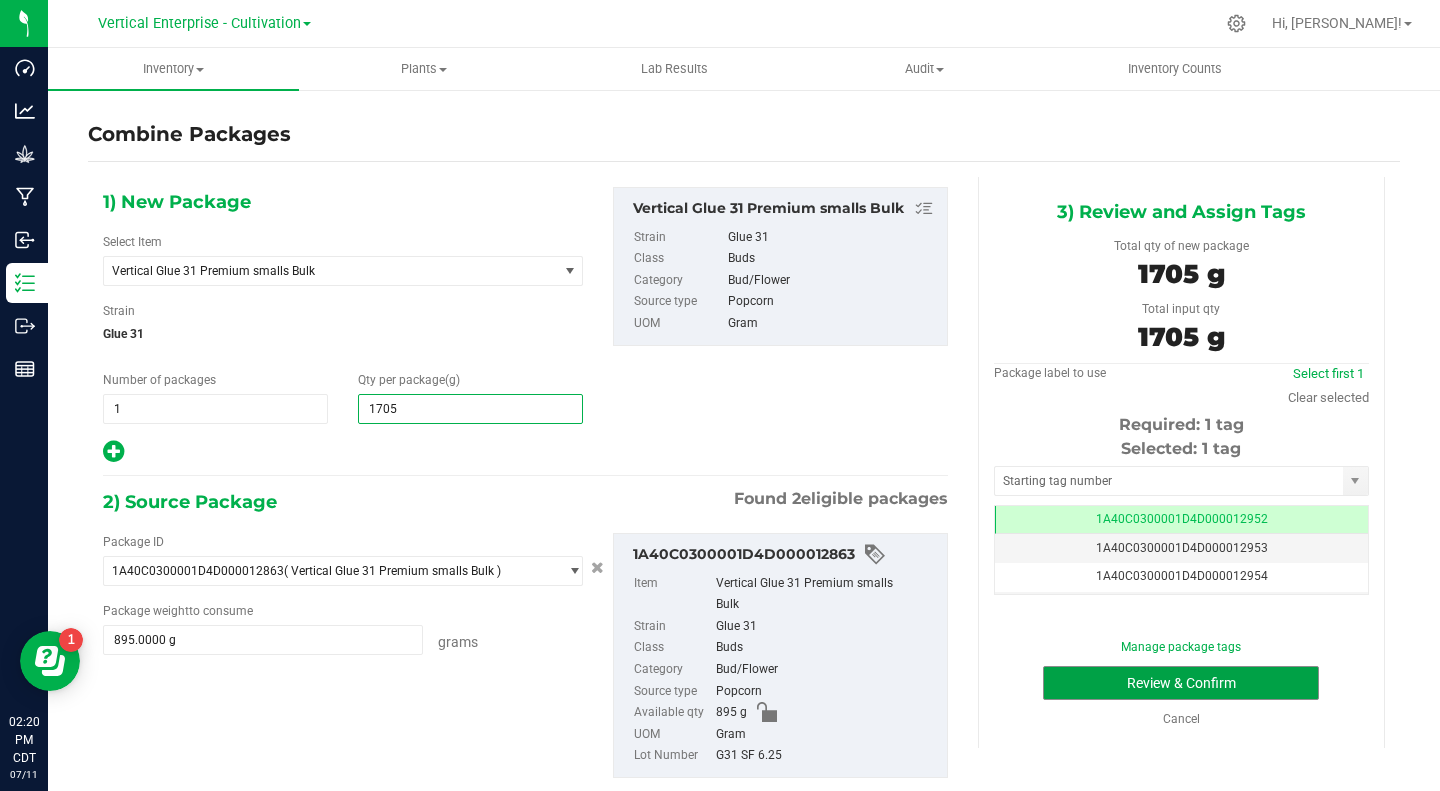 type on "1,705" 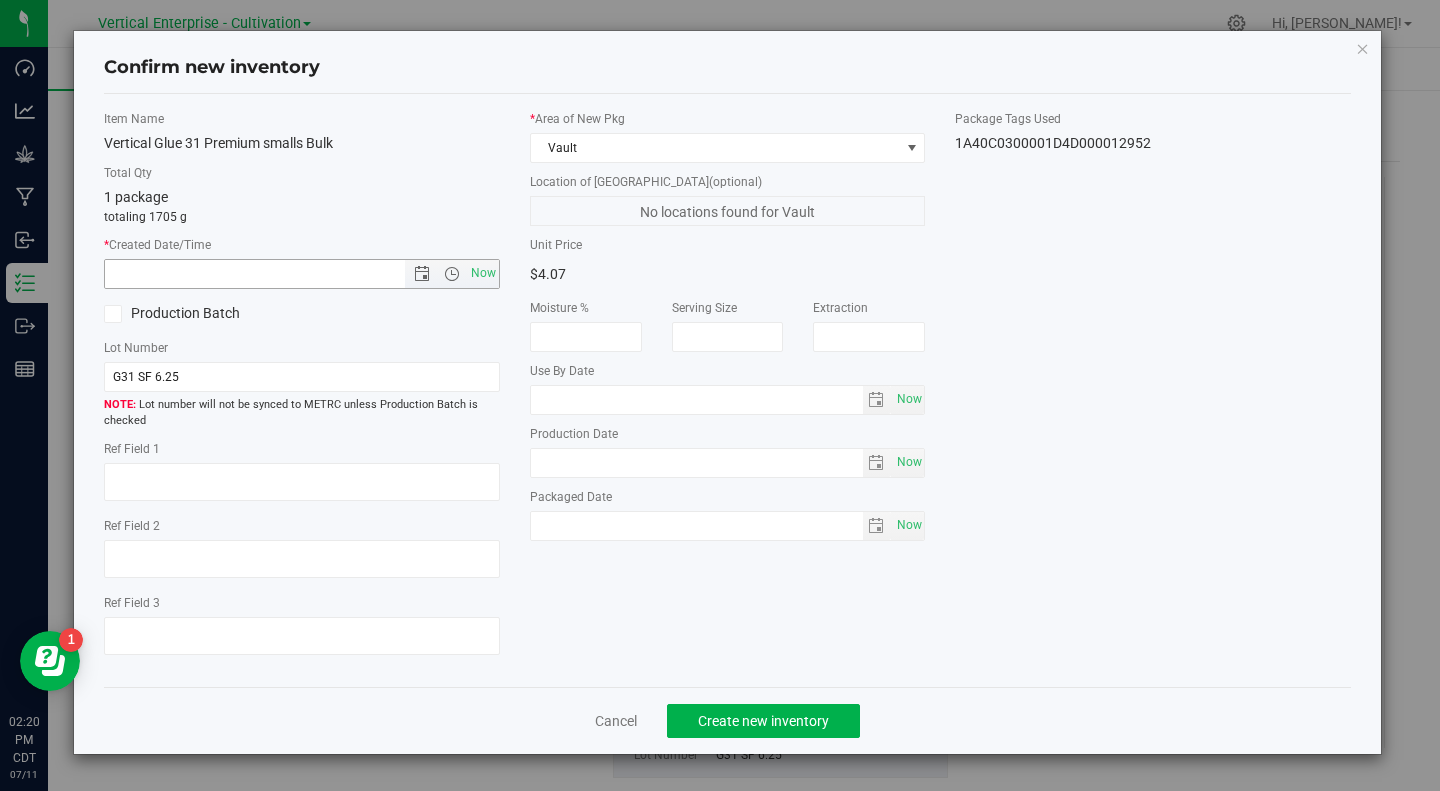 click on "Now" at bounding box center [483, 273] 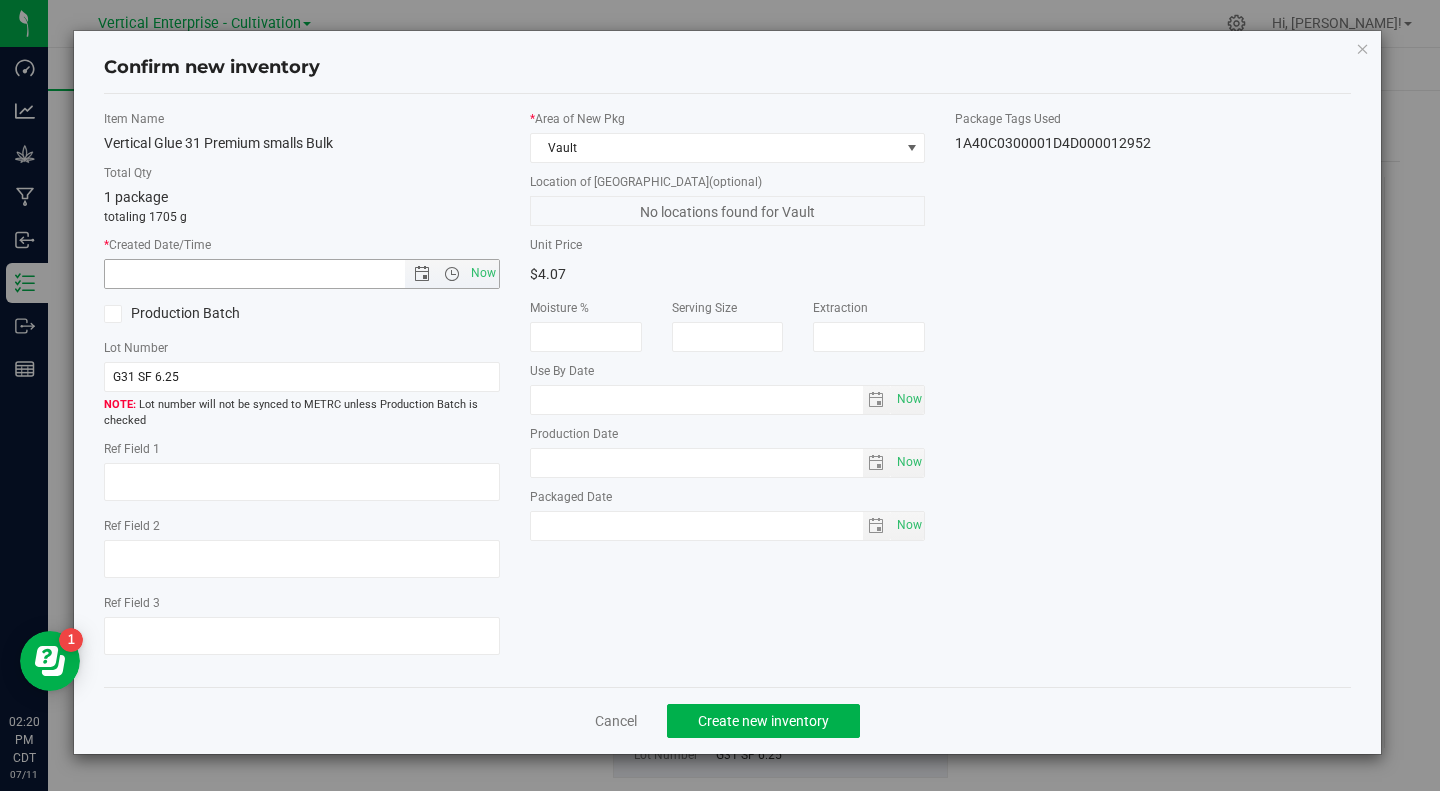 type on "7/11/2025 2:20 PM" 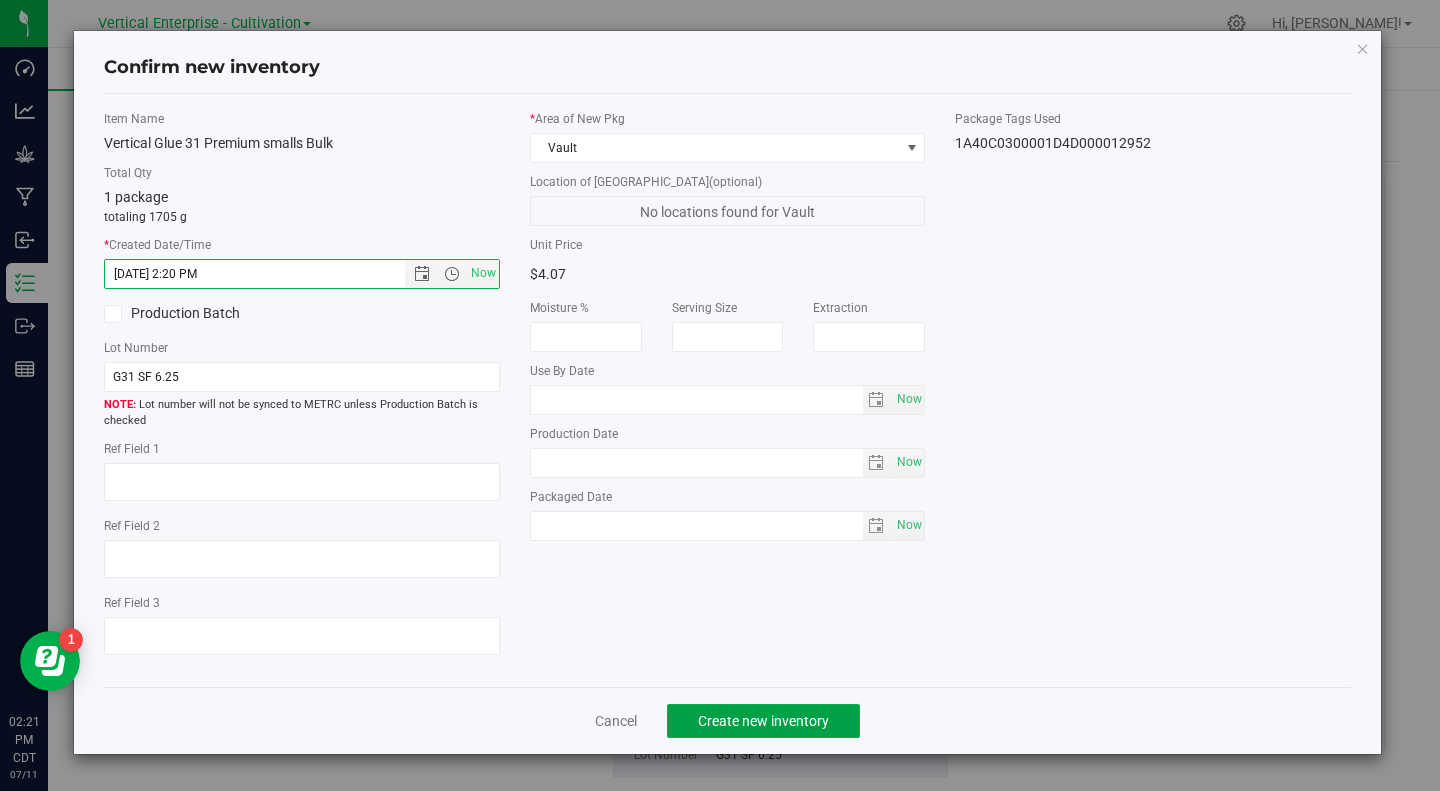 click on "Create new inventory" 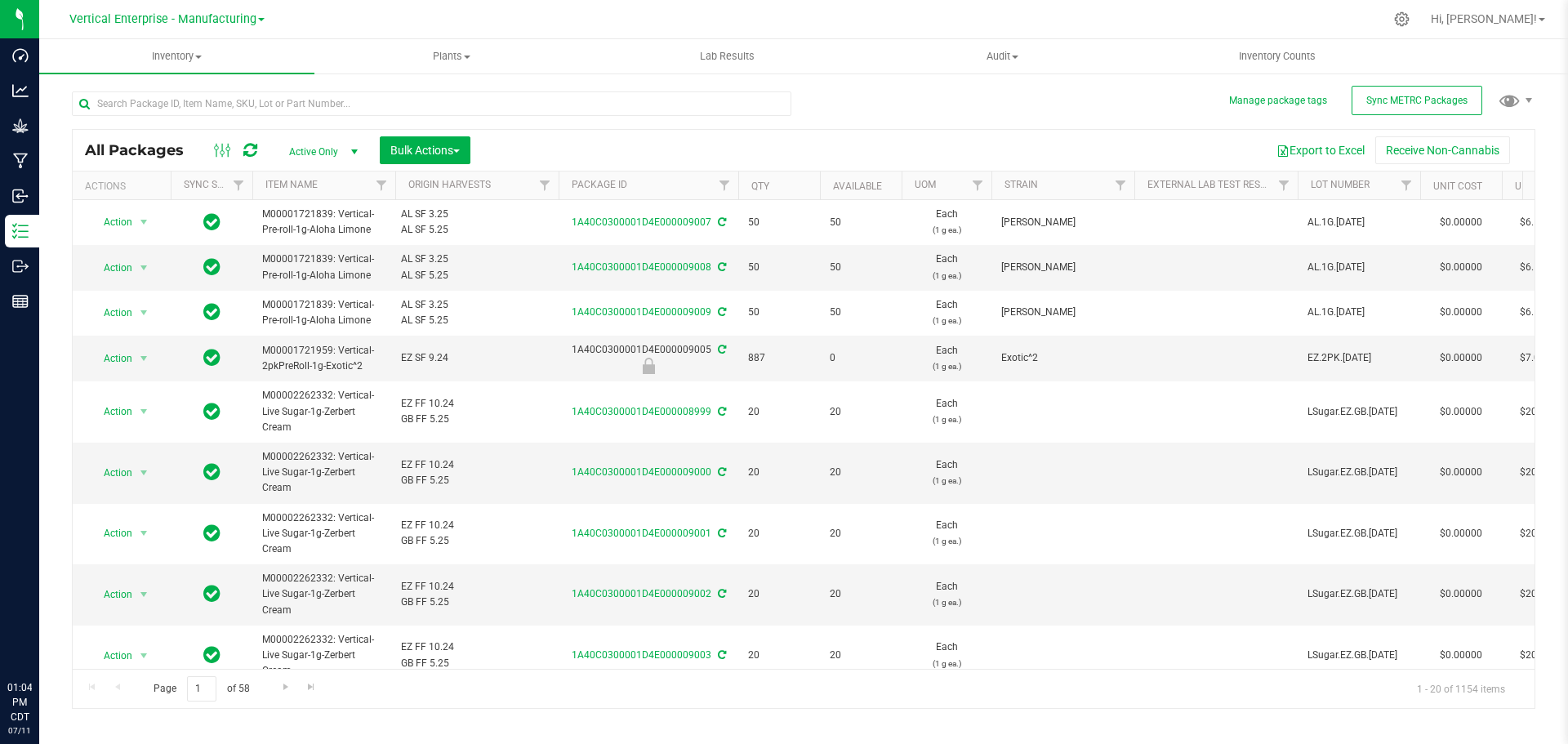 scroll, scrollTop: 0, scrollLeft: 0, axis: both 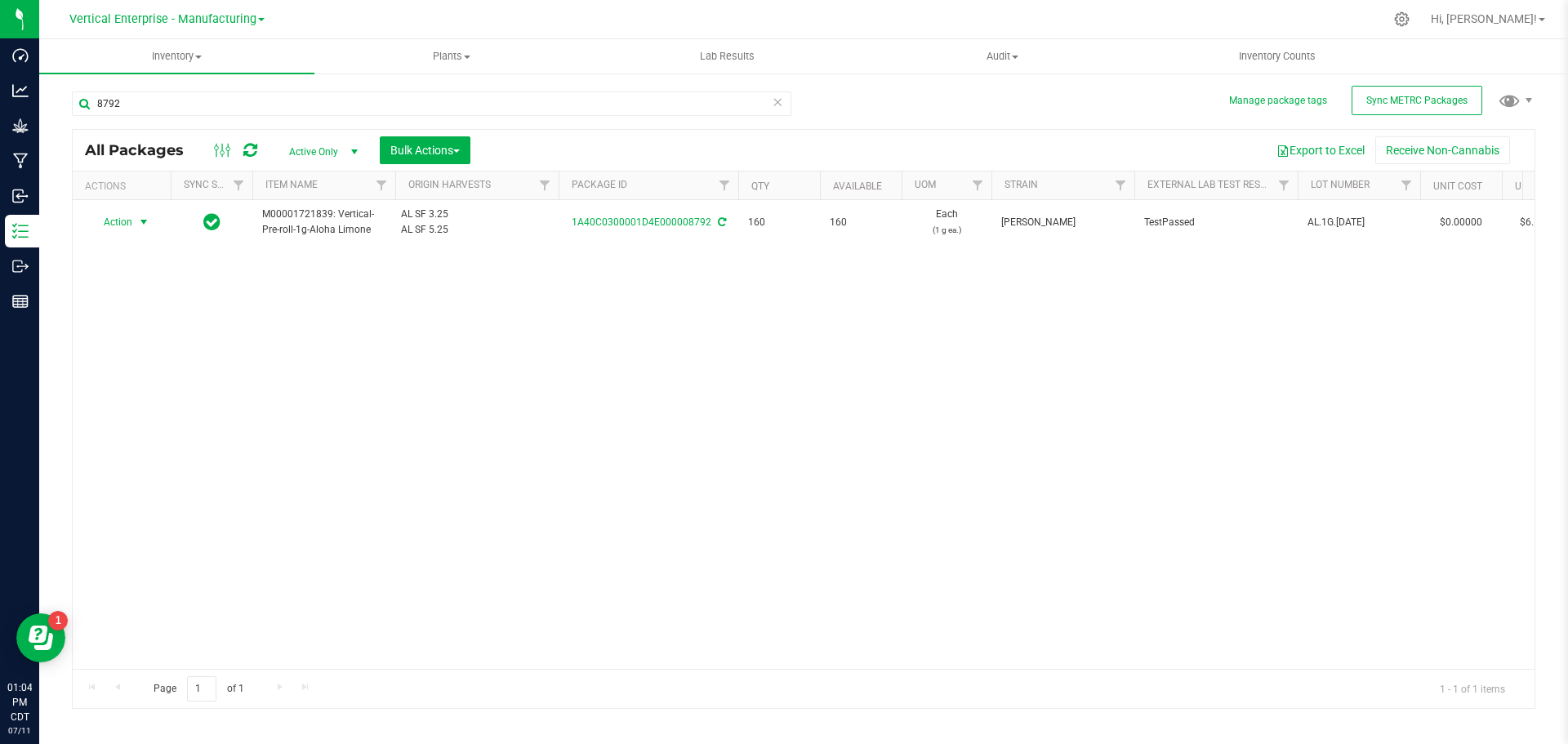 type on "8792" 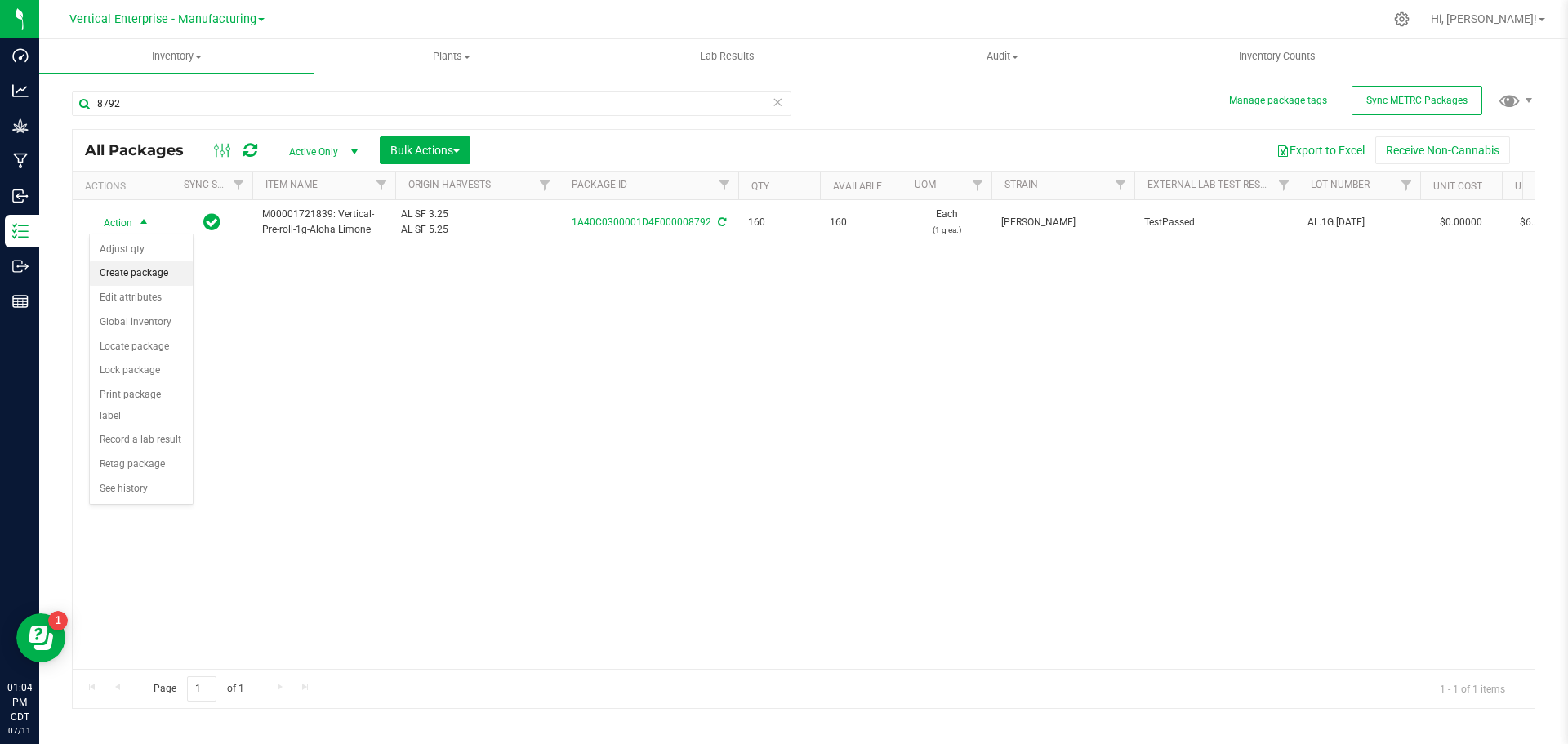 click on "Create package" at bounding box center (141, 274) 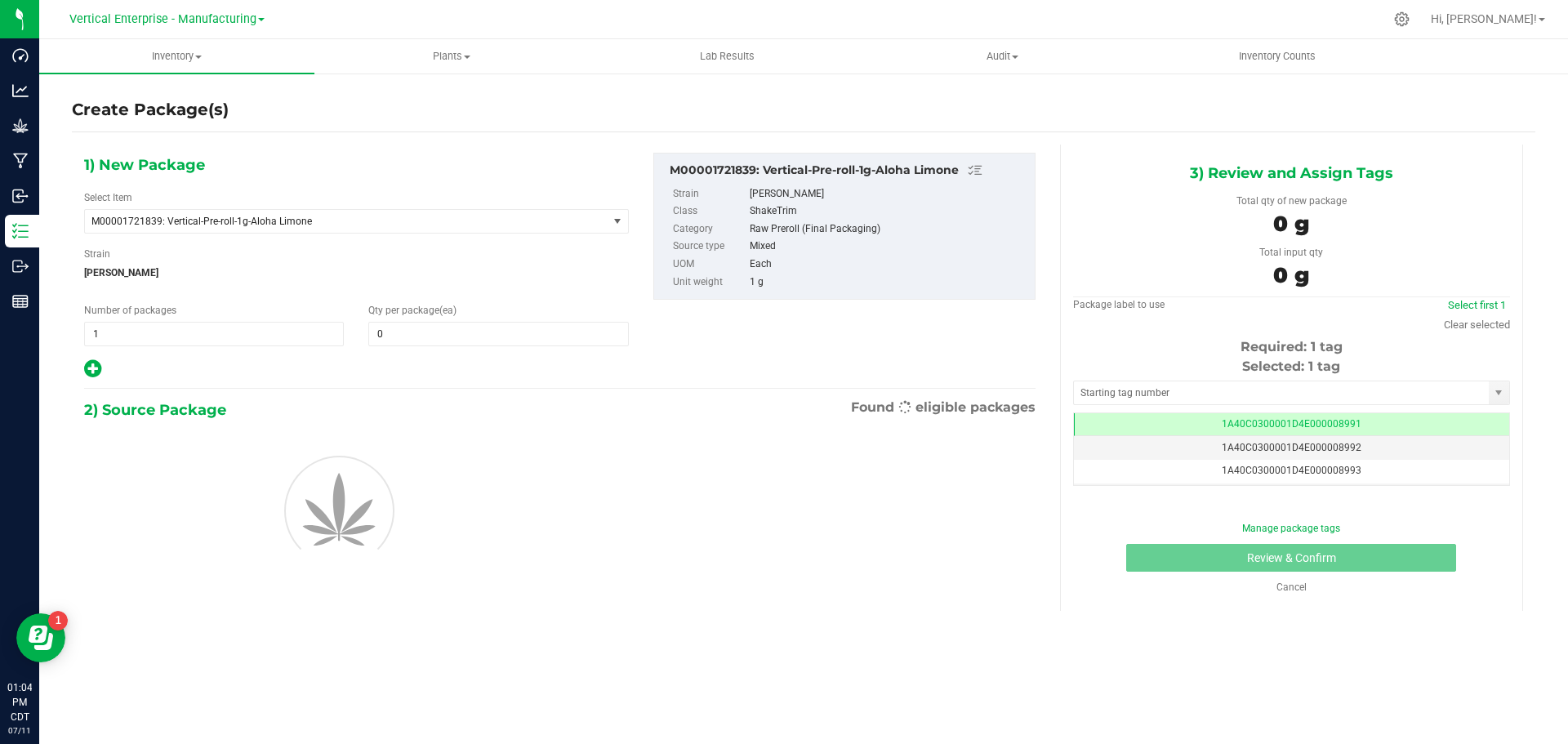 type on "0" 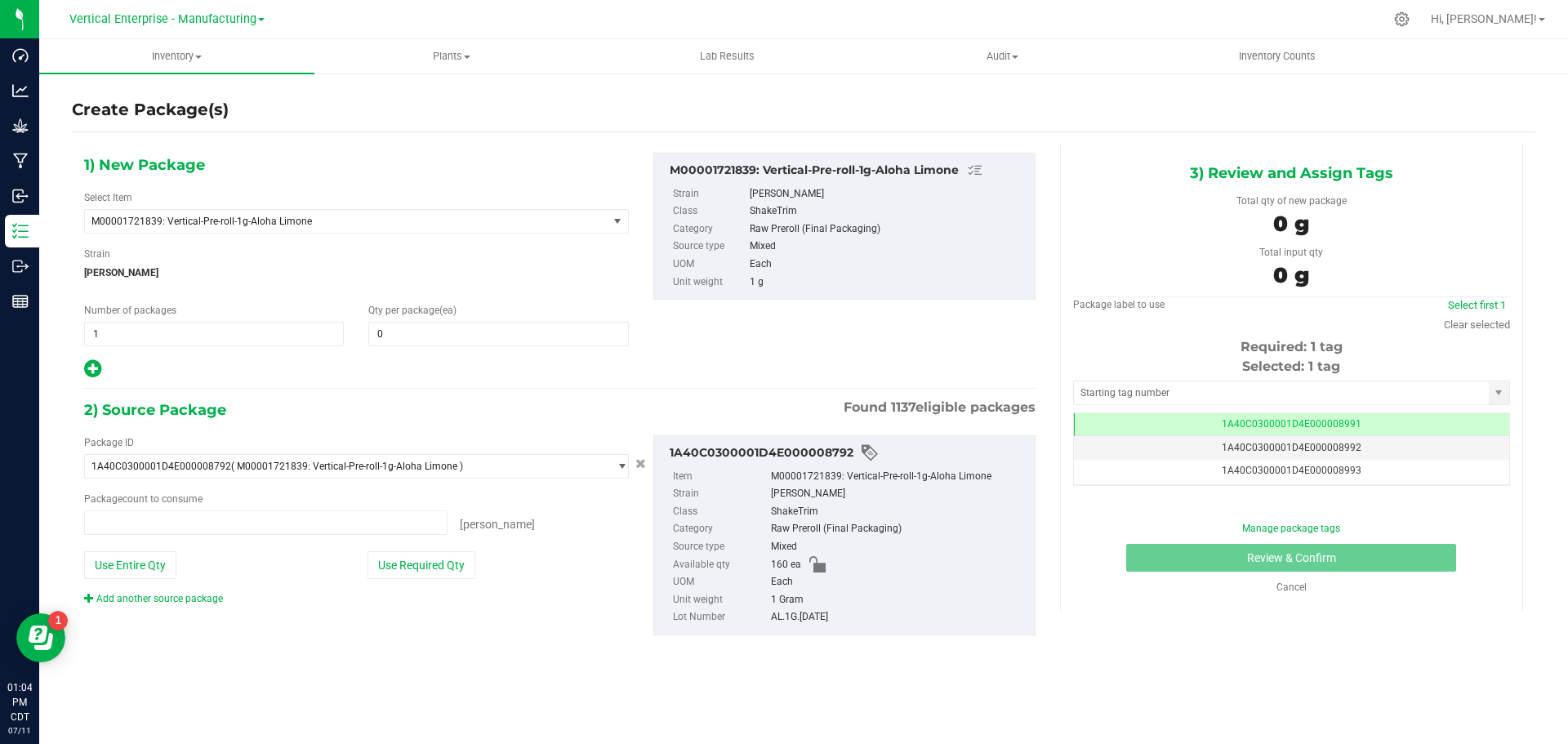 type on "0 ea" 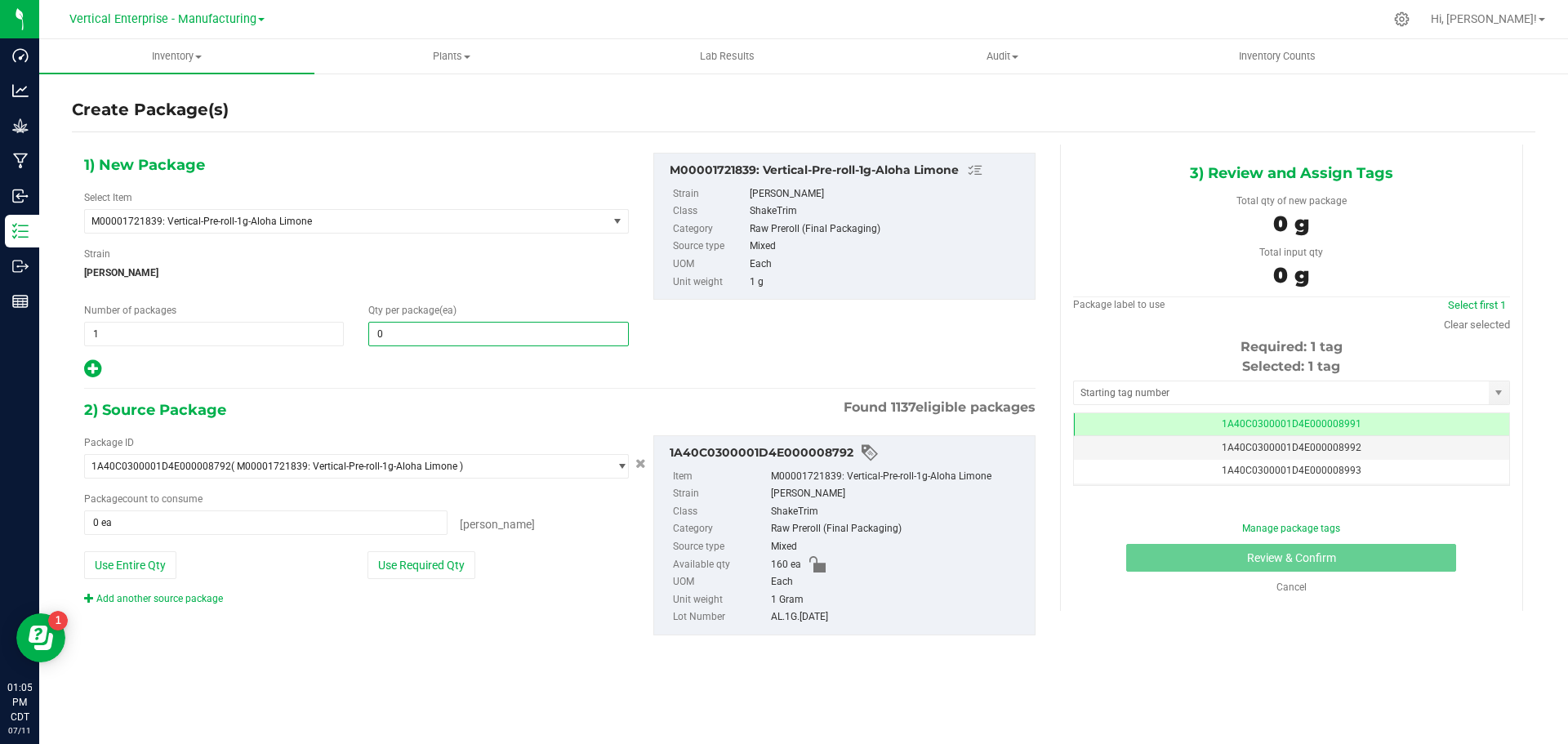 type 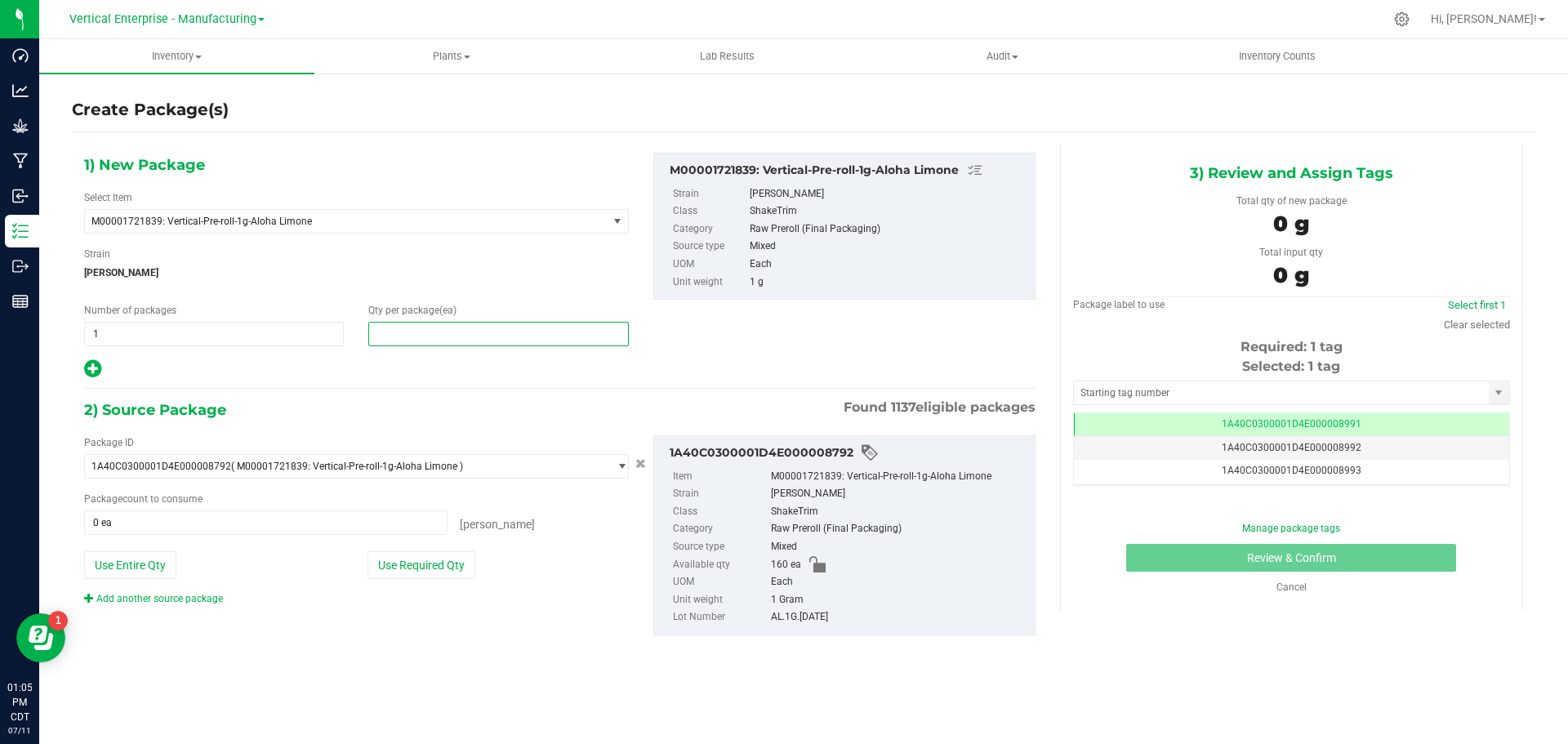 click at bounding box center (498, 334) 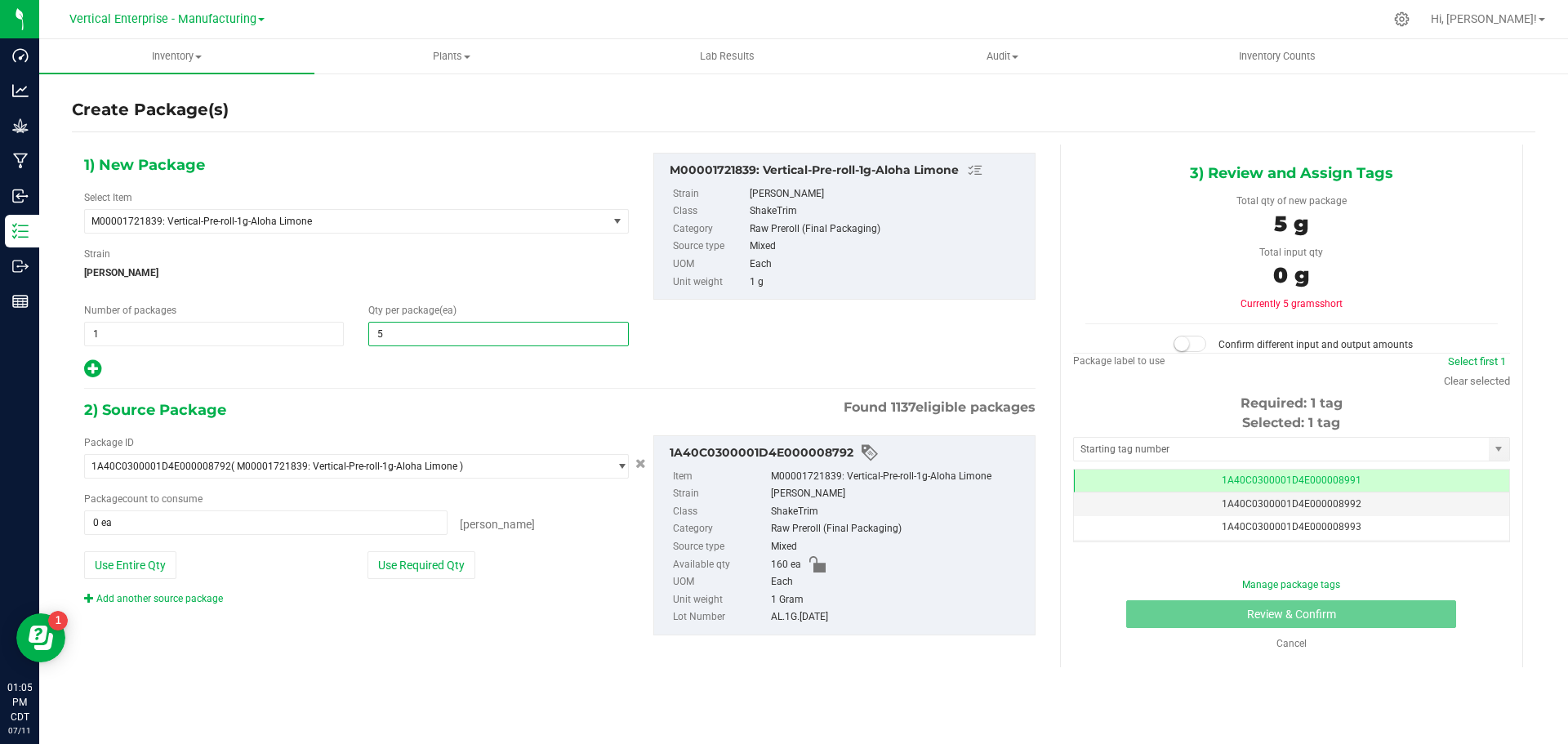 type on "50" 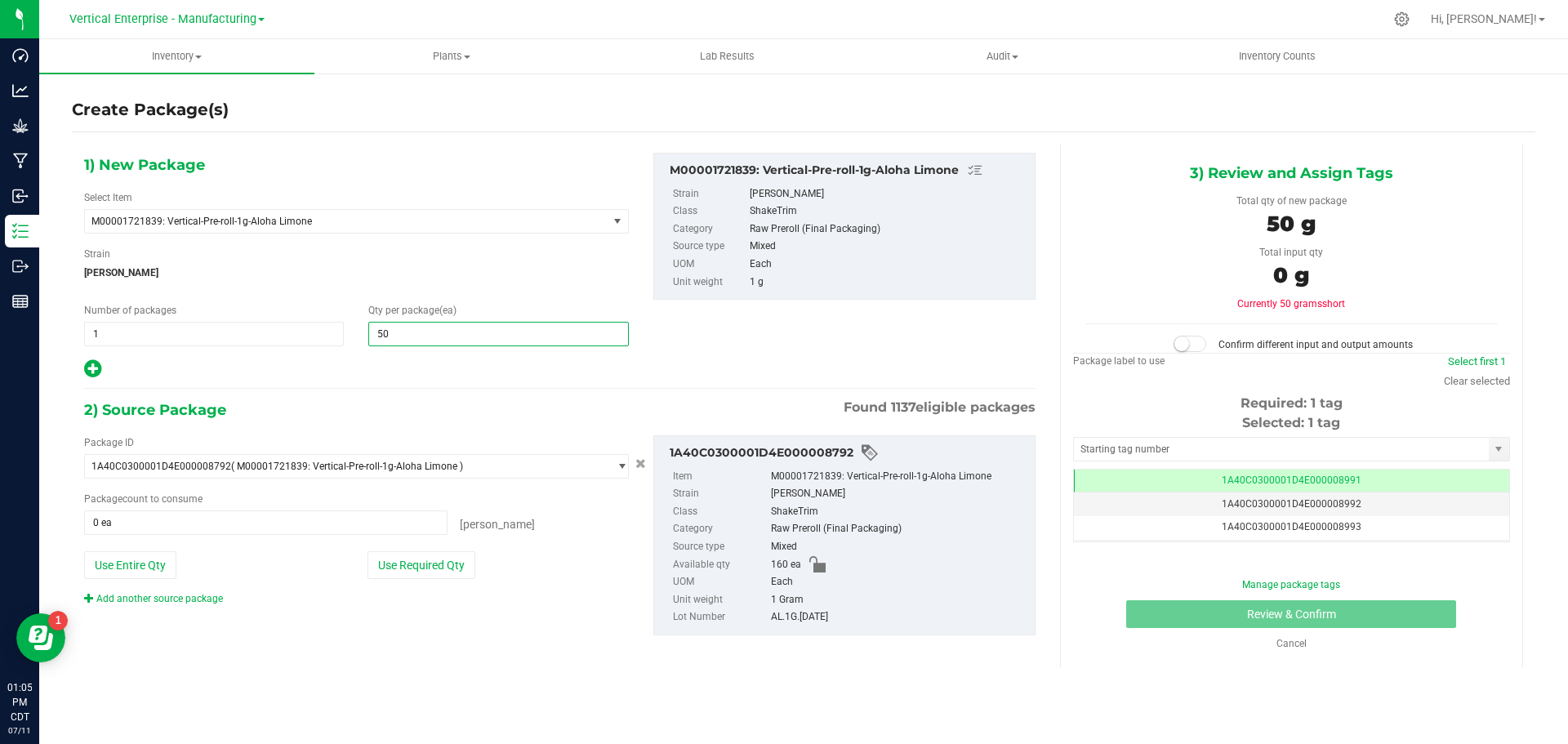 type on "50" 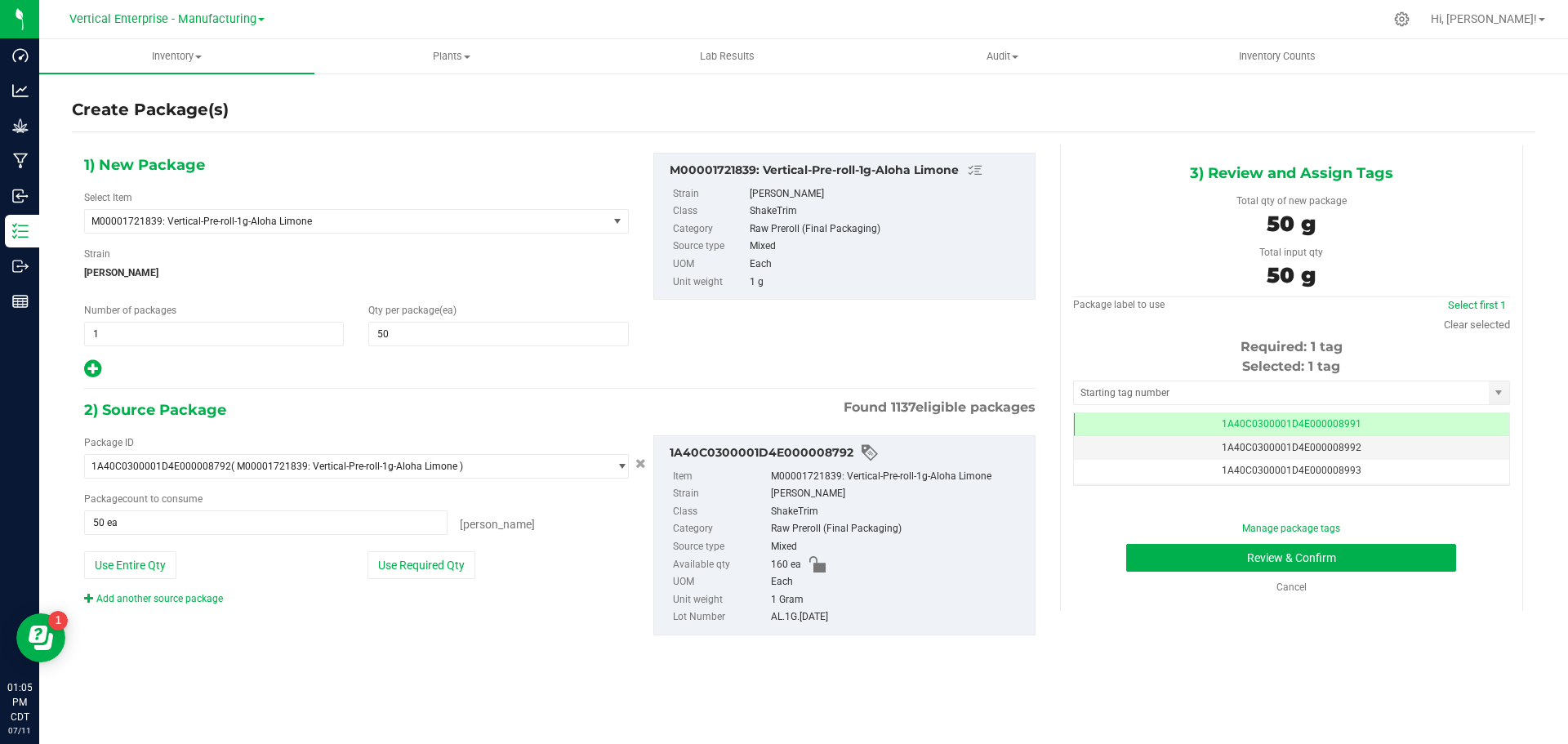 click on "1A40C0300001D4E000008991" at bounding box center (1291, 424) 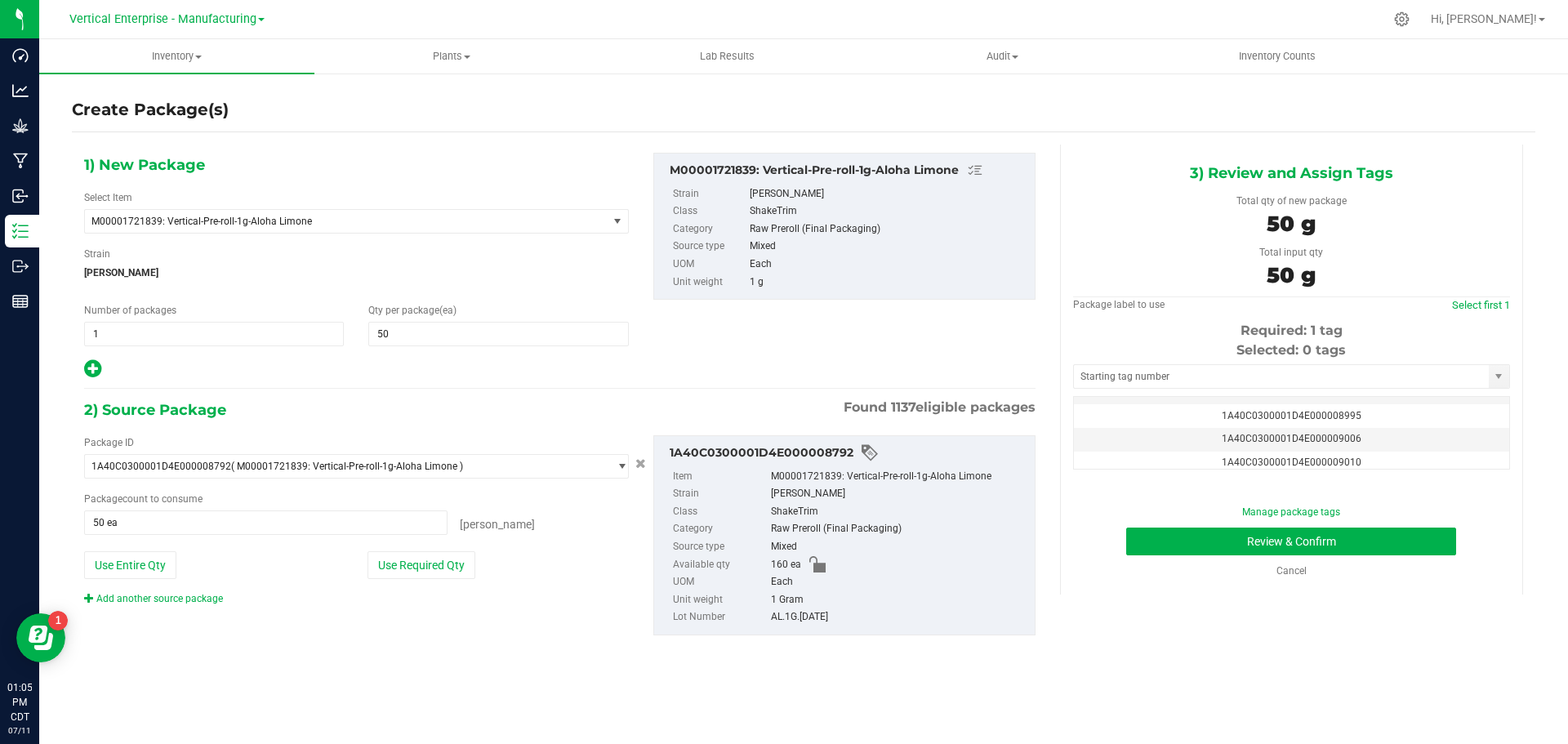 scroll, scrollTop: 98, scrollLeft: 0, axis: vertical 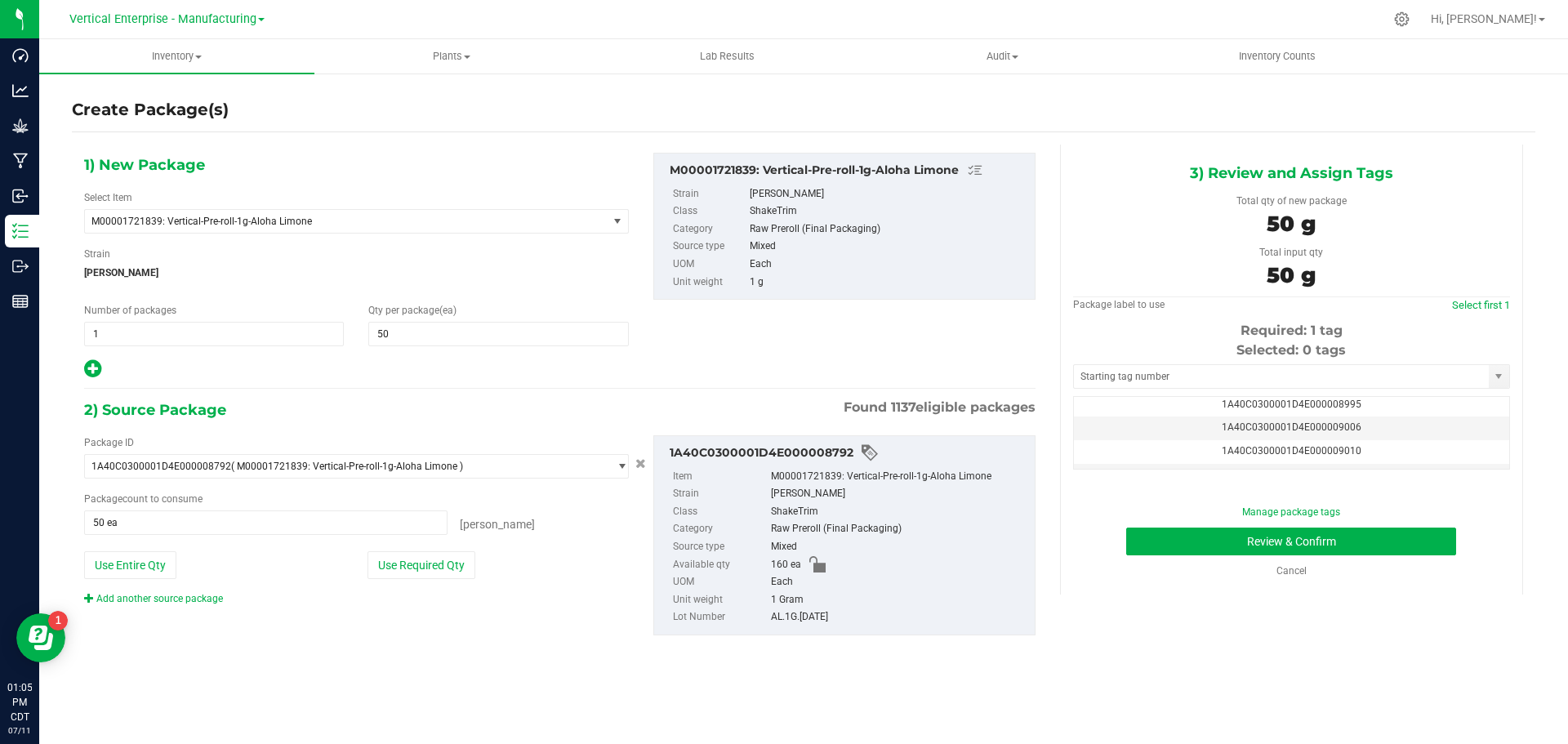 click on "1A40C0300001D4E000009006" at bounding box center (1291, 428) 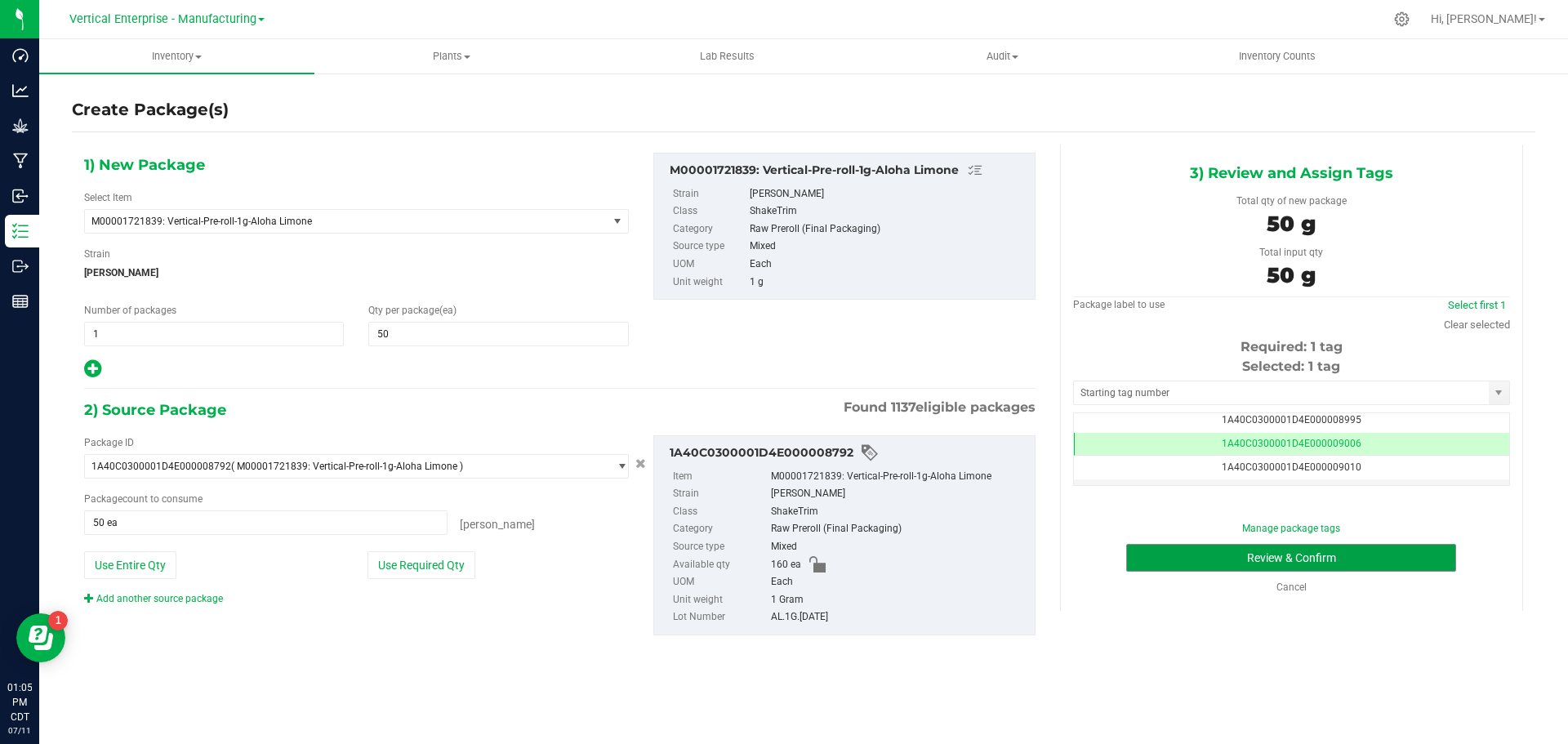 click on "Review & Confirm" at bounding box center [1291, 558] 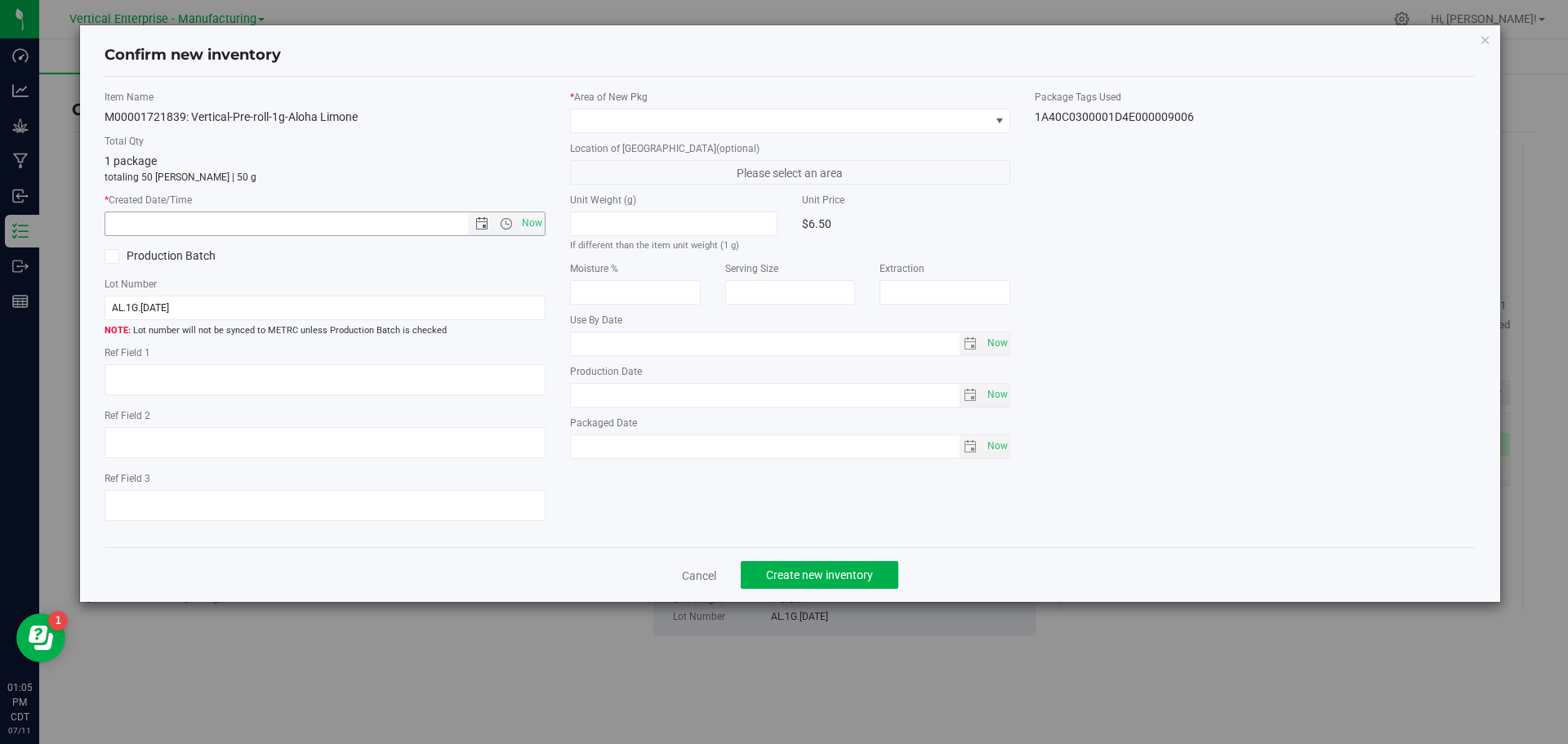 click on "Now" at bounding box center (532, 223) 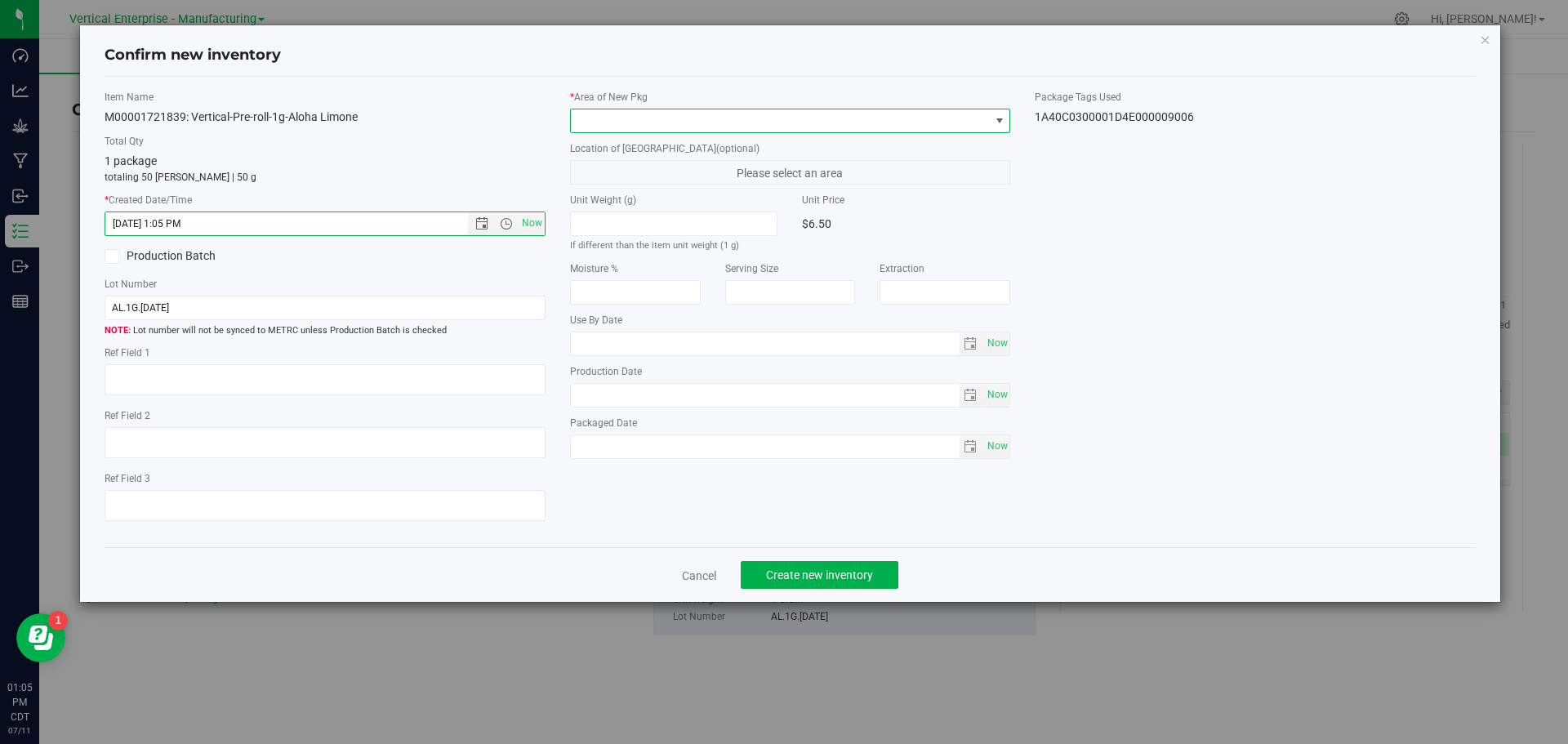 click at bounding box center [780, 121] 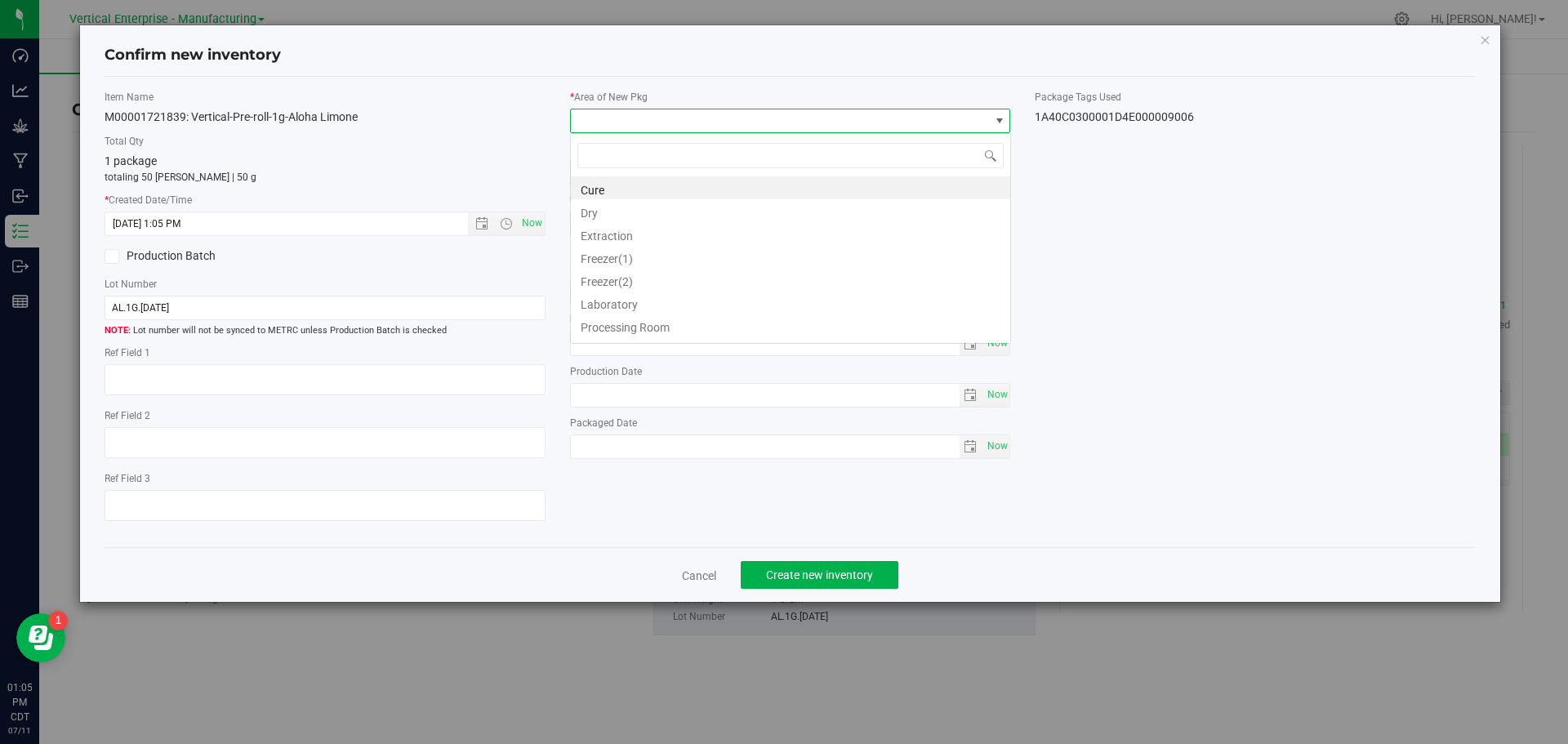 scroll, scrollTop: 81644, scrollLeft: 81226, axis: both 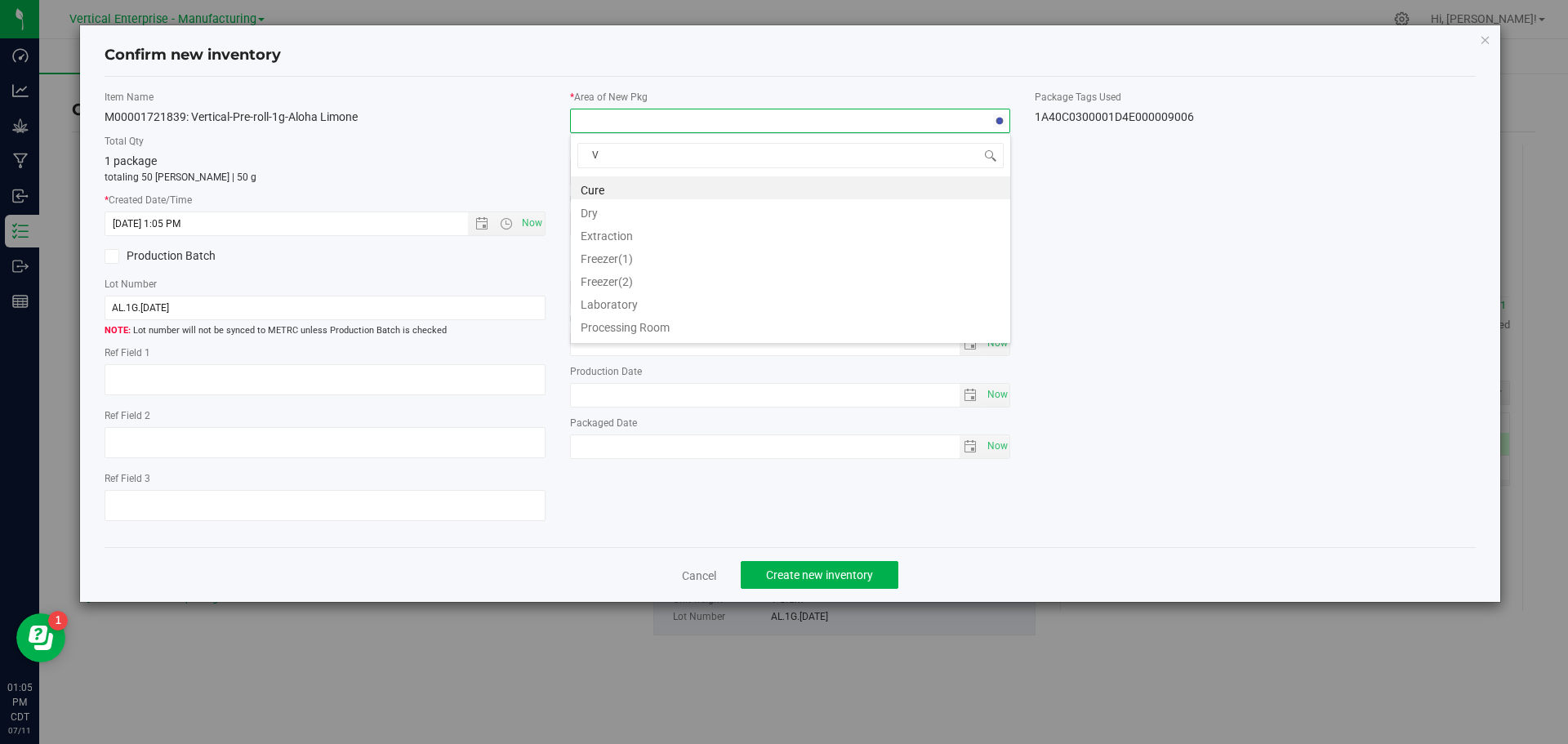 type on "VA" 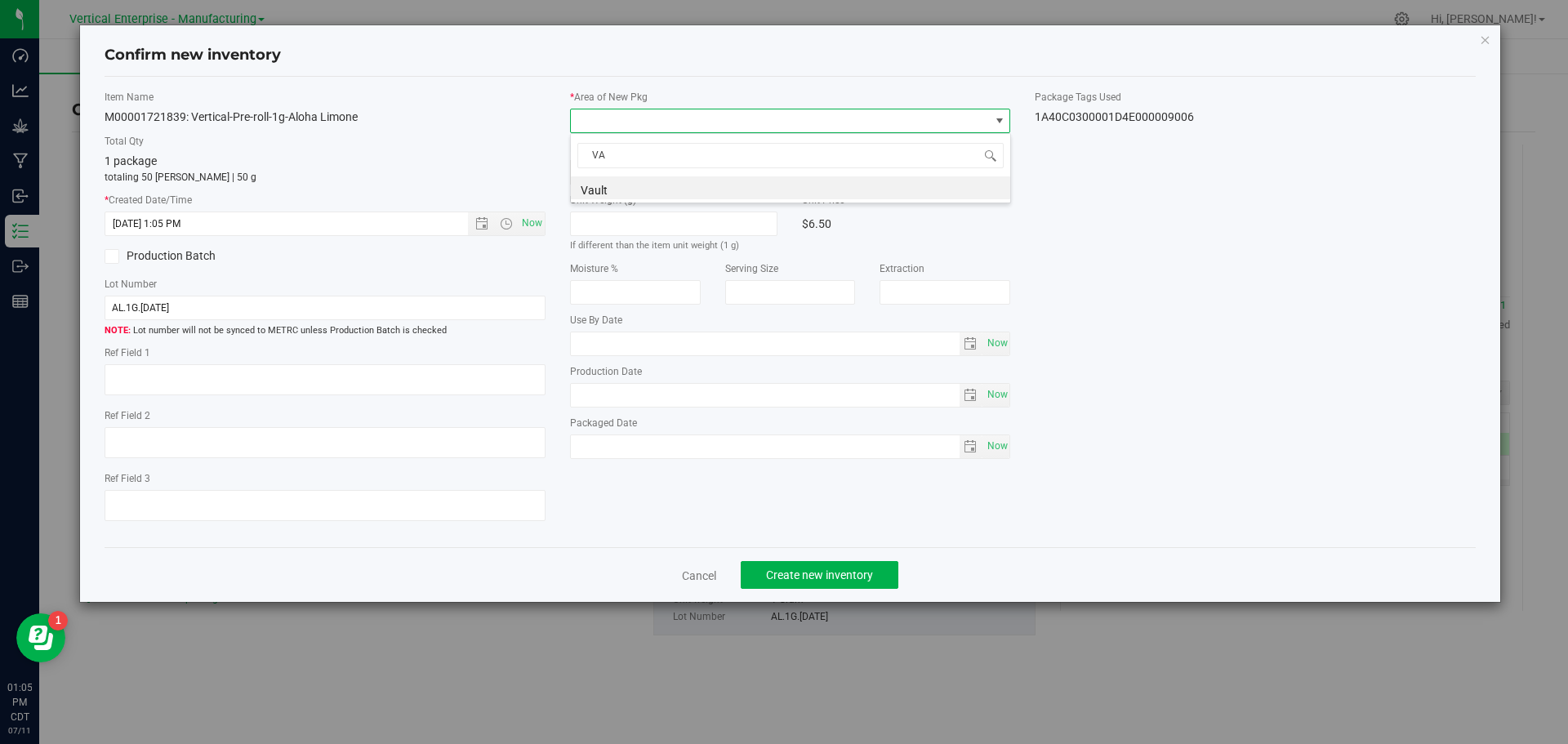 click on "Vault" at bounding box center (791, 188) 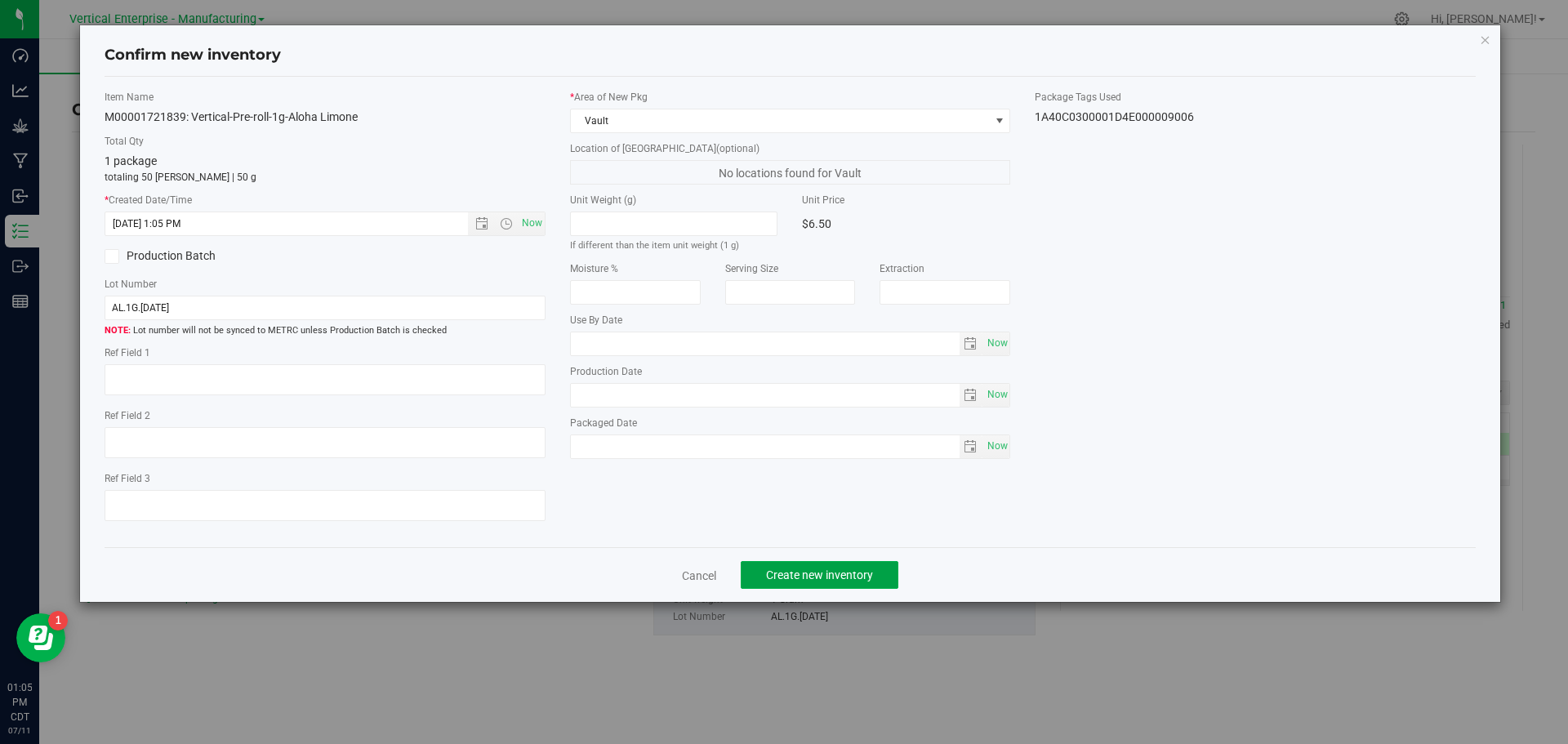 click on "Create new inventory" 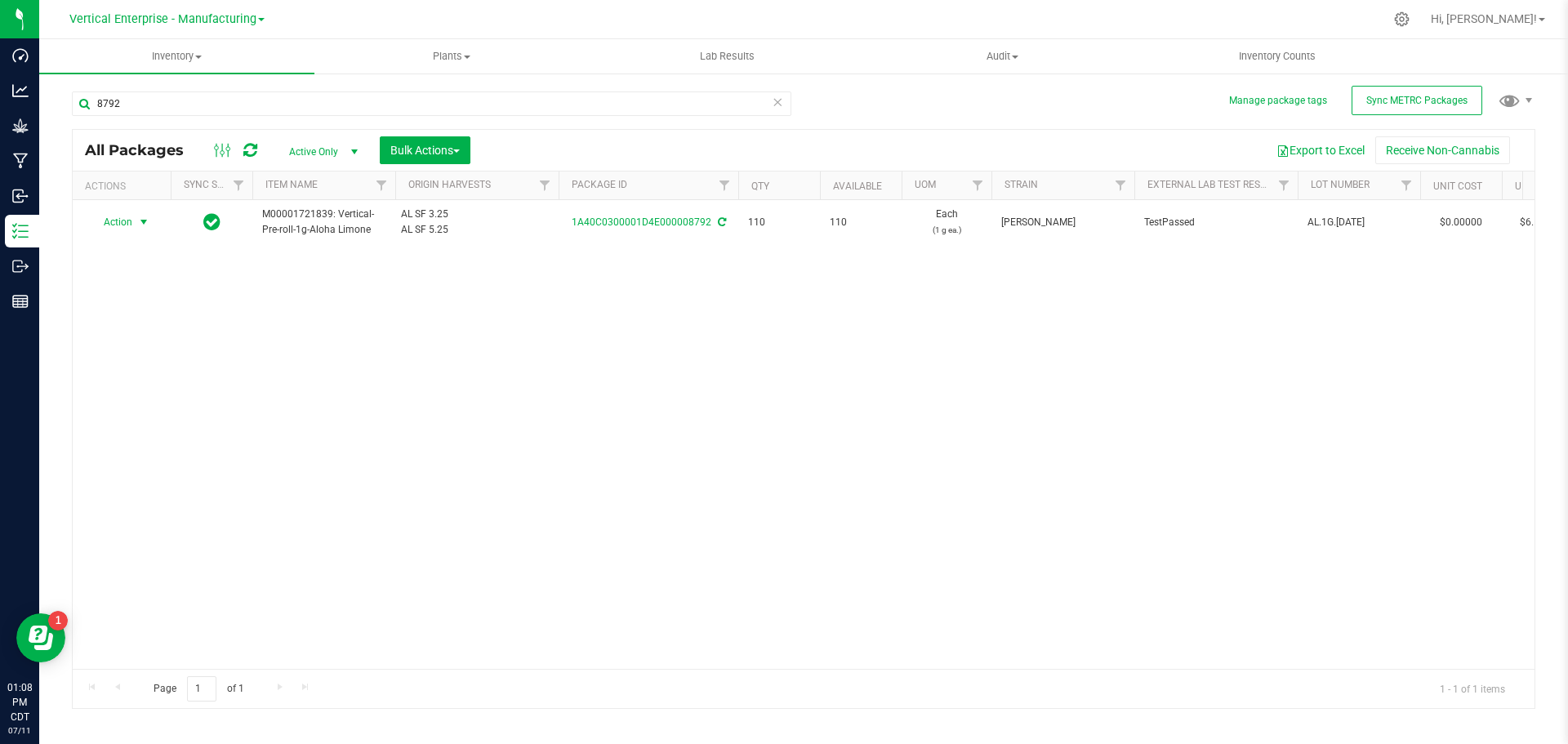click on "Action" at bounding box center (111, 222) 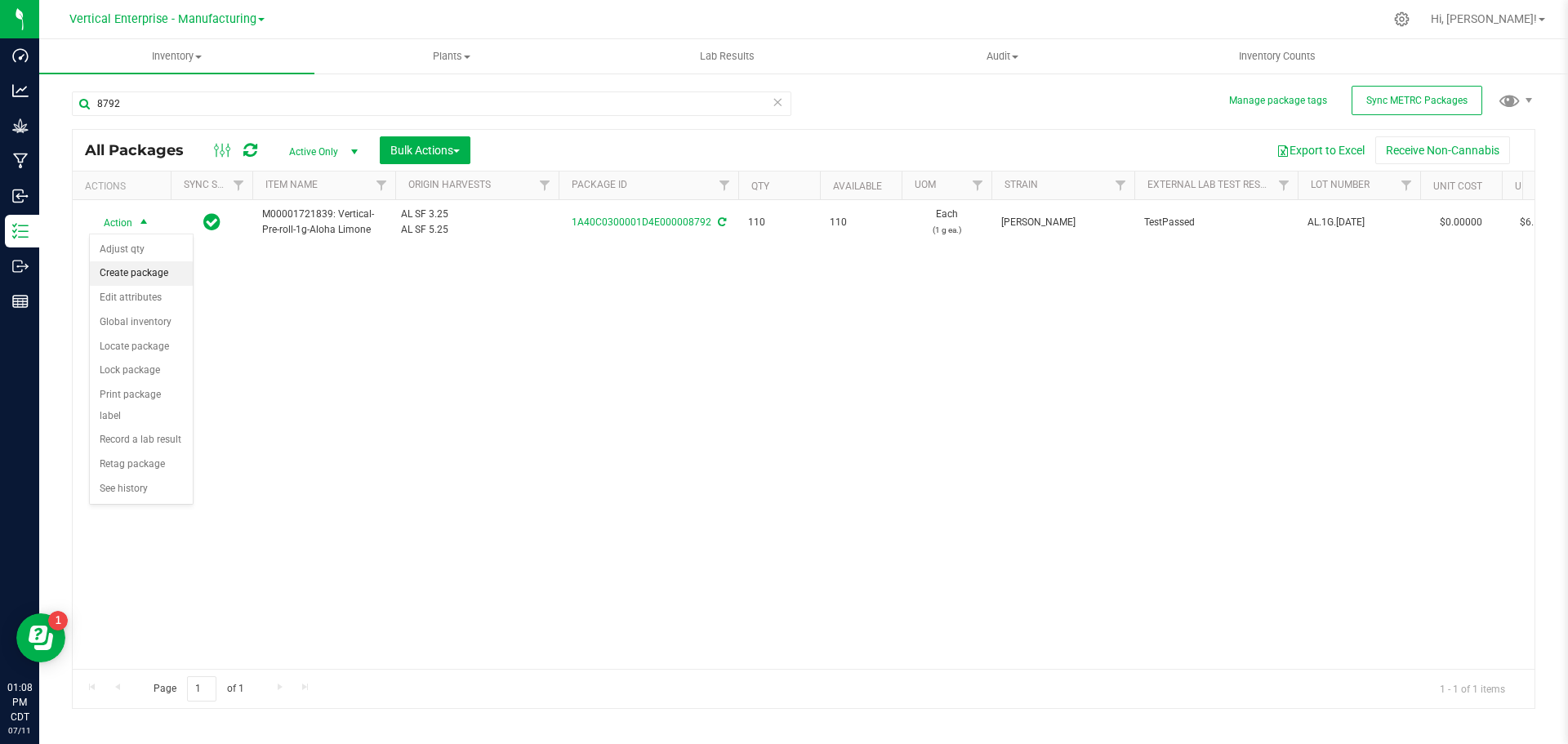 click on "Create package" at bounding box center (141, 274) 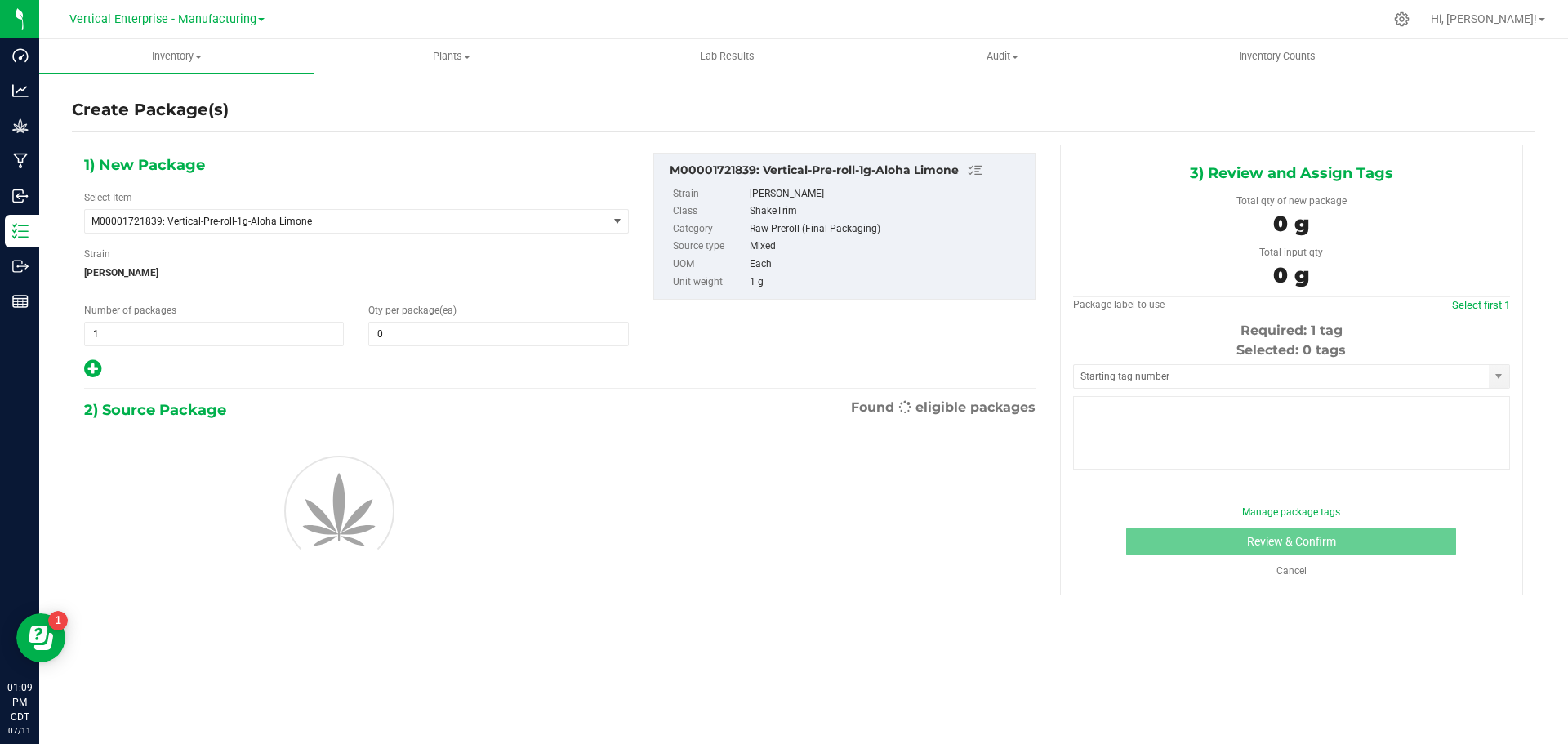 type on "0" 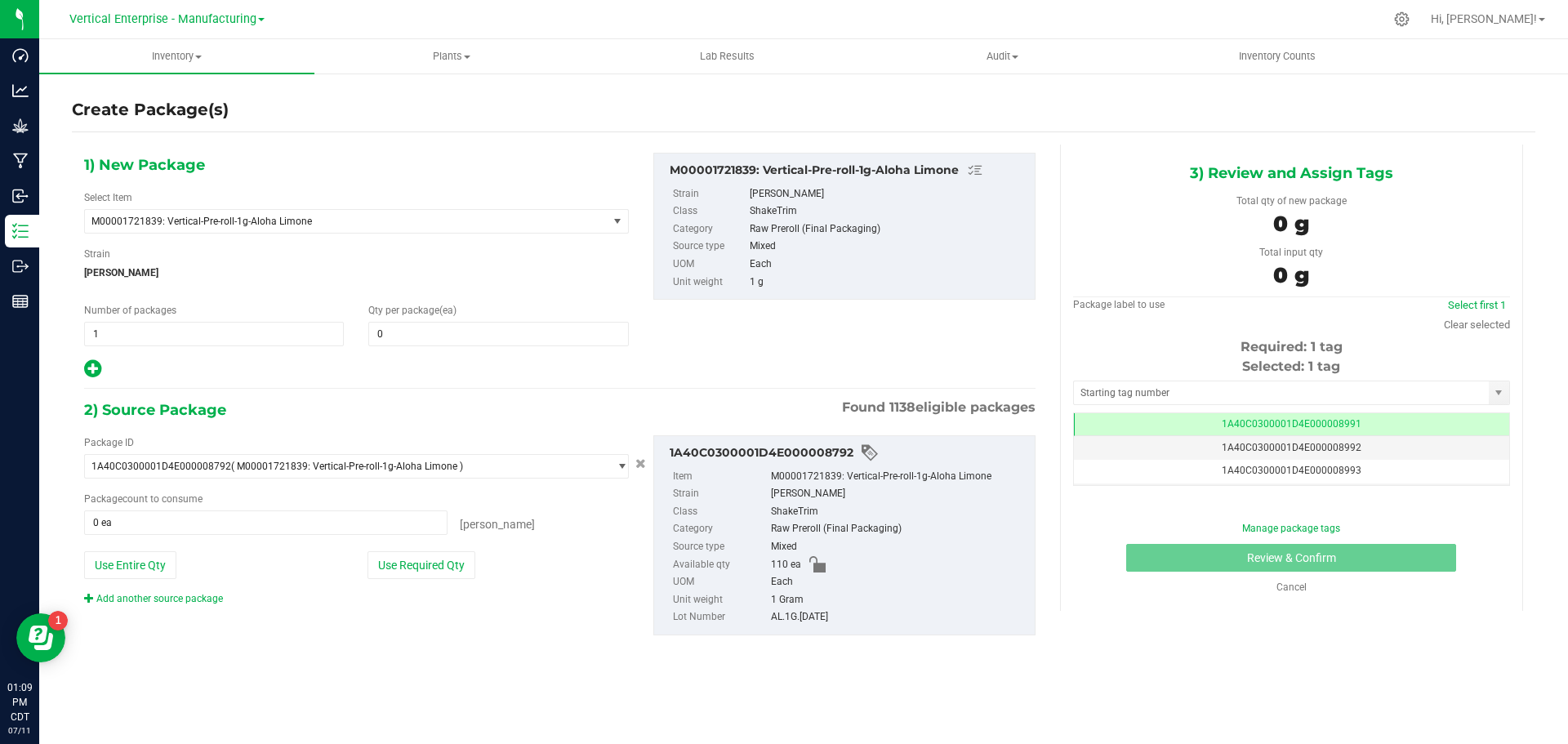 scroll, scrollTop: 0, scrollLeft: -1, axis: horizontal 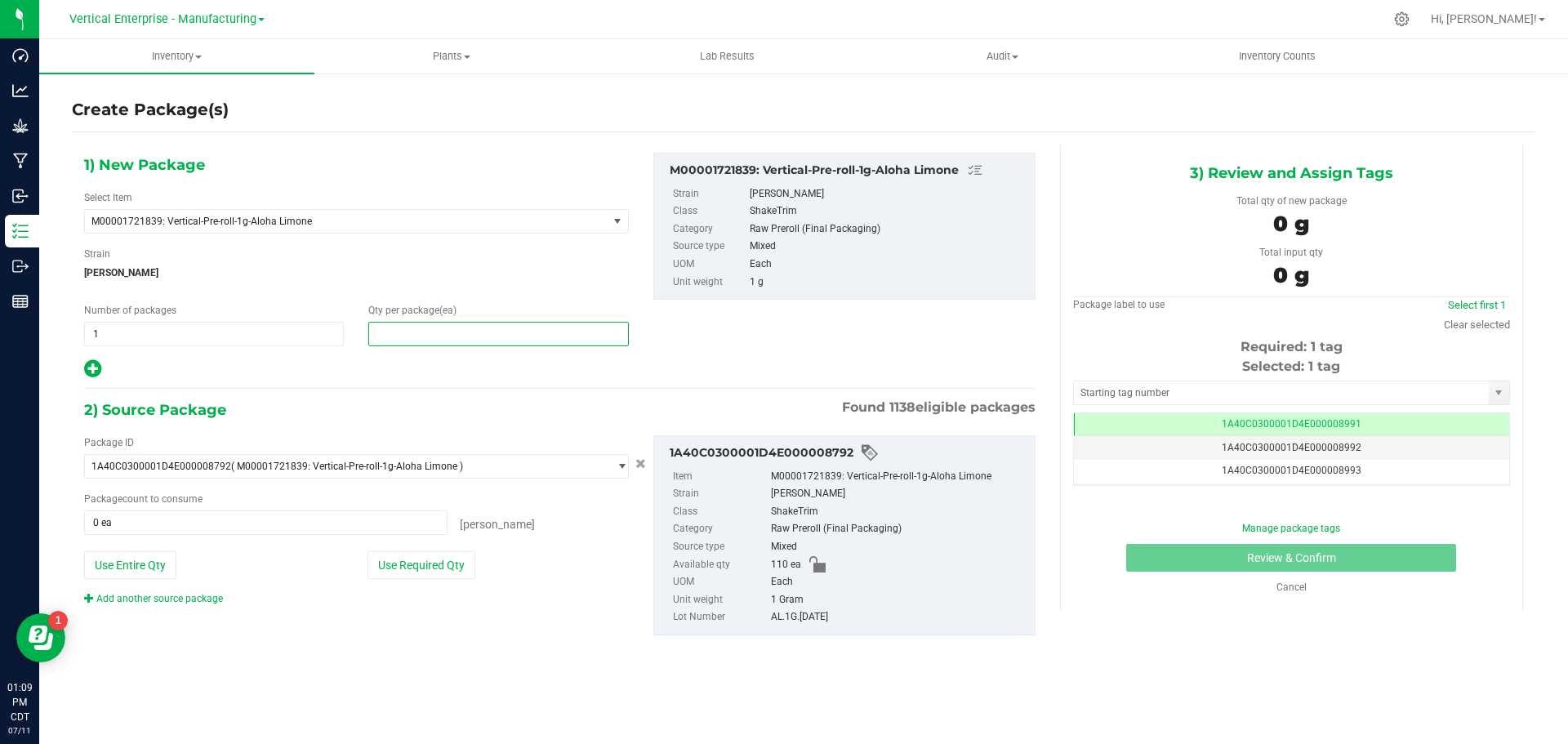 click at bounding box center (498, 334) 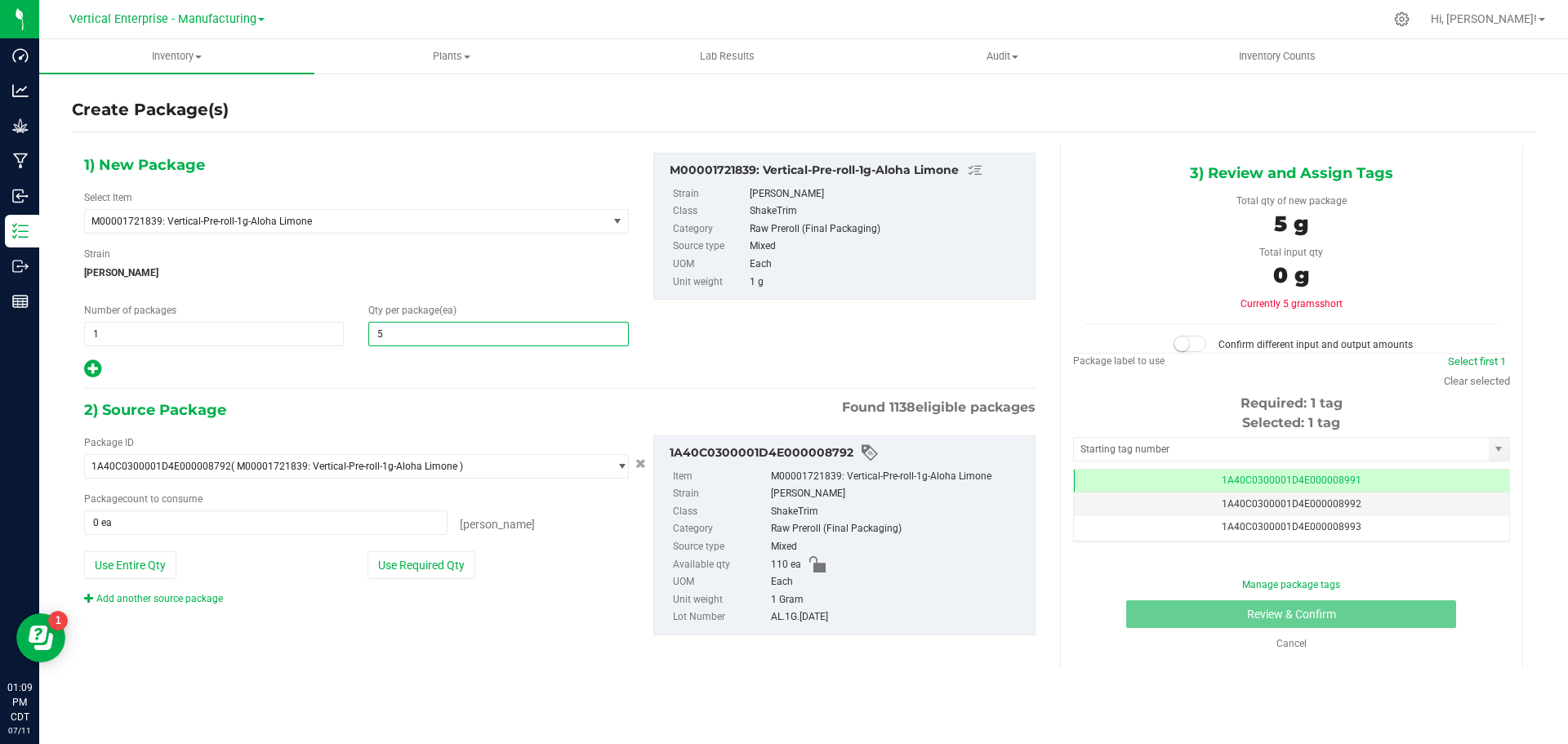 type on "50" 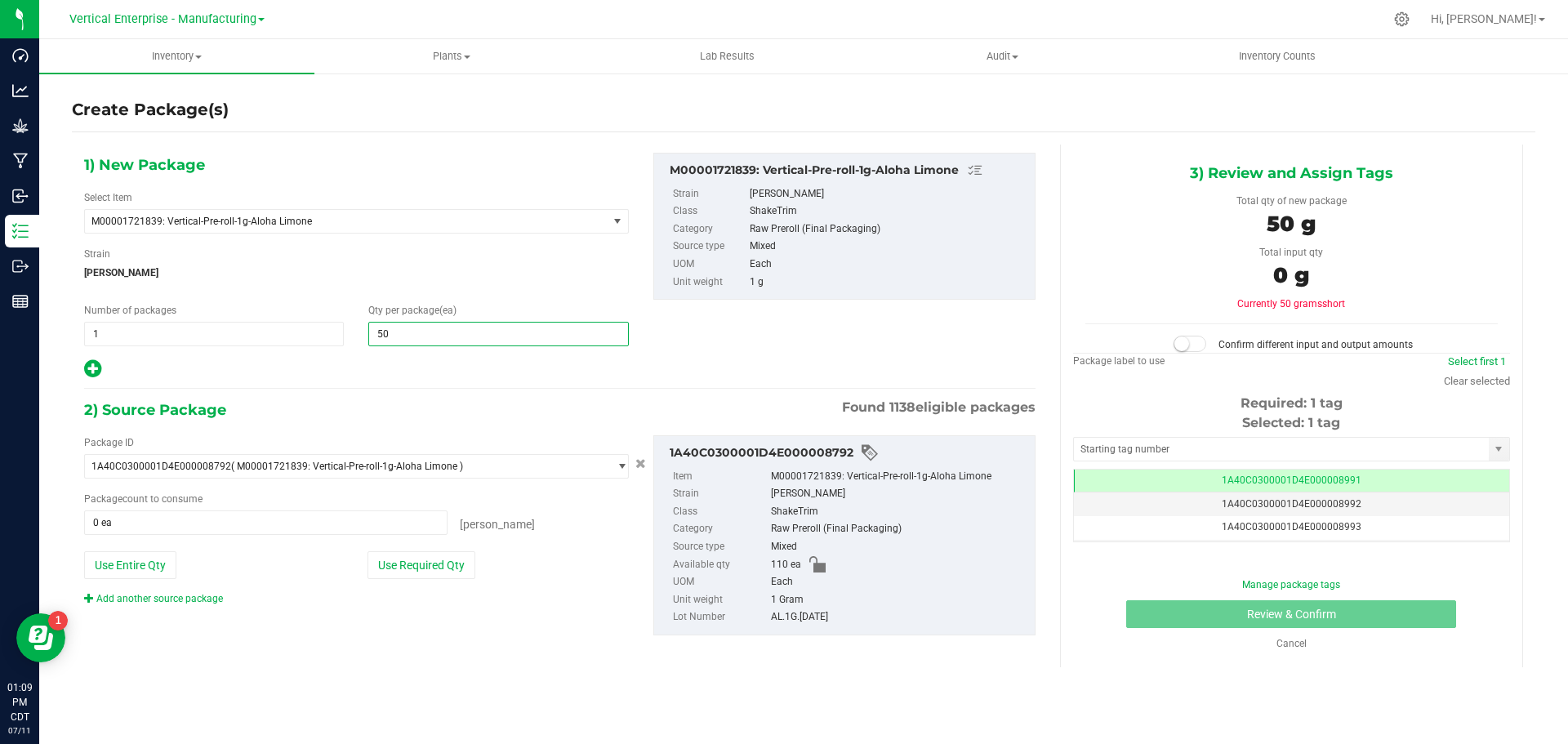 type on "50" 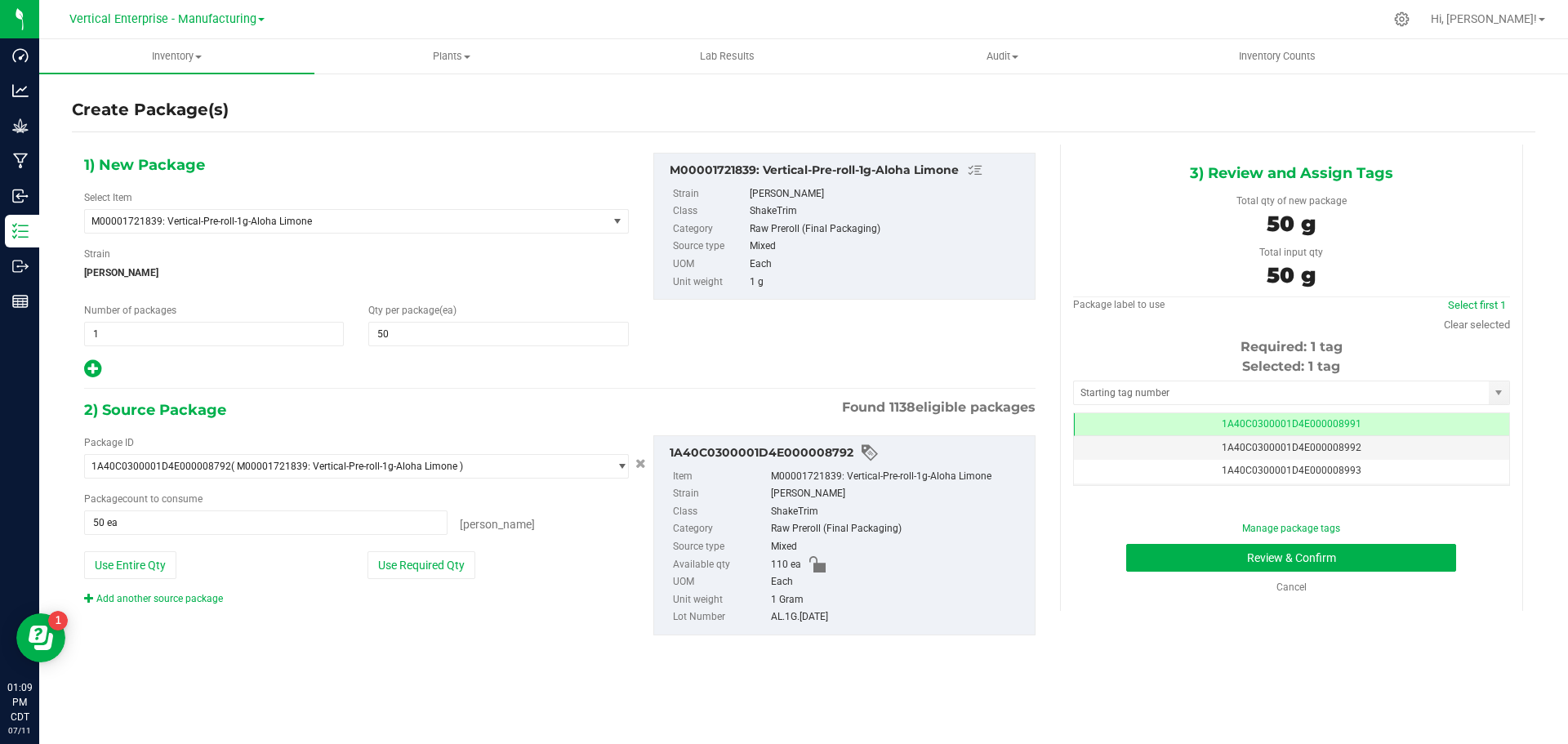 click on "1A40C0300001D4E000008991" at bounding box center (1291, 425) 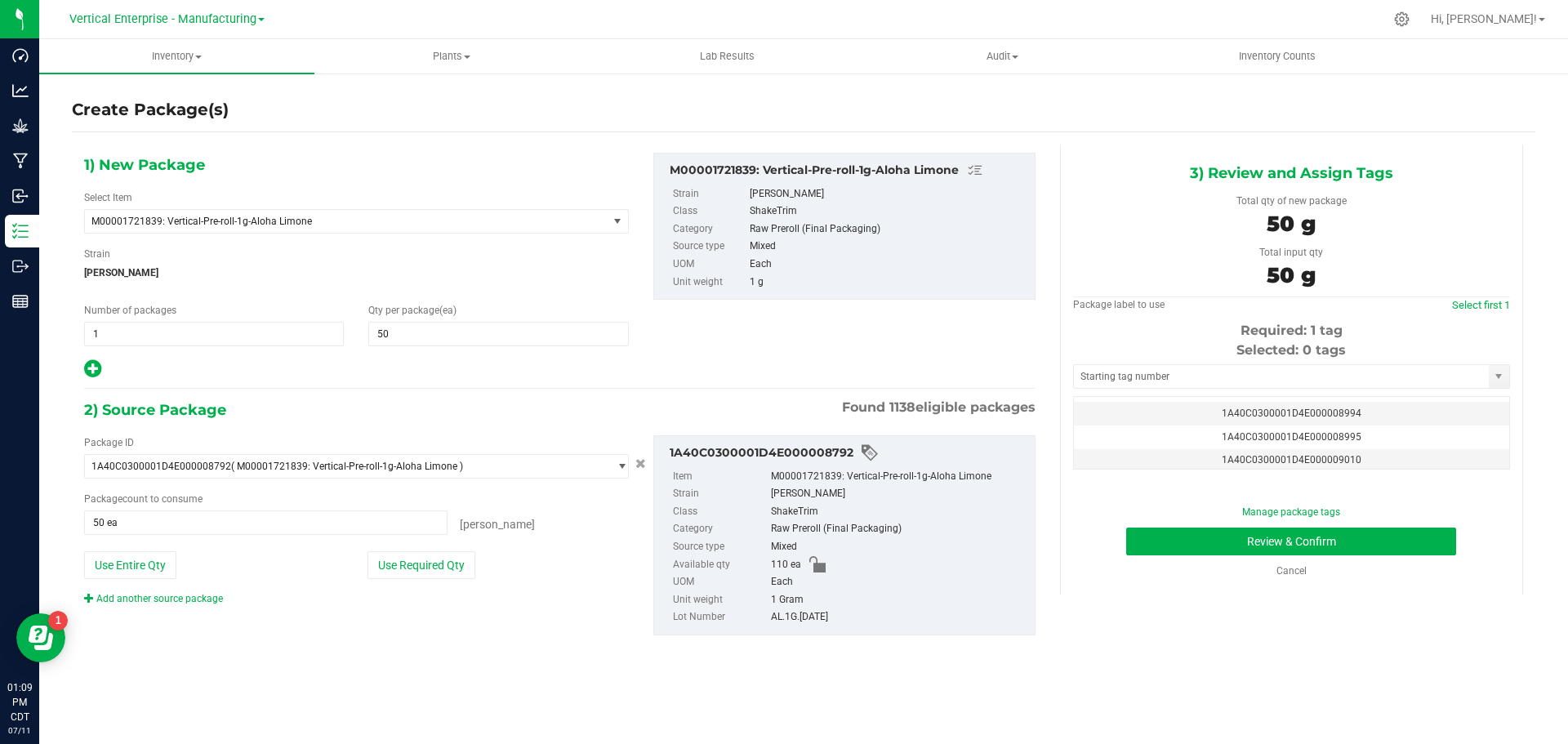 scroll, scrollTop: 98, scrollLeft: 0, axis: vertical 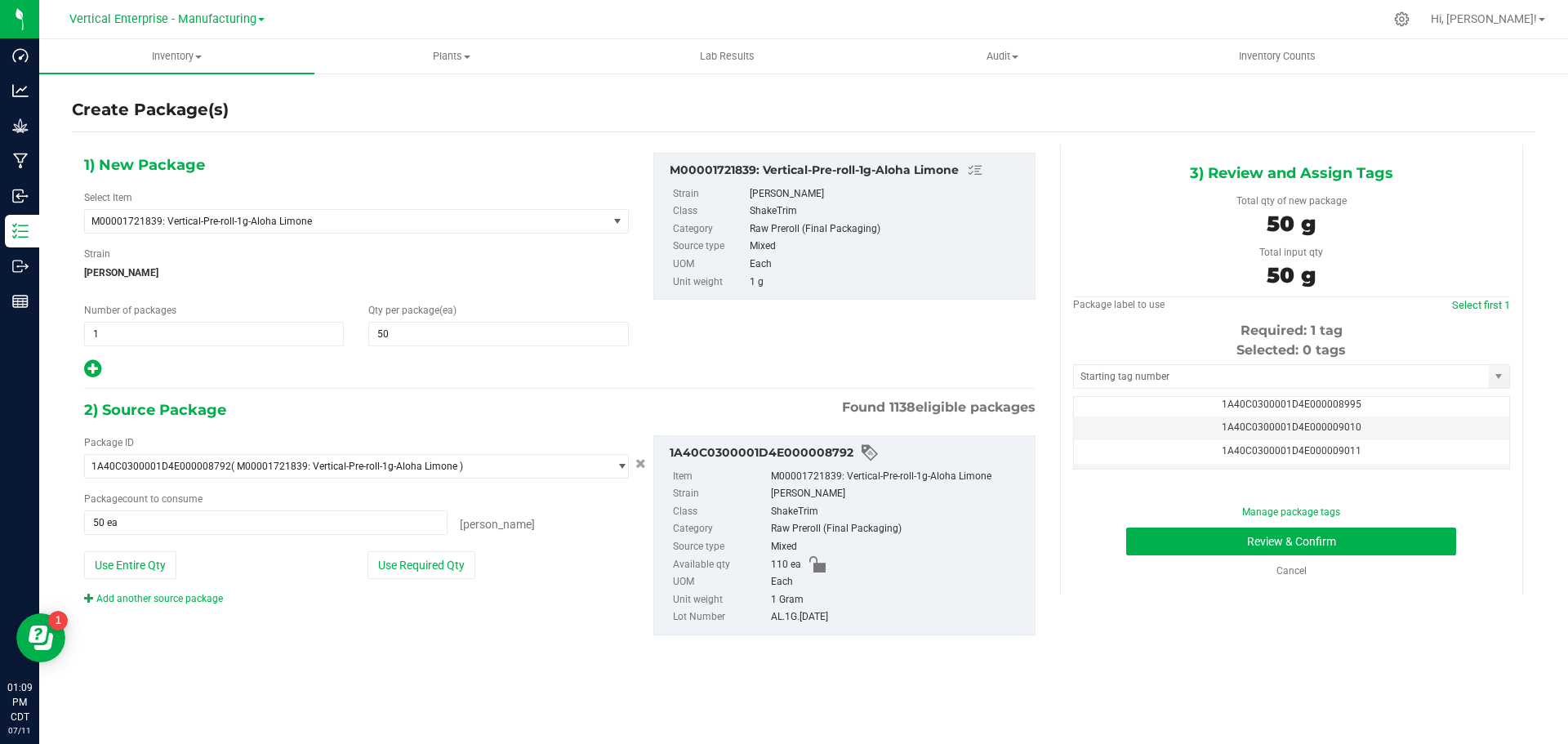 click on "1A40C0300001D4E000009010" at bounding box center [1291, 428] 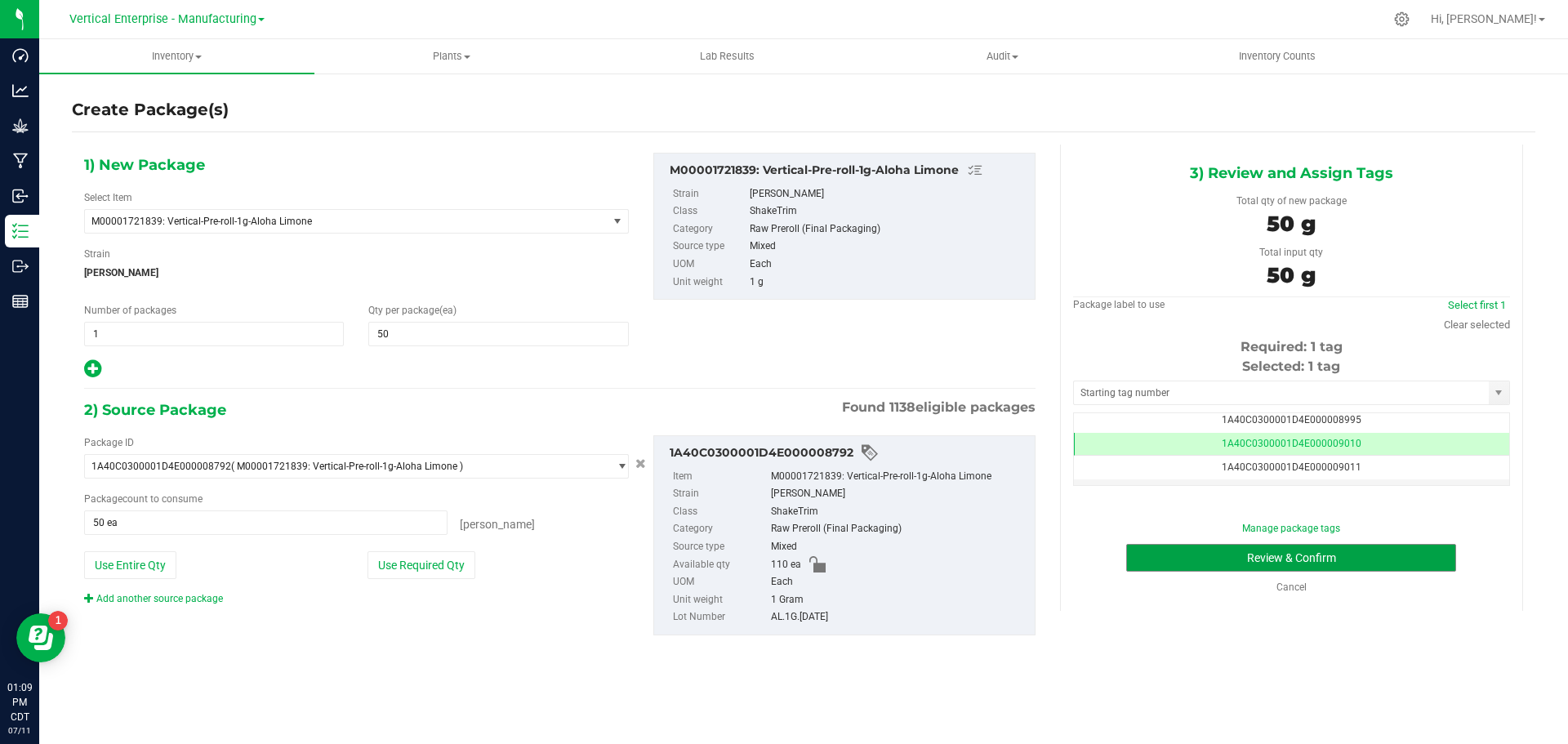 click on "Review & Confirm" at bounding box center (1291, 558) 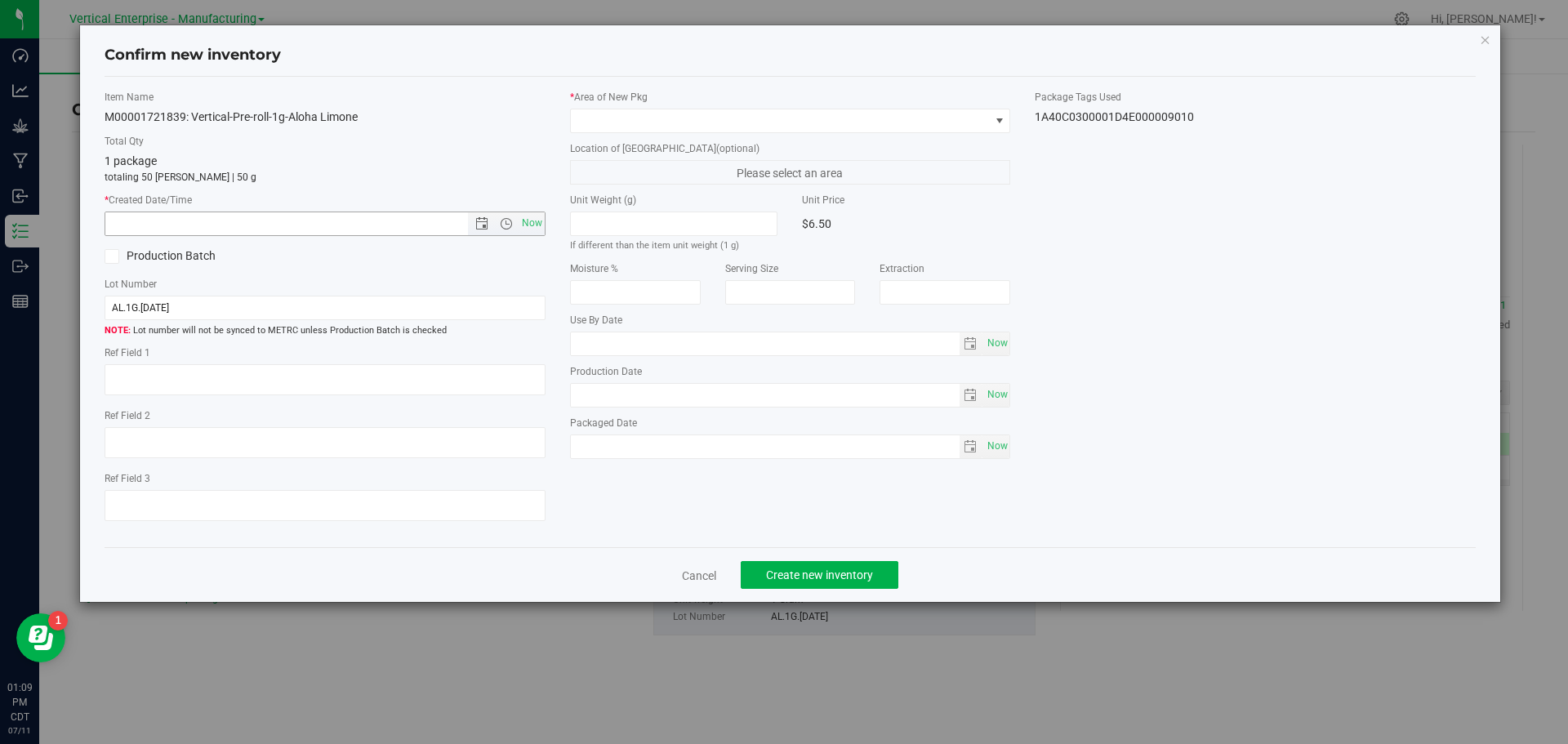 click on "Now" at bounding box center (532, 223) 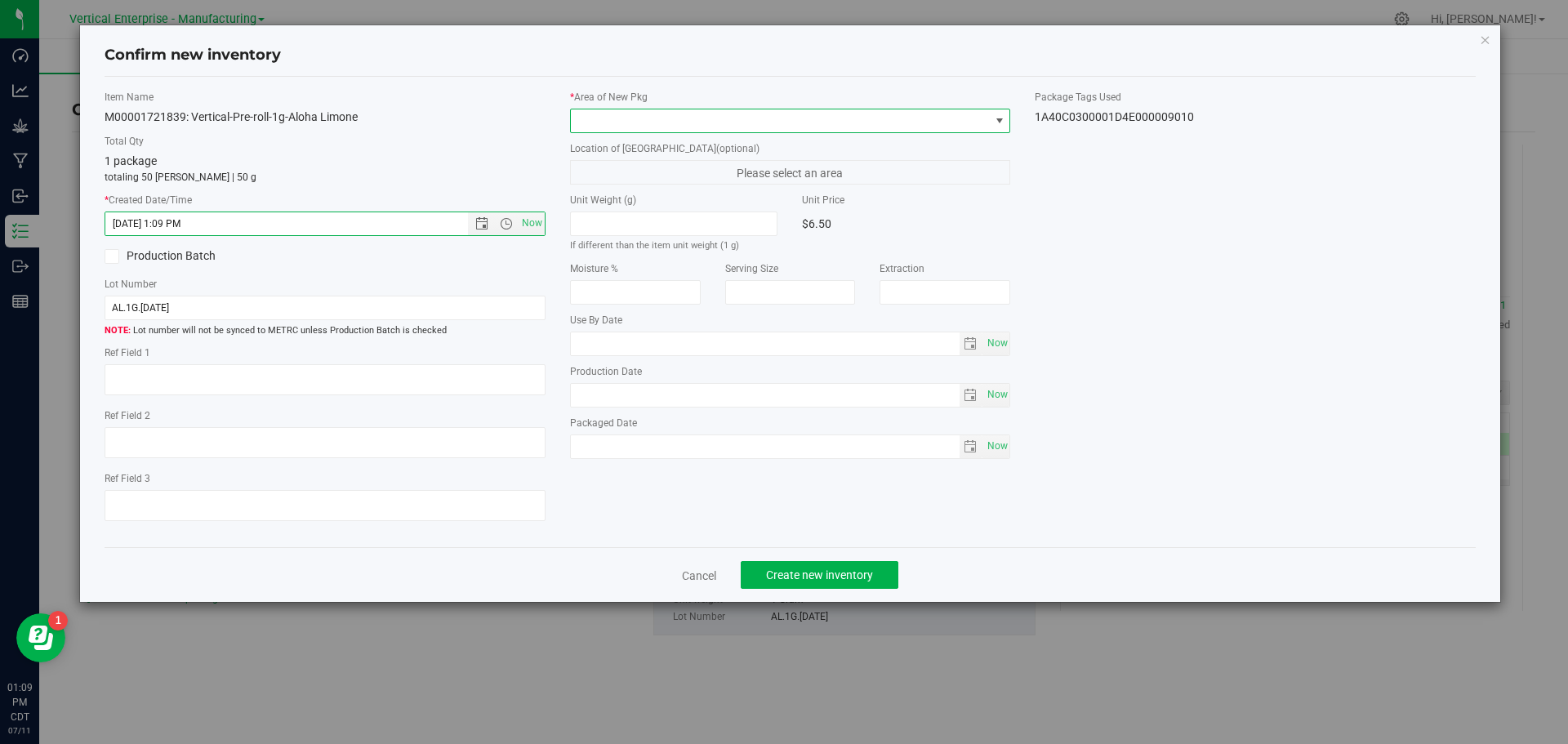 click at bounding box center [780, 121] 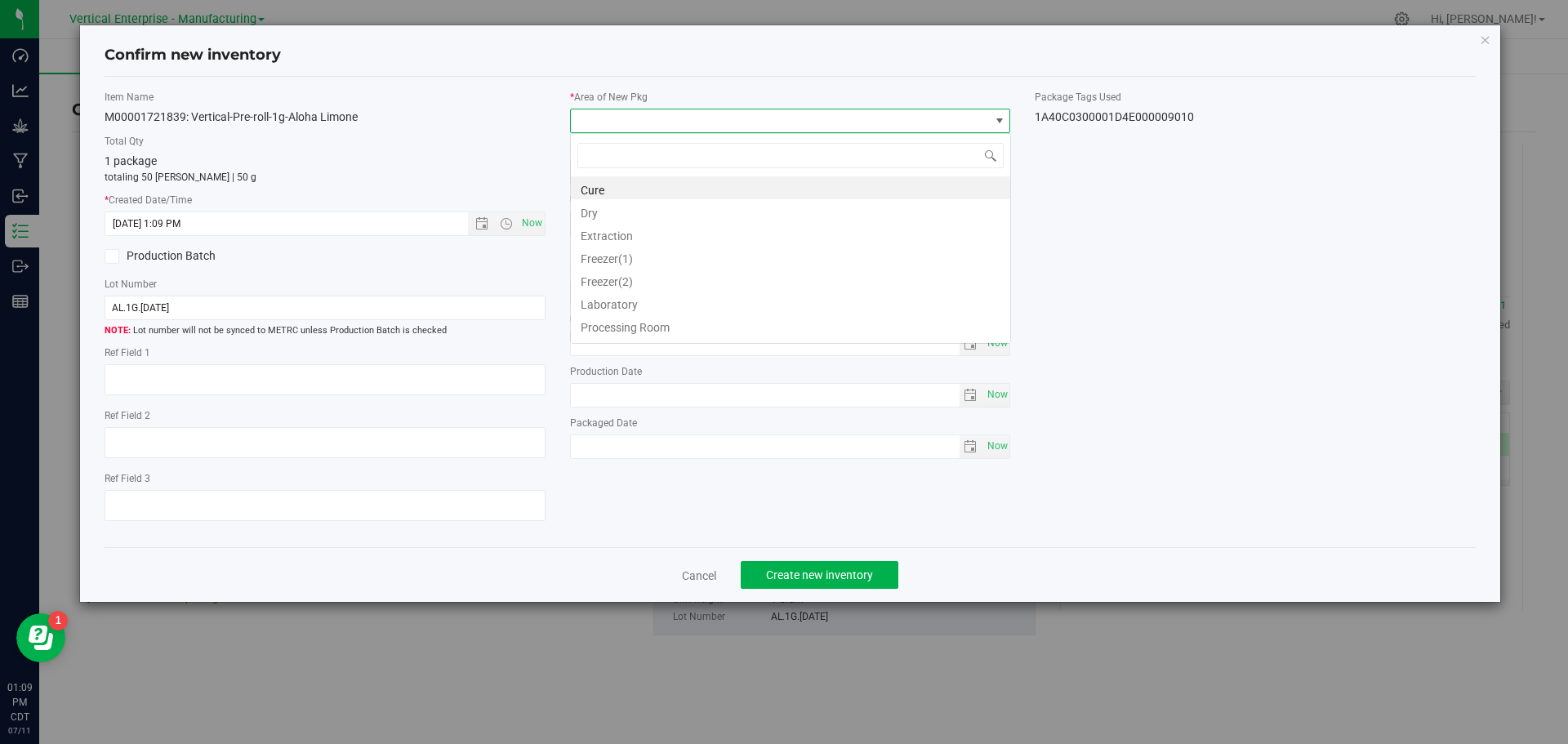 scroll, scrollTop: 81644, scrollLeft: 81226, axis: both 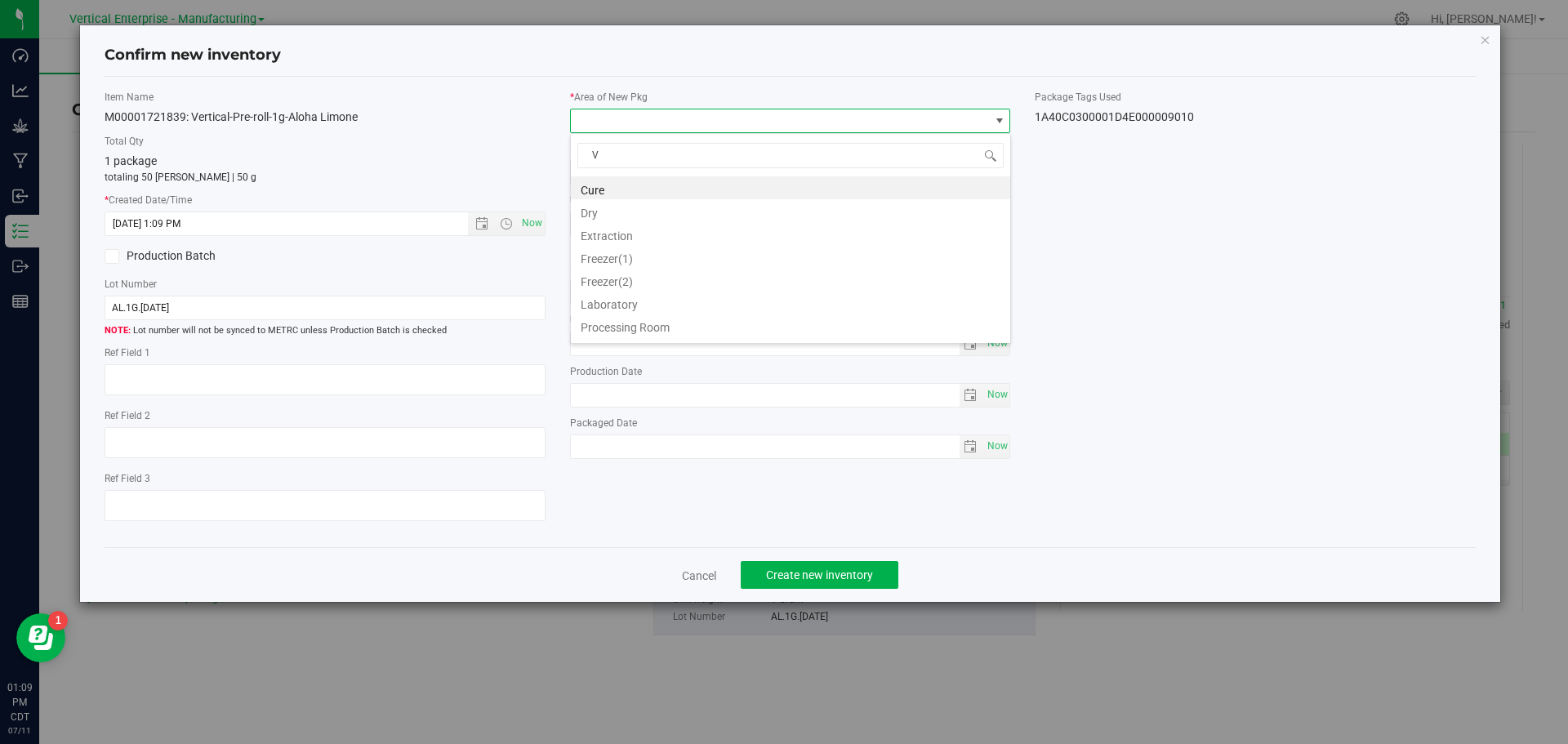type on "VA" 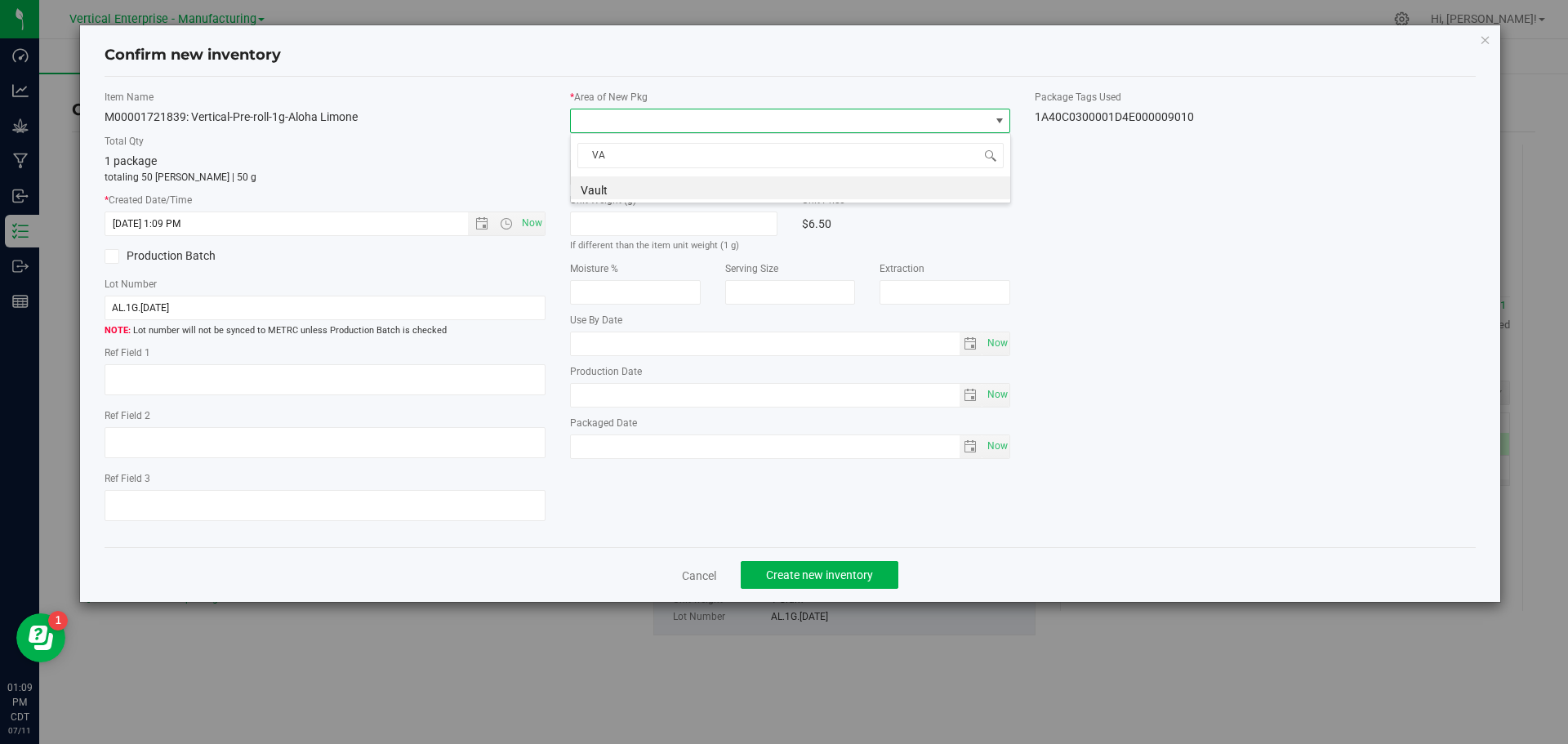 click on "Vault" at bounding box center [791, 188] 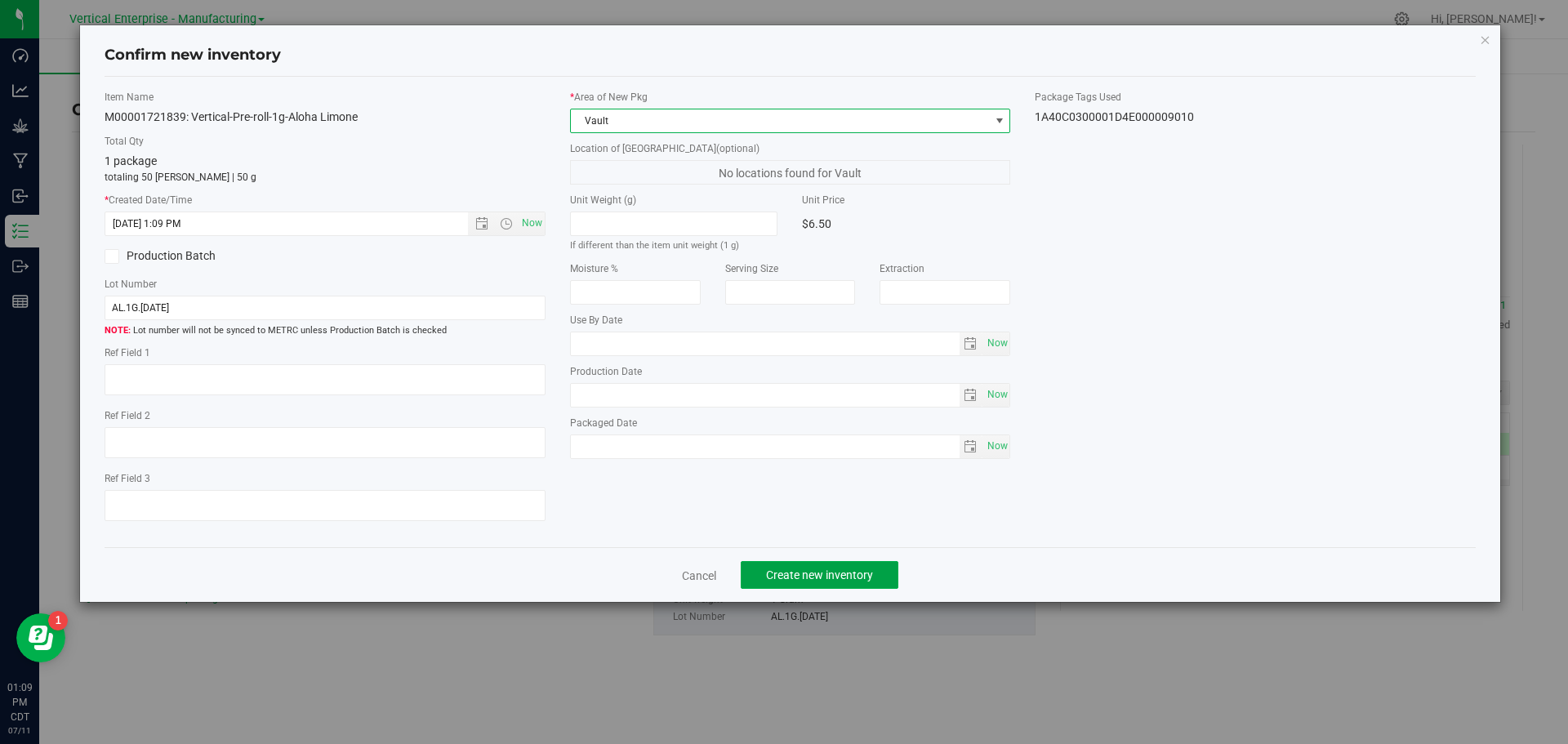 click on "Create new inventory" 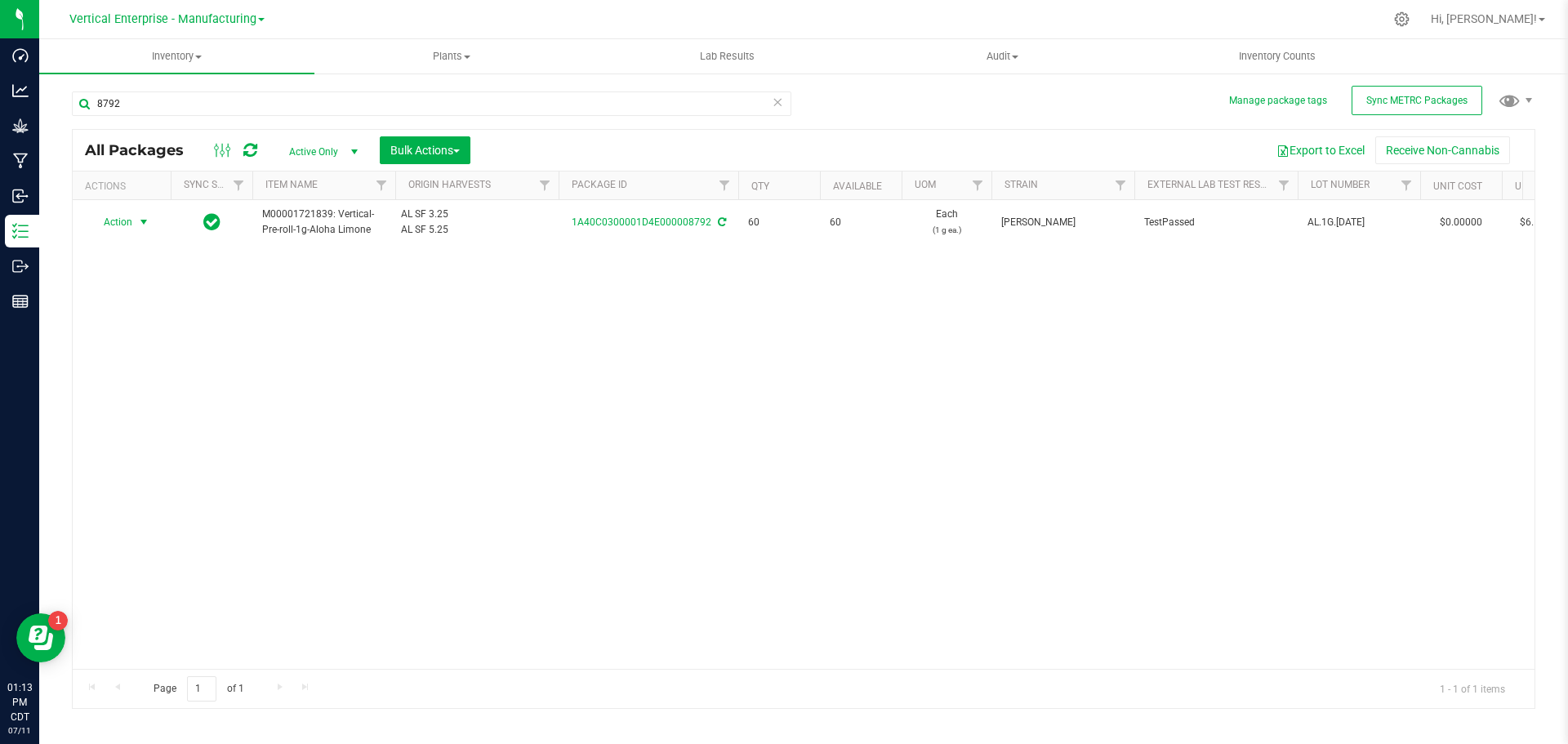 click at bounding box center [144, 222] 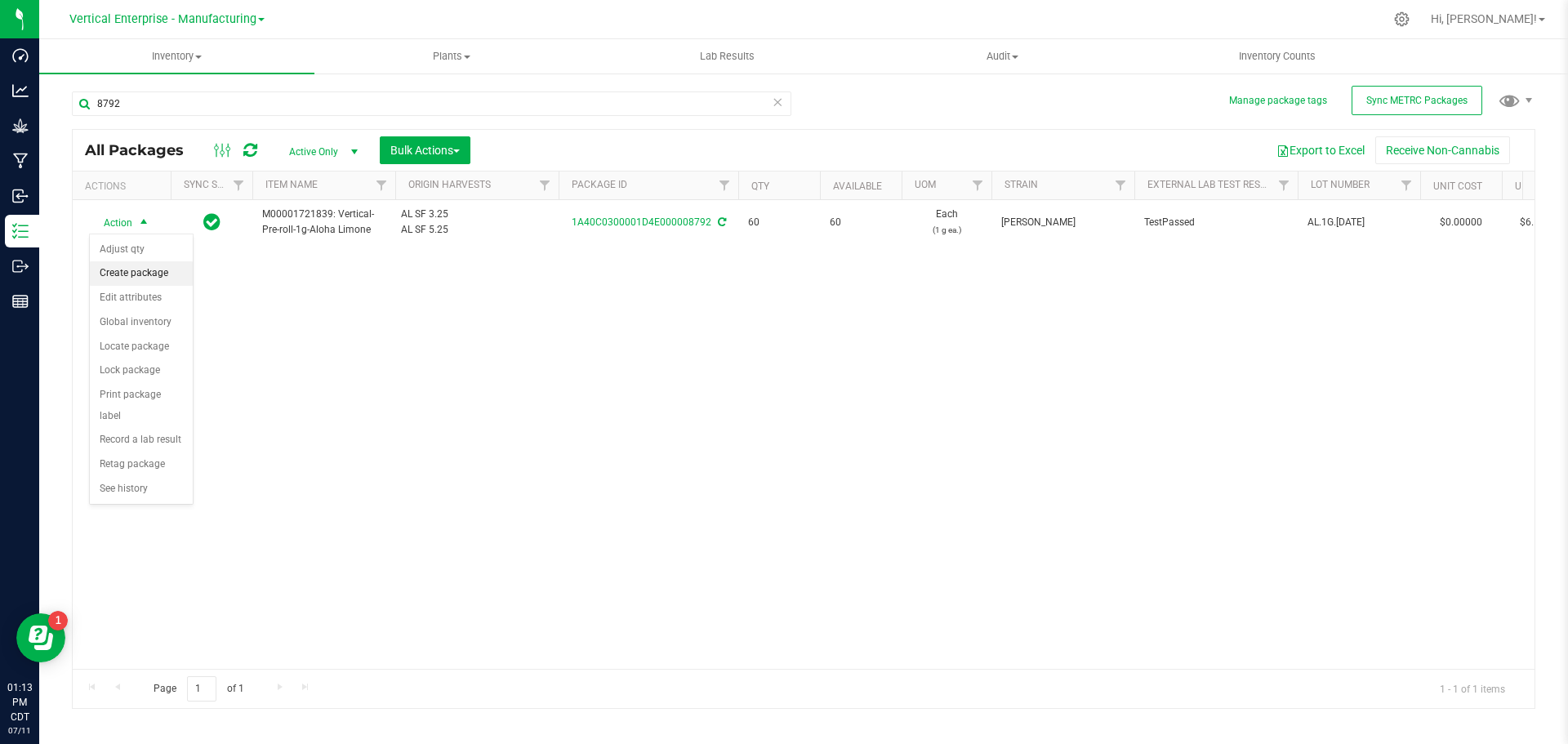 click on "Create package" at bounding box center [141, 274] 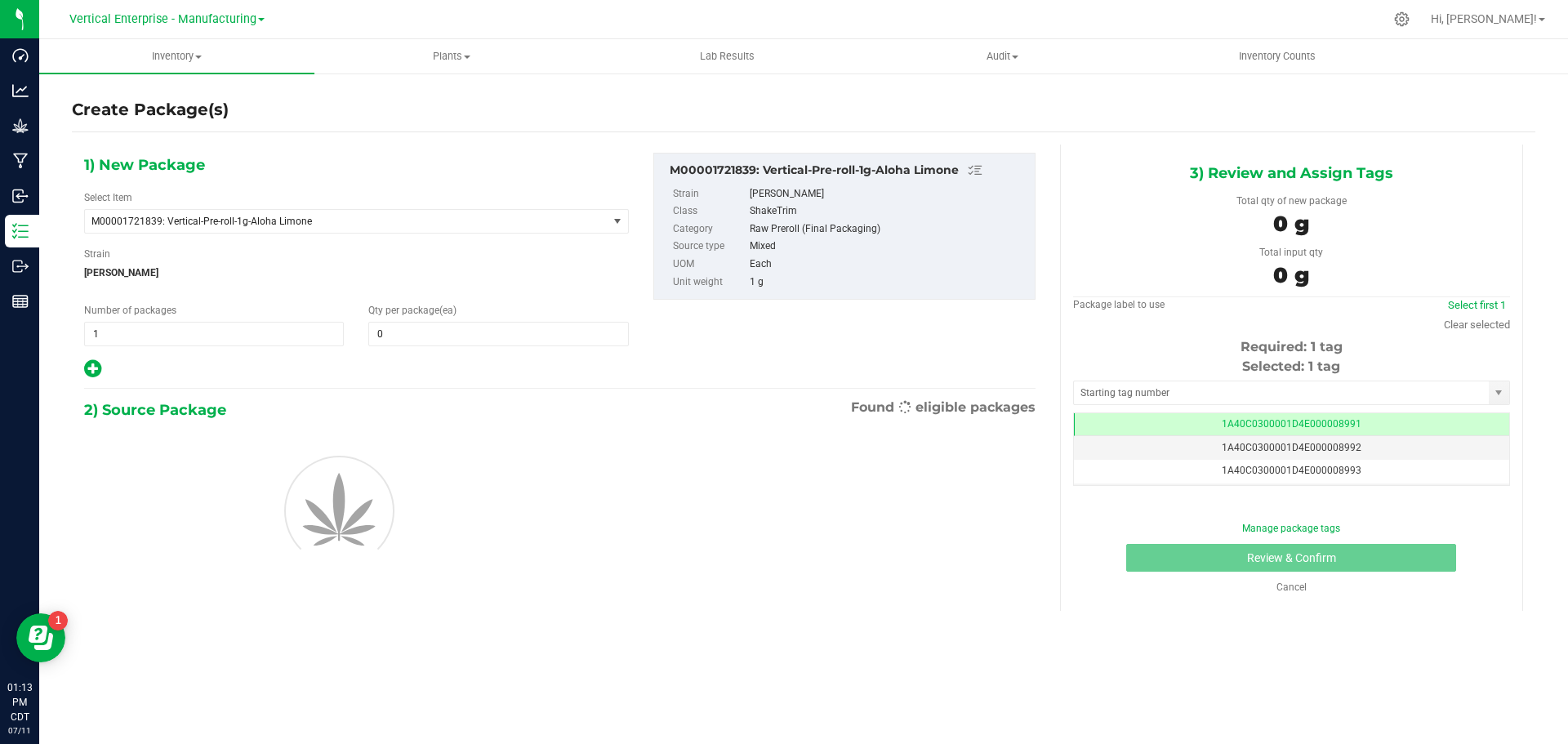 type on "0" 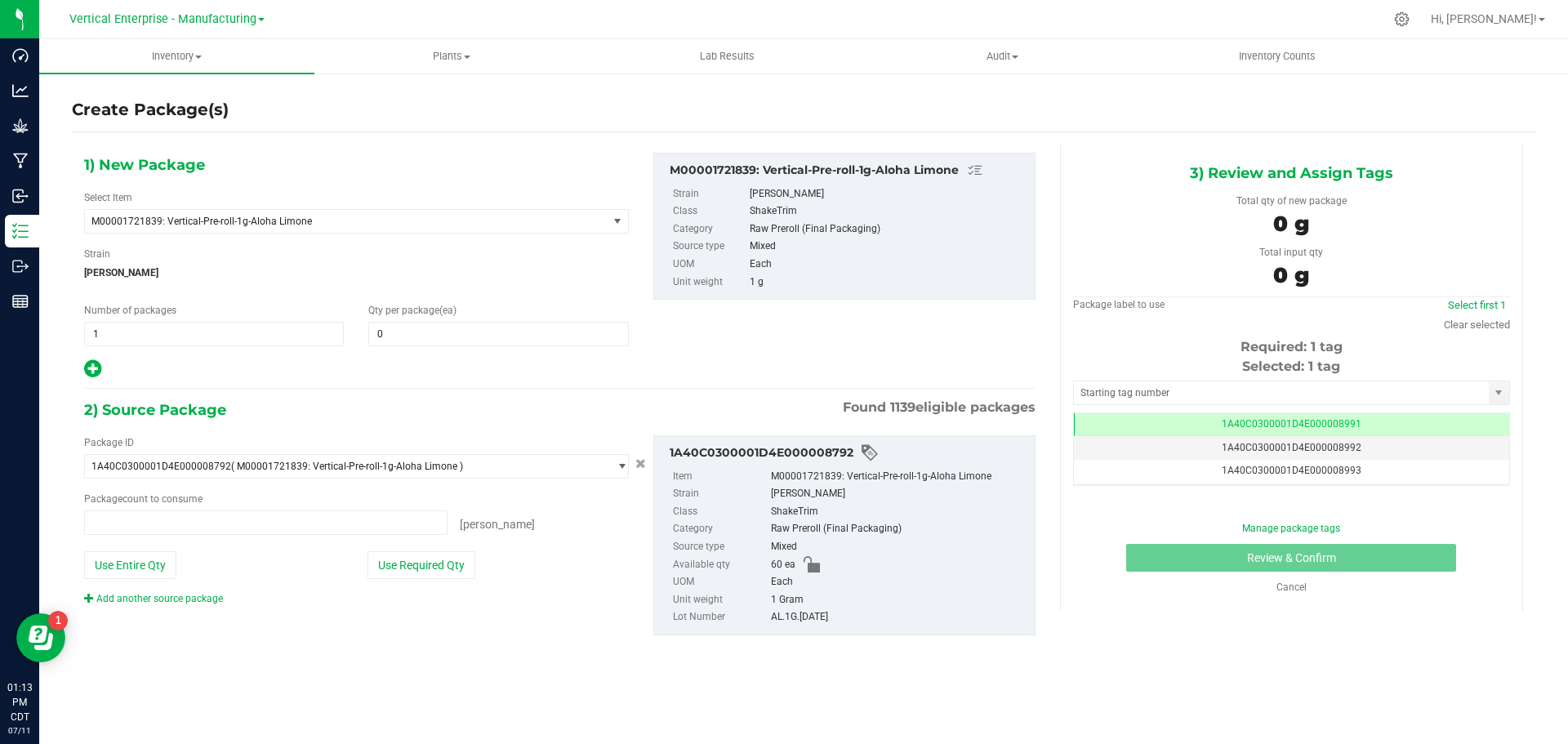 type on "0 ea" 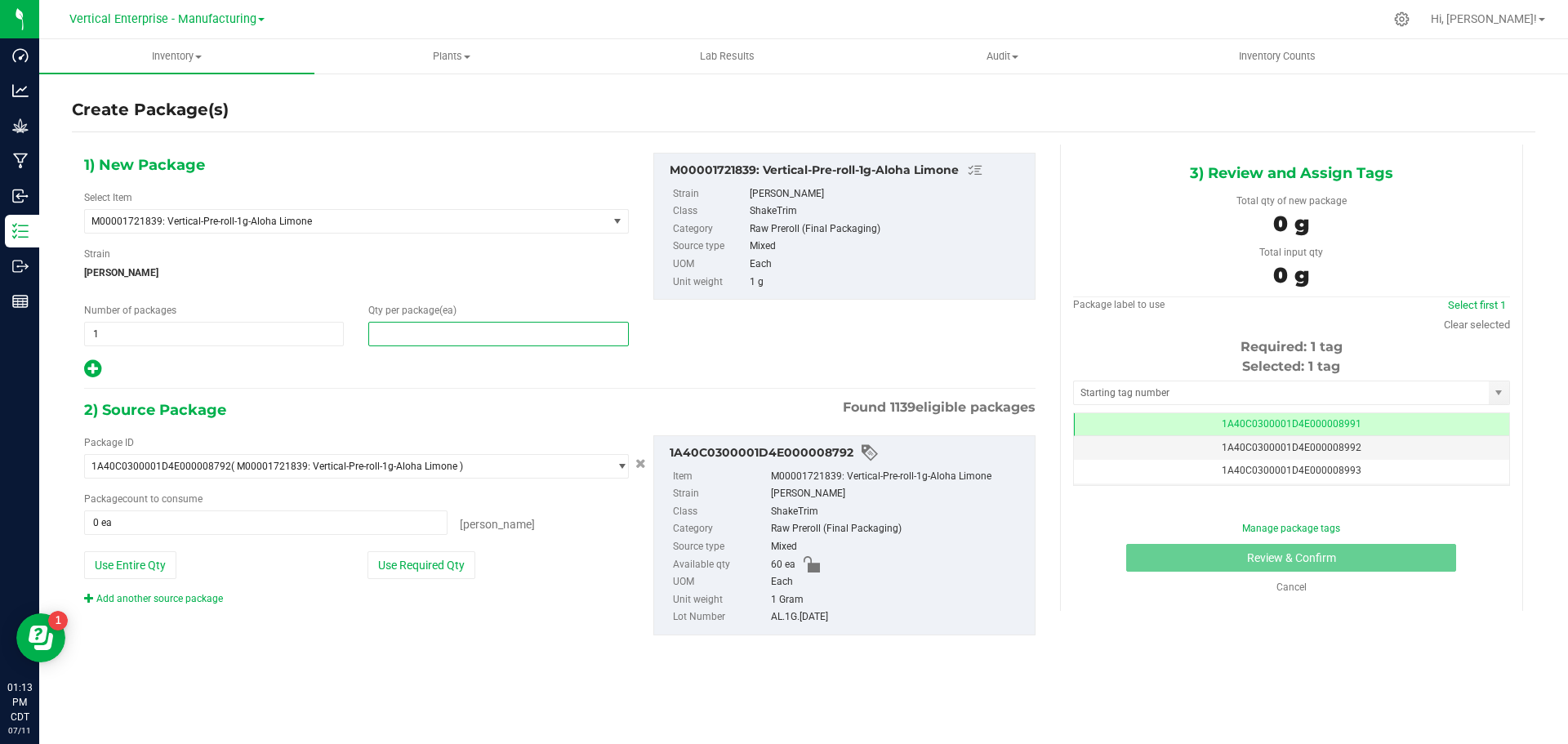 drag, startPoint x: 404, startPoint y: 332, endPoint x: 366, endPoint y: 332, distance: 38 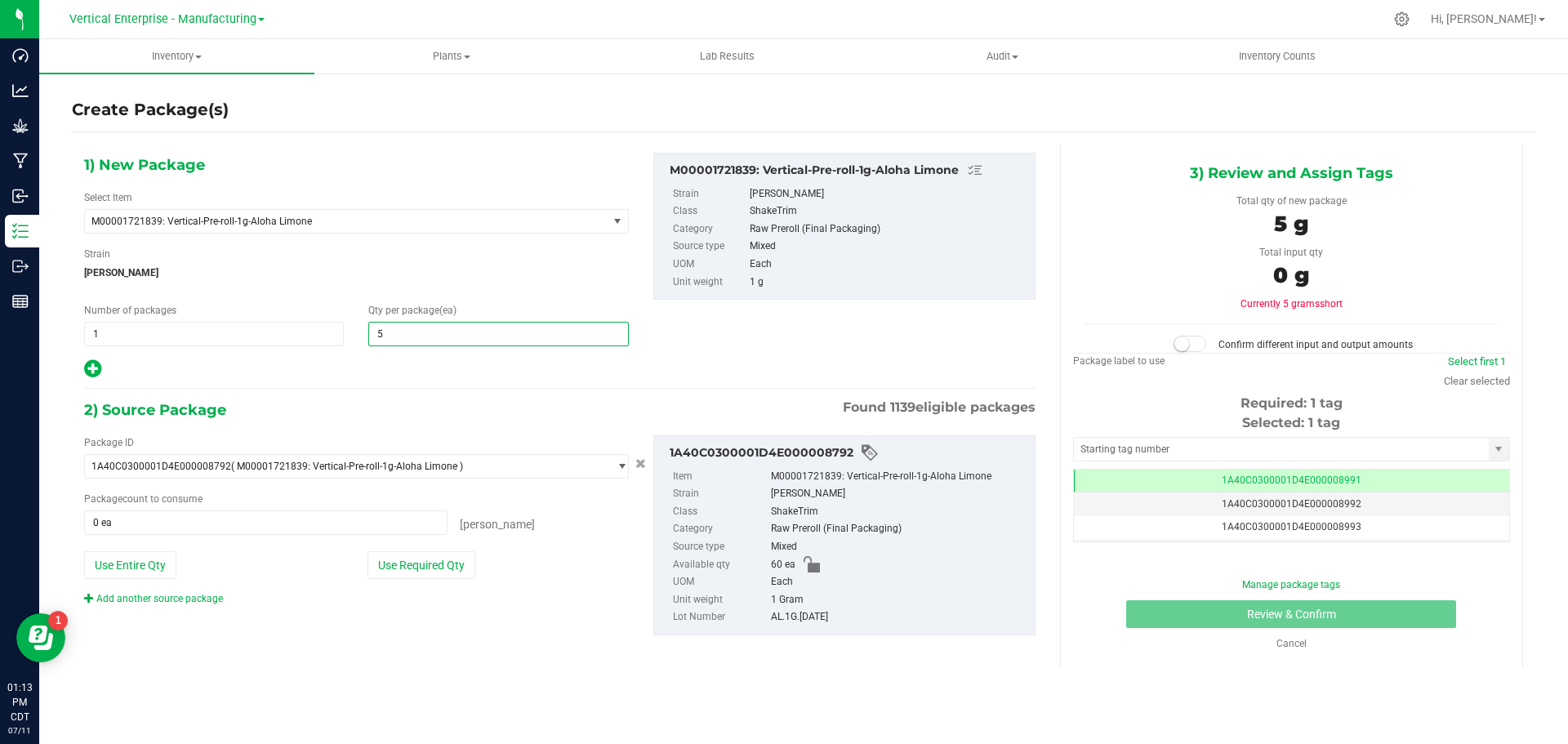 type on "50" 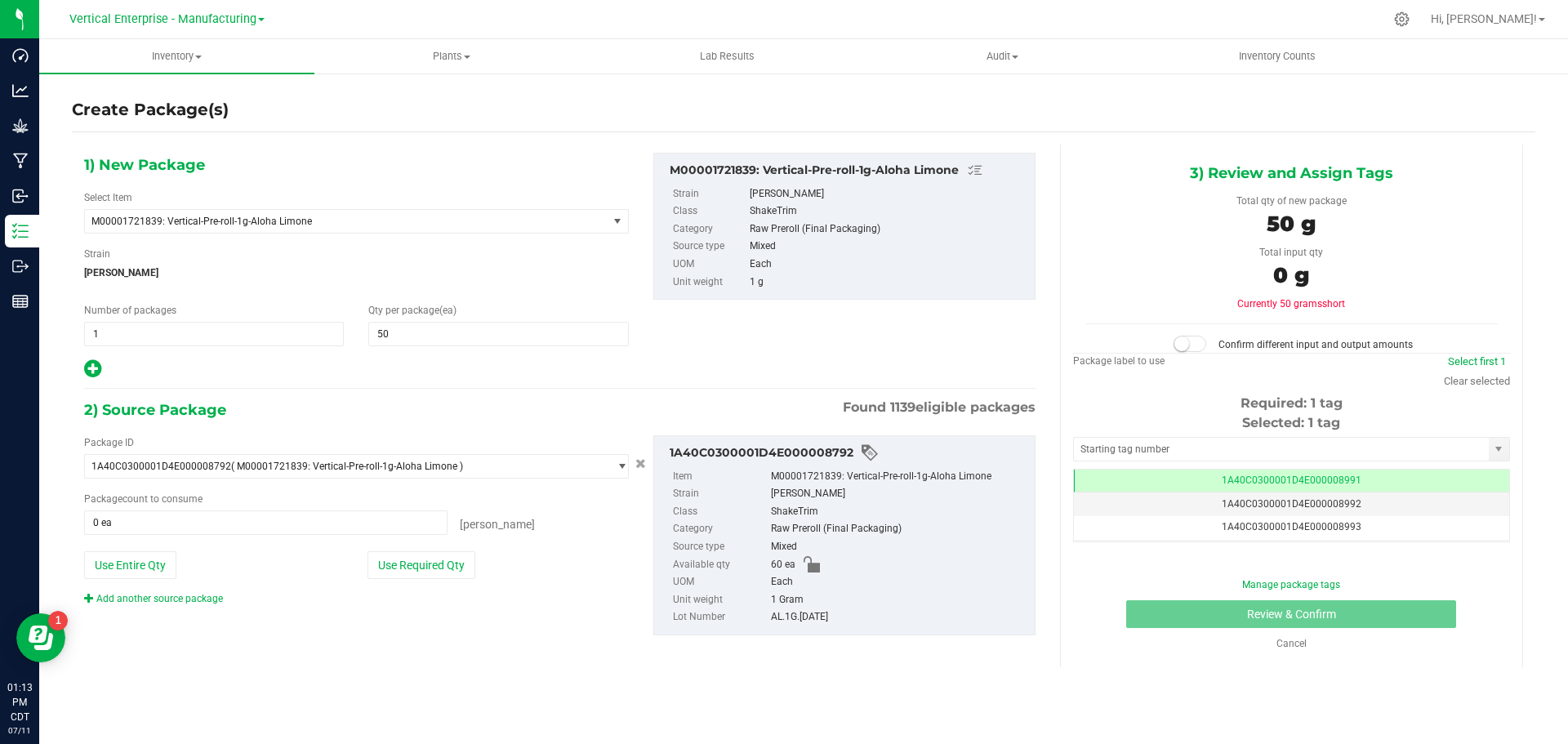 click at bounding box center [92, 368] 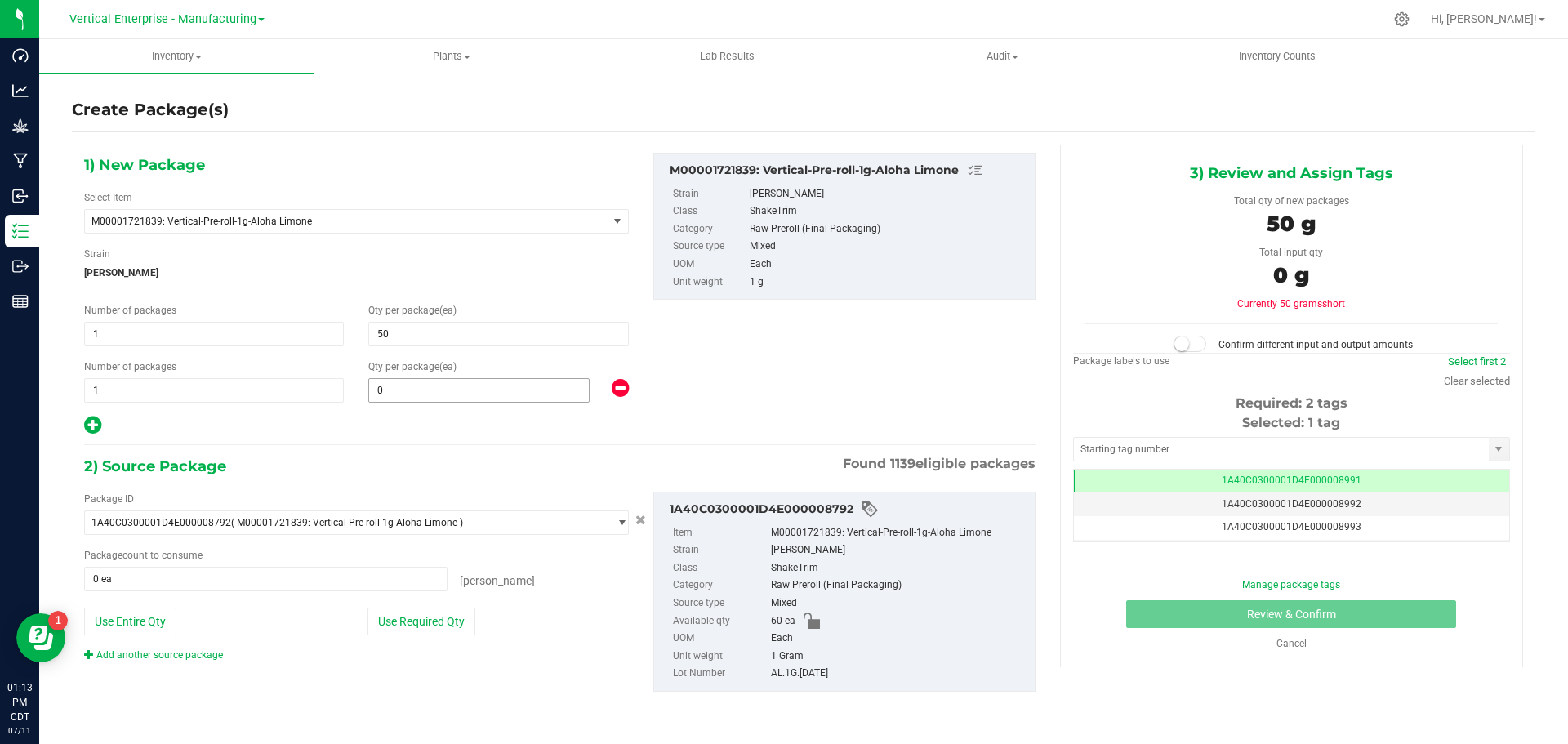 type 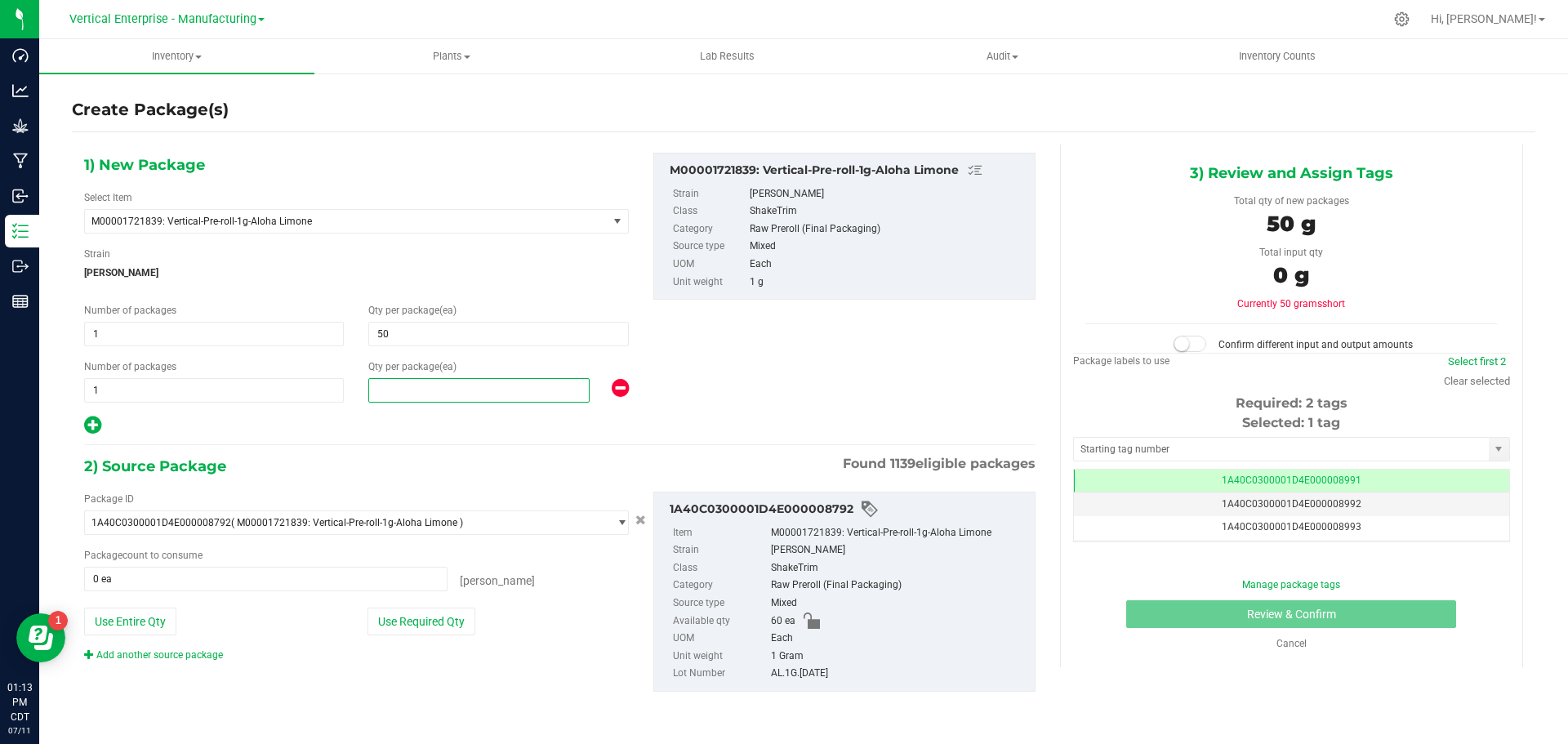 click at bounding box center [479, 390] 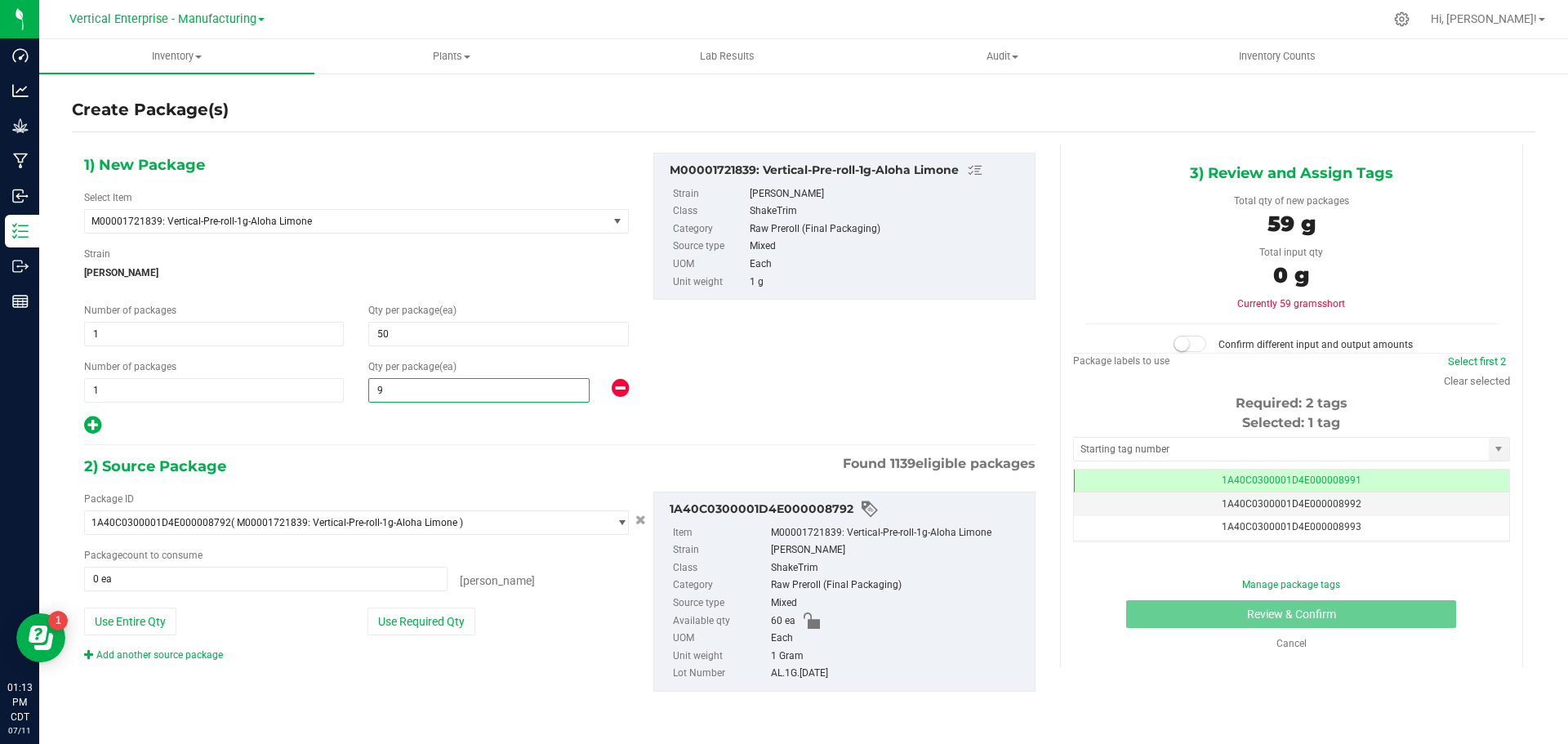type on "9" 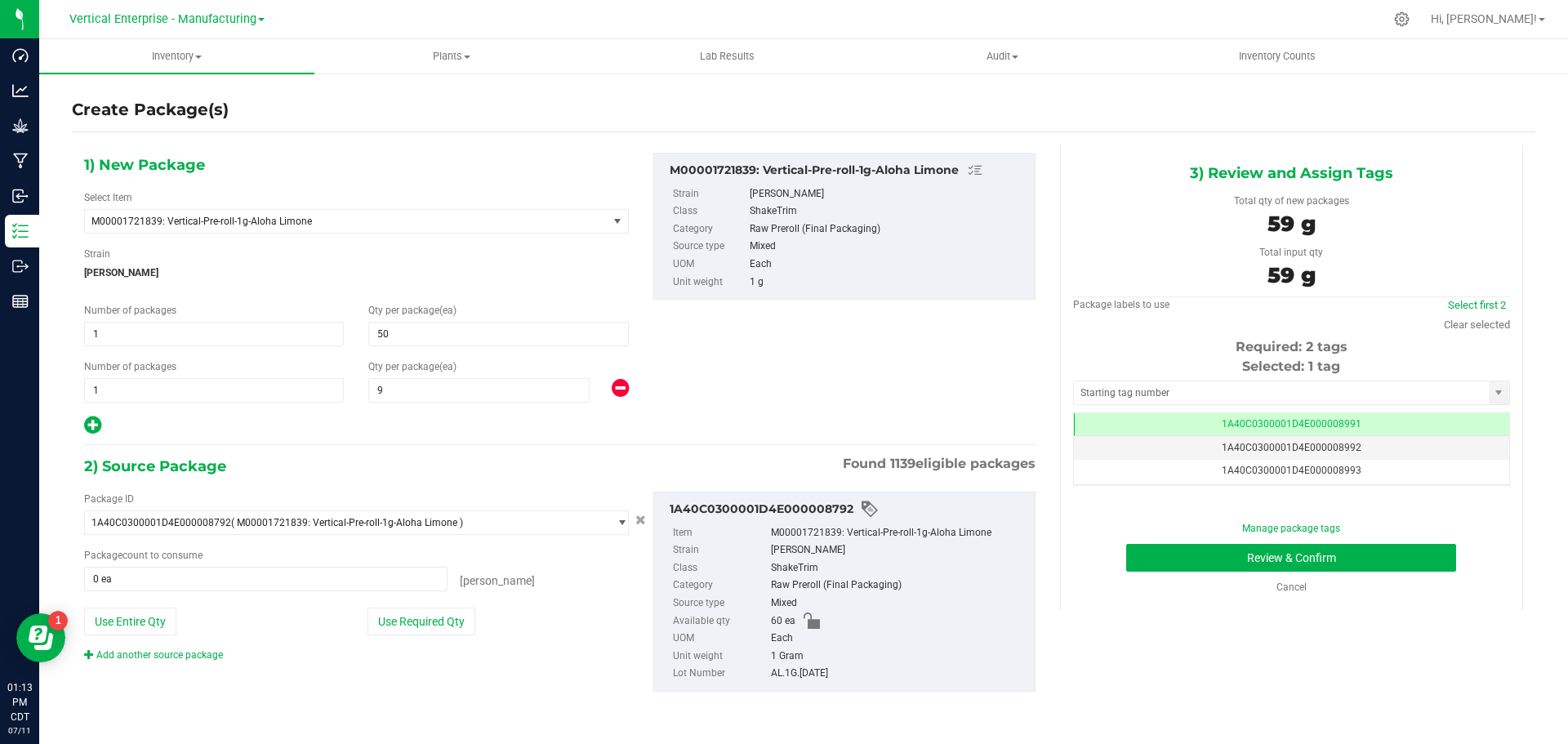 type on "59 ea" 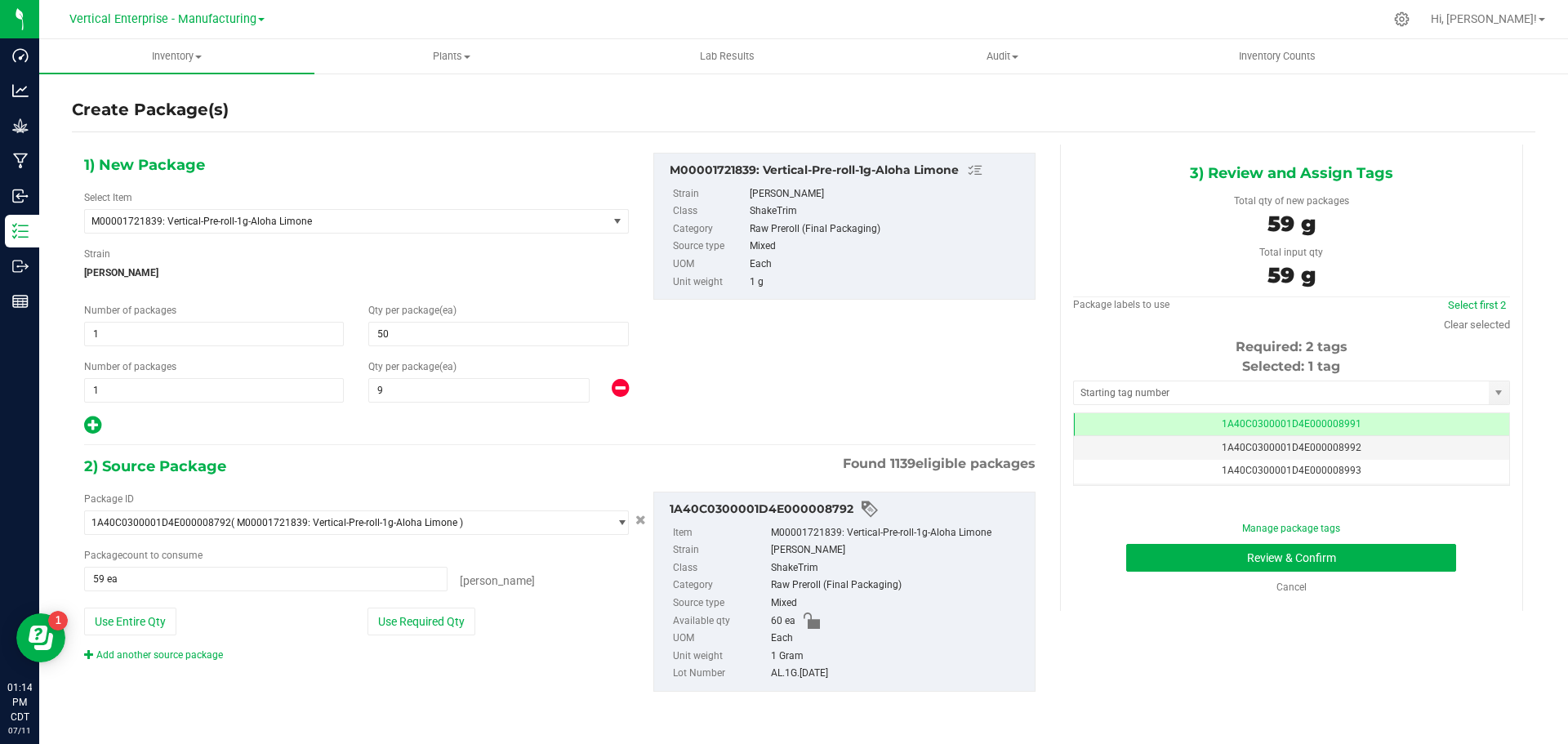 click on "1A40C0300001D4E000008991" at bounding box center [1291, 425] 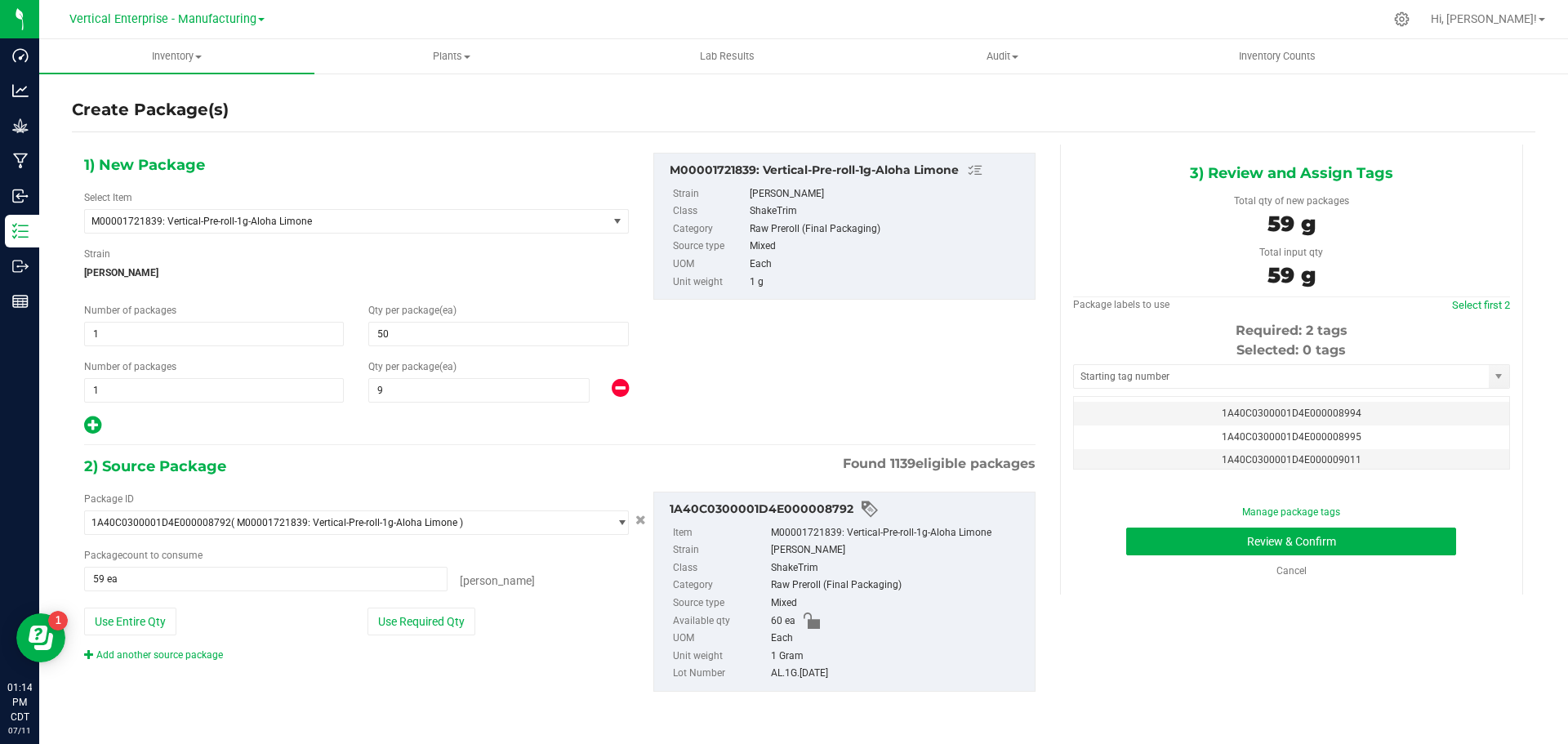 scroll, scrollTop: 98, scrollLeft: 0, axis: vertical 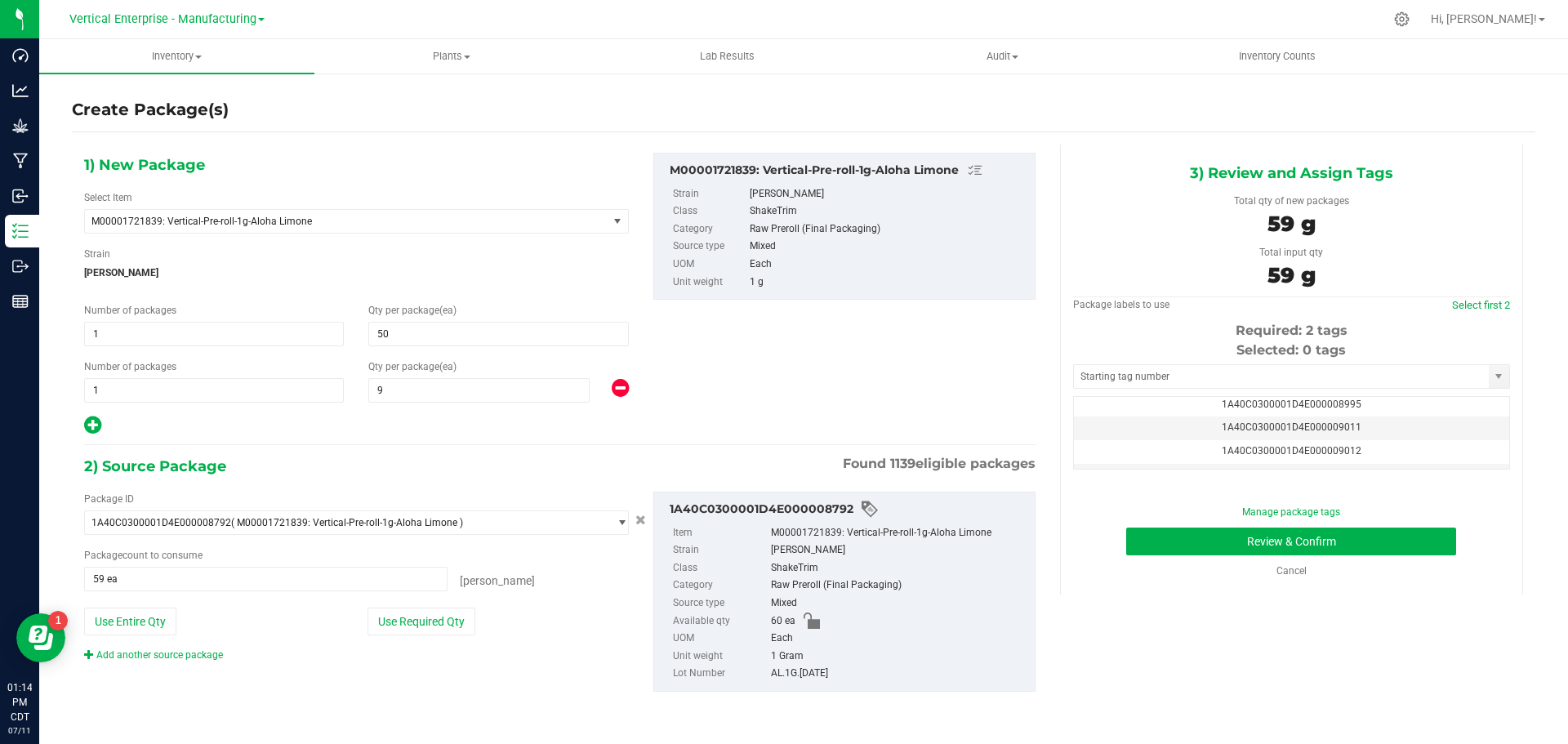click on "1A40C0300001D4E000009011" at bounding box center [1291, 427] 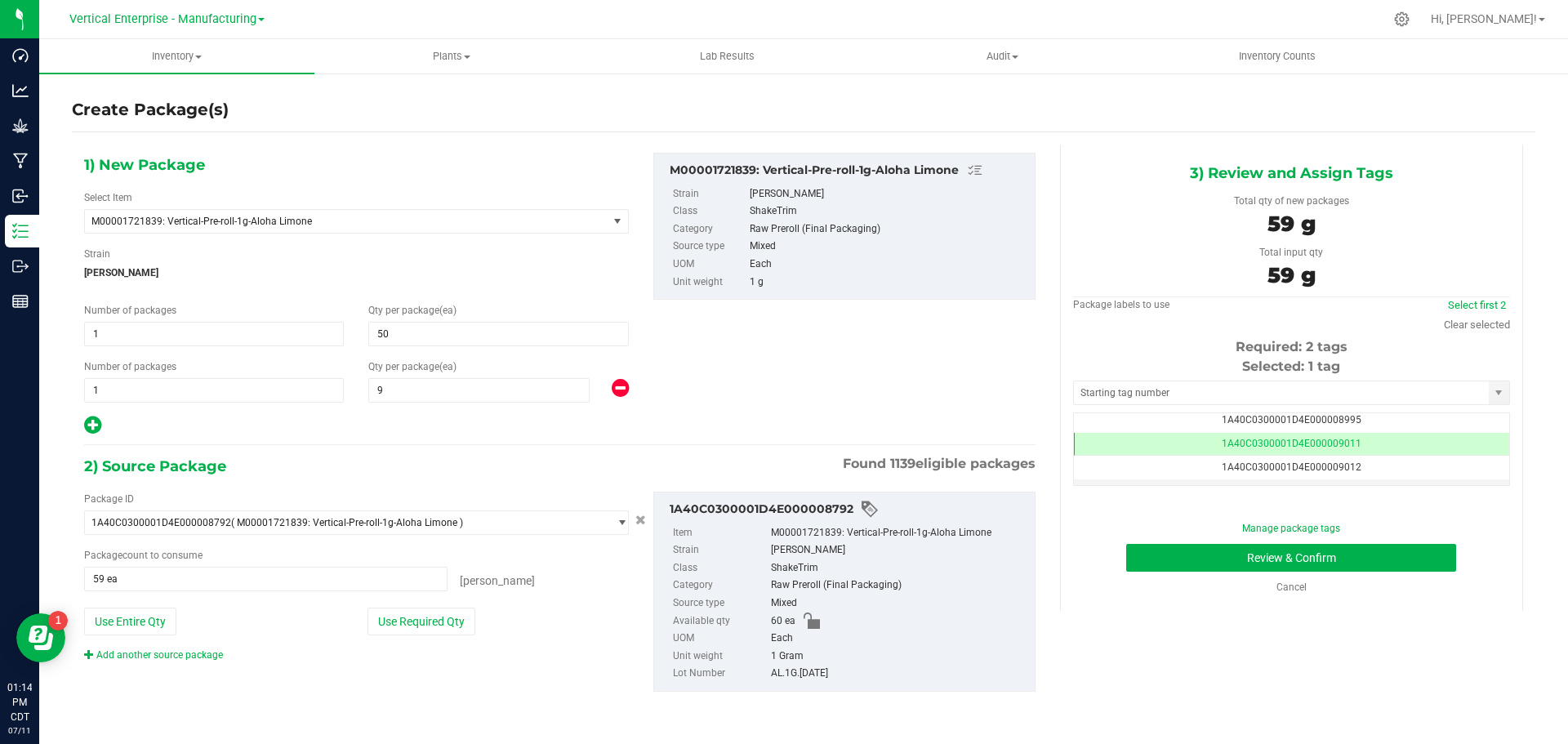 click on "1A40C0300001D4E000009012" at bounding box center [1291, 467] 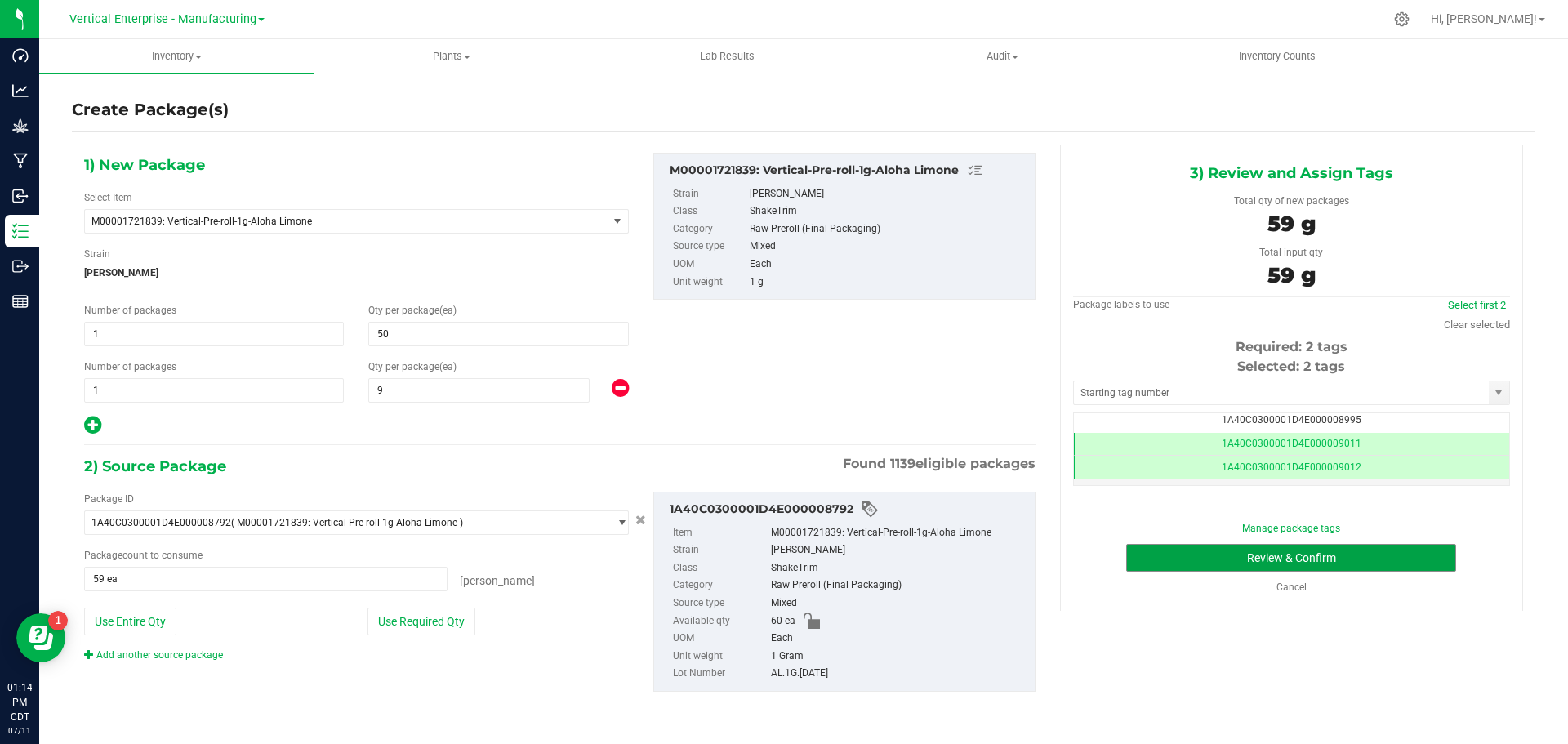 click on "Review & Confirm" at bounding box center [1291, 558] 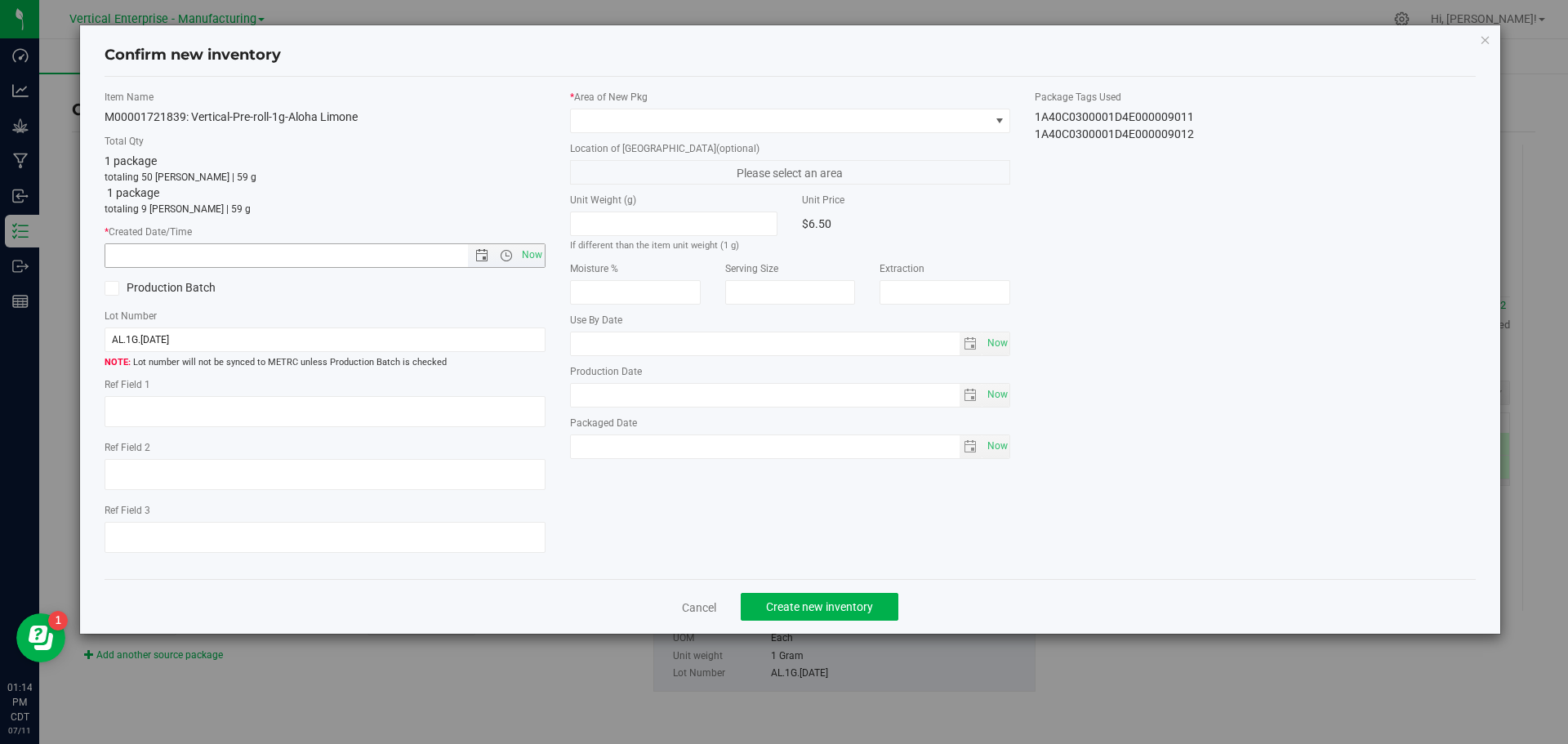 click on "Now" at bounding box center [532, 255] 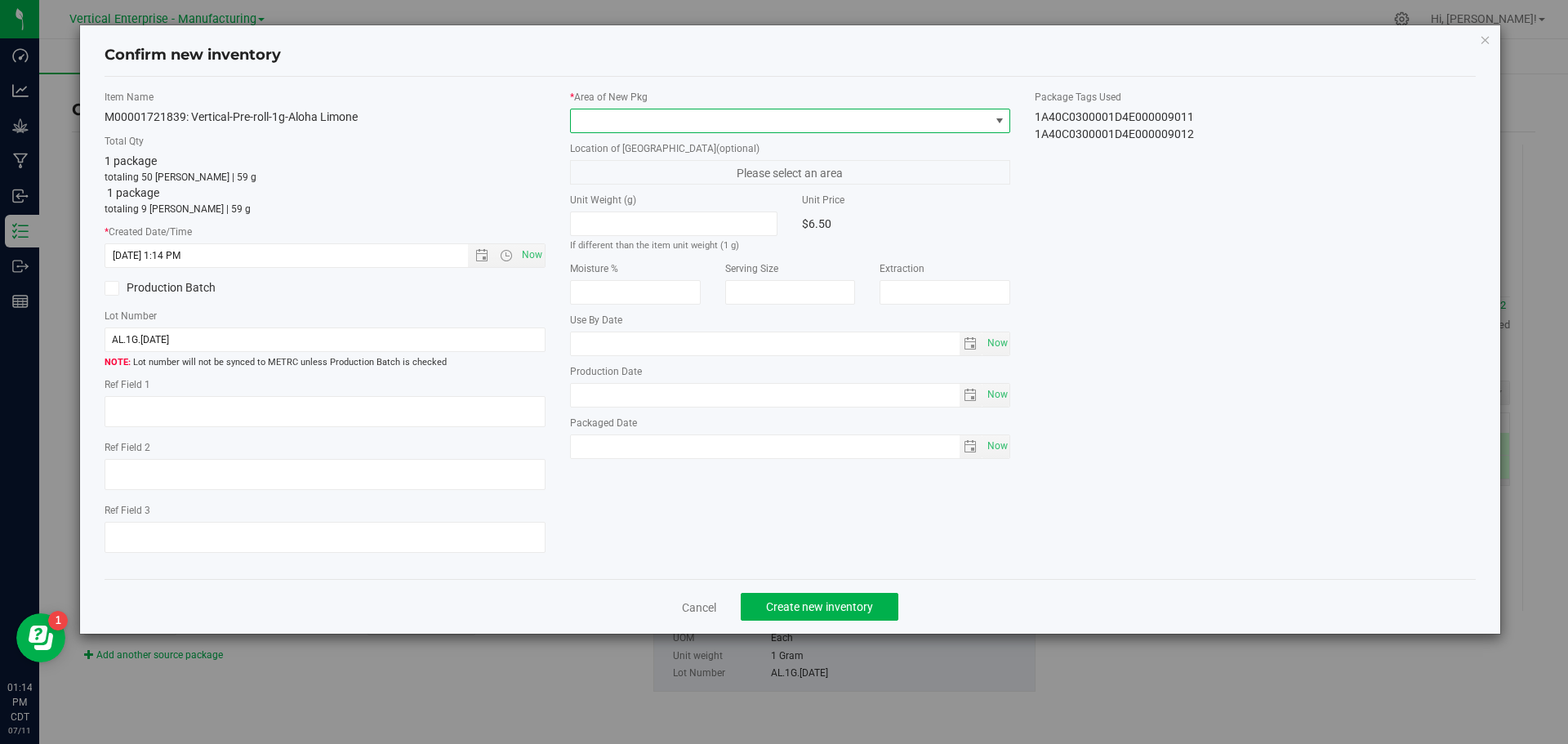 click at bounding box center [780, 121] 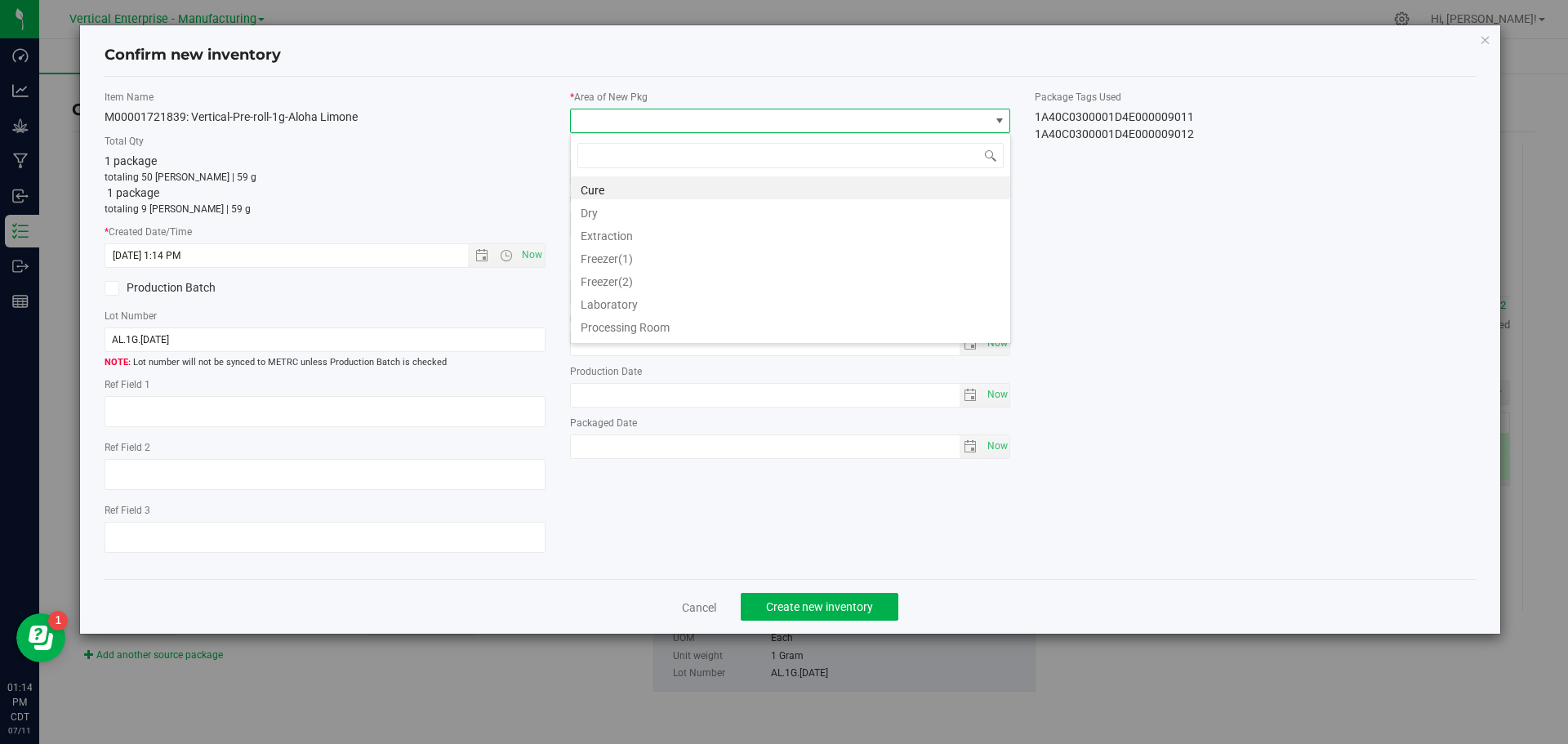 scroll, scrollTop: 81644, scrollLeft: 81226, axis: both 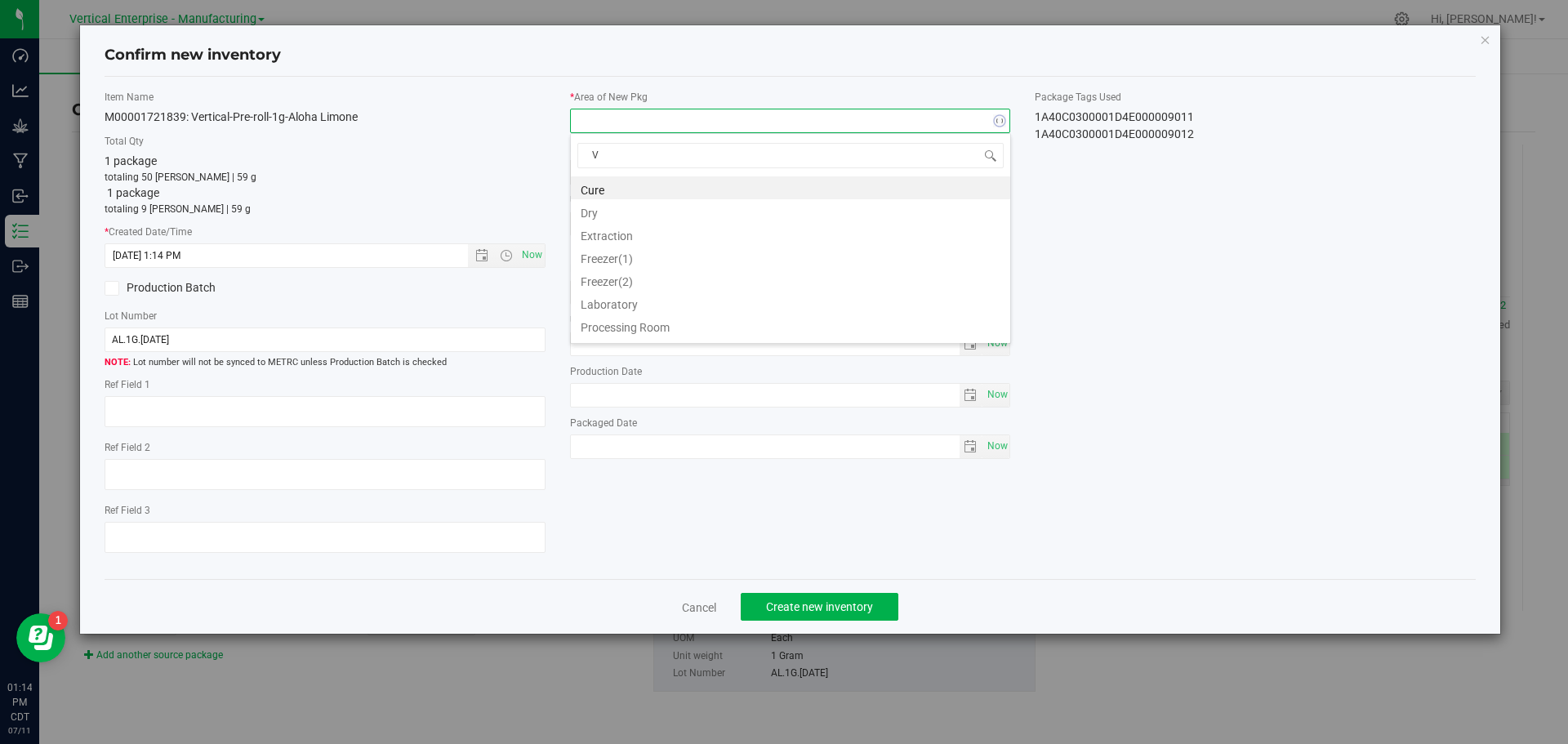 type on "VA" 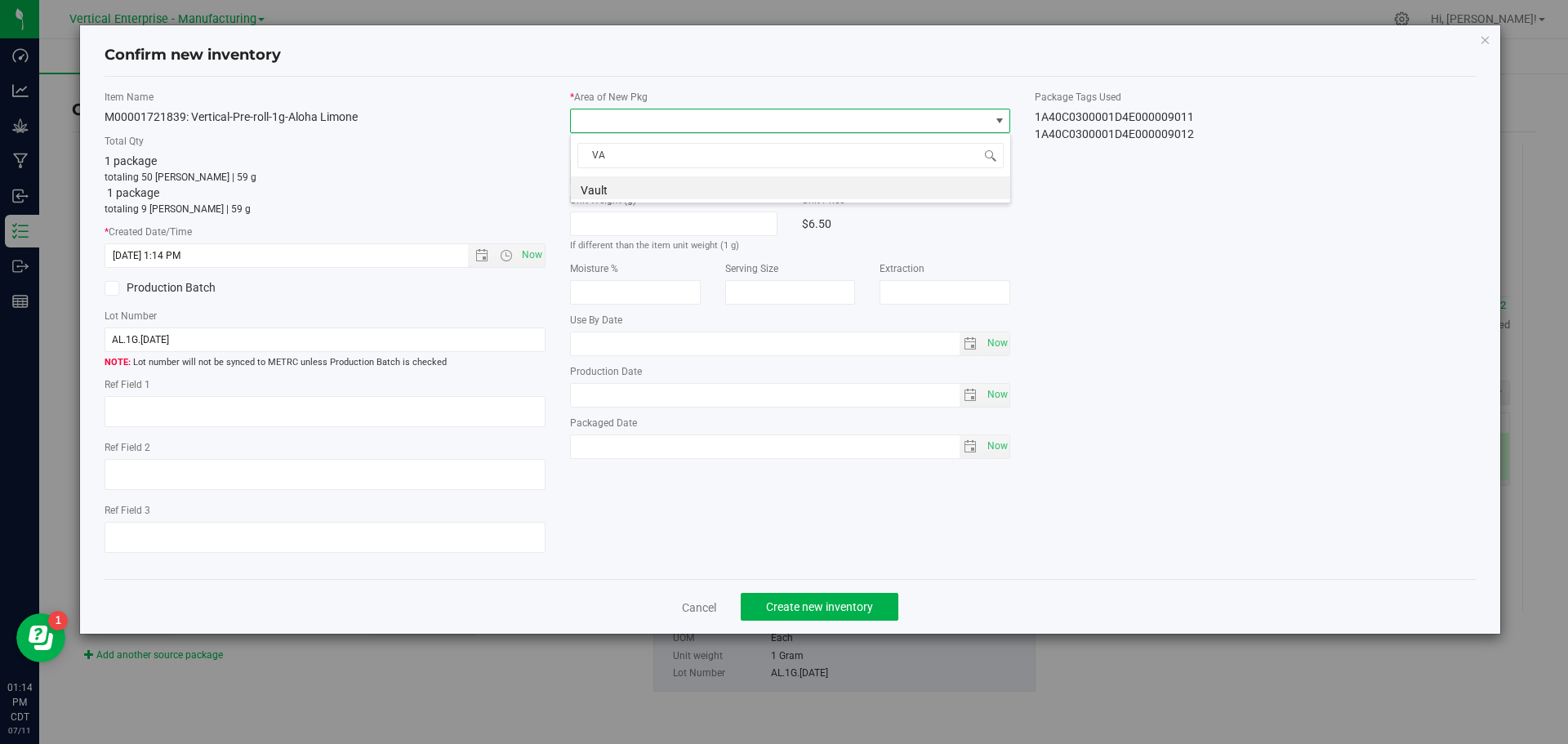 click on "Vault" at bounding box center [791, 188] 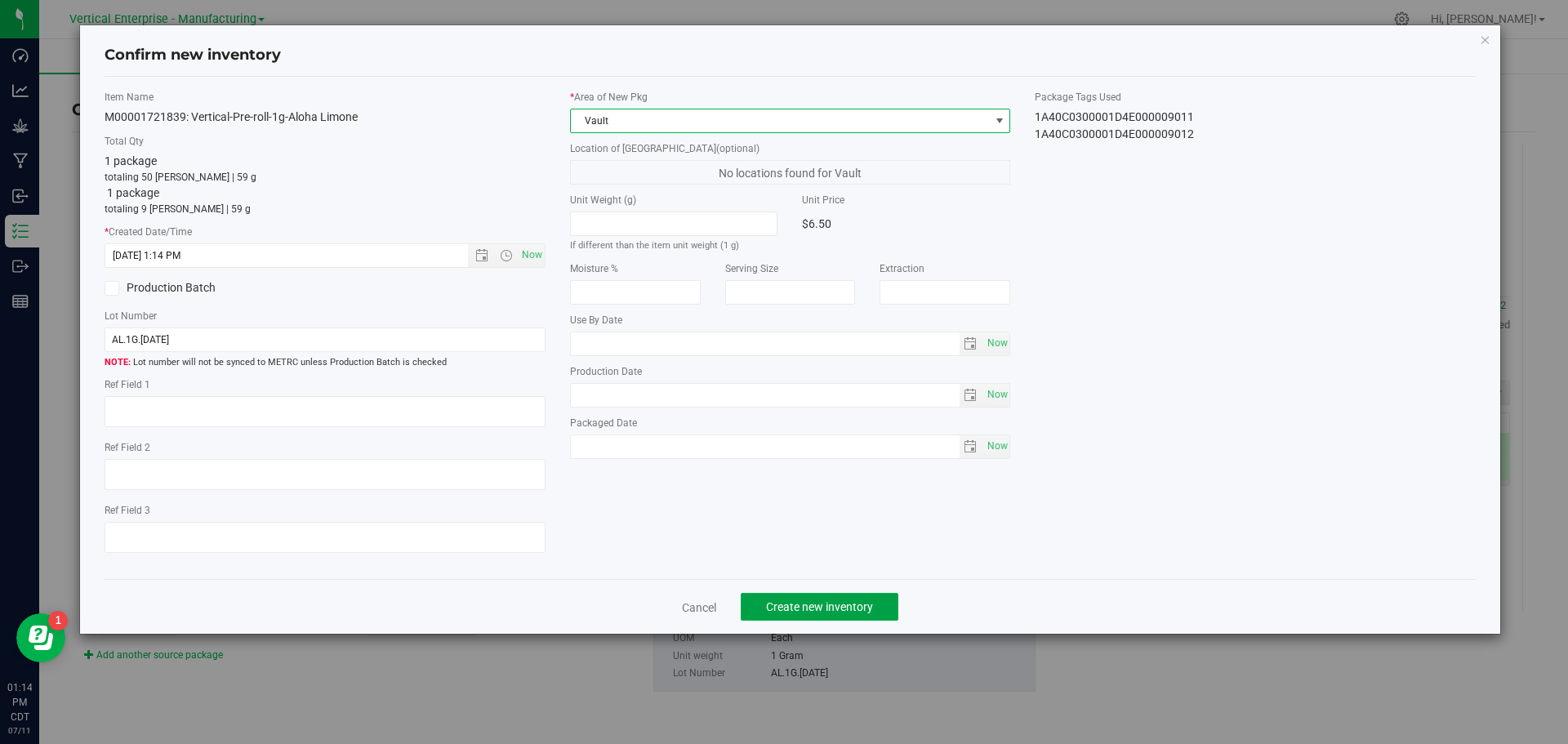 click on "Create new inventory" 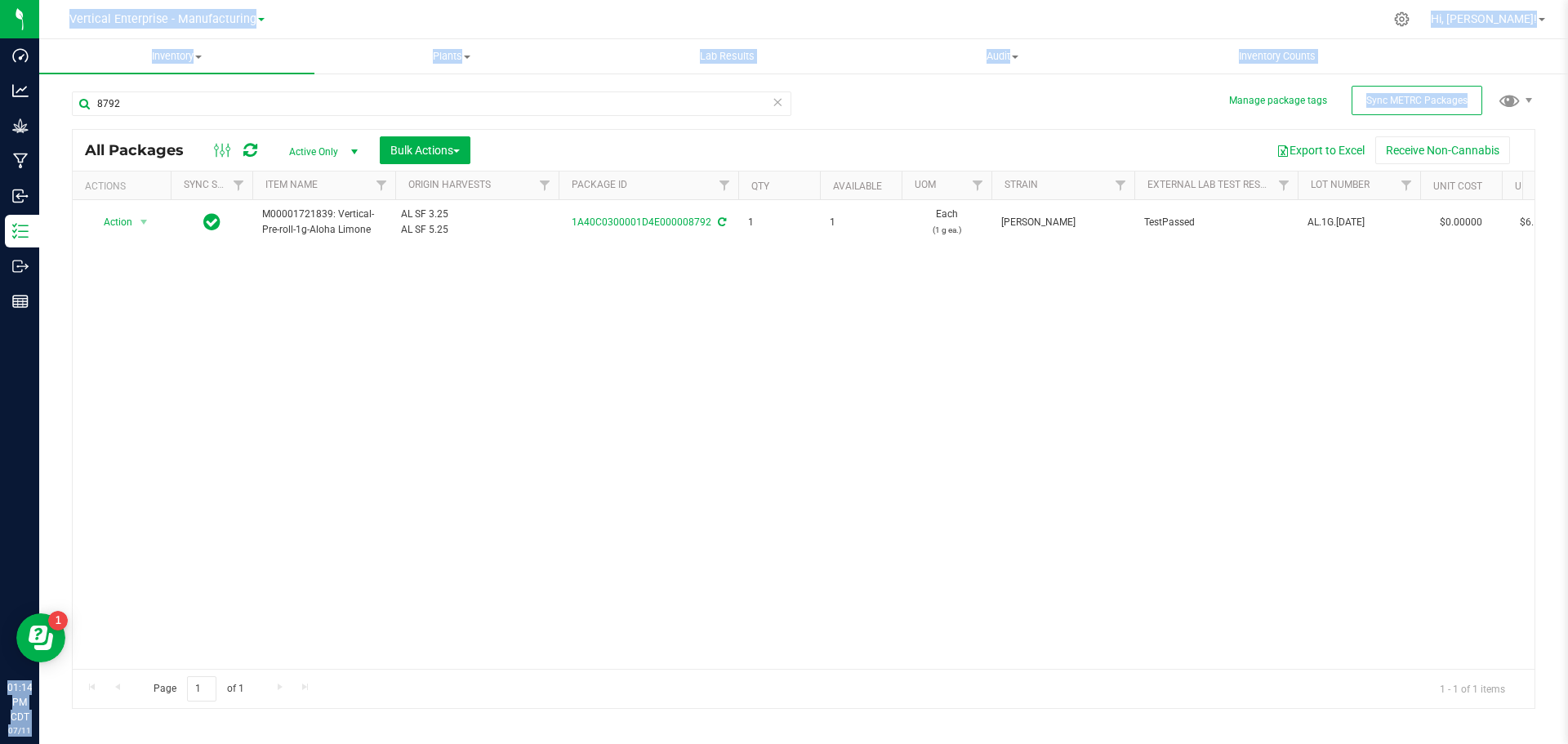 drag, startPoint x: 218, startPoint y: 87, endPoint x: 213, endPoint y: 106, distance: 19.646883 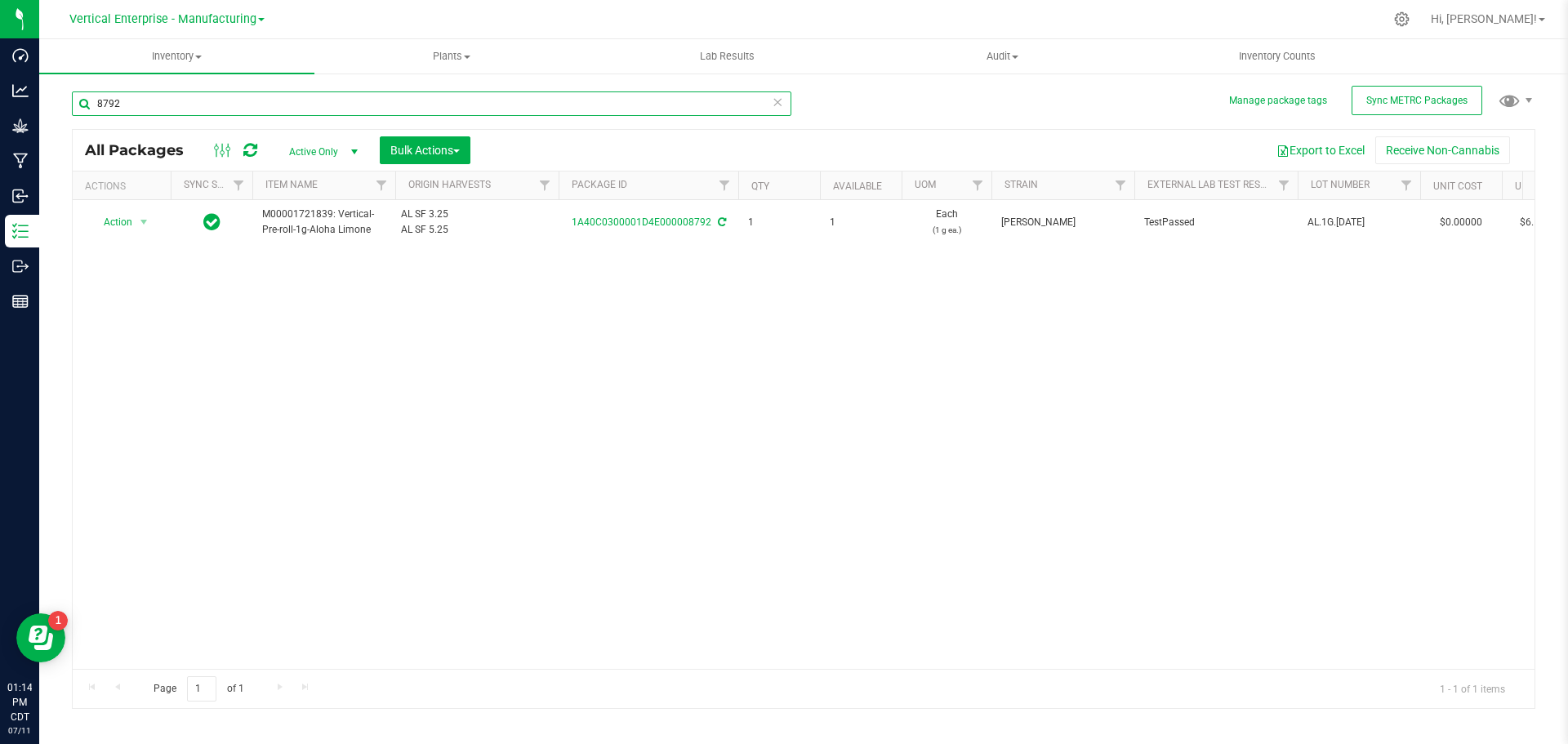 drag, startPoint x: 224, startPoint y: 105, endPoint x: 0, endPoint y: 87, distance: 224.7221 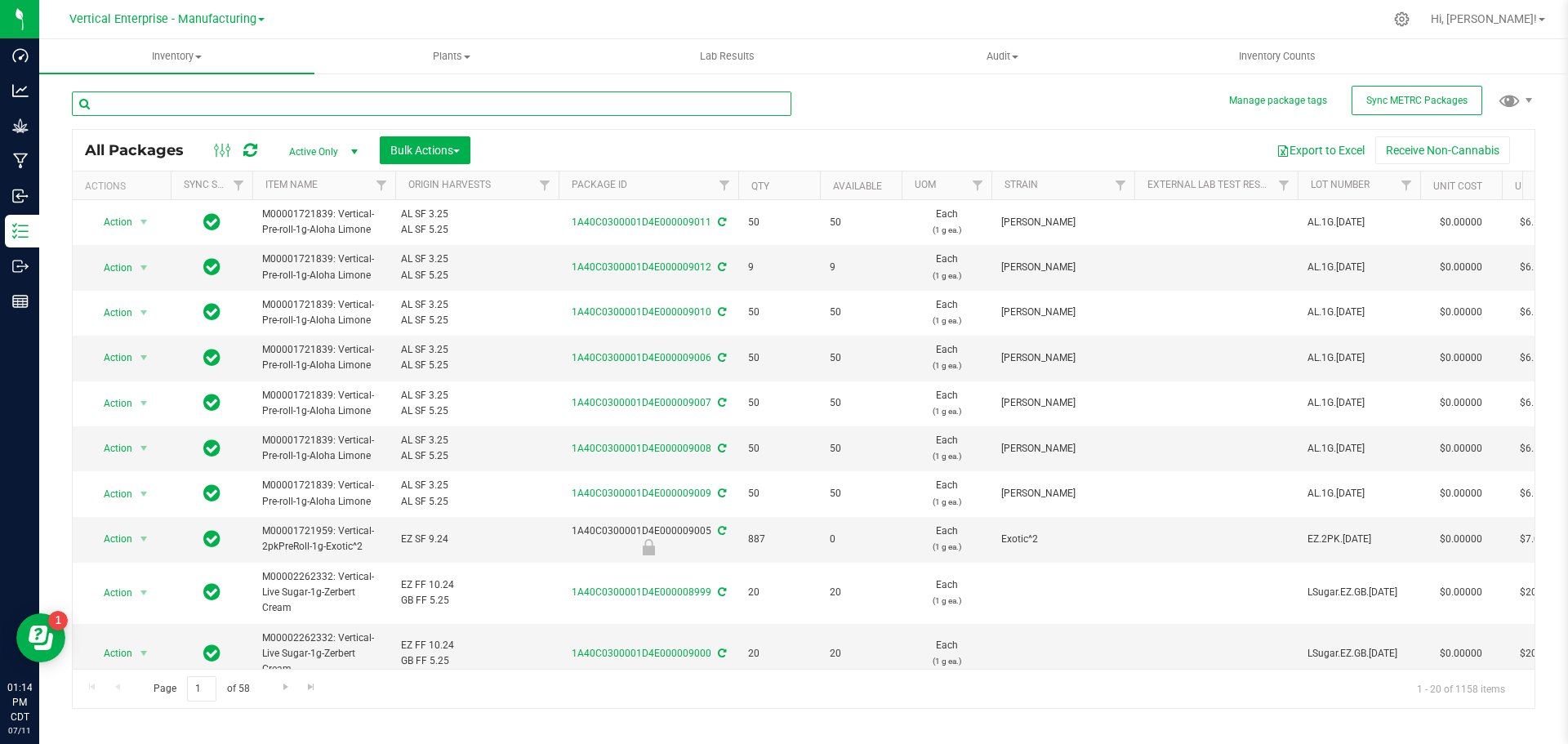type 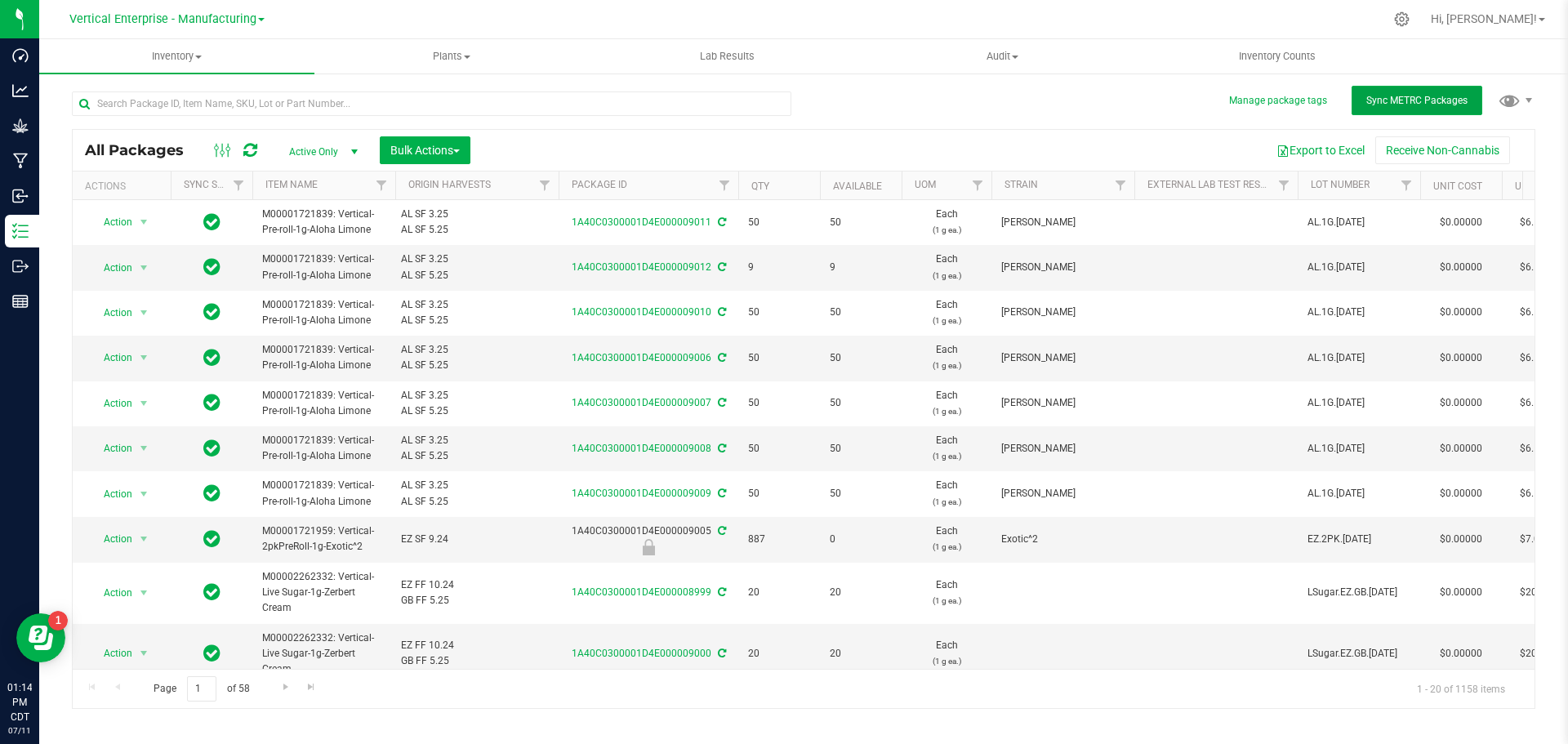 click on "Sync METRC Packages" at bounding box center (1417, 100) 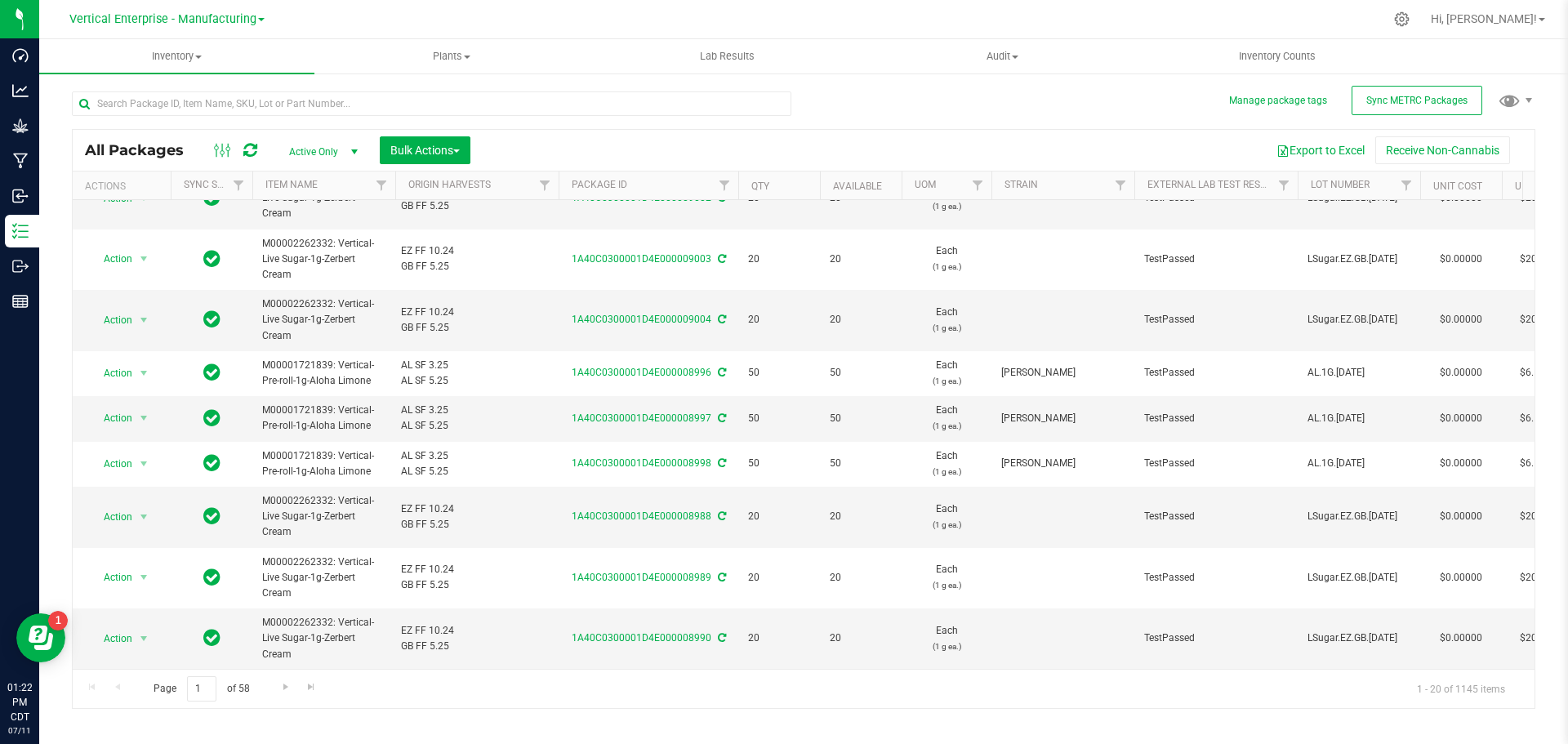 scroll, scrollTop: 0, scrollLeft: 0, axis: both 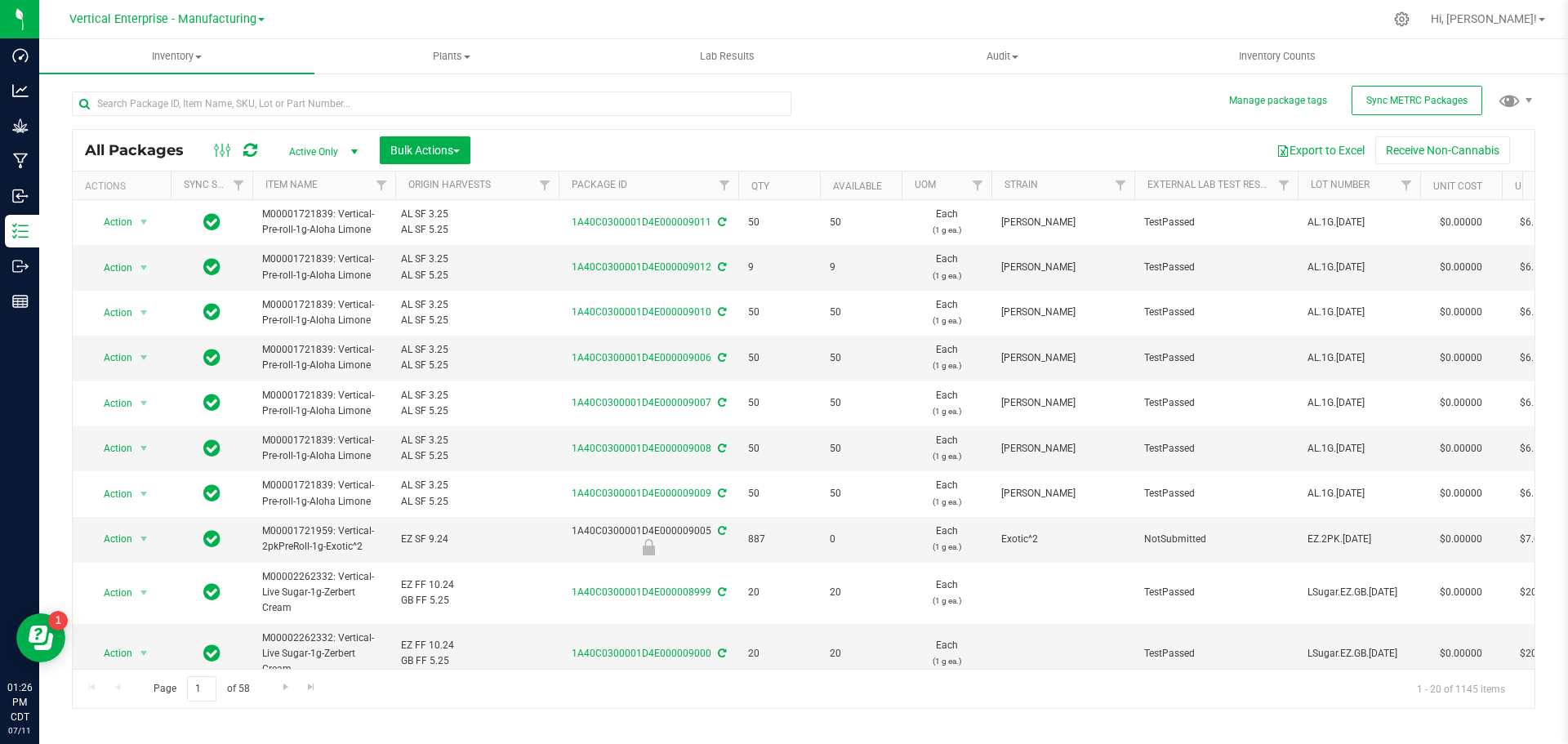 click on "Vertical Enterprise - Manufacturing" at bounding box center [163, 19] 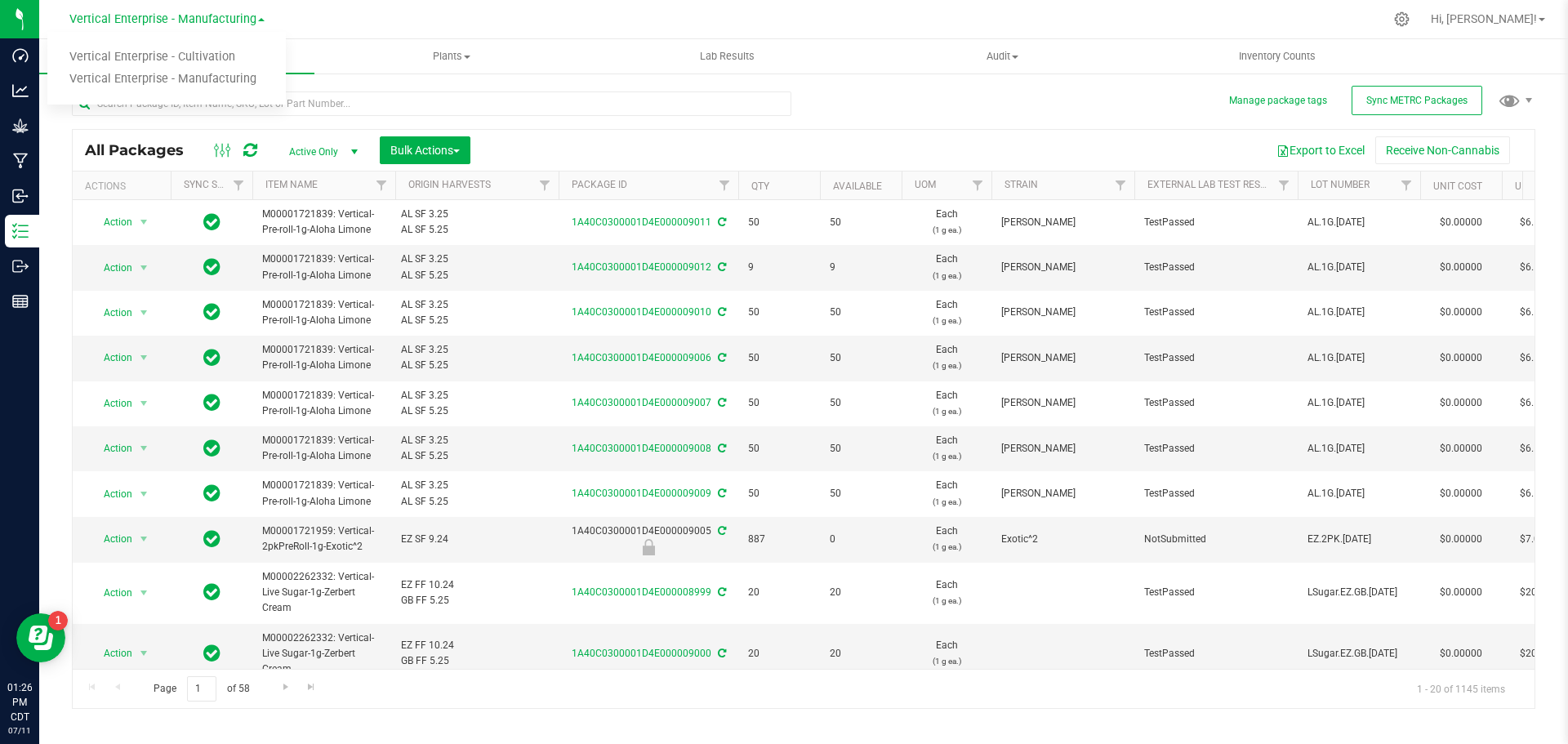 click on "Vertical Enterprise - Cultivation" at bounding box center (167, 57) 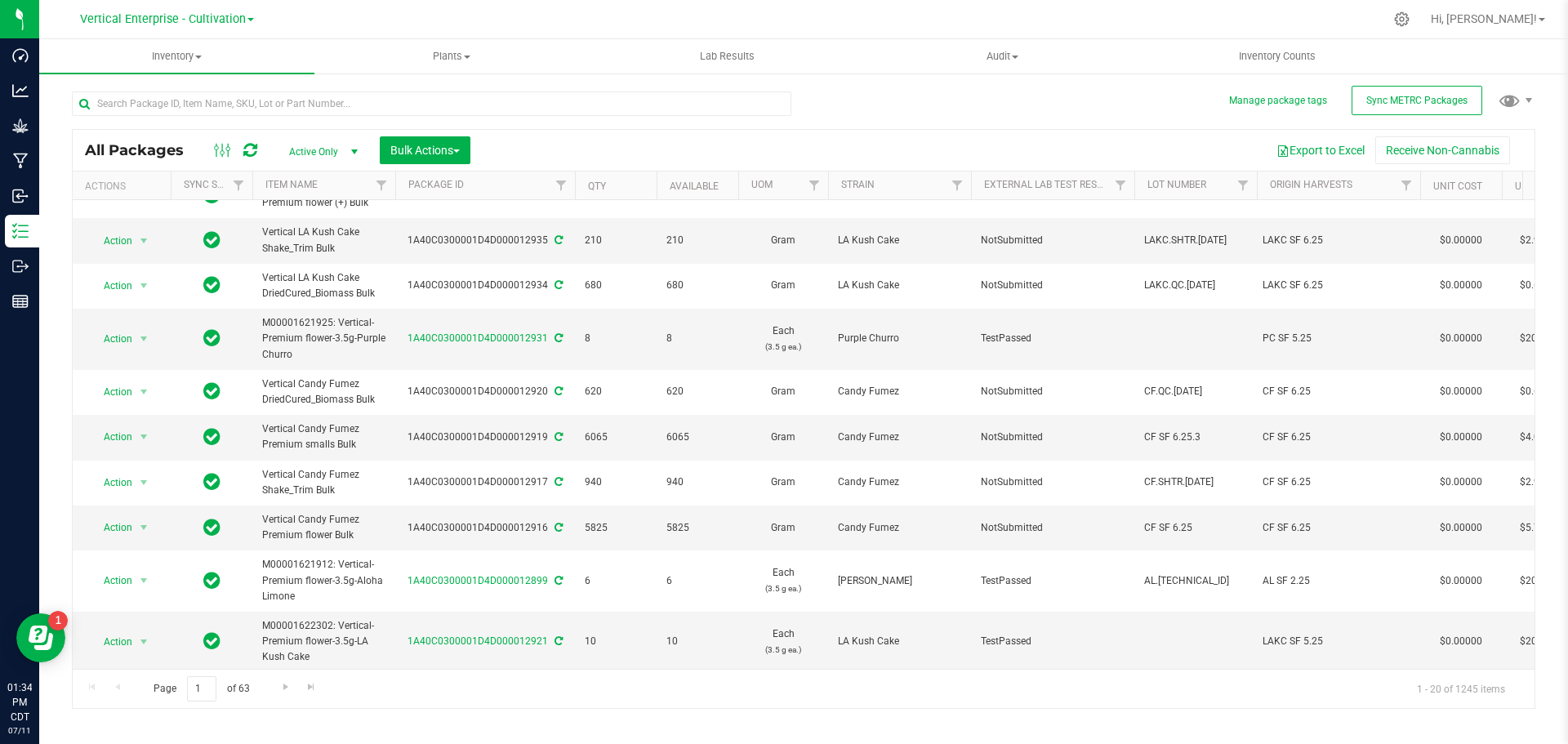 scroll, scrollTop: 0, scrollLeft: 0, axis: both 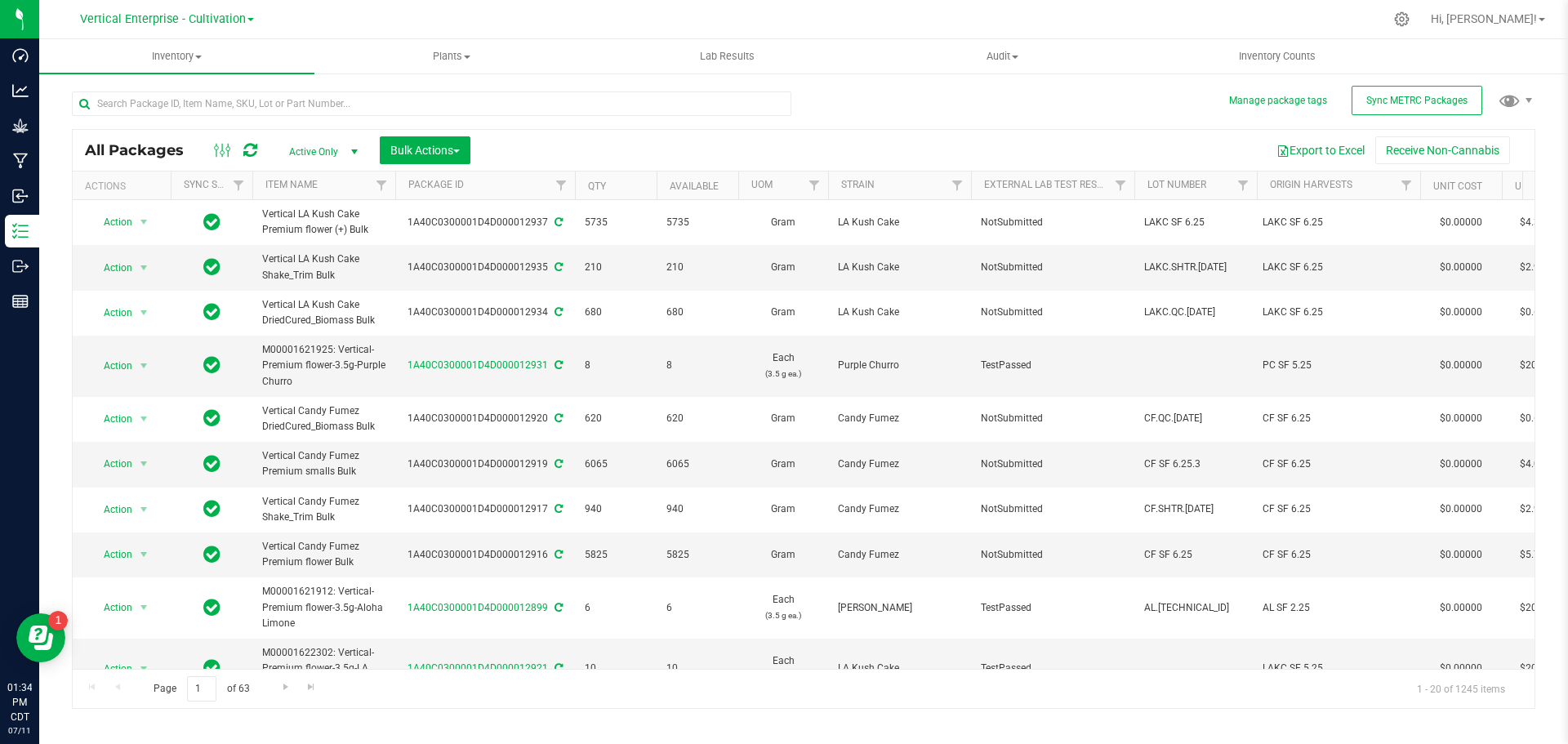 click on "Vertical Enterprise - Cultivation" at bounding box center [163, 19] 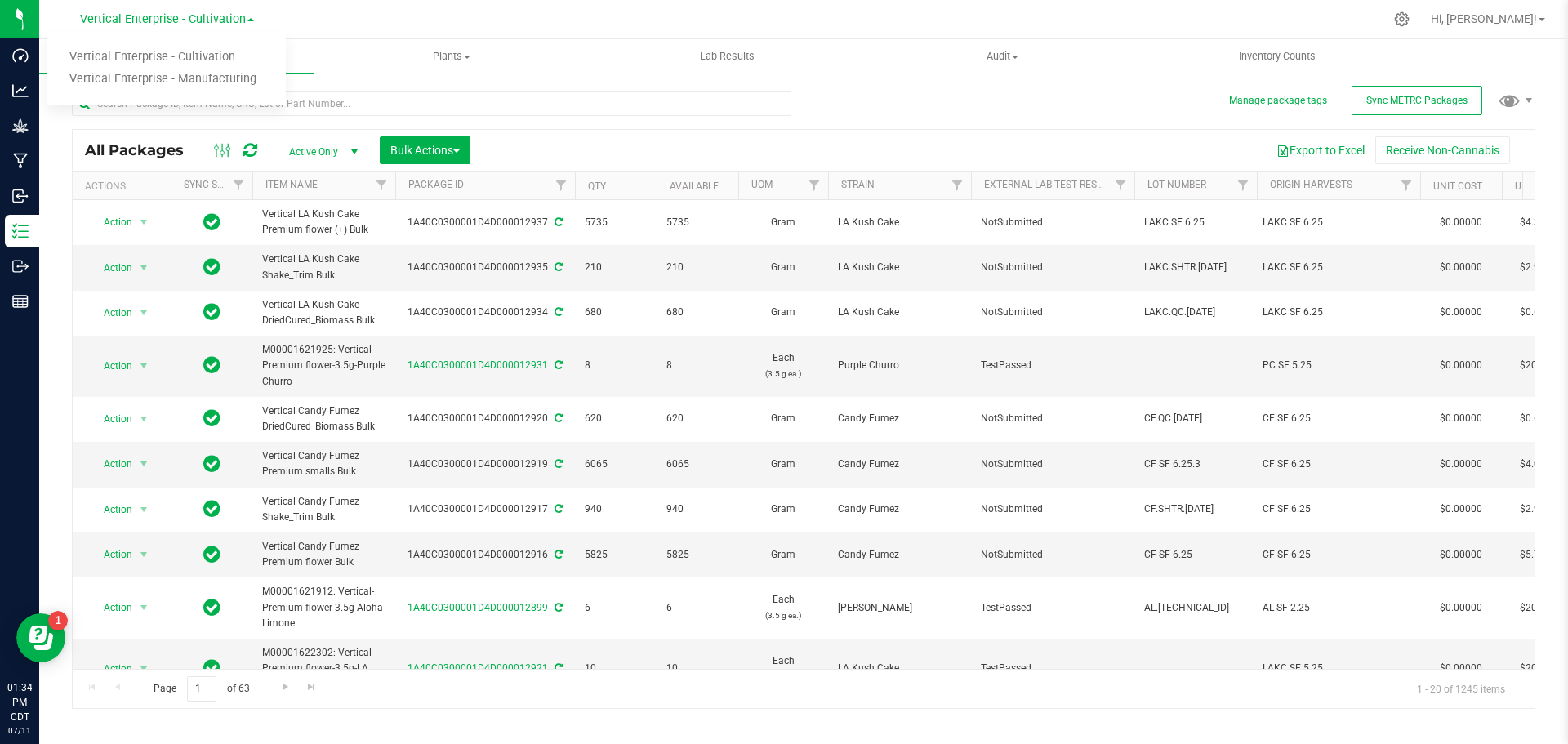 click on "Vertical Enterprise - Manufacturing" at bounding box center (167, 79) 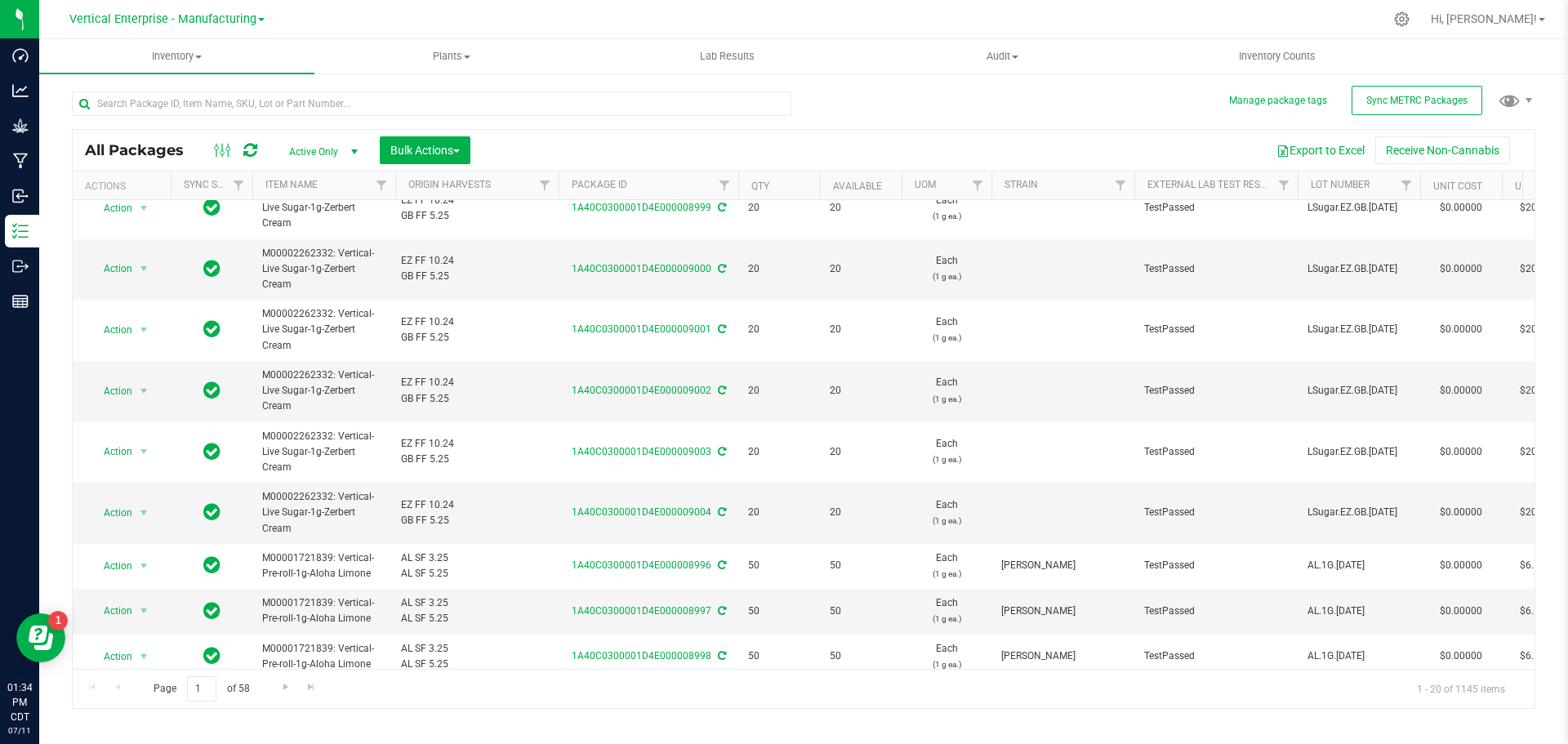 scroll, scrollTop: 0, scrollLeft: 0, axis: both 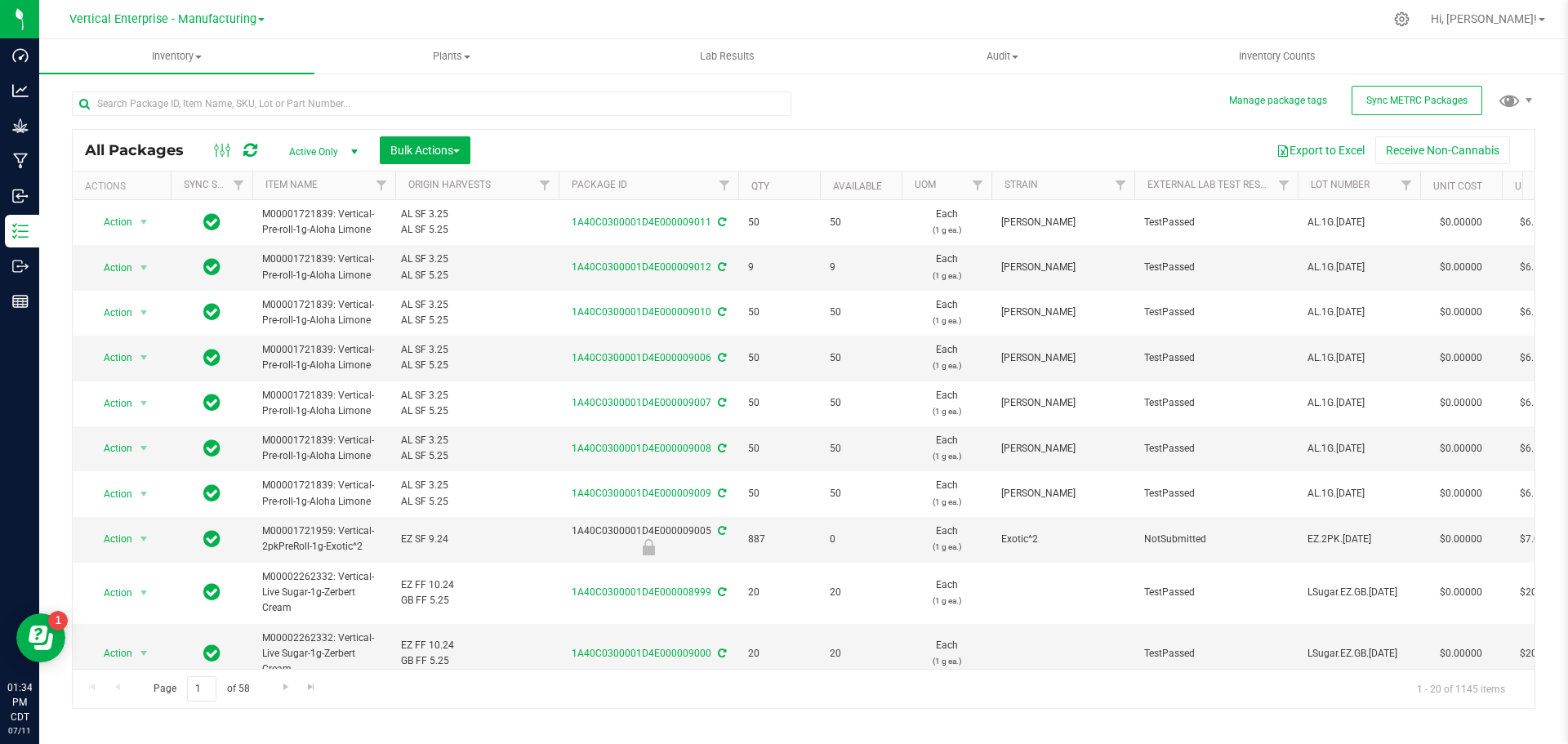 click on "Vertical Enterprise - Manufacturing" at bounding box center (163, 19) 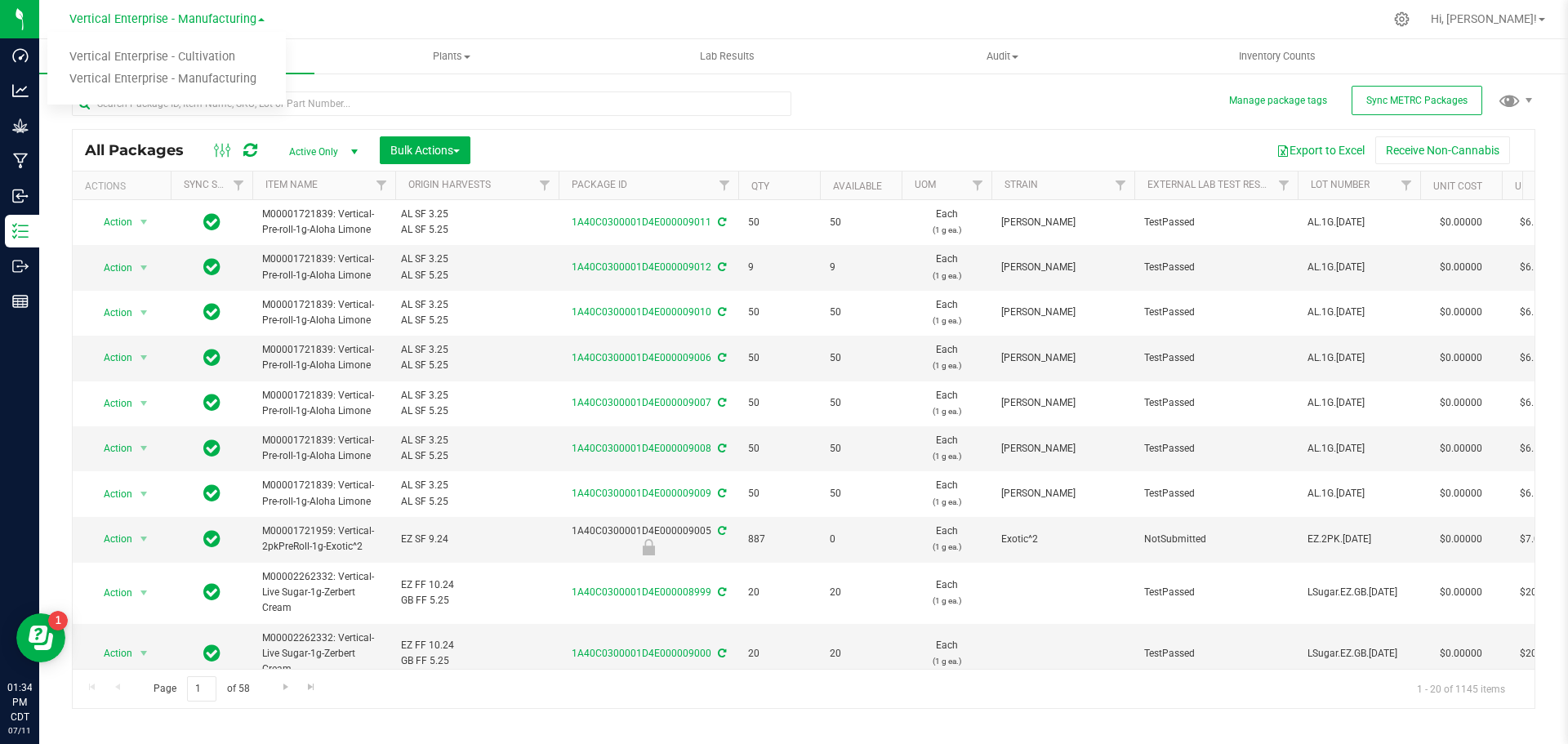 click on "Vertical Enterprise - Cultivation" at bounding box center (167, 57) 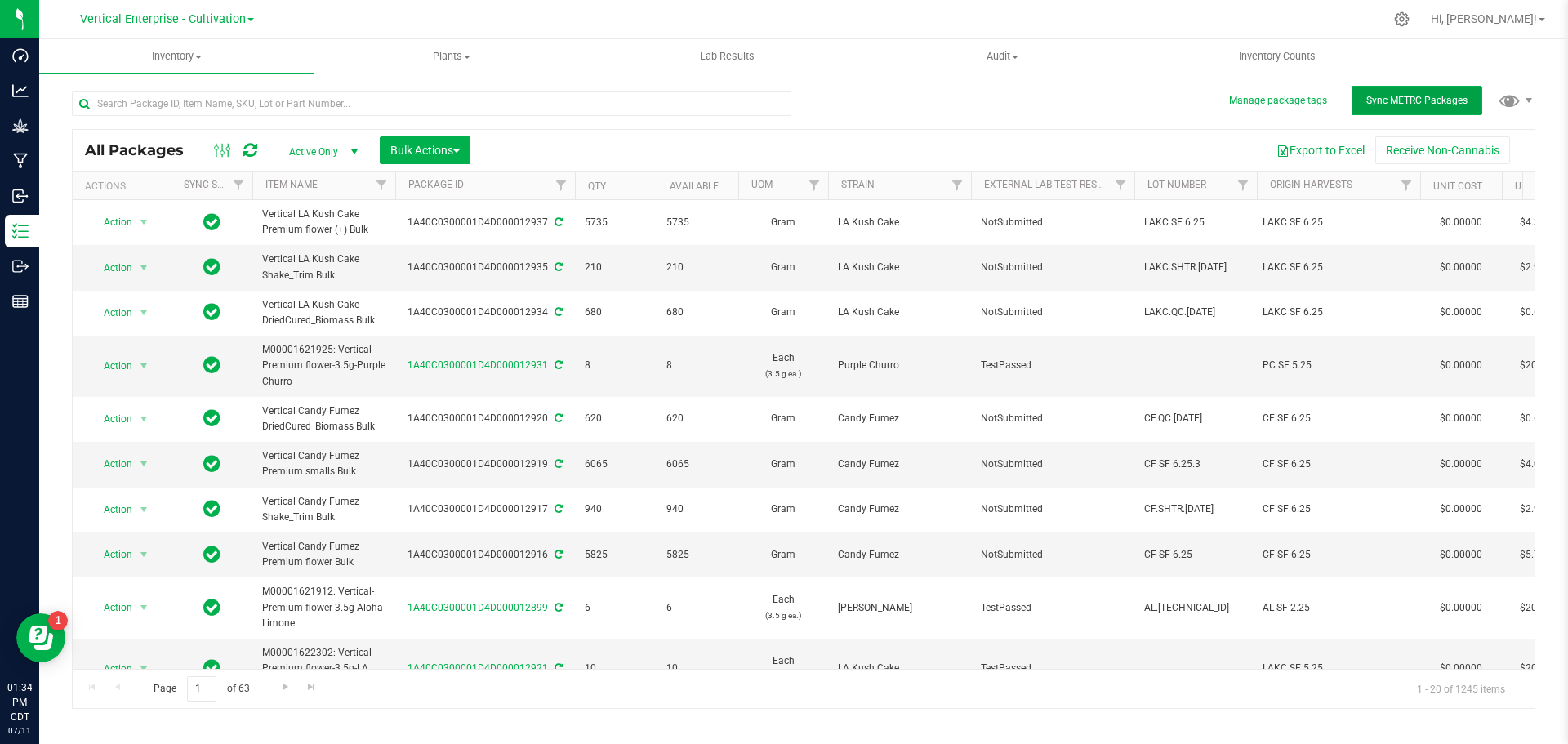 click on "Sync METRC Packages" at bounding box center [1417, 100] 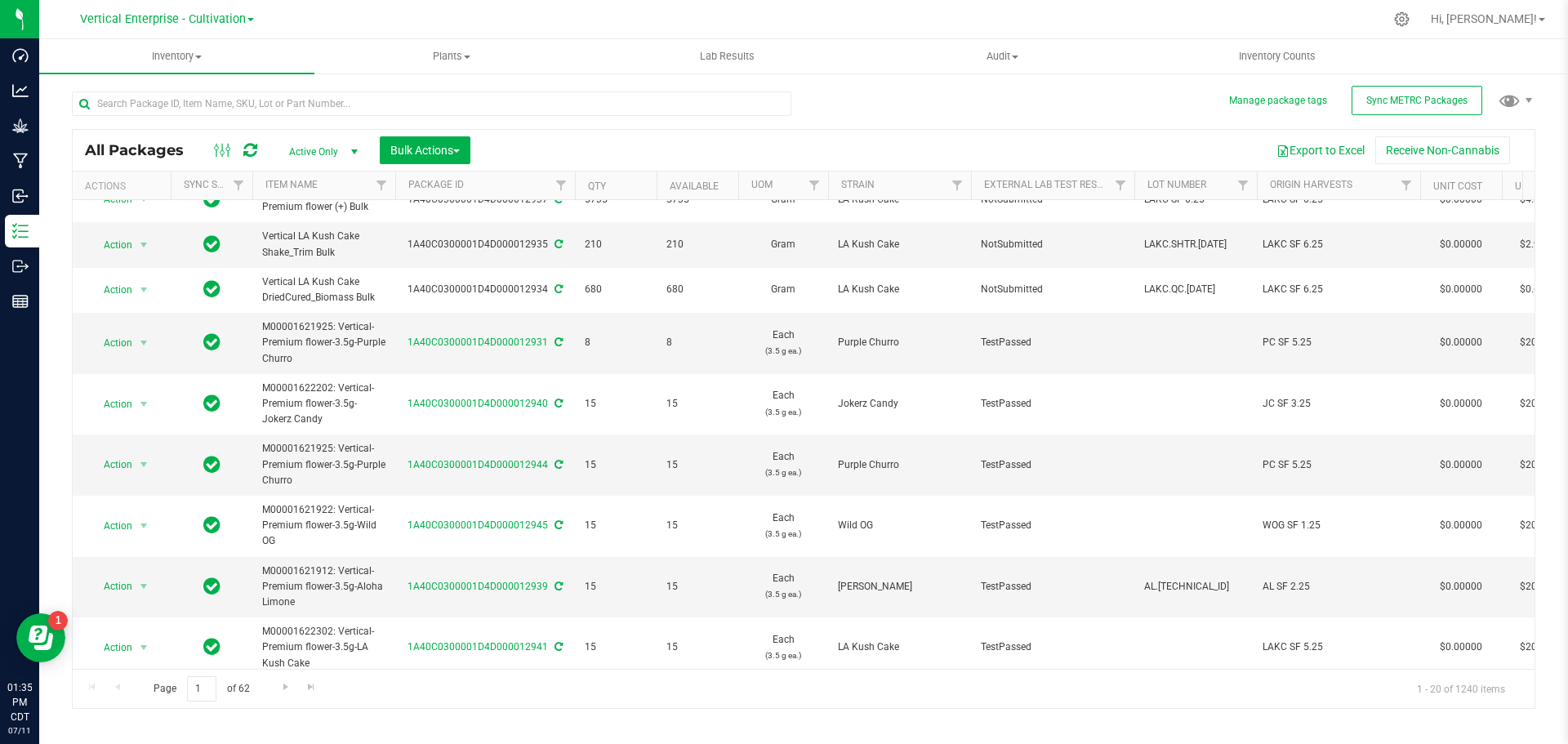 scroll, scrollTop: 0, scrollLeft: 0, axis: both 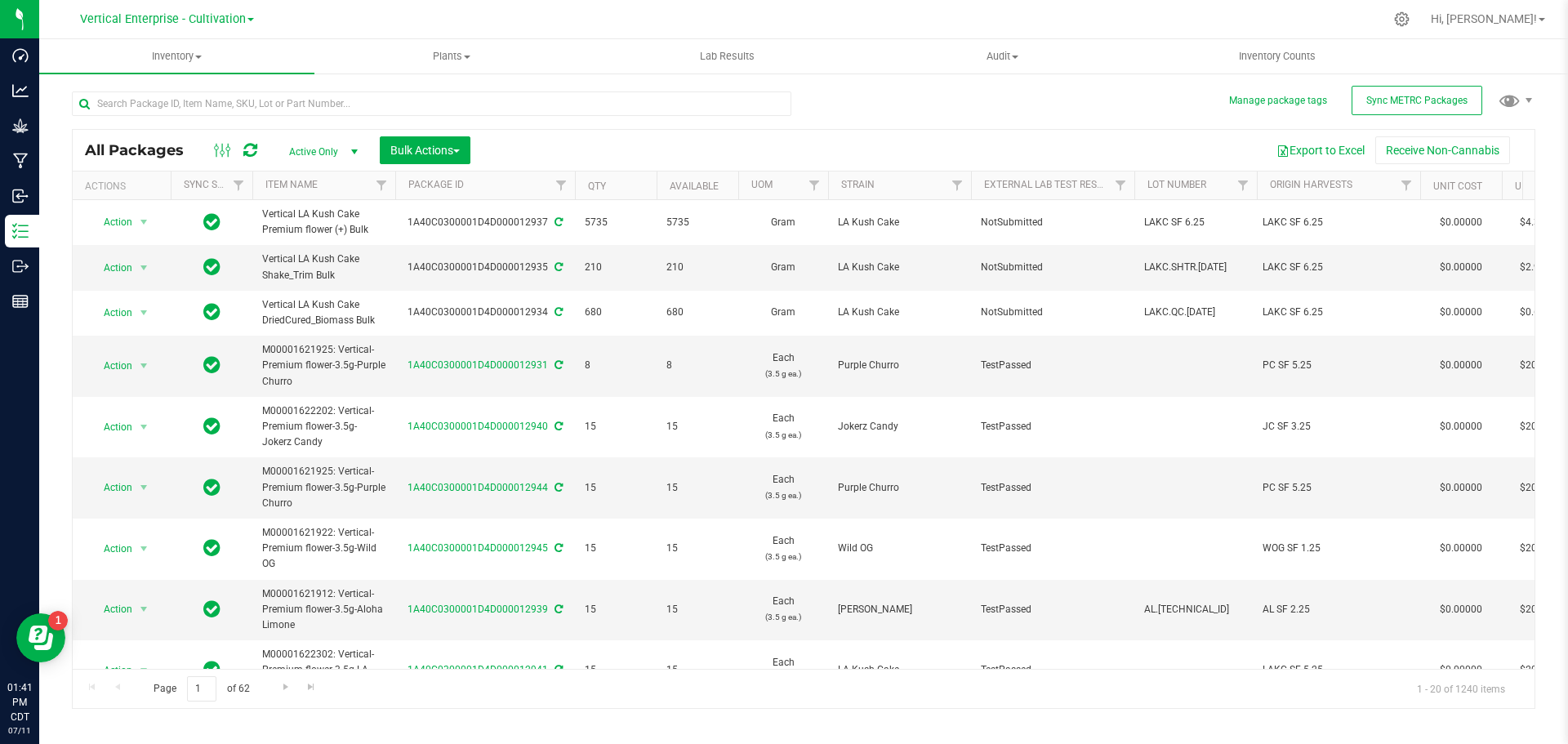 click on "Vertical Enterprise - Cultivation" at bounding box center (163, 19) 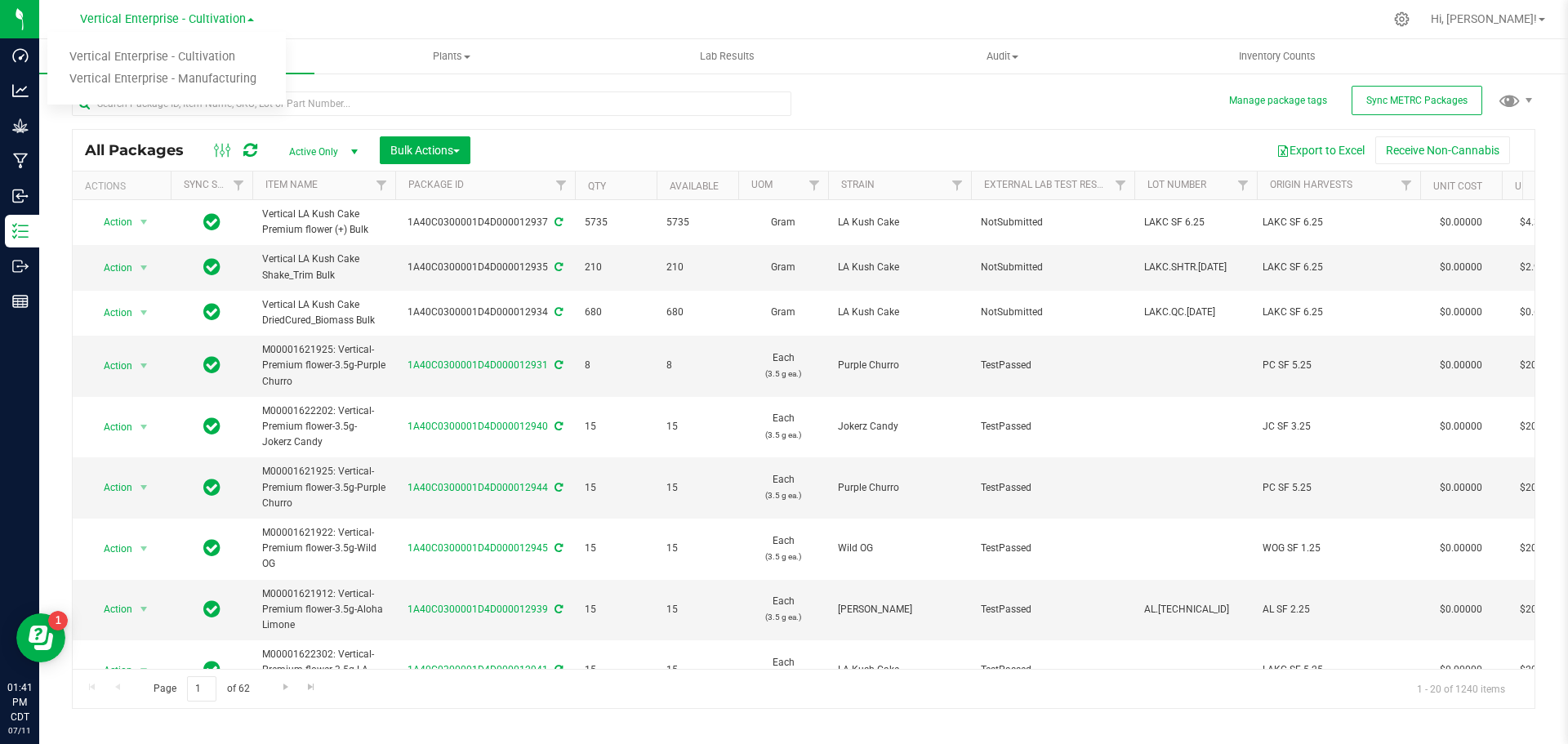 click on "Vertical Enterprise - Cultivation" at bounding box center (167, 57) 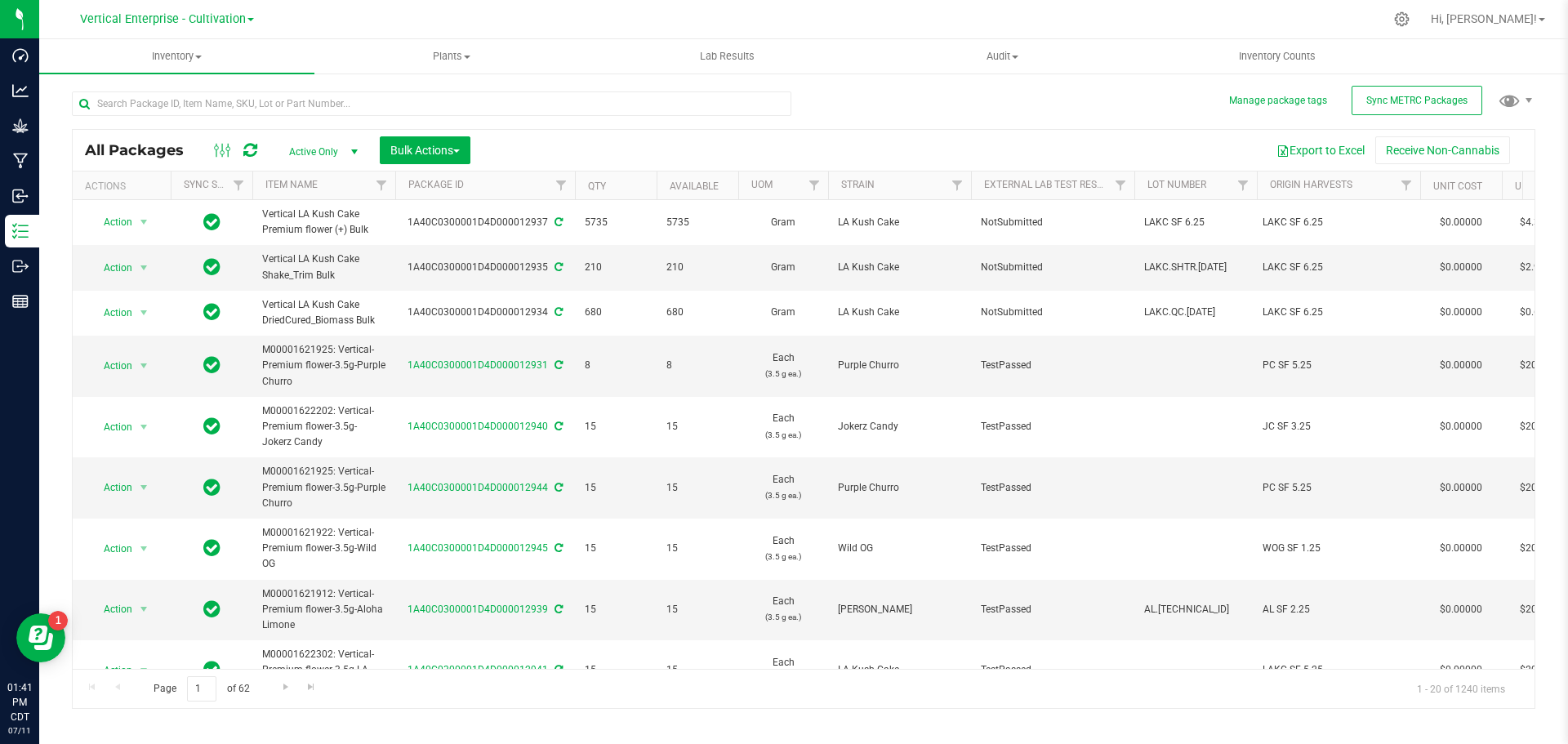 click on "Vertical Enterprise - Cultivation" at bounding box center (163, 19) 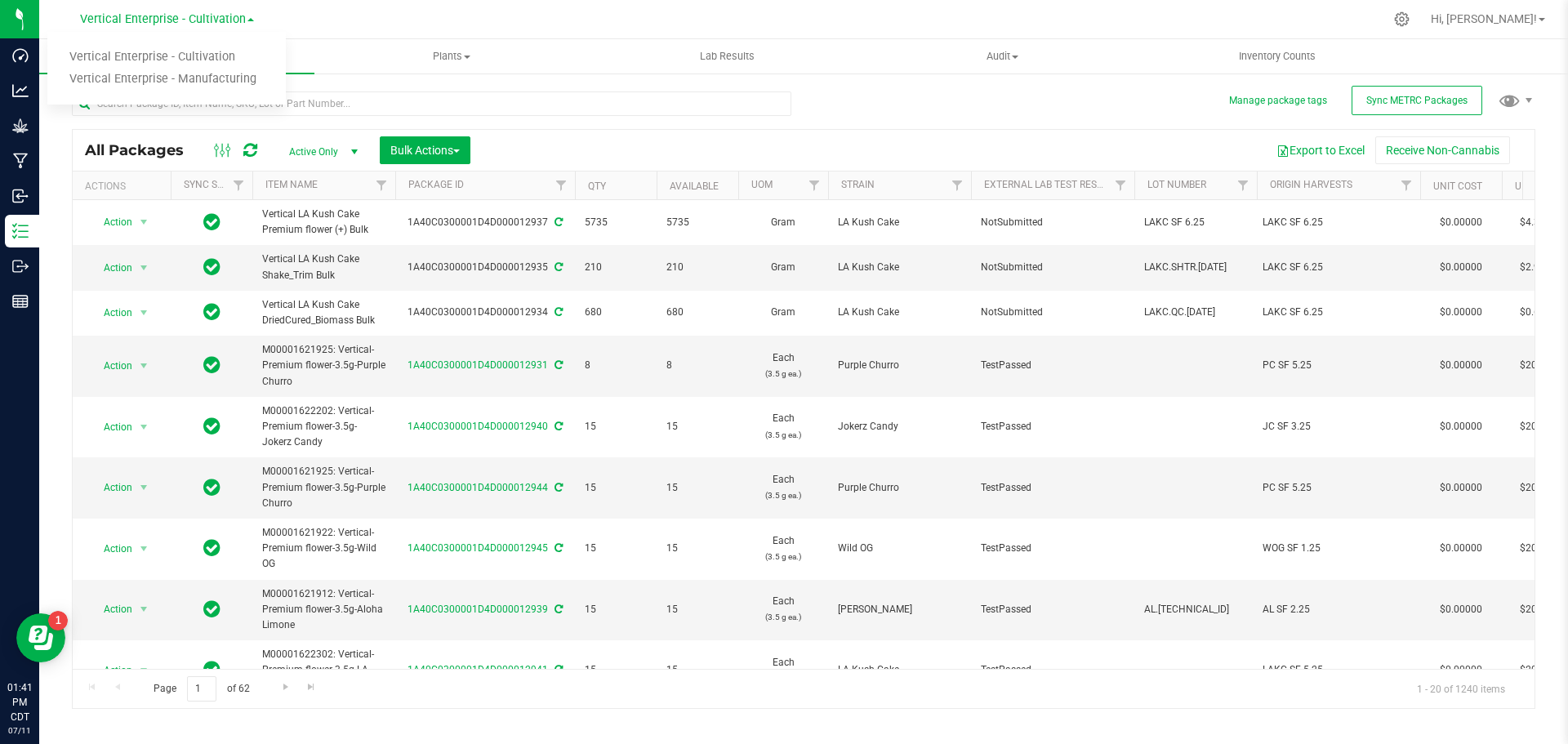 click on "Vertical Enterprise - Manufacturing" at bounding box center [167, 79] 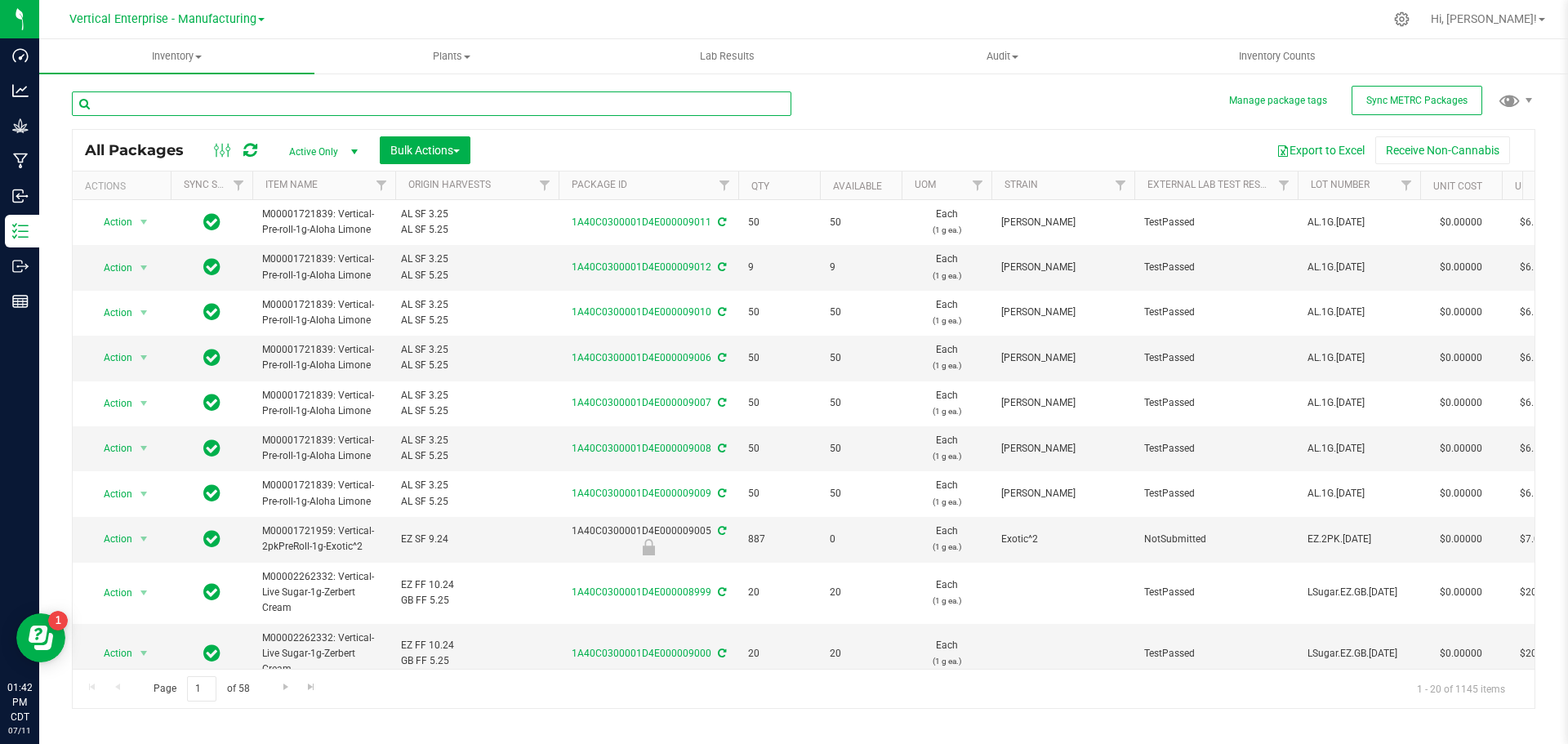 click at bounding box center [431, 104] 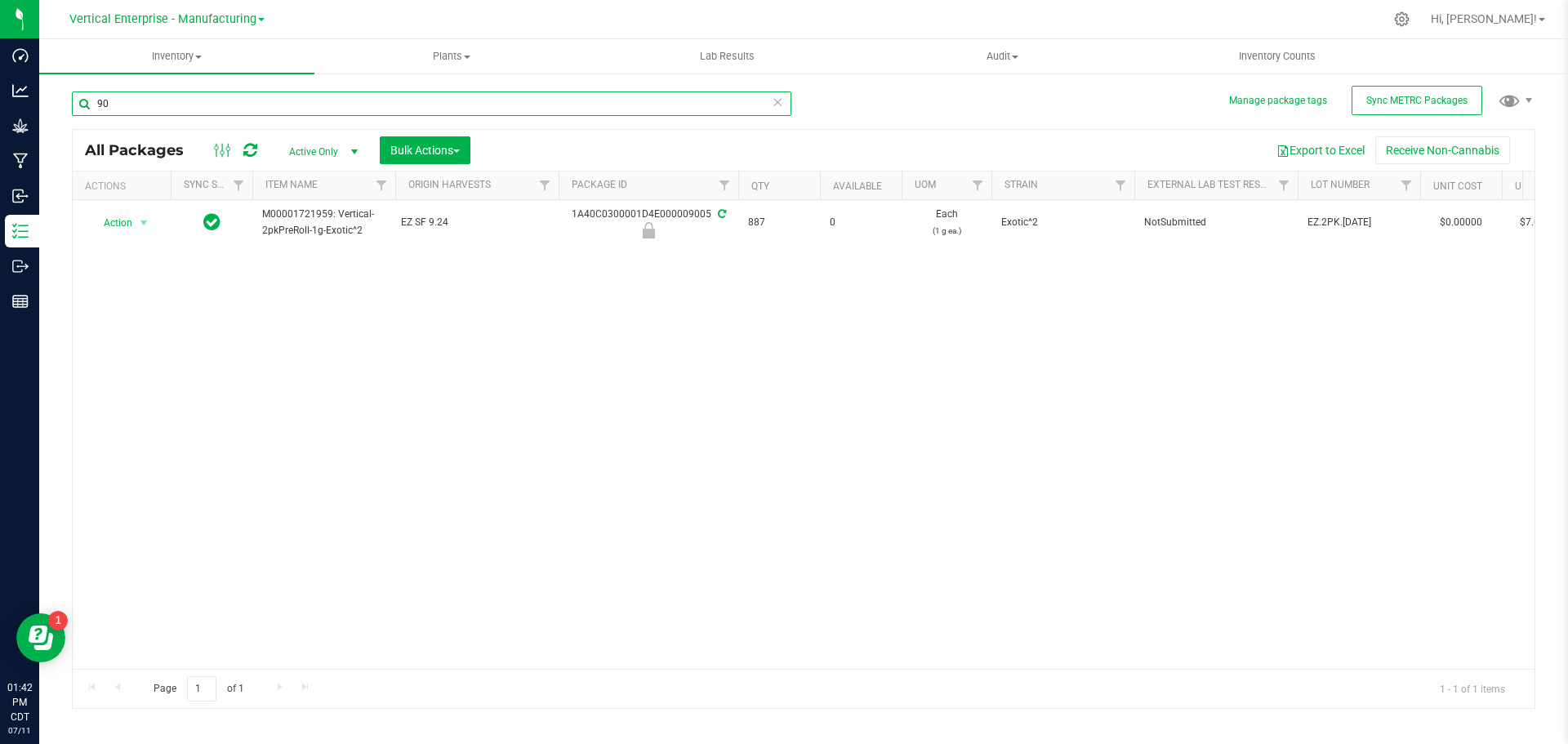 type on "9" 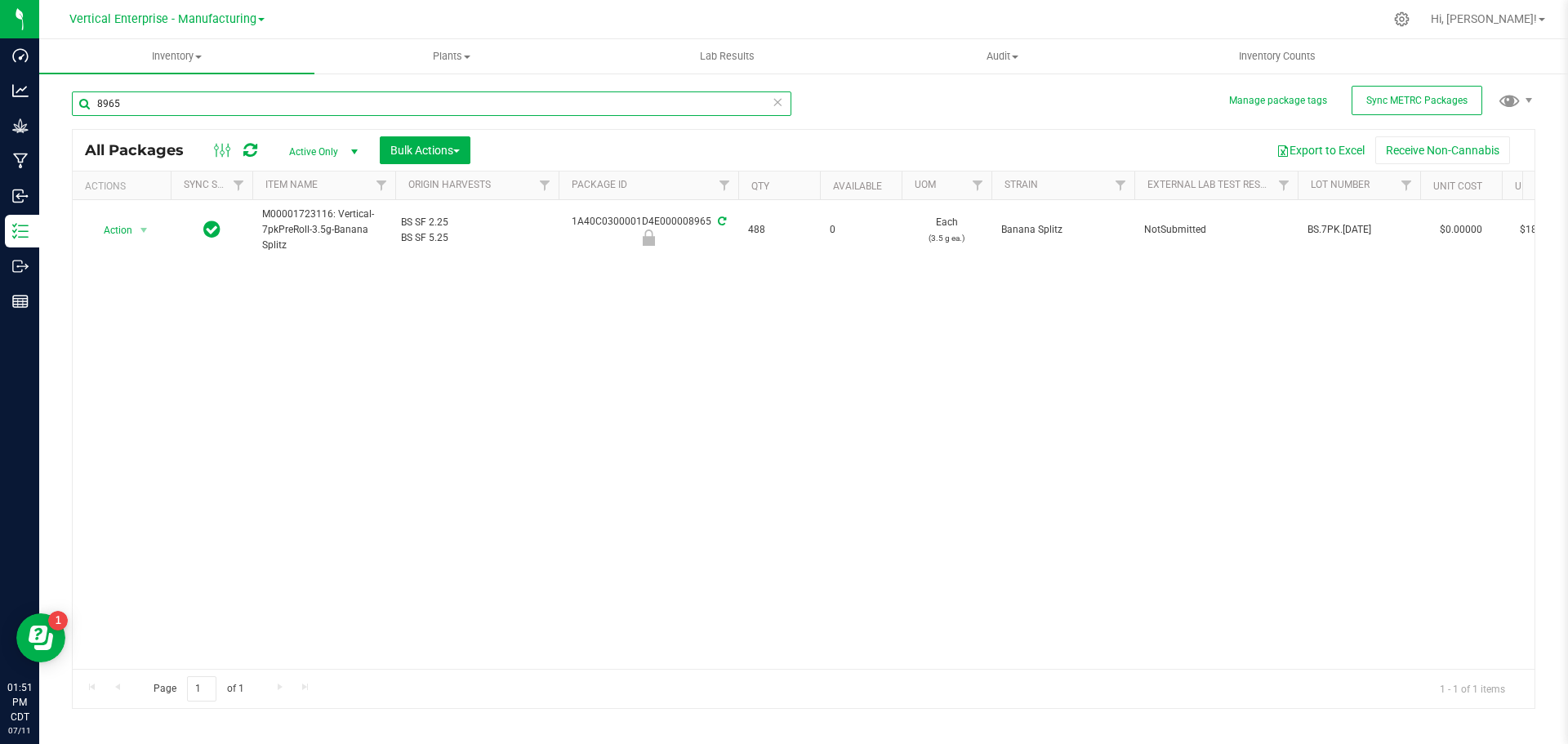 drag, startPoint x: 167, startPoint y: 106, endPoint x: 8, endPoint y: 105, distance: 159.00314 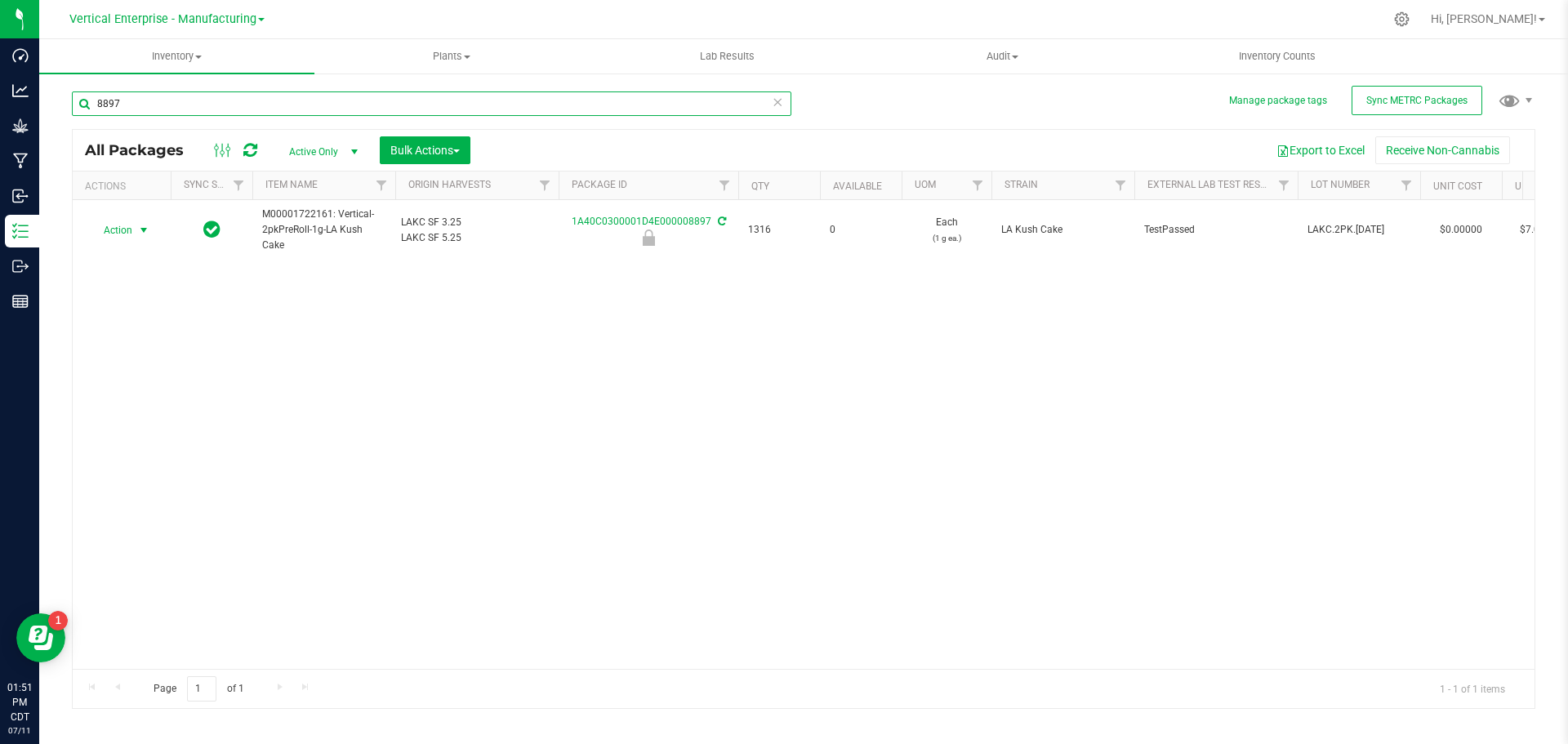 type on "8897" 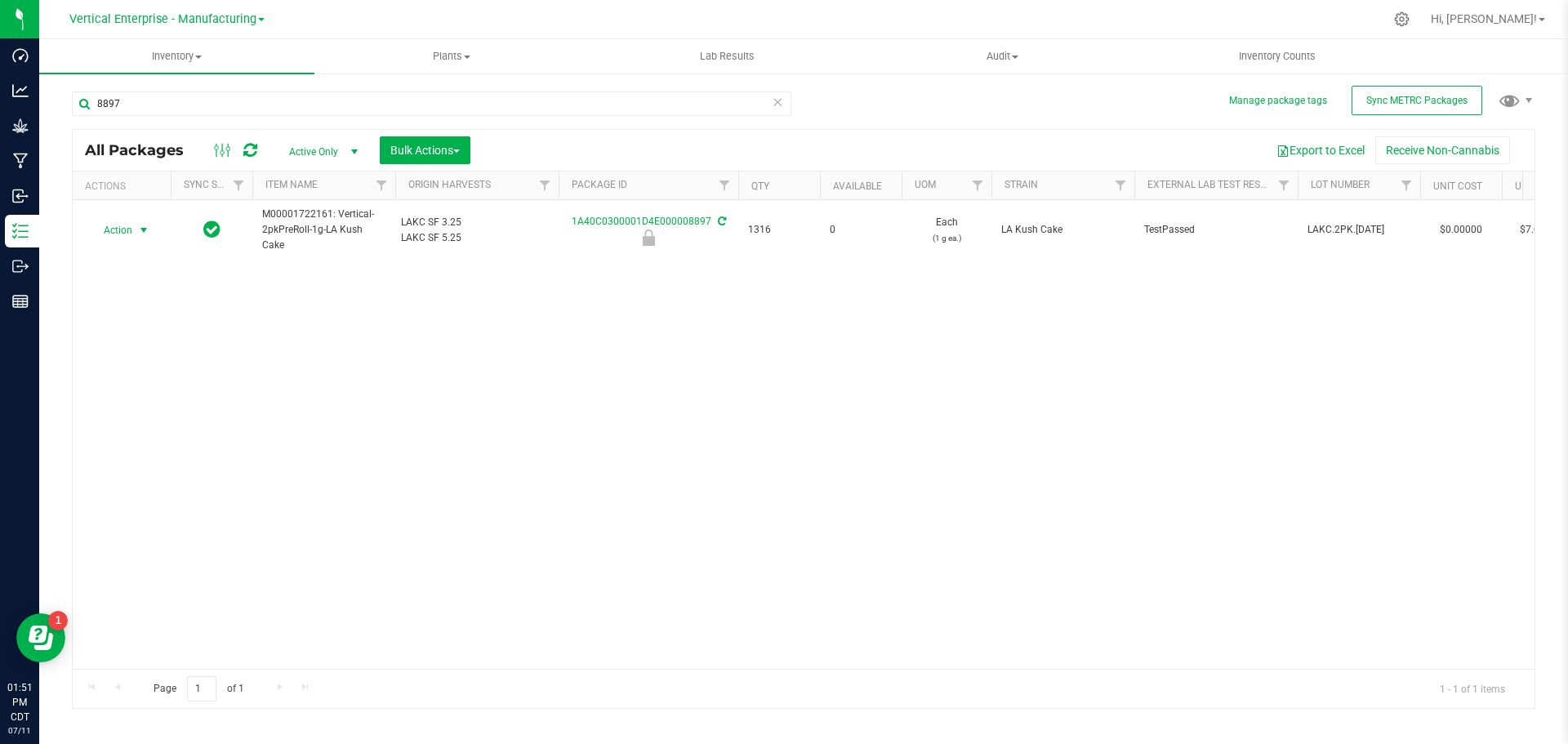 click on "Action" at bounding box center (111, 230) 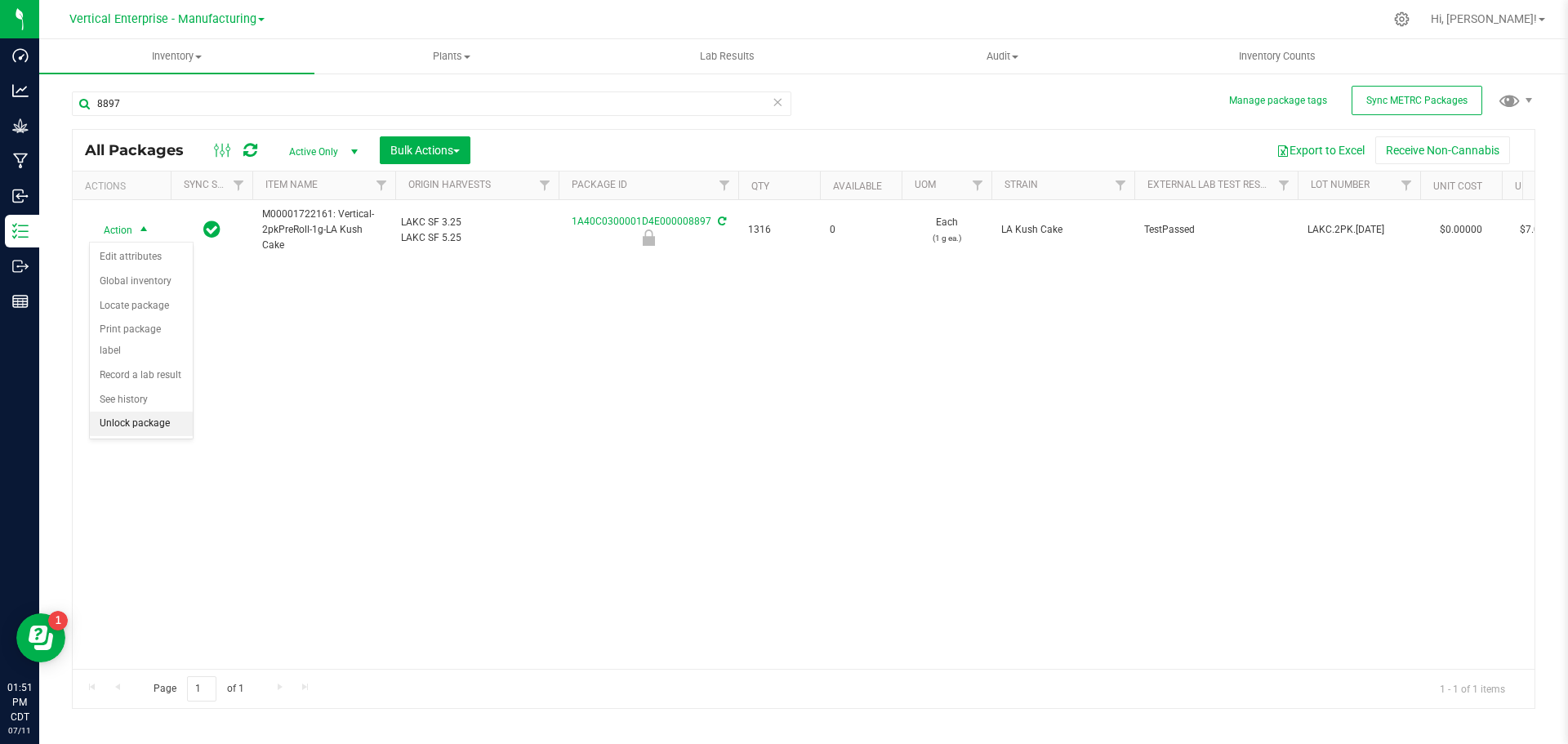 click on "Unlock package" at bounding box center (141, 424) 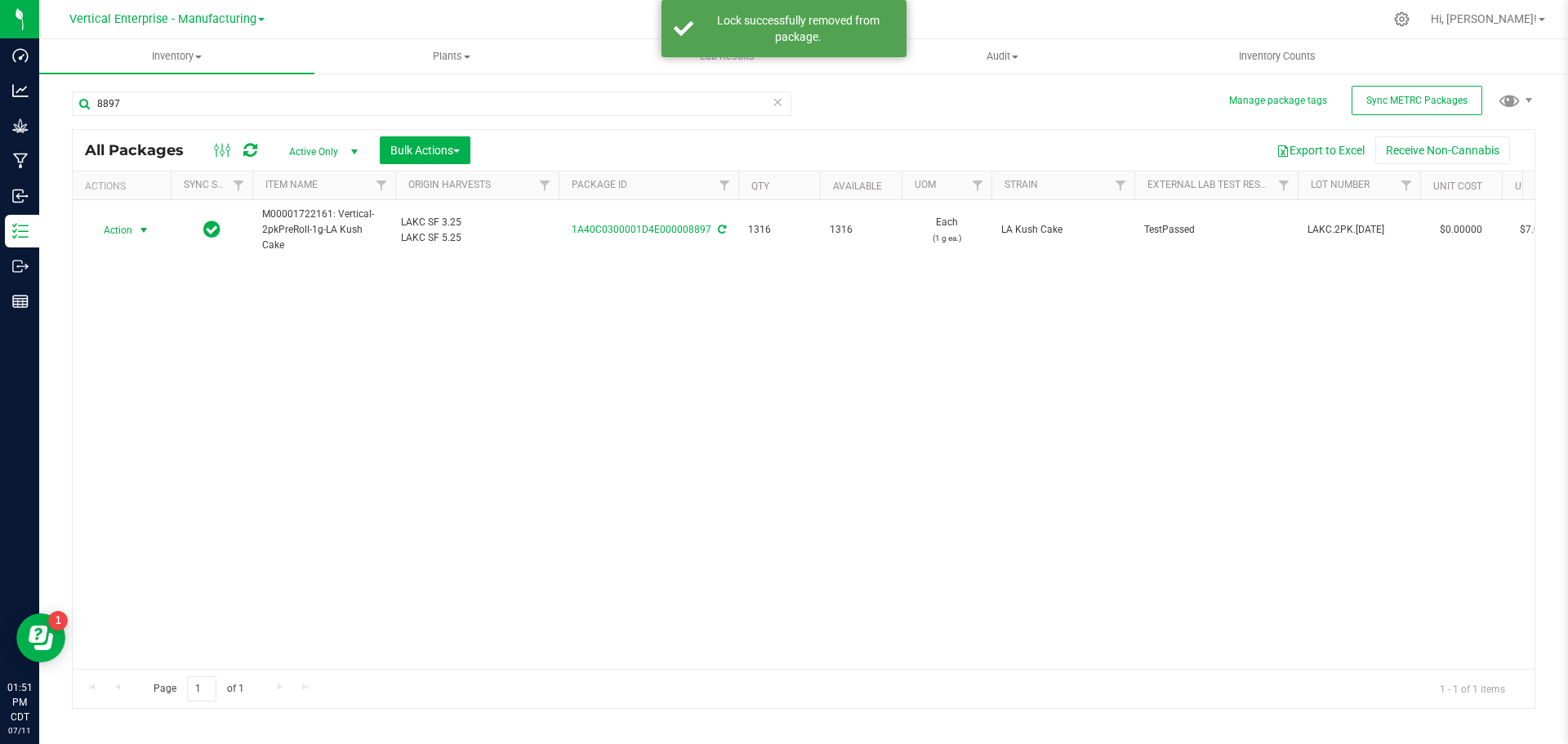 click on "Action" at bounding box center [111, 230] 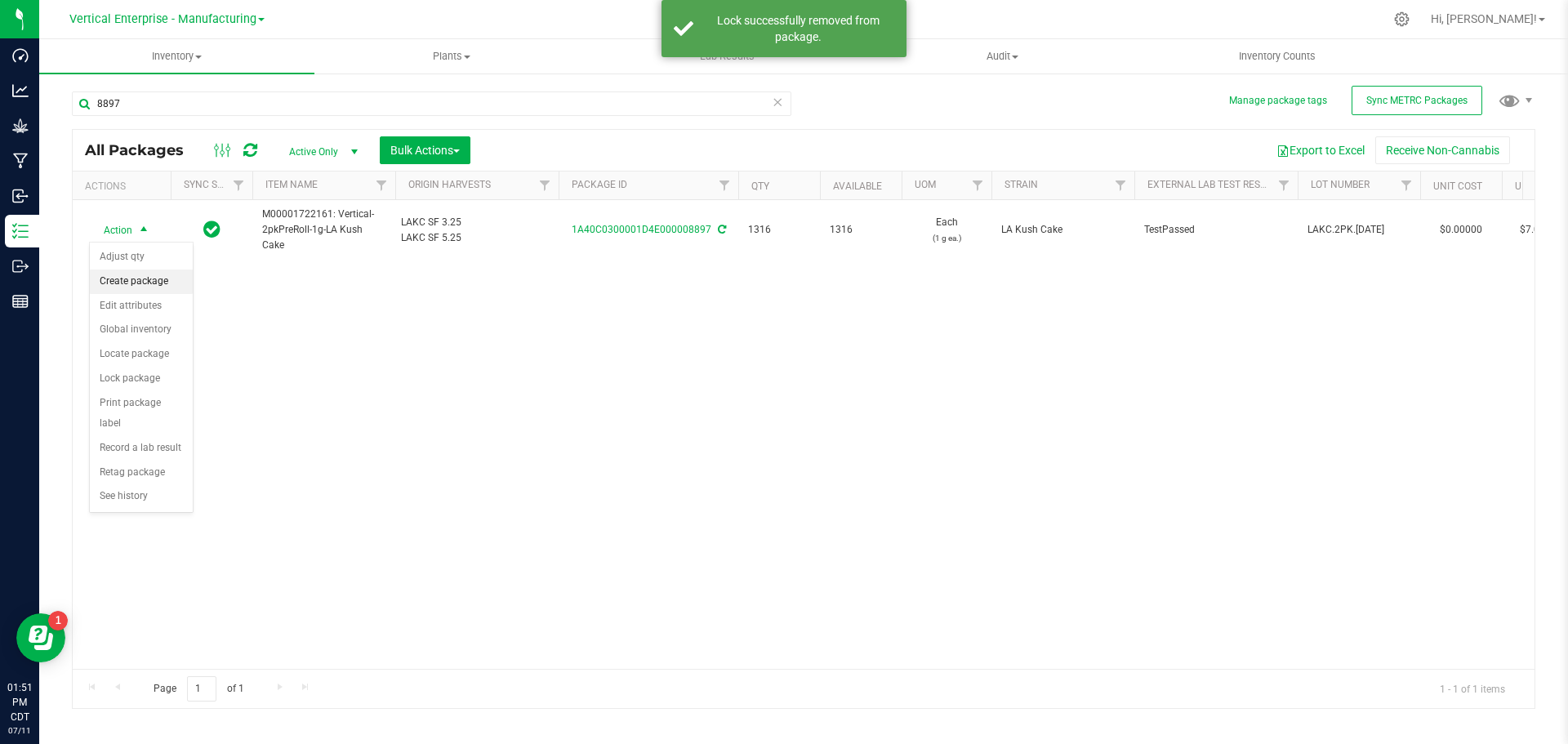 click on "Create package" at bounding box center (141, 282) 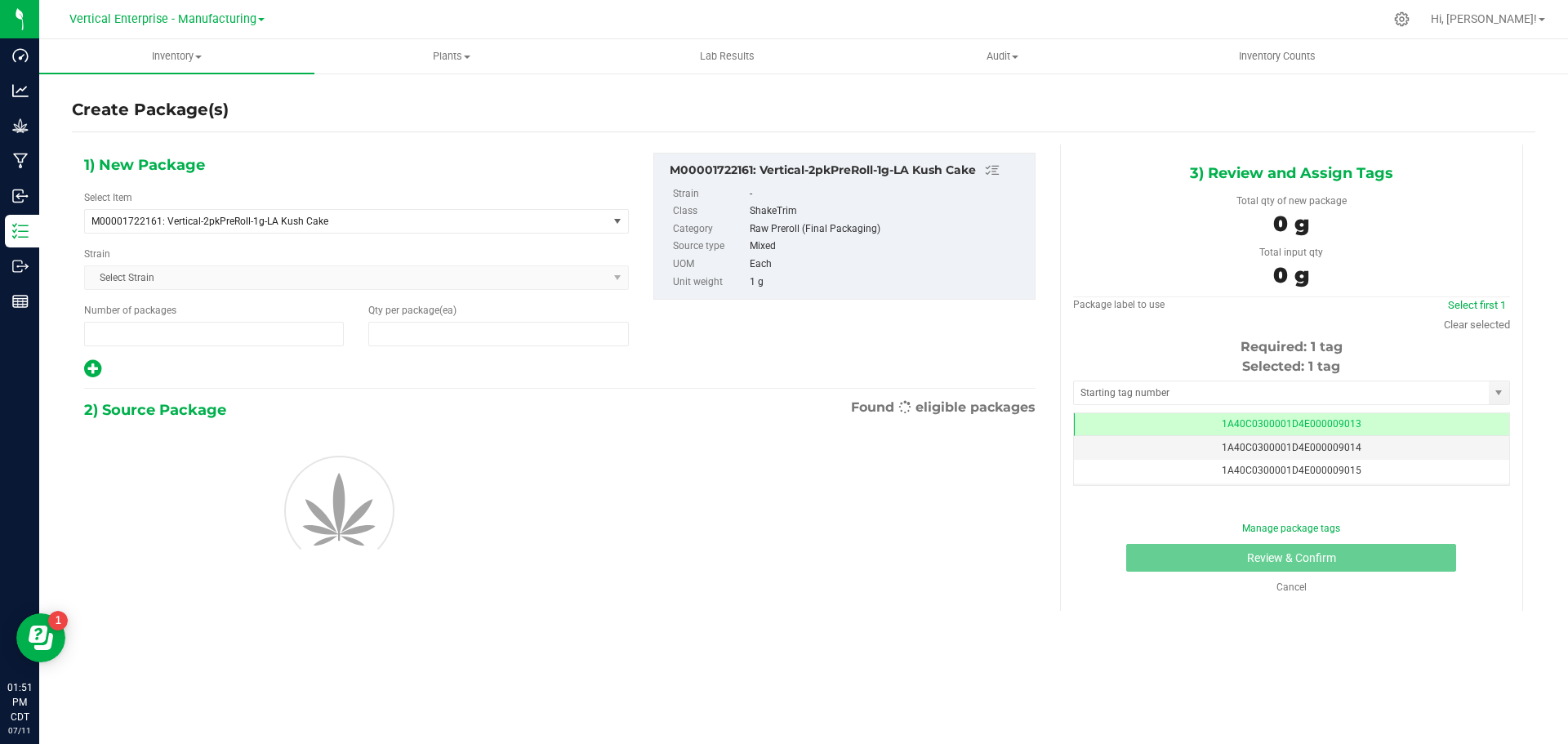 type on "1" 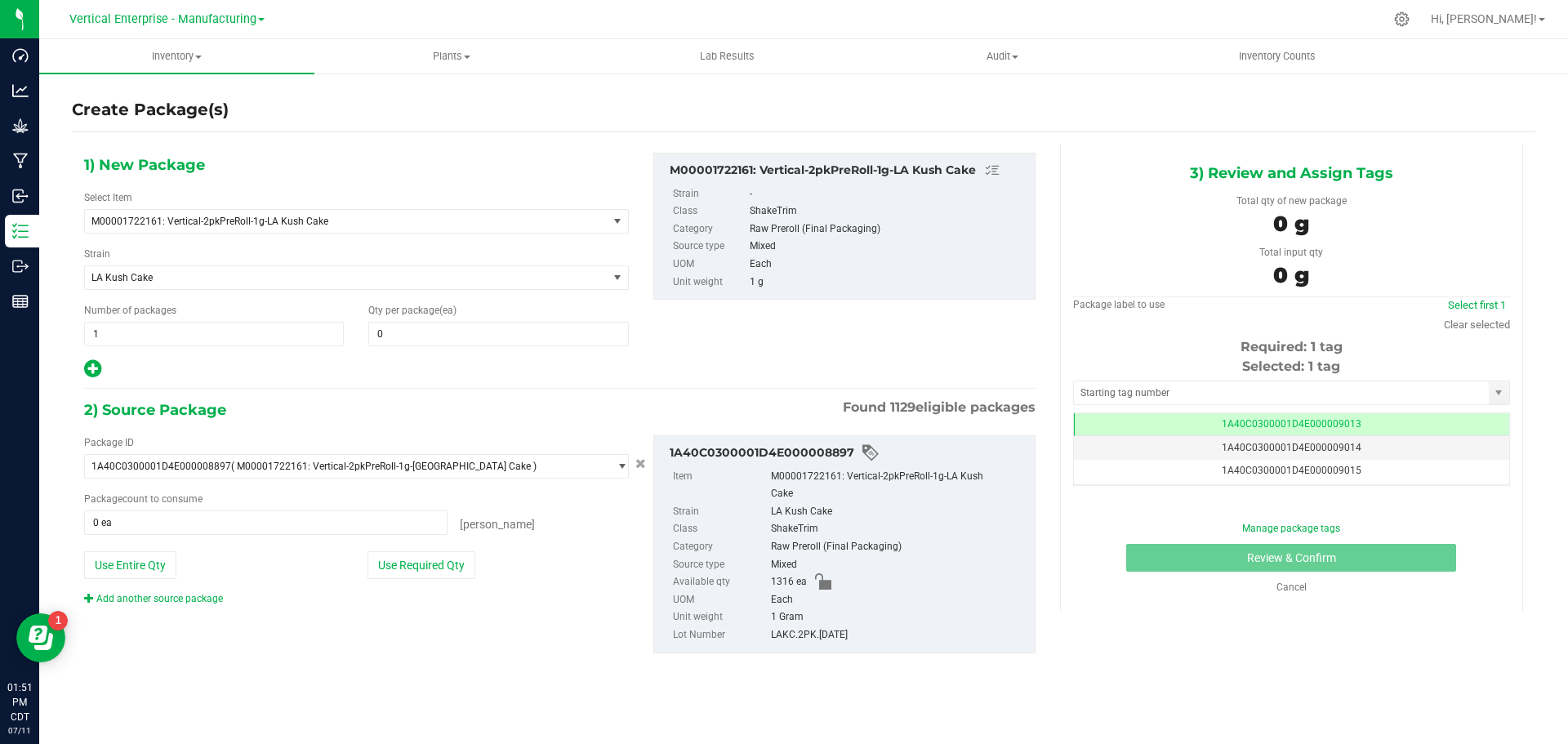 scroll, scrollTop: 0, scrollLeft: -1, axis: horizontal 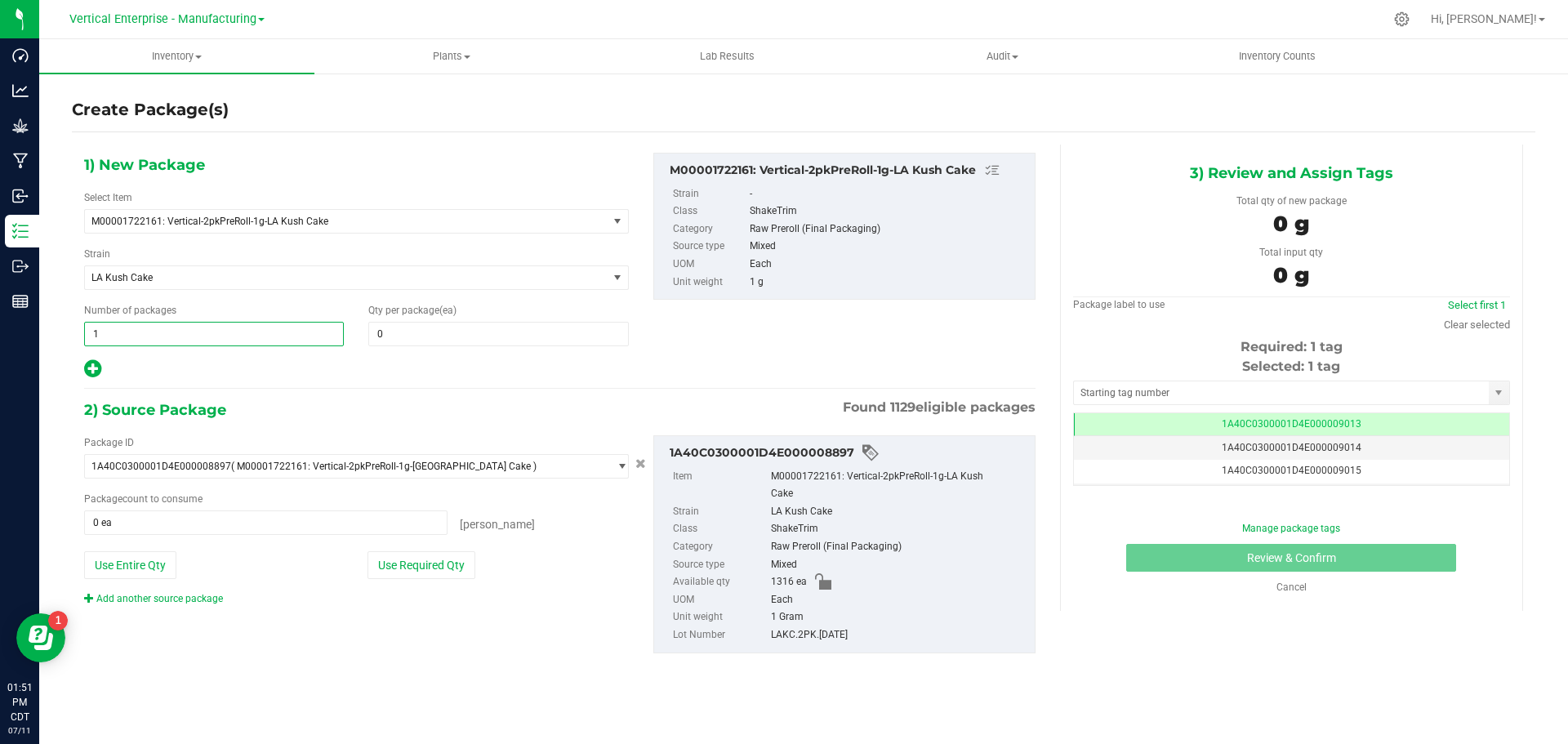 drag, startPoint x: 185, startPoint y: 338, endPoint x: 69, endPoint y: 337, distance: 116.00431 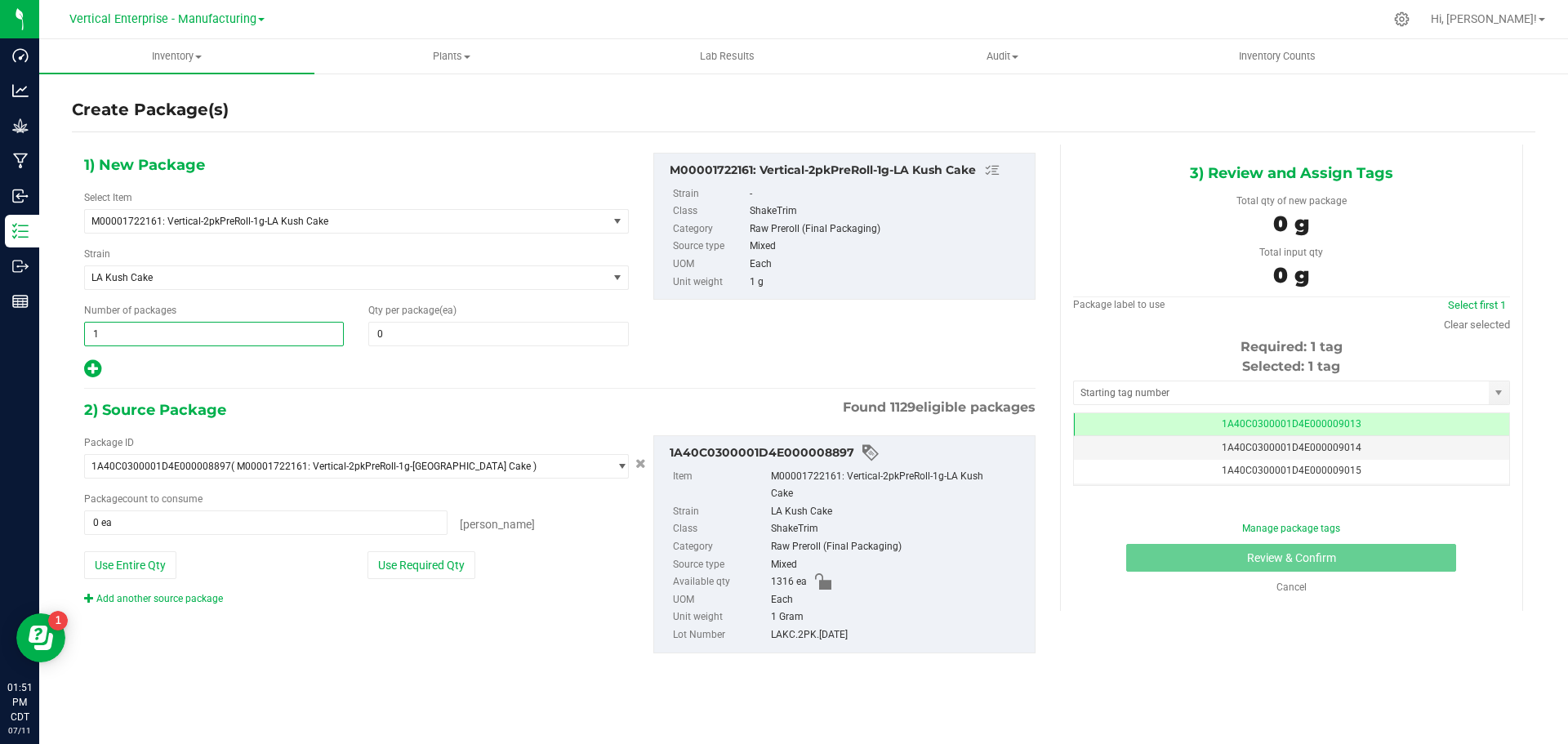 type on "3" 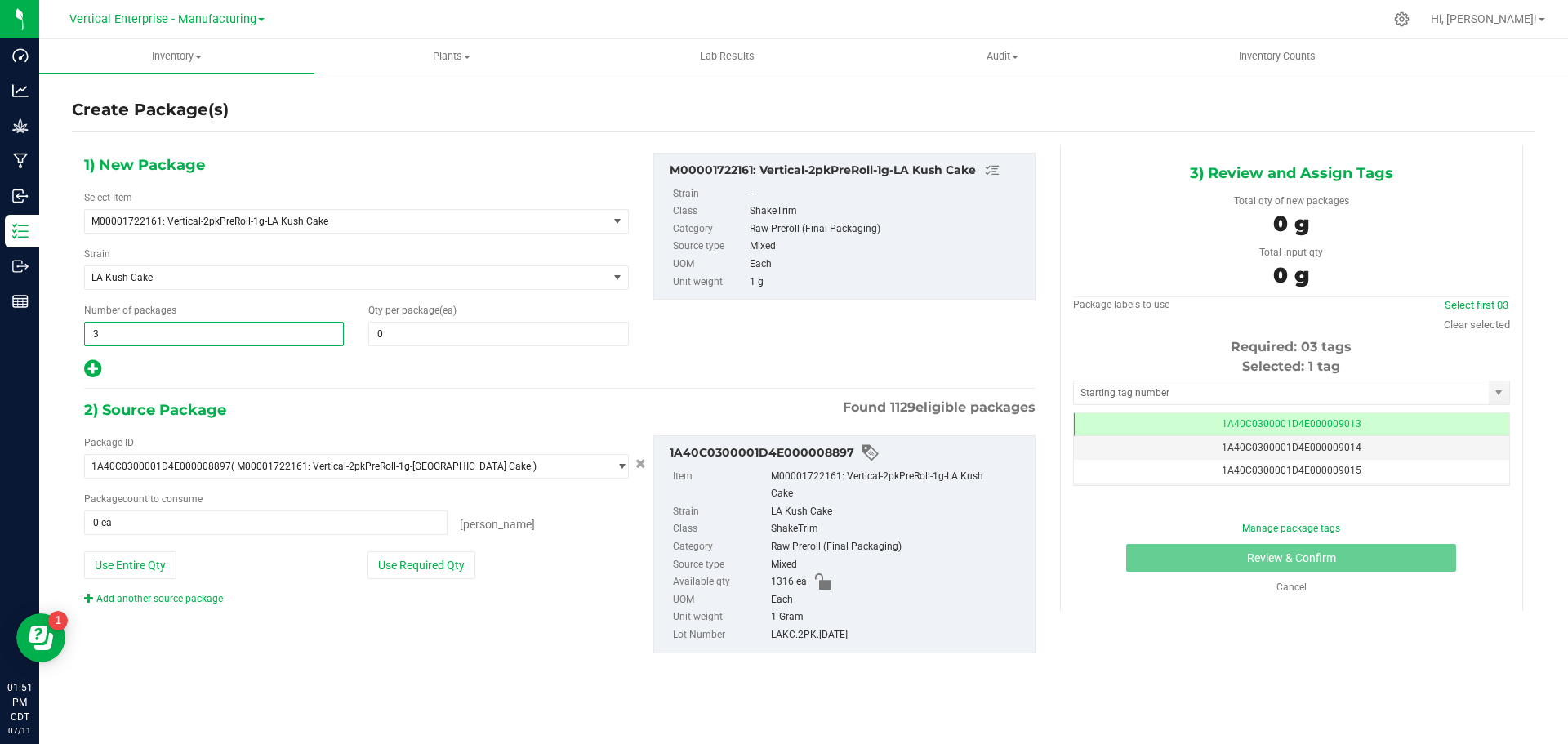 type on "3" 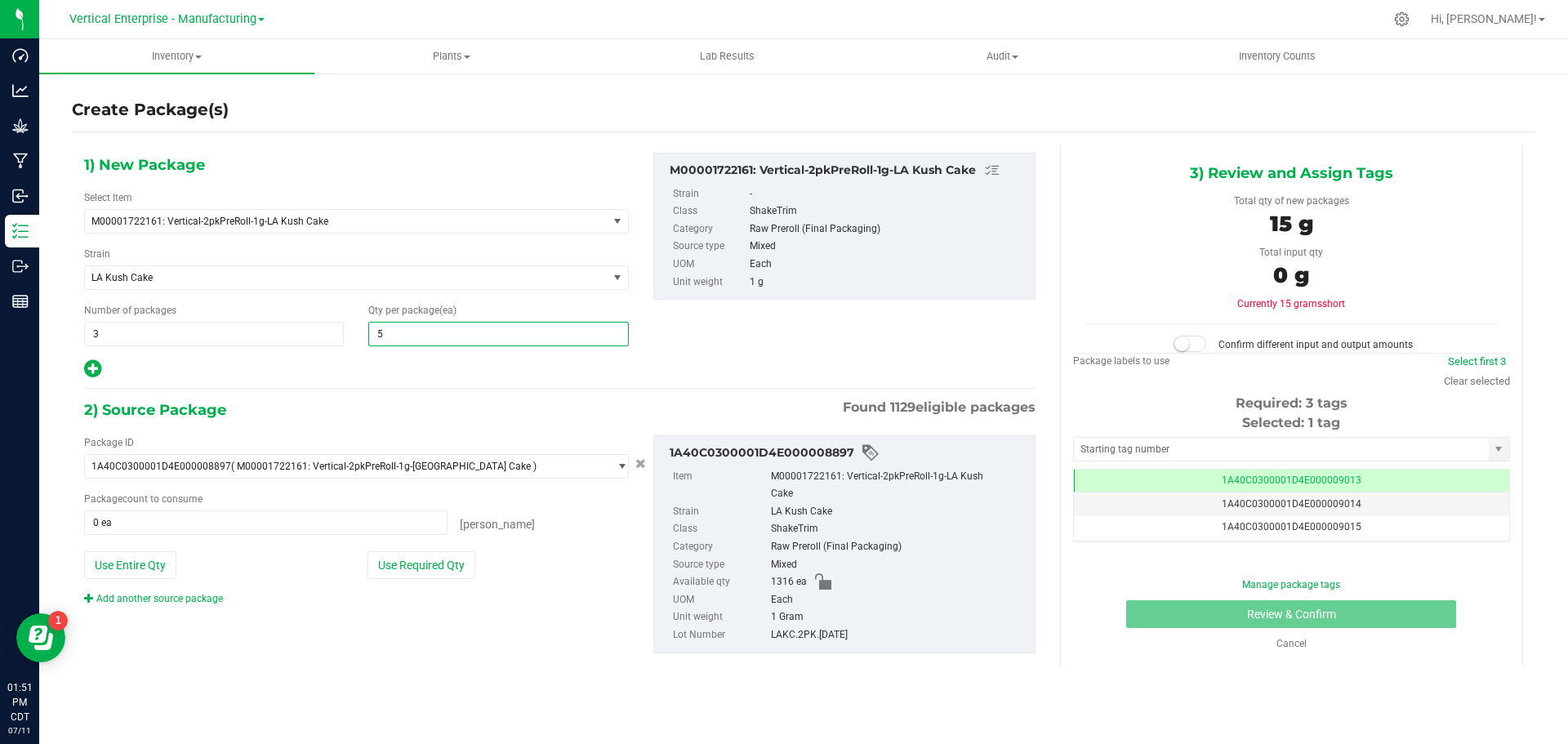 type on "50" 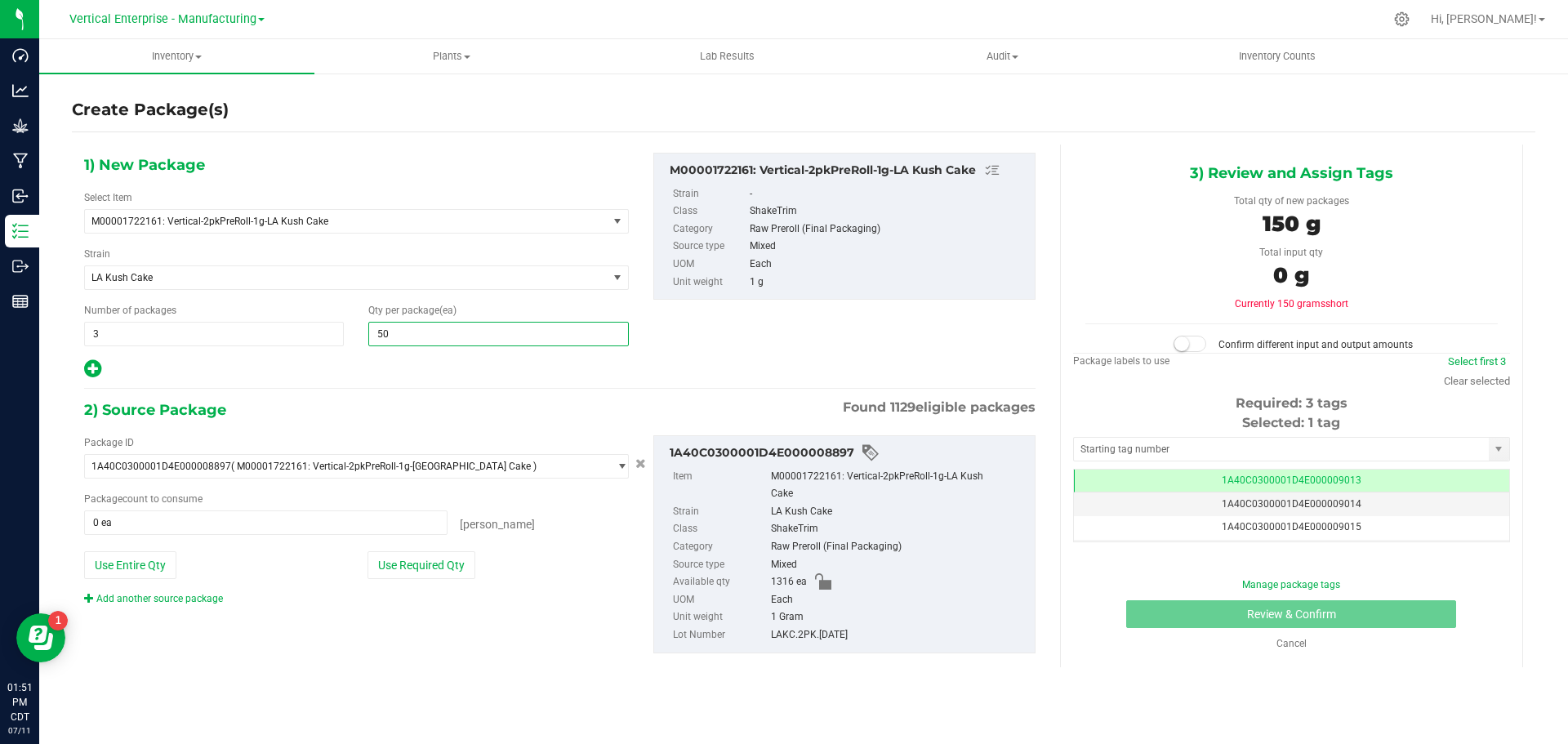 type on "50" 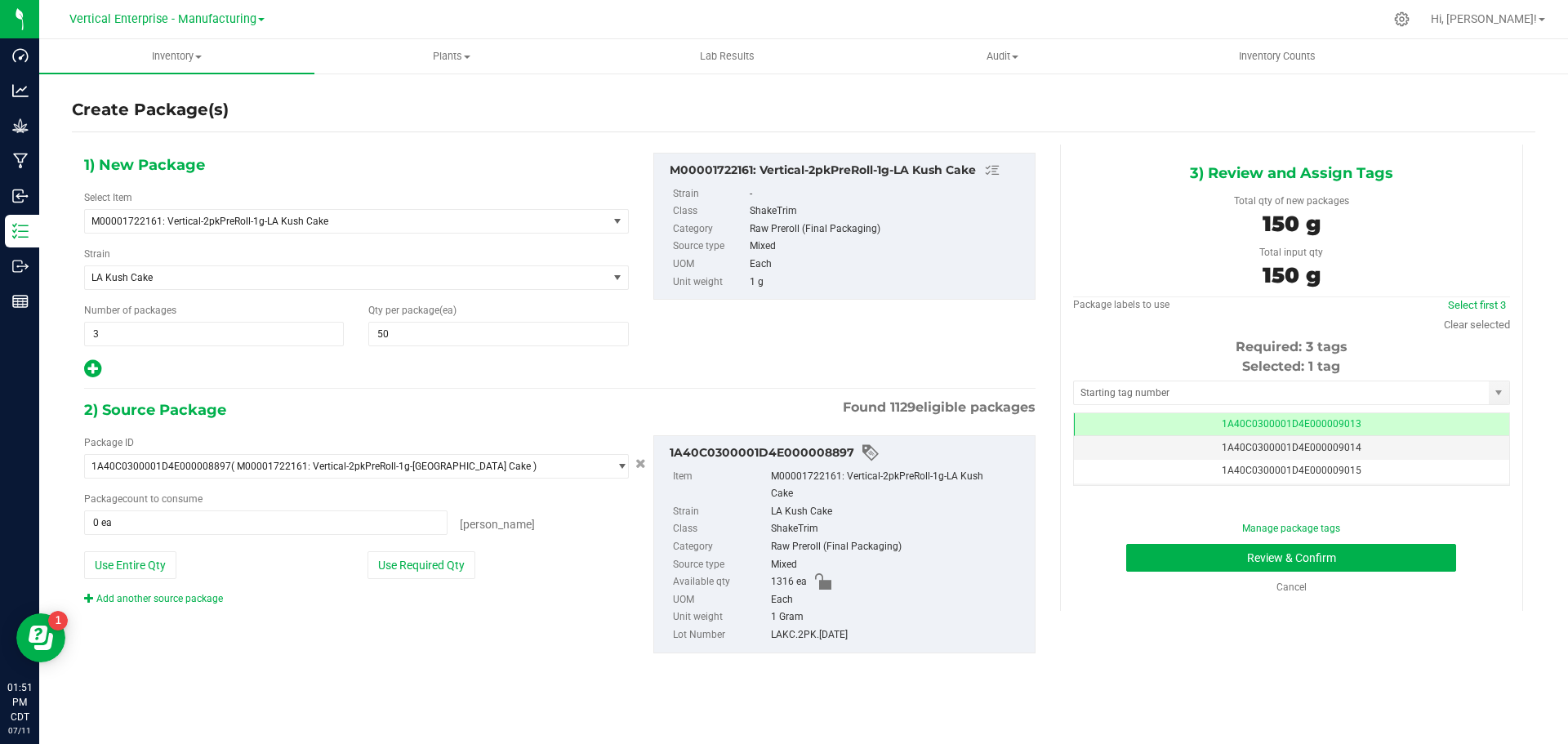 type on "150 ea" 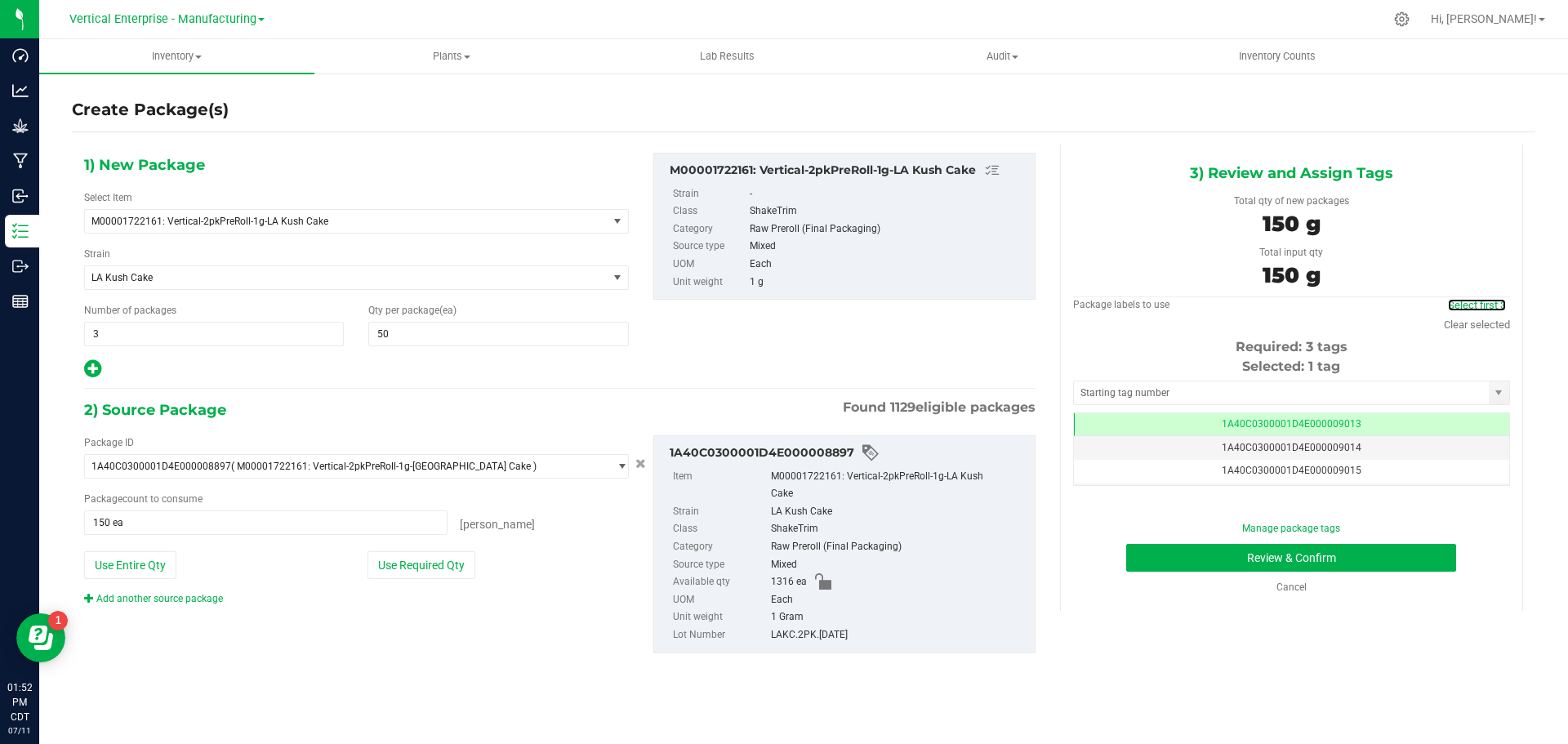 click on "Select first 3" at bounding box center [1477, 305] 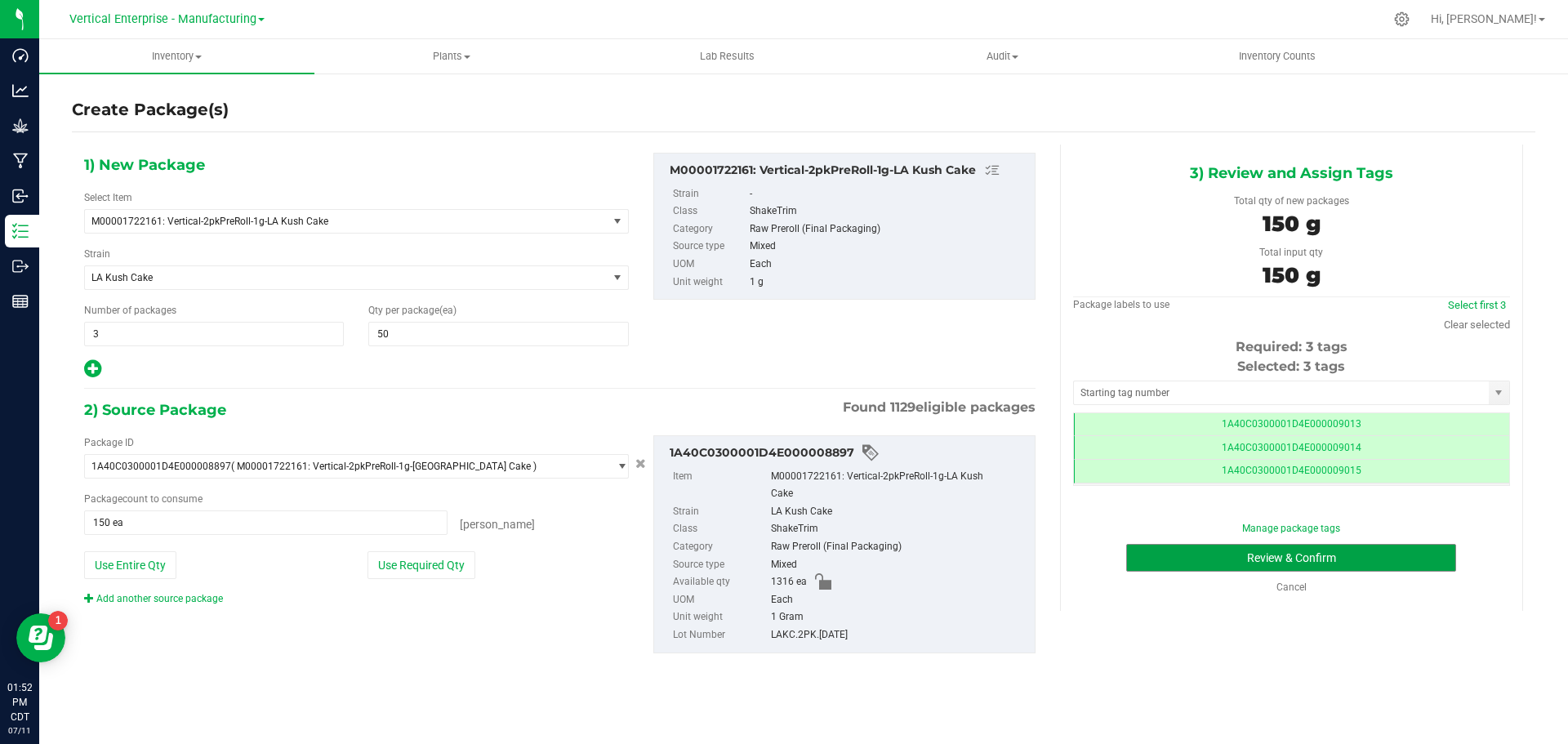 click on "Review & Confirm" at bounding box center (1291, 558) 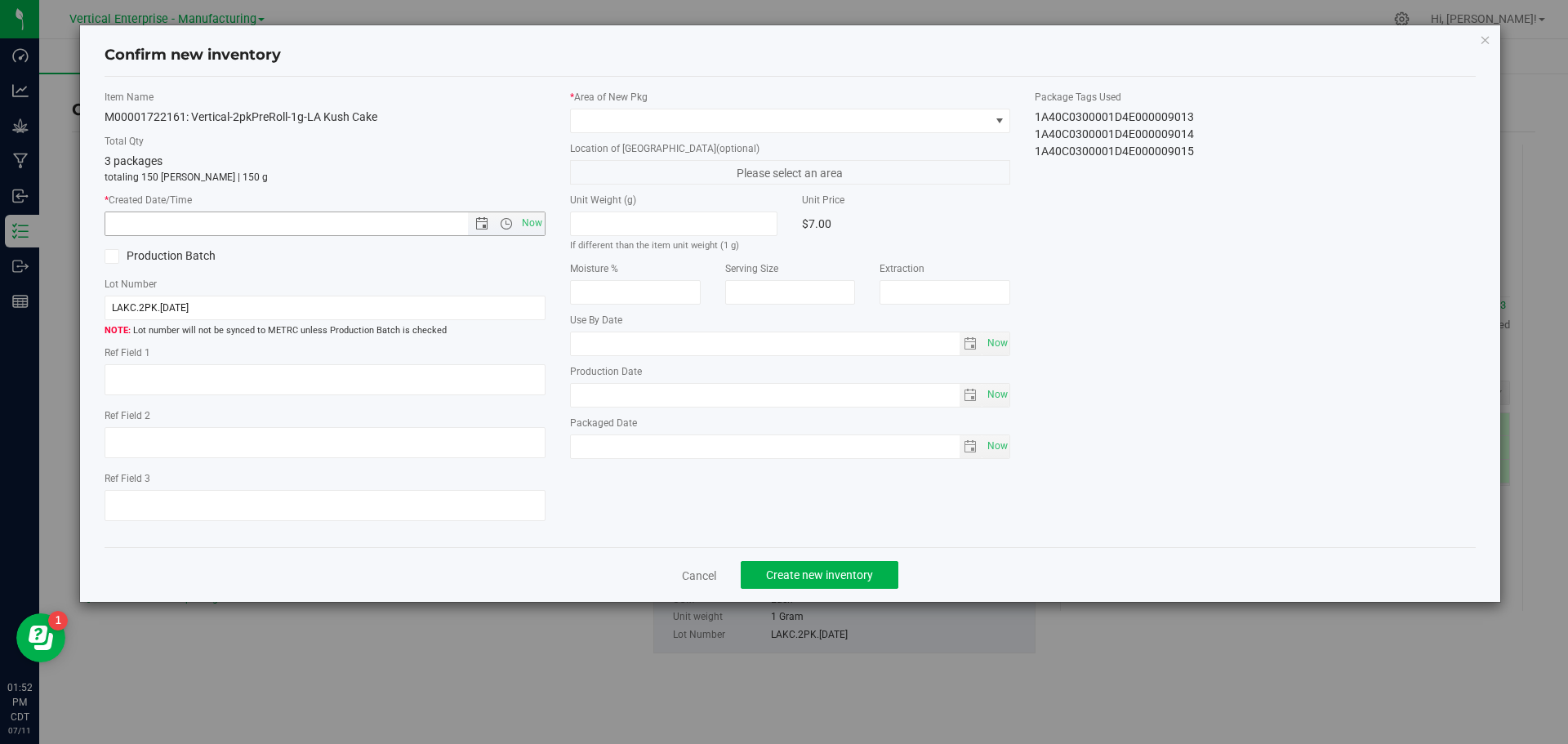 click on "Now" at bounding box center [532, 223] 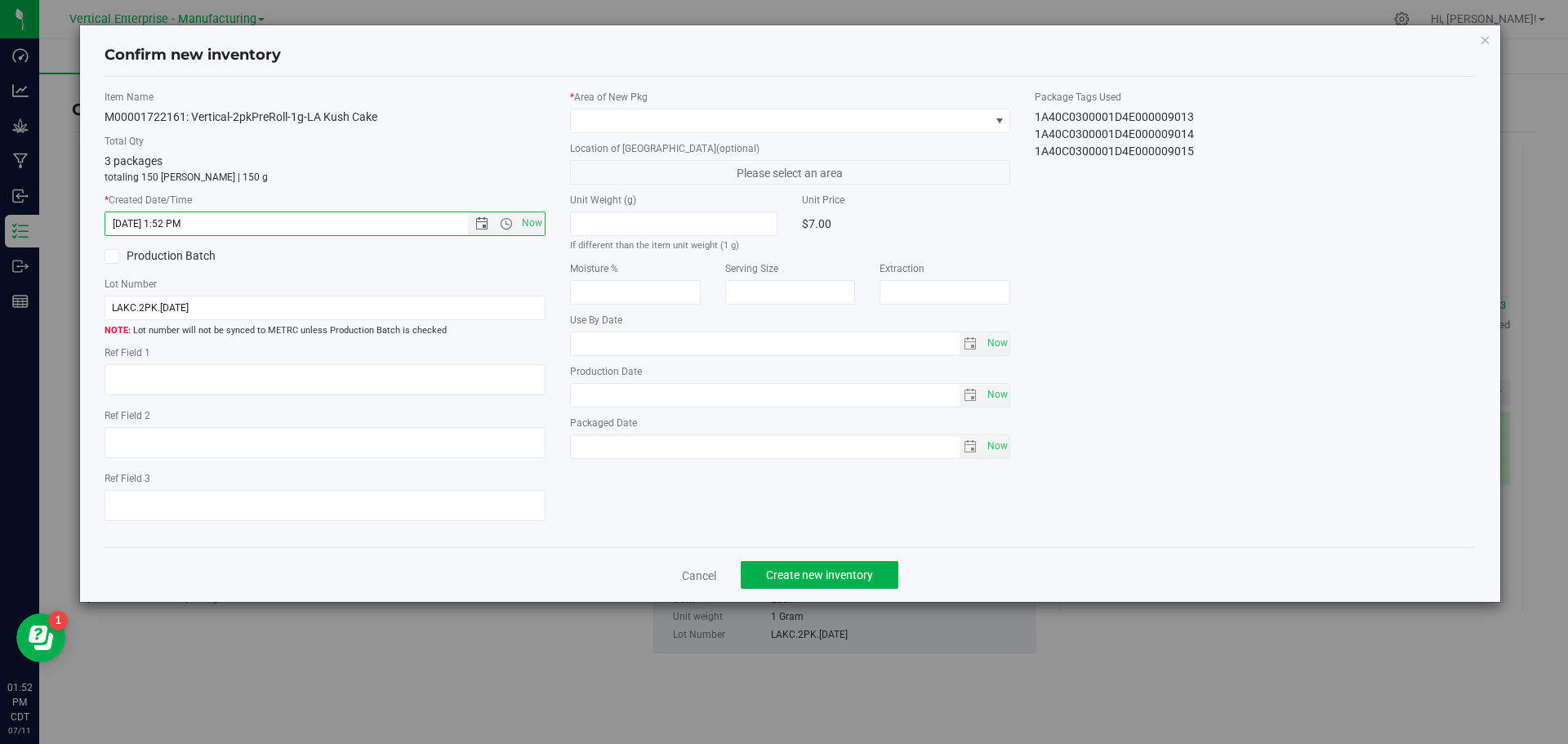 click on "*
Area of [GEOGRAPHIC_DATA]
Location of [GEOGRAPHIC_DATA]
(optional)
Please select an area
Unit Weight (g)
If different than the item unit weight (1 g)
Unit Price
$7.00
Moisture %" at bounding box center [791, 278] 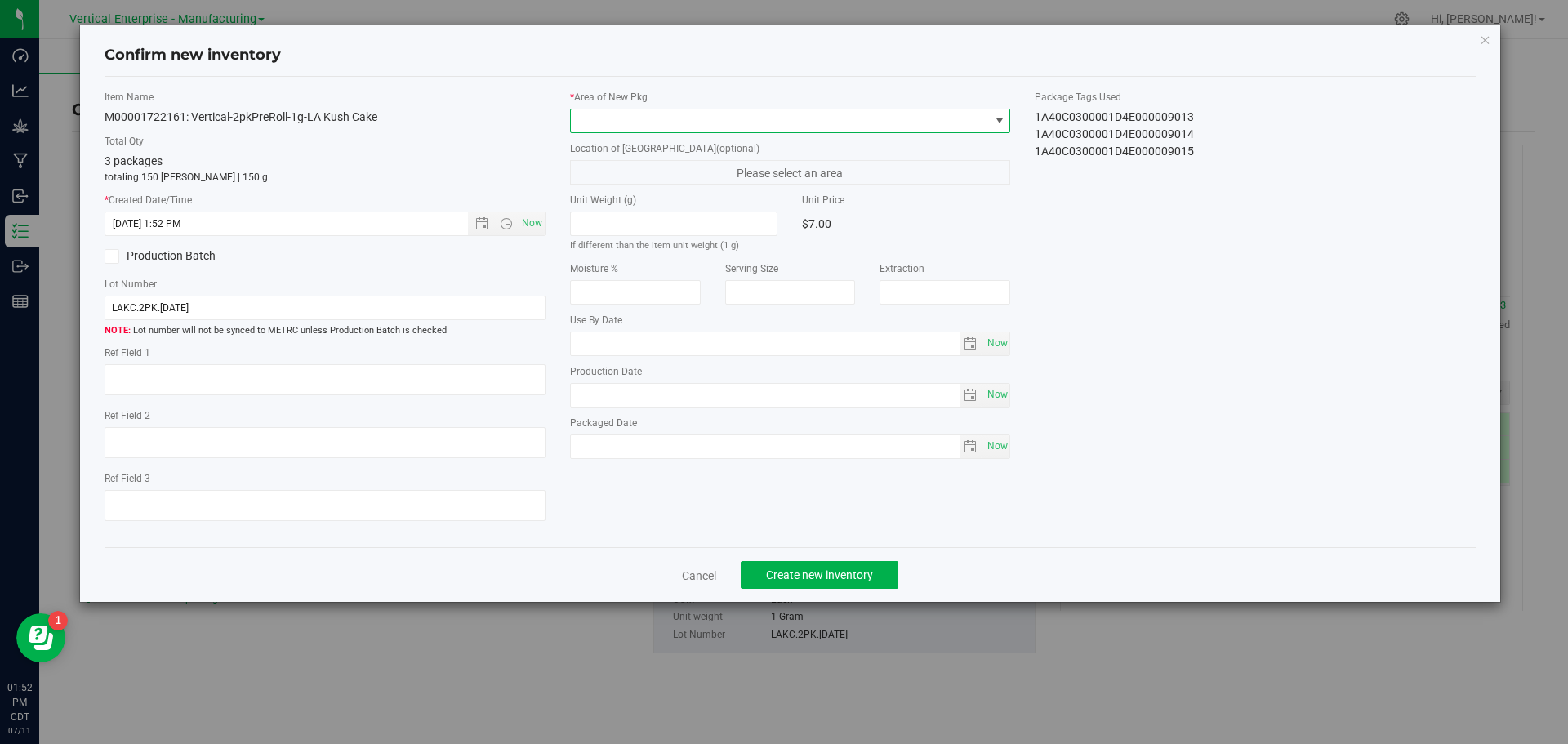 click at bounding box center (780, 121) 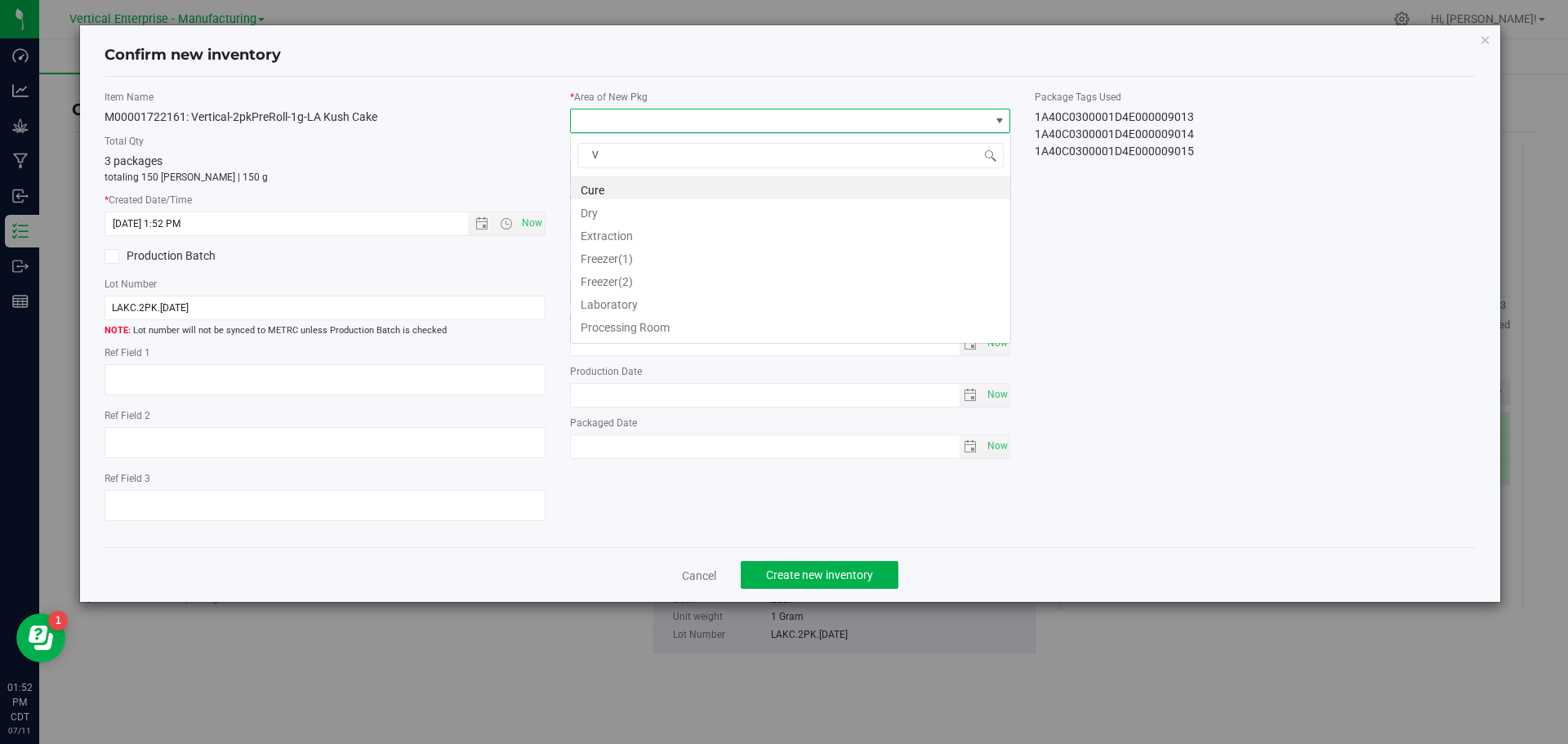 scroll, scrollTop: 81644, scrollLeft: 81226, axis: both 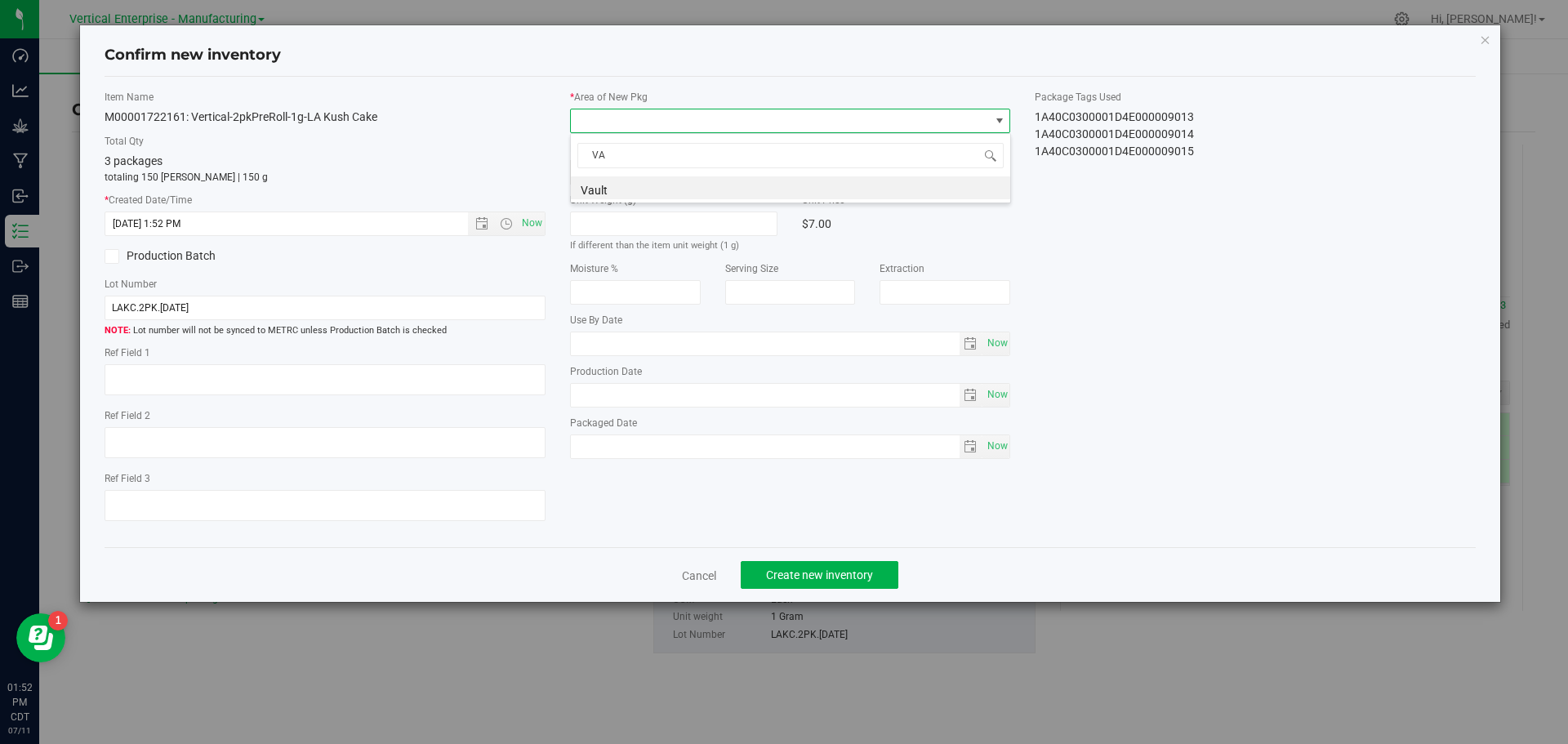 click on "Vault" at bounding box center [791, 188] 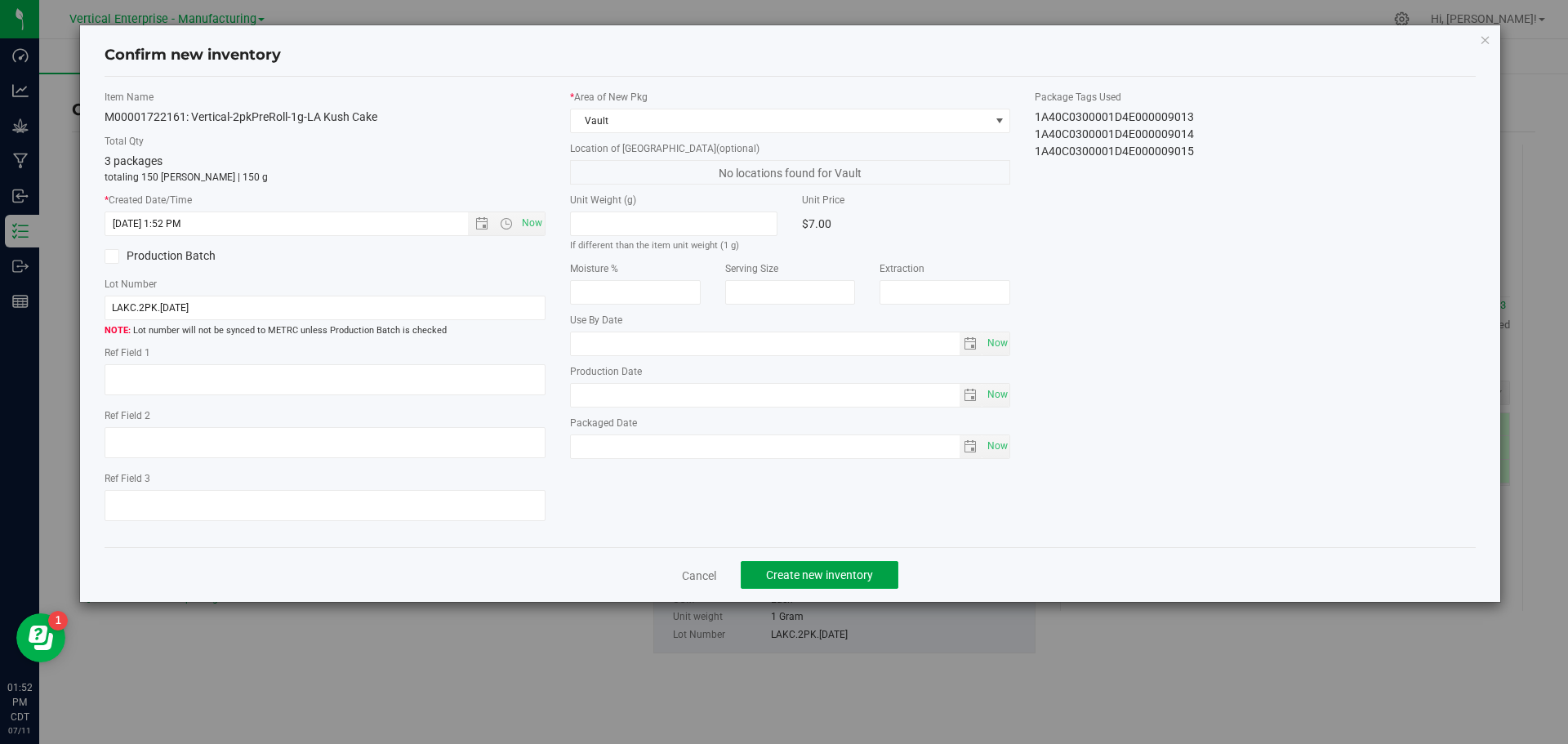 click on "Create new inventory" 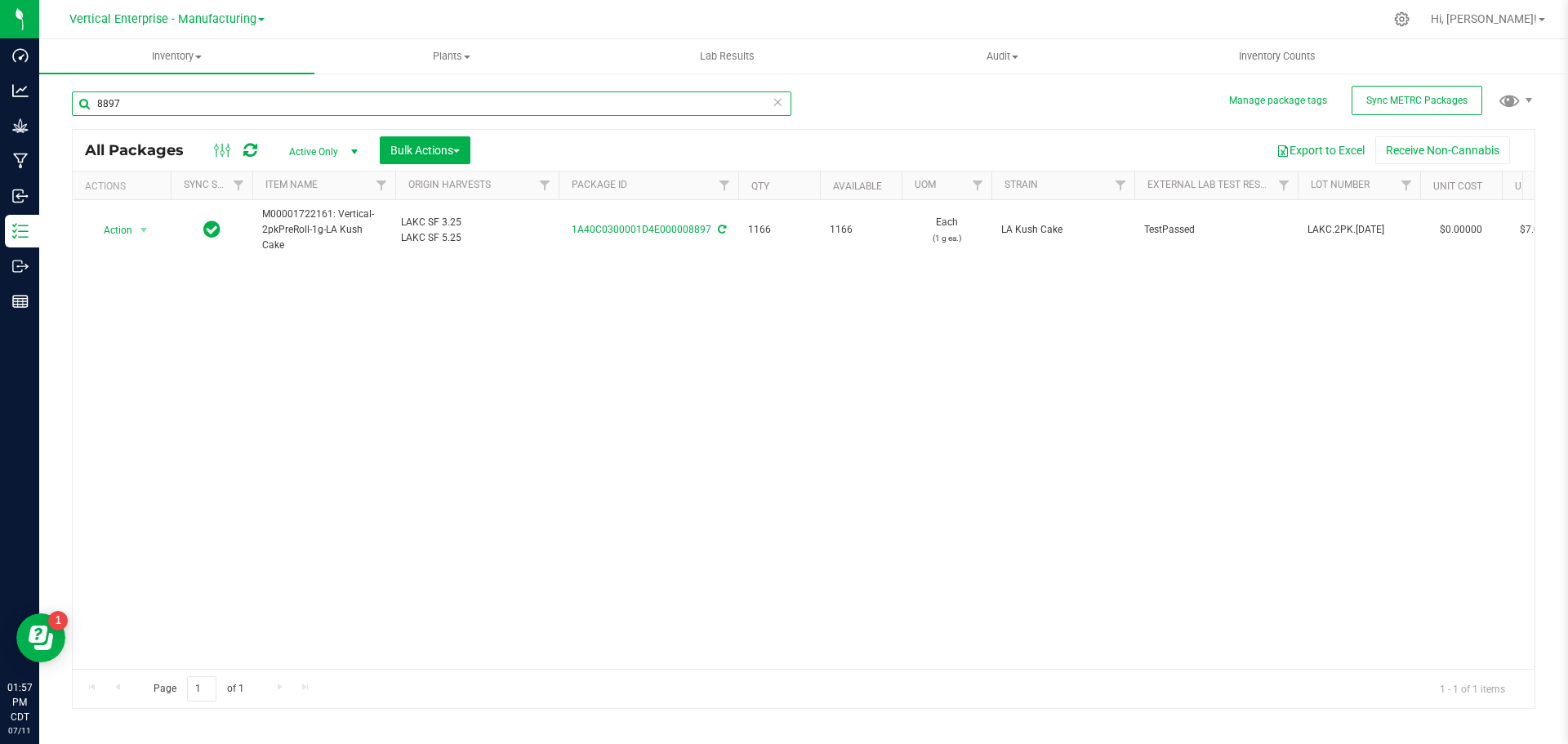 drag, startPoint x: 160, startPoint y: 107, endPoint x: 65, endPoint y: 114, distance: 95.257546 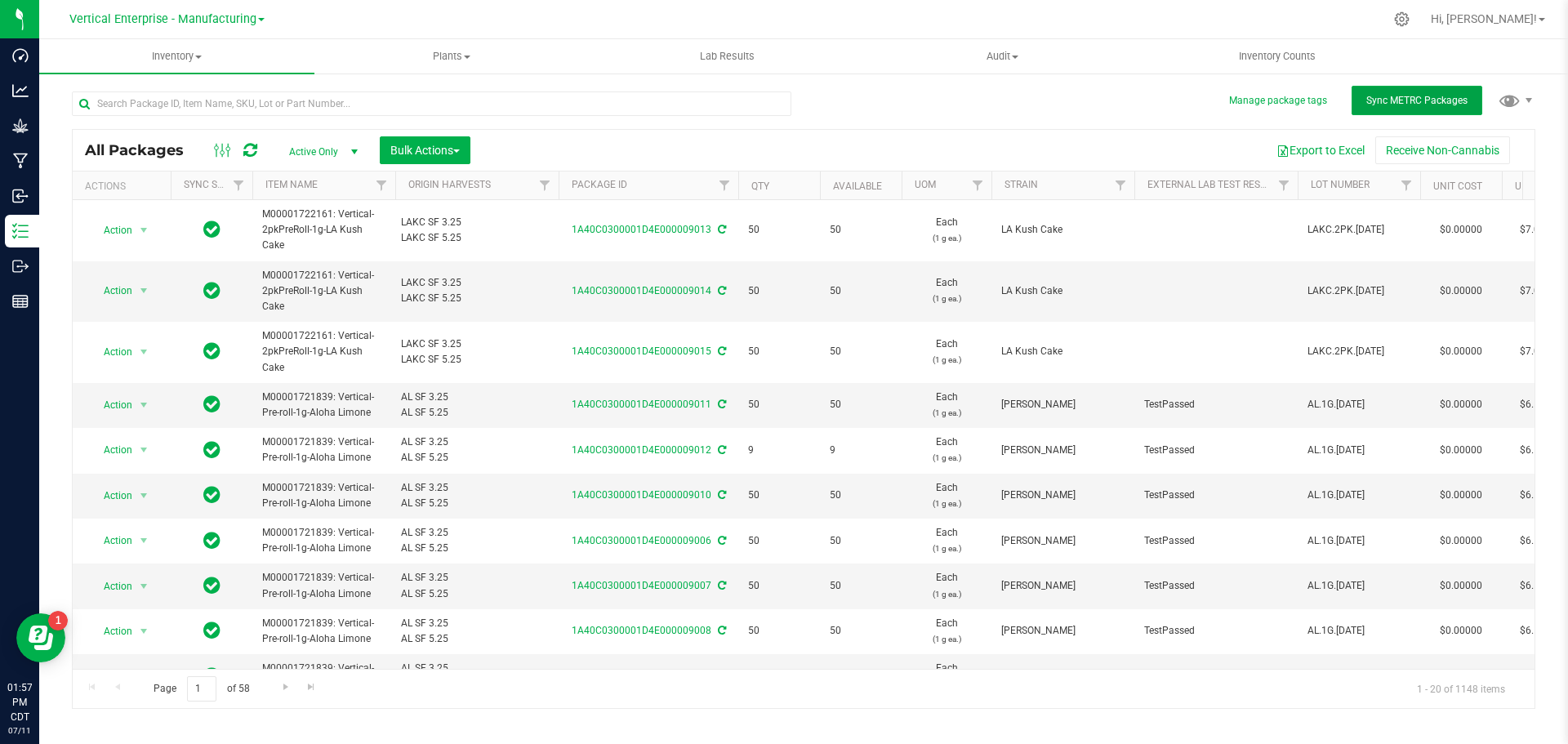 click on "Sync METRC Packages" at bounding box center (1417, 100) 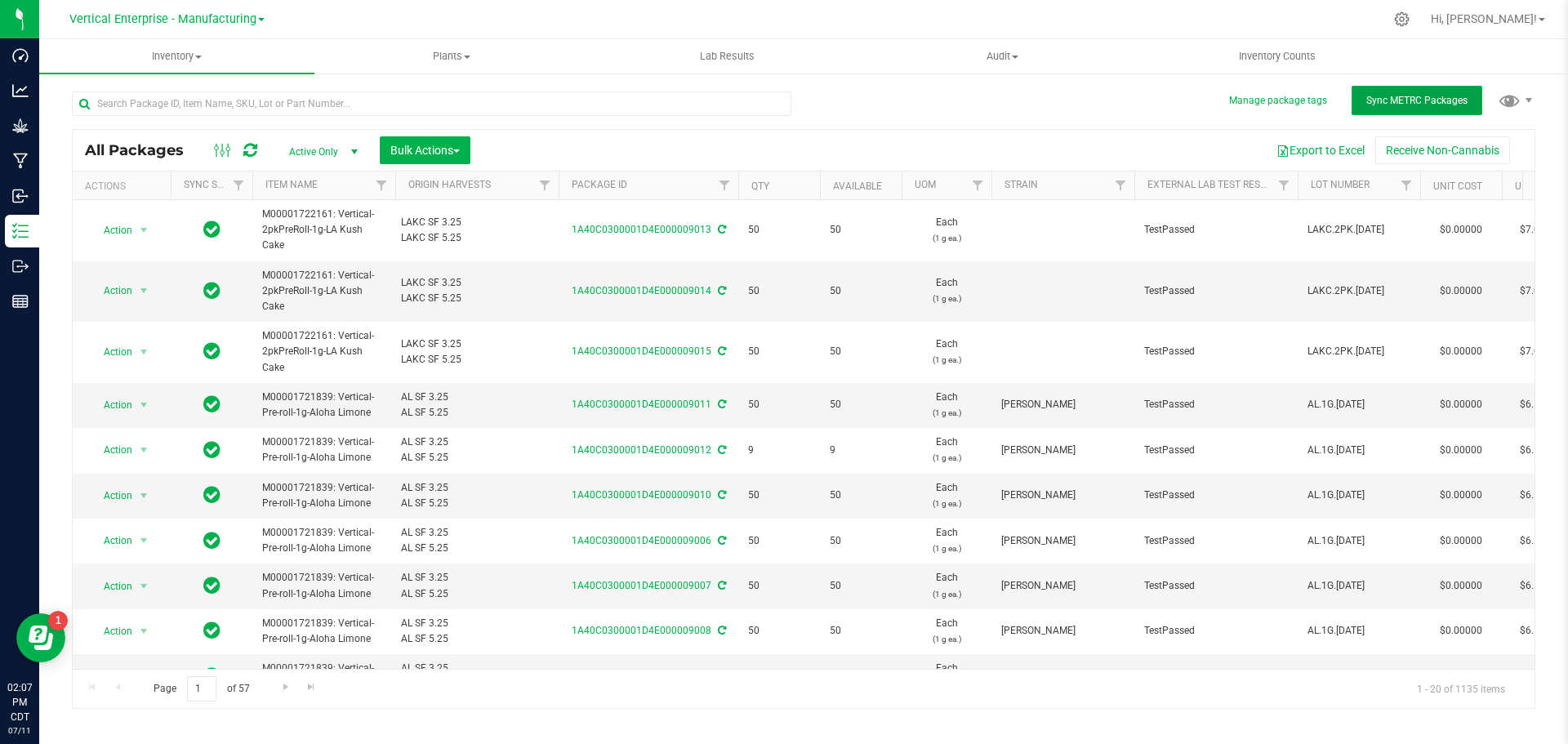 click on "Sync METRC Packages" at bounding box center (1417, 100) 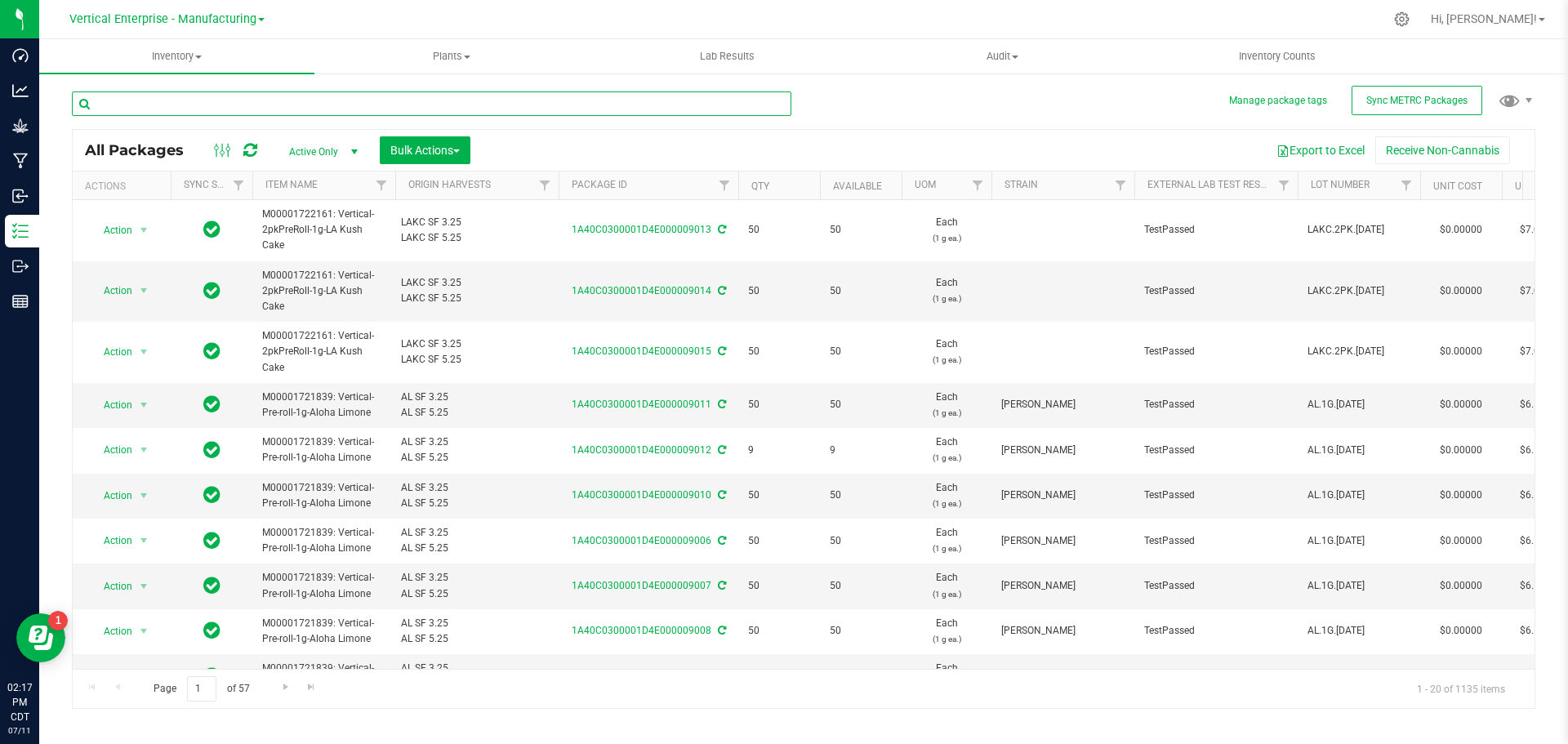 click at bounding box center (431, 104) 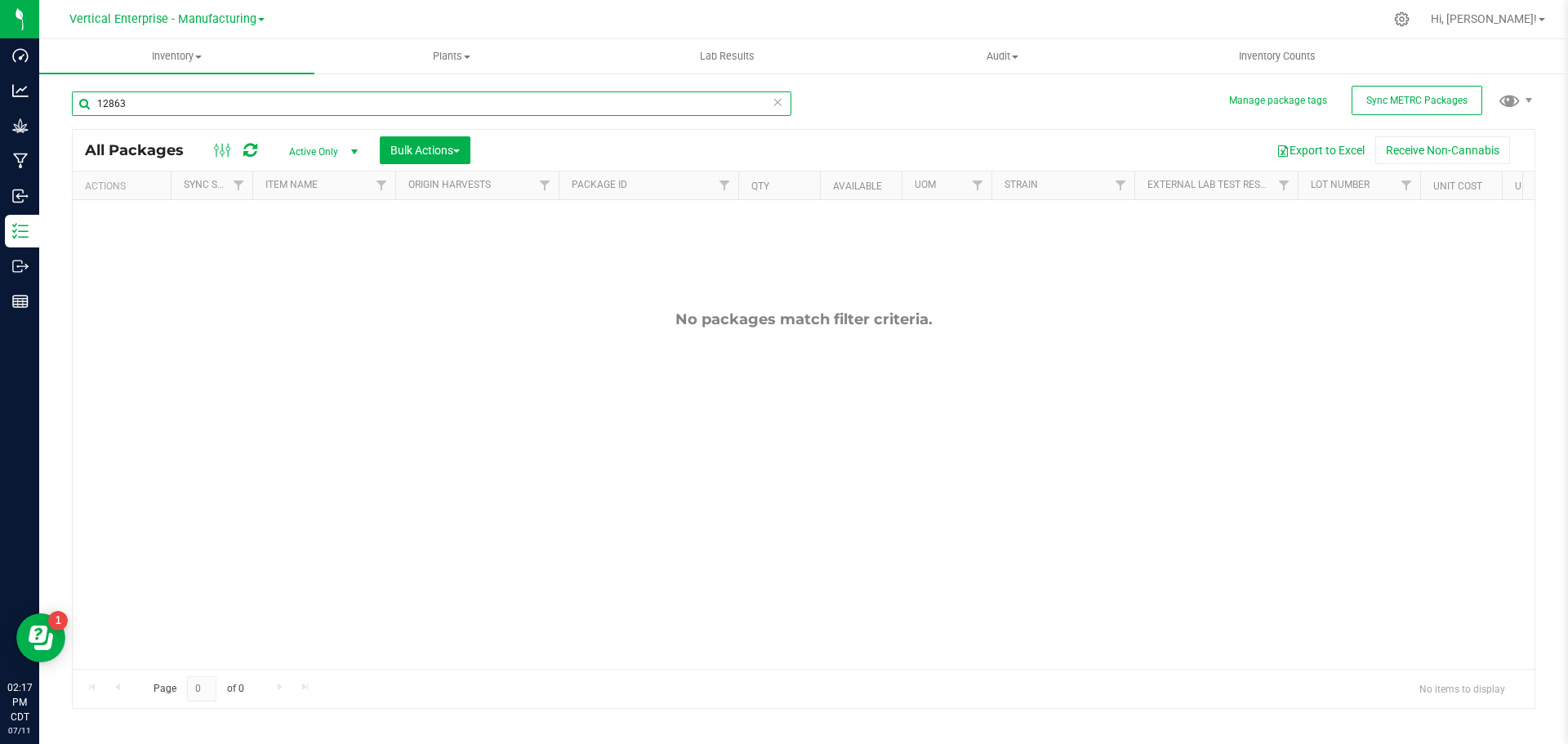 type on "12863" 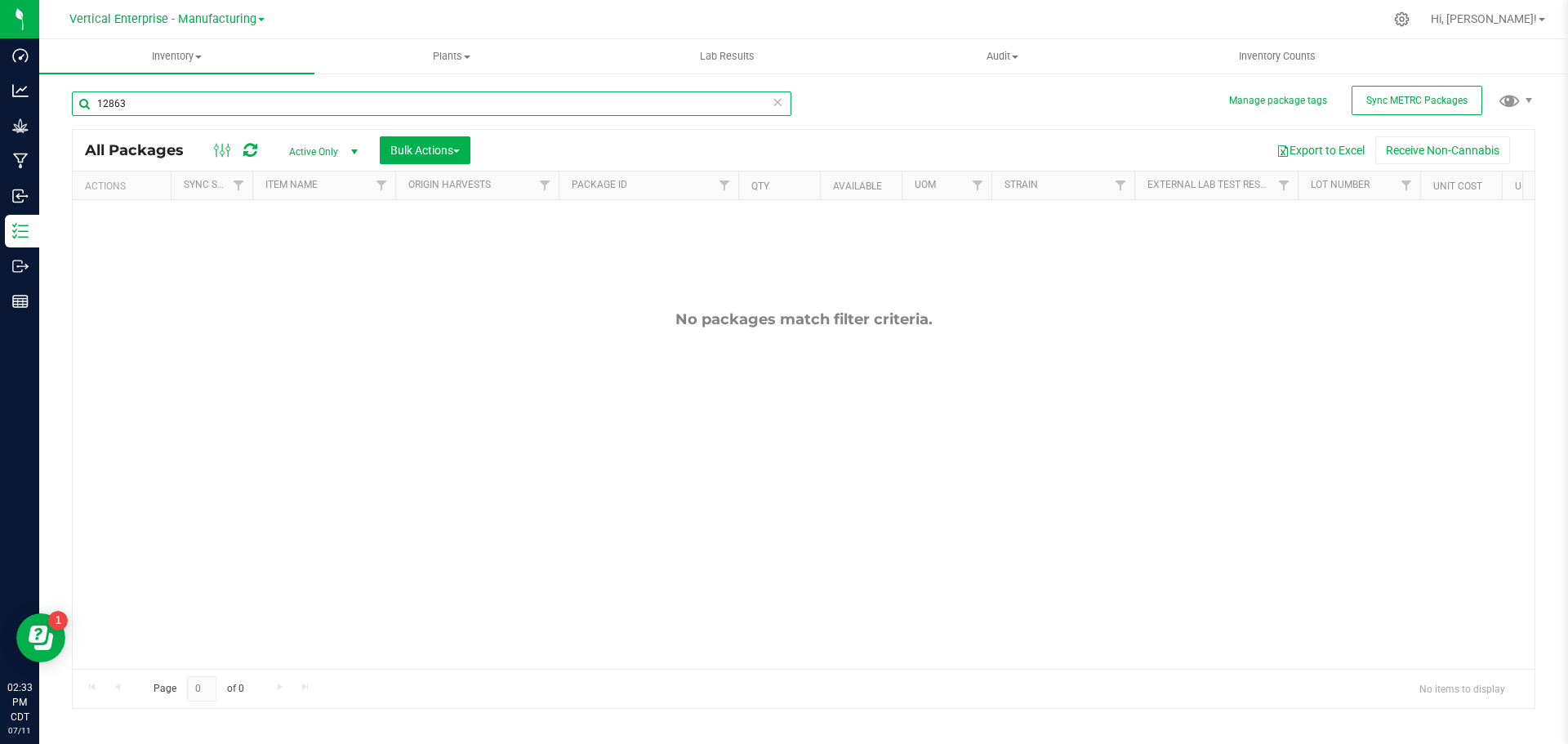 drag, startPoint x: 193, startPoint y: 102, endPoint x: 38, endPoint y: 100, distance: 155.0129 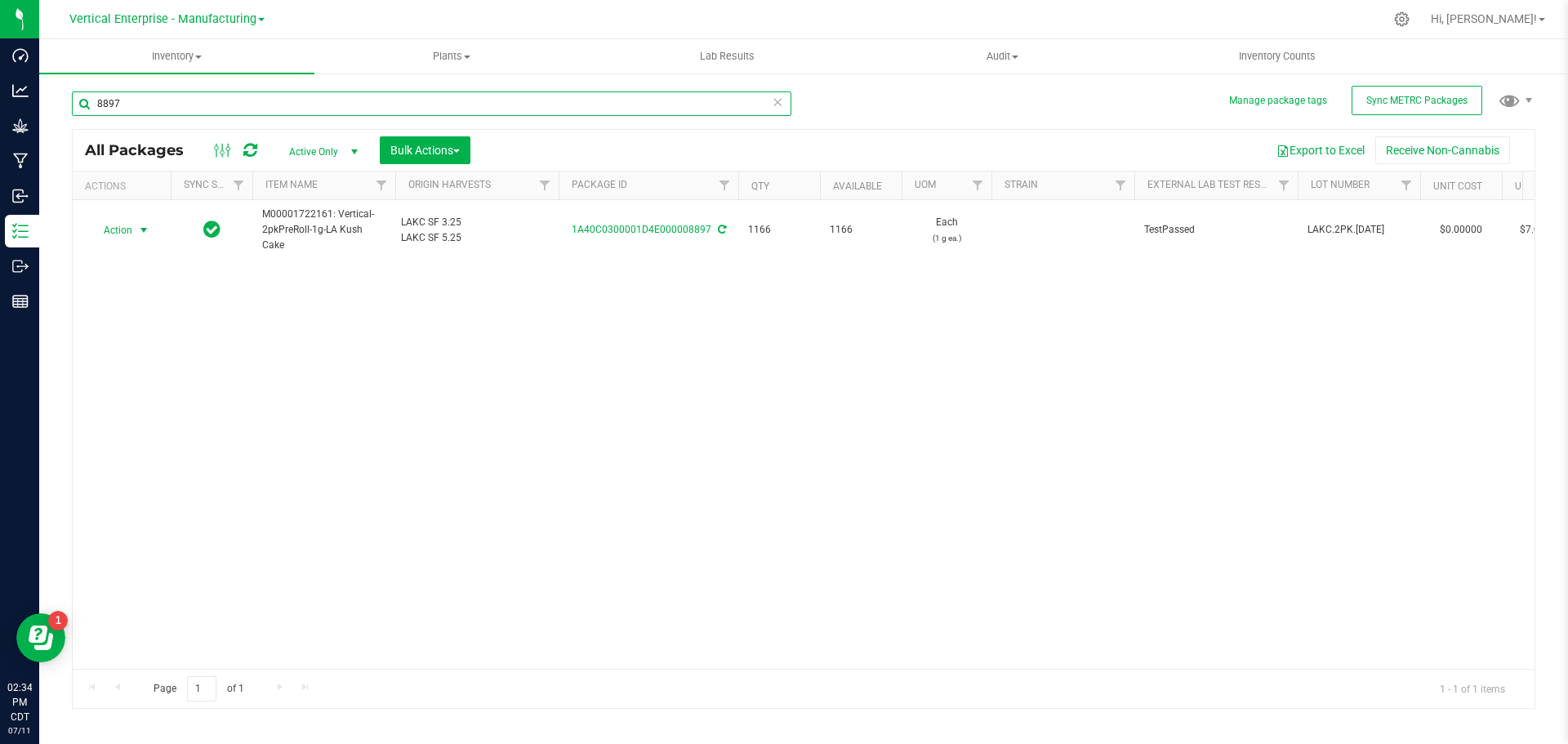 type on "8897" 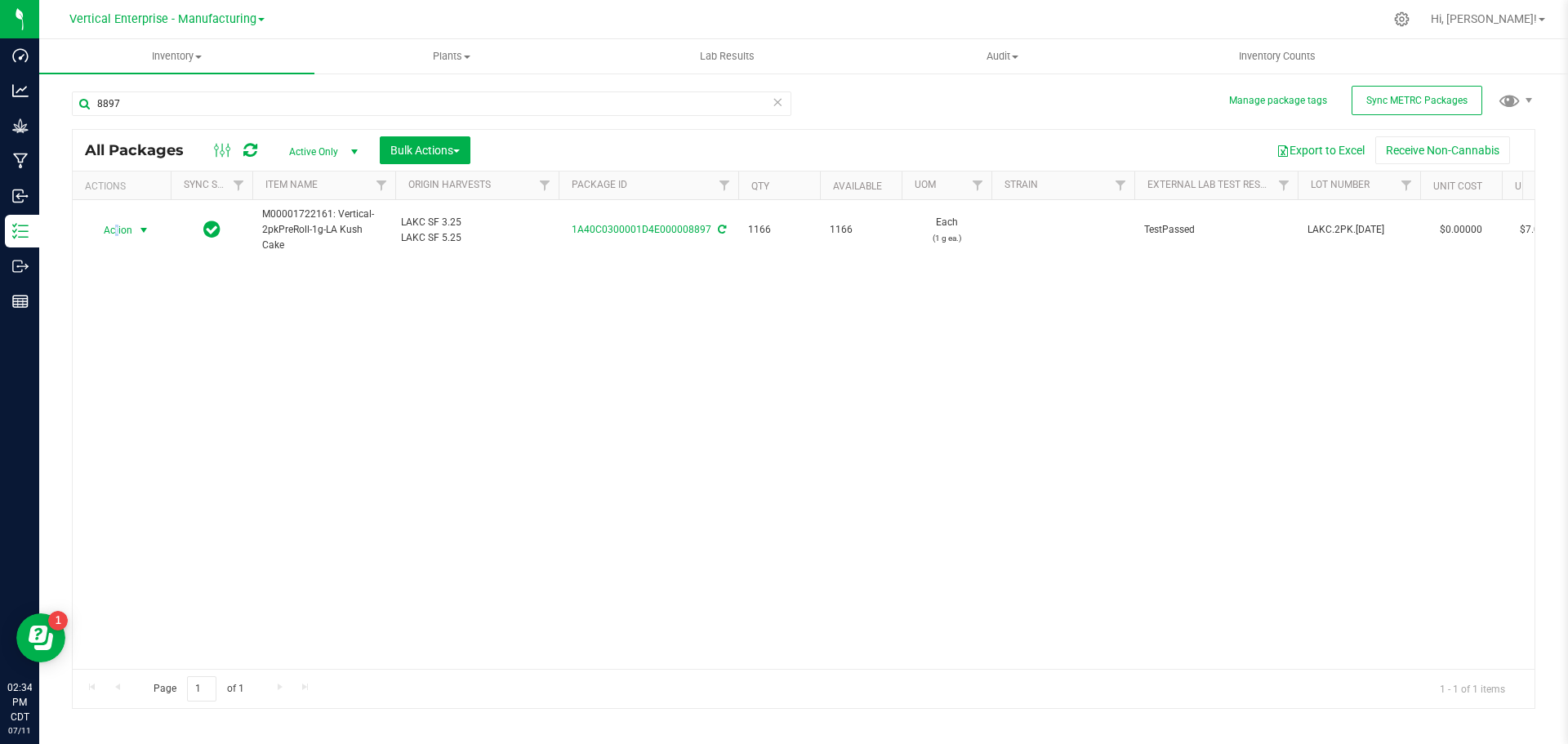 click on "Action" at bounding box center [111, 230] 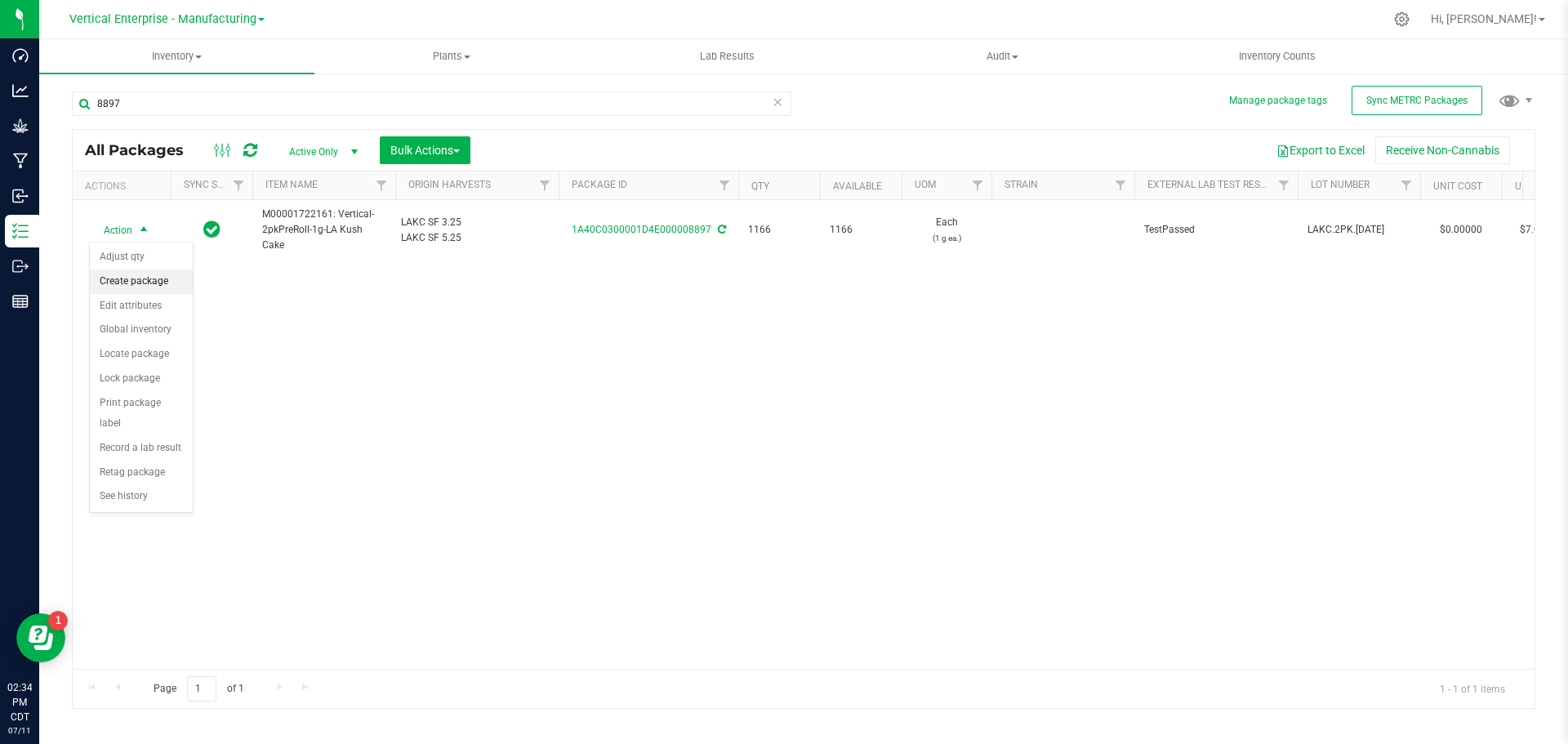 click on "Create package" at bounding box center (141, 282) 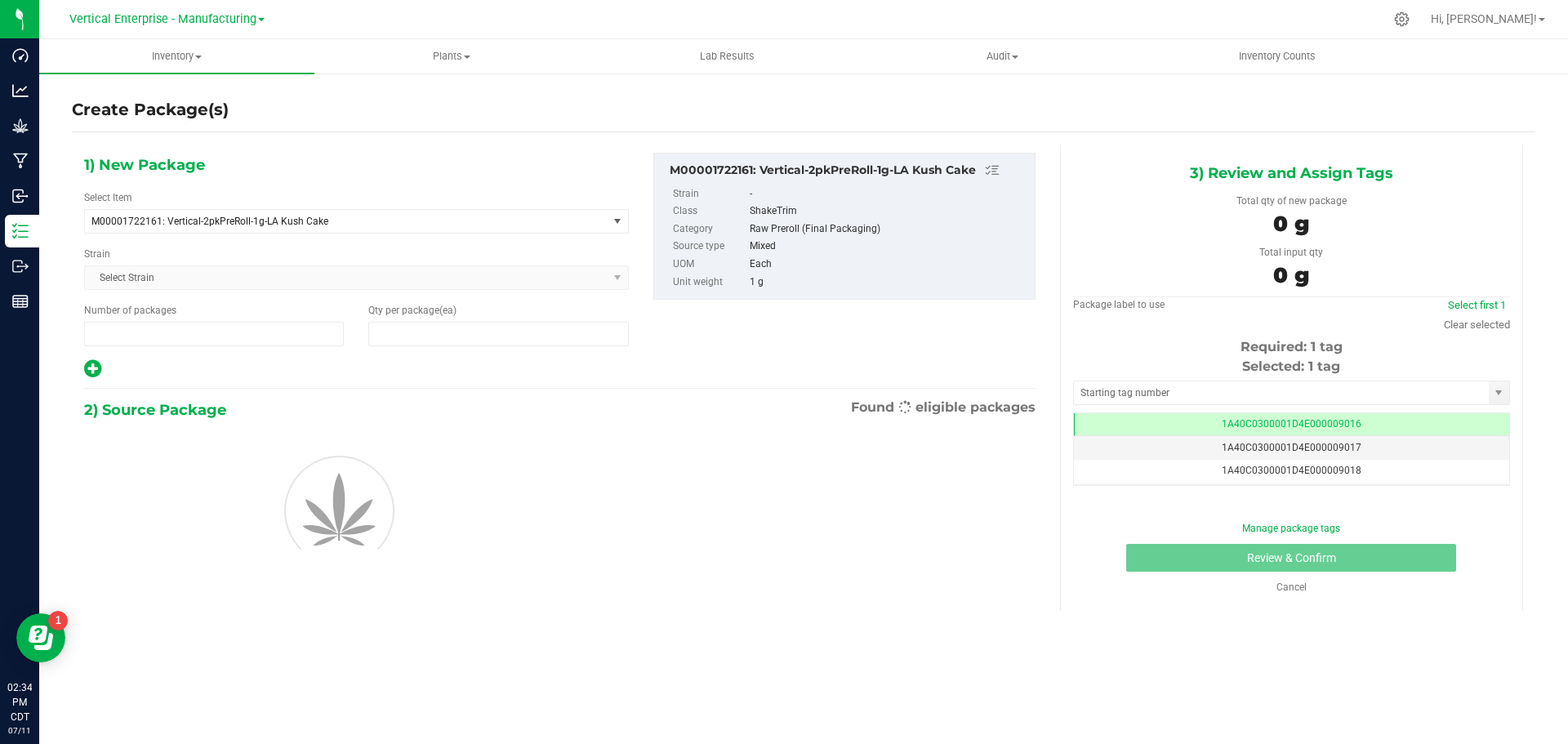 type on "1" 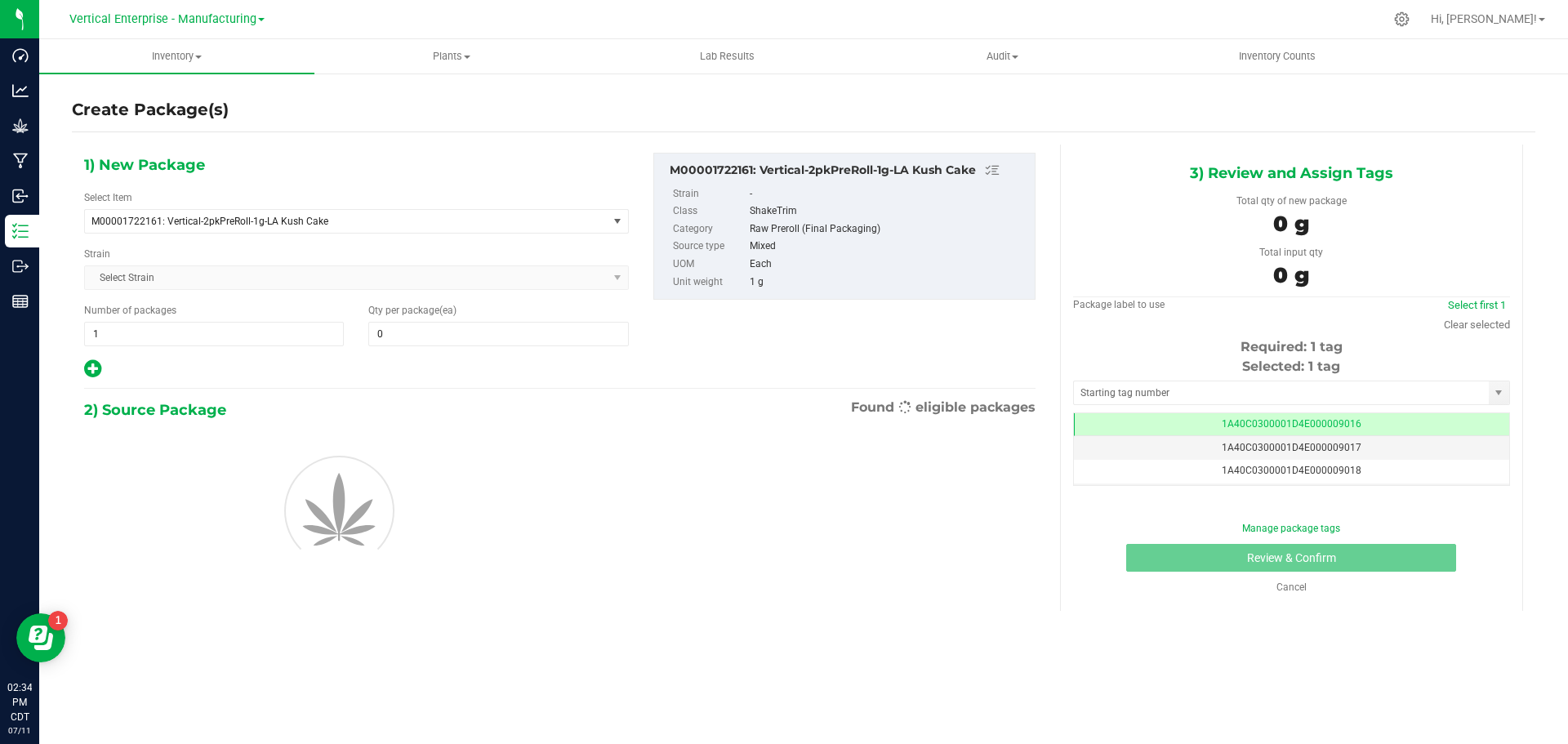 scroll, scrollTop: 0, scrollLeft: -1, axis: horizontal 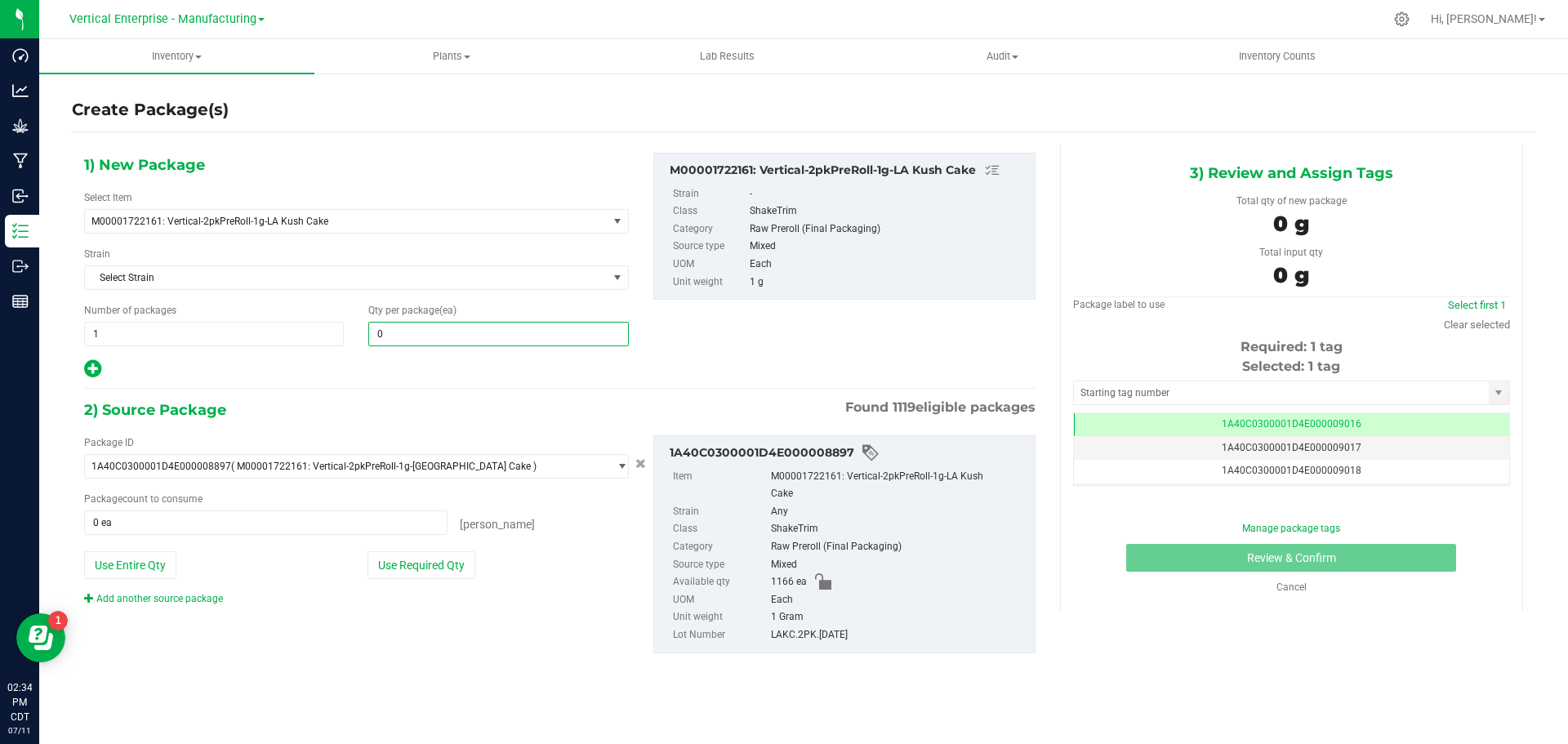 type 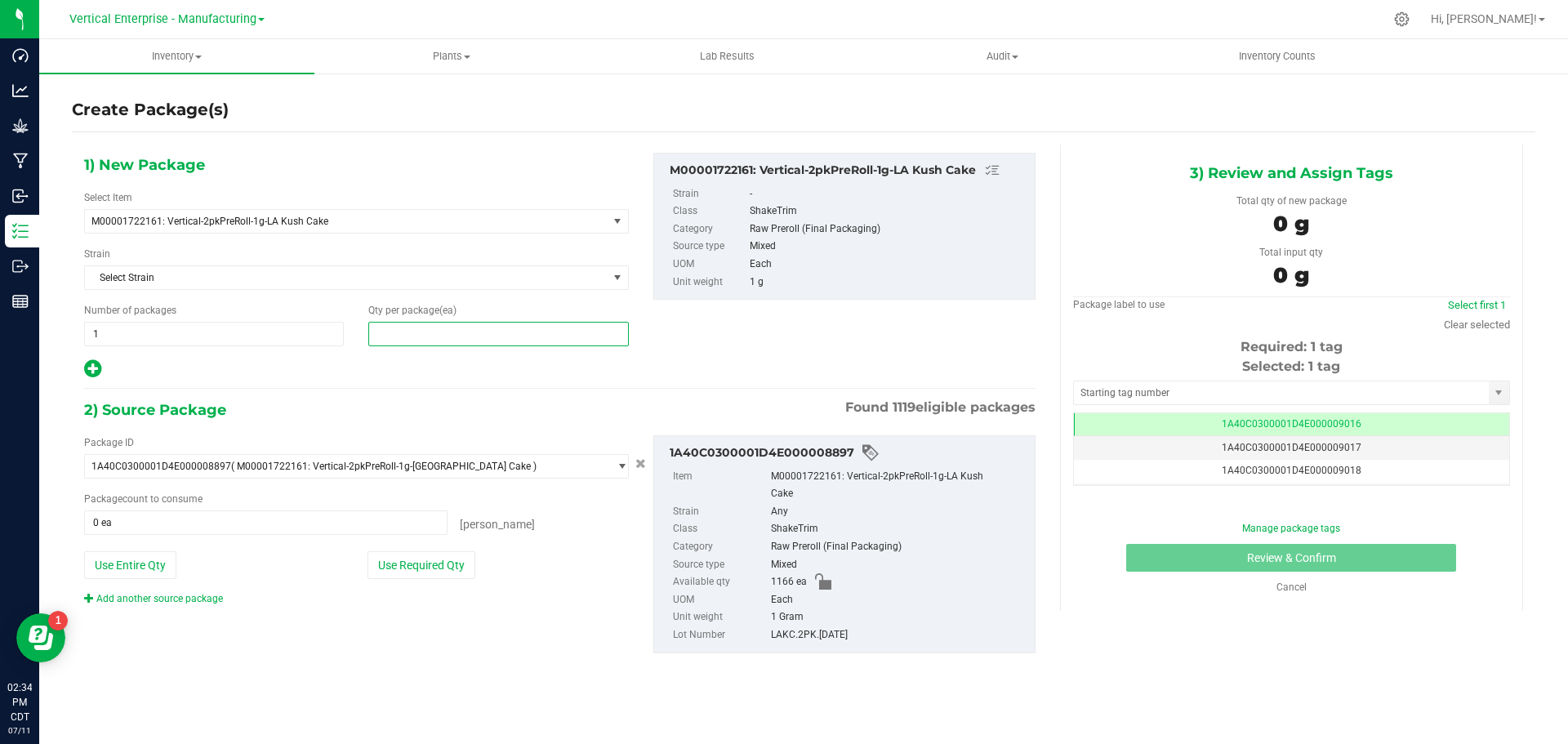 click at bounding box center (498, 334) 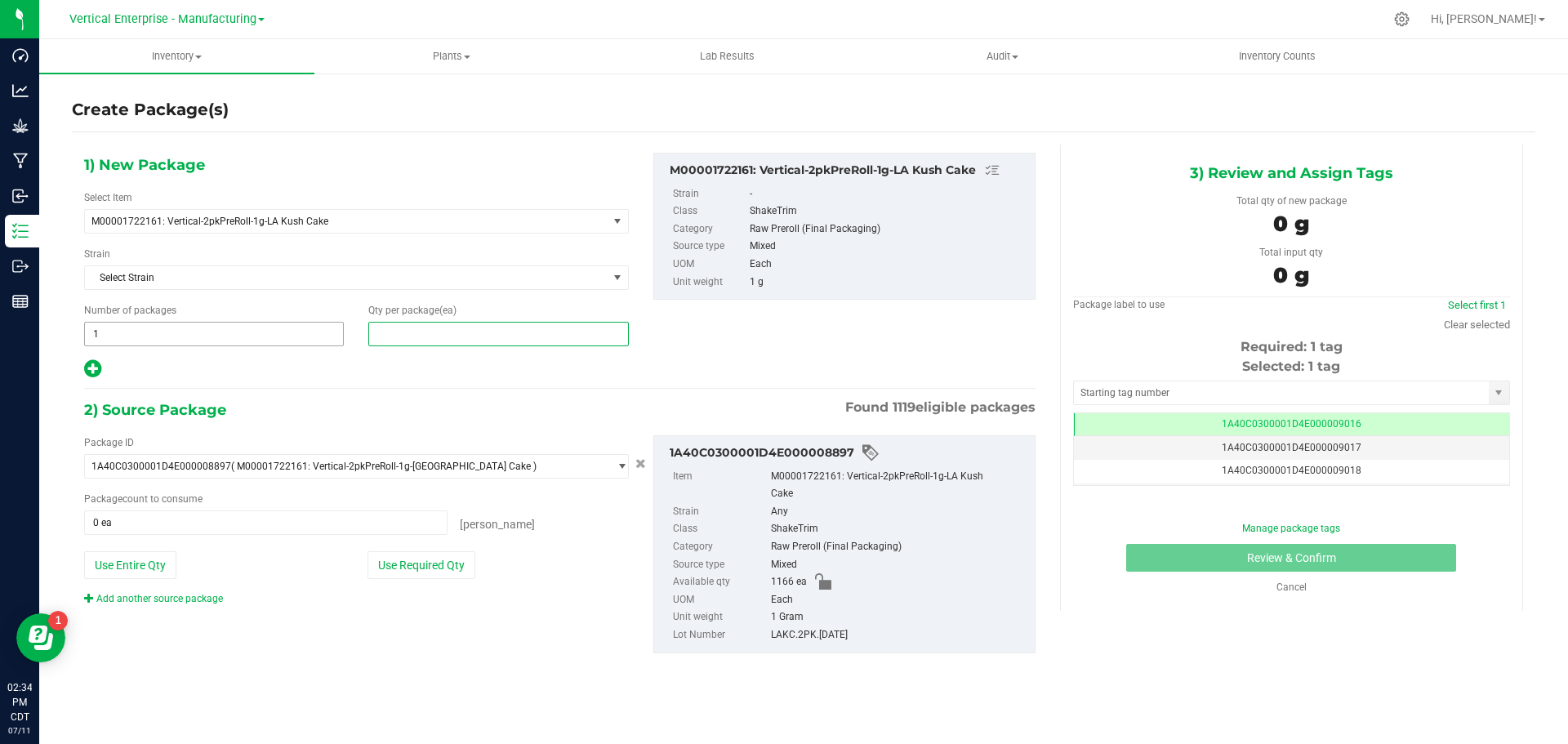 type on "0" 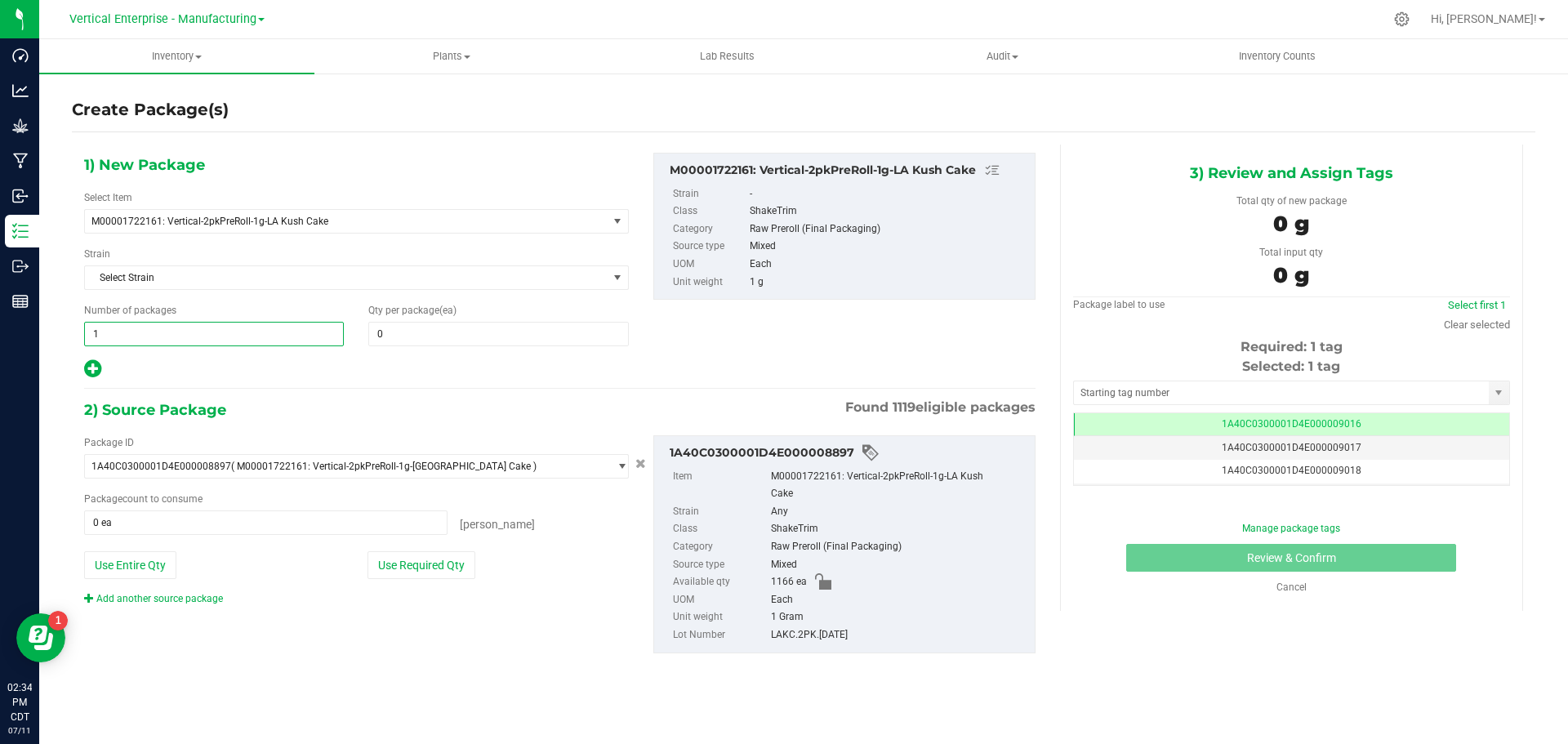 drag, startPoint x: 103, startPoint y: 329, endPoint x: 86, endPoint y: 331, distance: 17.117243 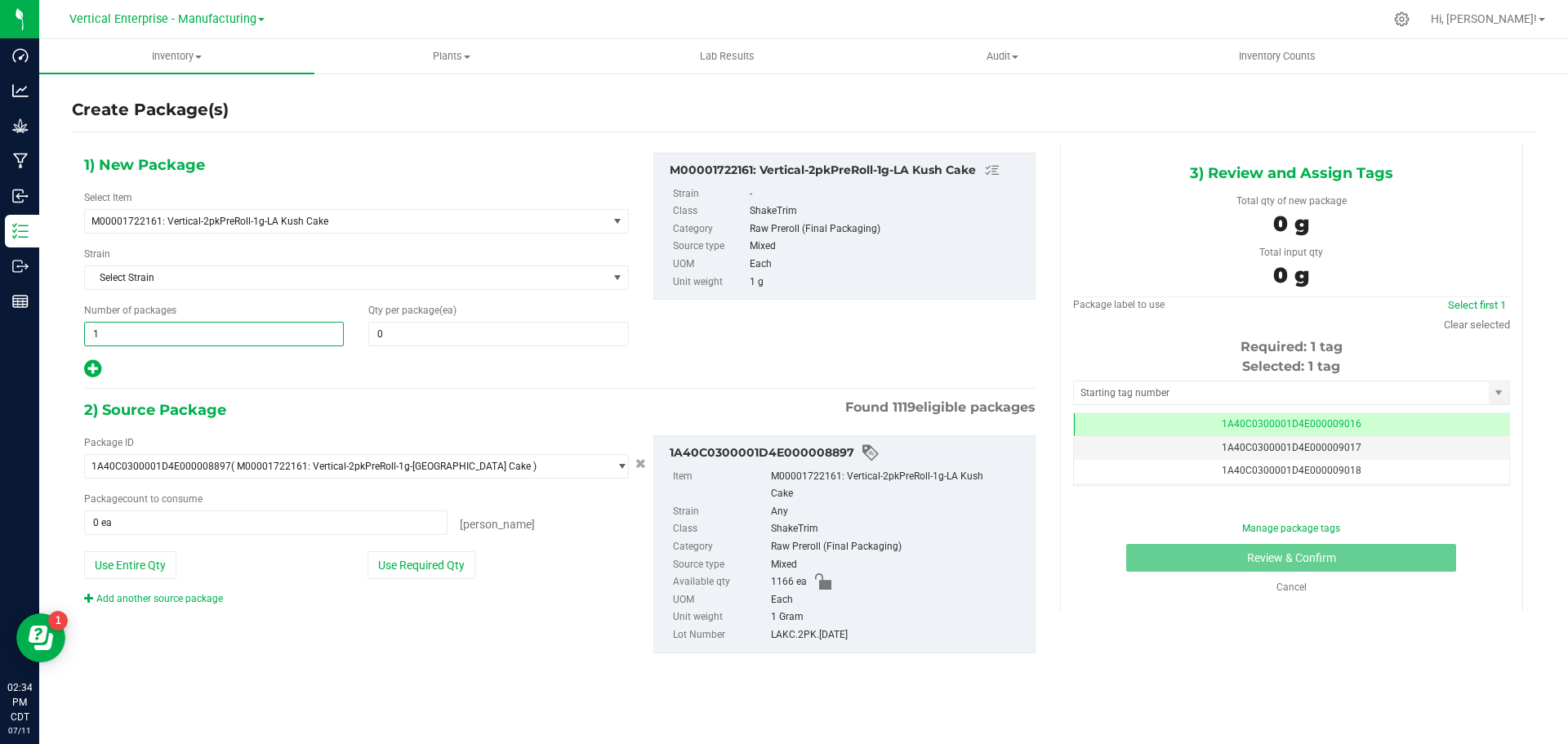 type on "2" 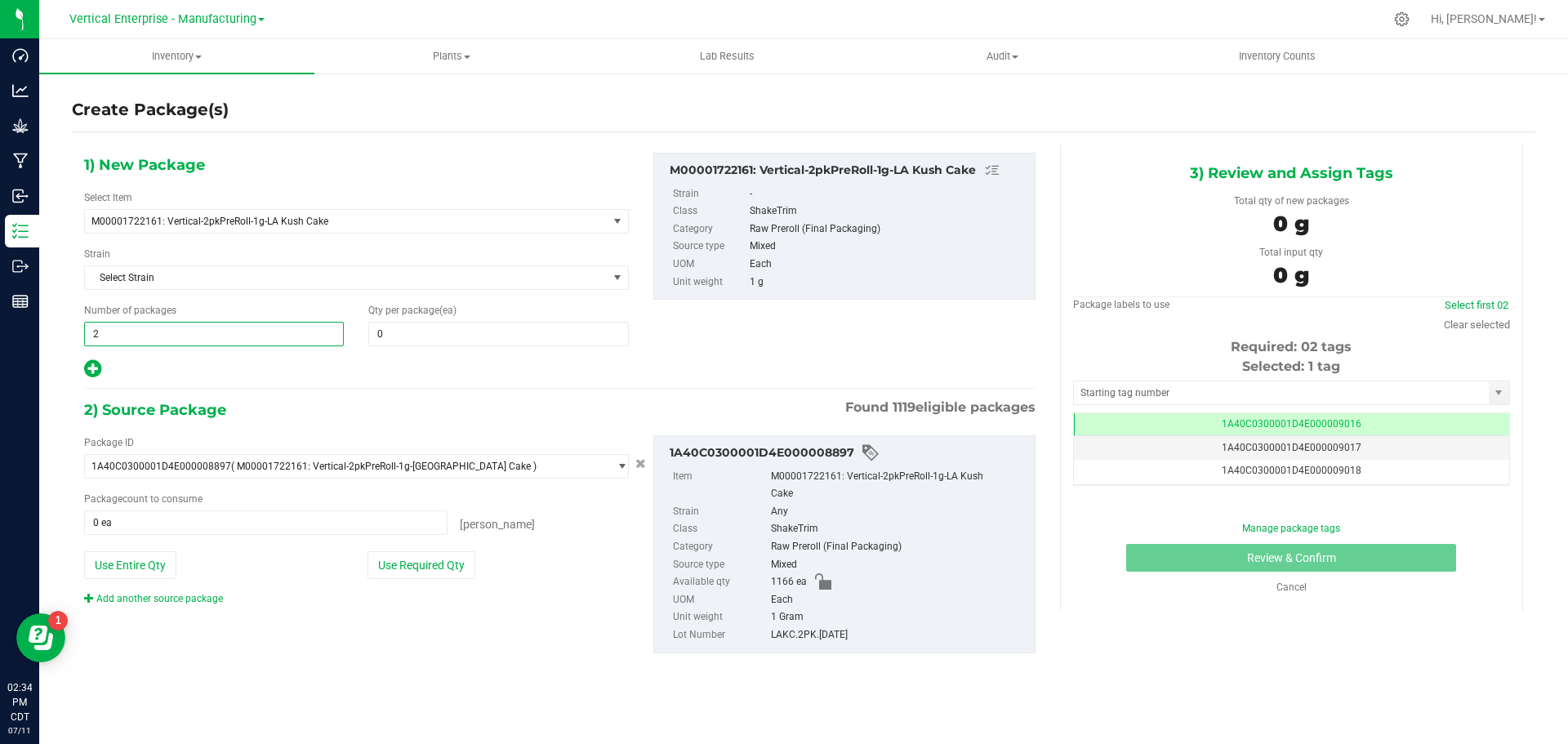 type on "2" 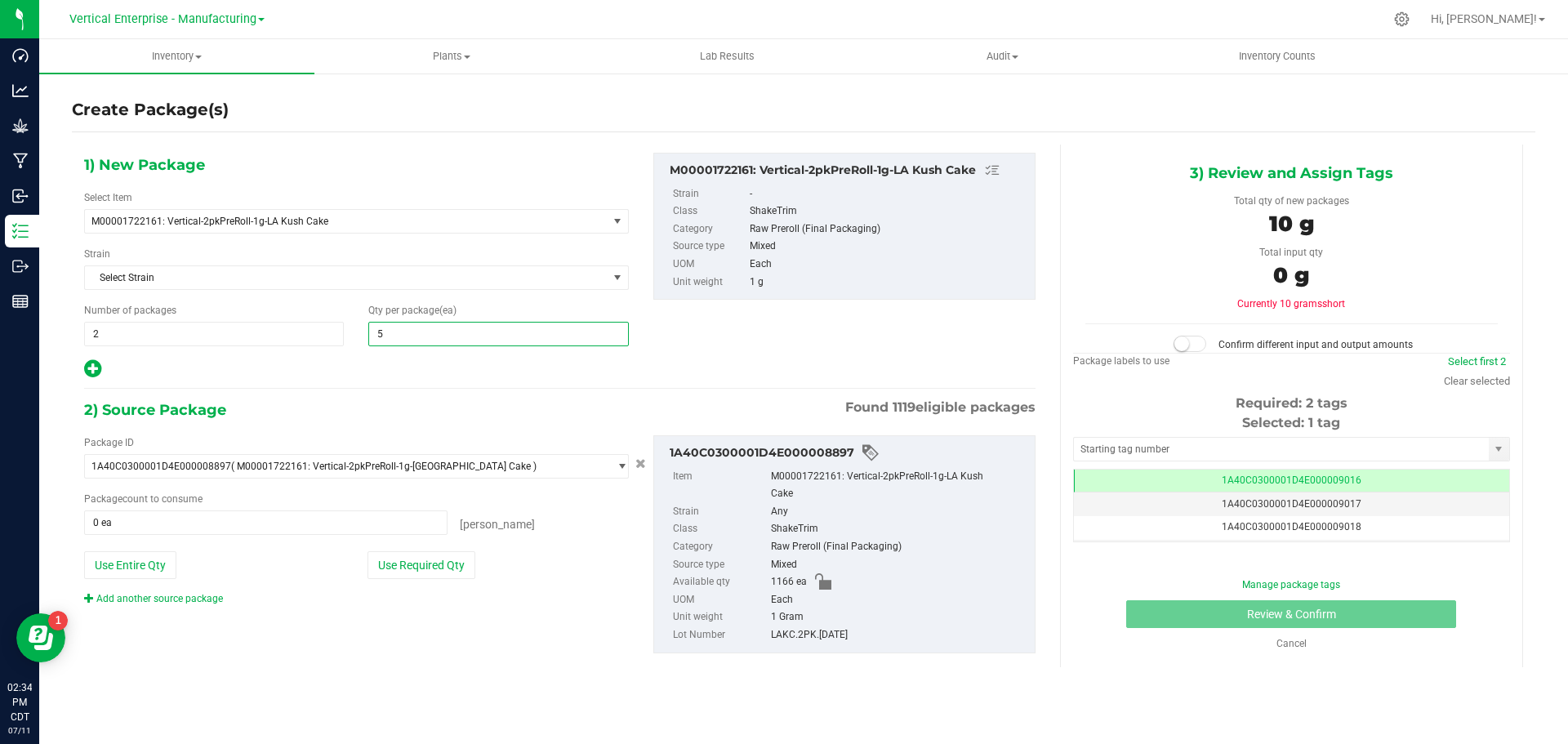 type on "50" 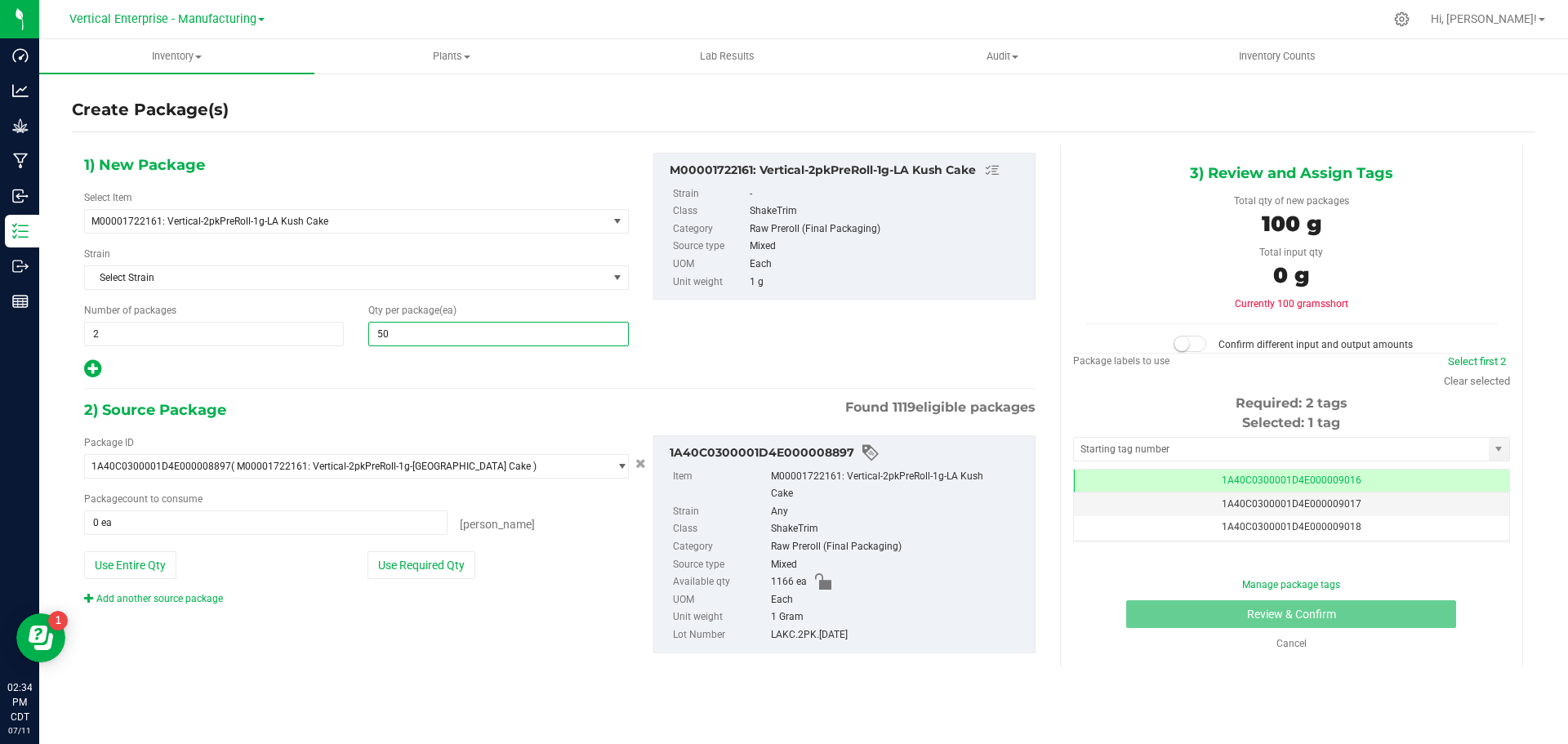 type on "50" 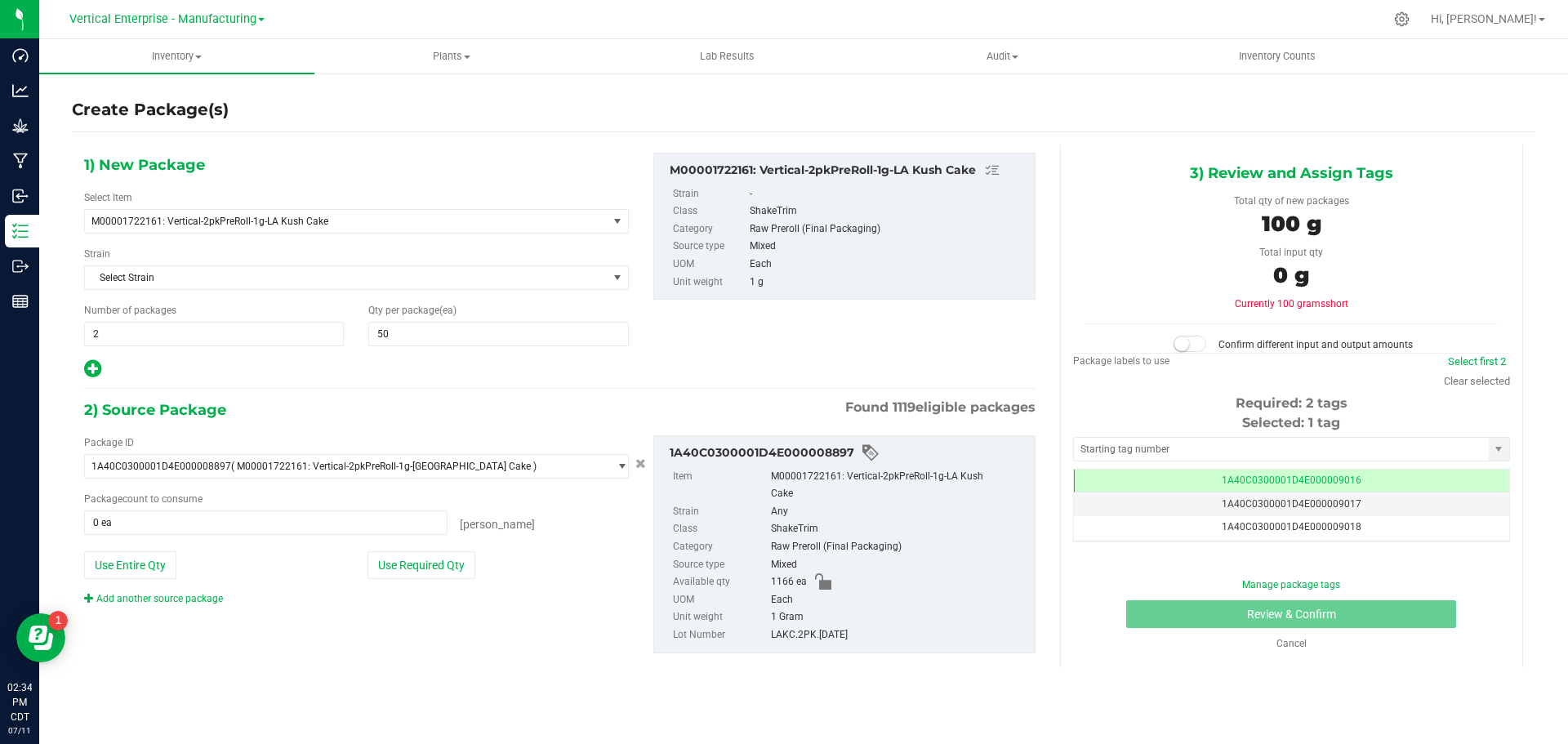 click on "Use Required Qty" at bounding box center [421, 565] 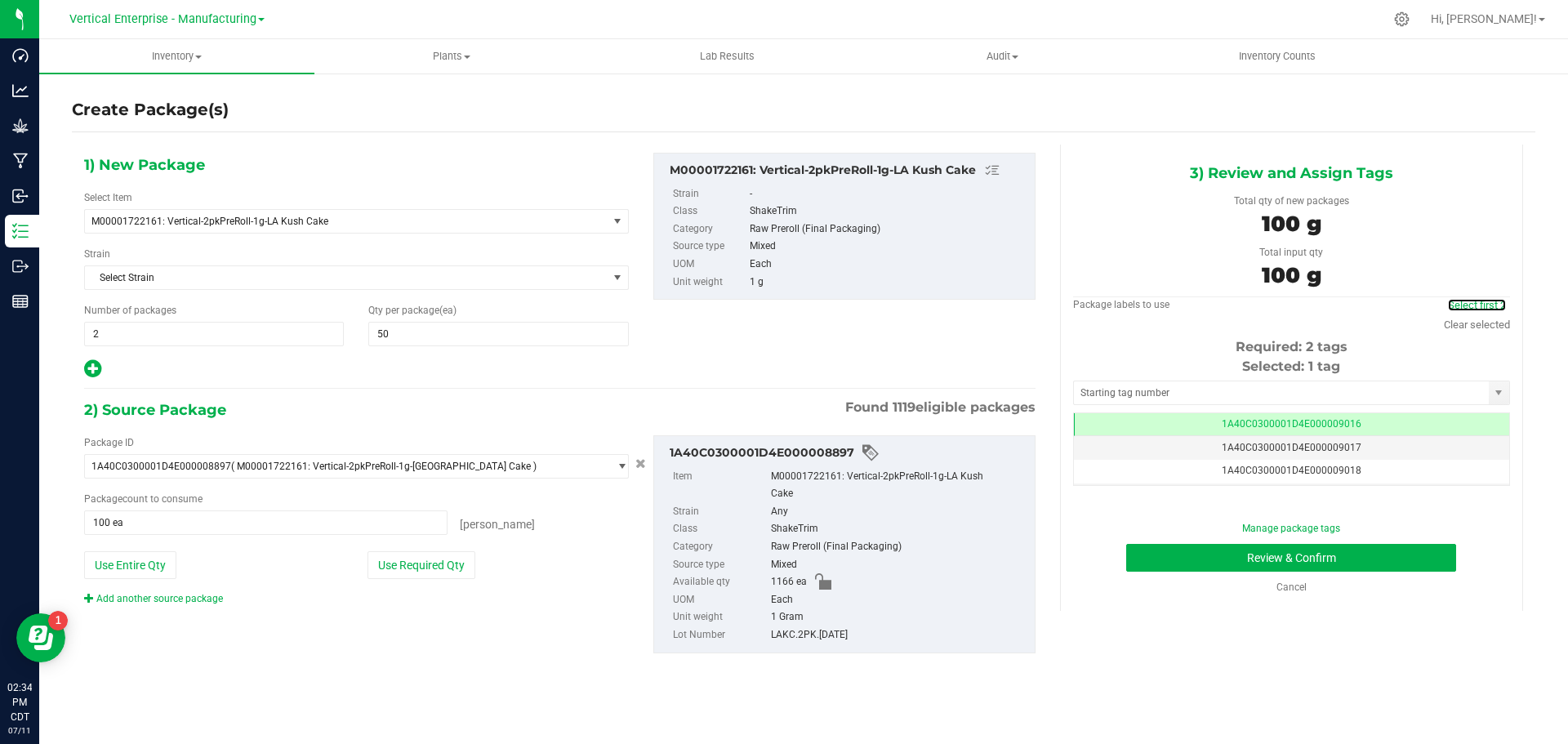 click on "Select first 2" at bounding box center (1477, 305) 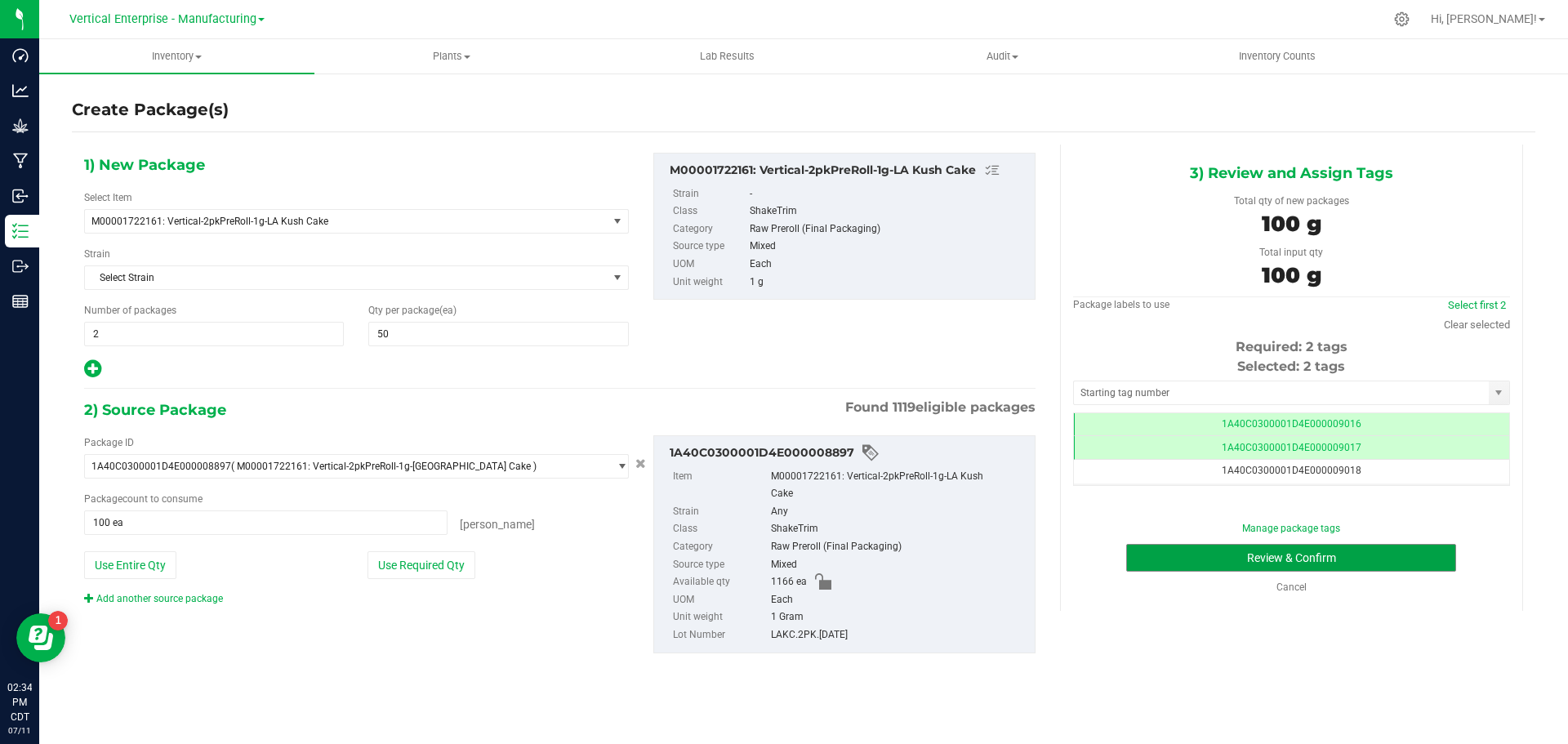 click on "Review & Confirm" at bounding box center (1291, 558) 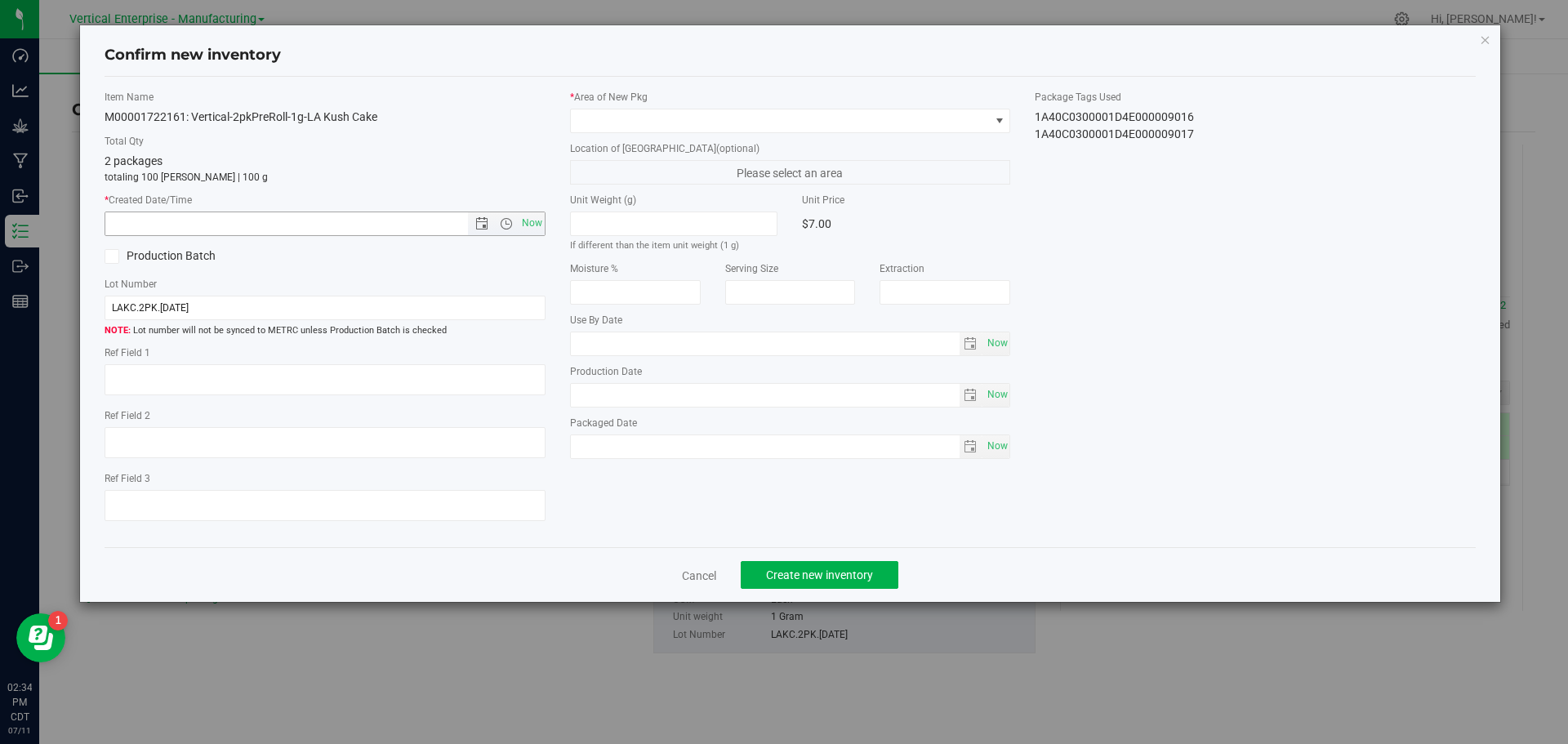 click on "Now" at bounding box center (532, 223) 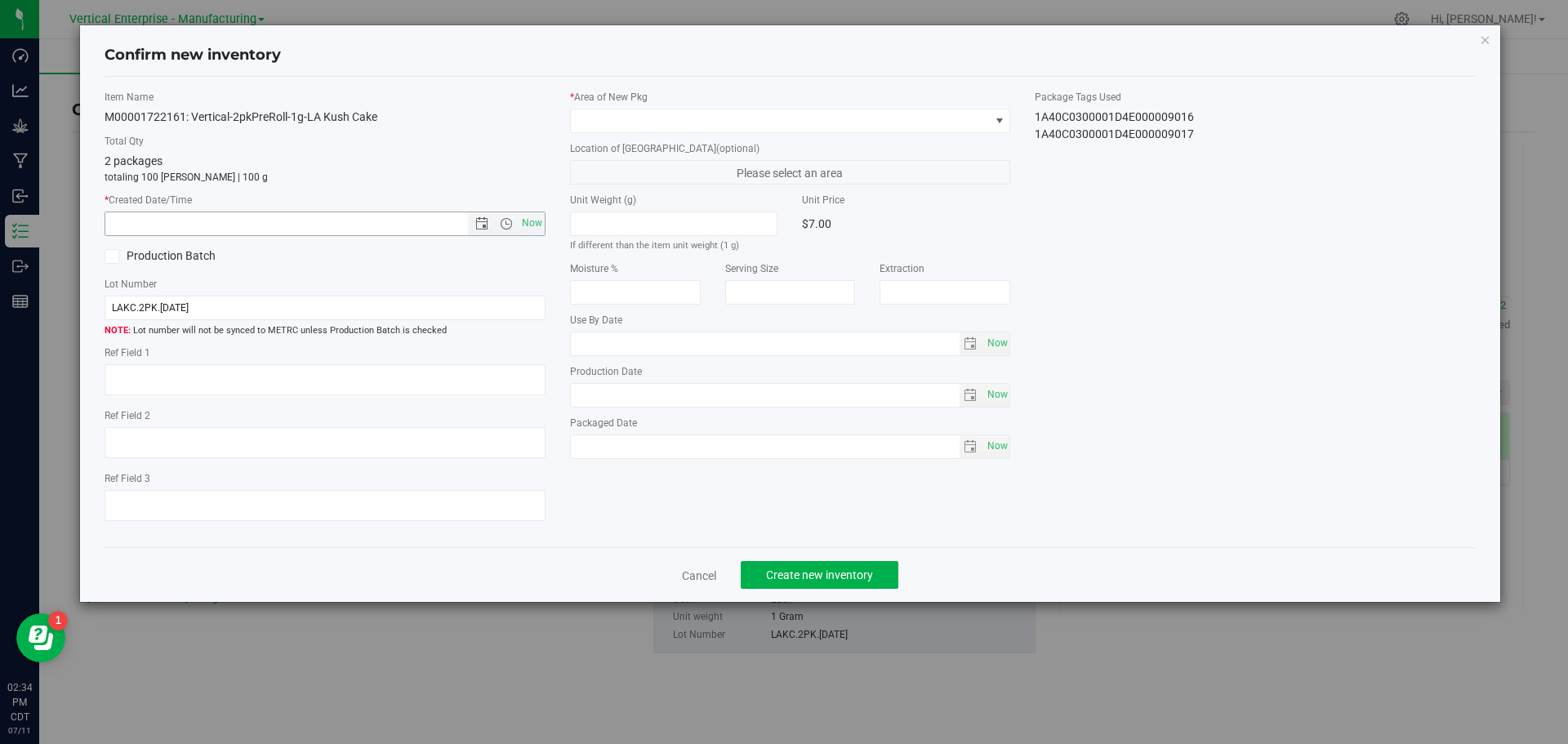 type on "[DATE] 2:34 PM" 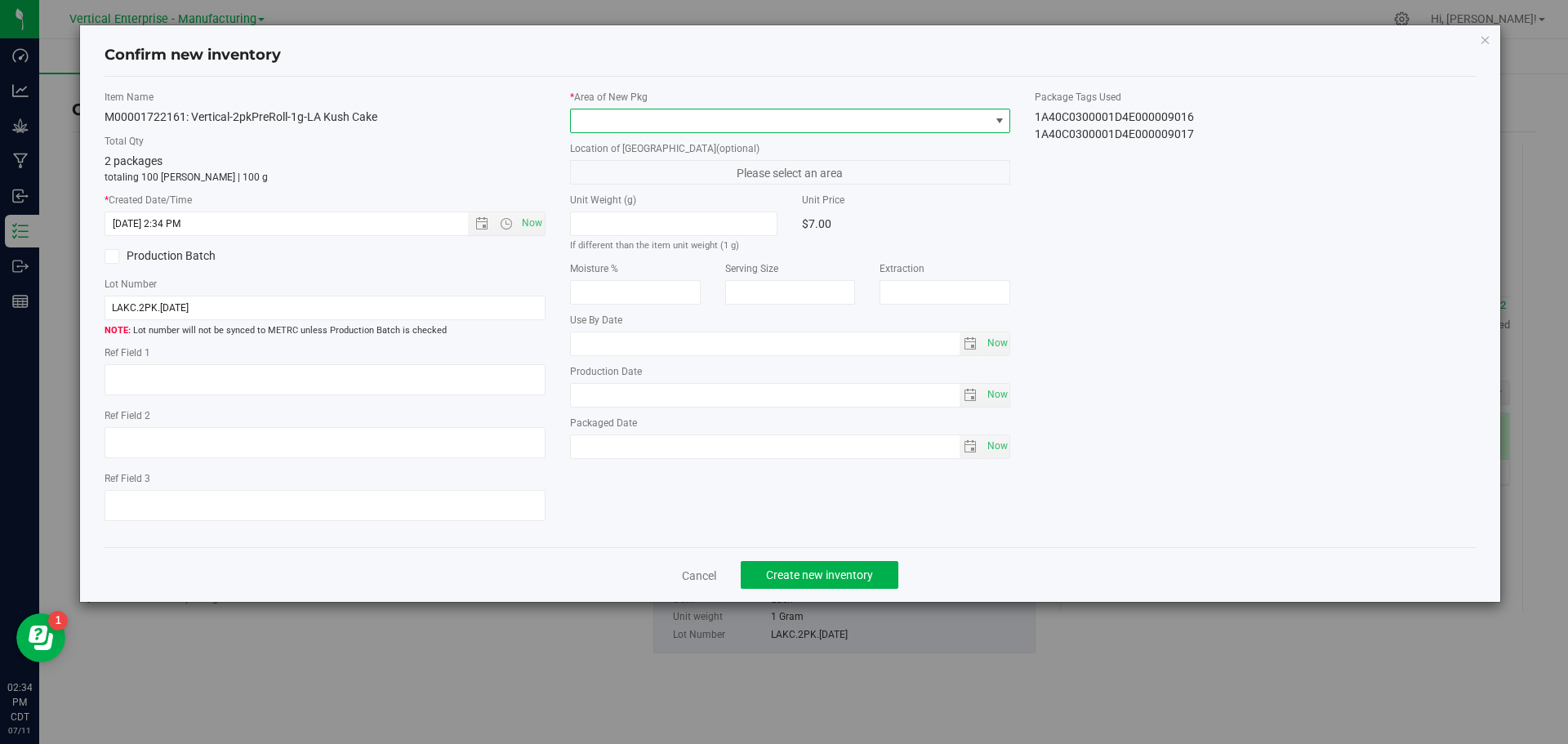 click at bounding box center [780, 121] 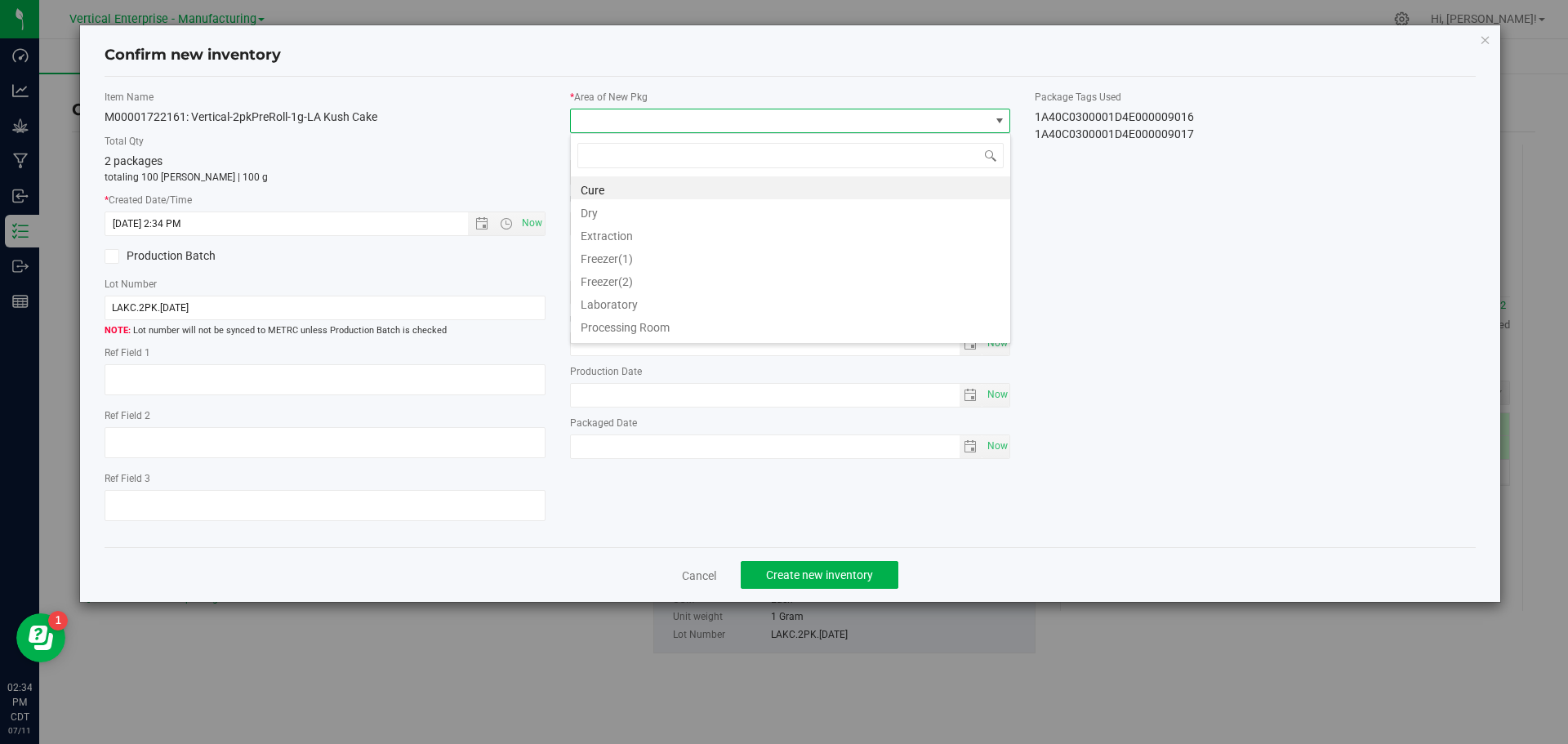 scroll, scrollTop: 81644, scrollLeft: 81226, axis: both 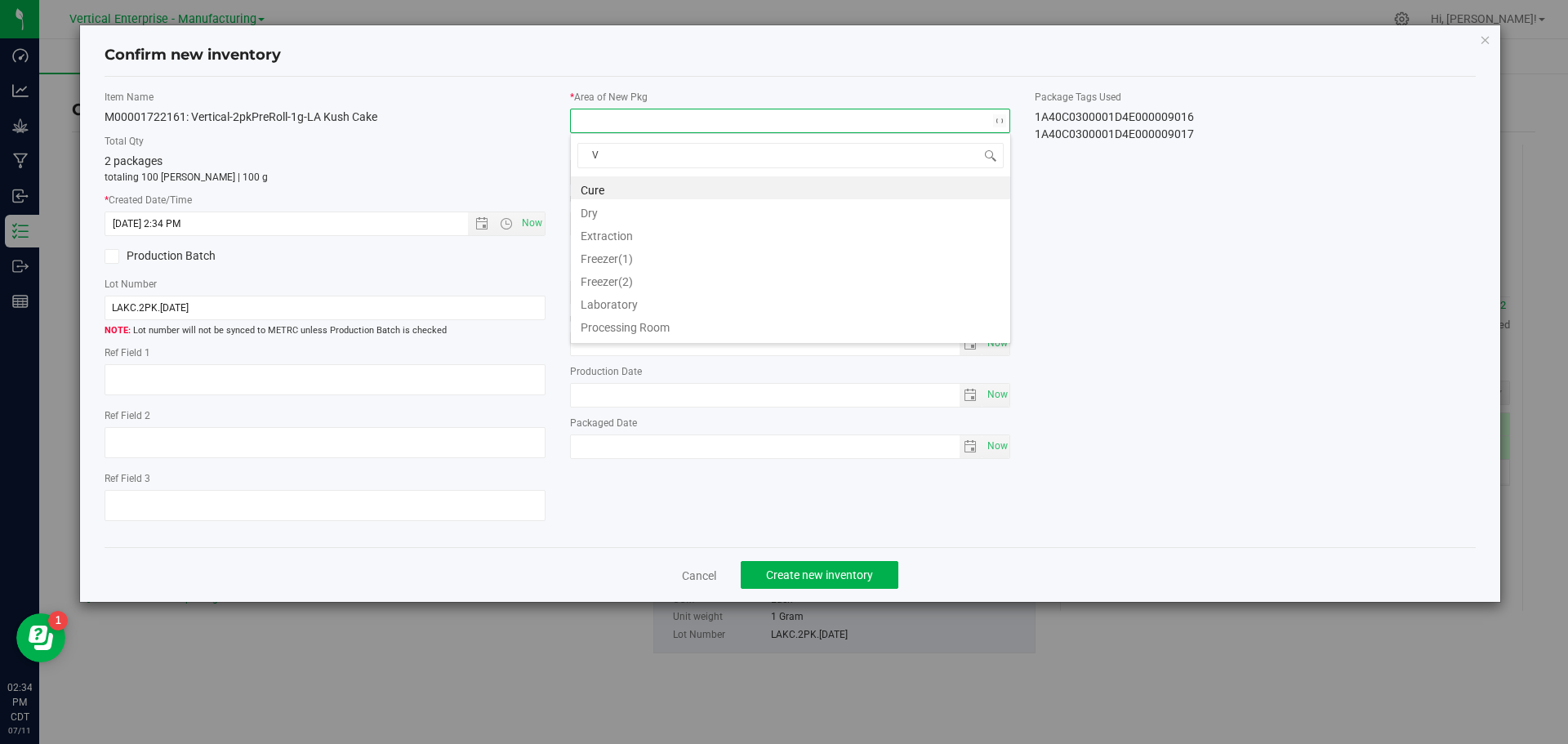 type on "VA" 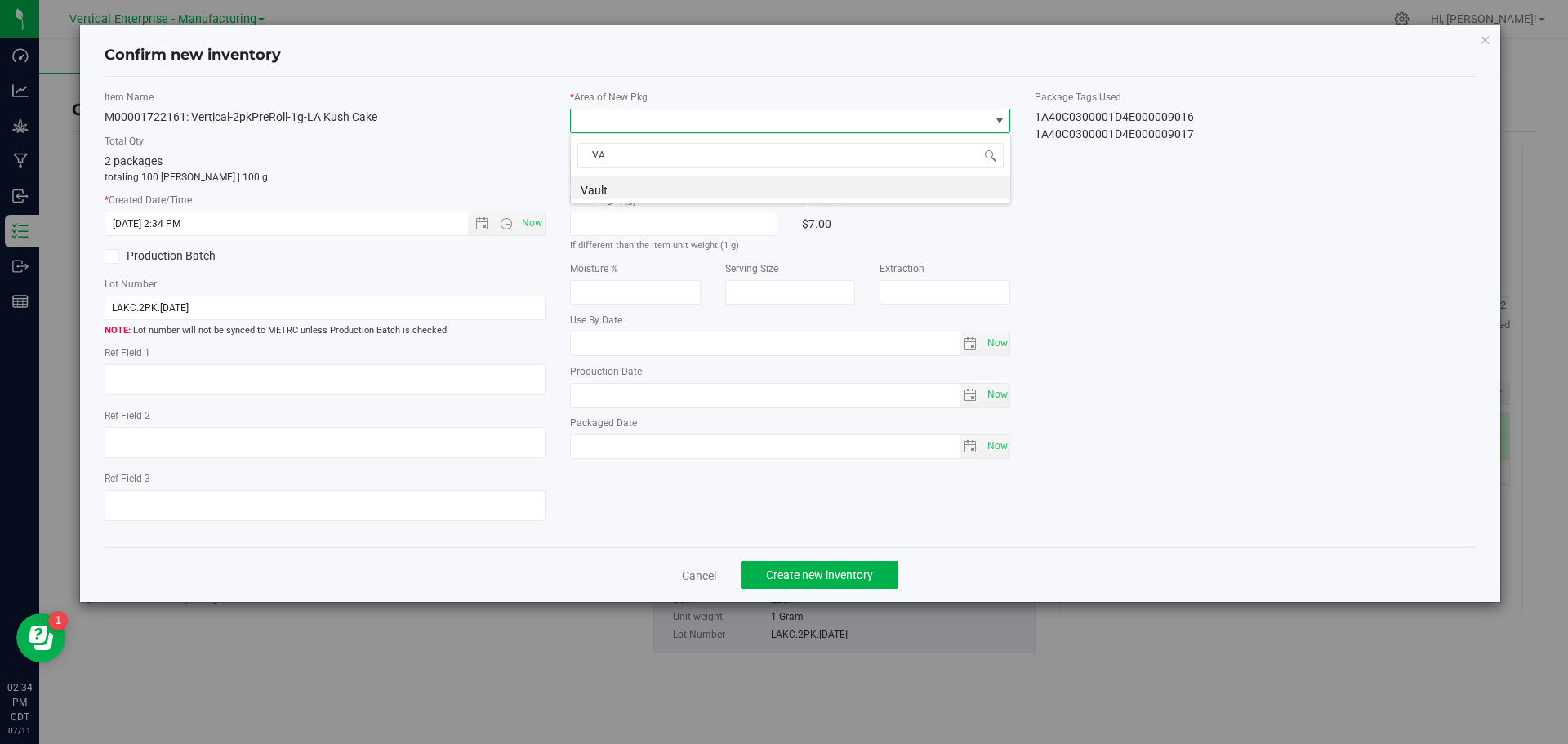 click on "Vault" at bounding box center [791, 188] 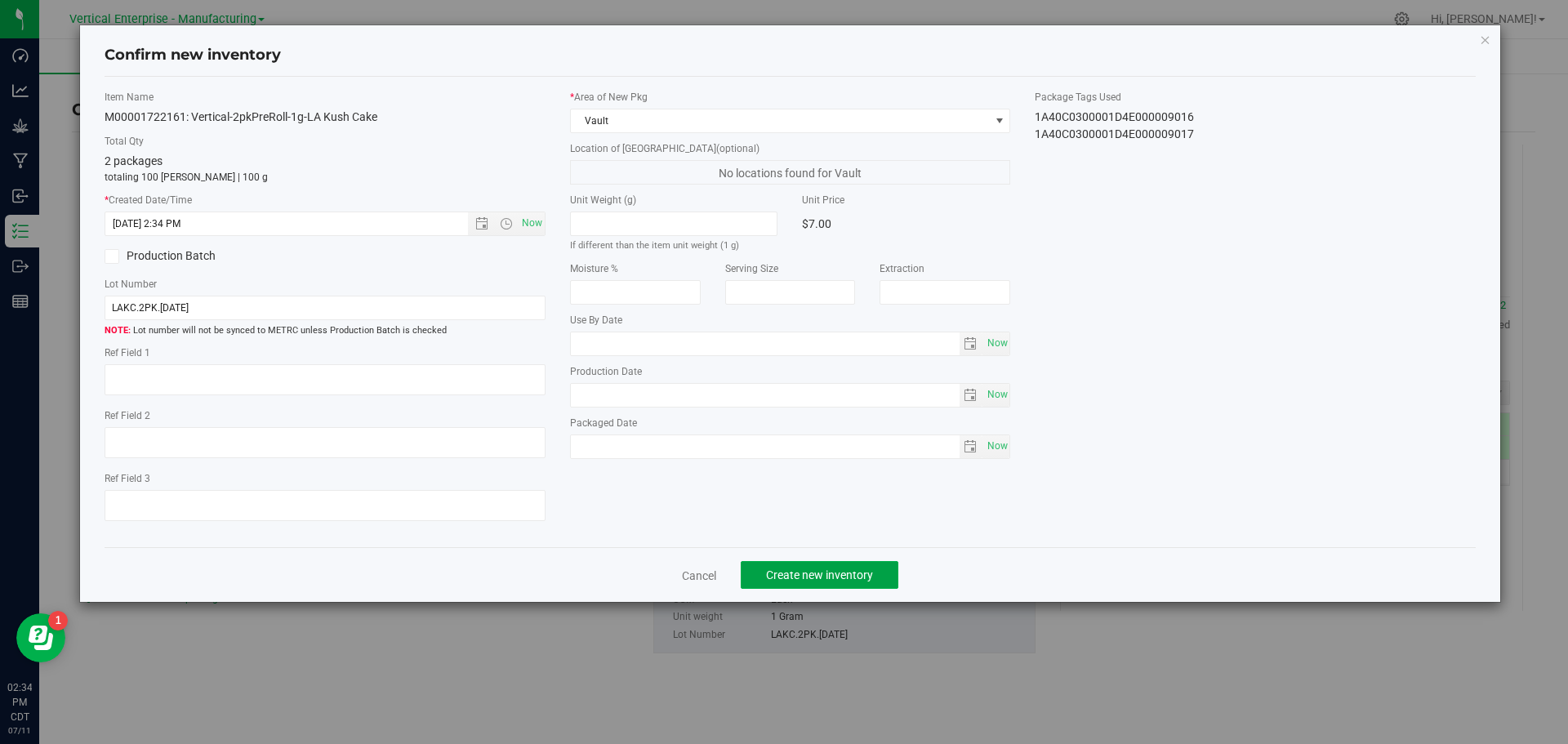 click on "Create new inventory" 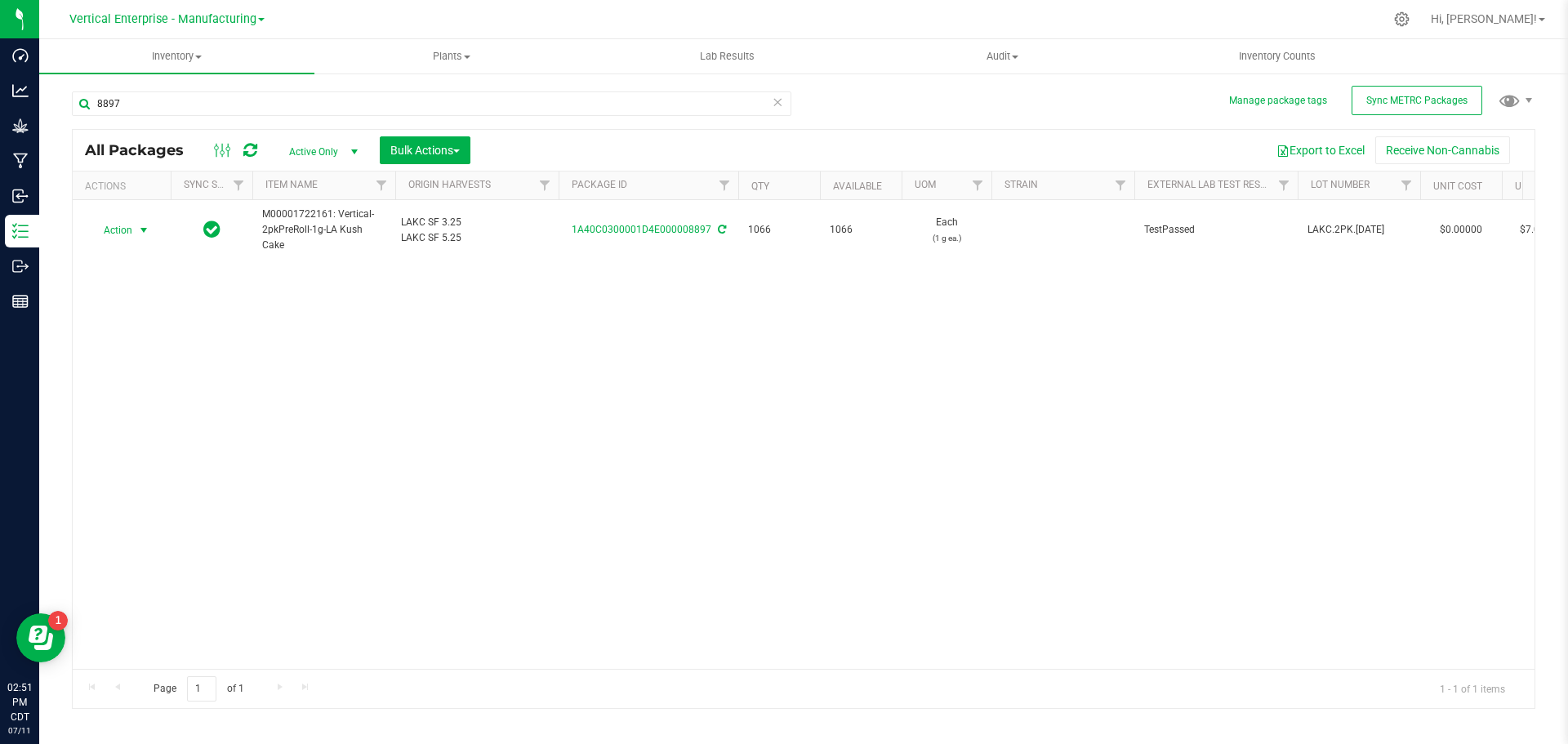 click on "Action" at bounding box center (111, 230) 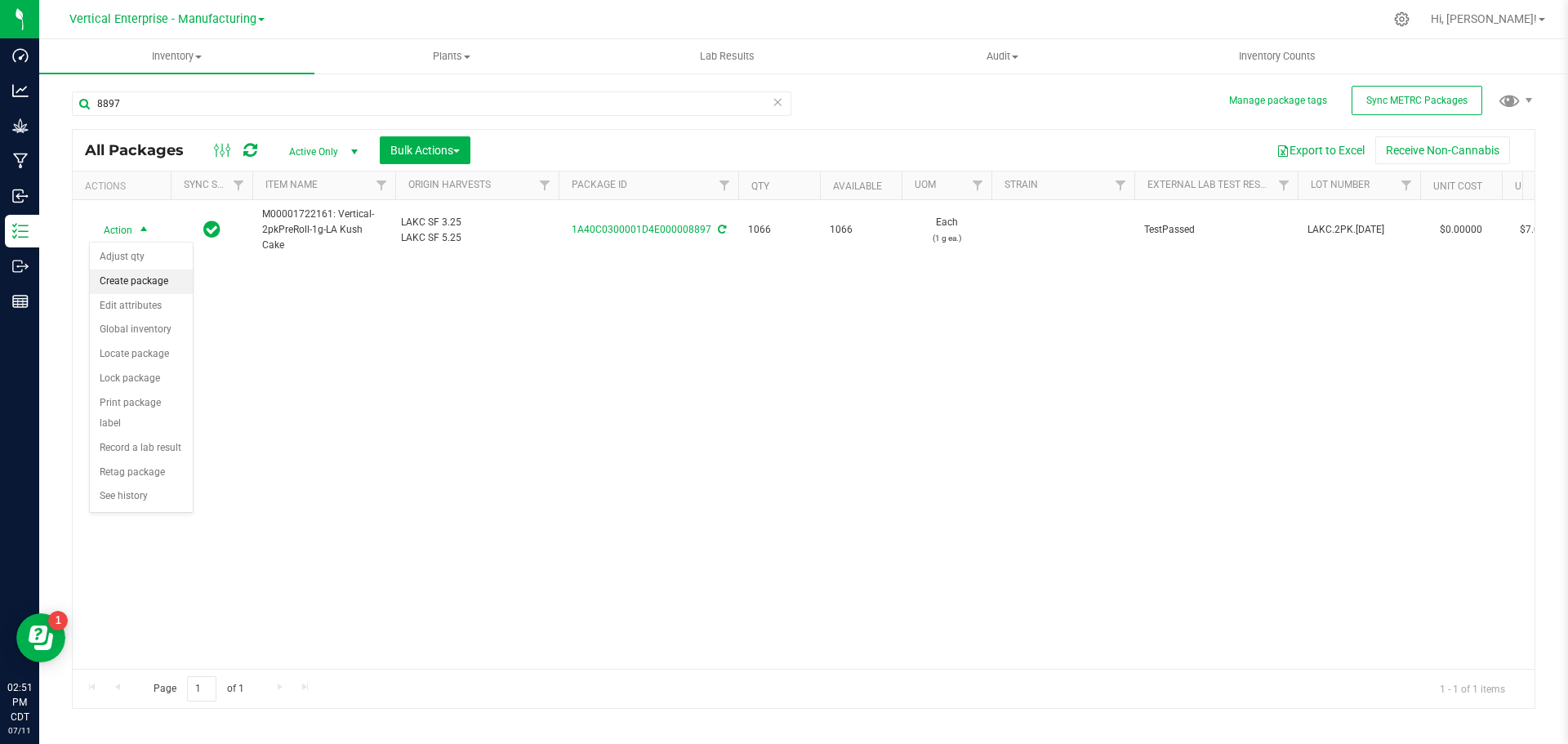 click on "Create package" at bounding box center (141, 282) 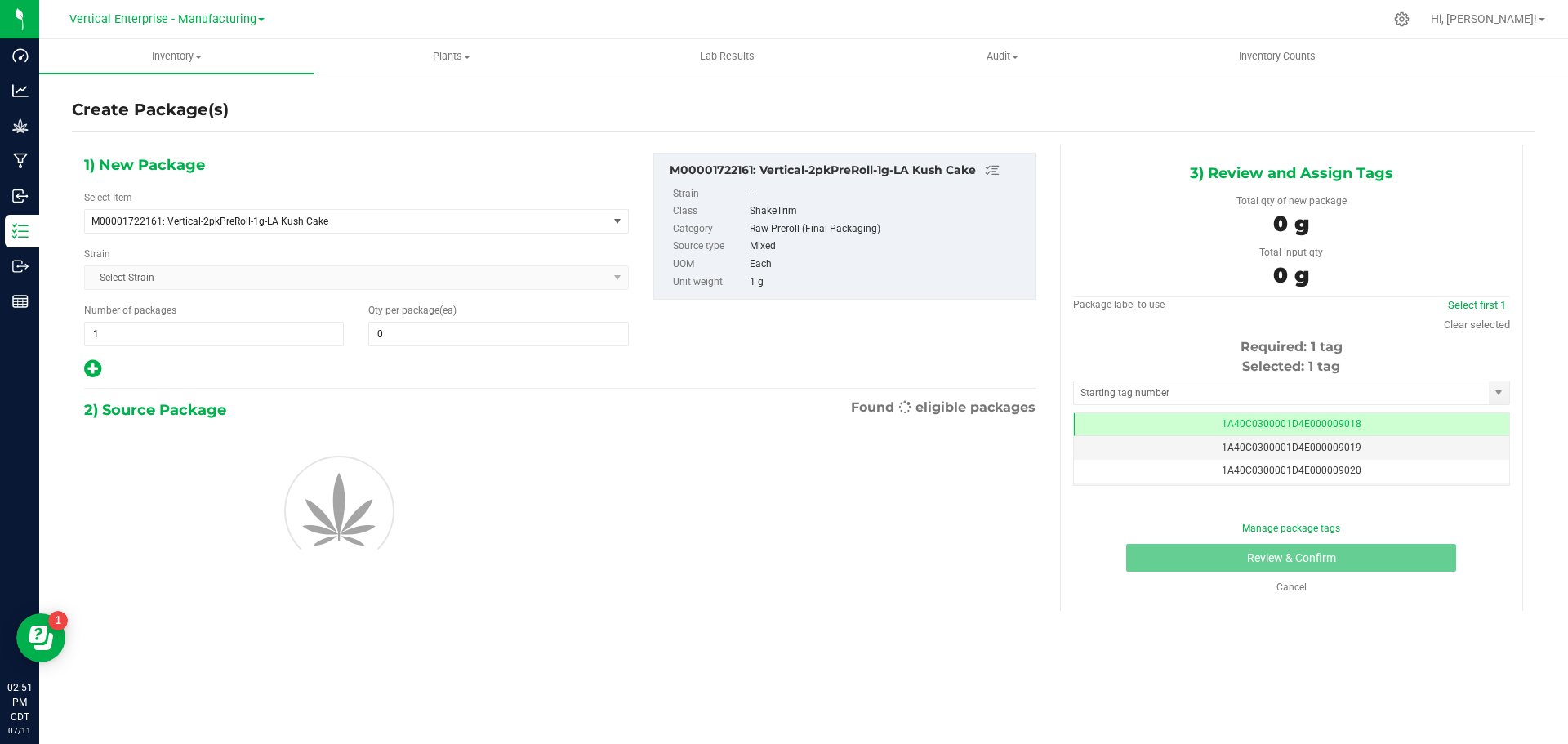 type on "0" 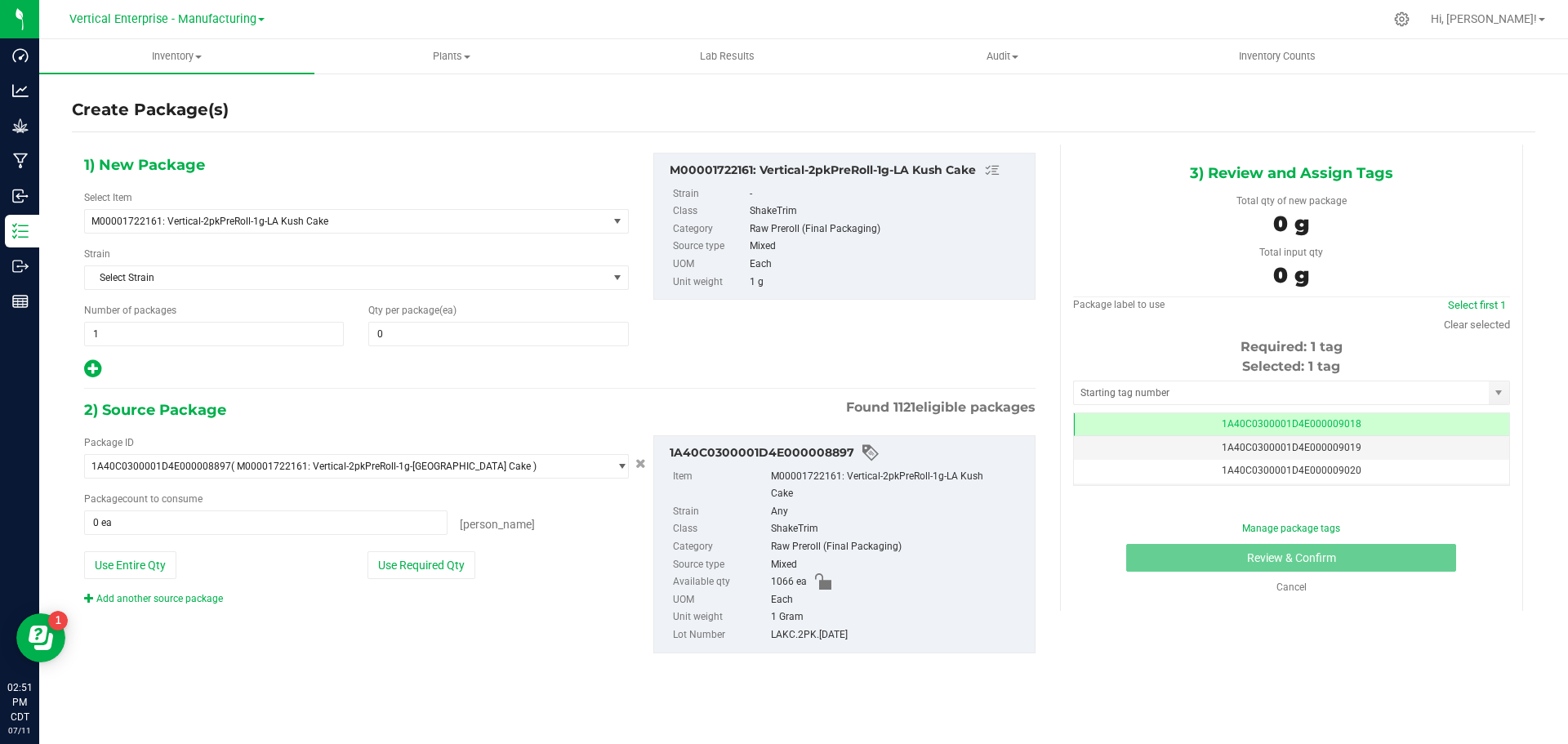 click on "1) New Package
Select Item
M00001722161: Vertical-2pkPreRoll-1g-LA Kush Cake
Badder_NSS Badder_NSS_Bulk Budder_NSS Budder_NSS_Bulk Crude Oil_Extract Crude Oil_Extract Bulk Crude Oil_Extract_Respin Crude Oil_Extract_Respin Bulk Crumble_NSS Diamonds and Sauce_NSS Bulk Diamonds_NSS Bulk Distillate_NSS Bulk Hash_FG_NSS Hash_NSS Hash_Puck_NSS HashRosin_NSS HTE_NSS Bulk Kosmik Apple Jack Bulk Kosmik Candy Land Bulk Kosmik Cart Indica 2g Kosmik Cherry Bomb Bulk Kosmik Hubba Bubba (Kush) Bulk Kosmik Jet Fuel Bulk Kosmik Key Lime Pie Bulk Kosmik Lemon Drop Bulk Kosmik Liquid Diamond Blend All-in-One Vaporizer Apple Jack Sativa 2g Kosmik Mandarin Sunset Bulk Kosmik Miami Haze Bulk" at bounding box center [356, 266] 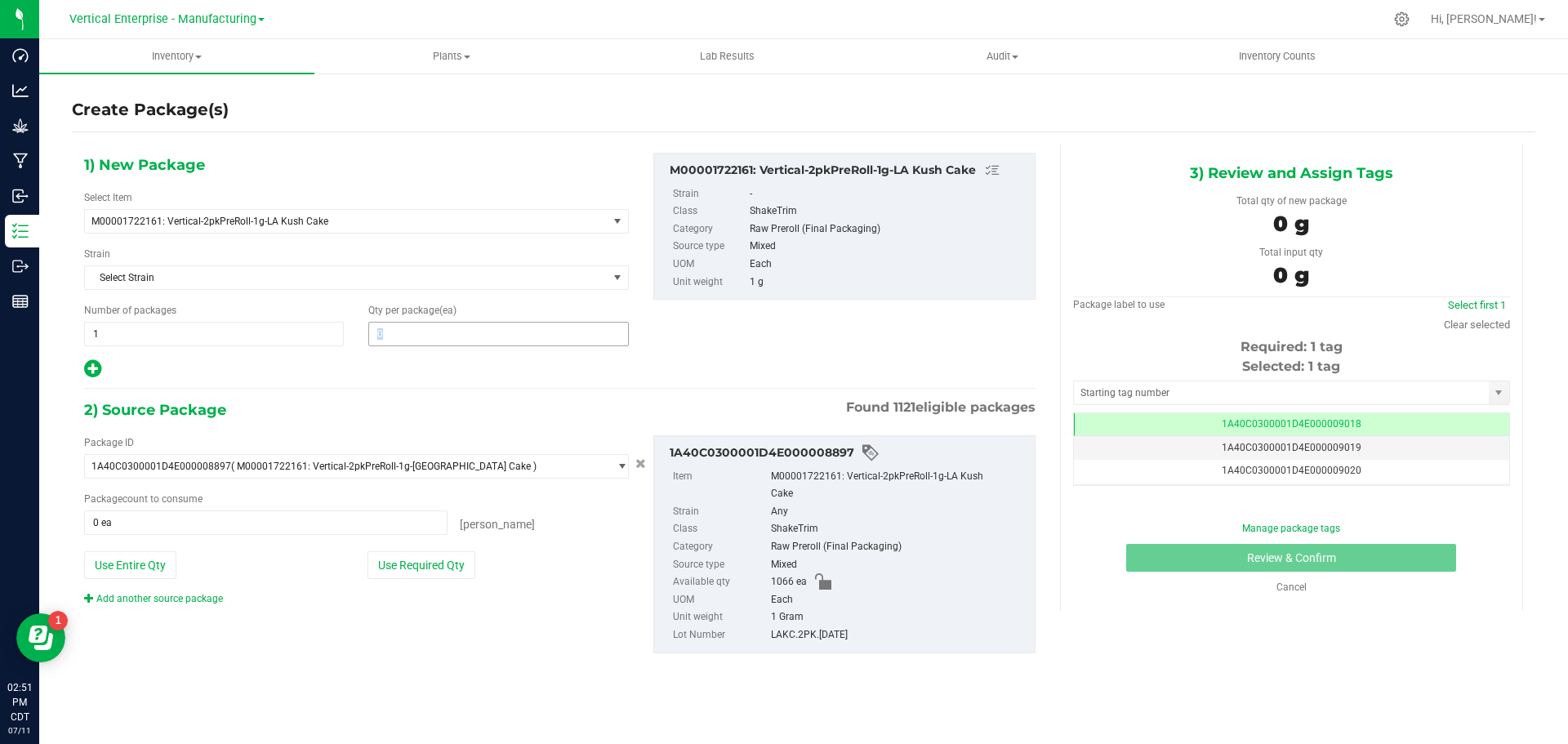 click on "0 0" at bounding box center [498, 334] 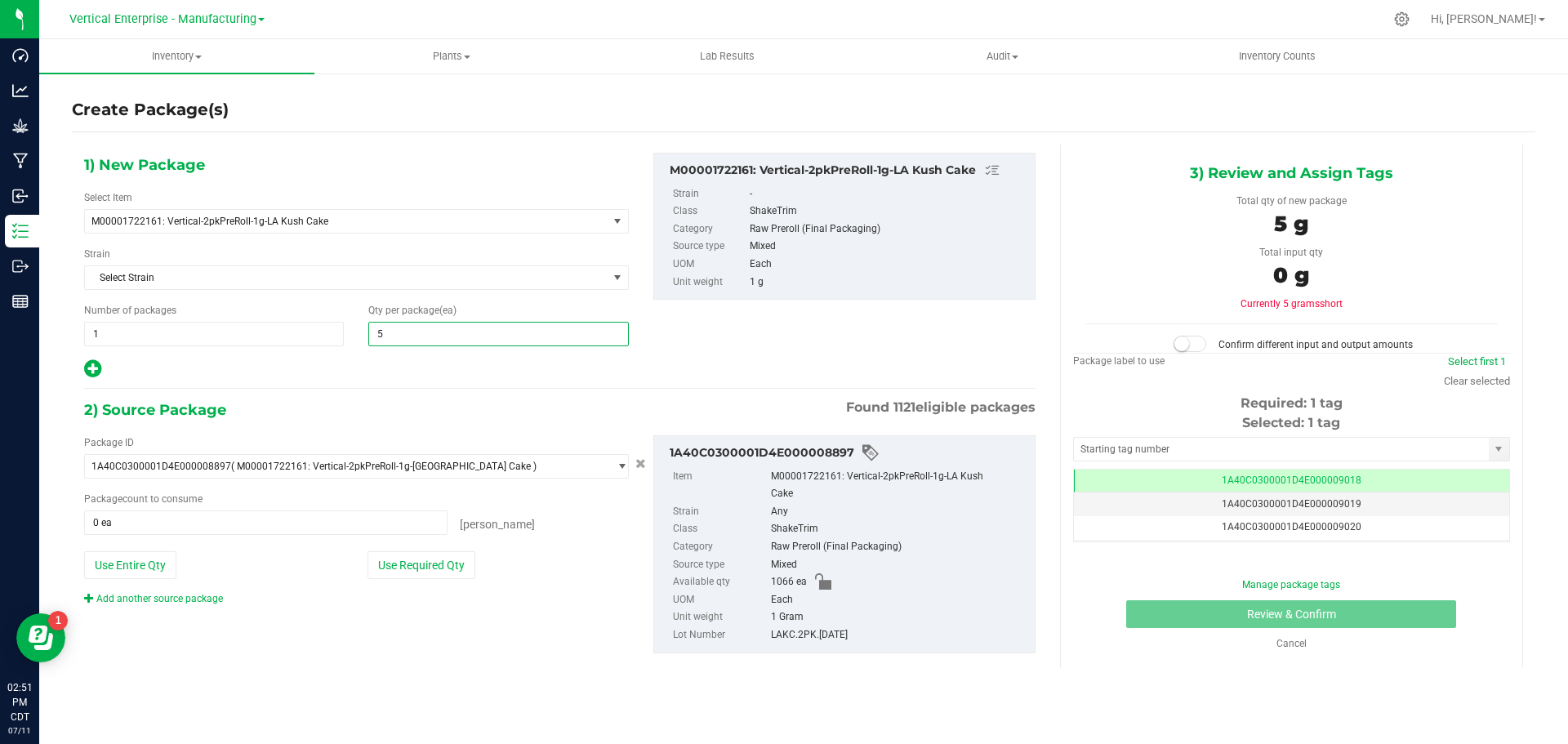 type on "50" 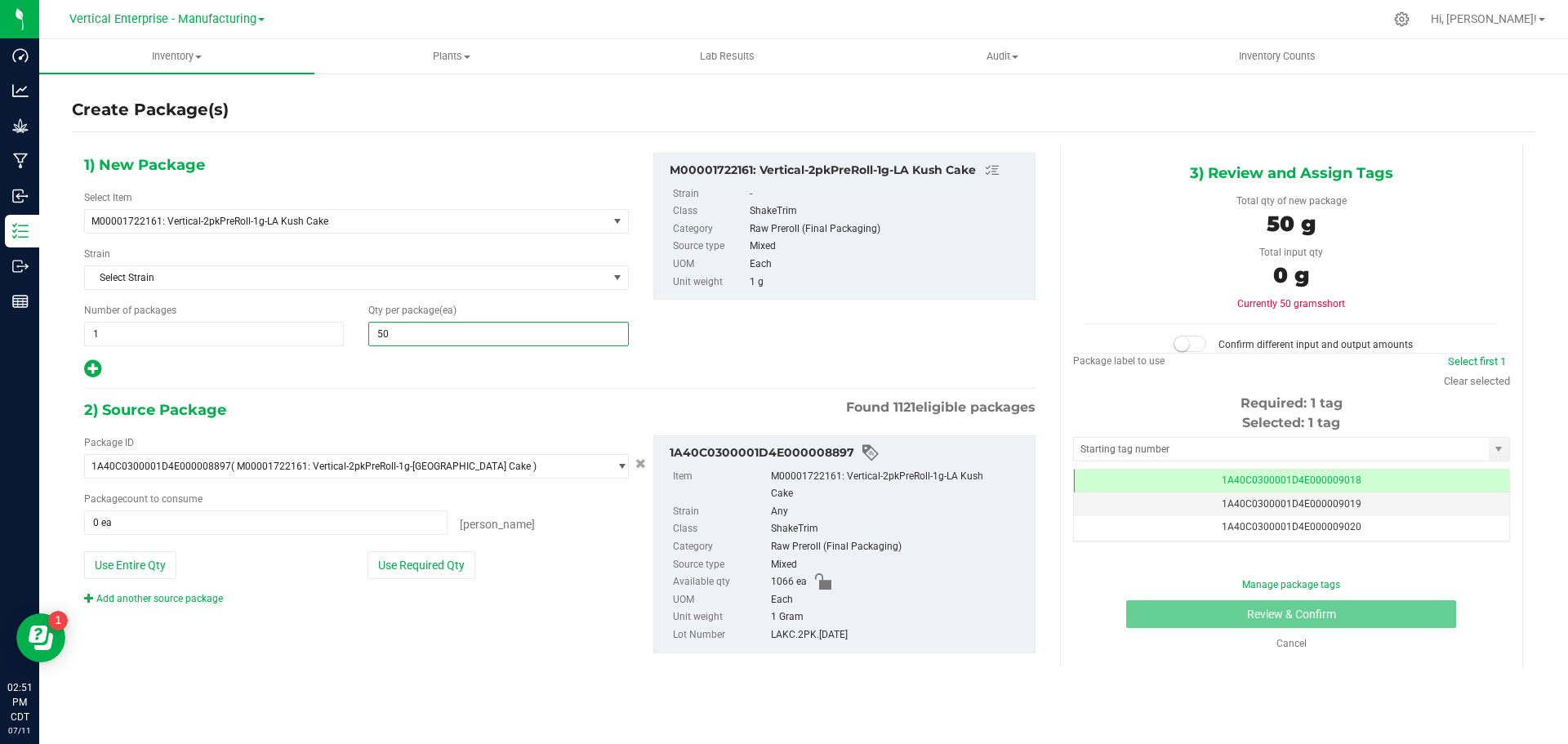 type on "50" 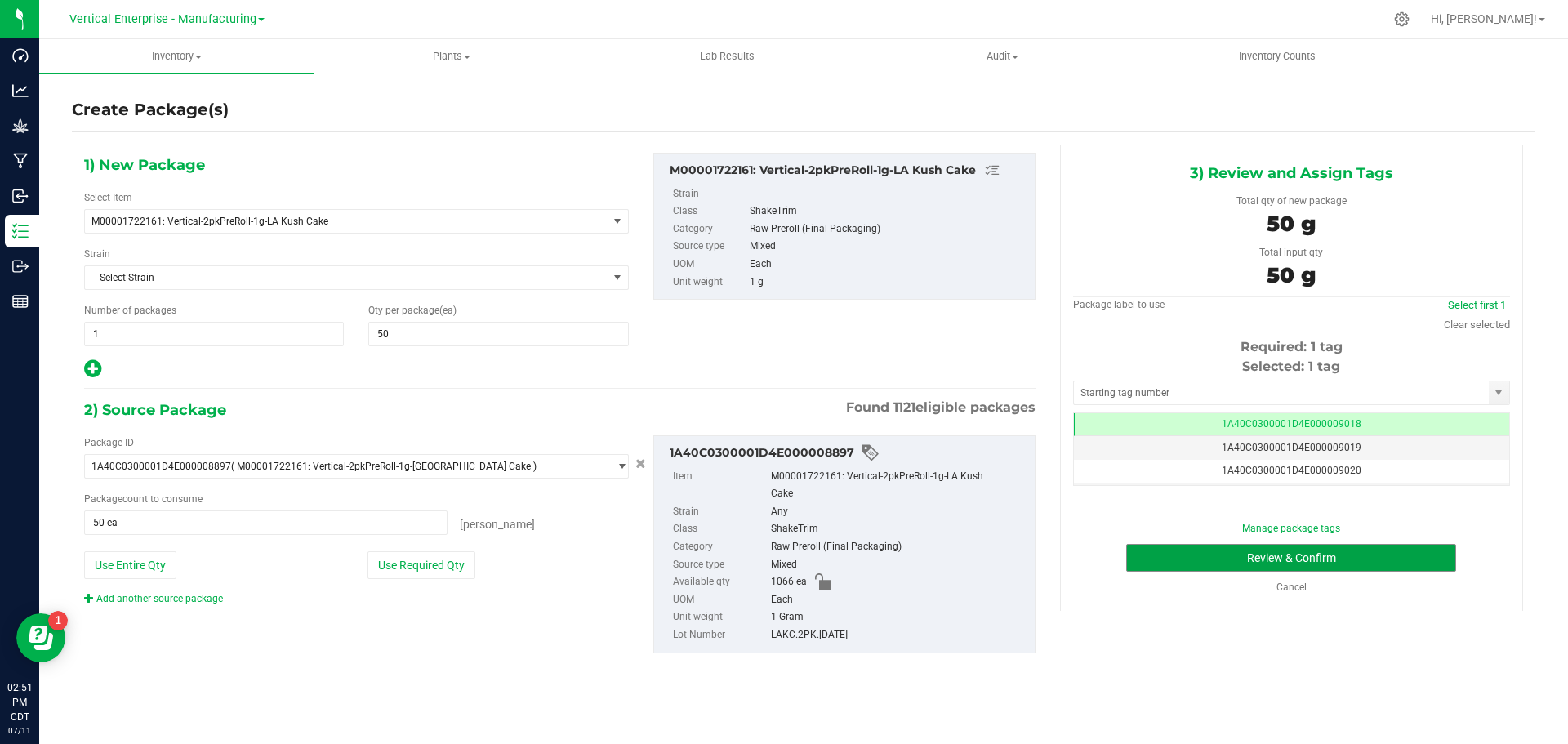 click on "Review & Confirm" at bounding box center [1291, 558] 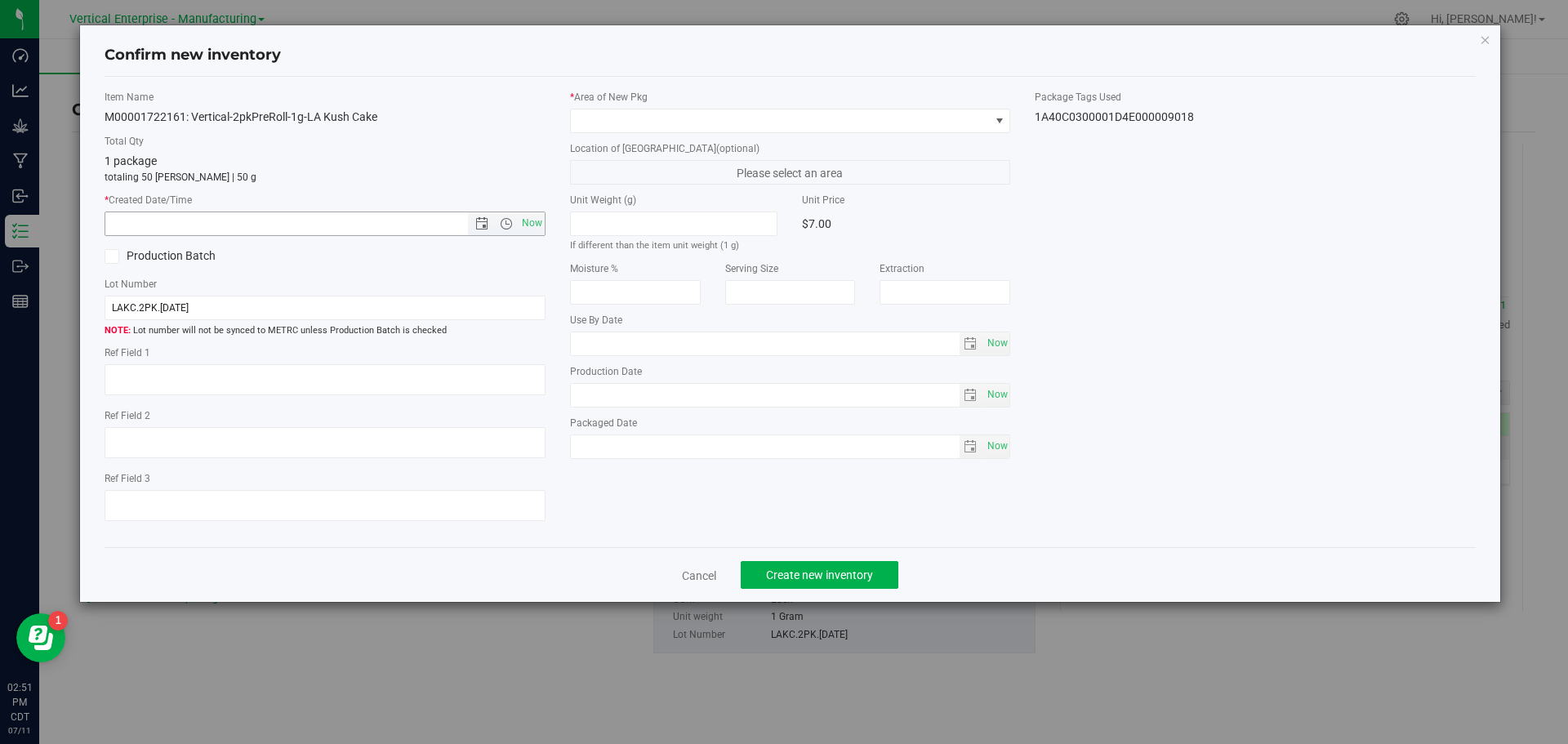 click on "Now" at bounding box center (532, 223) 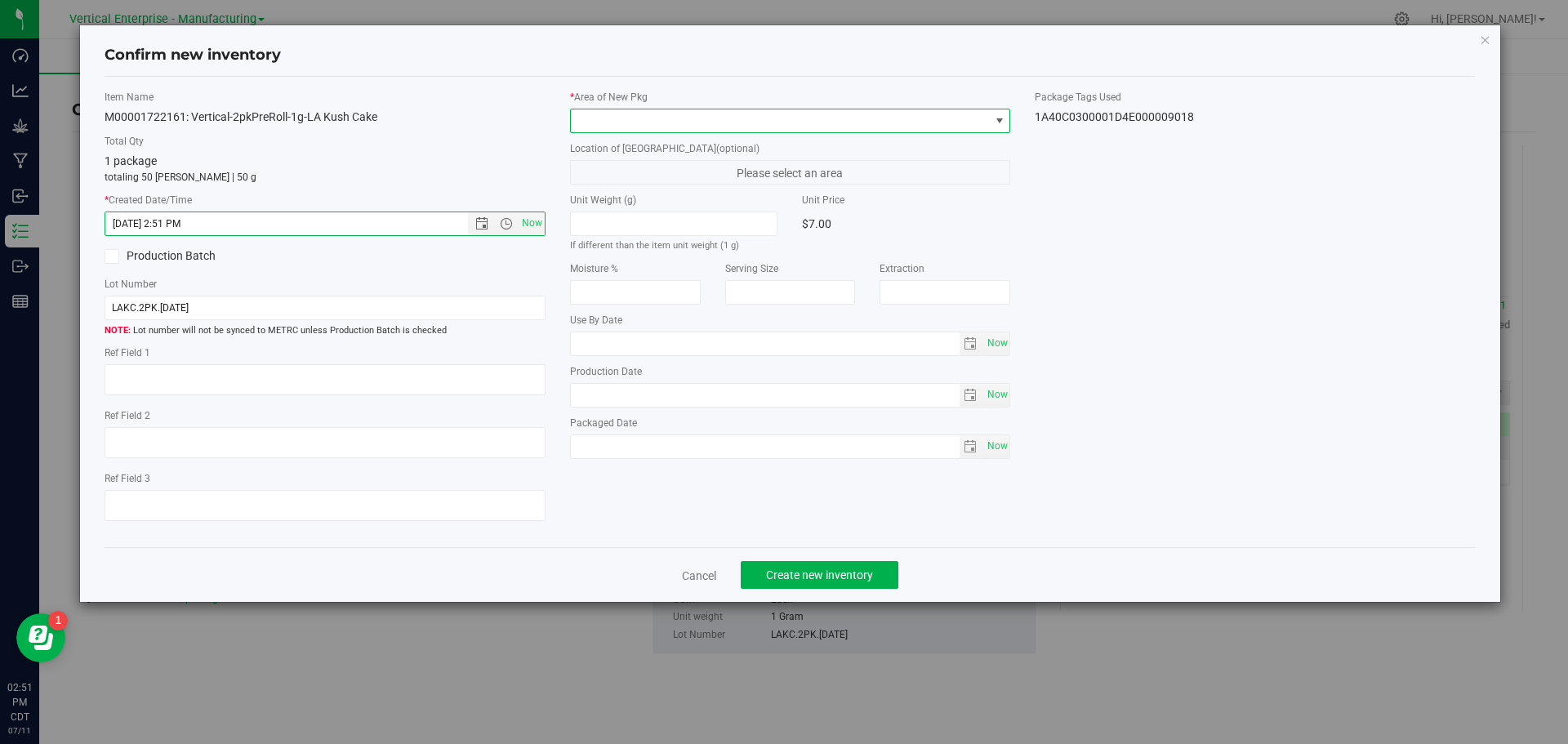 click at bounding box center (780, 121) 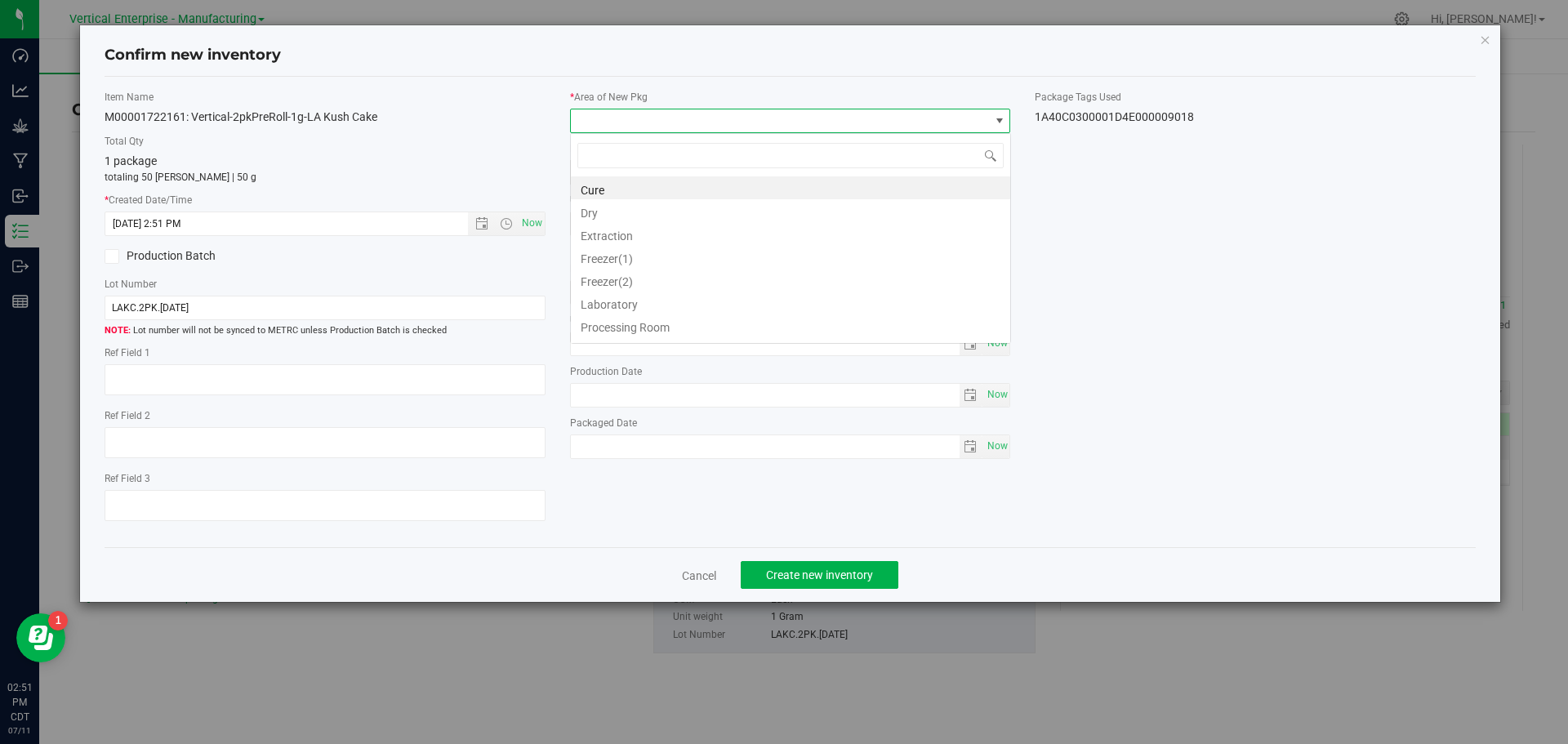 scroll, scrollTop: 81644, scrollLeft: 81226, axis: both 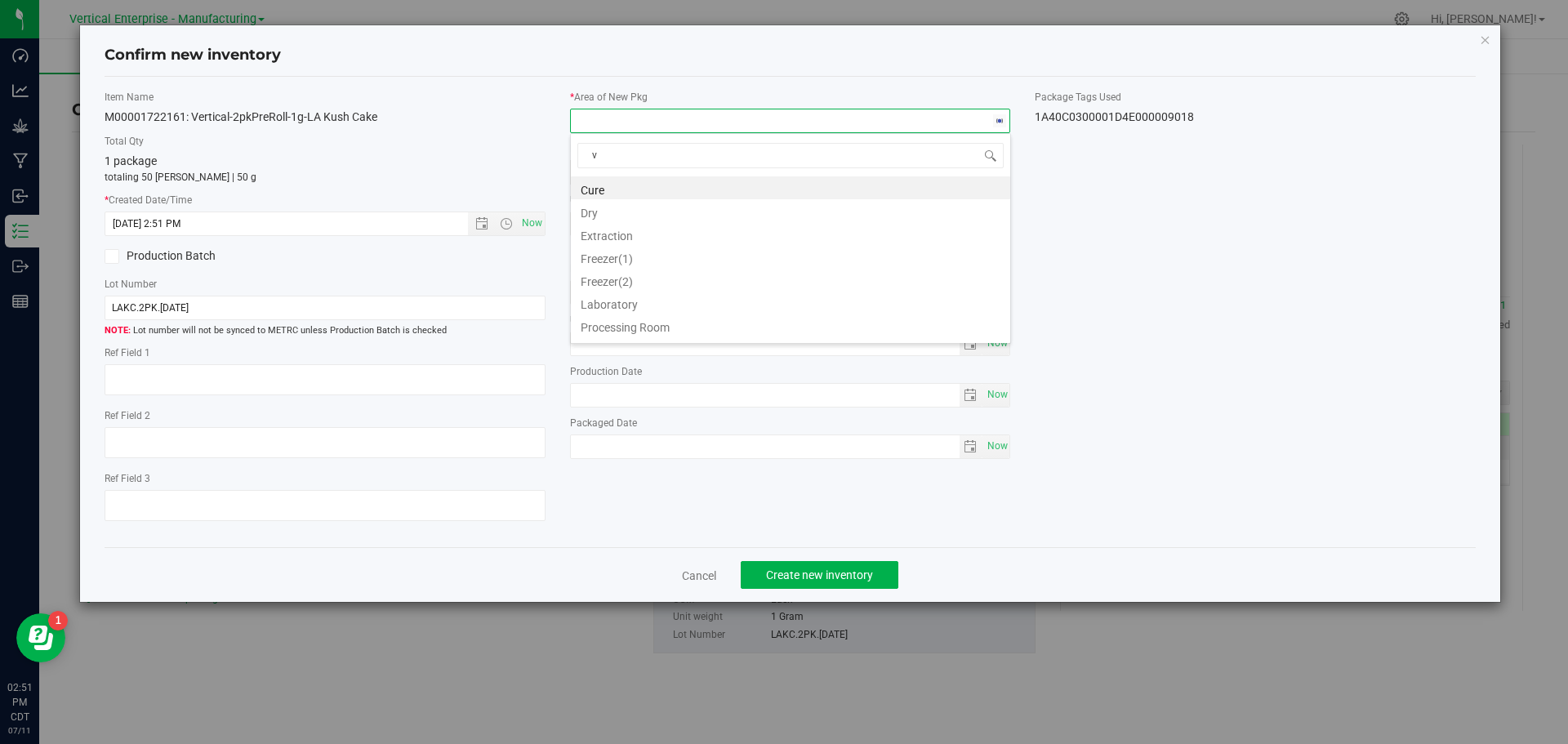 type on "va" 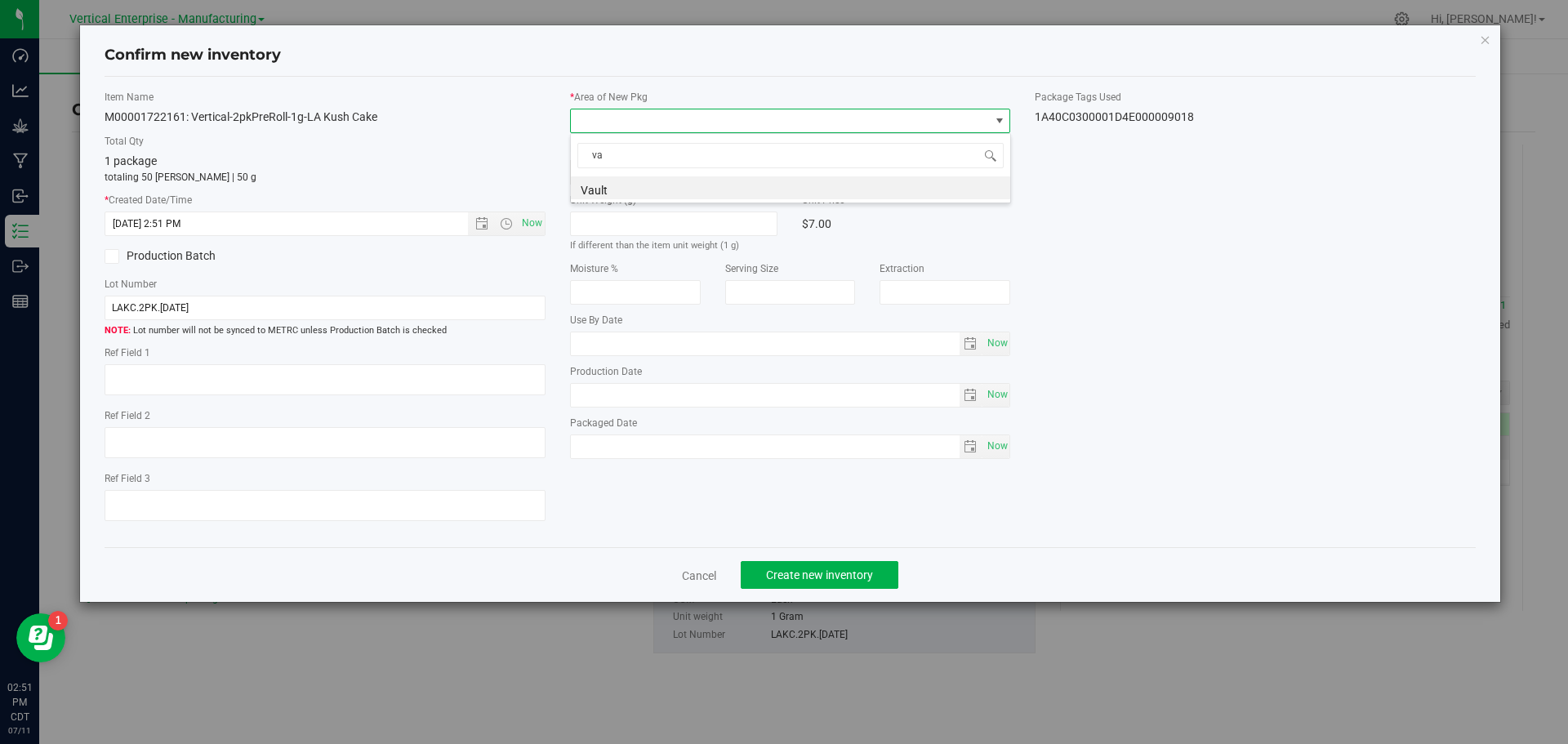 click on "Vault" at bounding box center [791, 188] 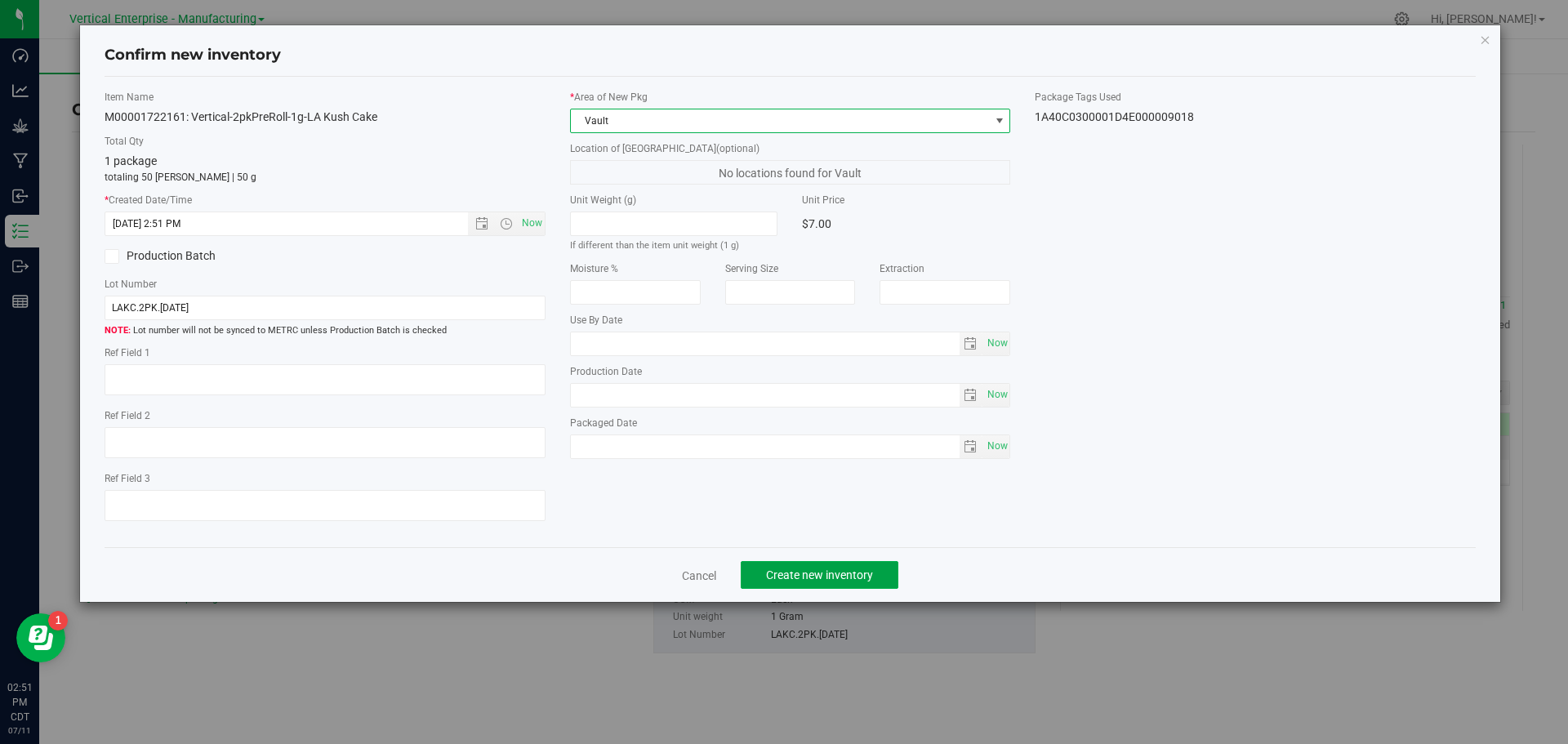 click on "Create new inventory" 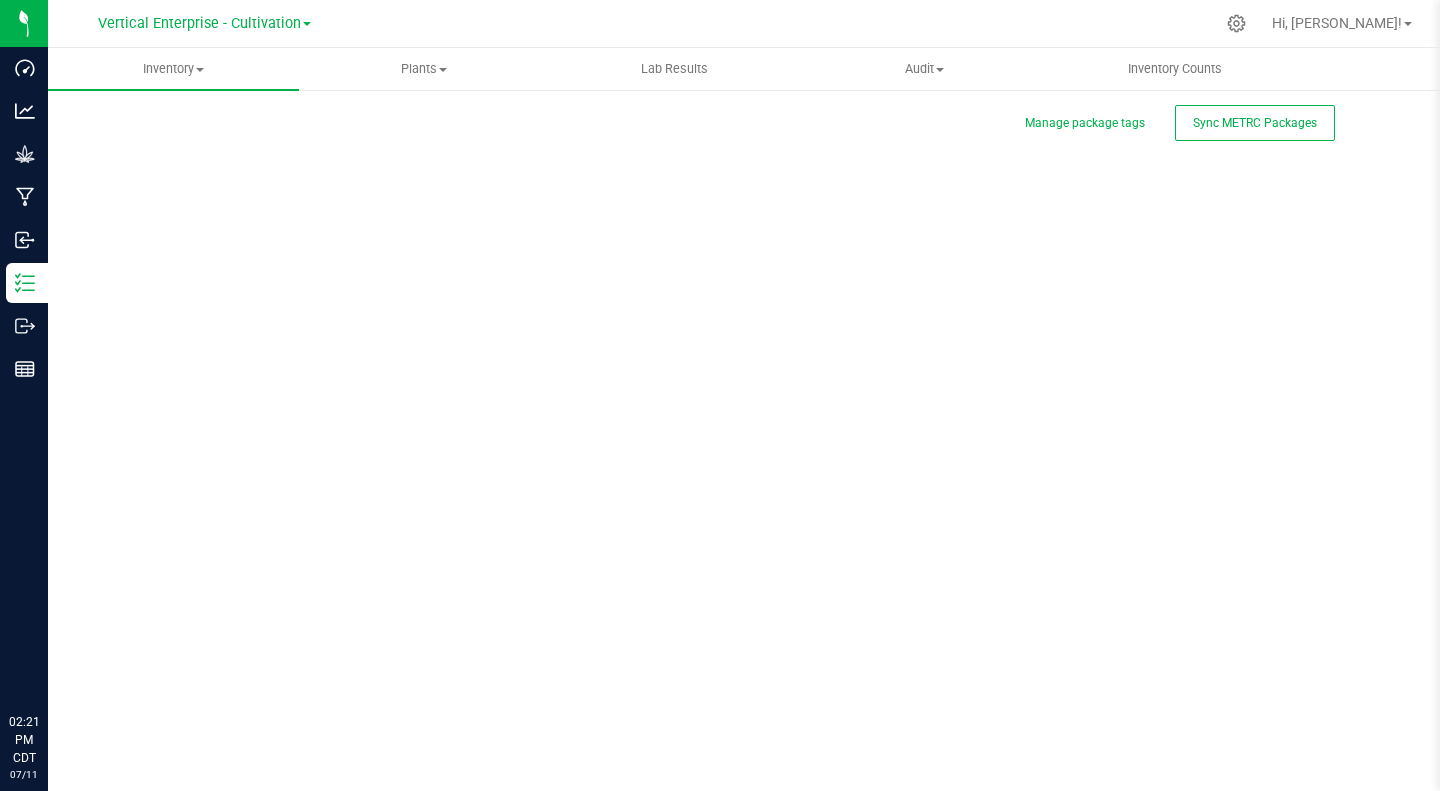 scroll, scrollTop: 0, scrollLeft: 0, axis: both 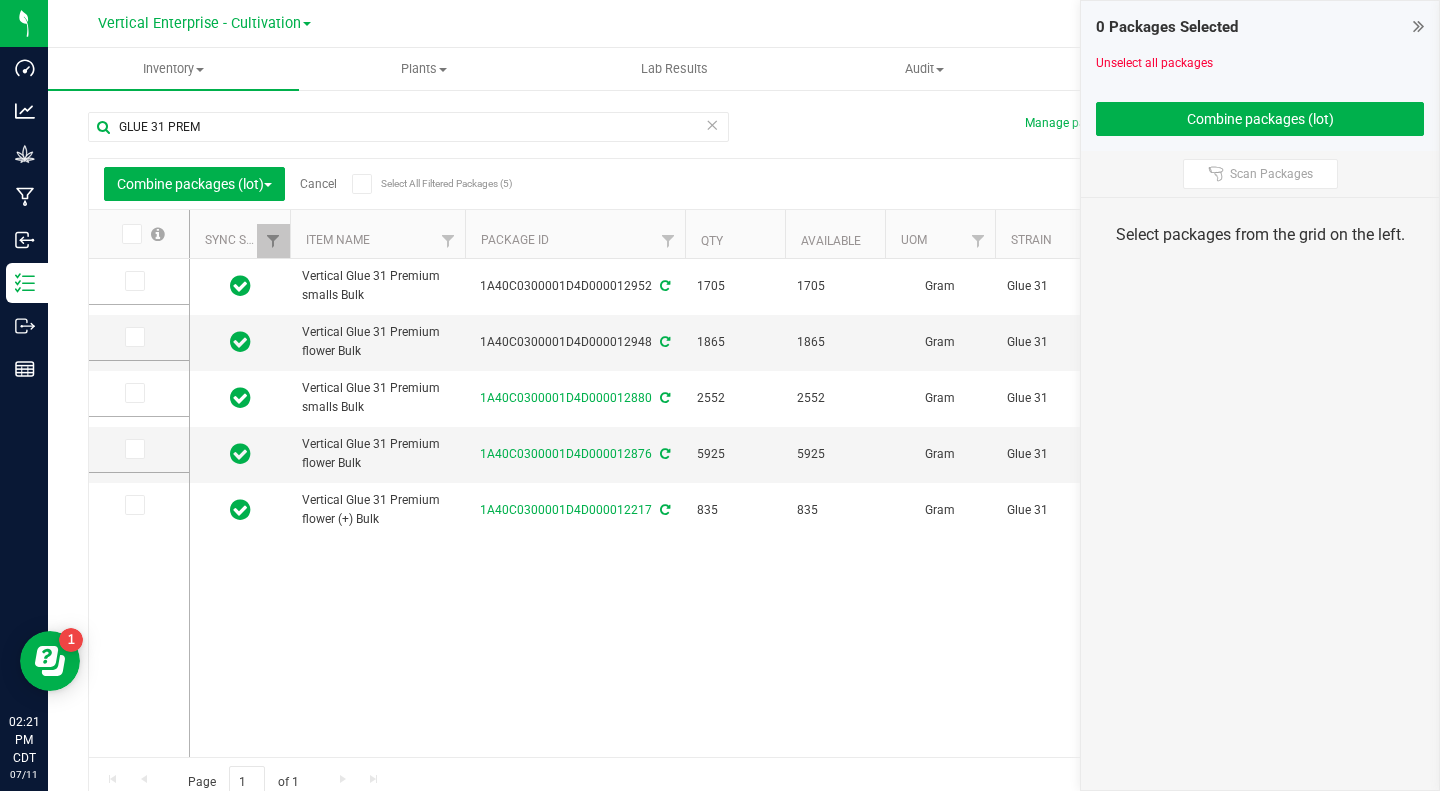 click at bounding box center [133, 281] 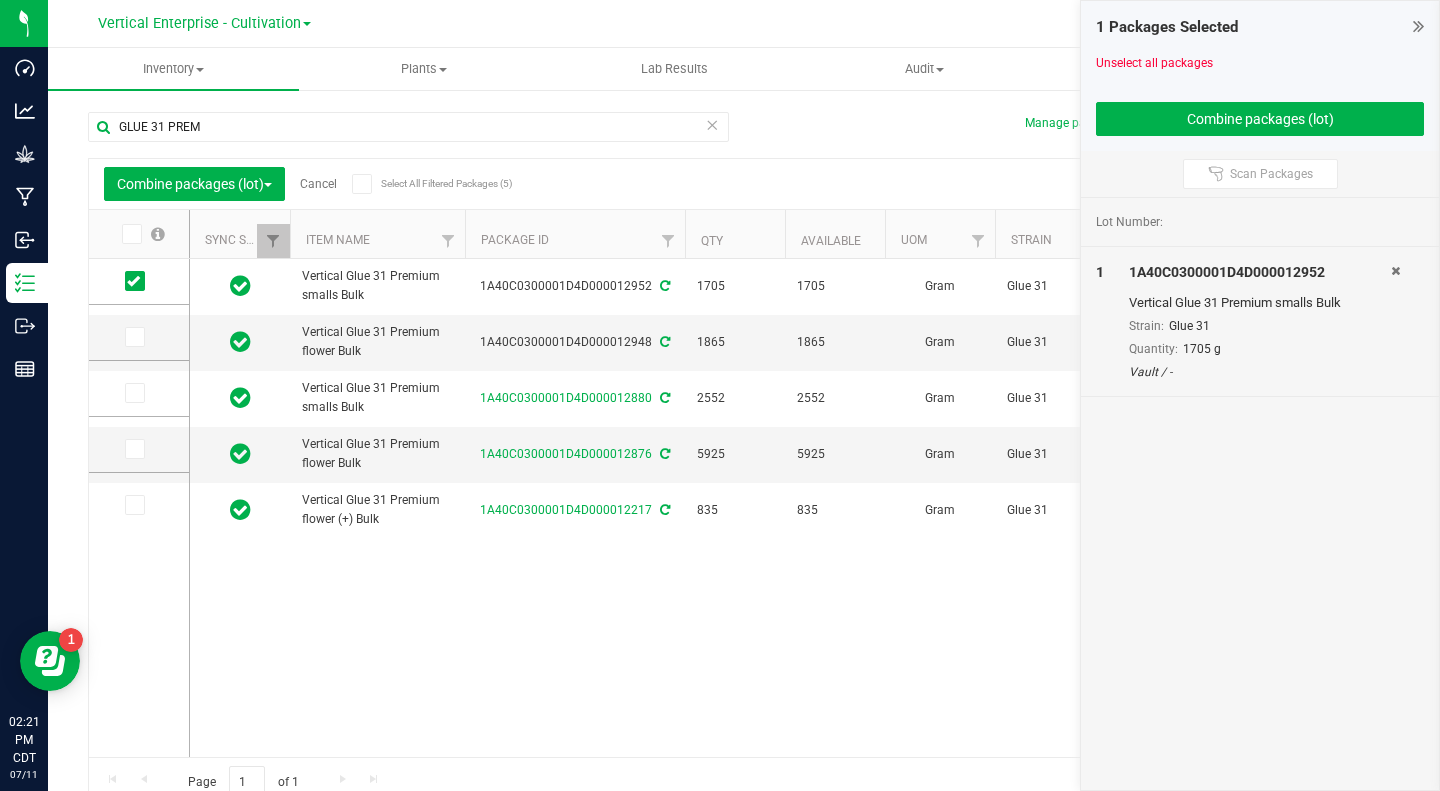 click at bounding box center (139, 337) 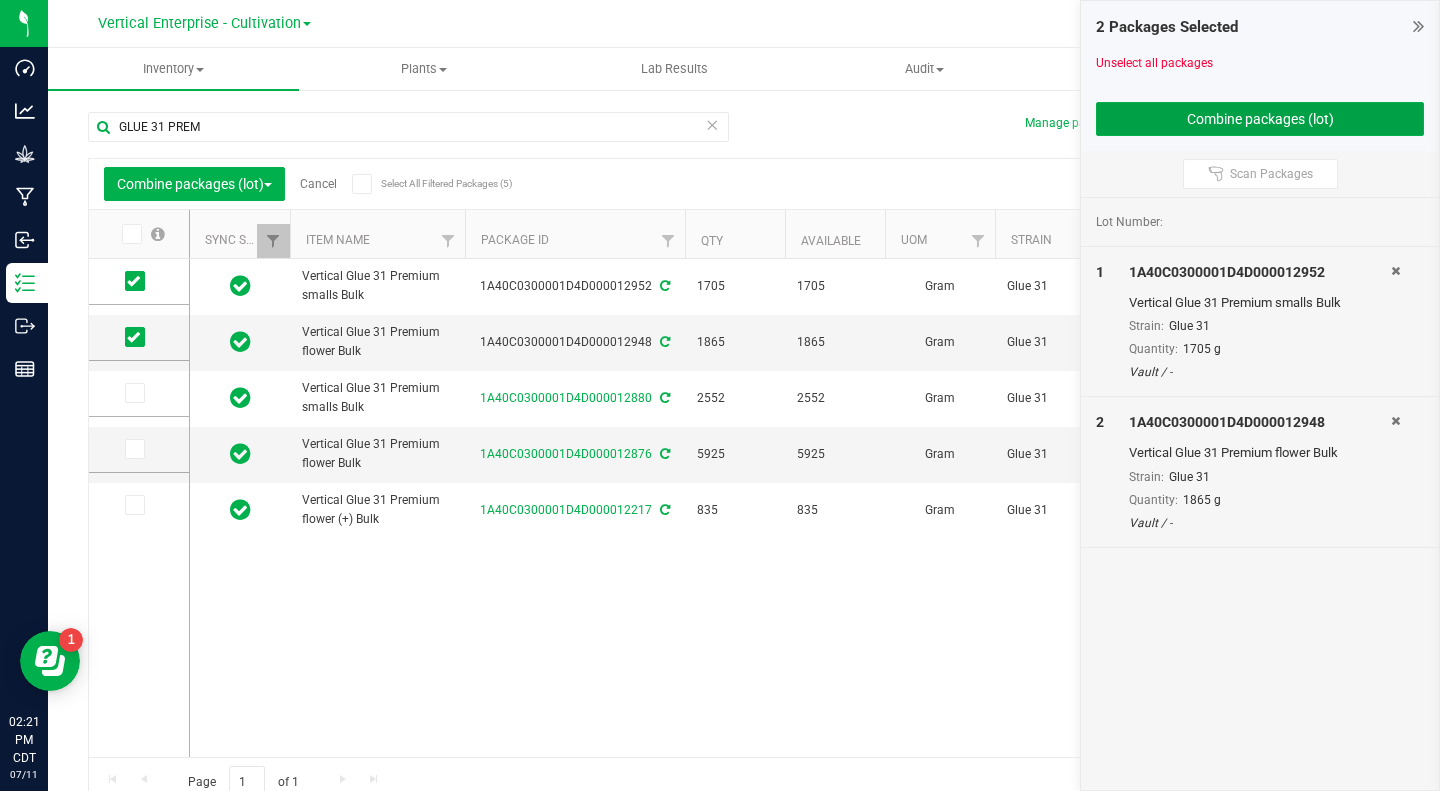 click on "Combine packages (lot)" at bounding box center [1260, 119] 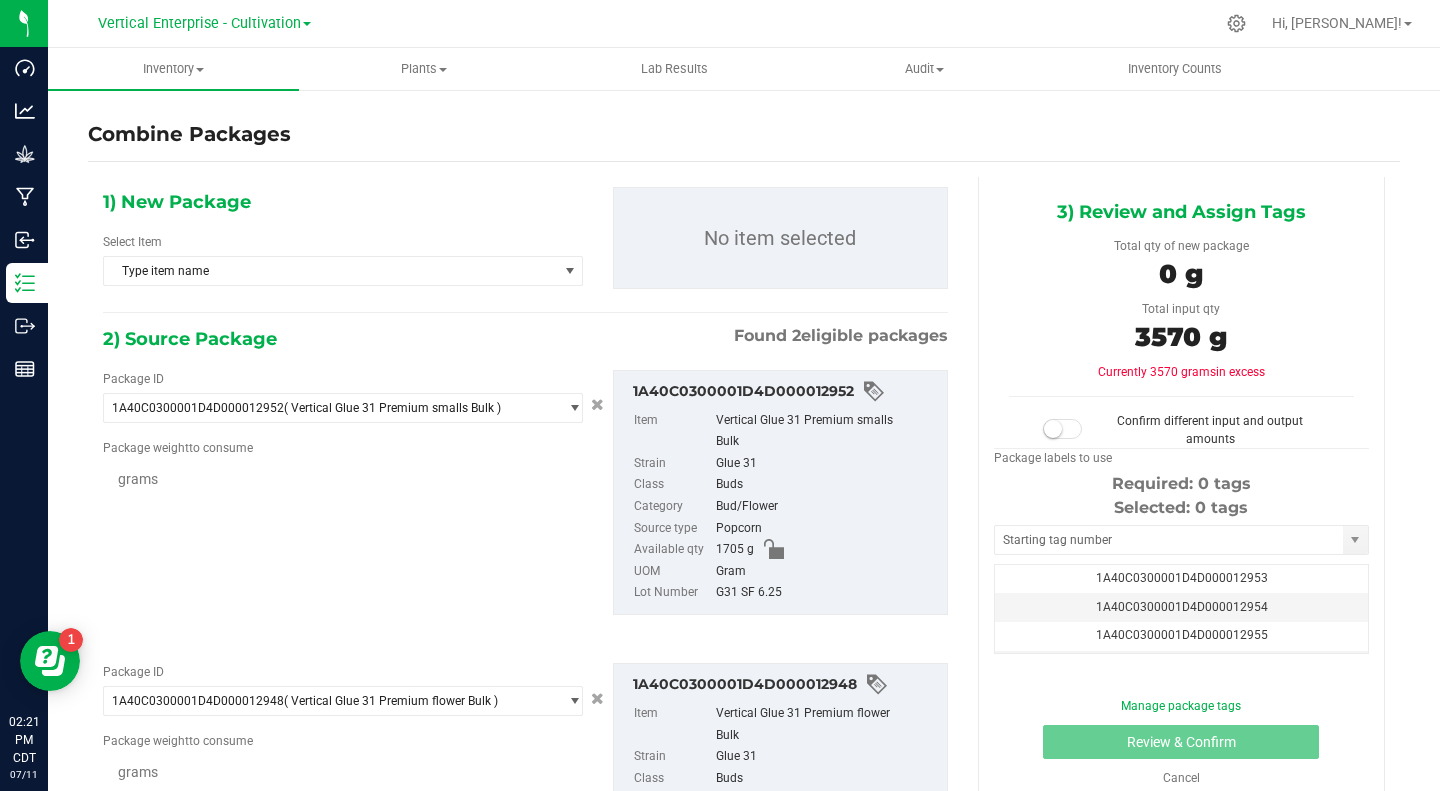 scroll, scrollTop: 0, scrollLeft: 0, axis: both 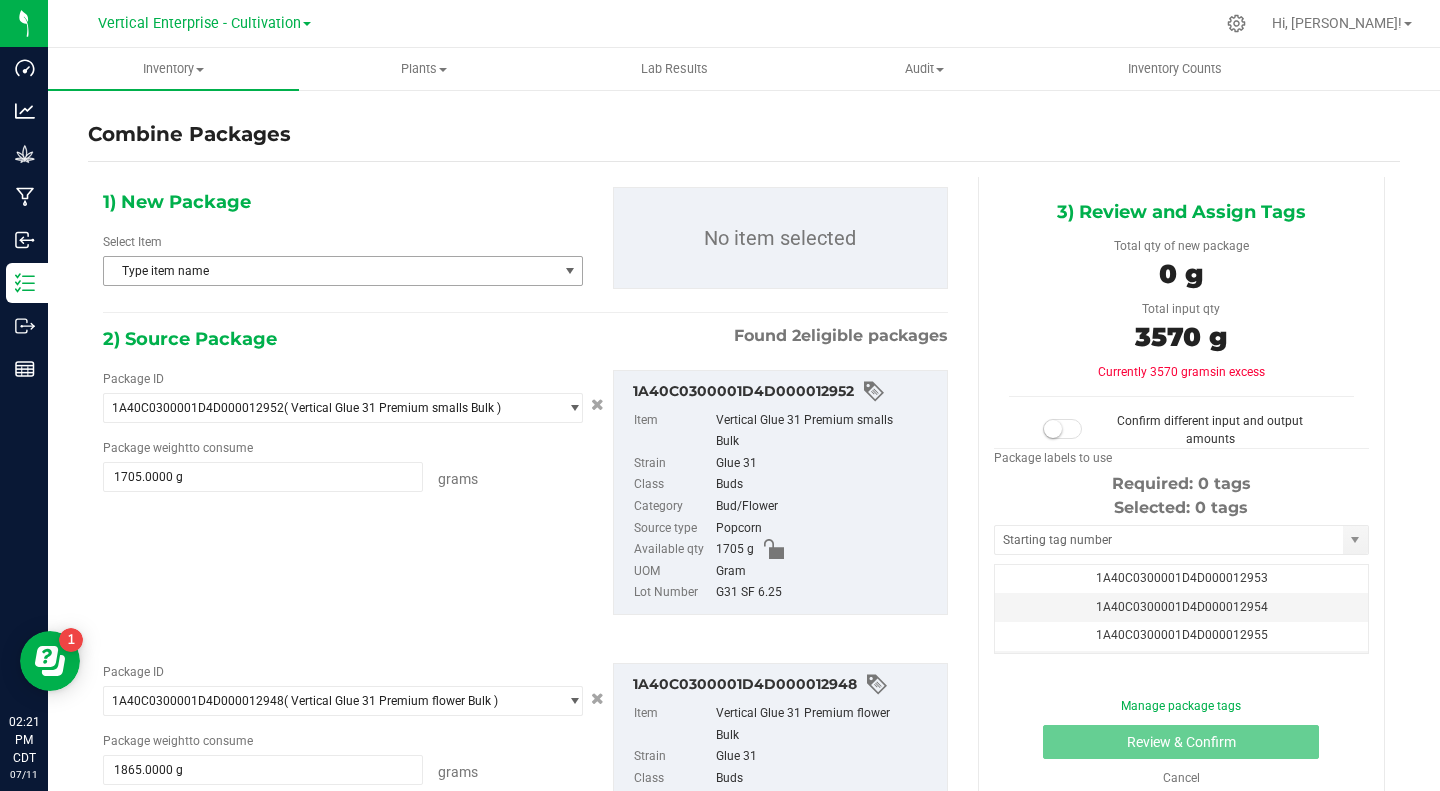 click on "Type item name" at bounding box center (330, 271) 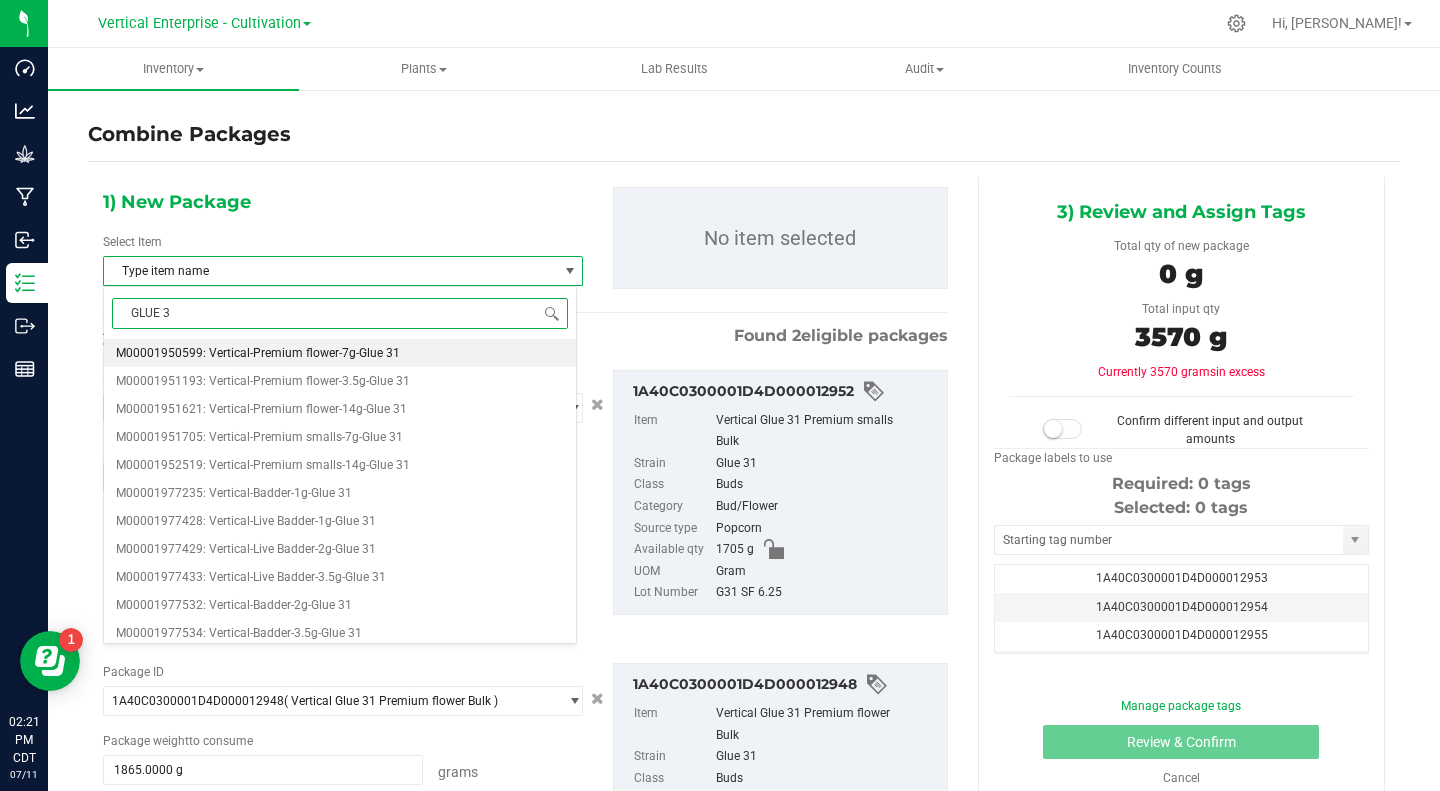type on "GLUE 31" 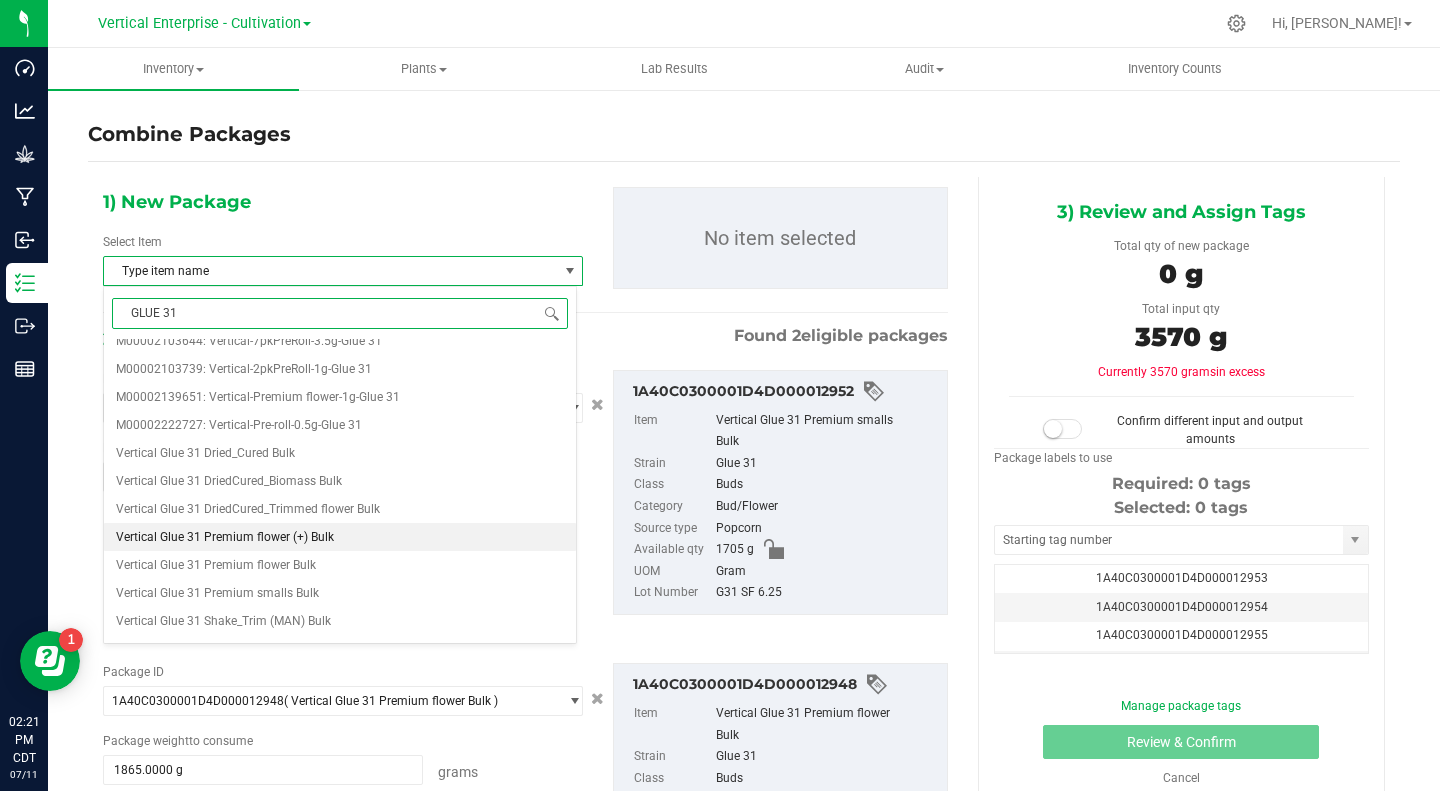 click on "Vertical Glue 31 Premium flower (+) Bulk" at bounding box center (340, 537) 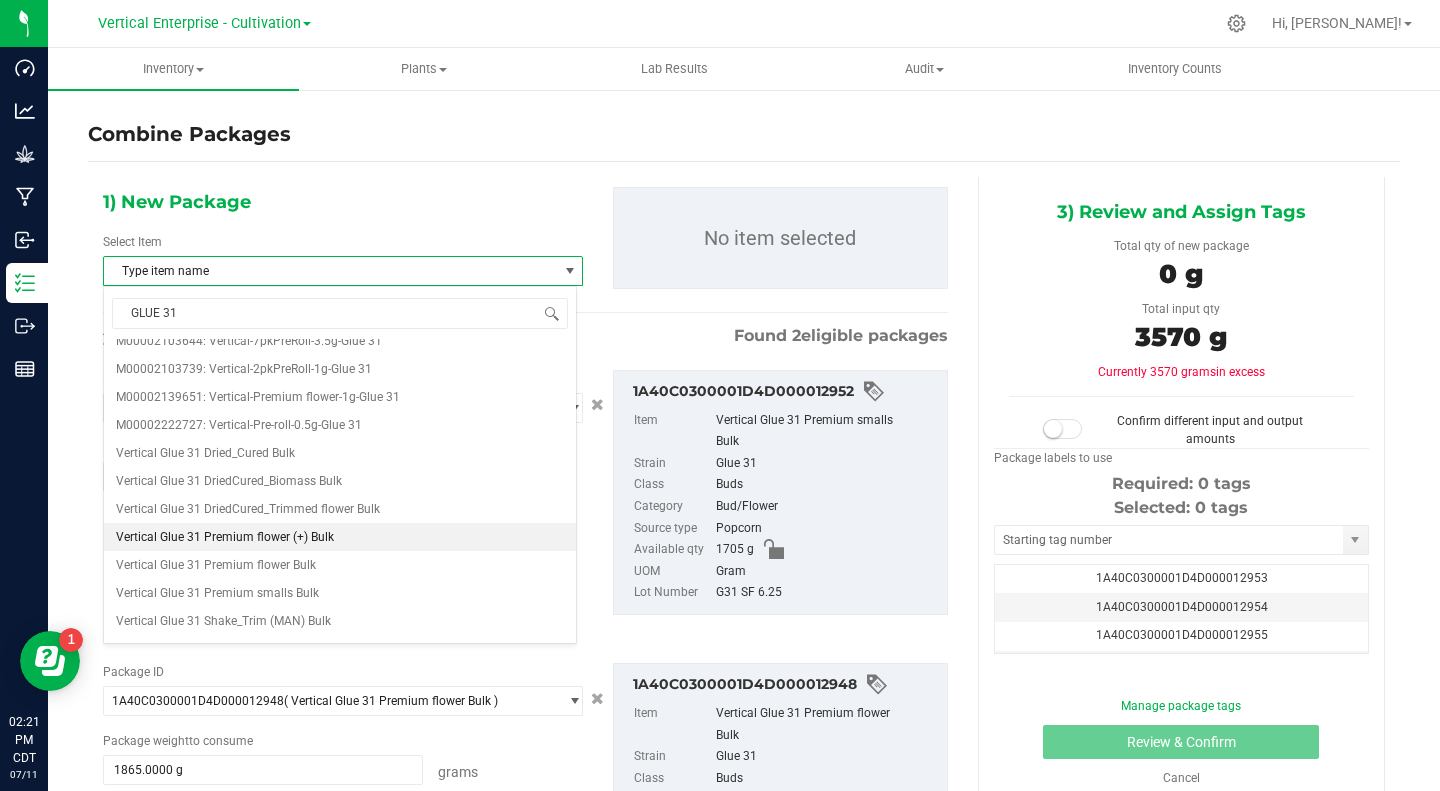 type 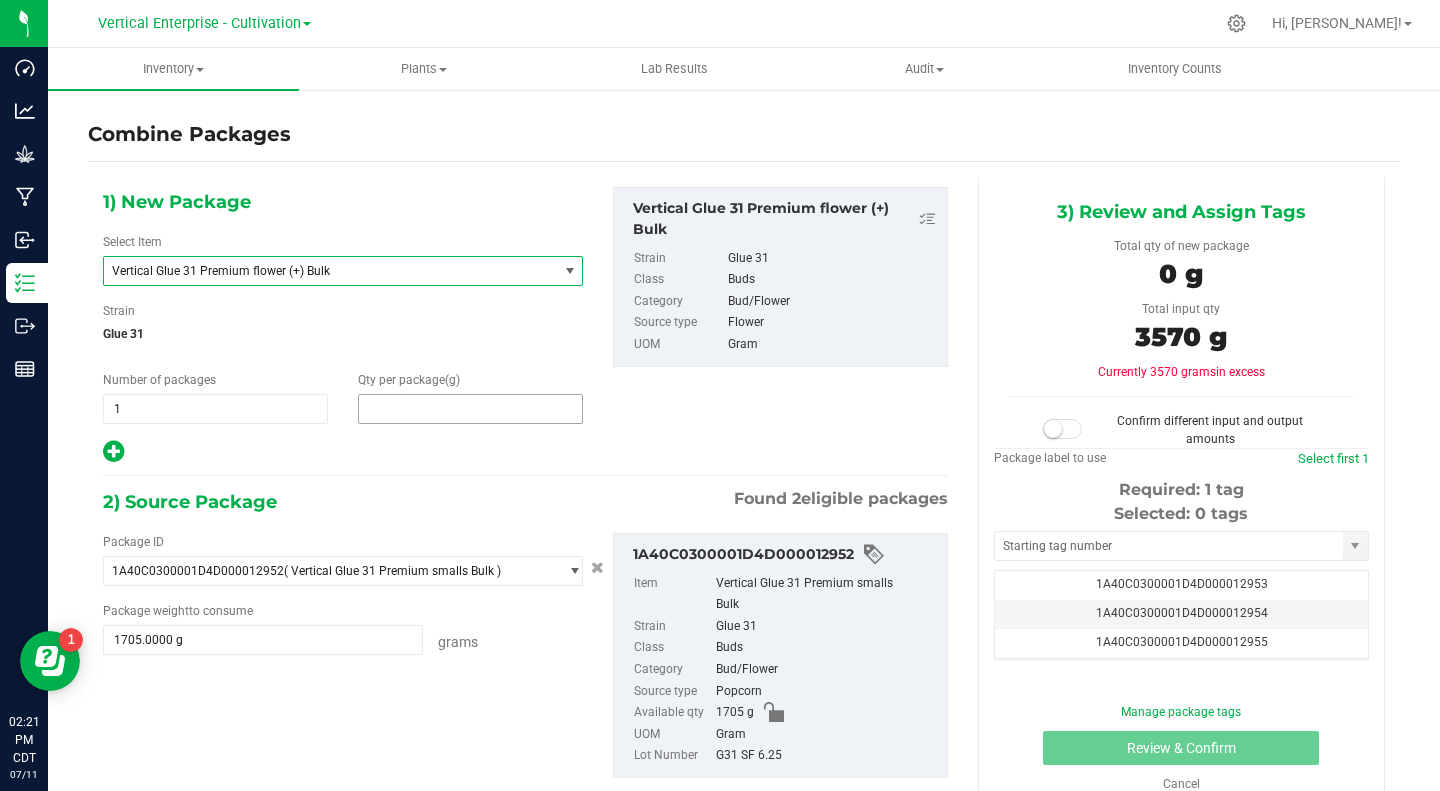 click at bounding box center [470, 409] 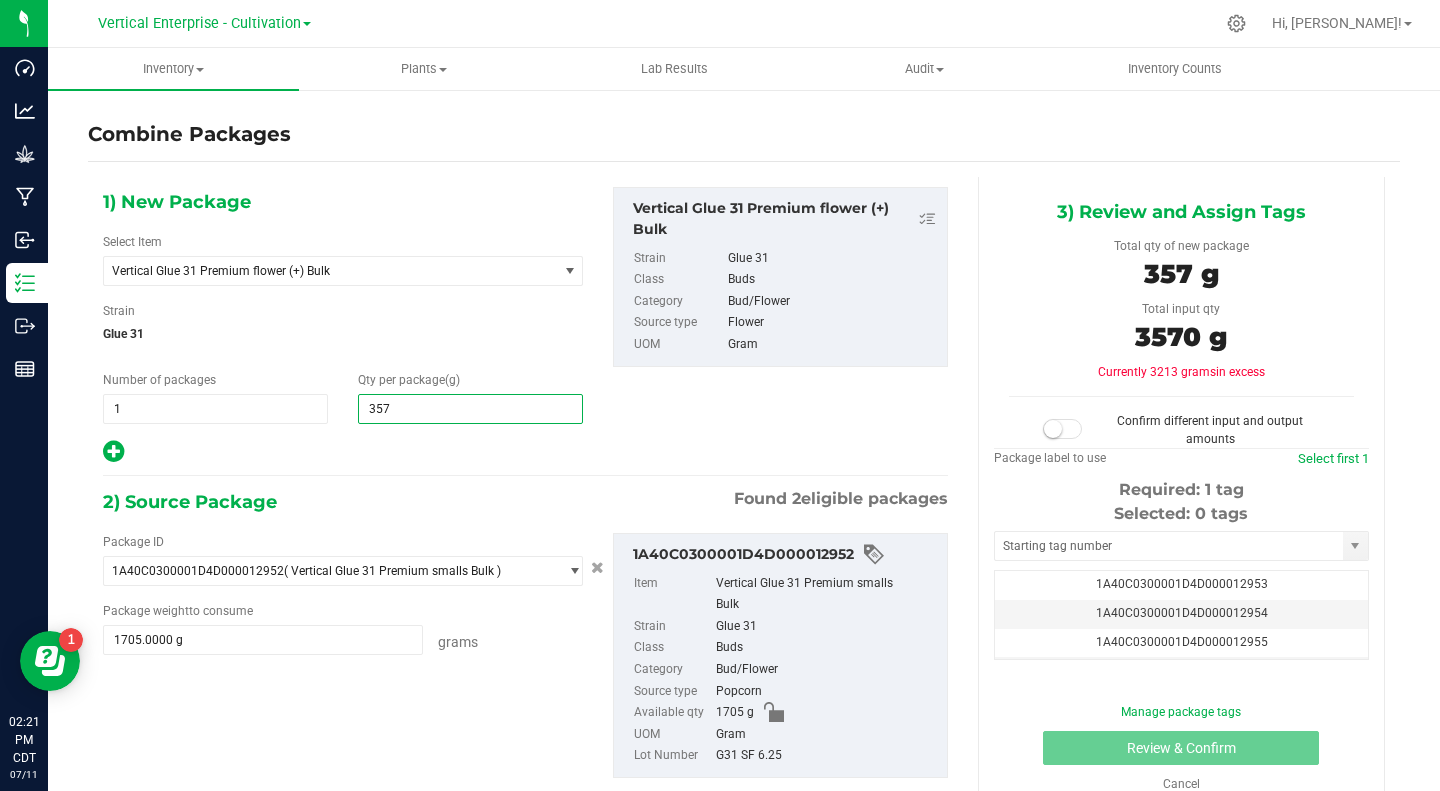 type on "3570" 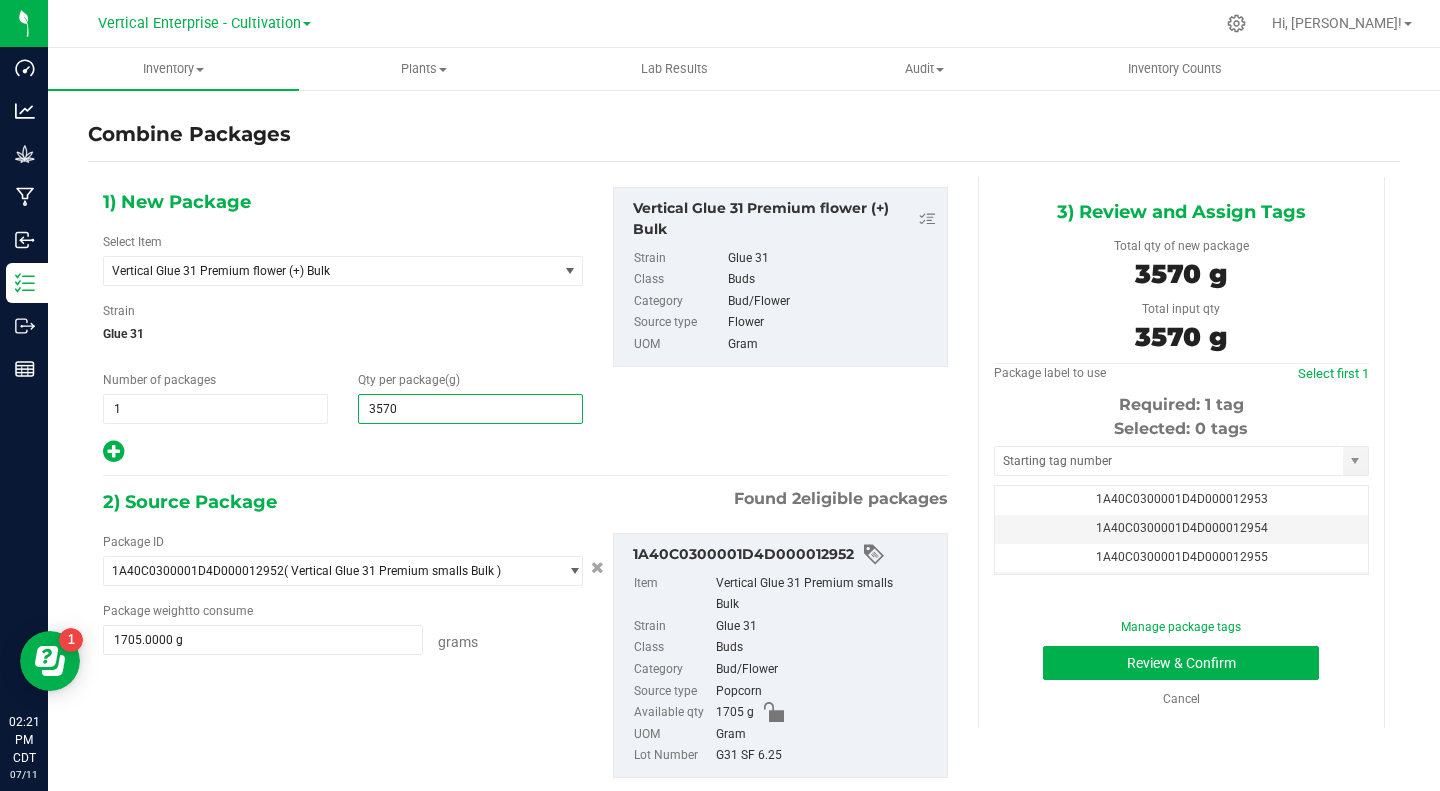 type on "3,570" 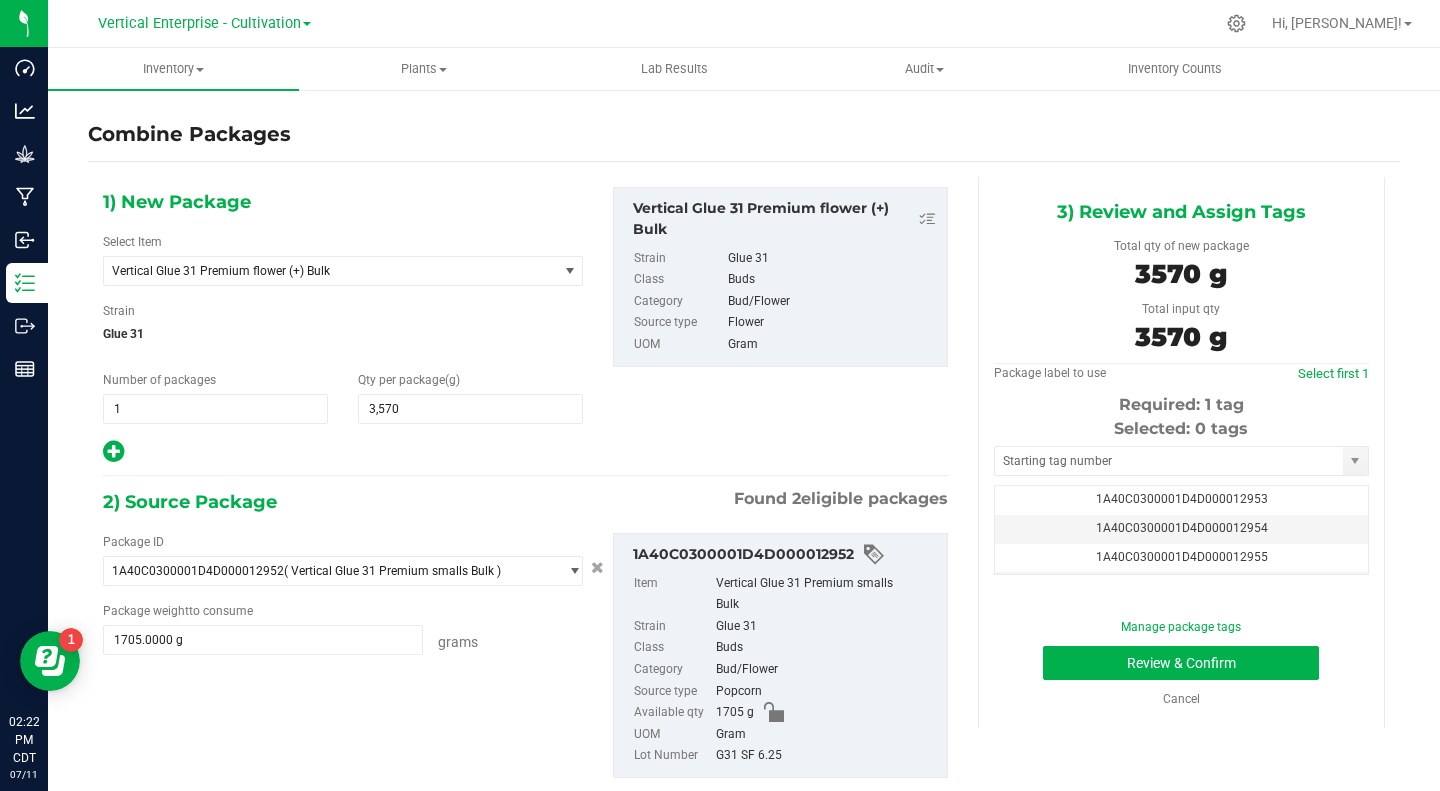 click on "1A40C0300001D4D000012953" at bounding box center (1181, 500) 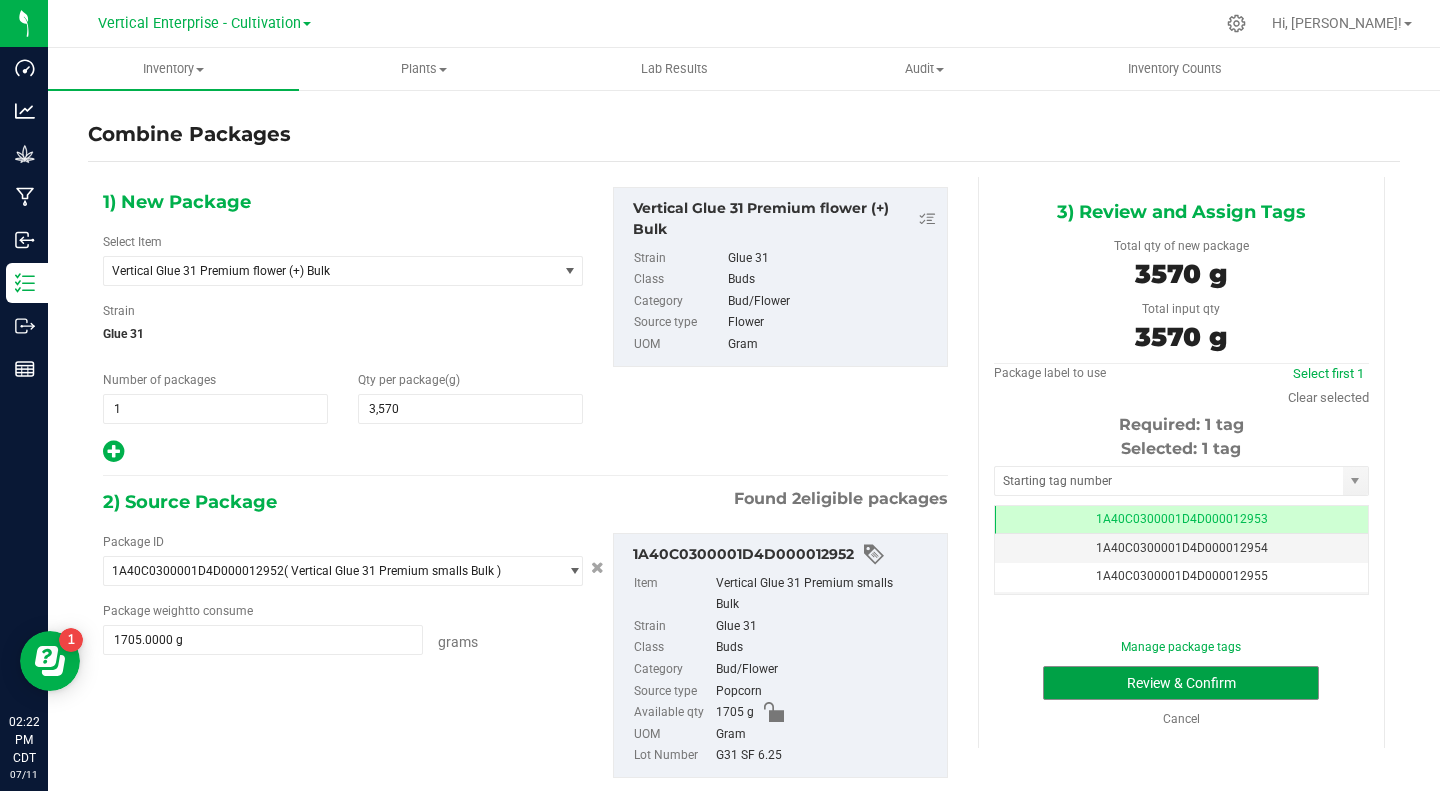 click on "Review & Confirm" at bounding box center (1181, 683) 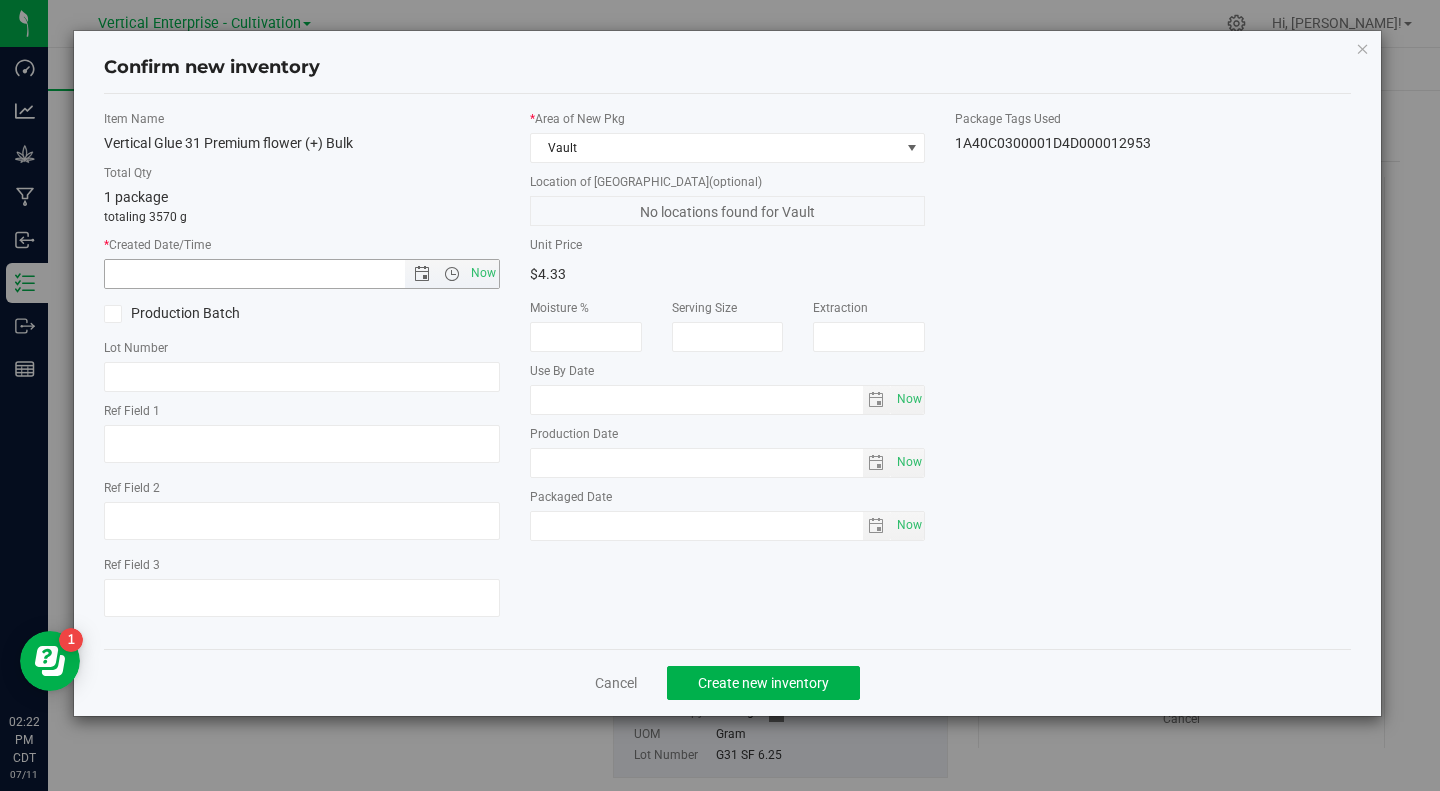 click on "Now" at bounding box center (483, 273) 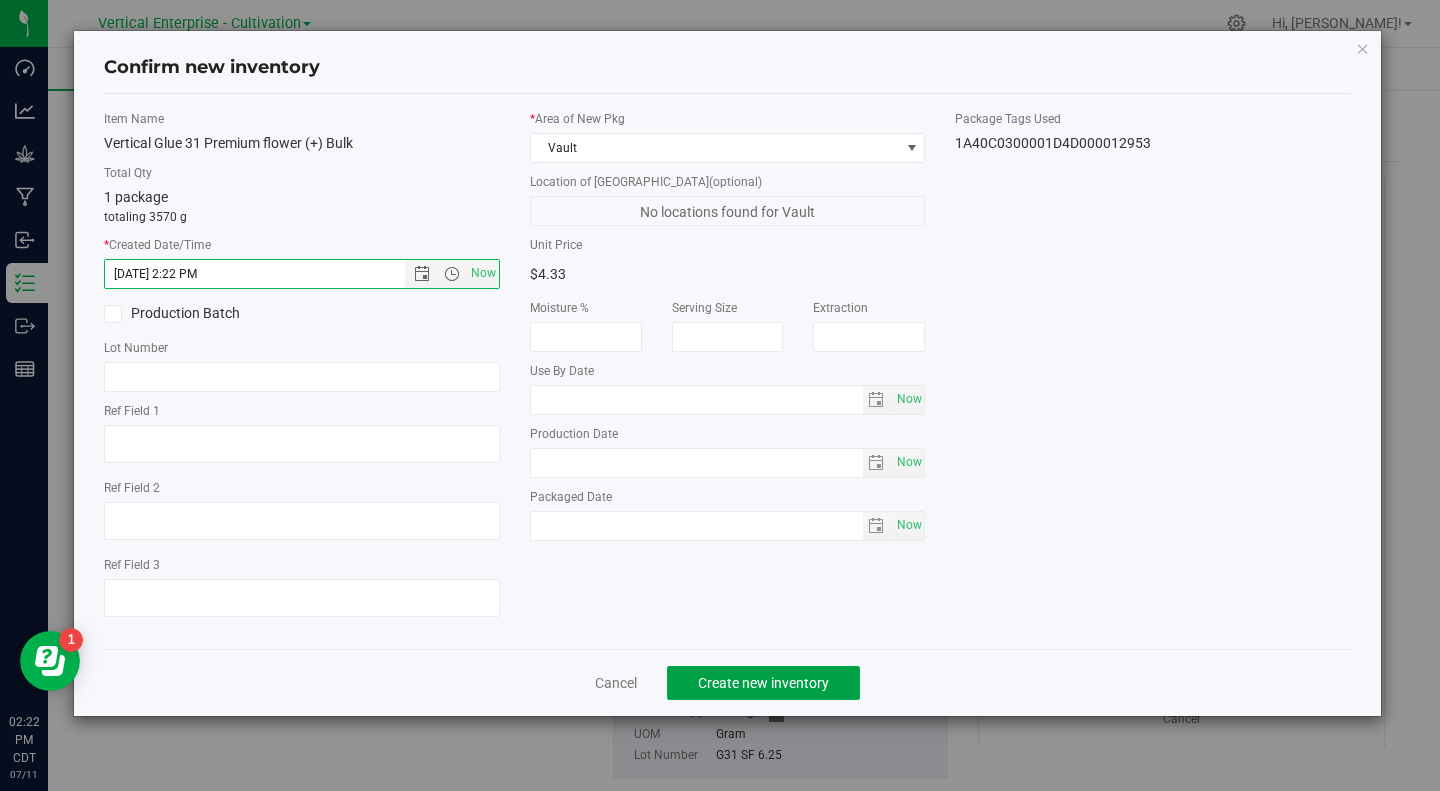 click on "Create new inventory" 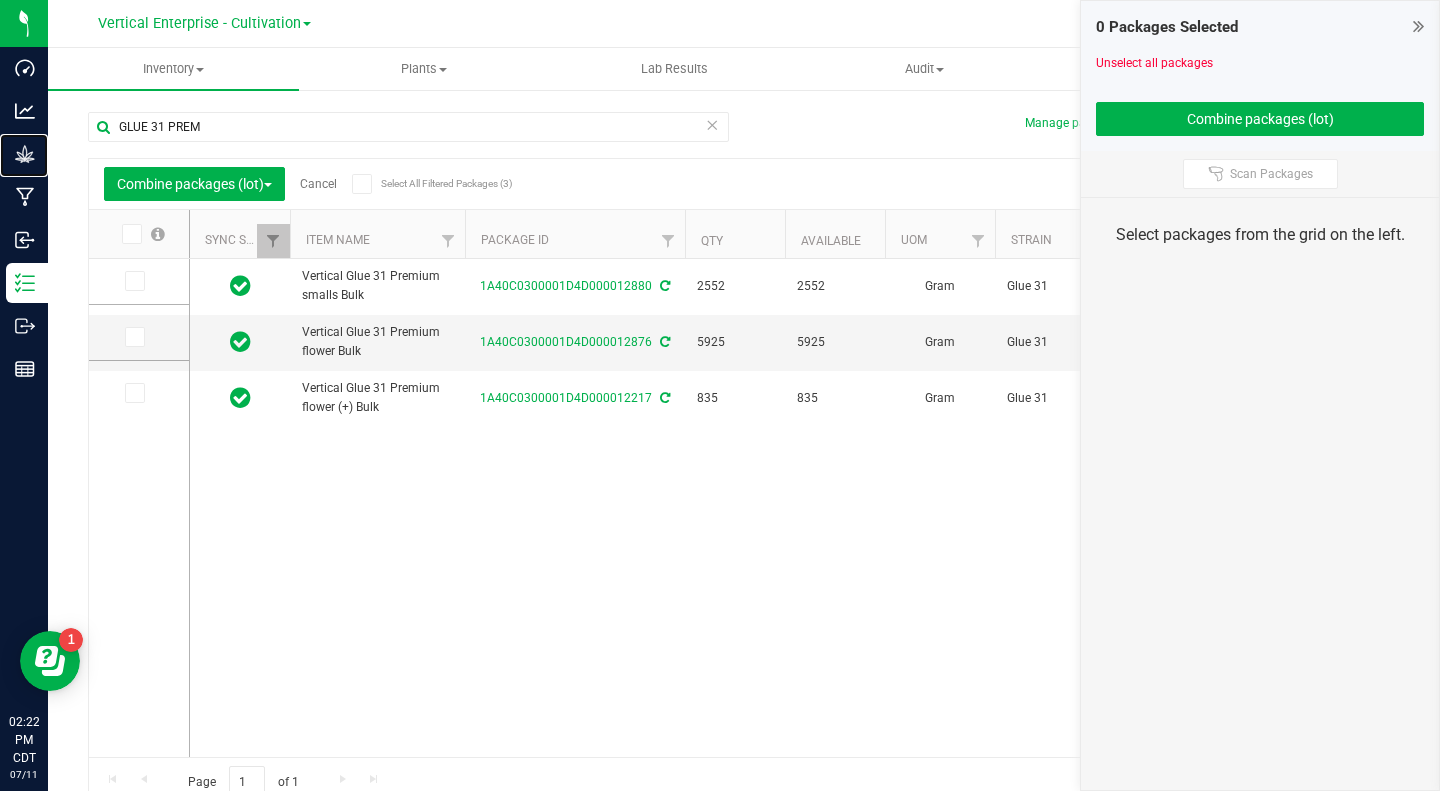 click on "Grow" at bounding box center (0, 0) 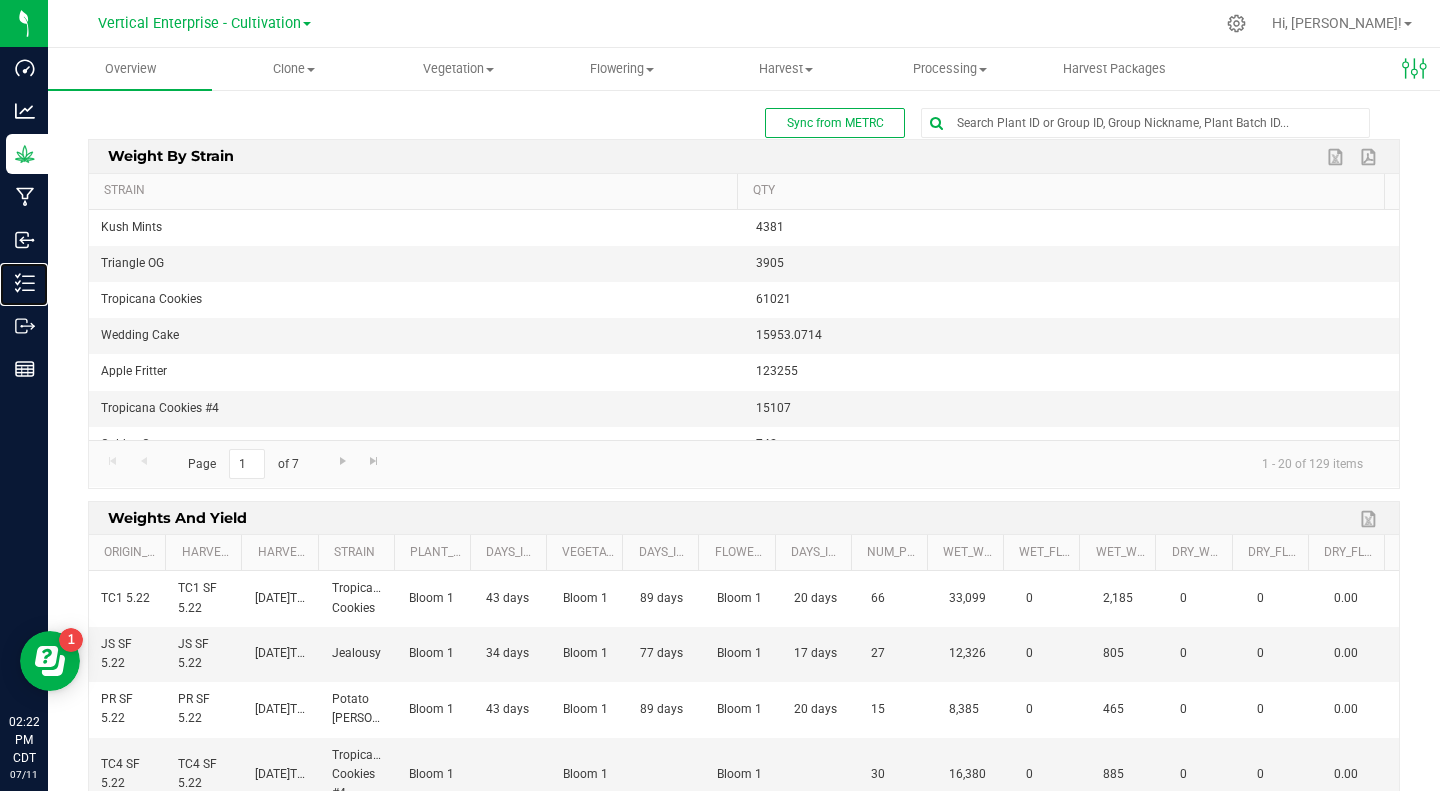 click on "Inventory" at bounding box center [0, 0] 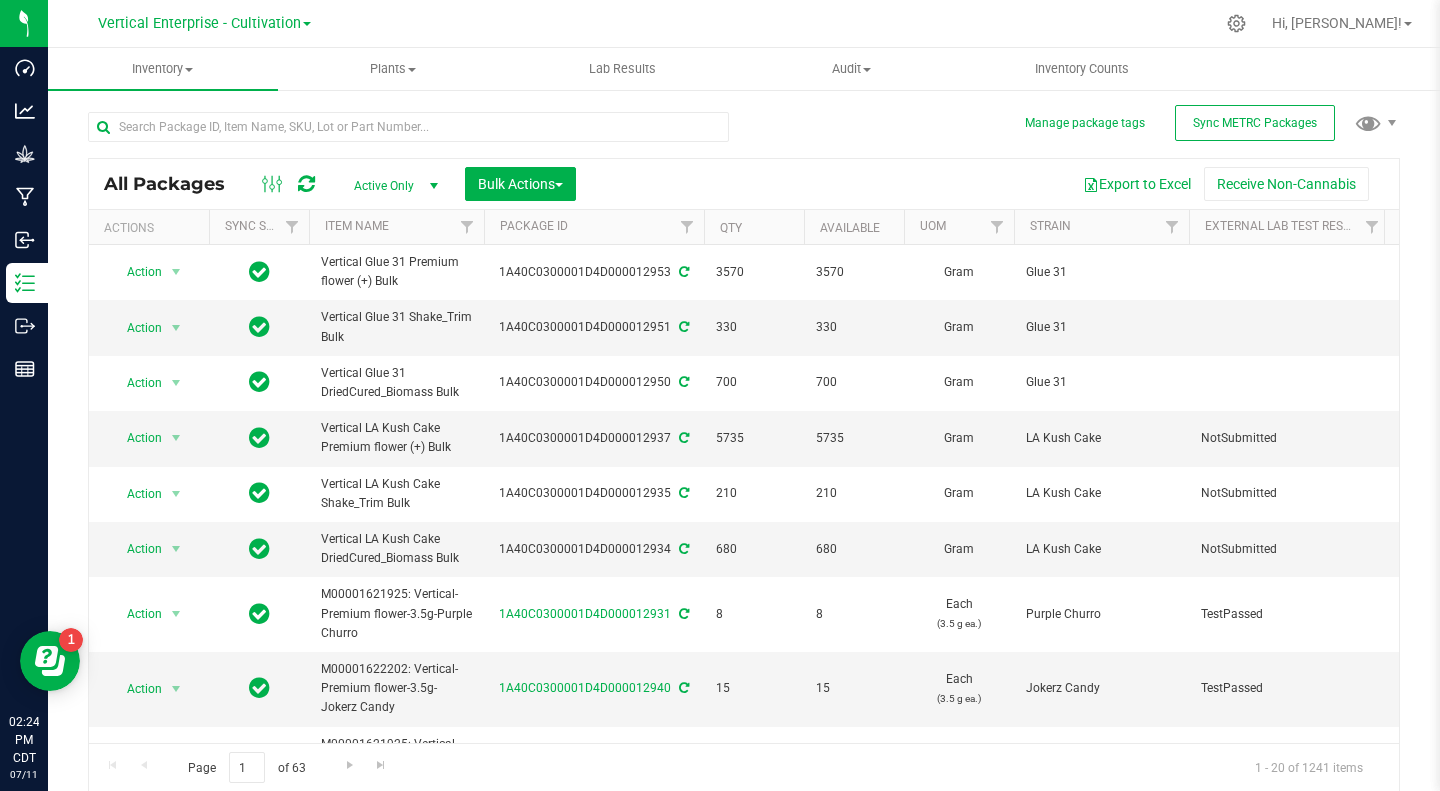 click on "1A40C0300001D4D000012953" at bounding box center (594, 272) 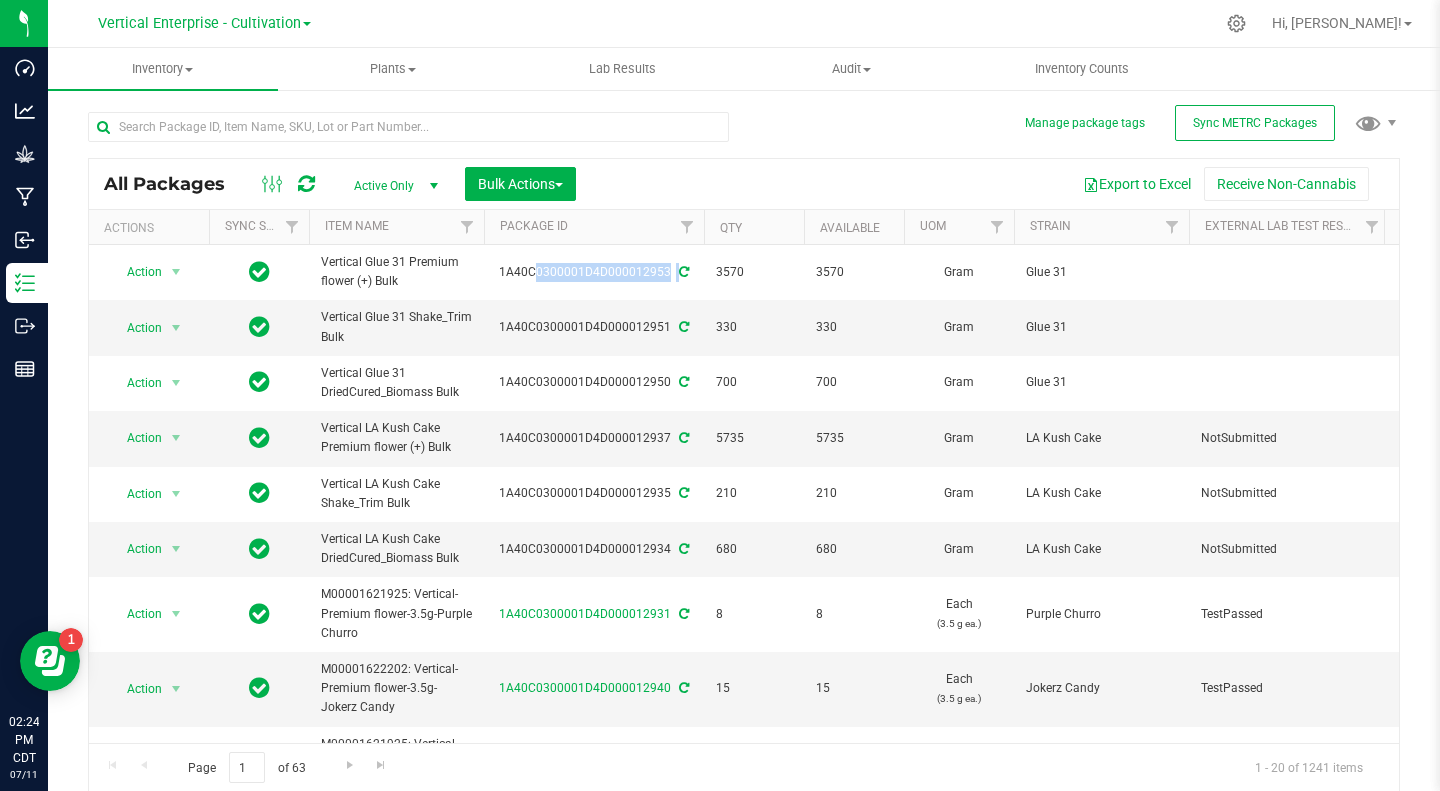 click on "1A40C0300001D4D000012953" at bounding box center (594, 272) 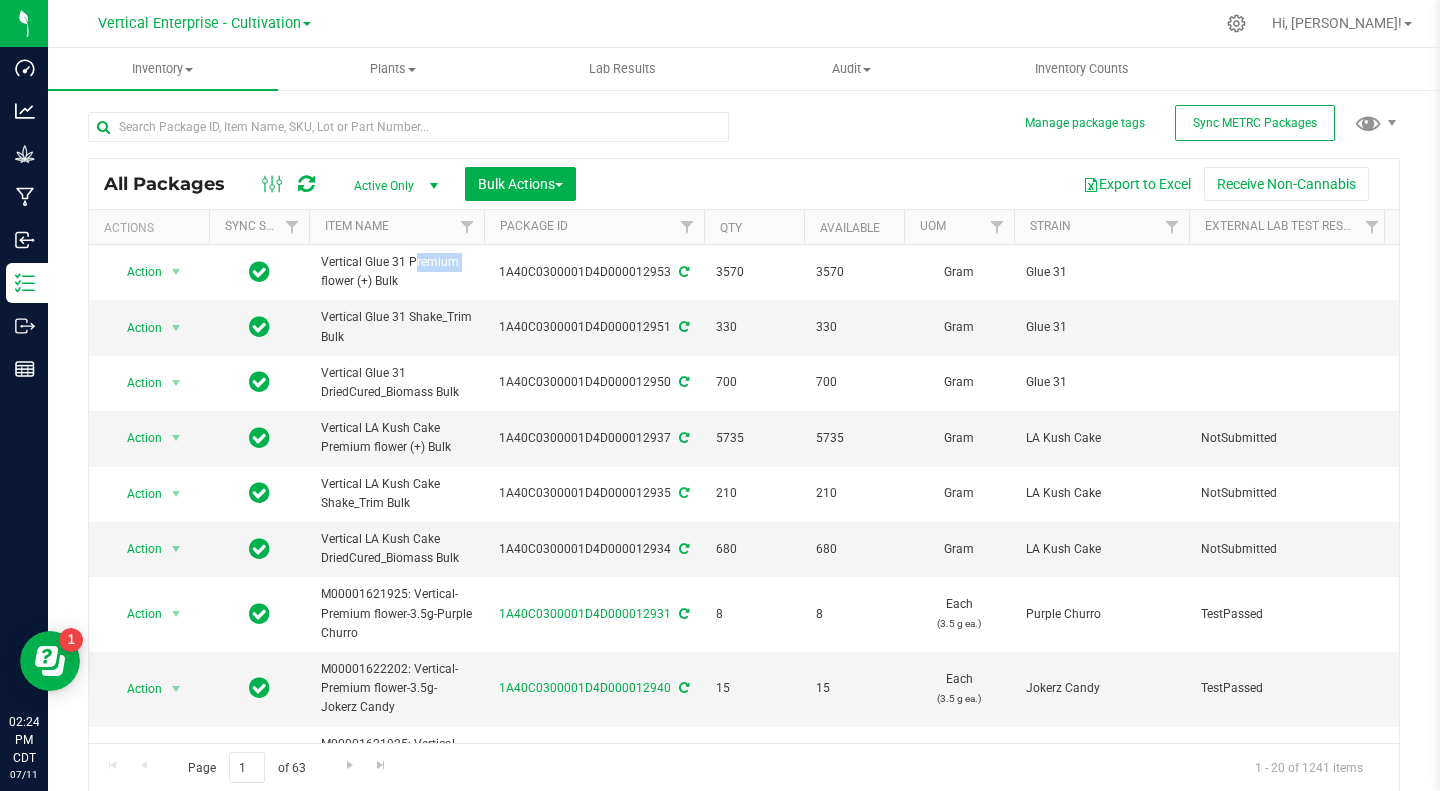 drag, startPoint x: 406, startPoint y: 260, endPoint x: 367, endPoint y: 258, distance: 39.051247 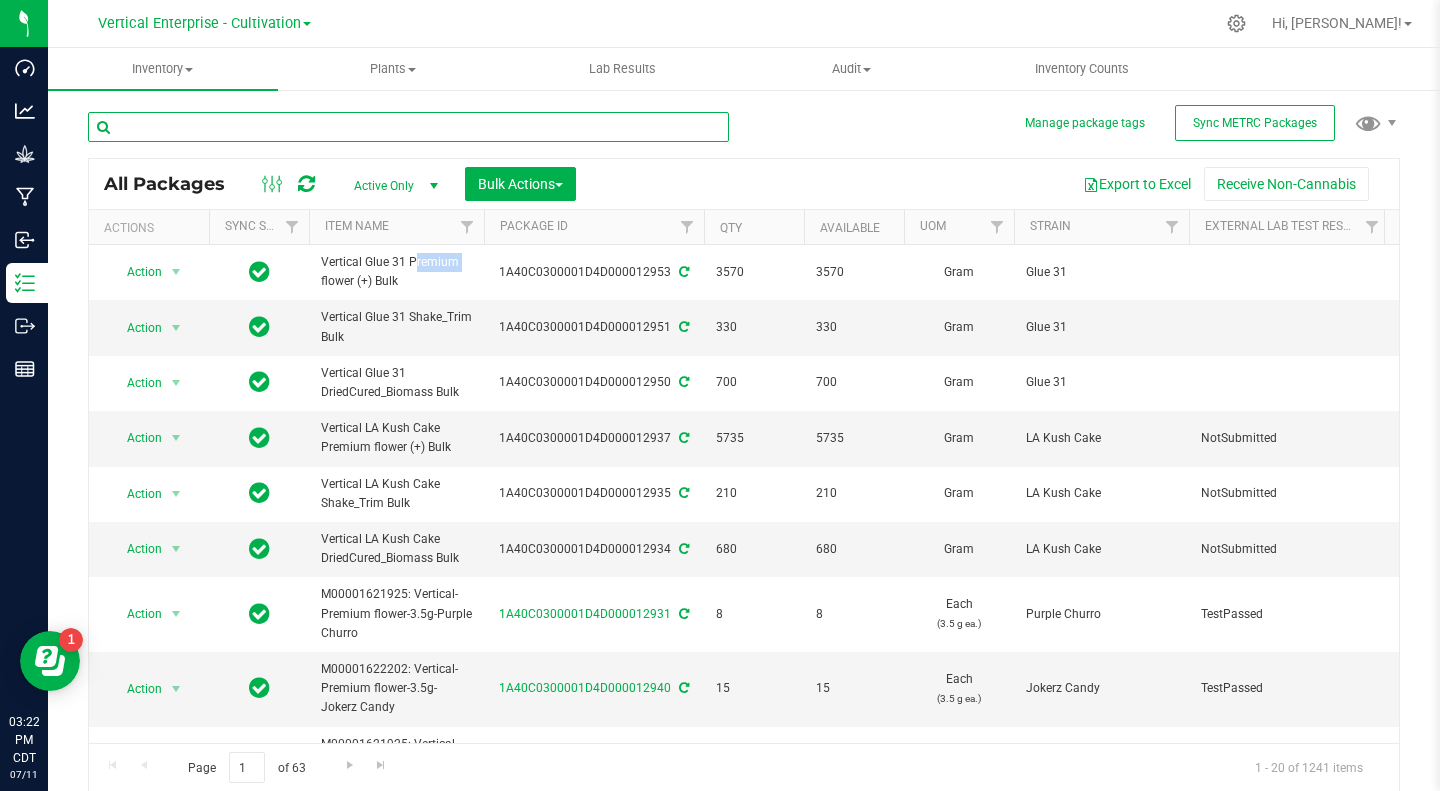 click at bounding box center [408, 127] 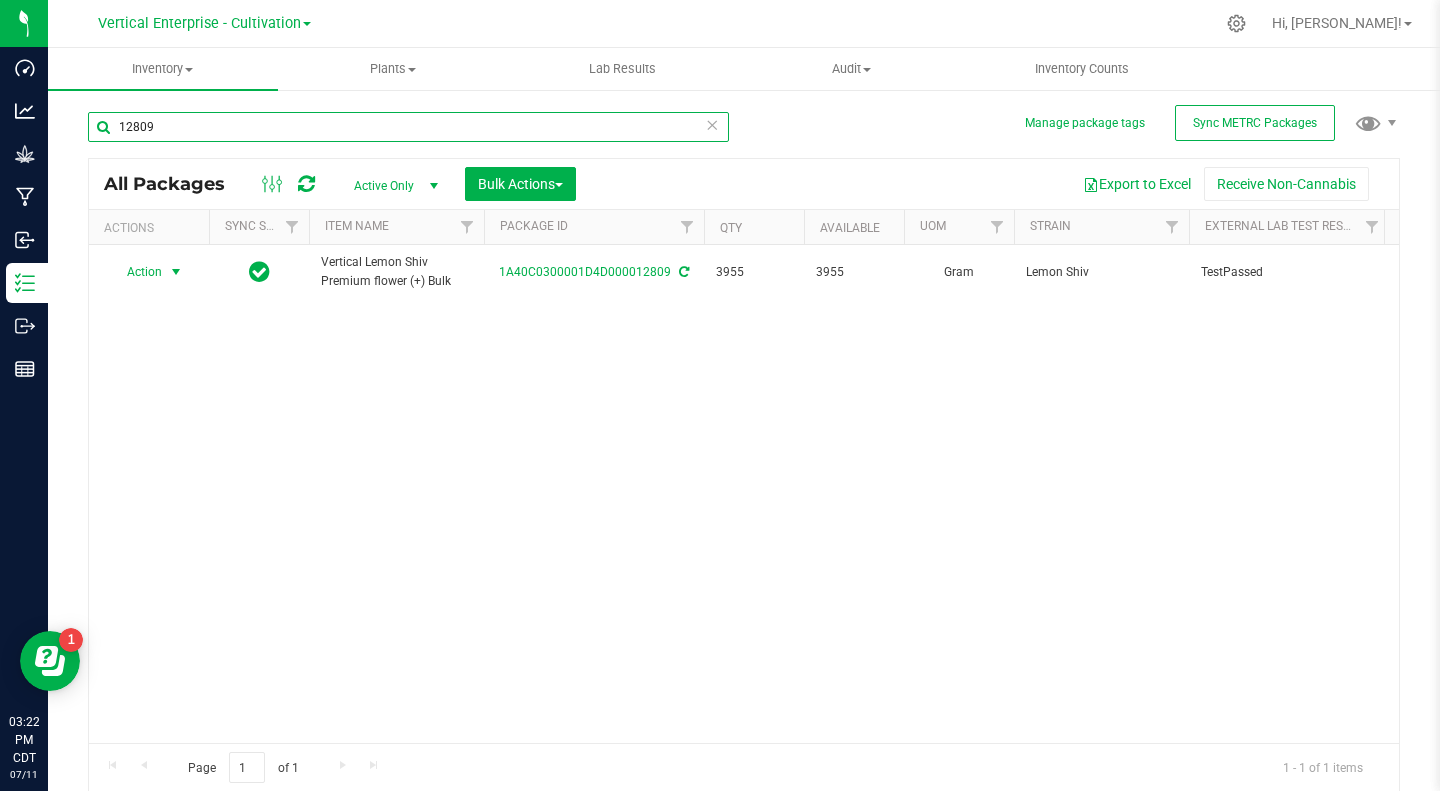 type on "12809" 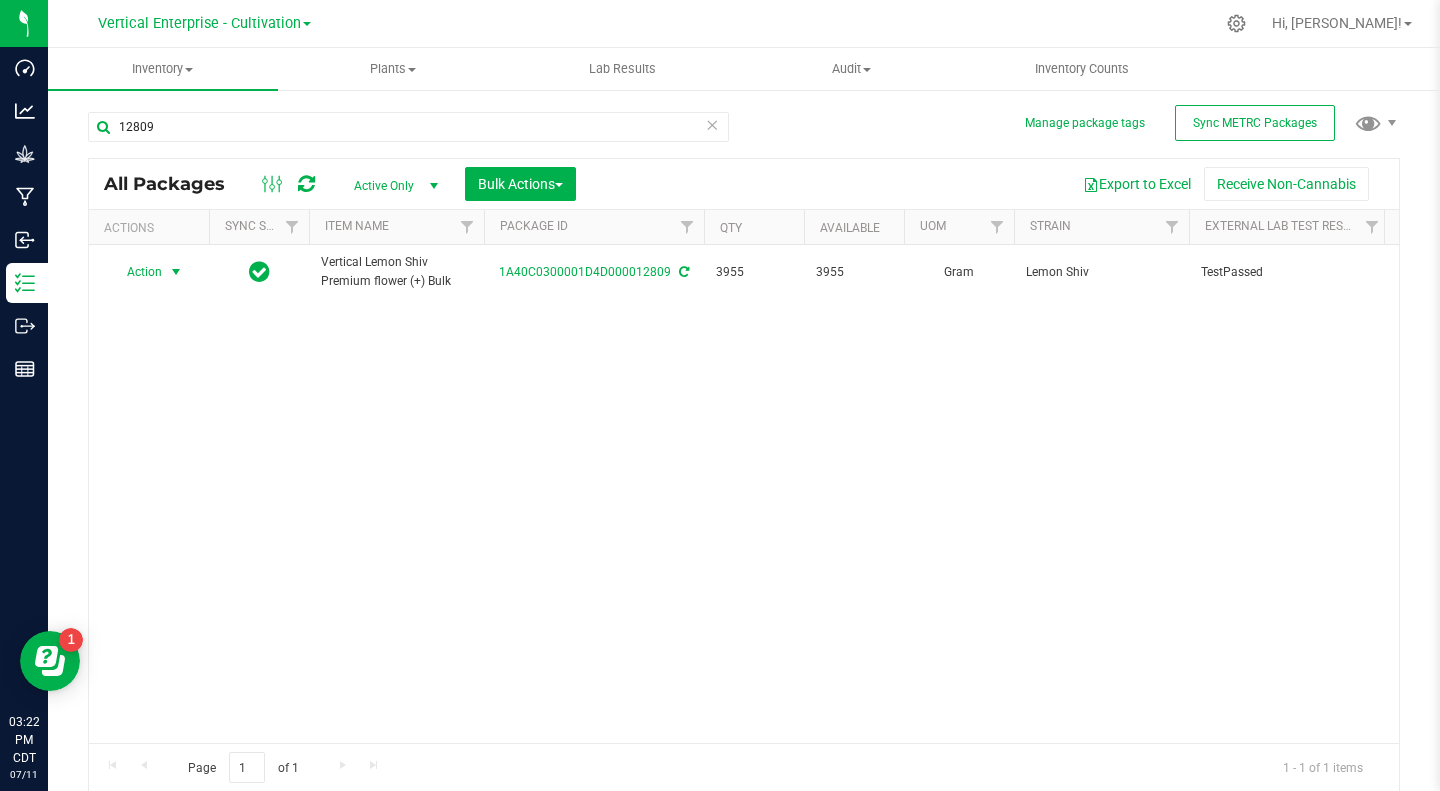 click on "Action" at bounding box center (136, 272) 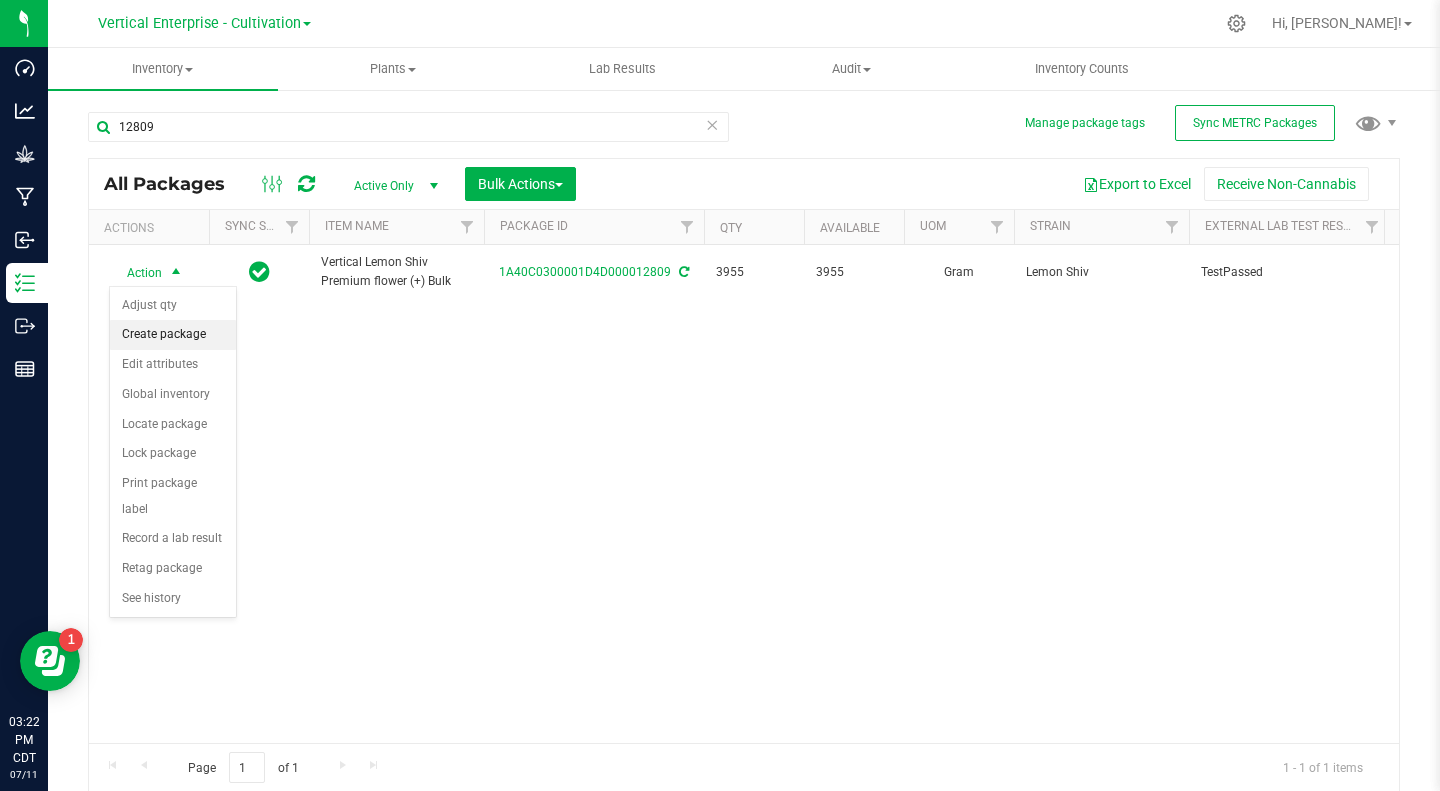 click on "Create package" at bounding box center [173, 335] 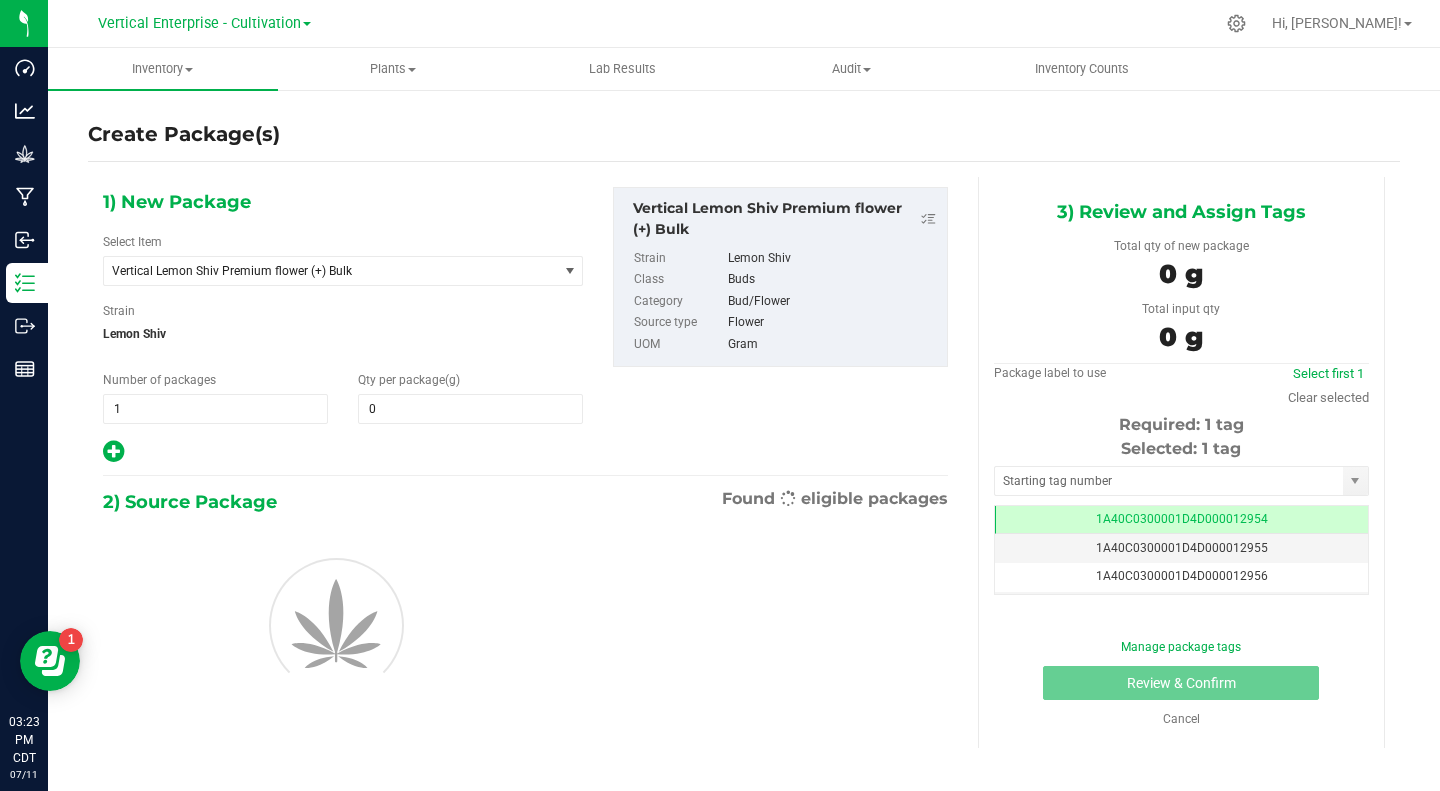 type on "0.0000" 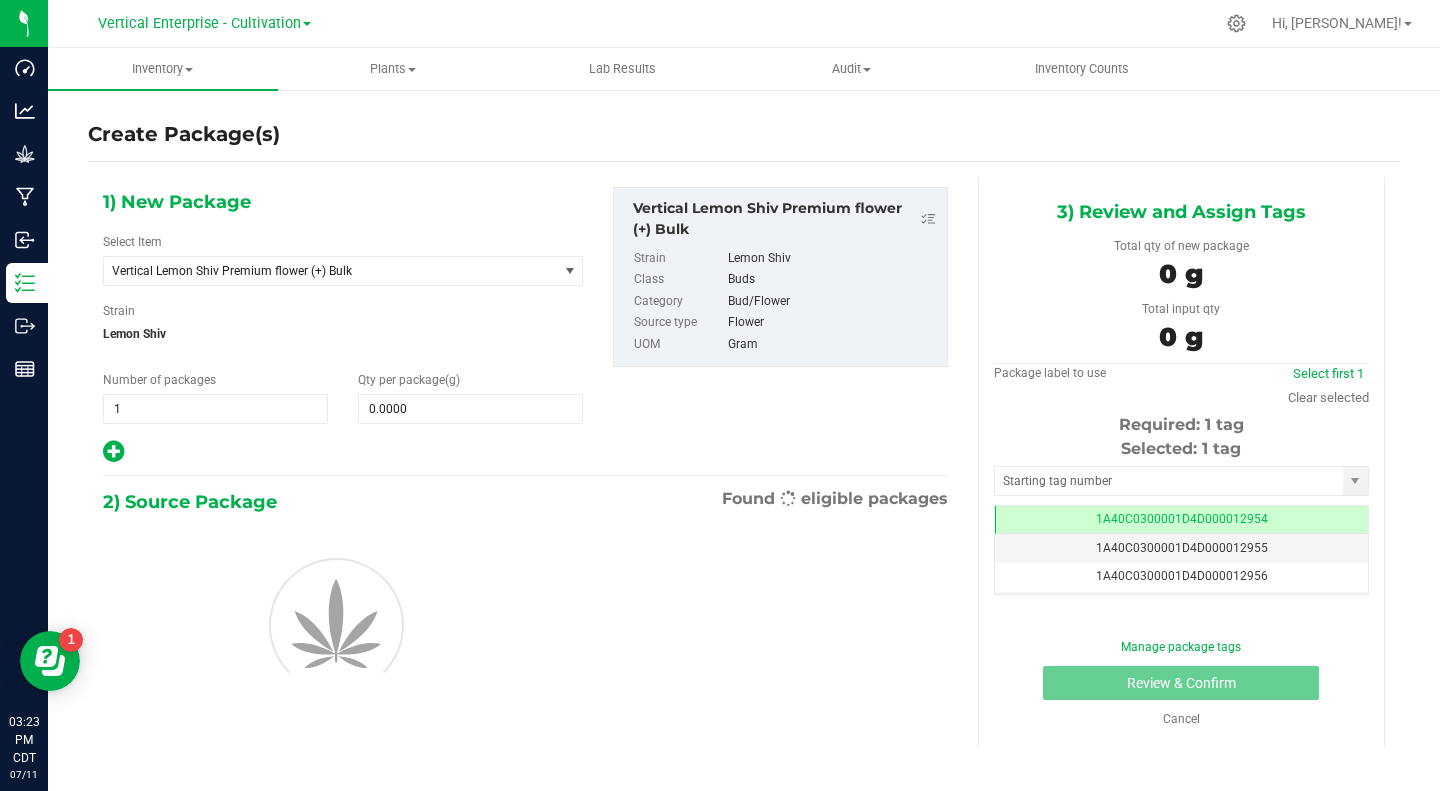 scroll, scrollTop: 0, scrollLeft: 0, axis: both 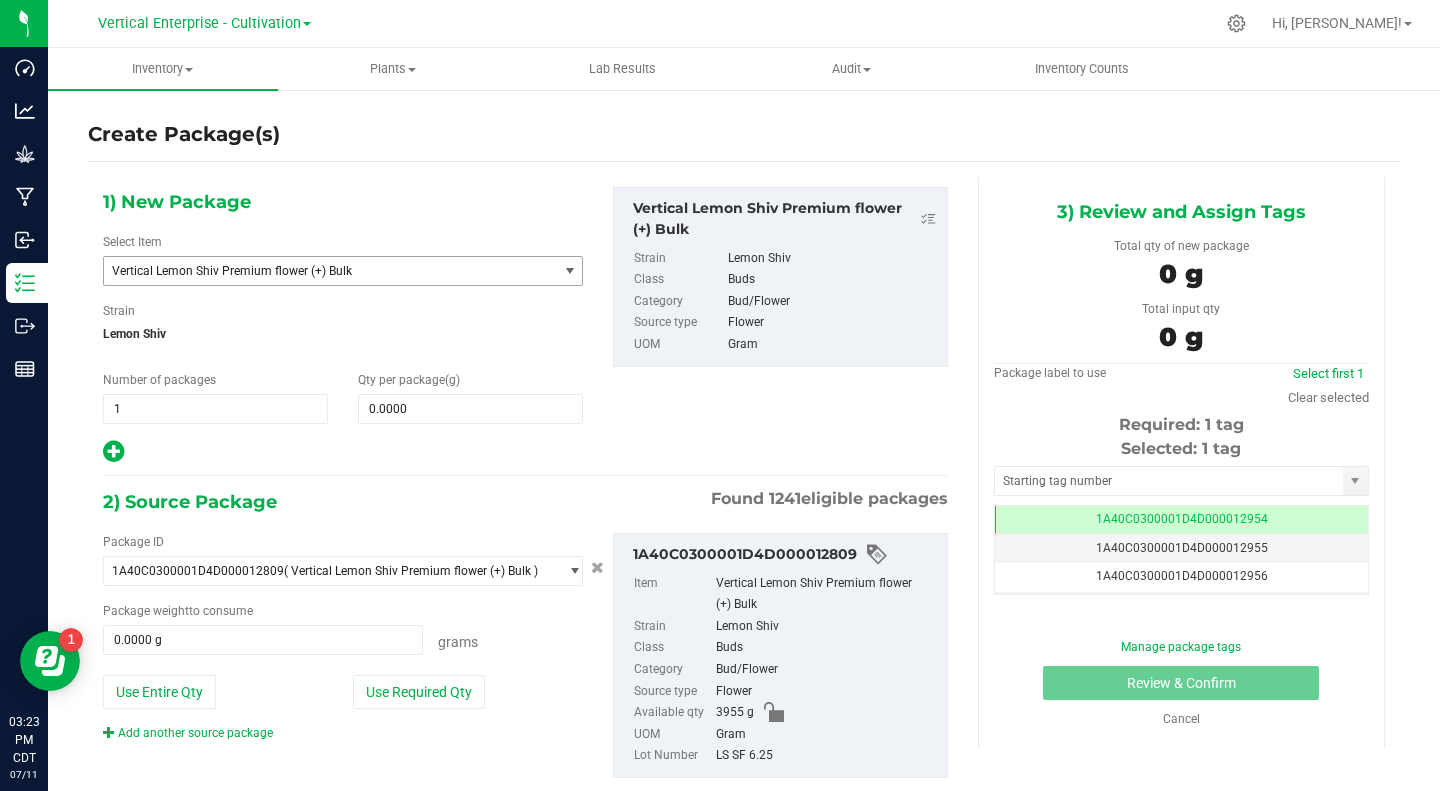 click on "Vertical Lemon Shiv Premium flower (+) Bulk" at bounding box center (322, 271) 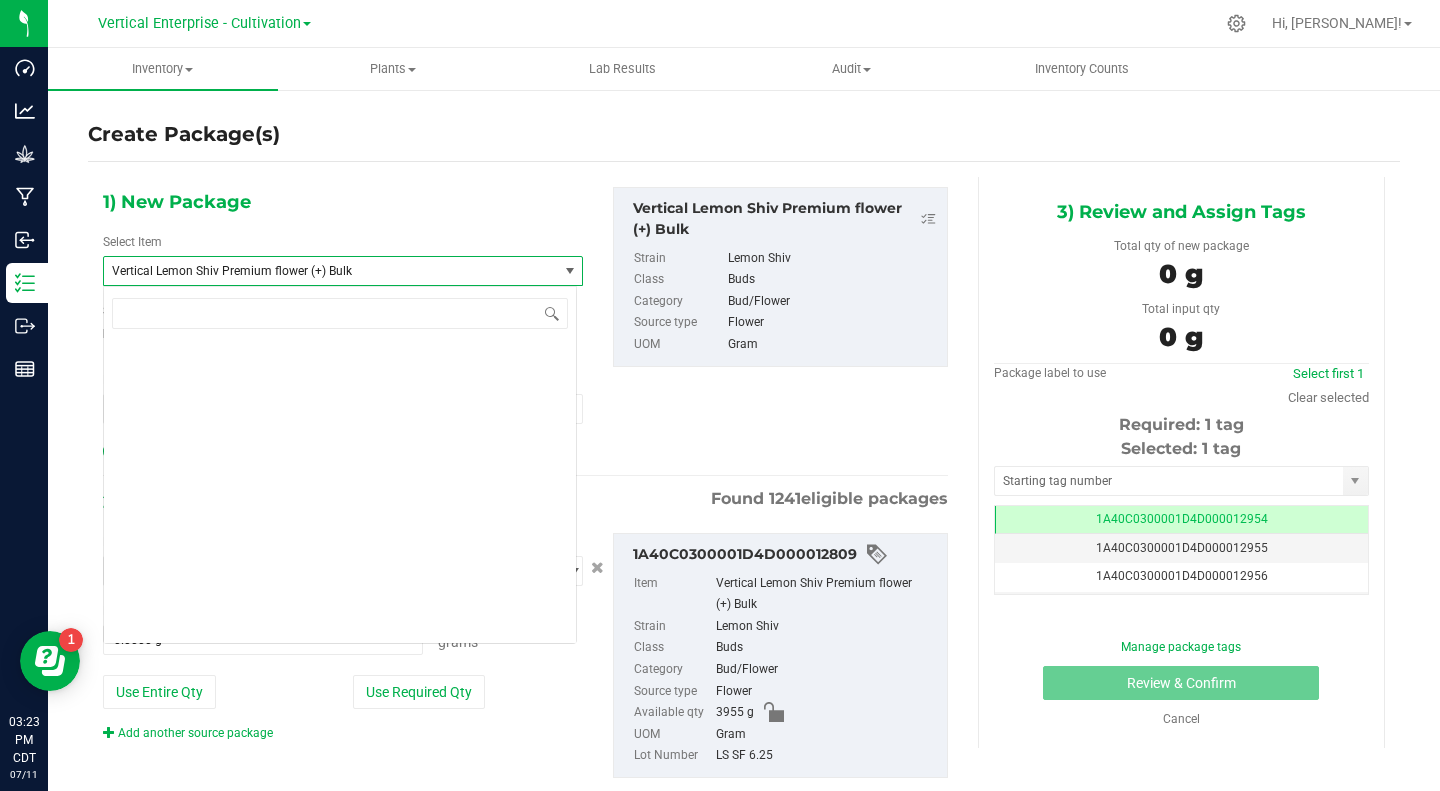 scroll, scrollTop: 270732, scrollLeft: 0, axis: vertical 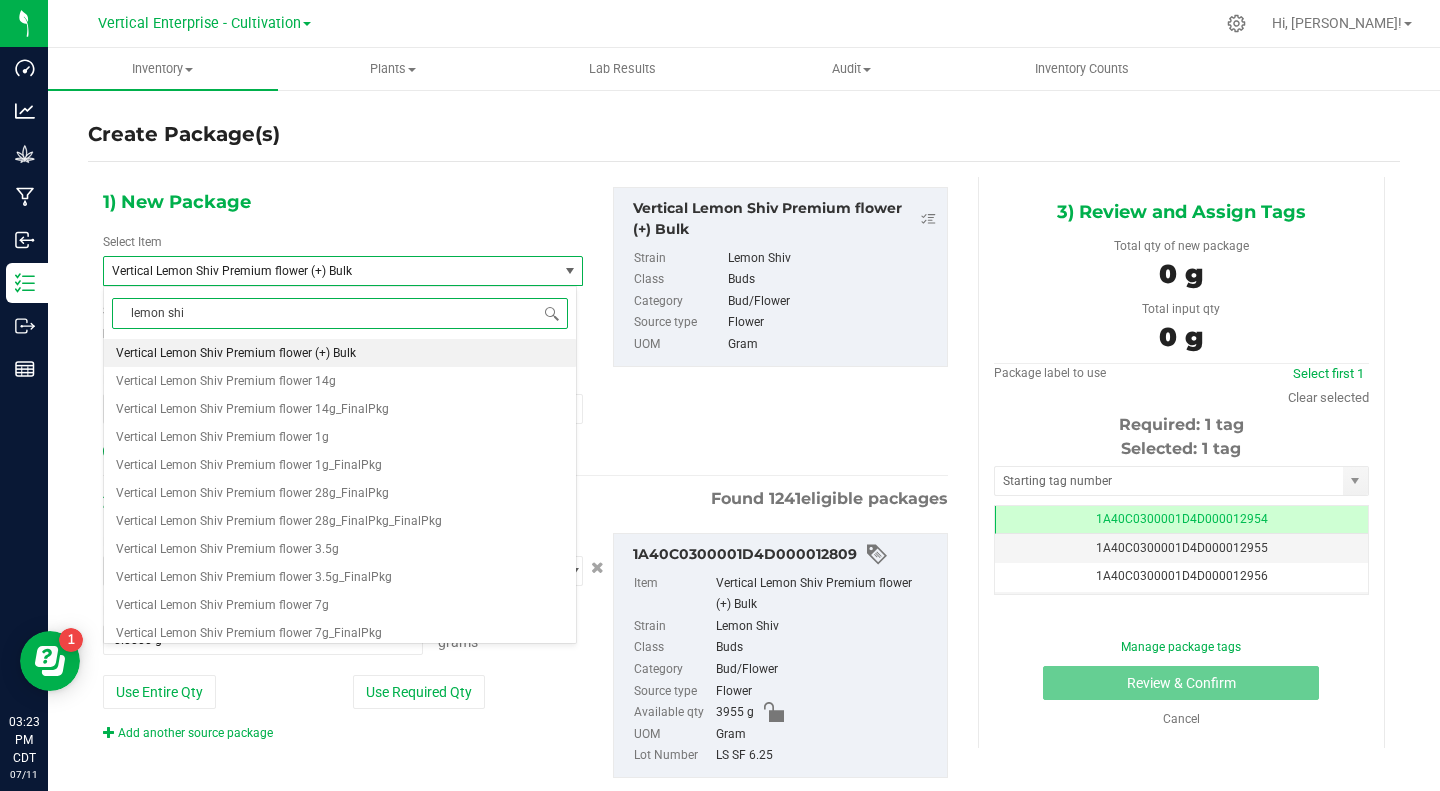 type on "lemon shiv" 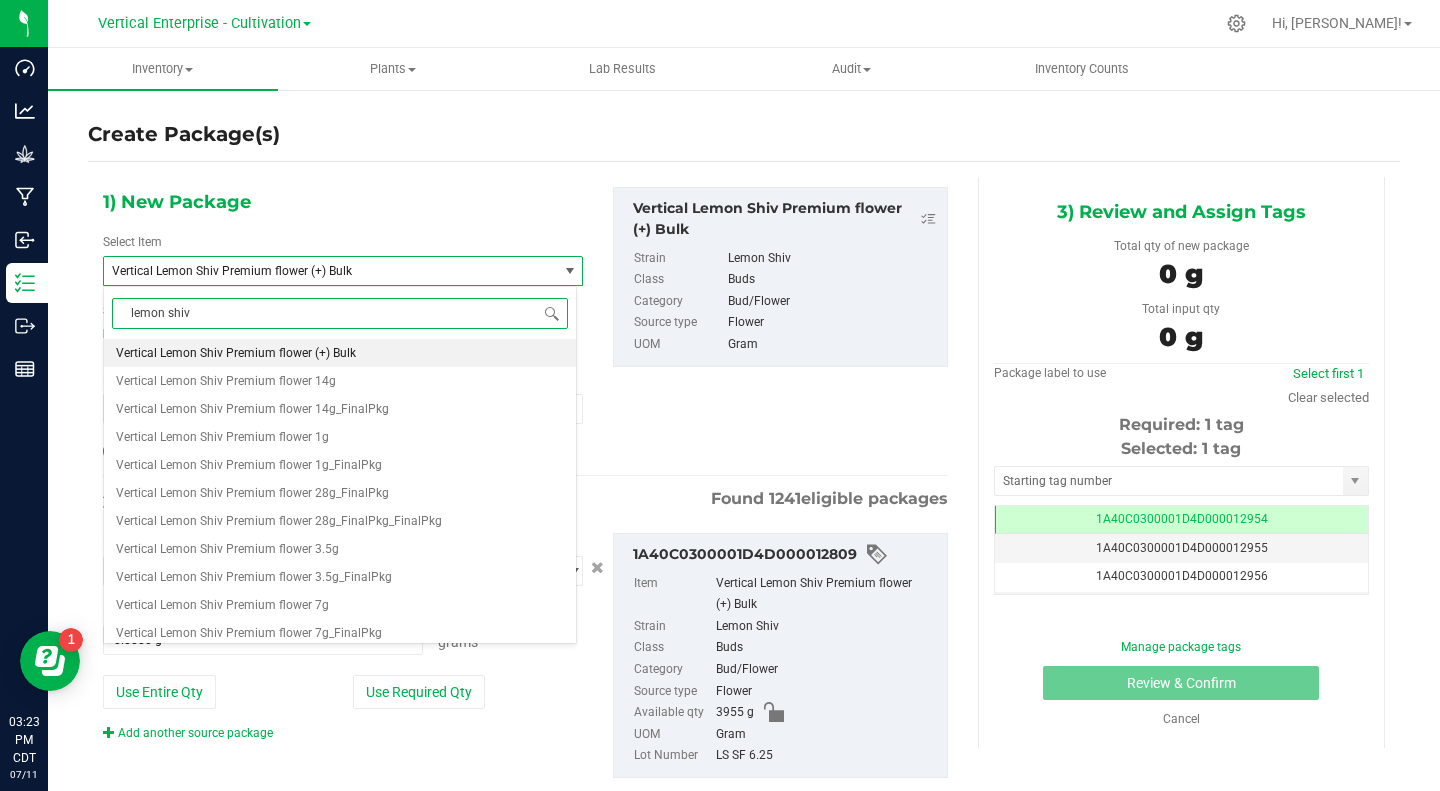 scroll, scrollTop: 0, scrollLeft: 0, axis: both 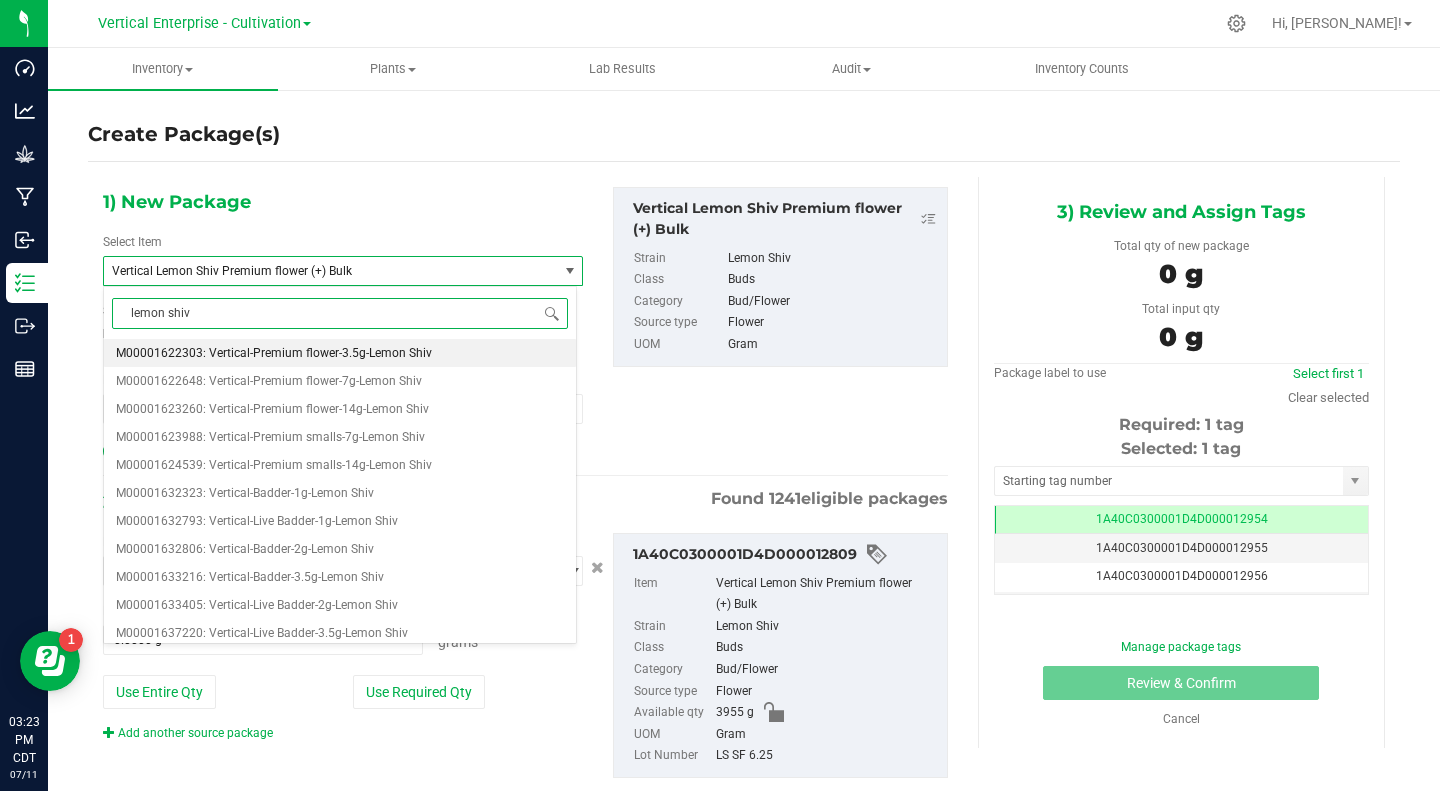 click on "M00001622303: Vertical-Premium flower-3.5g-Lemon Shiv" at bounding box center (274, 353) 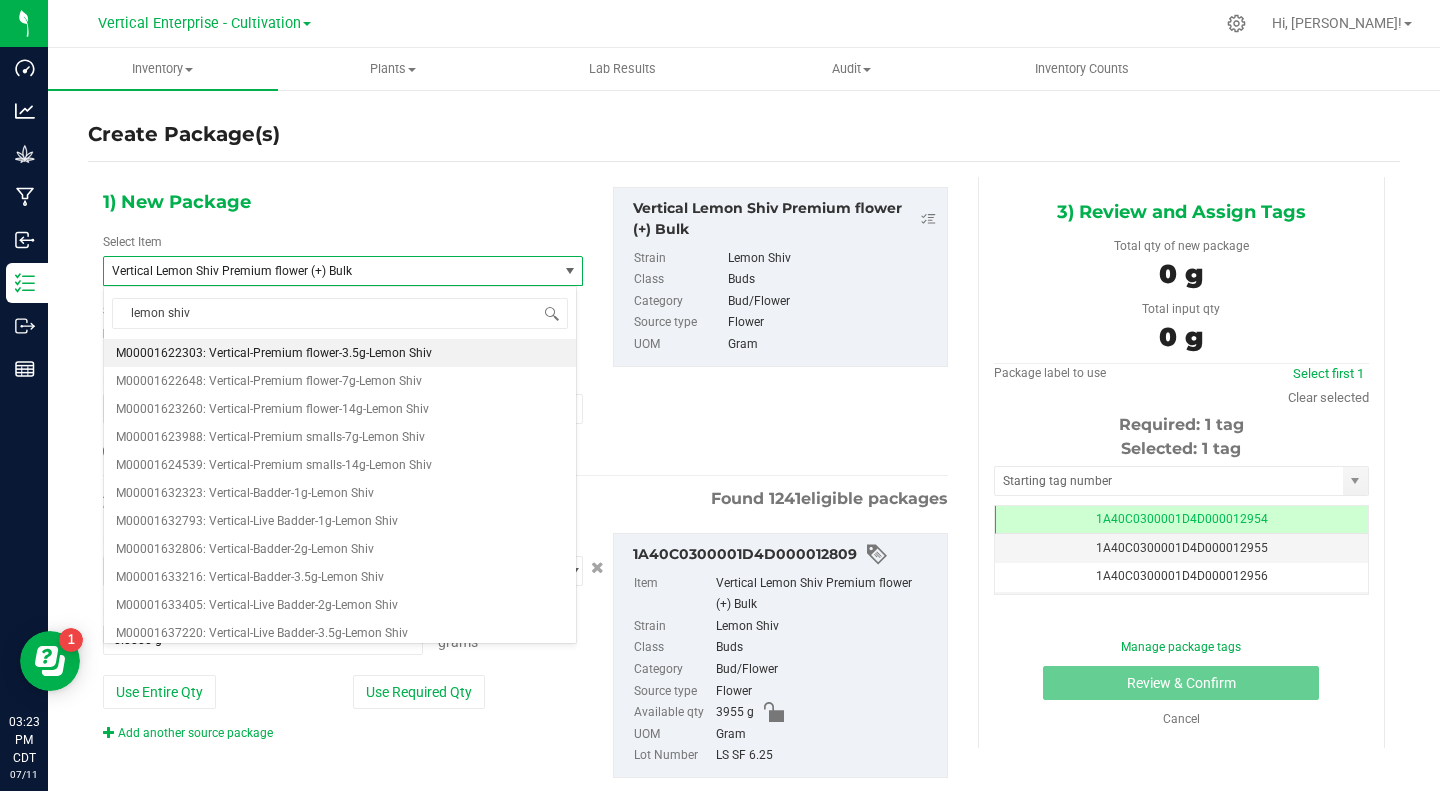 type 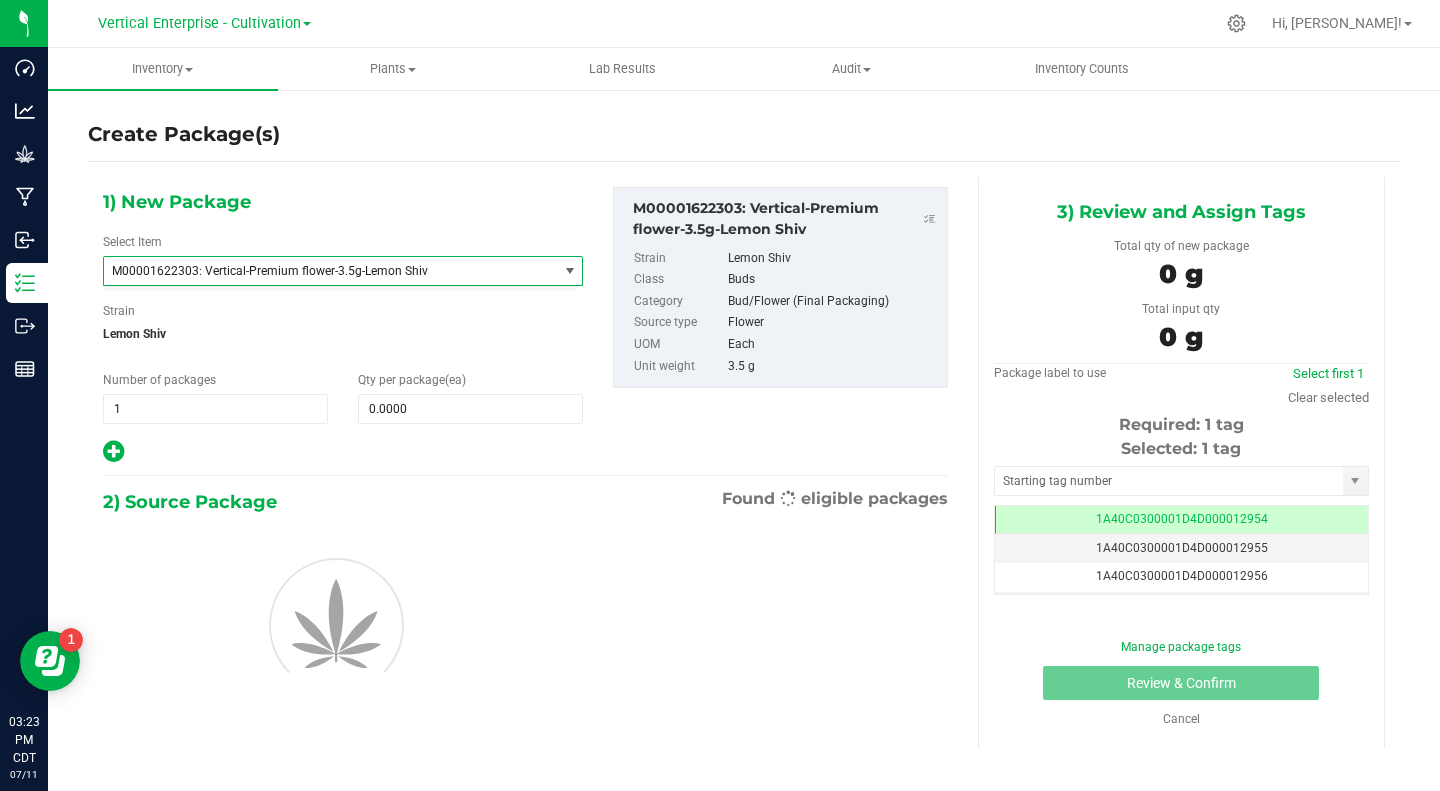 type on "0" 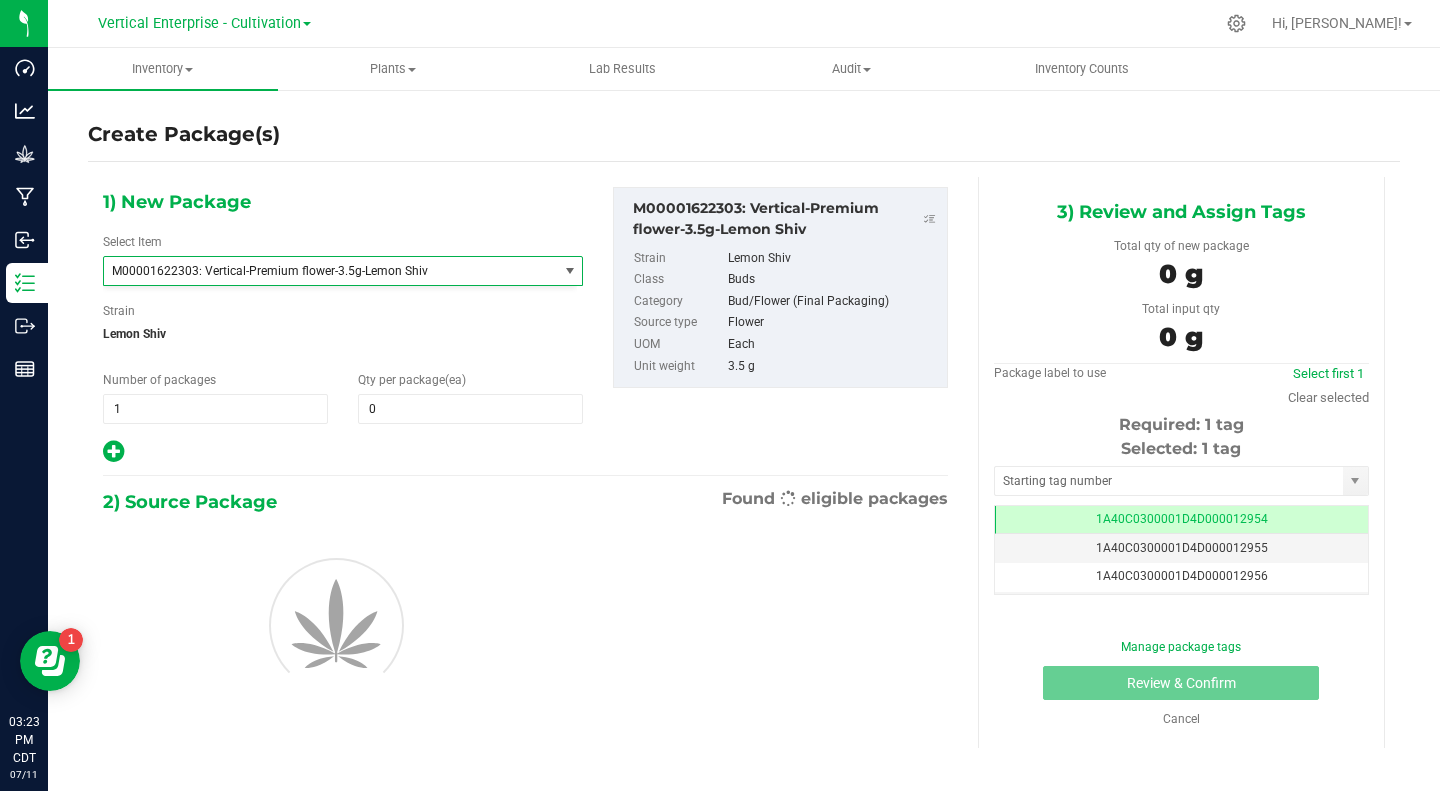 scroll, scrollTop: 2604, scrollLeft: 0, axis: vertical 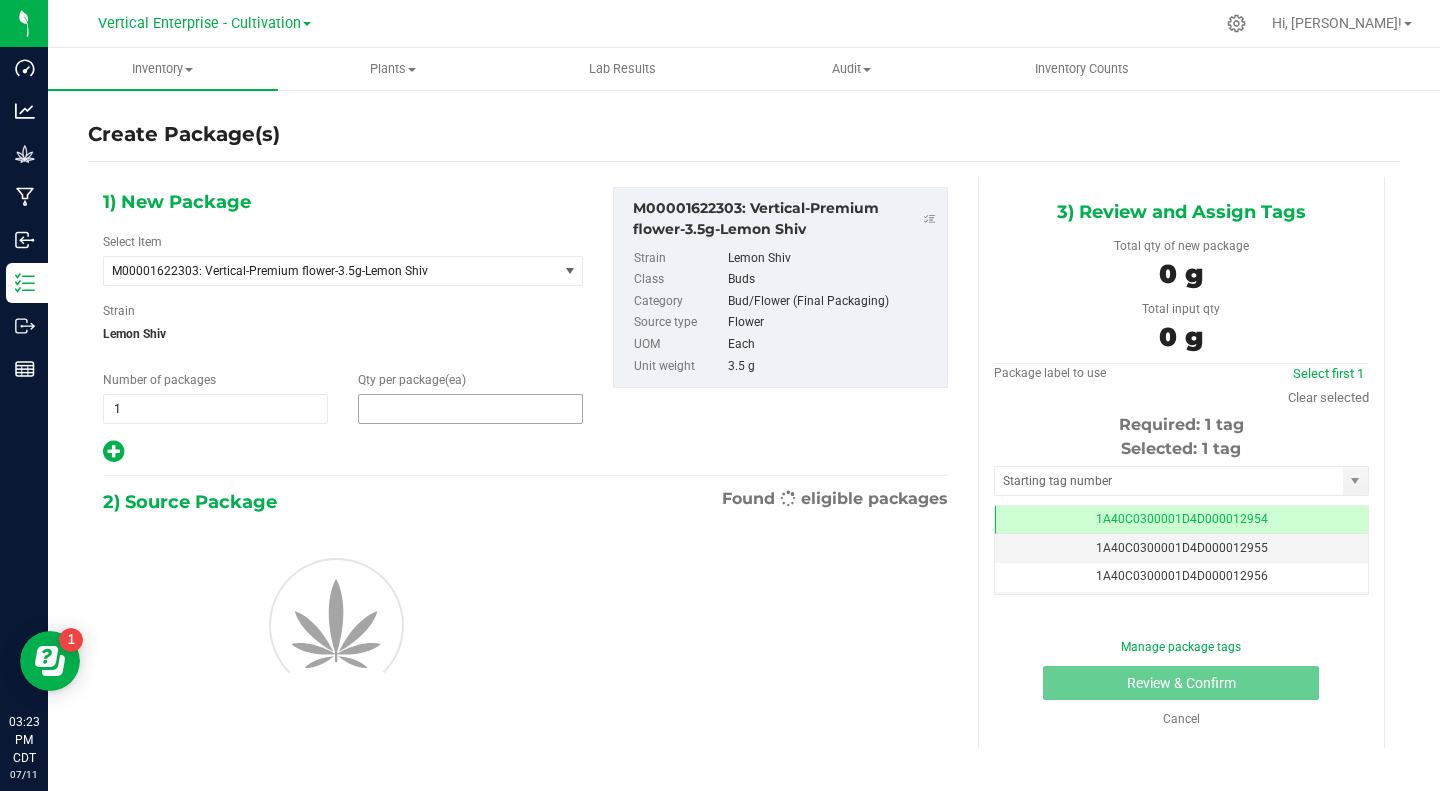 click at bounding box center [470, 409] 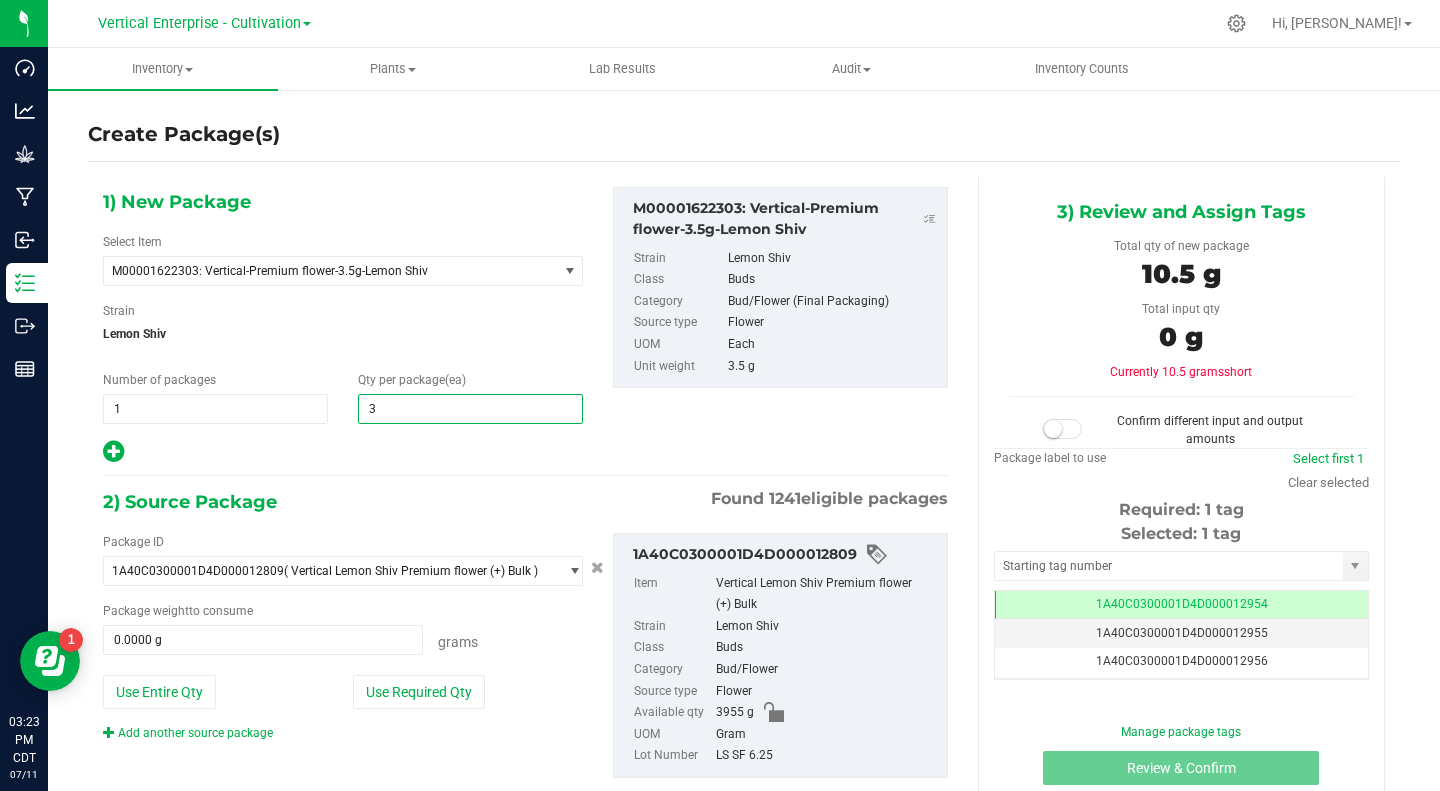 type on "36" 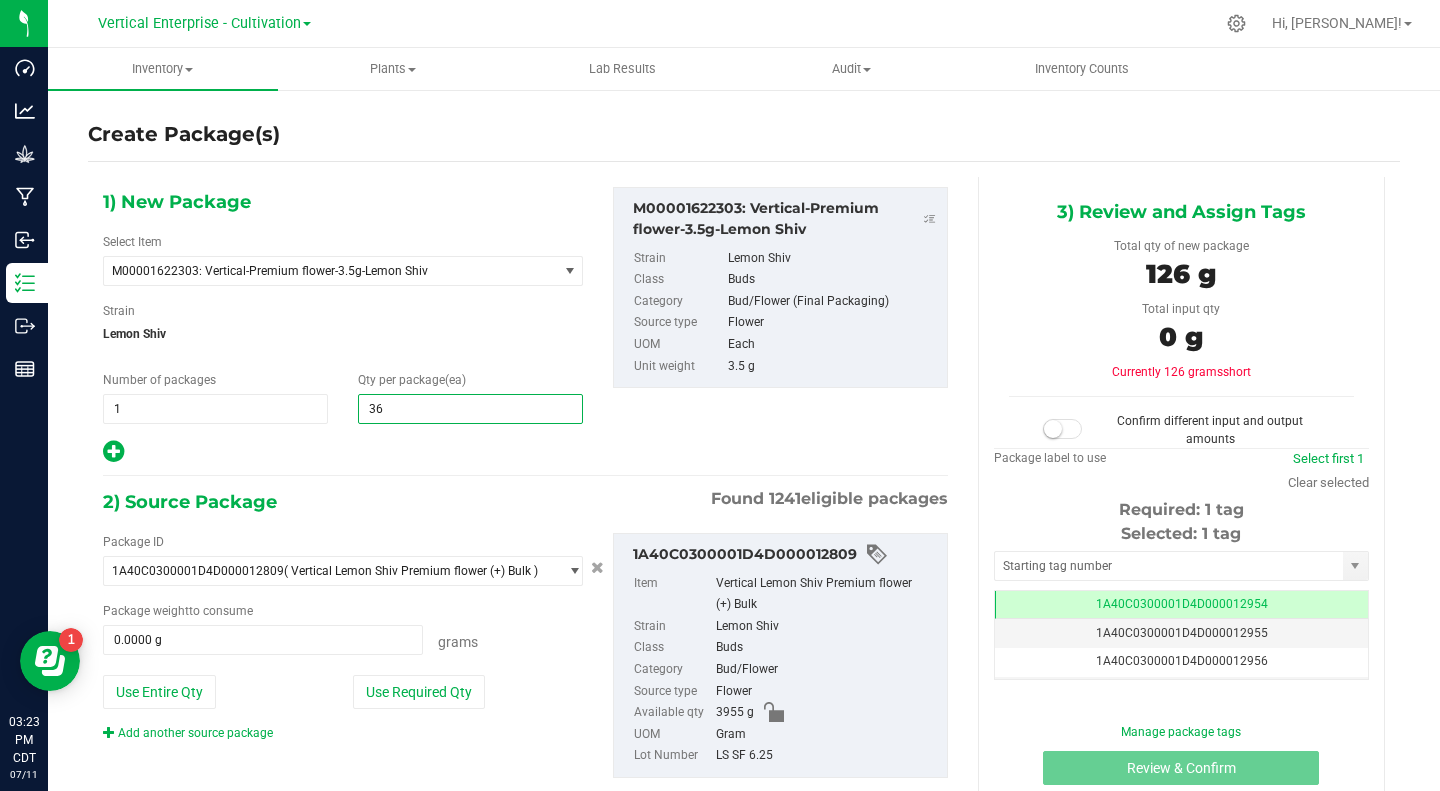 type on "36" 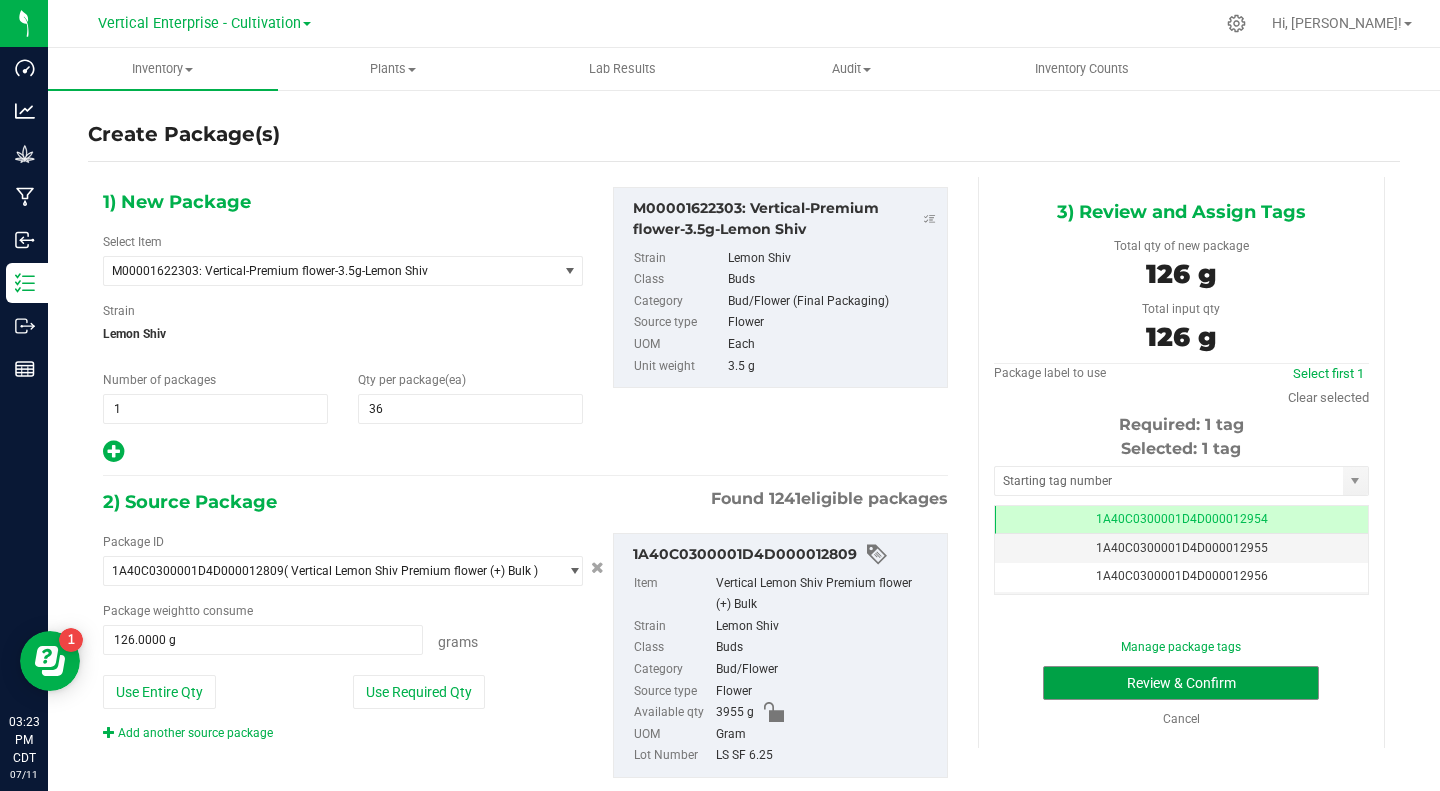 click on "Review & Confirm" at bounding box center (1181, 683) 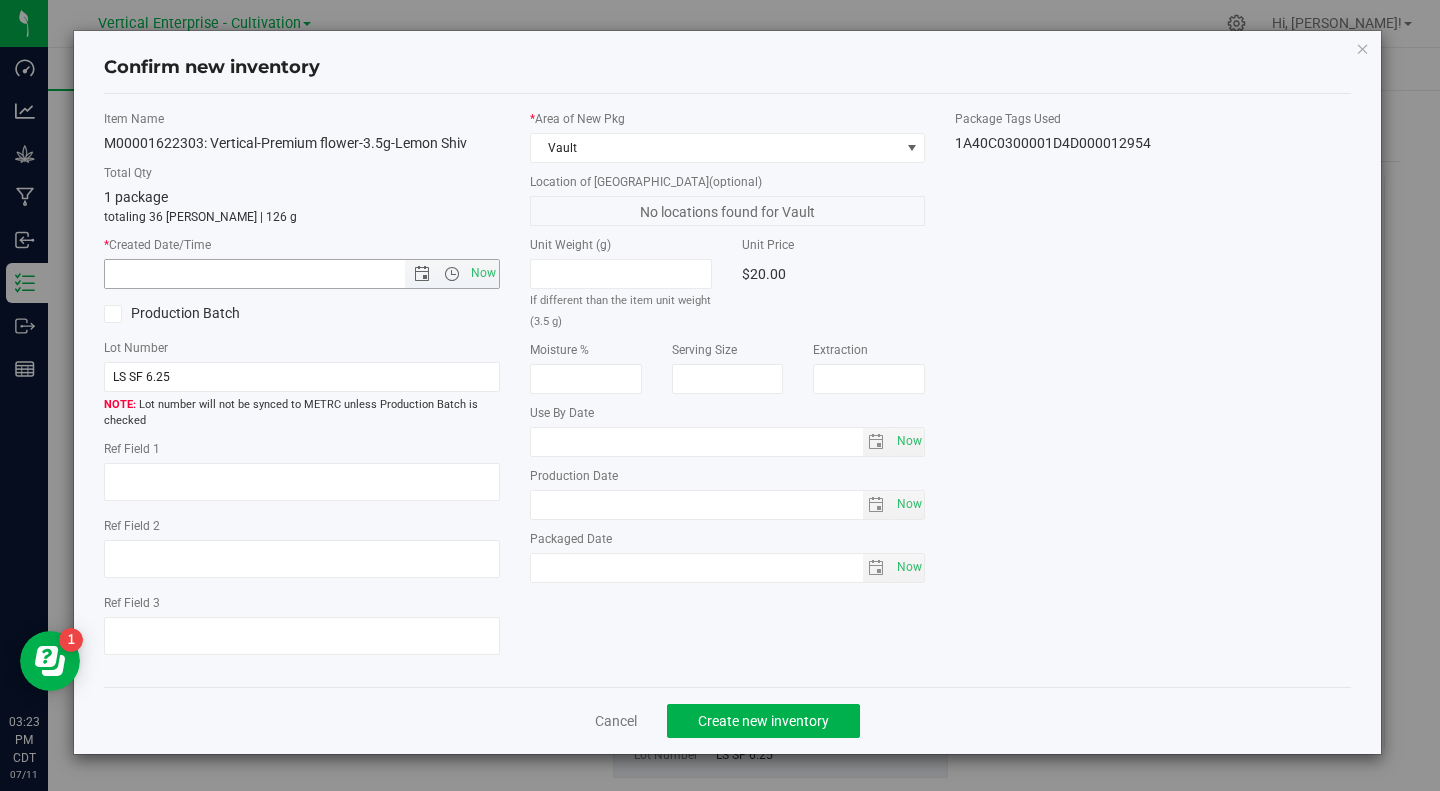 click on "Now" at bounding box center (483, 273) 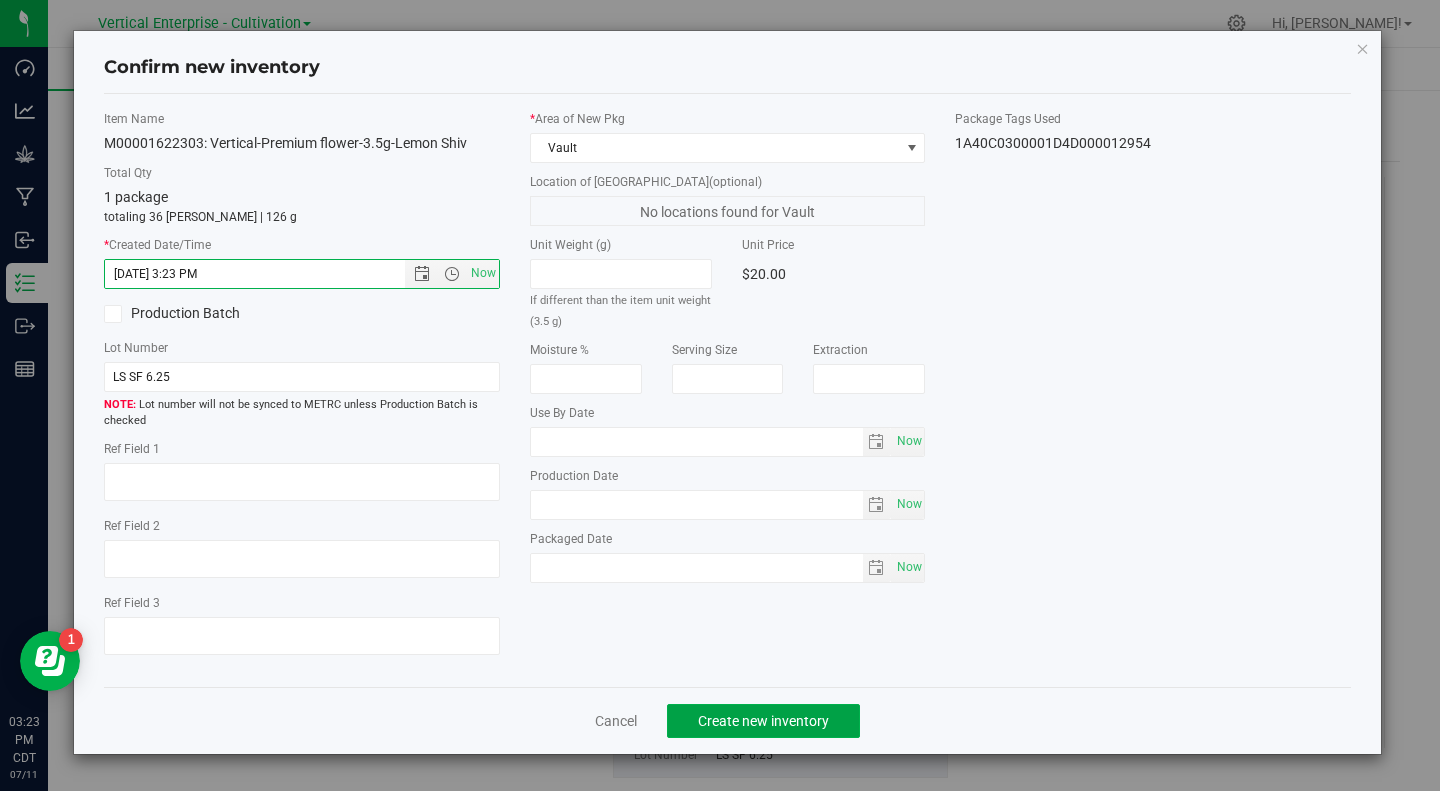 click on "Create new inventory" 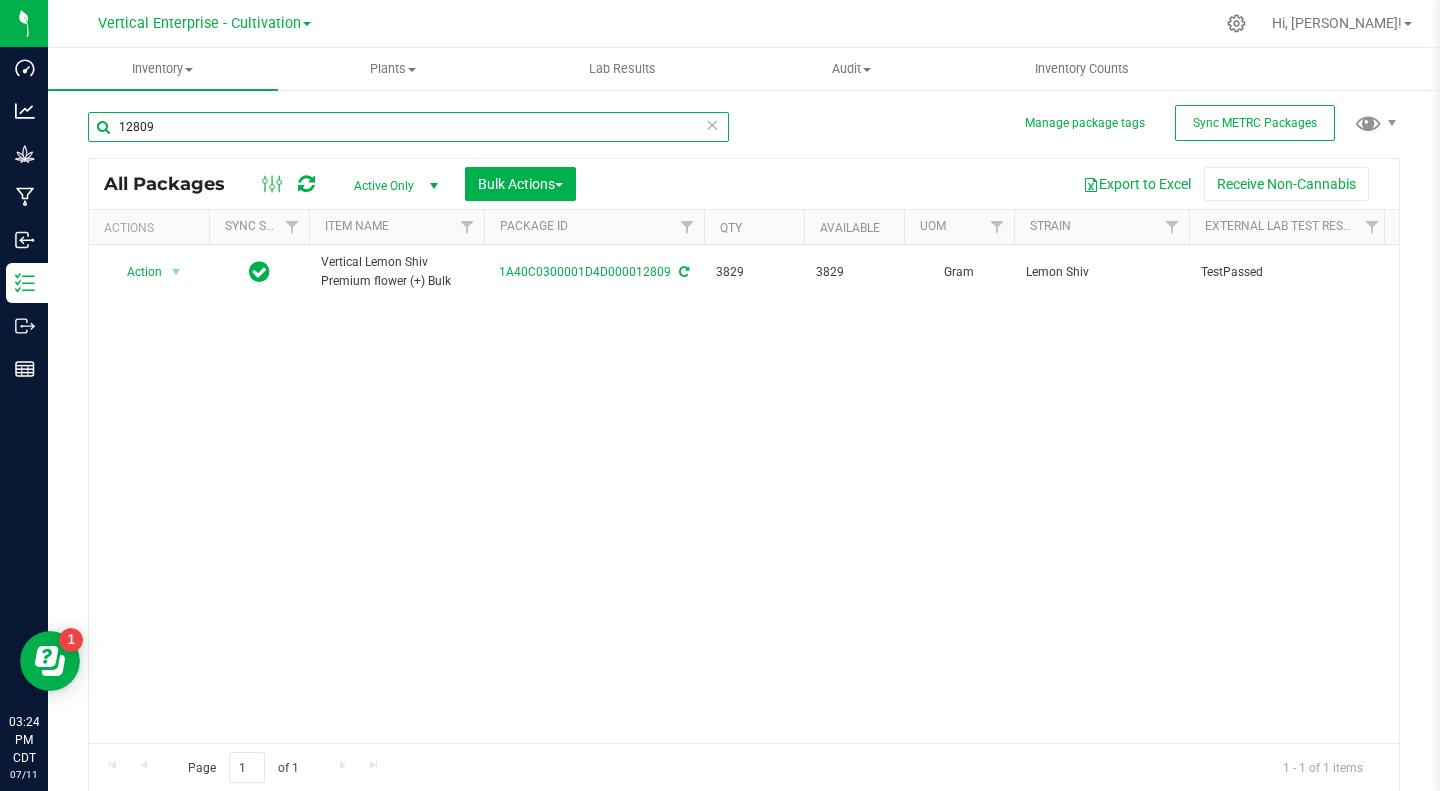 drag, startPoint x: 174, startPoint y: 130, endPoint x: -9, endPoint y: 130, distance: 183 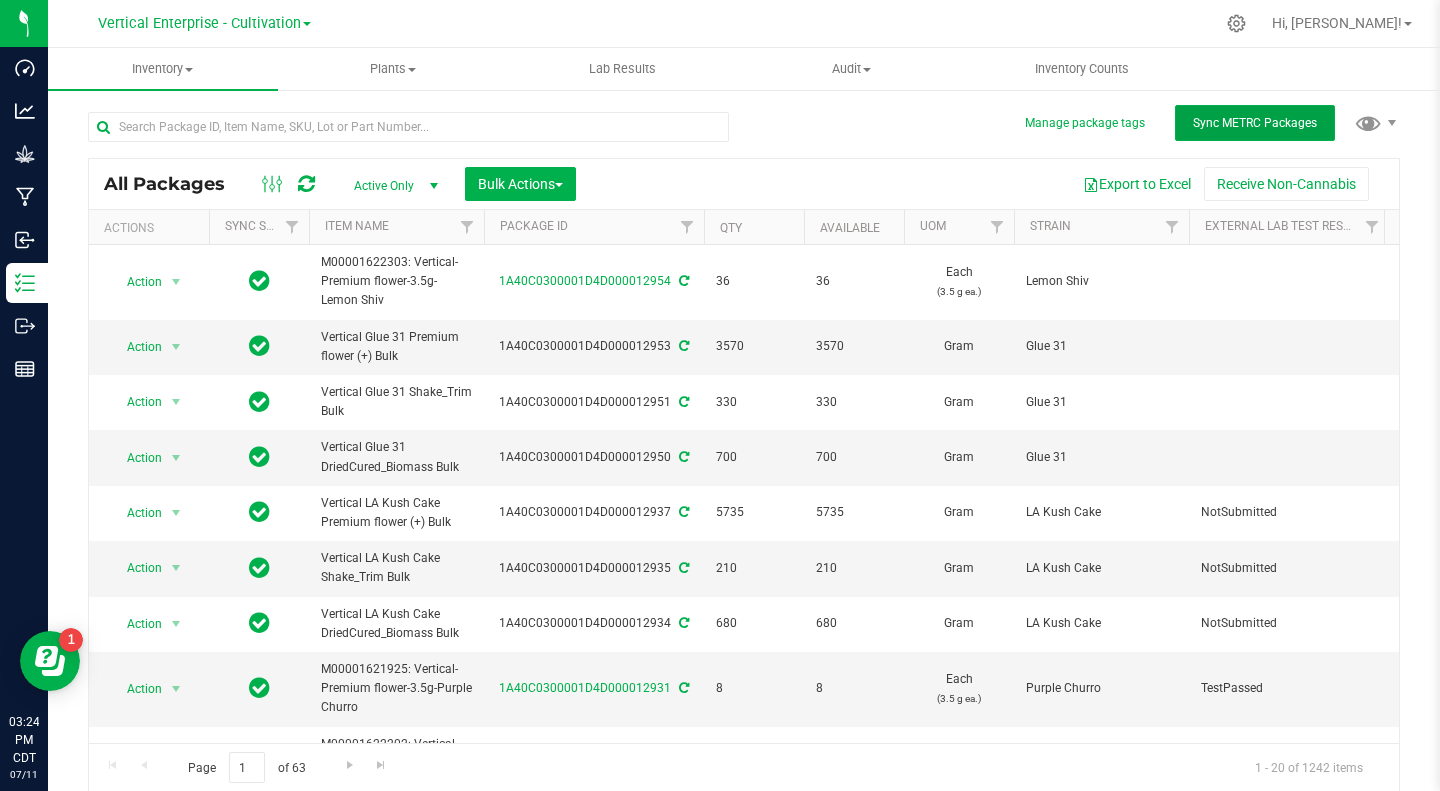 click on "Sync METRC Packages" at bounding box center (1255, 123) 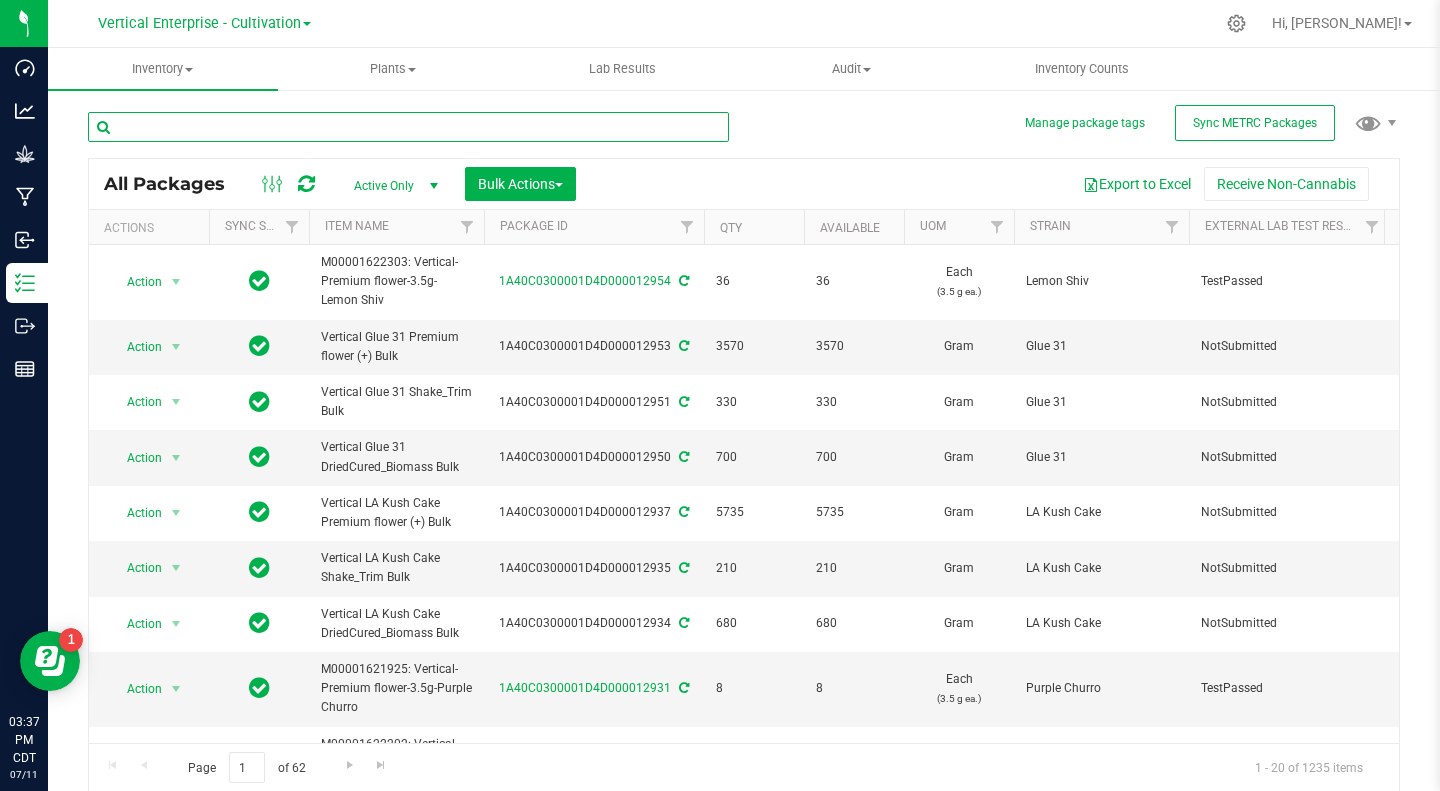 click at bounding box center (408, 127) 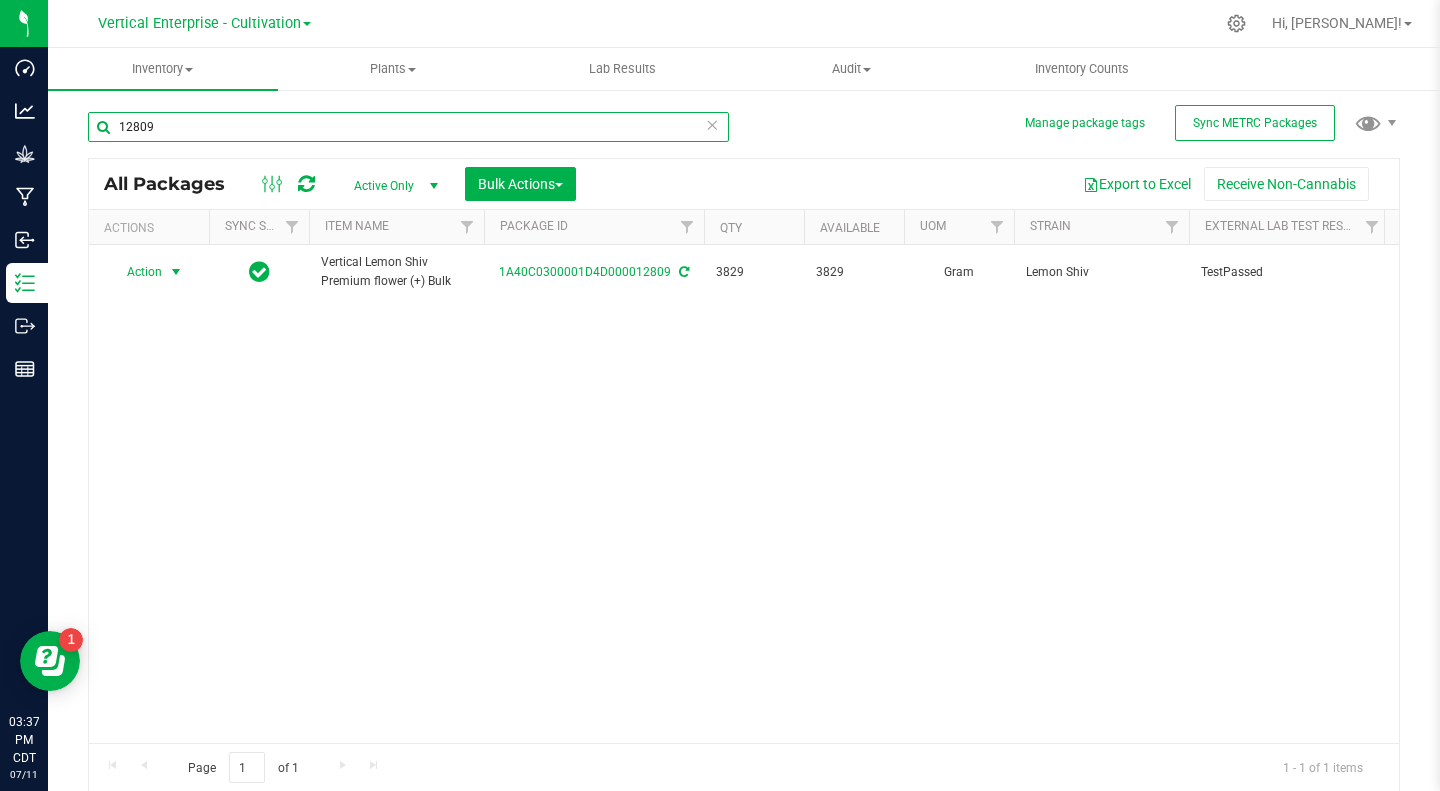 type on "12809" 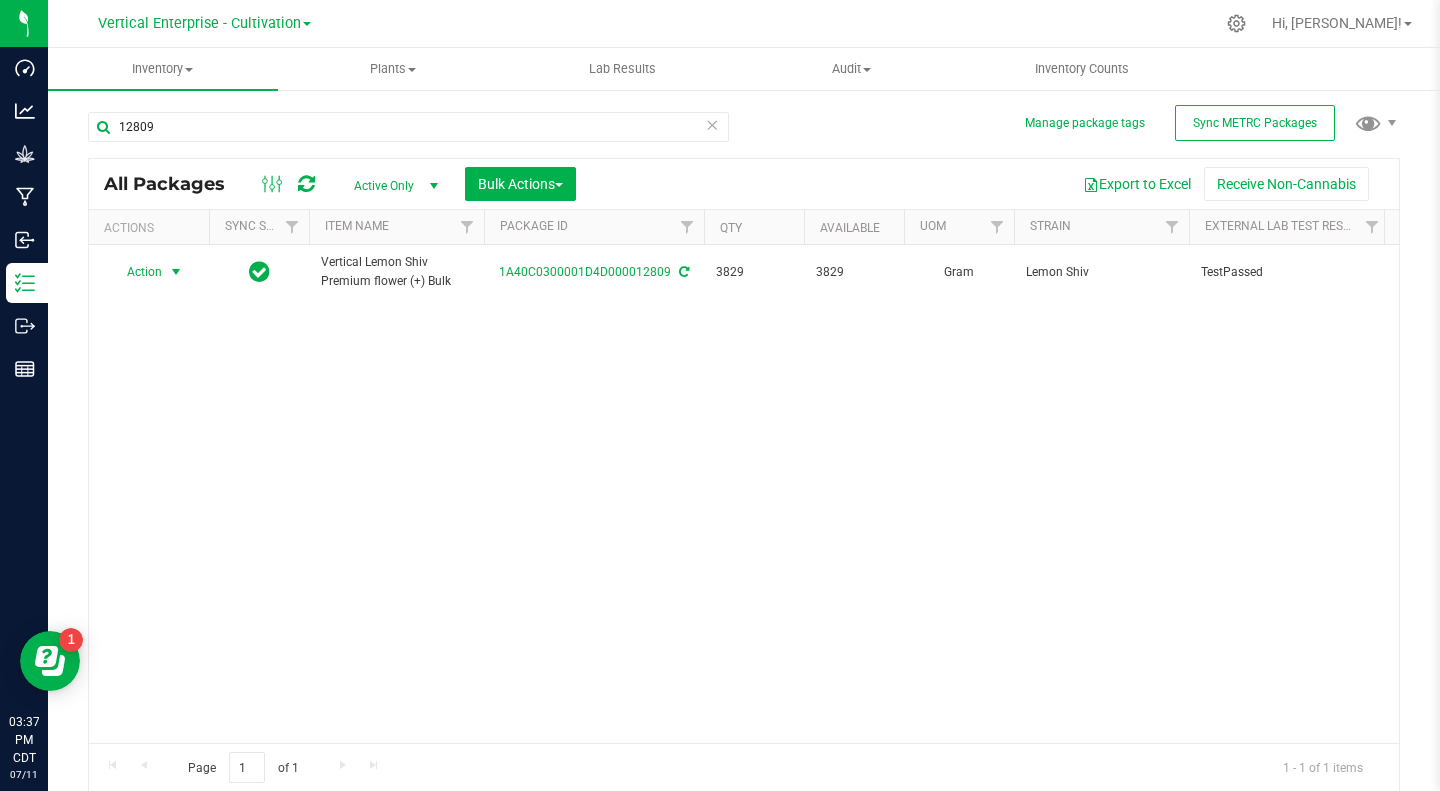 click on "Action" at bounding box center [136, 272] 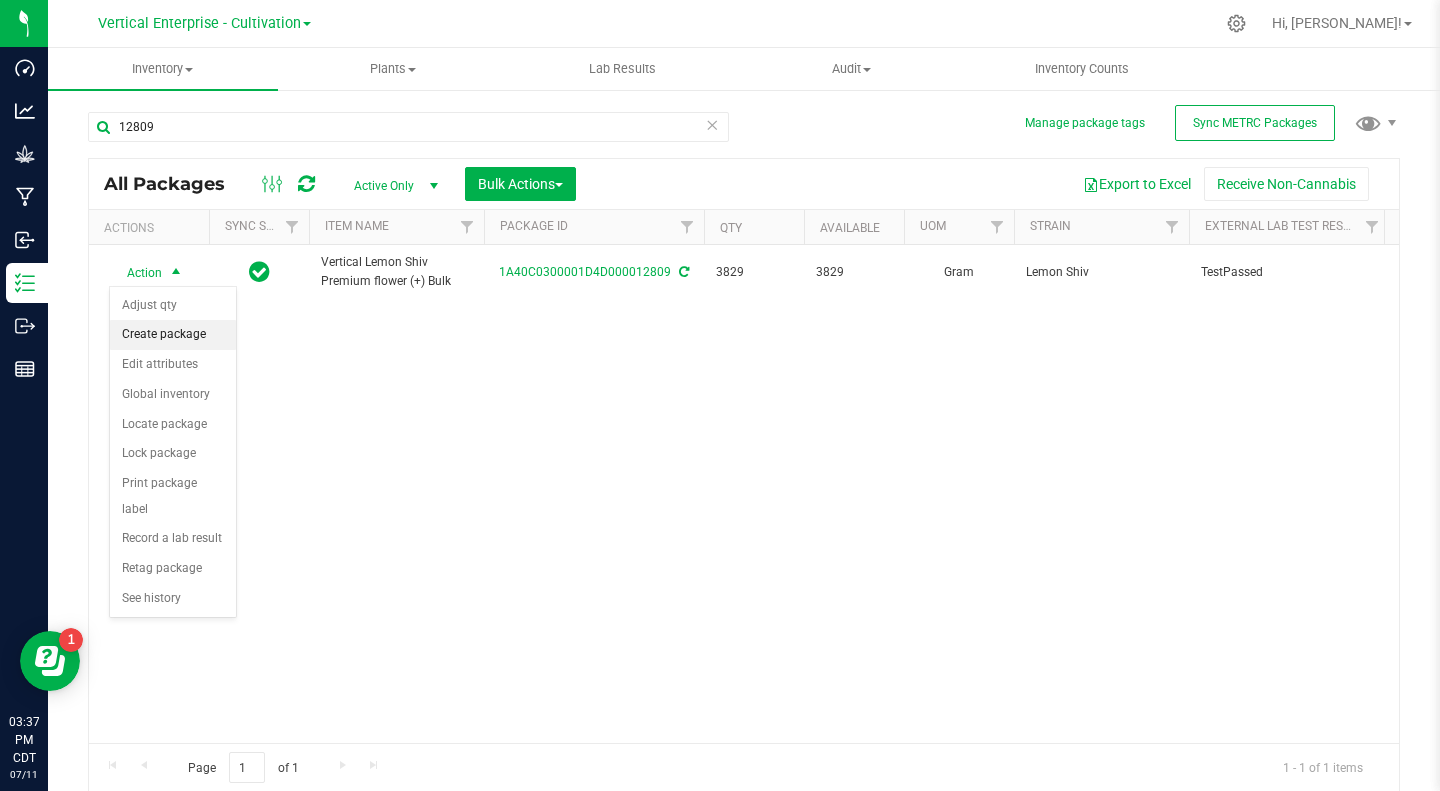 click on "Create package" at bounding box center (173, 335) 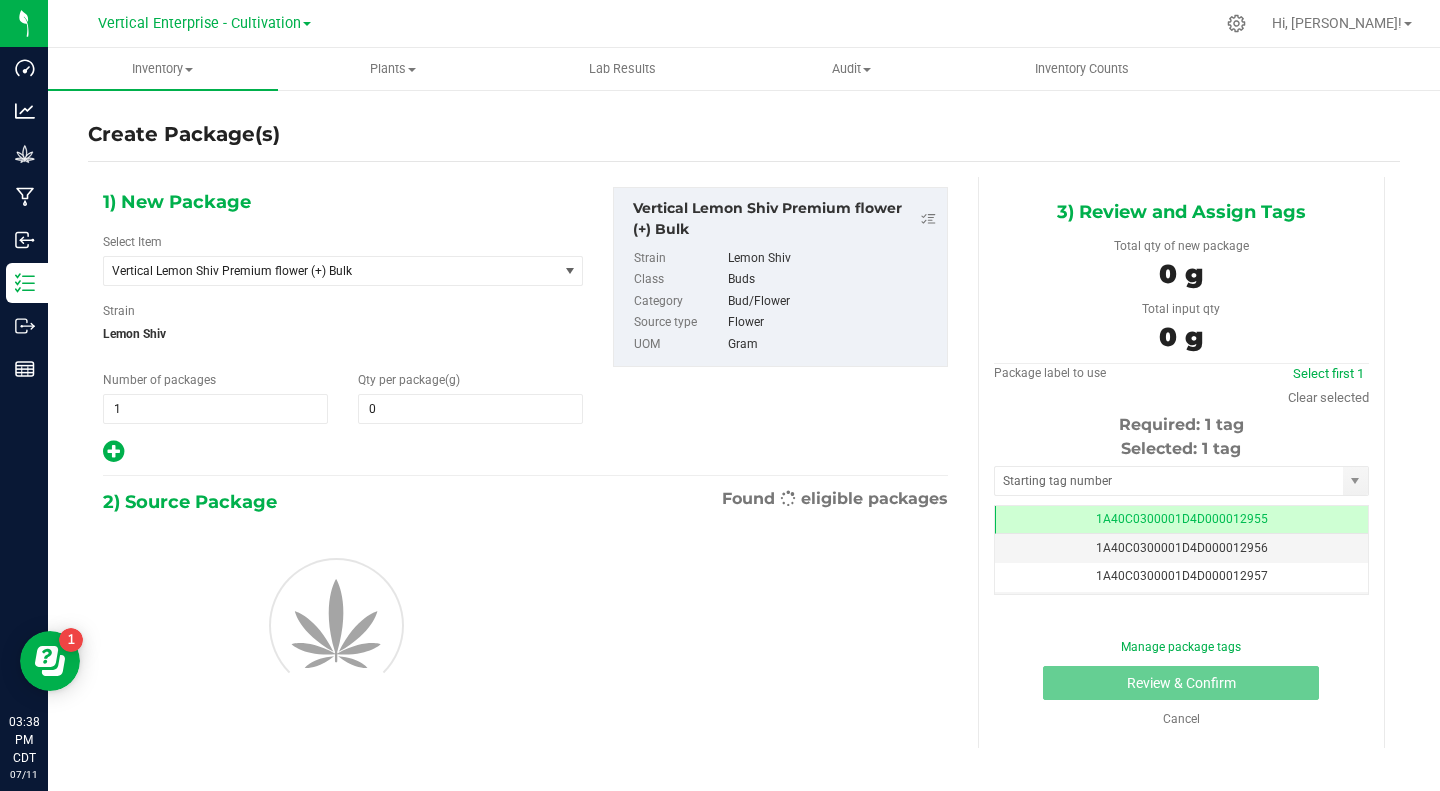 type on "0.0000" 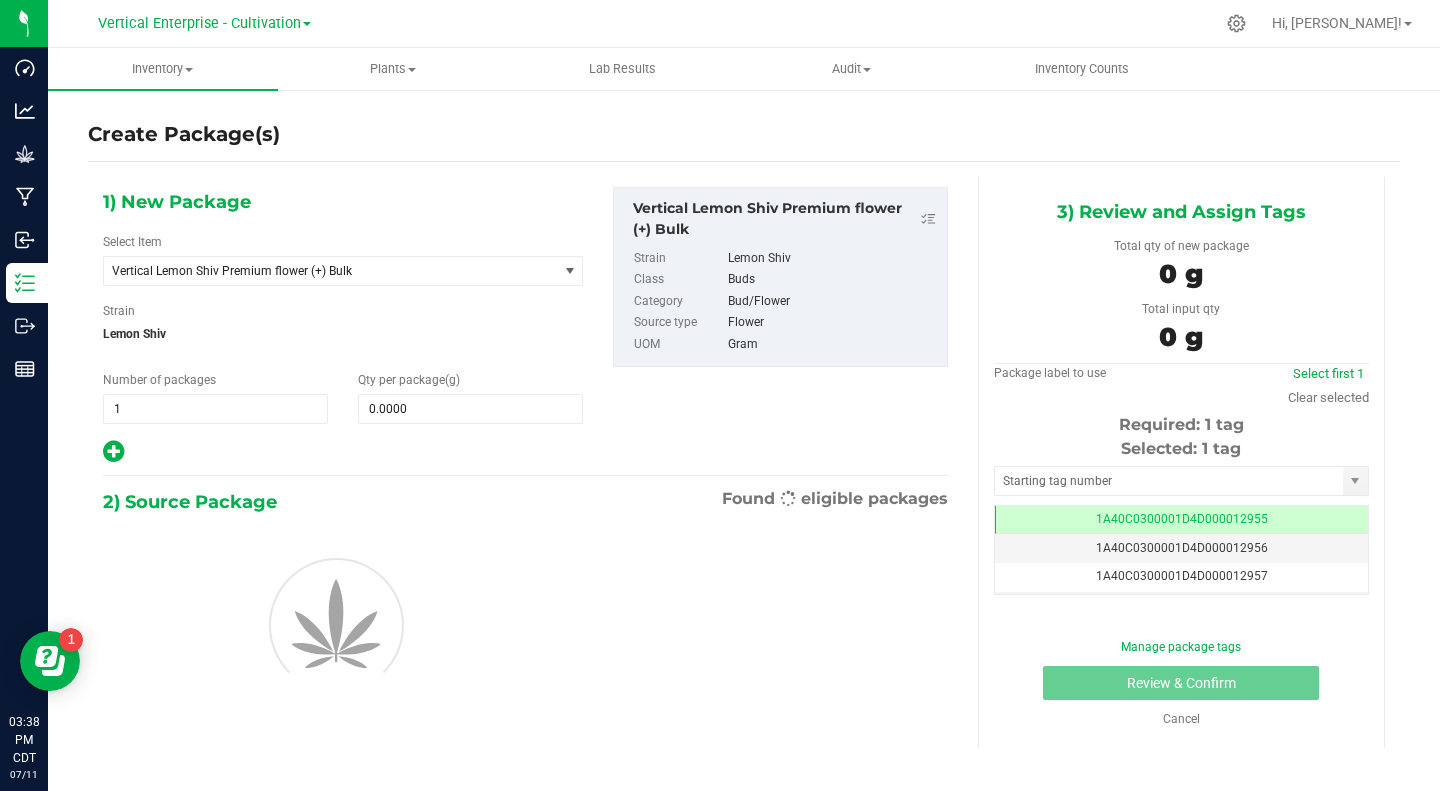 scroll, scrollTop: 0, scrollLeft: 0, axis: both 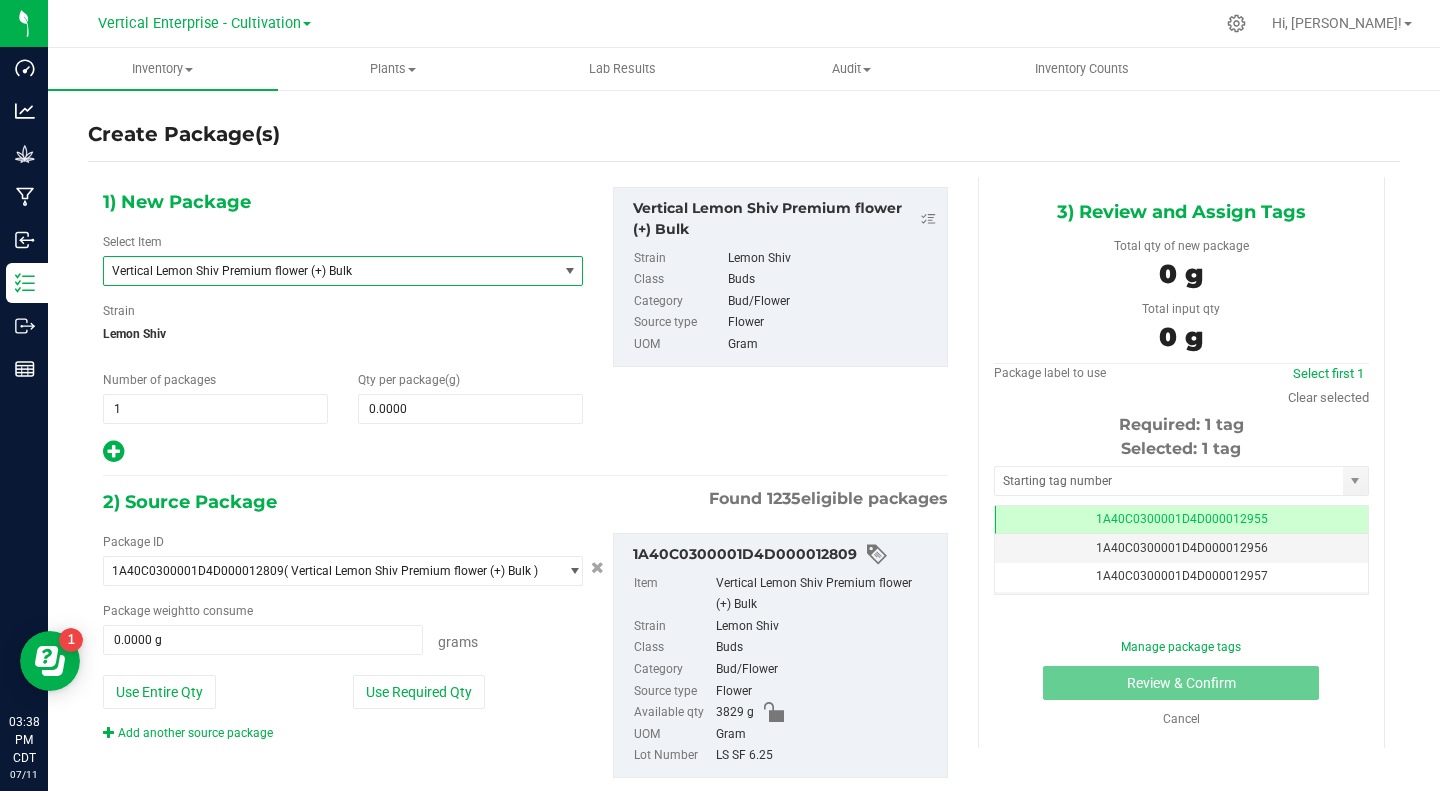 click on "Vertical Lemon Shiv Premium flower (+) Bulk" at bounding box center (322, 271) 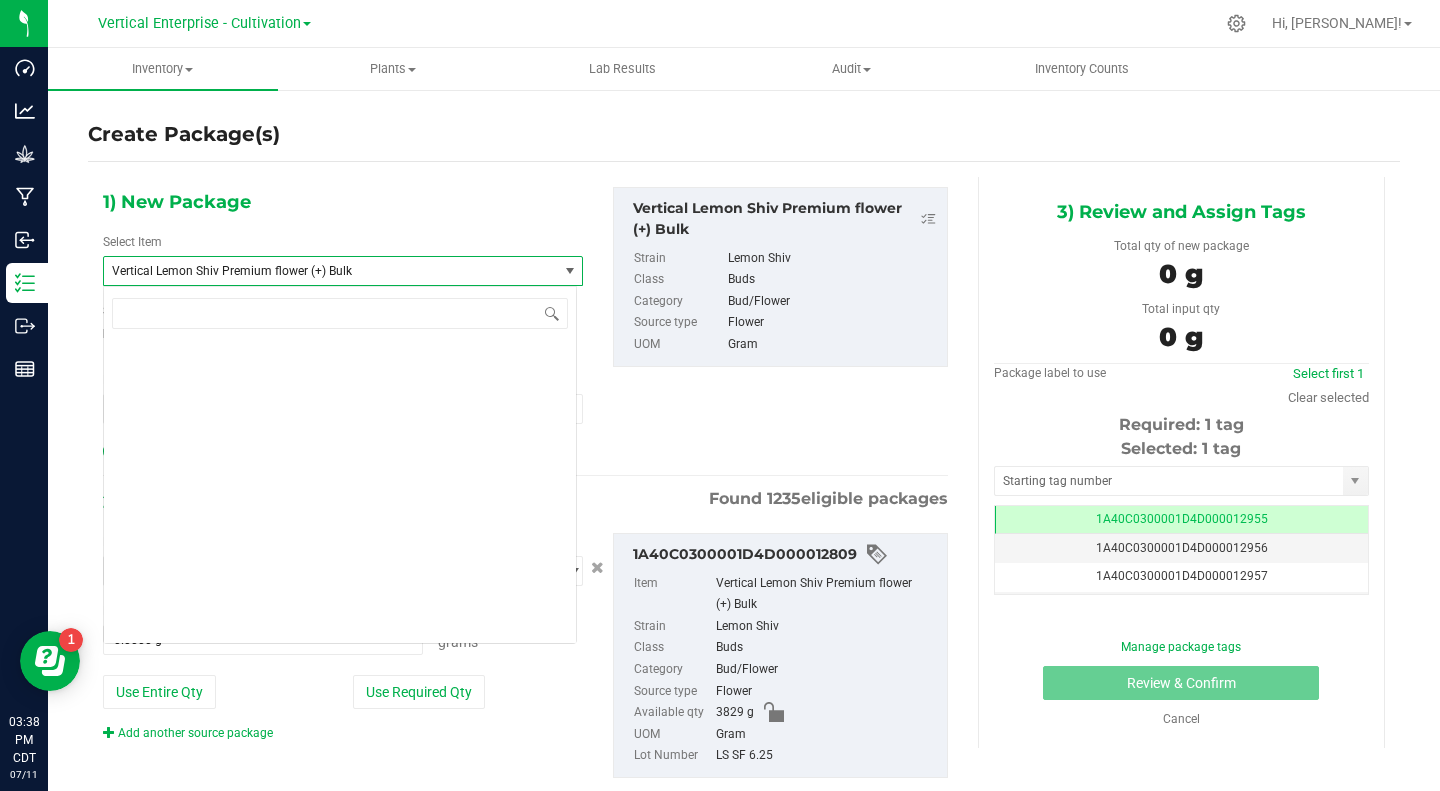 scroll, scrollTop: 270732, scrollLeft: 0, axis: vertical 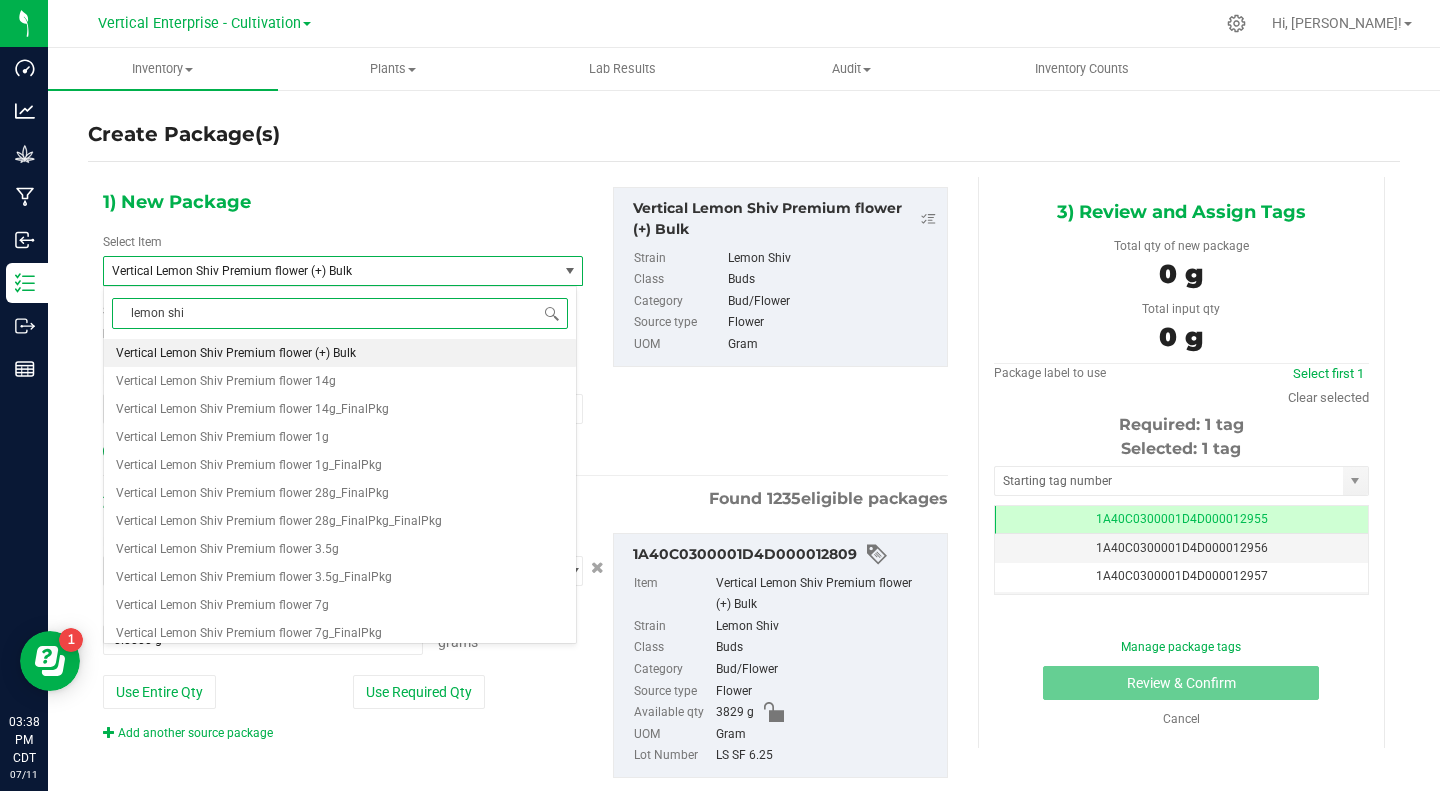 type on "lemon shiv" 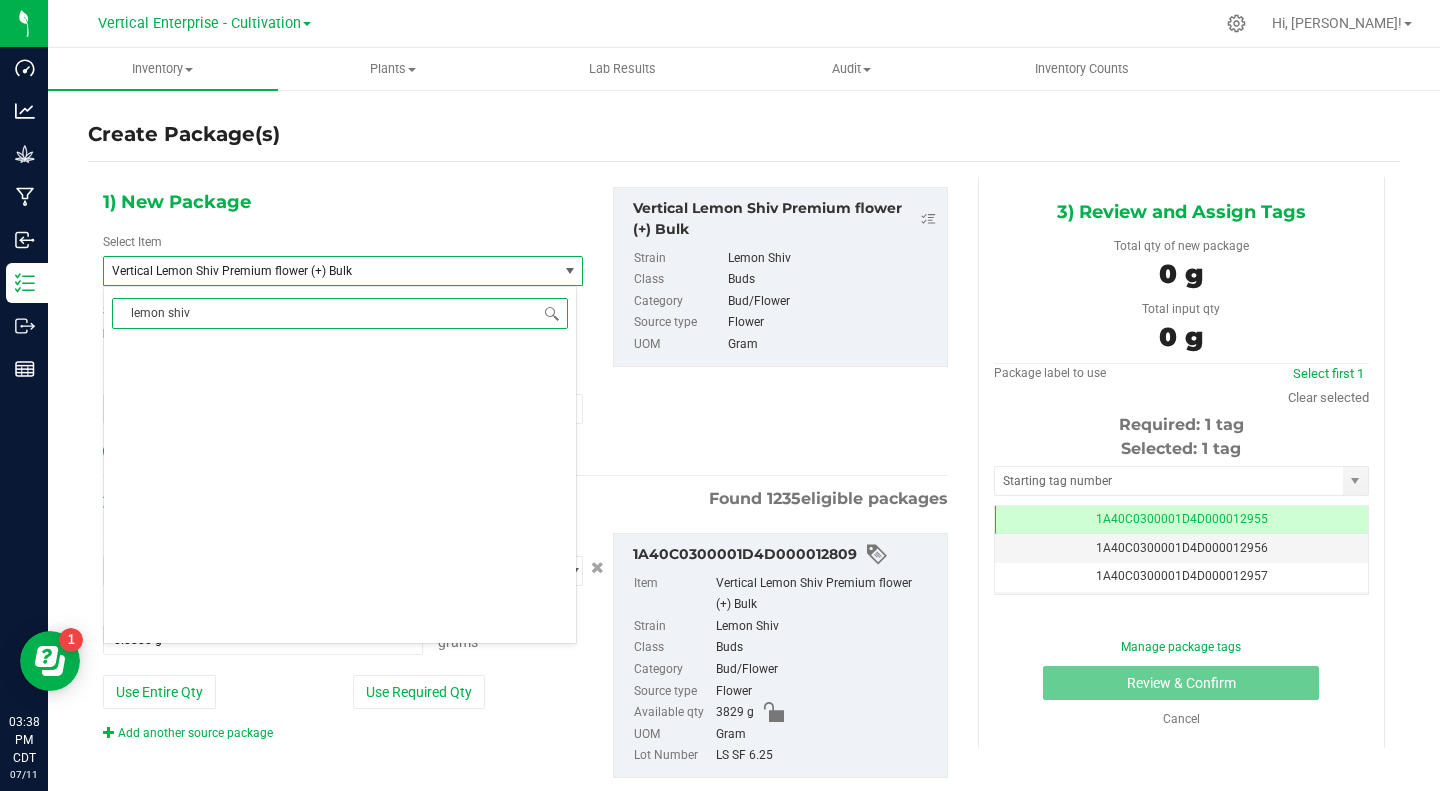 scroll, scrollTop: 0, scrollLeft: 0, axis: both 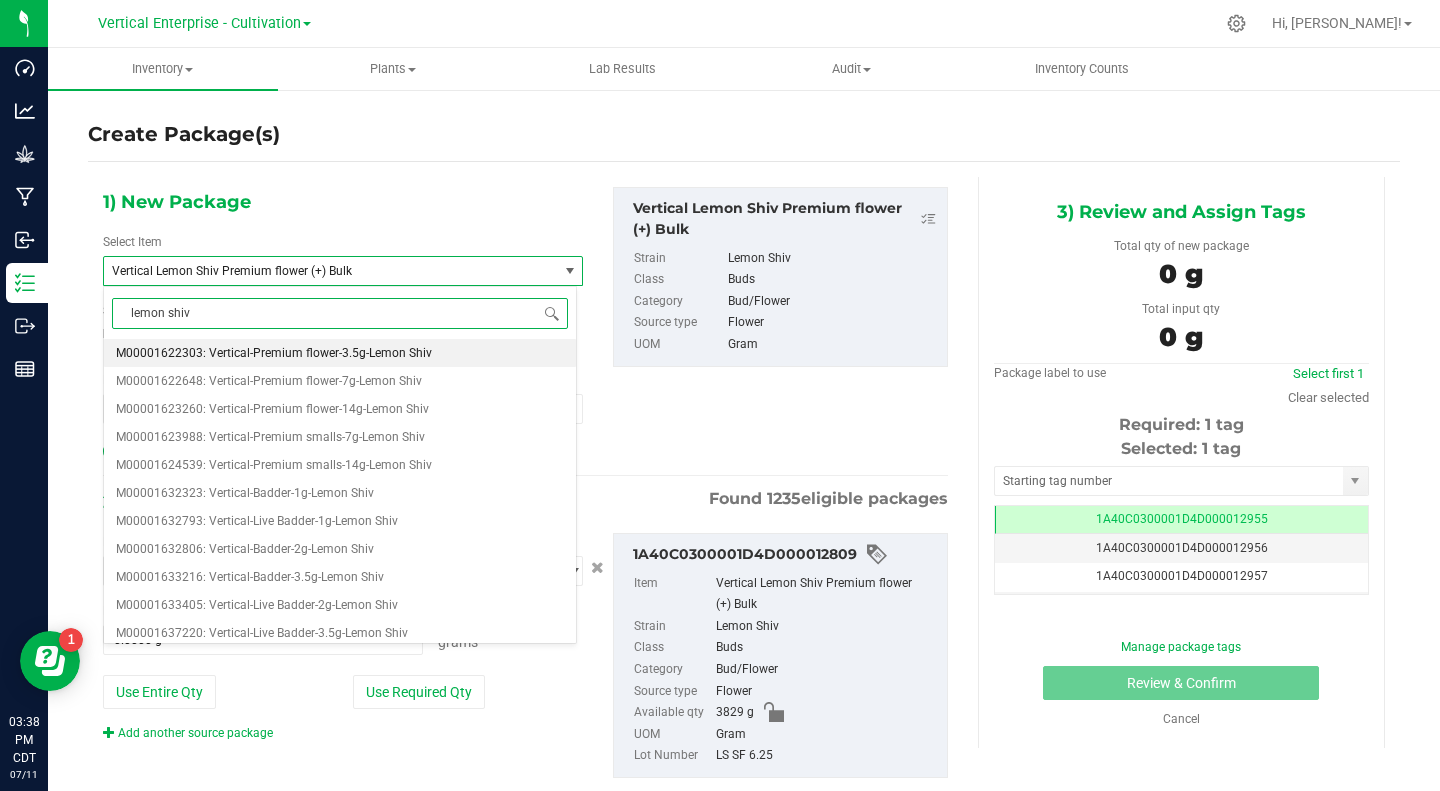 click on "M00001622303: Vertical-Premium flower-3.5g-Lemon Shiv" at bounding box center (274, 353) 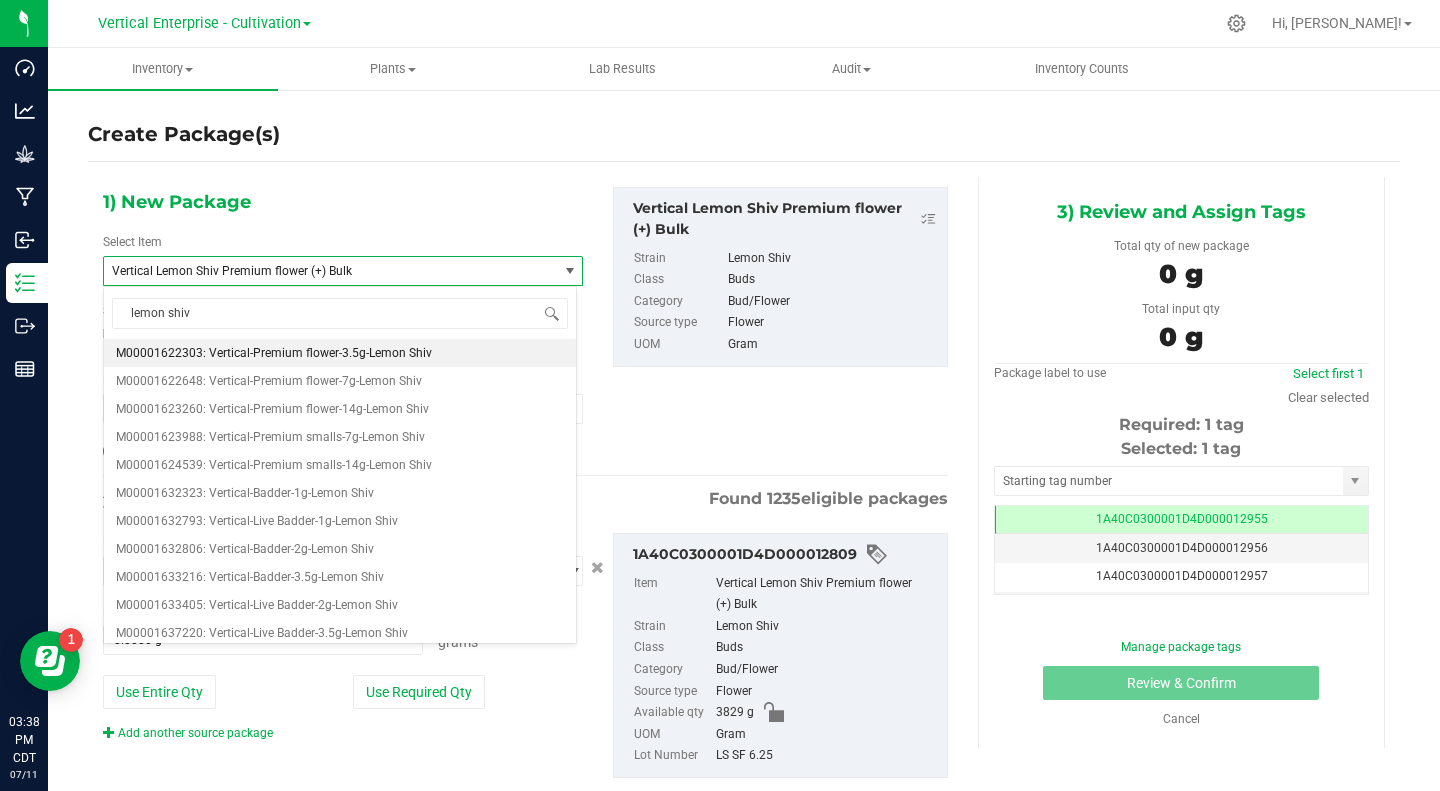 type 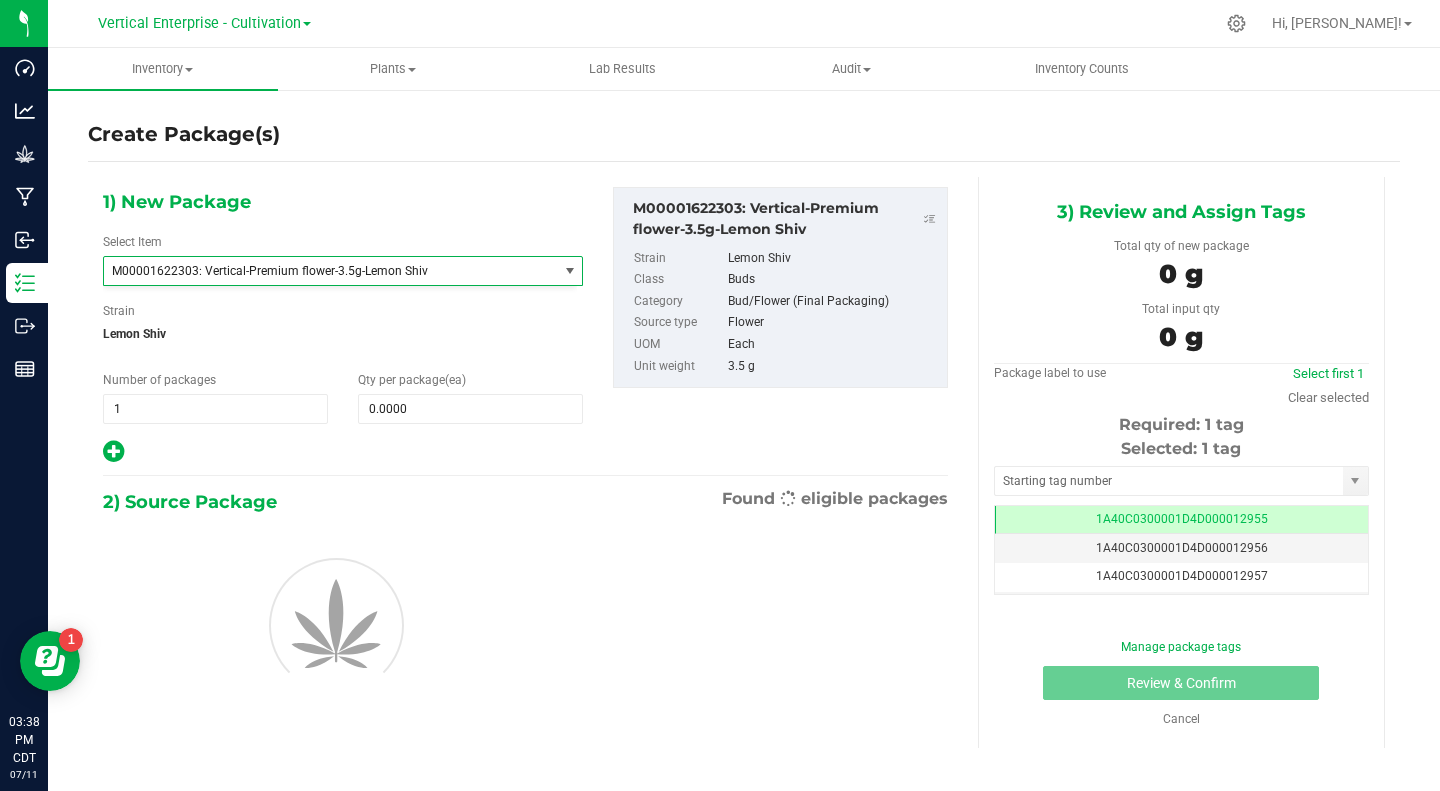 type on "0" 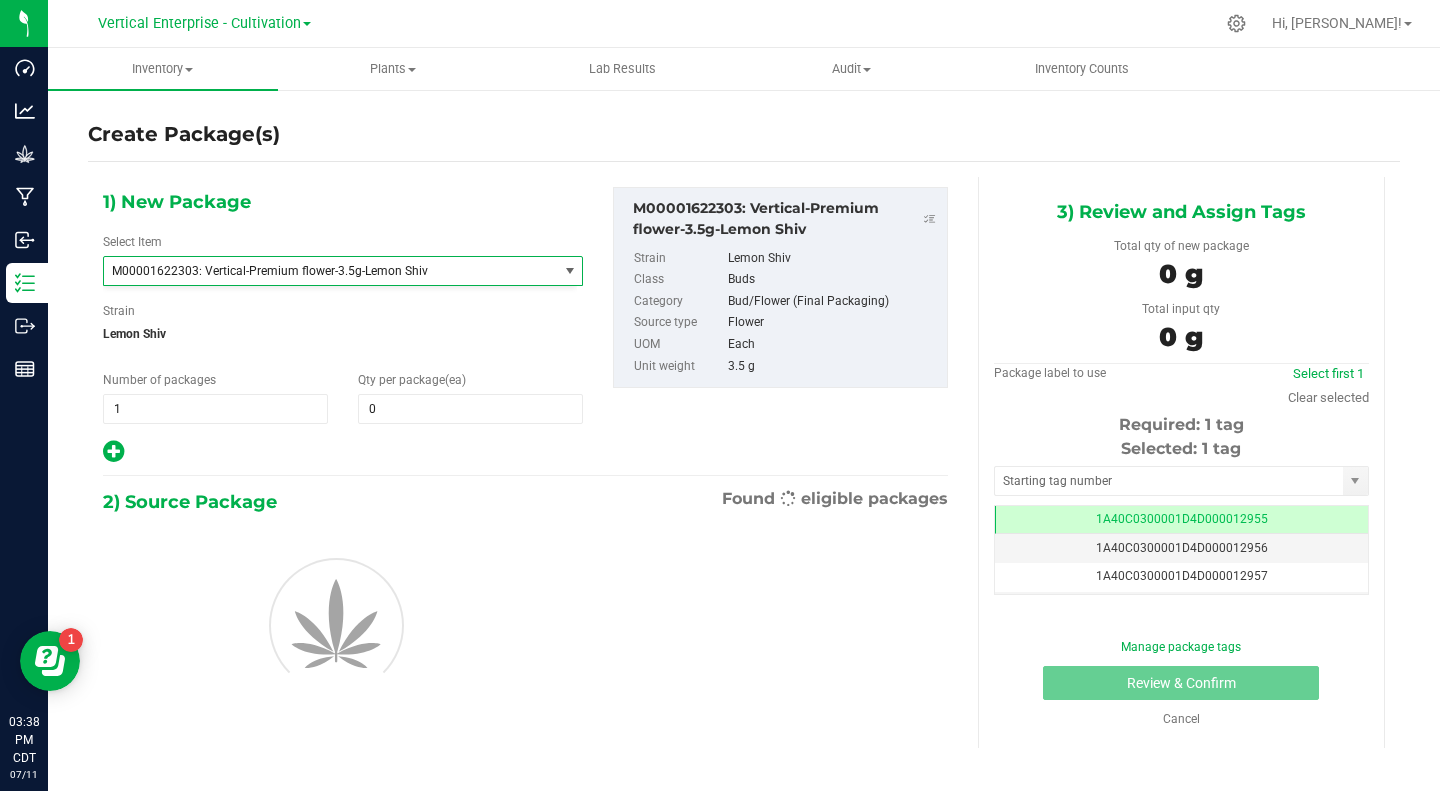 scroll, scrollTop: 2604, scrollLeft: 0, axis: vertical 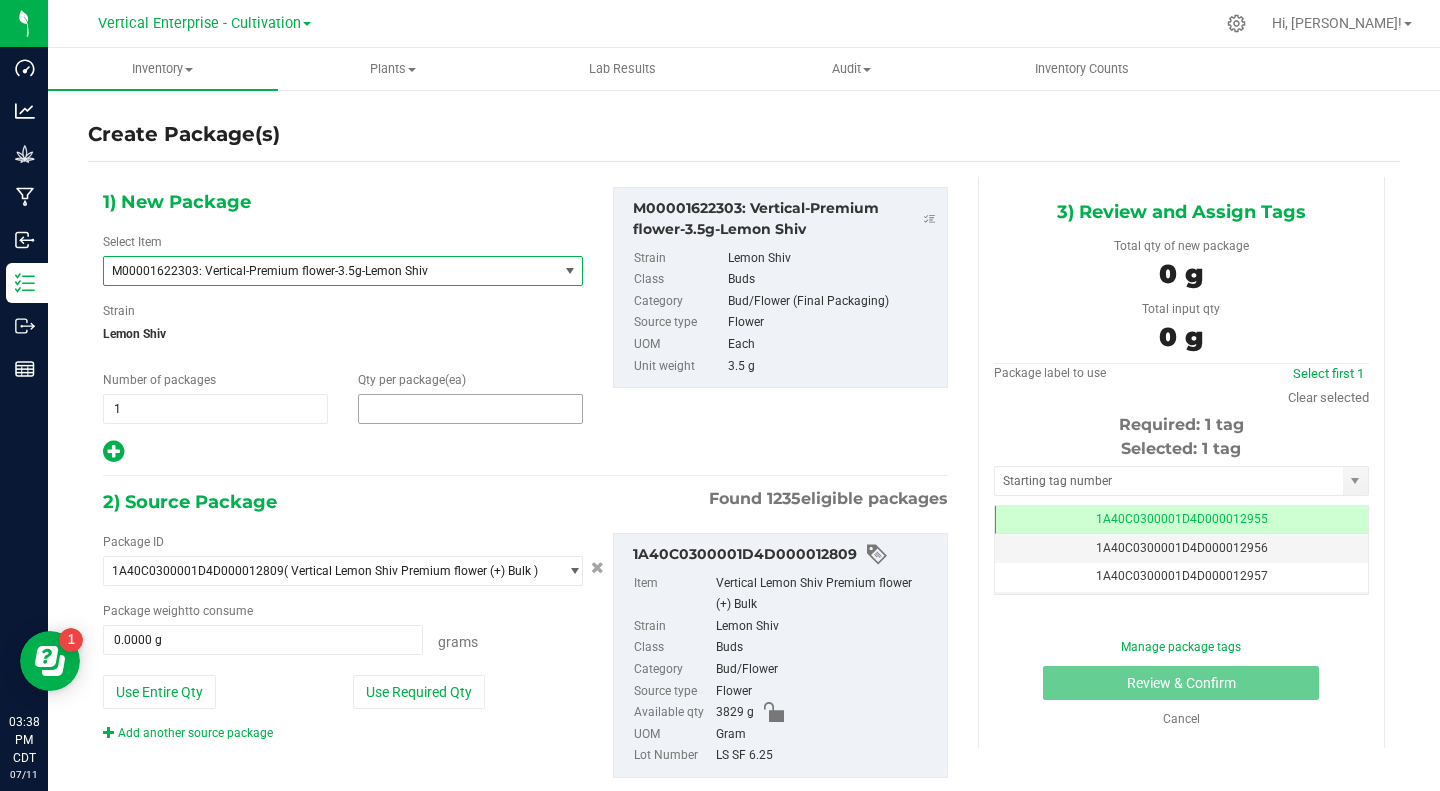 click at bounding box center [470, 409] 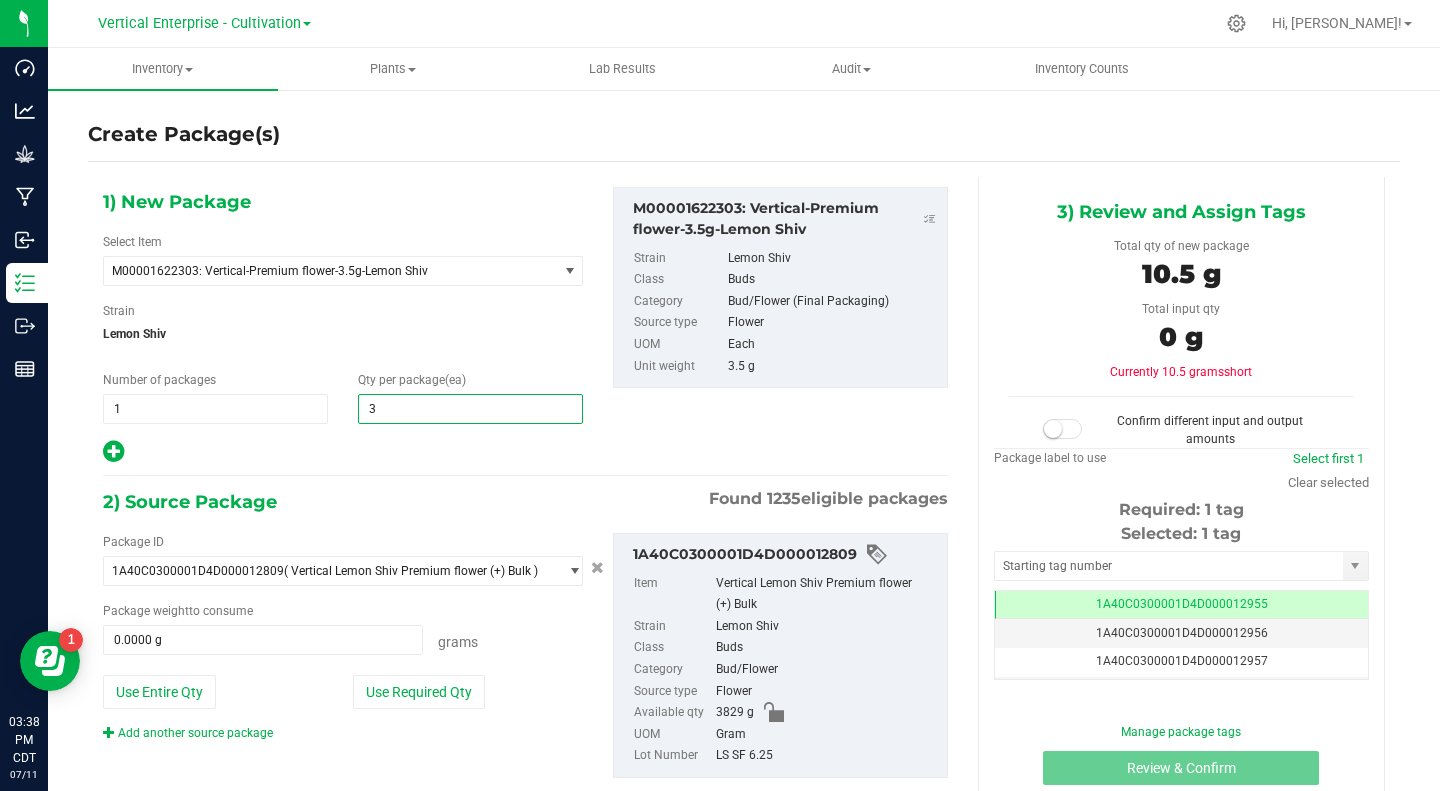 type on "36" 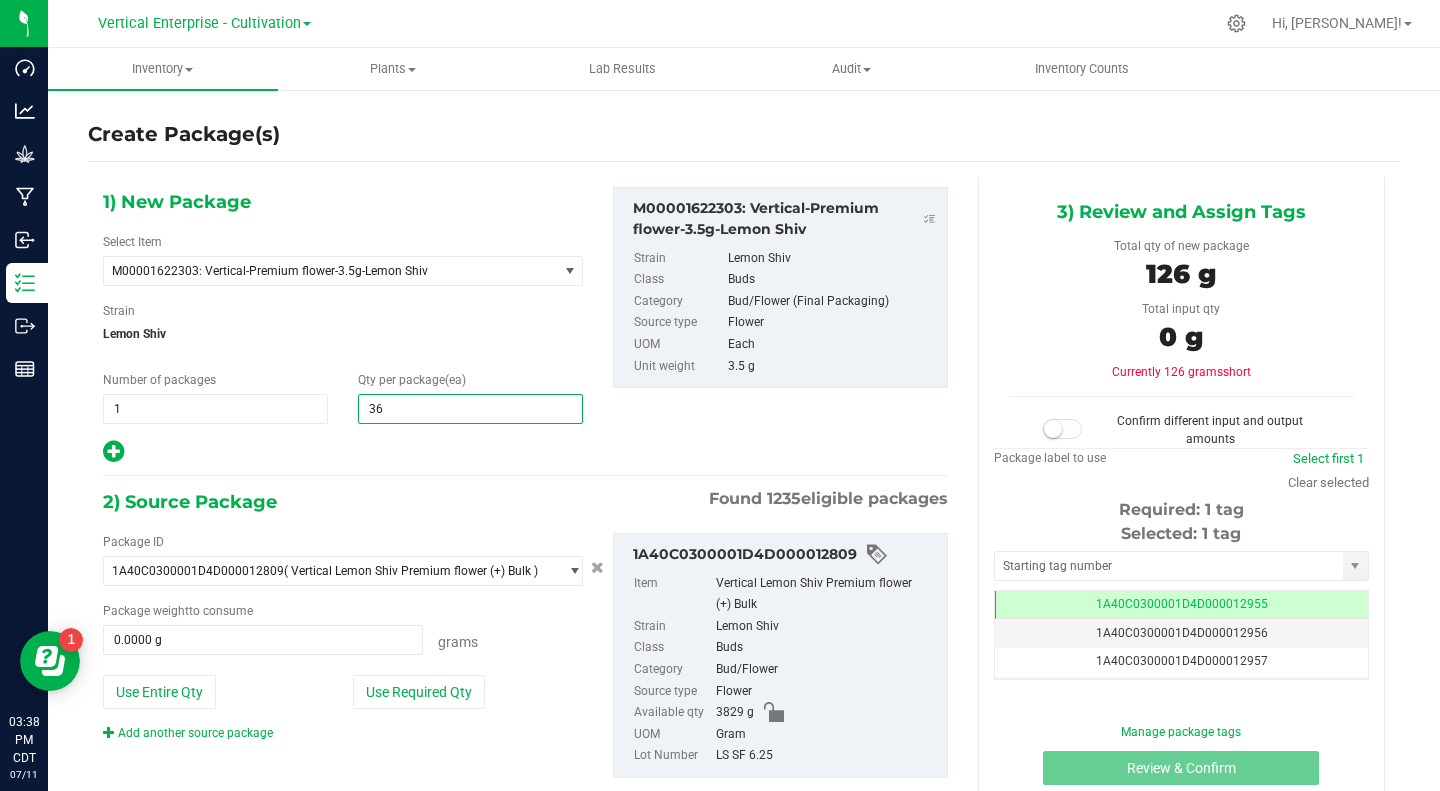 type on "36" 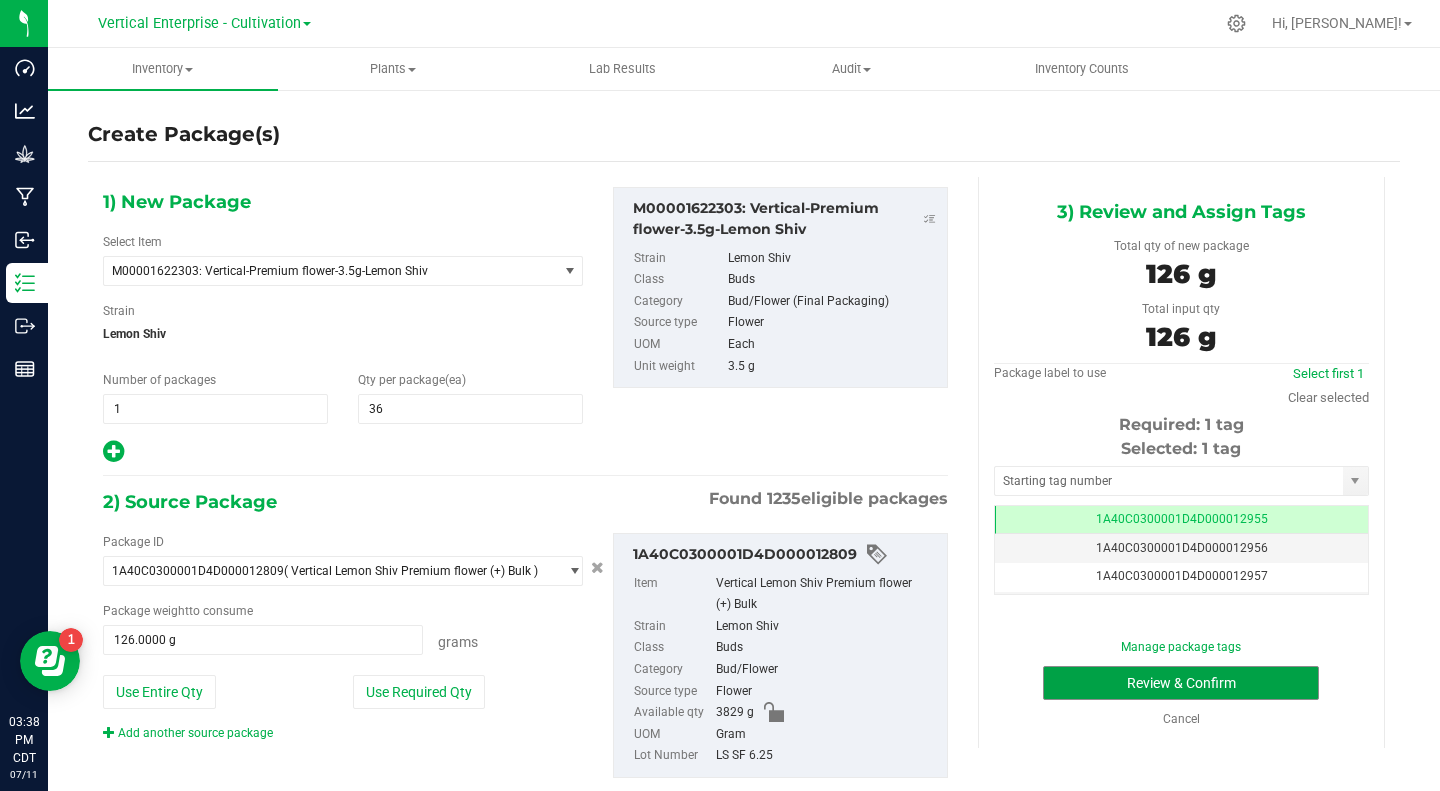 click on "Review & Confirm" at bounding box center (1181, 683) 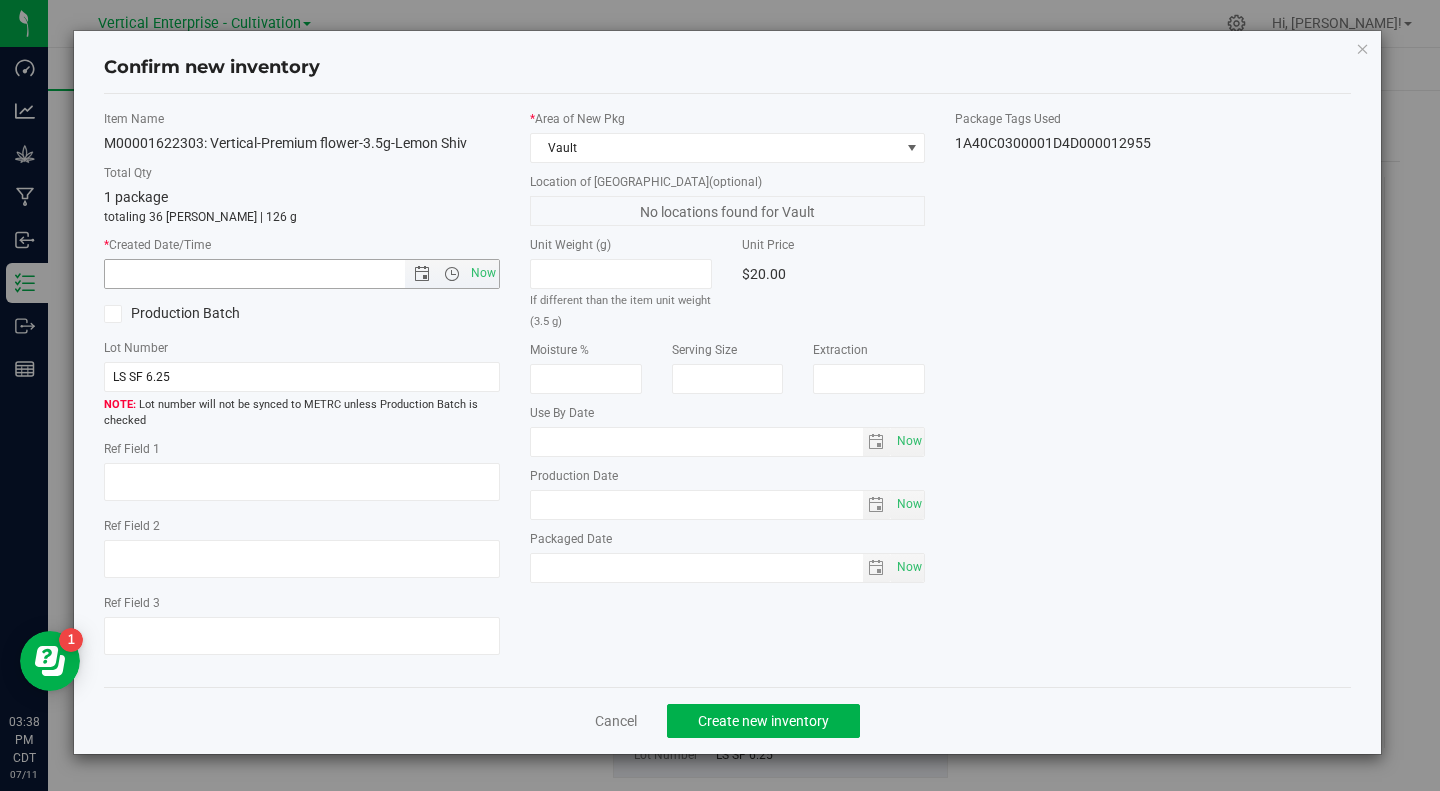 click on "Now" at bounding box center [483, 273] 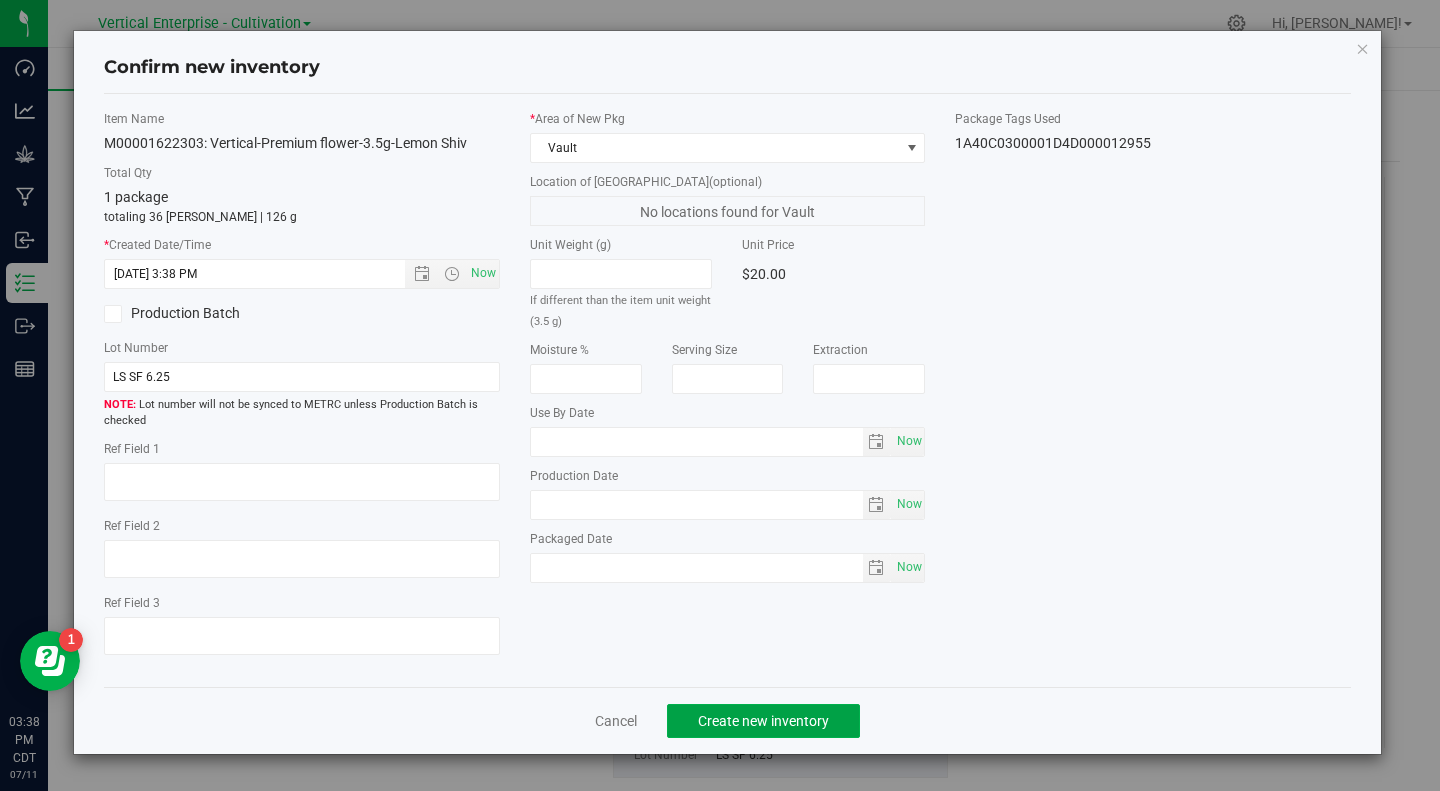click on "Create new inventory" 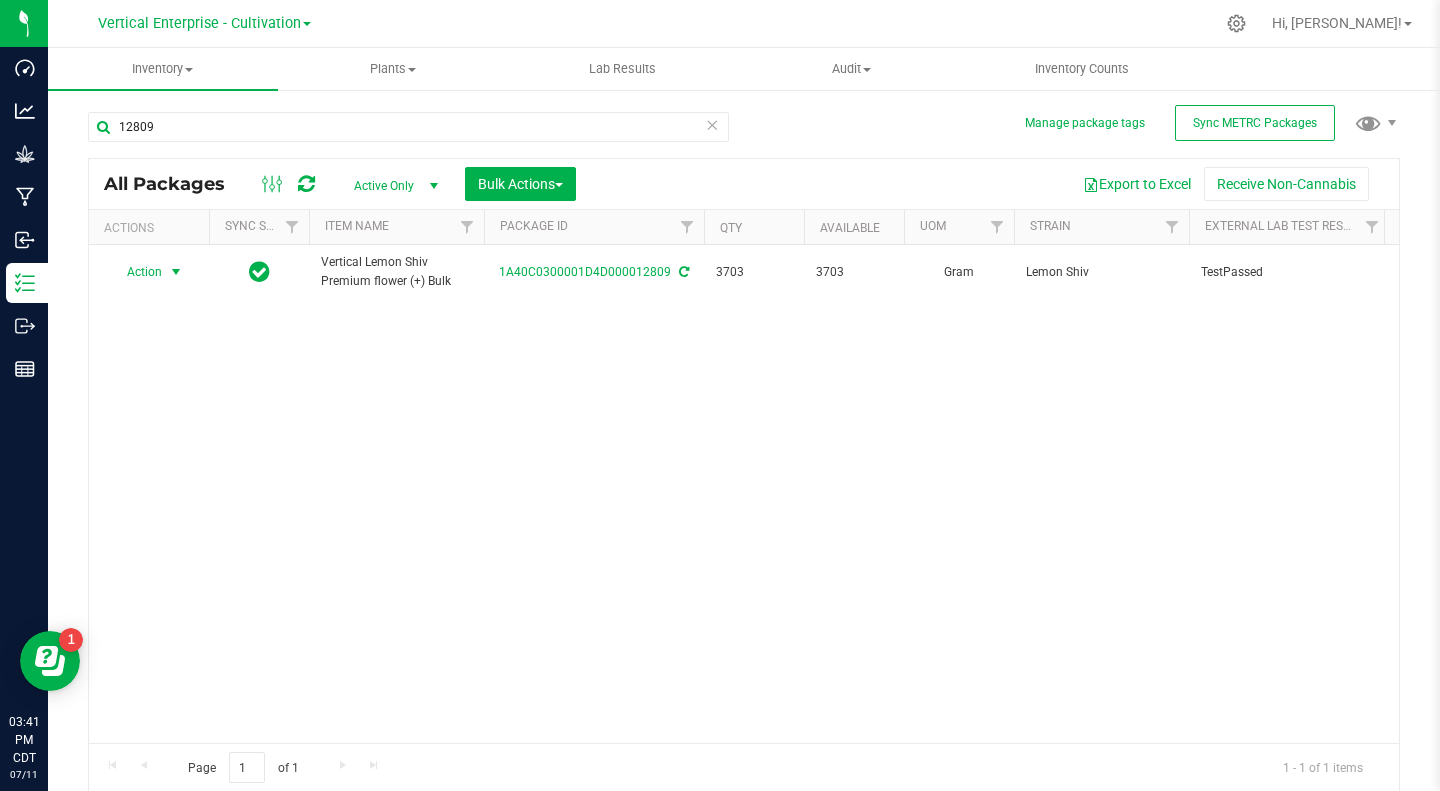 click on "Action" at bounding box center (136, 272) 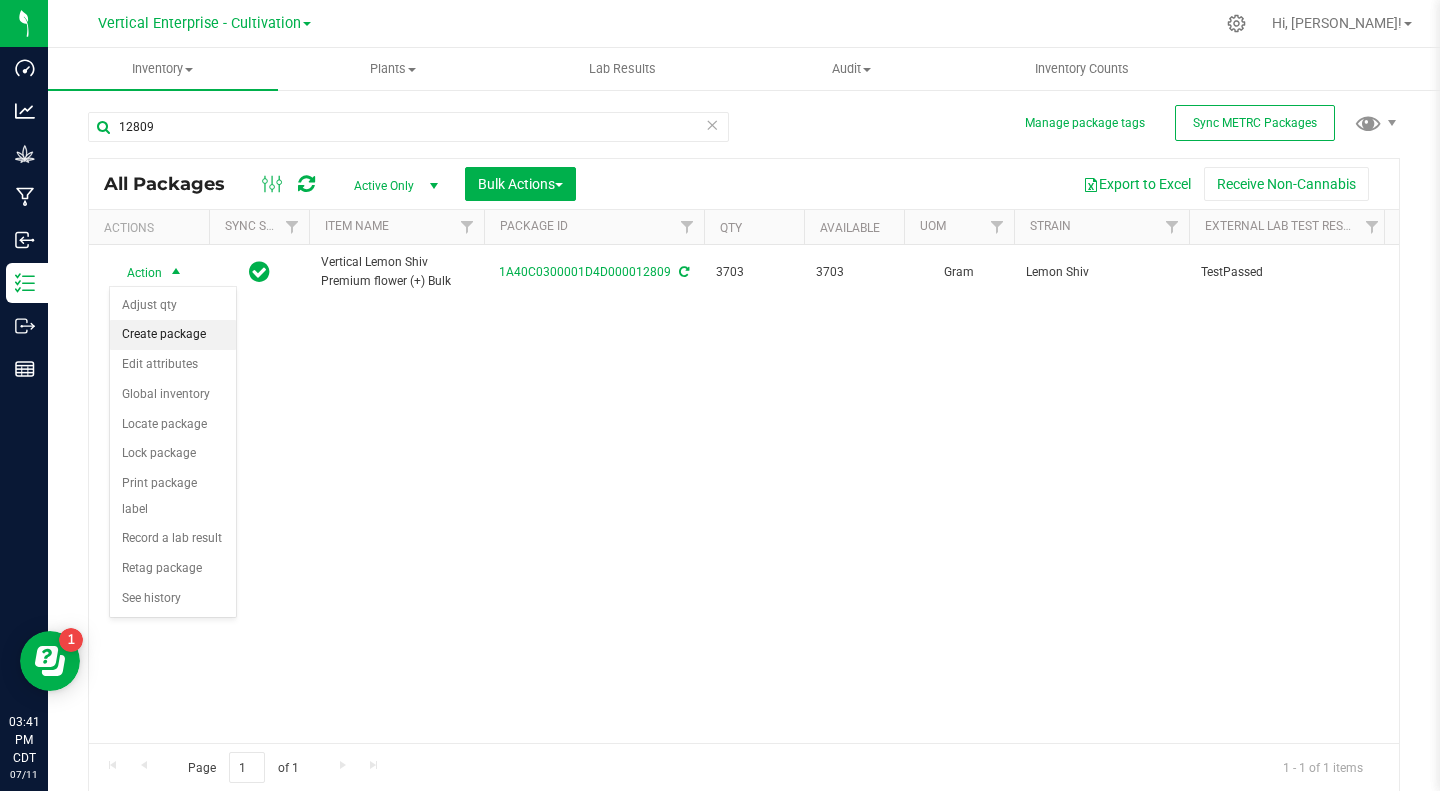 click on "Create package" at bounding box center [173, 335] 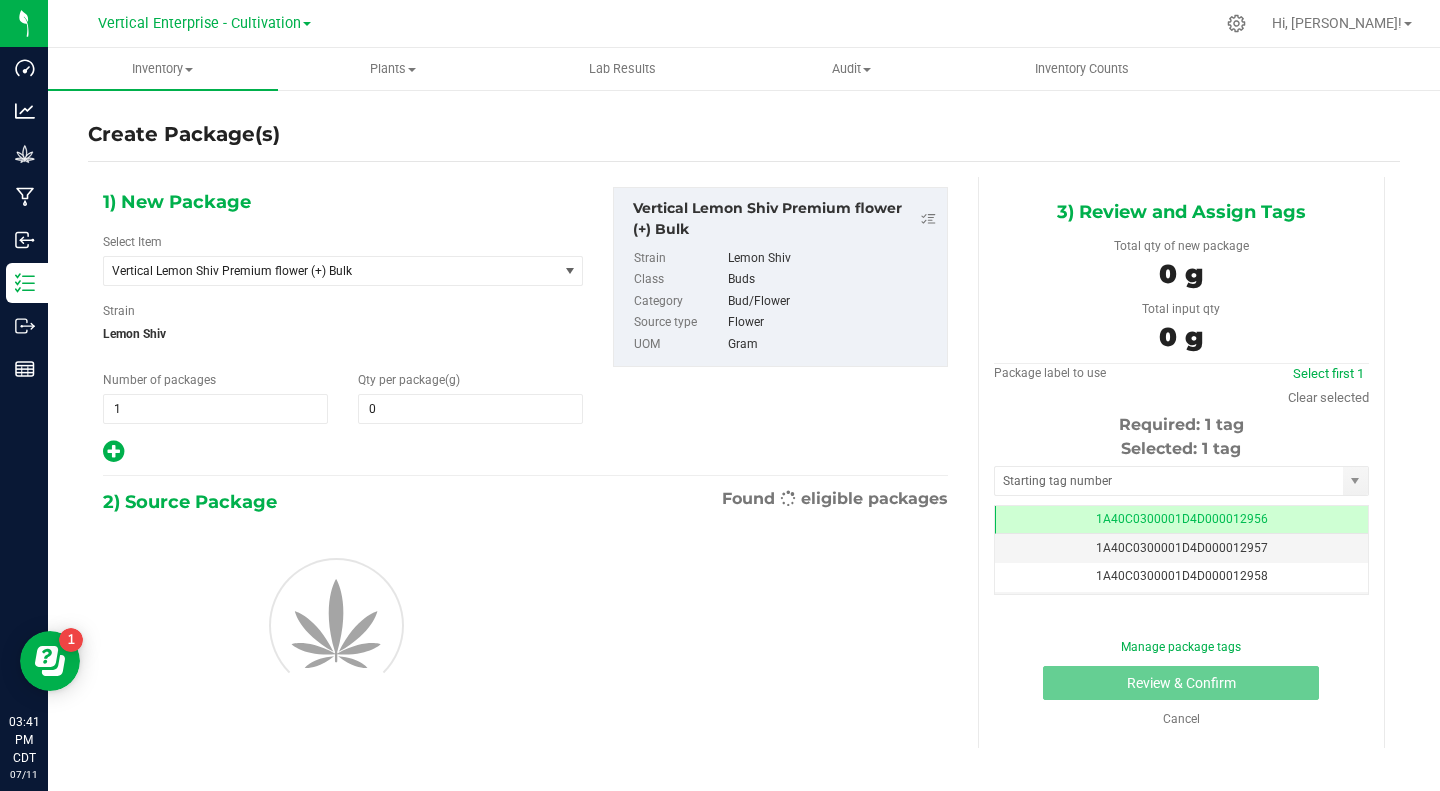type on "0.0000" 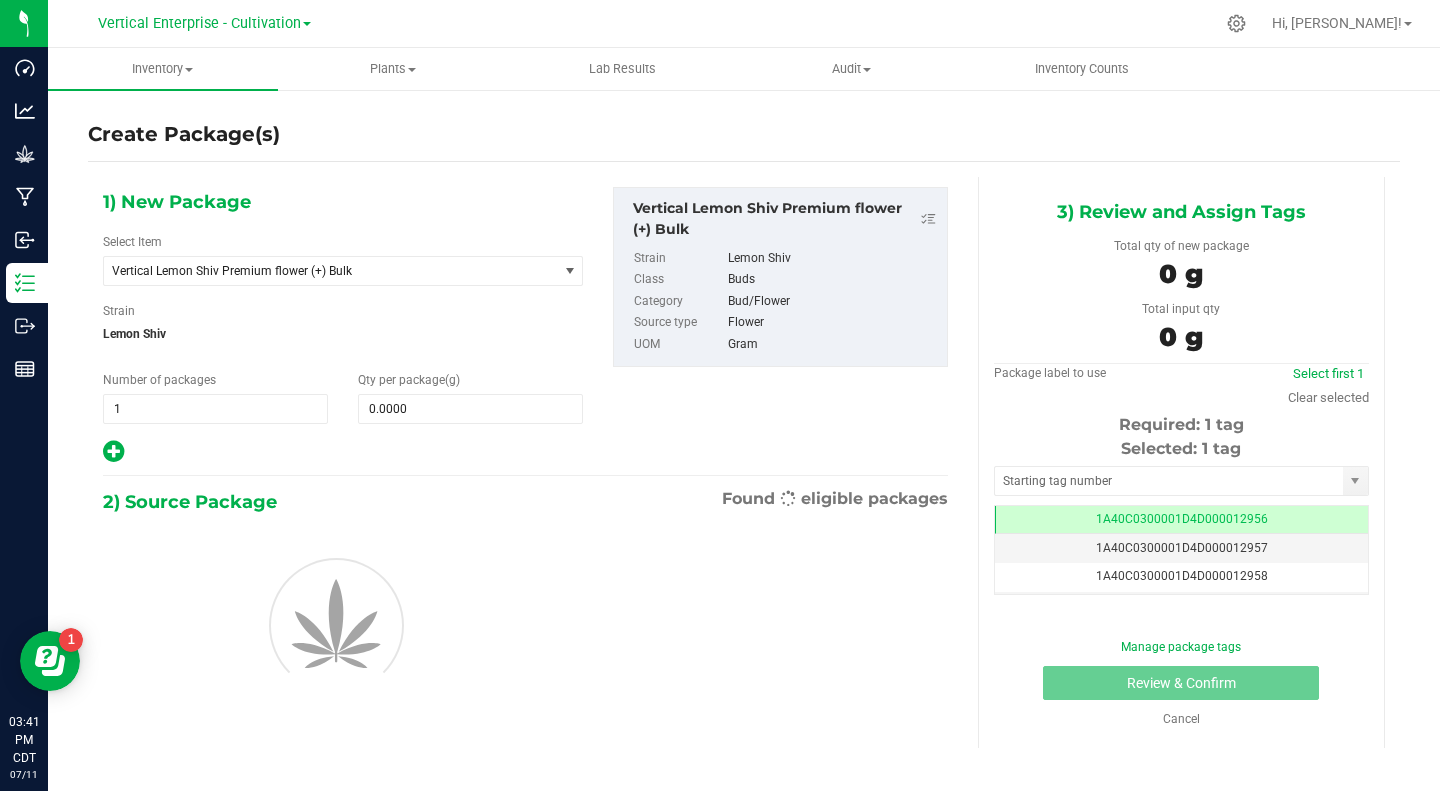 scroll, scrollTop: 0, scrollLeft: 0, axis: both 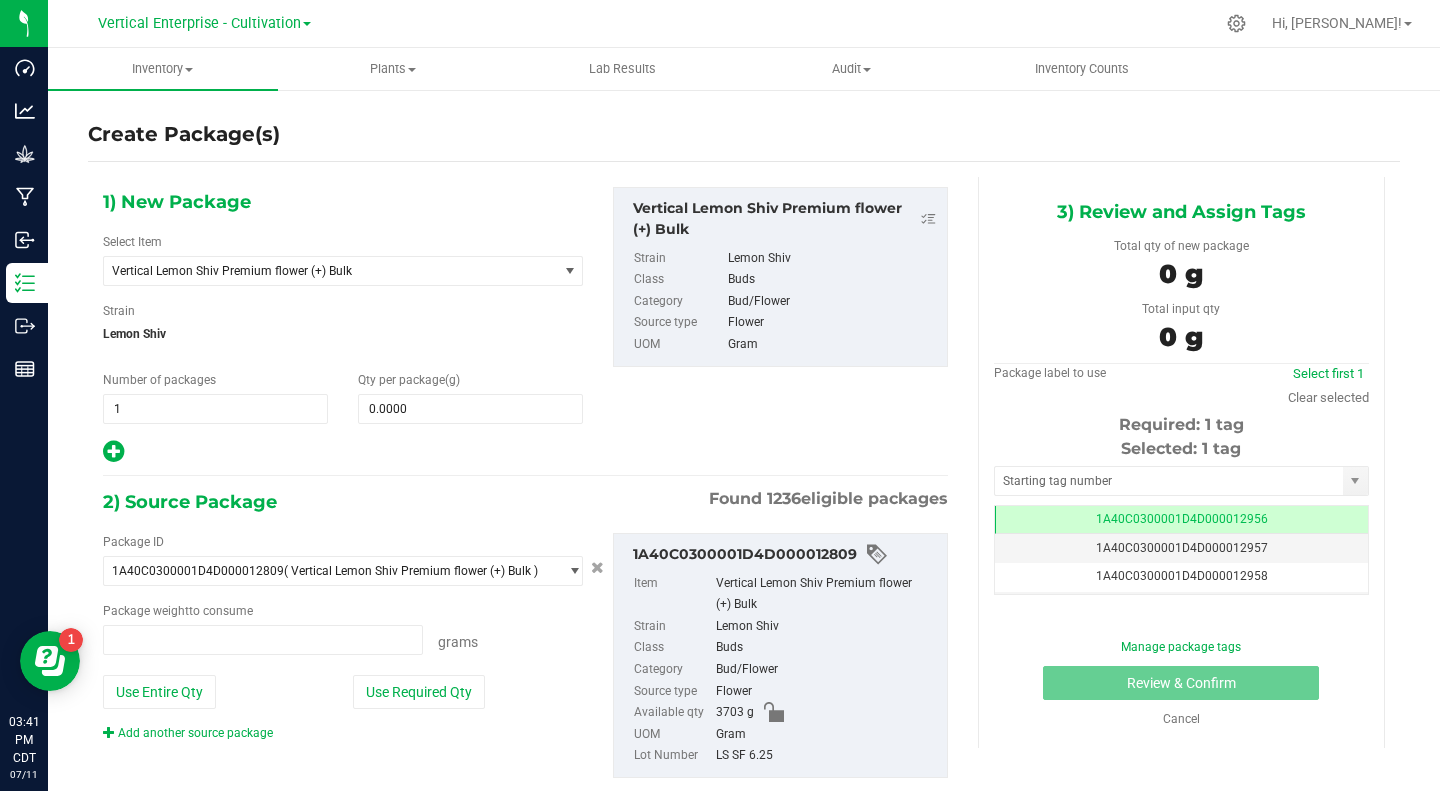 type on "0.0000 g" 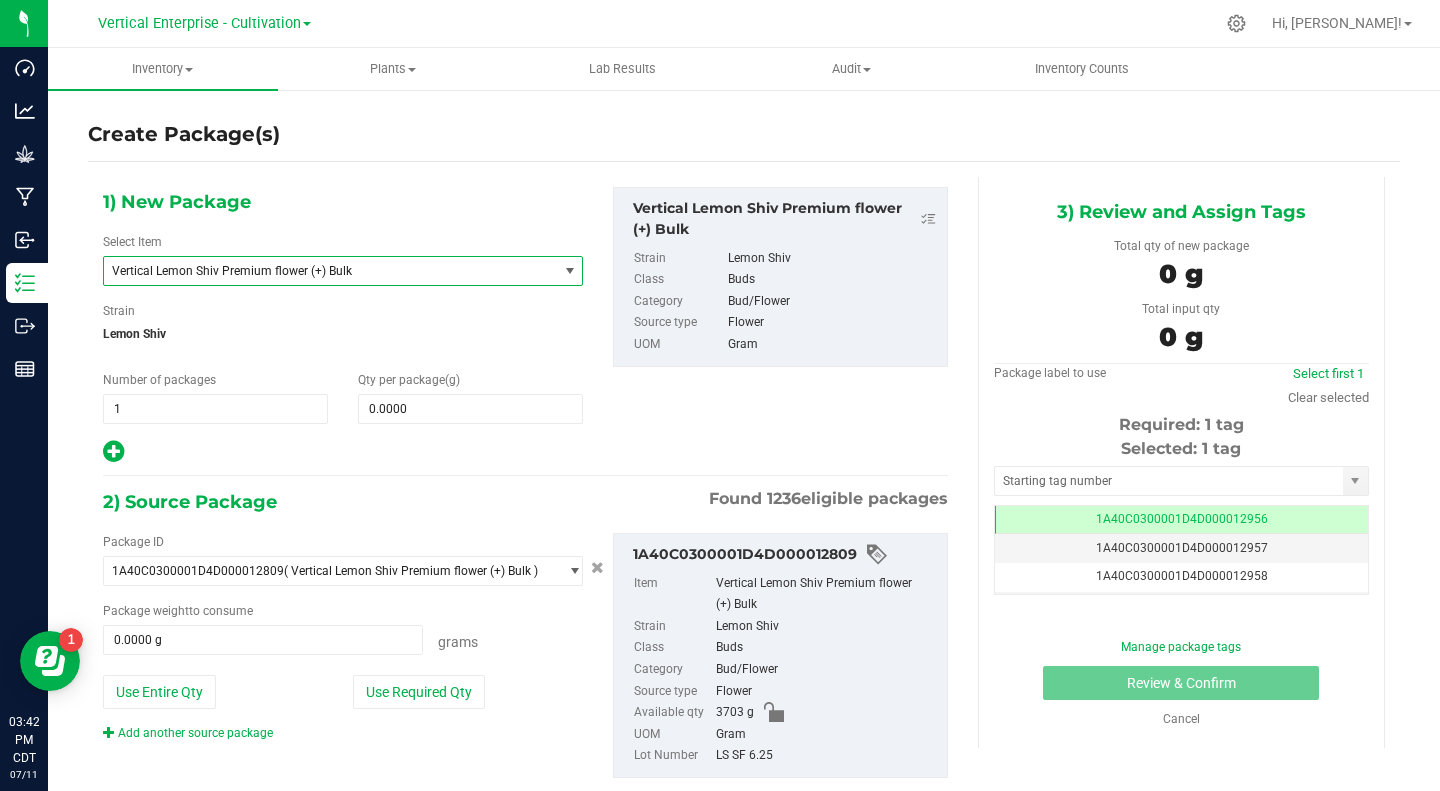 click on "Vertical Lemon Shiv Premium flower (+) Bulk" at bounding box center [330, 271] 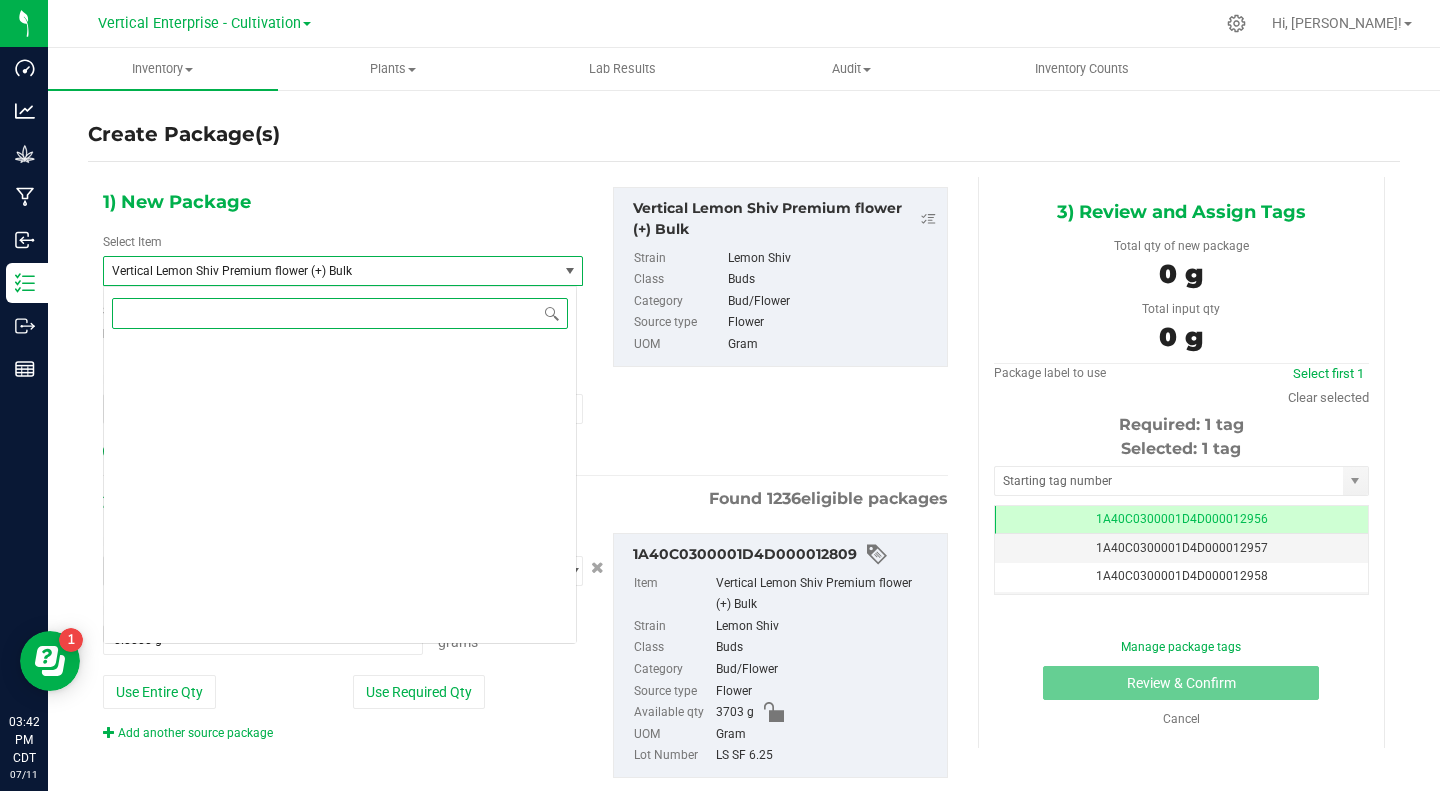 scroll, scrollTop: 270732, scrollLeft: 0, axis: vertical 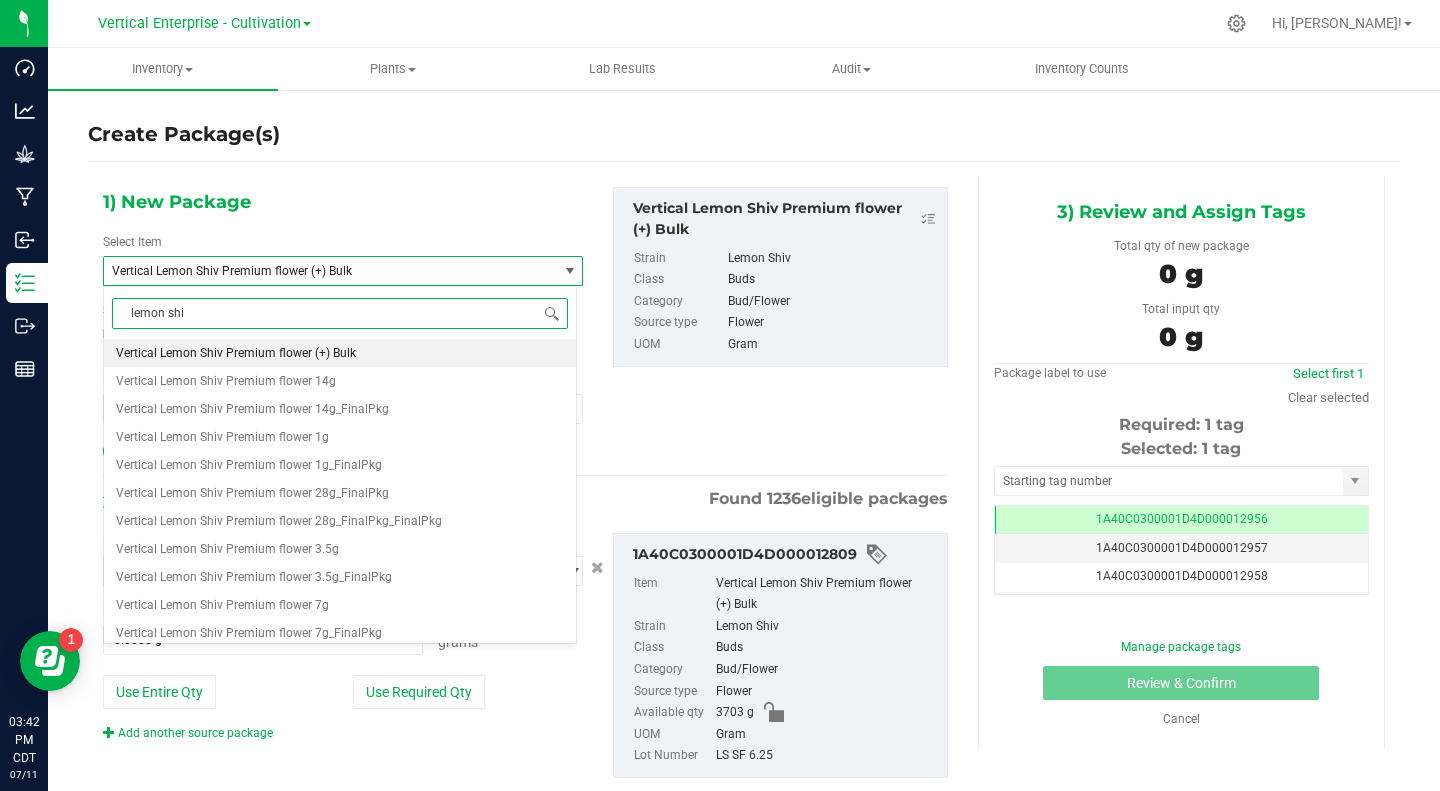 type on "lemon shiv" 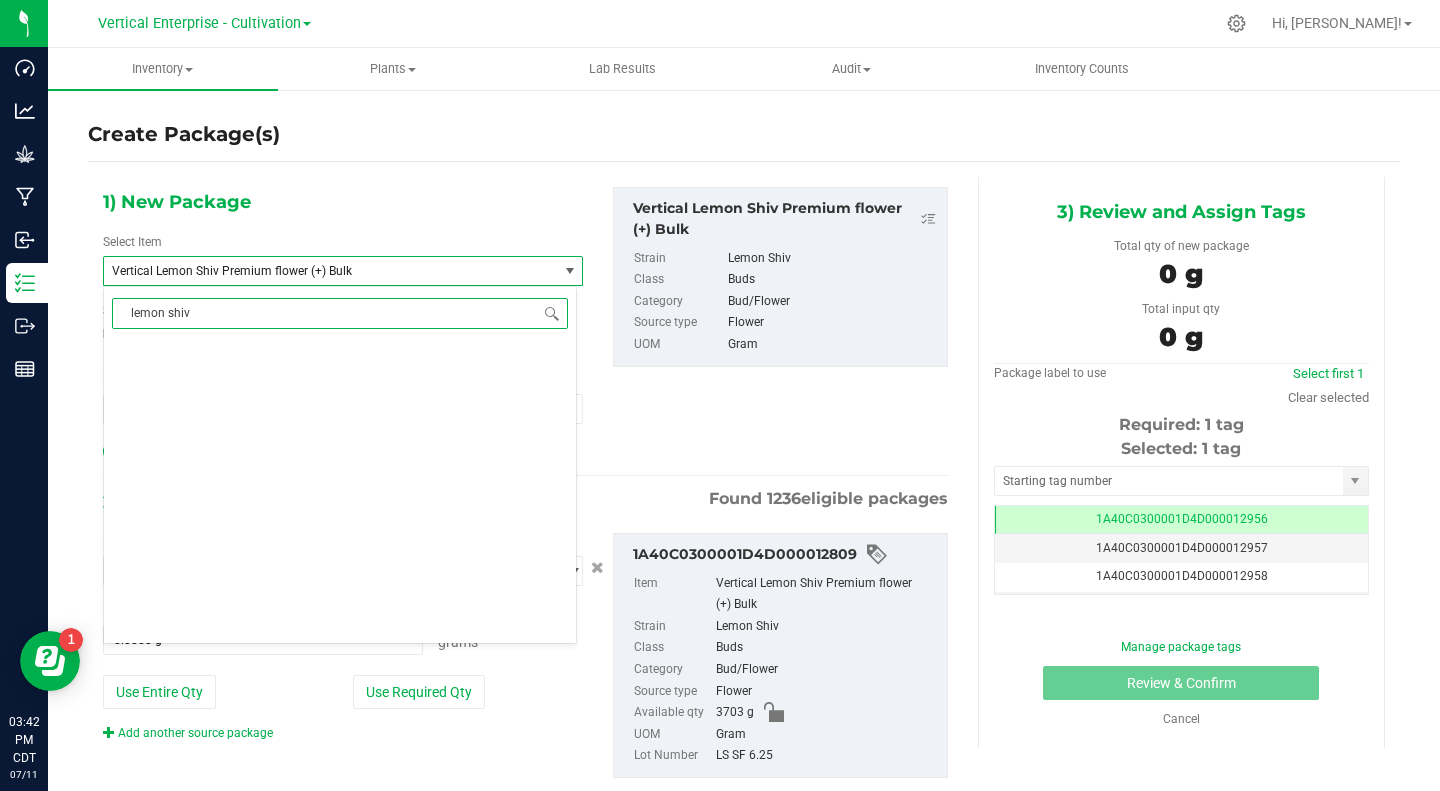 scroll, scrollTop: 0, scrollLeft: 0, axis: both 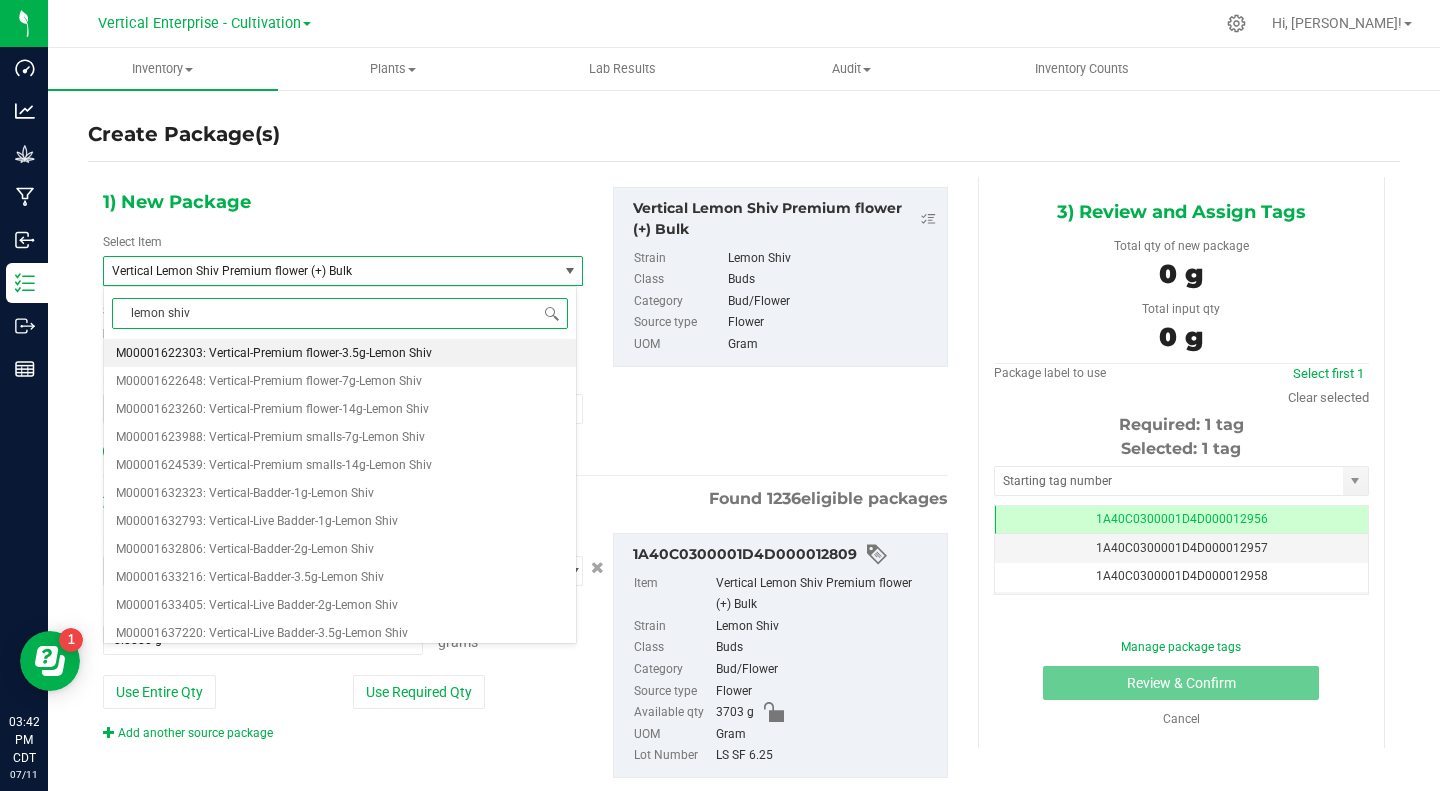 click on "M00001622303: Vertical-Premium flower-3.5g-Lemon Shiv" at bounding box center [274, 353] 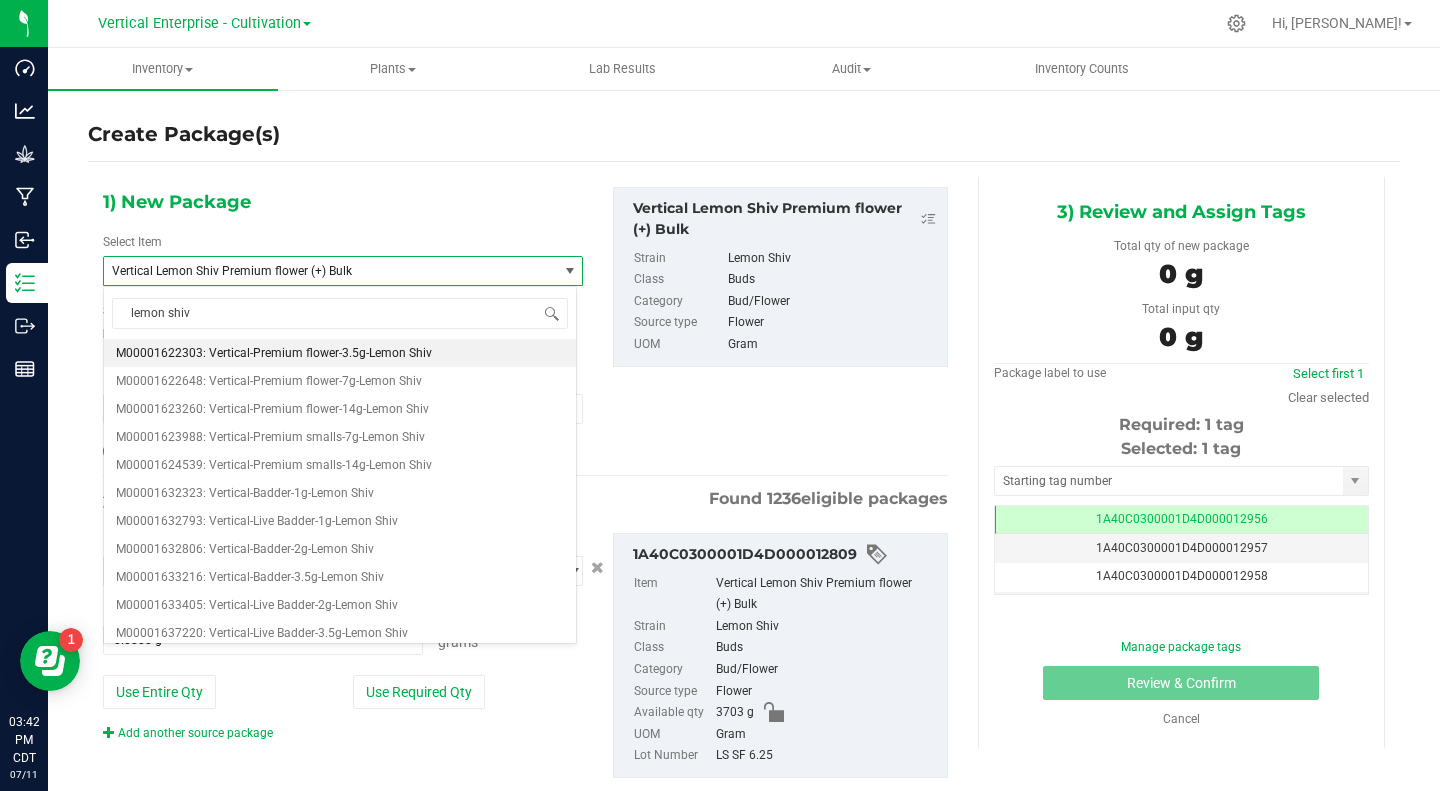 type 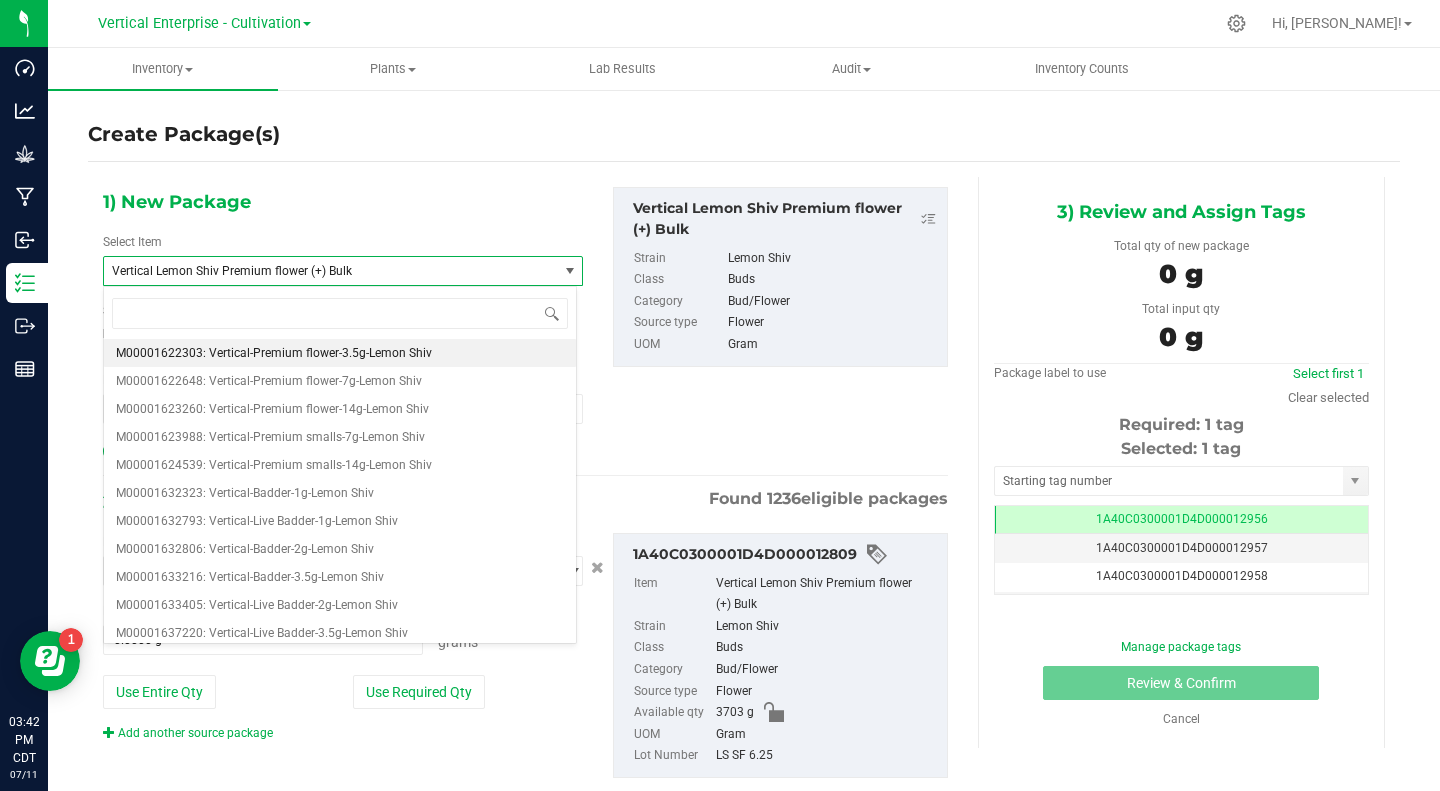 type on "0" 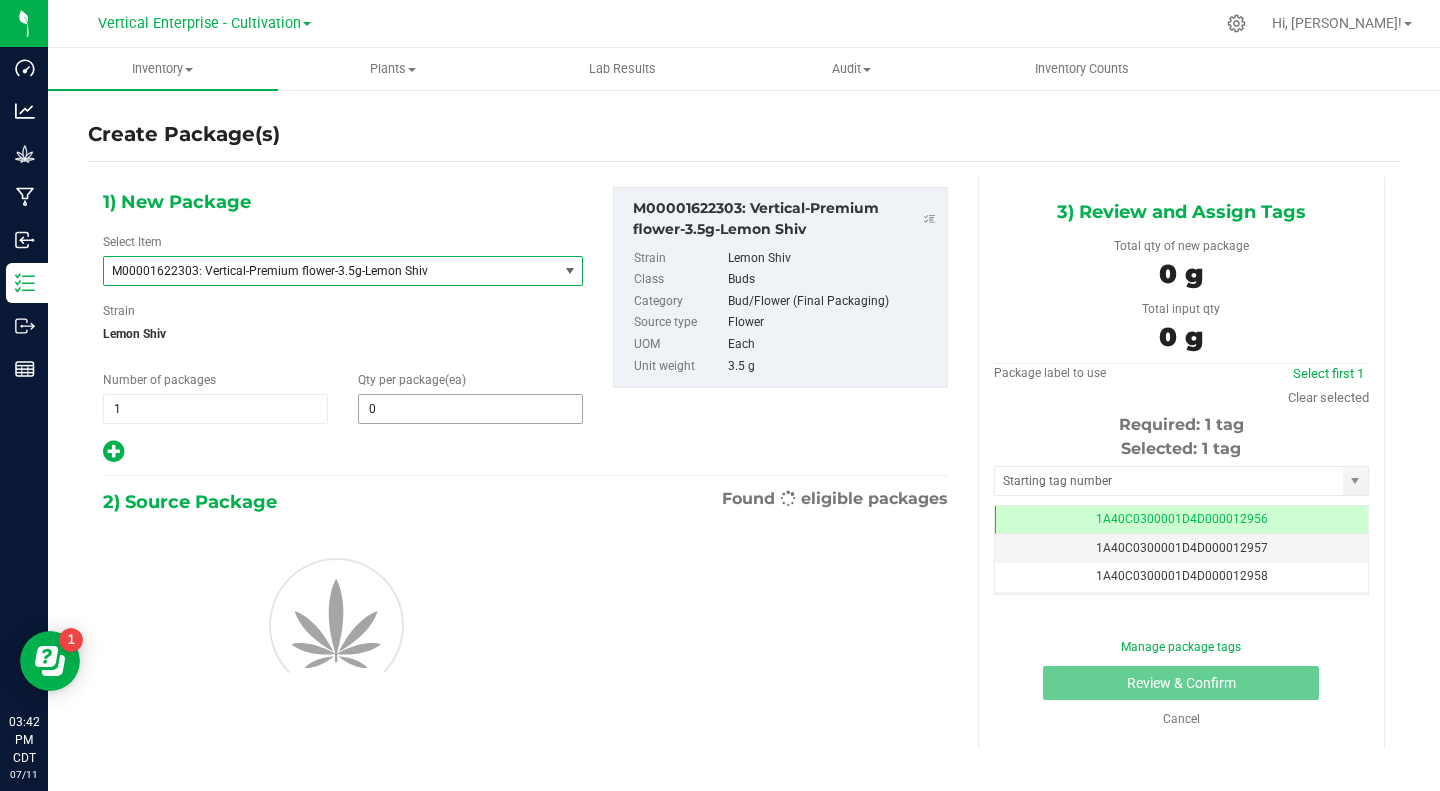 type 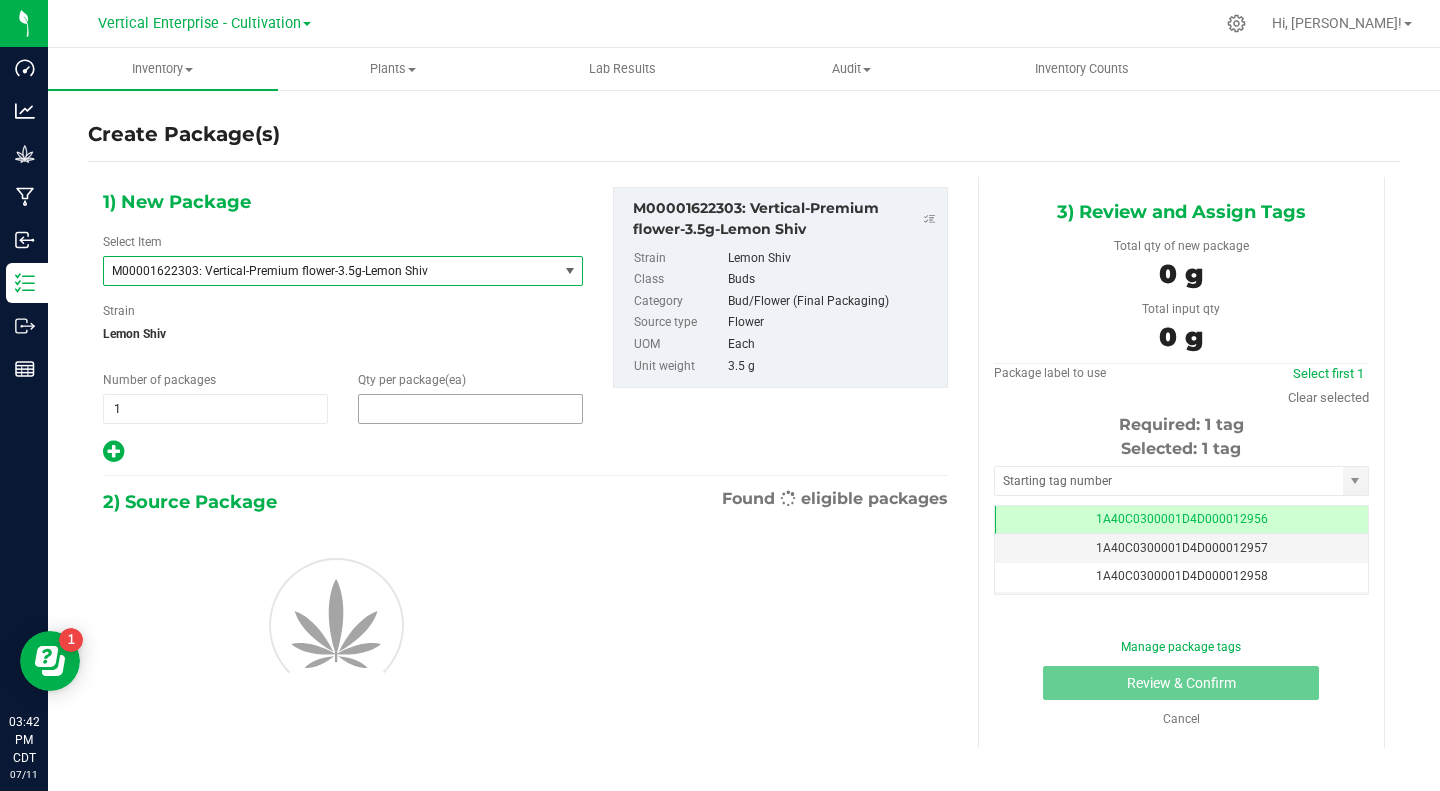 click at bounding box center [470, 409] 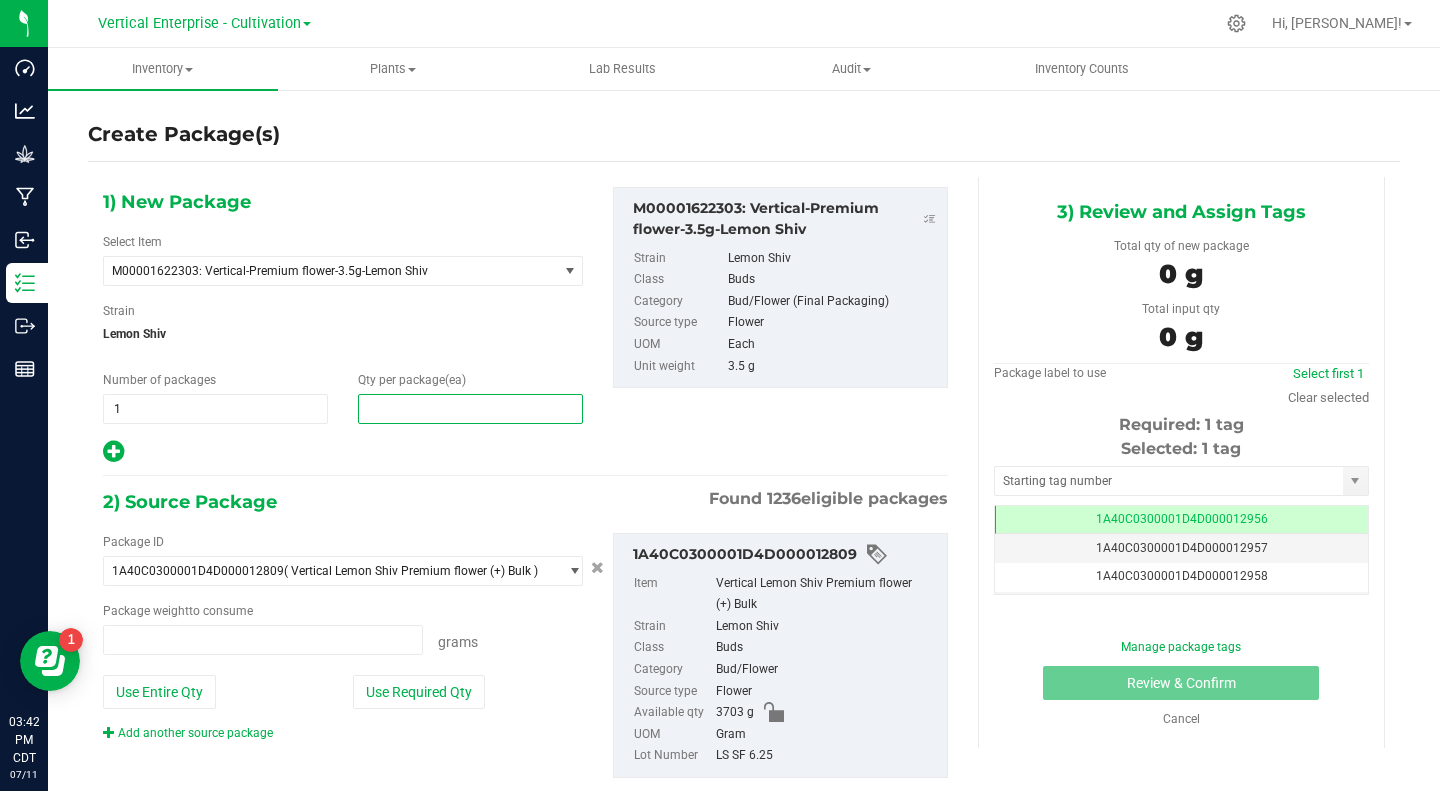 type on "0.0000 g" 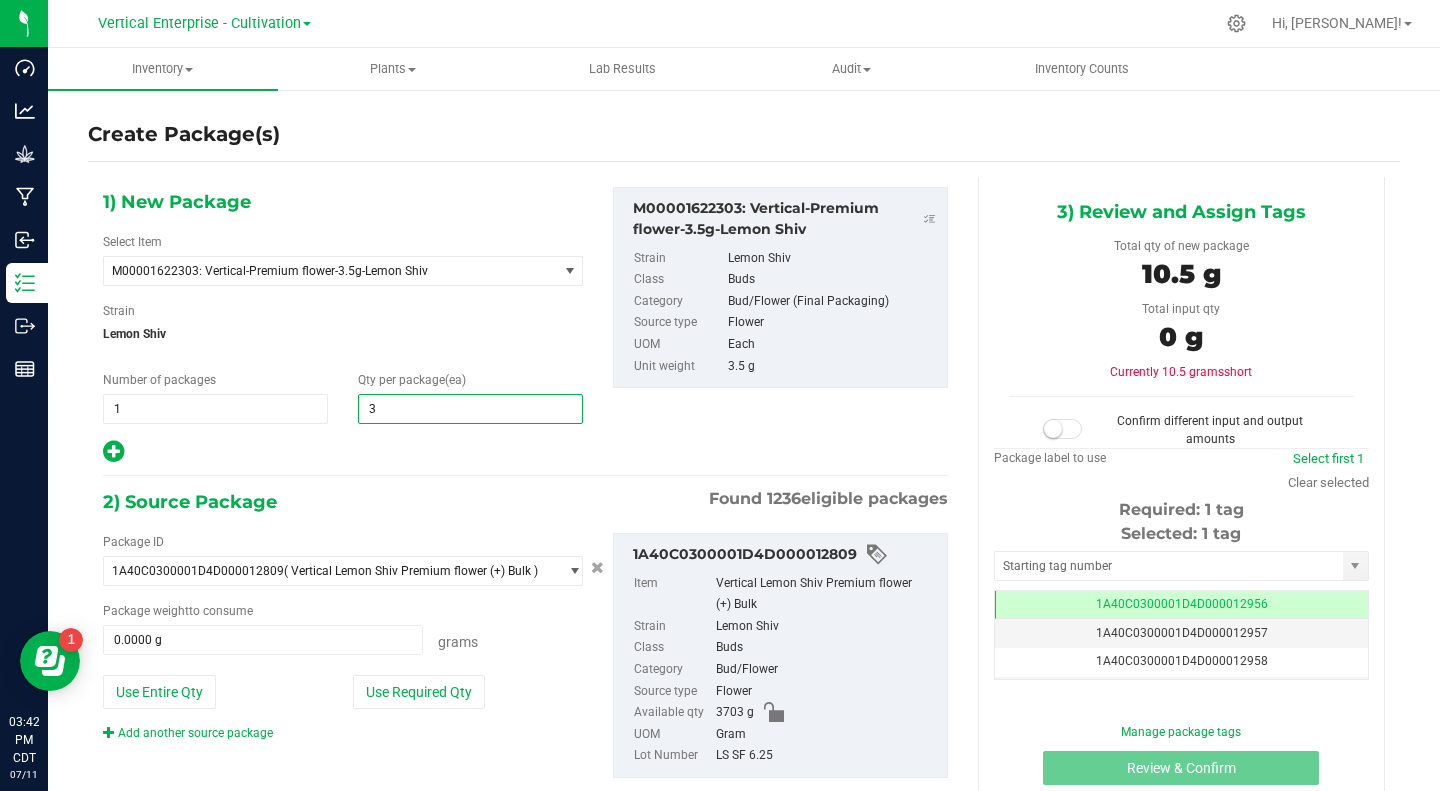 type on "36" 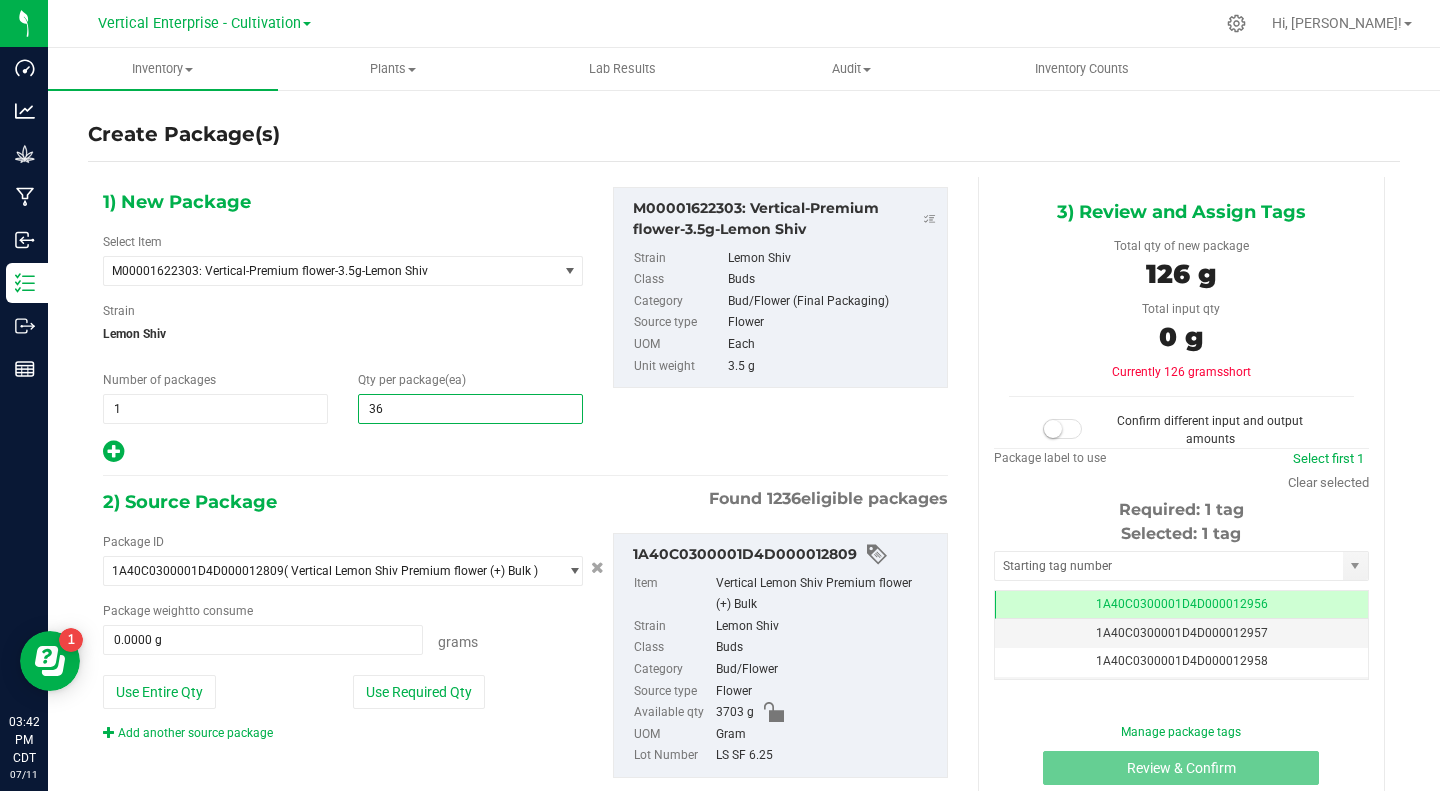 type on "36" 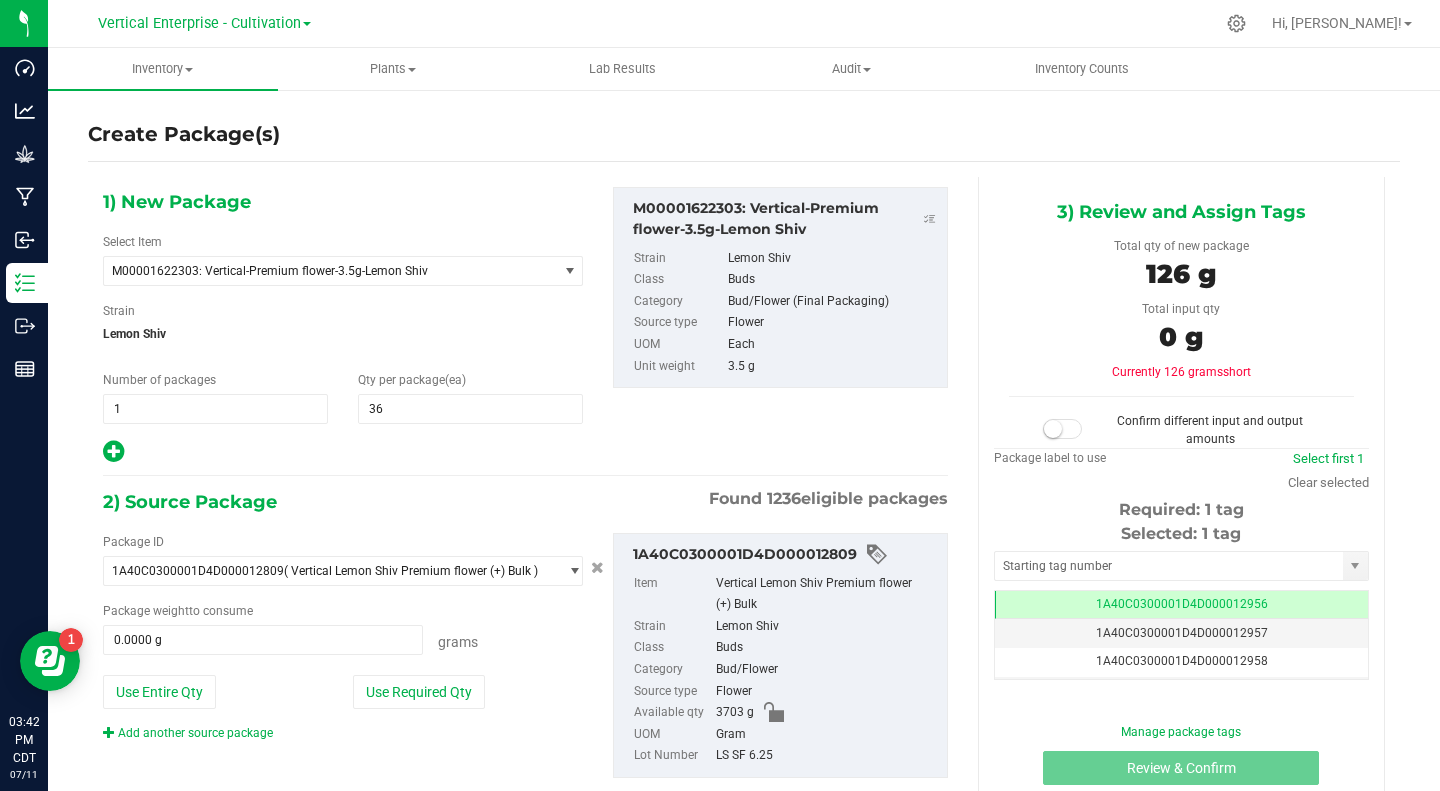 click on "Use Required Qty" at bounding box center [419, 692] 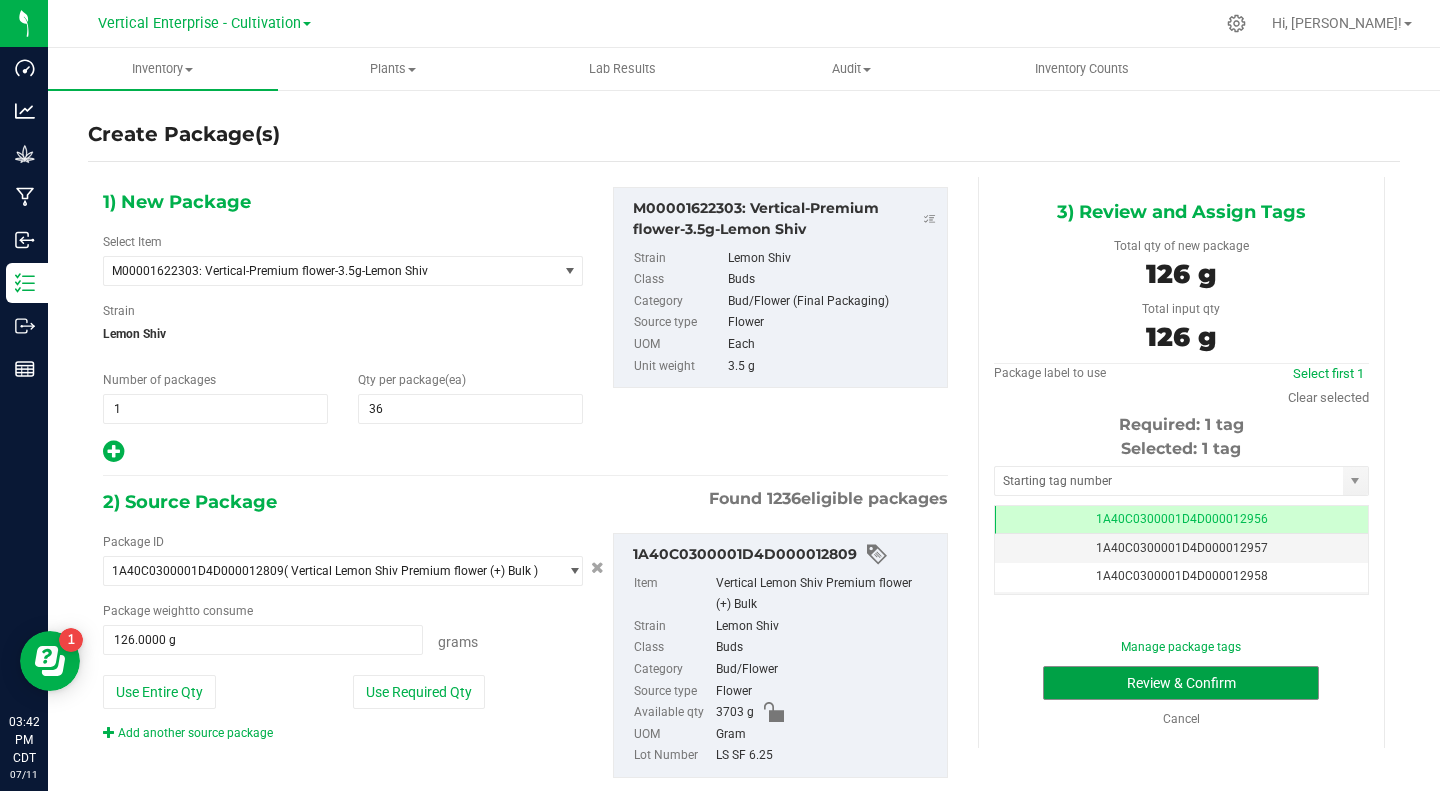 click on "Review & Confirm" at bounding box center (1181, 683) 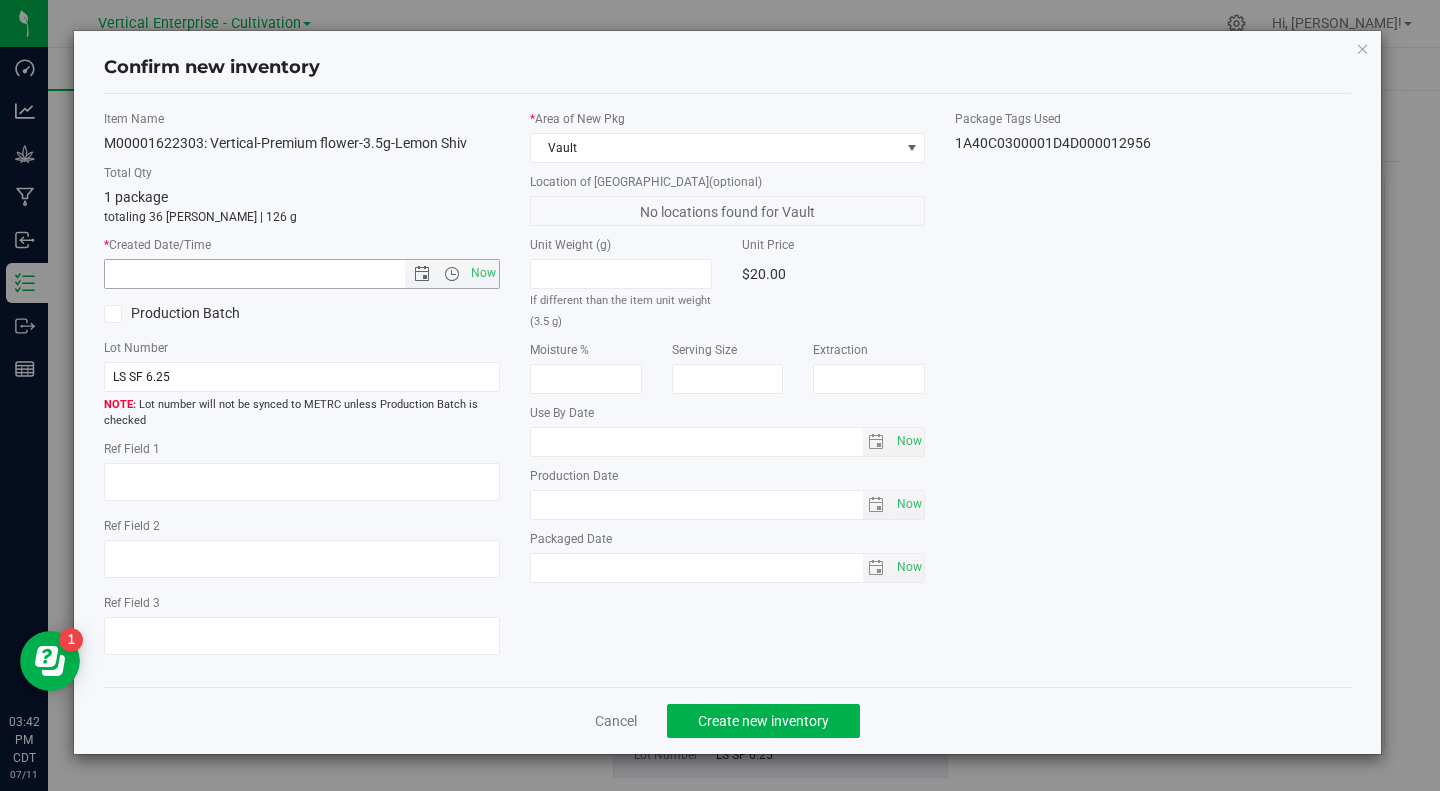 click on "Now" at bounding box center (483, 273) 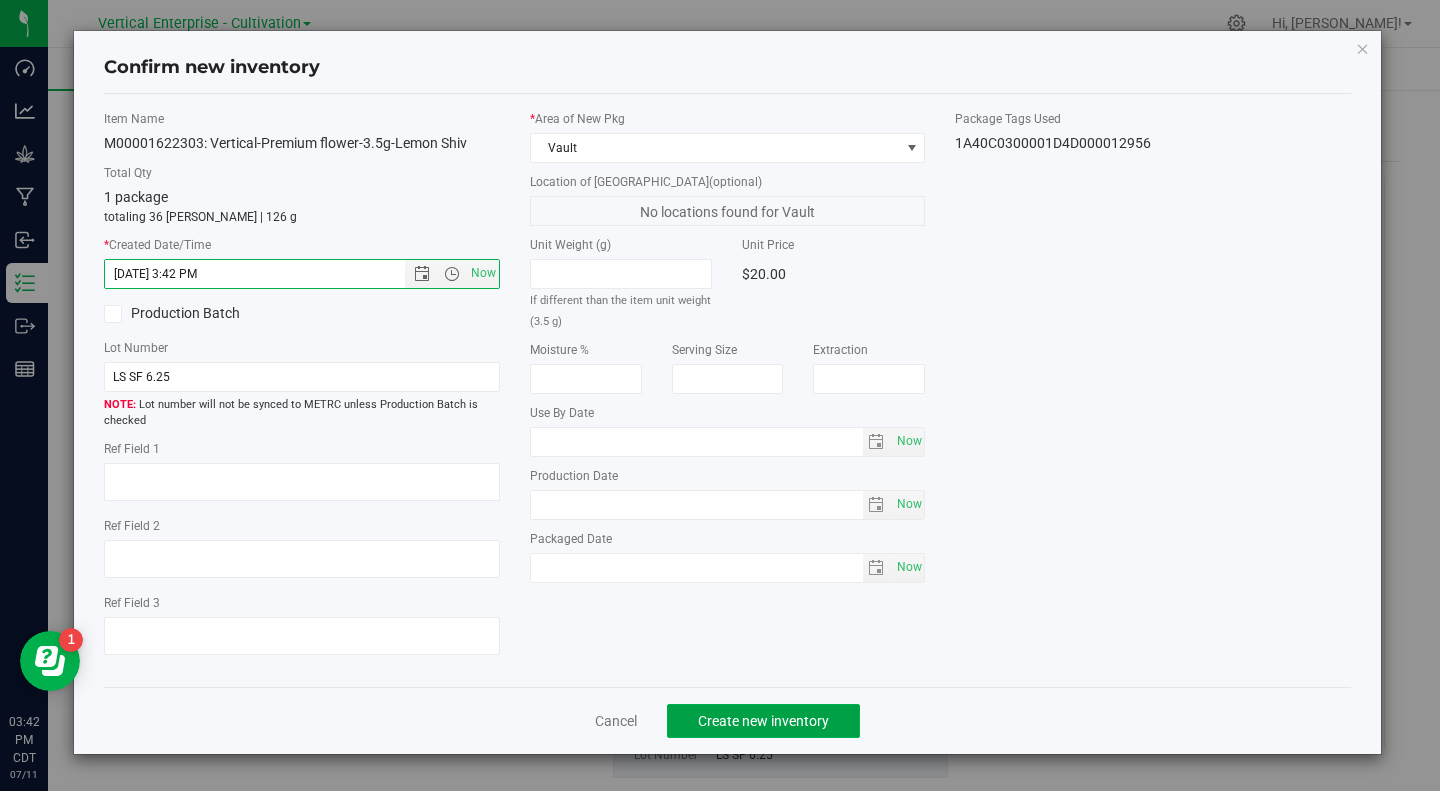 click on "Create new inventory" 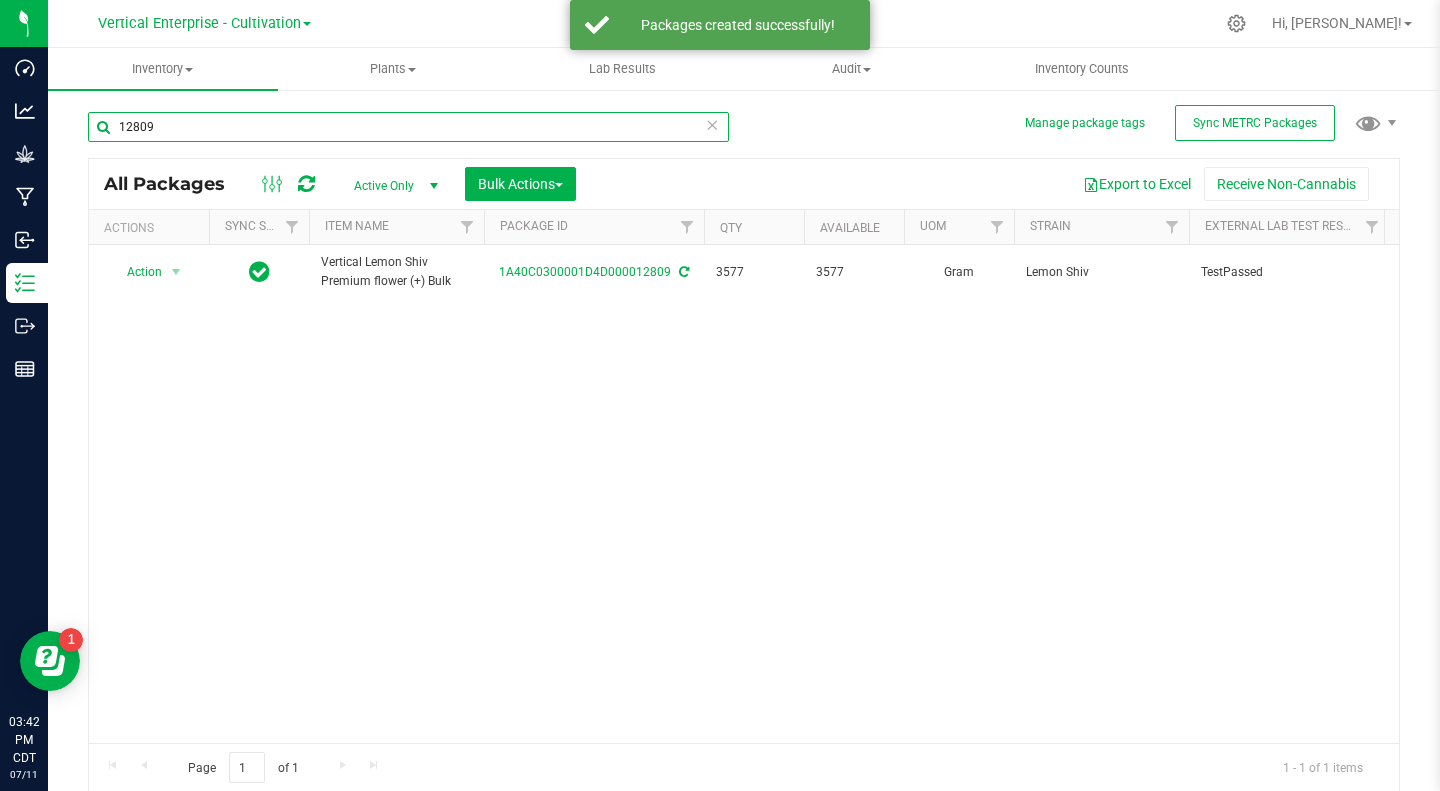 drag, startPoint x: 174, startPoint y: 127, endPoint x: 105, endPoint y: 132, distance: 69.18092 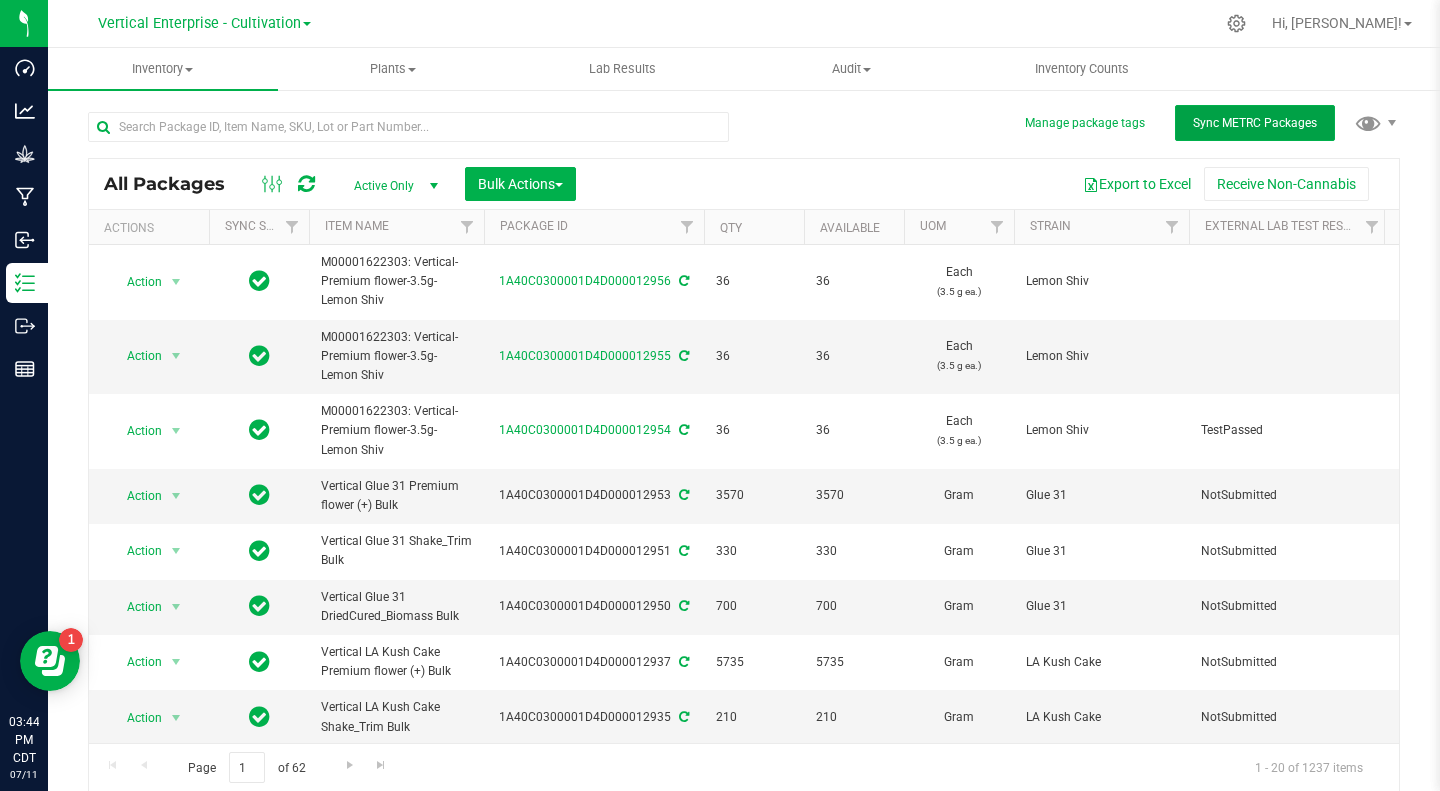 click on "Sync METRC Packages" at bounding box center [1255, 123] 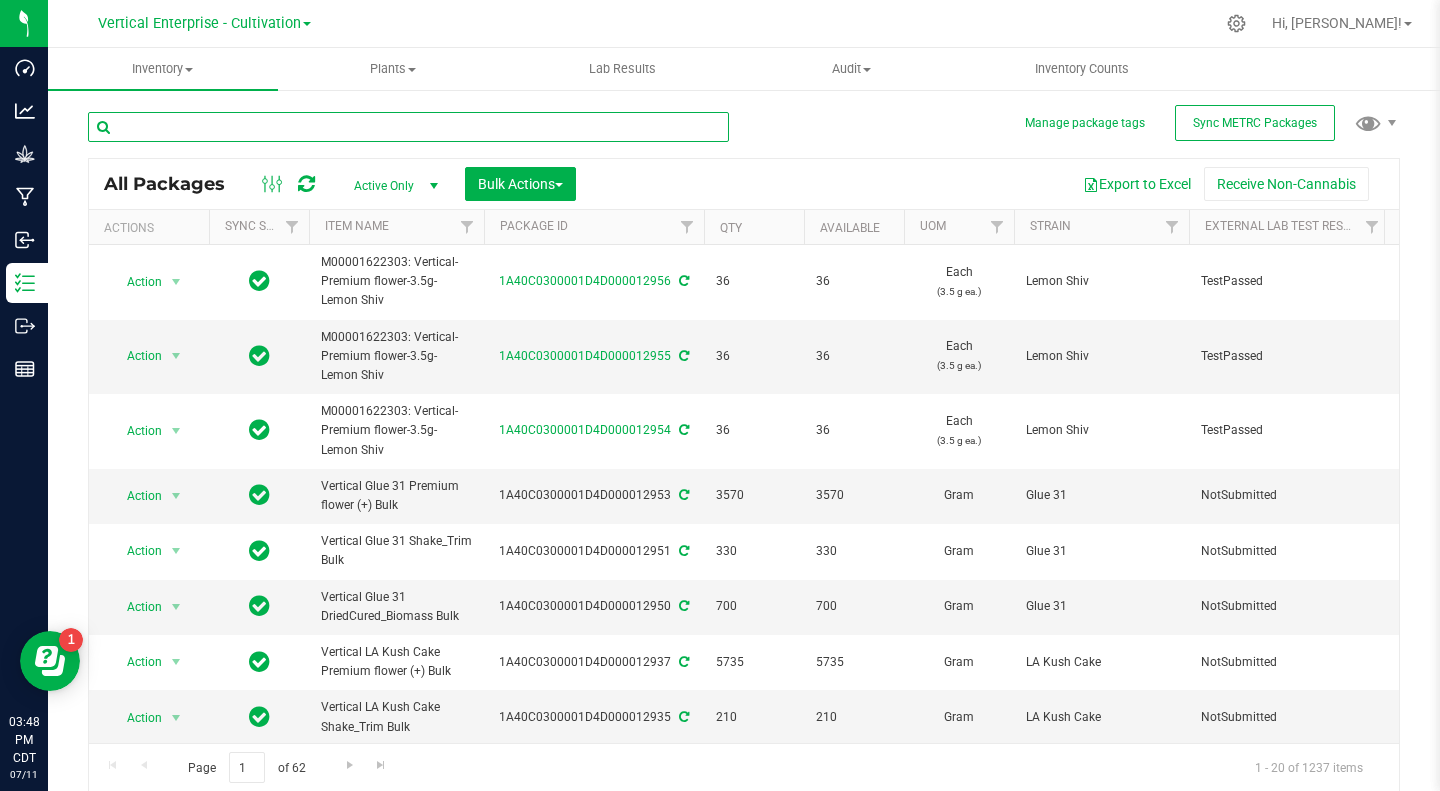 click at bounding box center [408, 127] 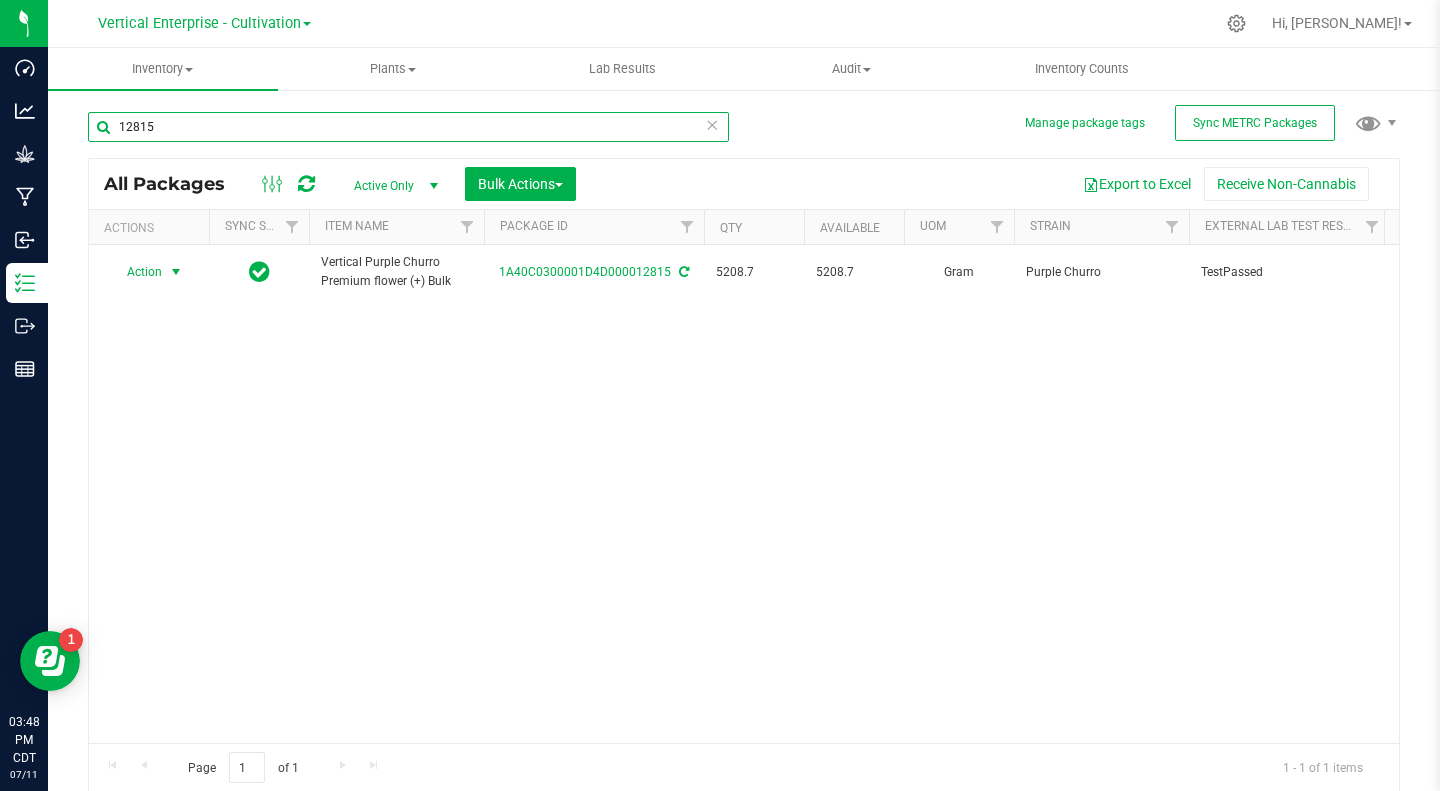 type on "12815" 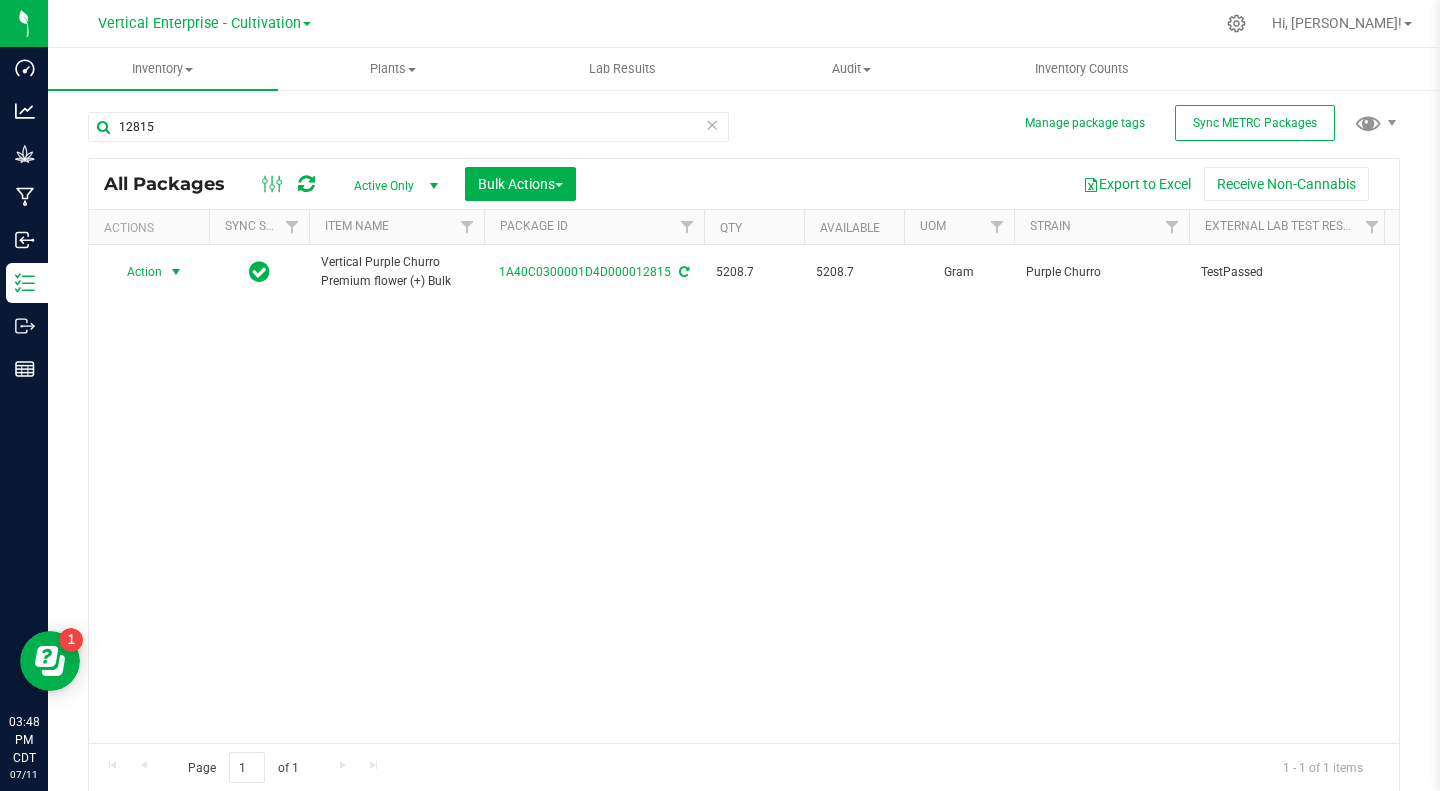 click on "Action" at bounding box center [136, 272] 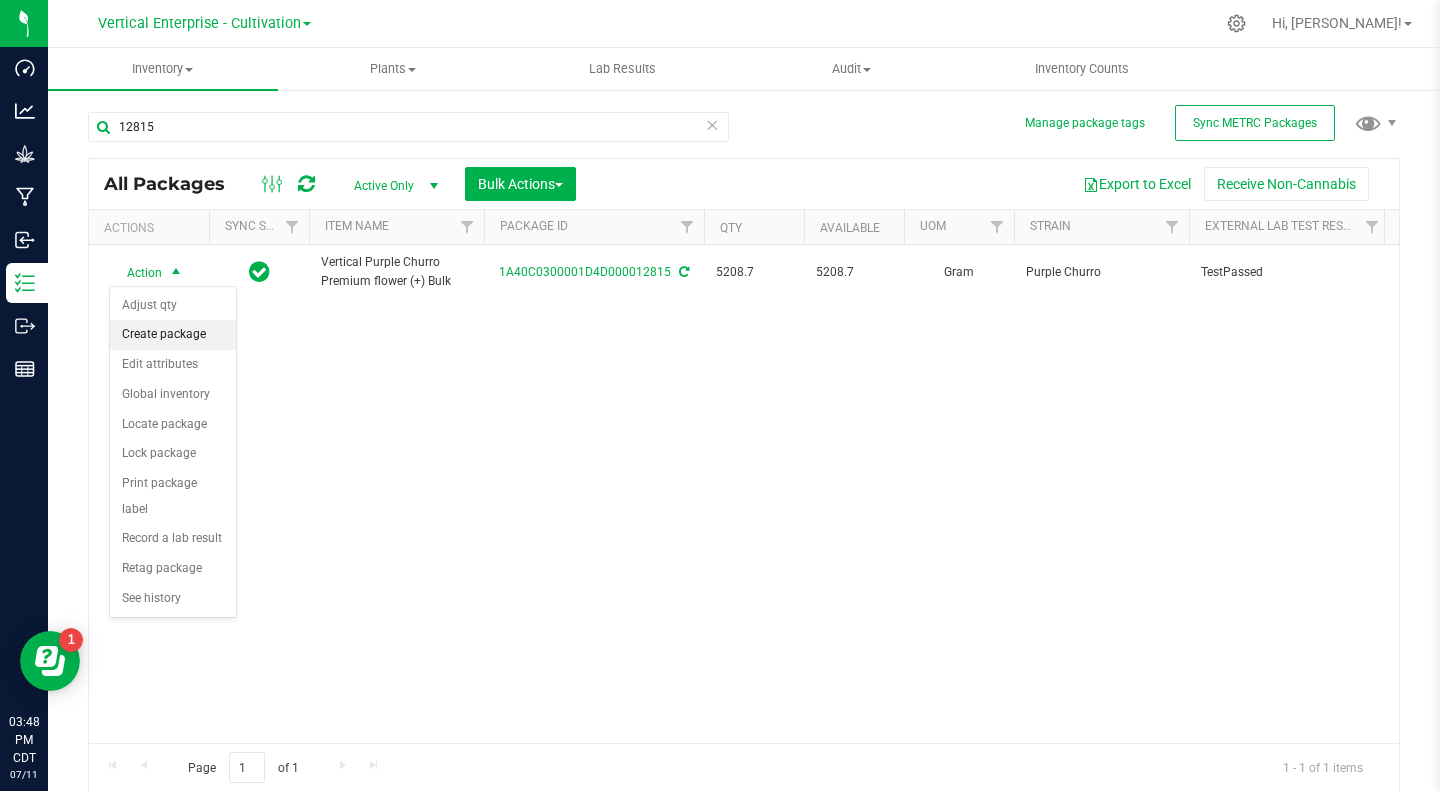 click on "Create package" at bounding box center (173, 335) 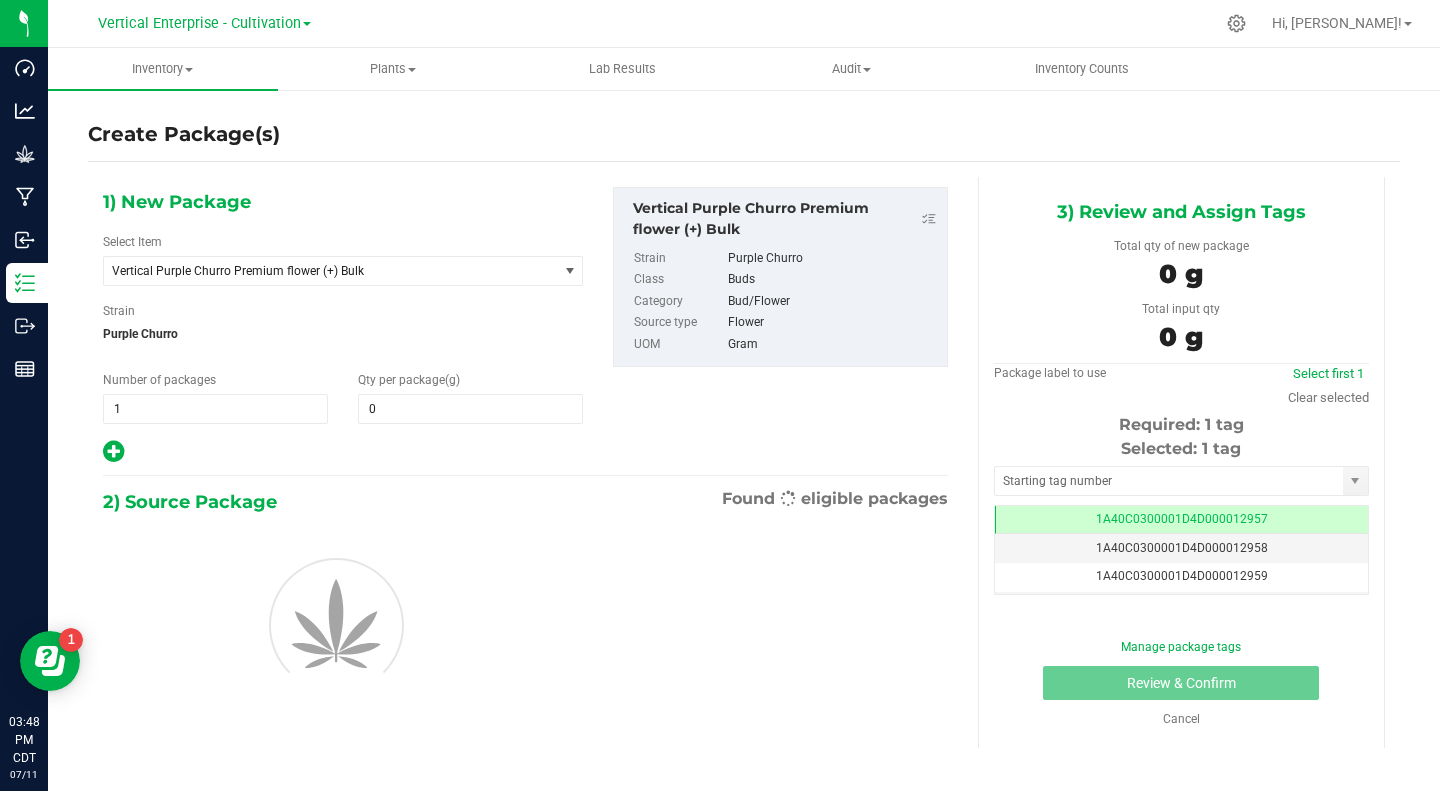 type on "0.0000" 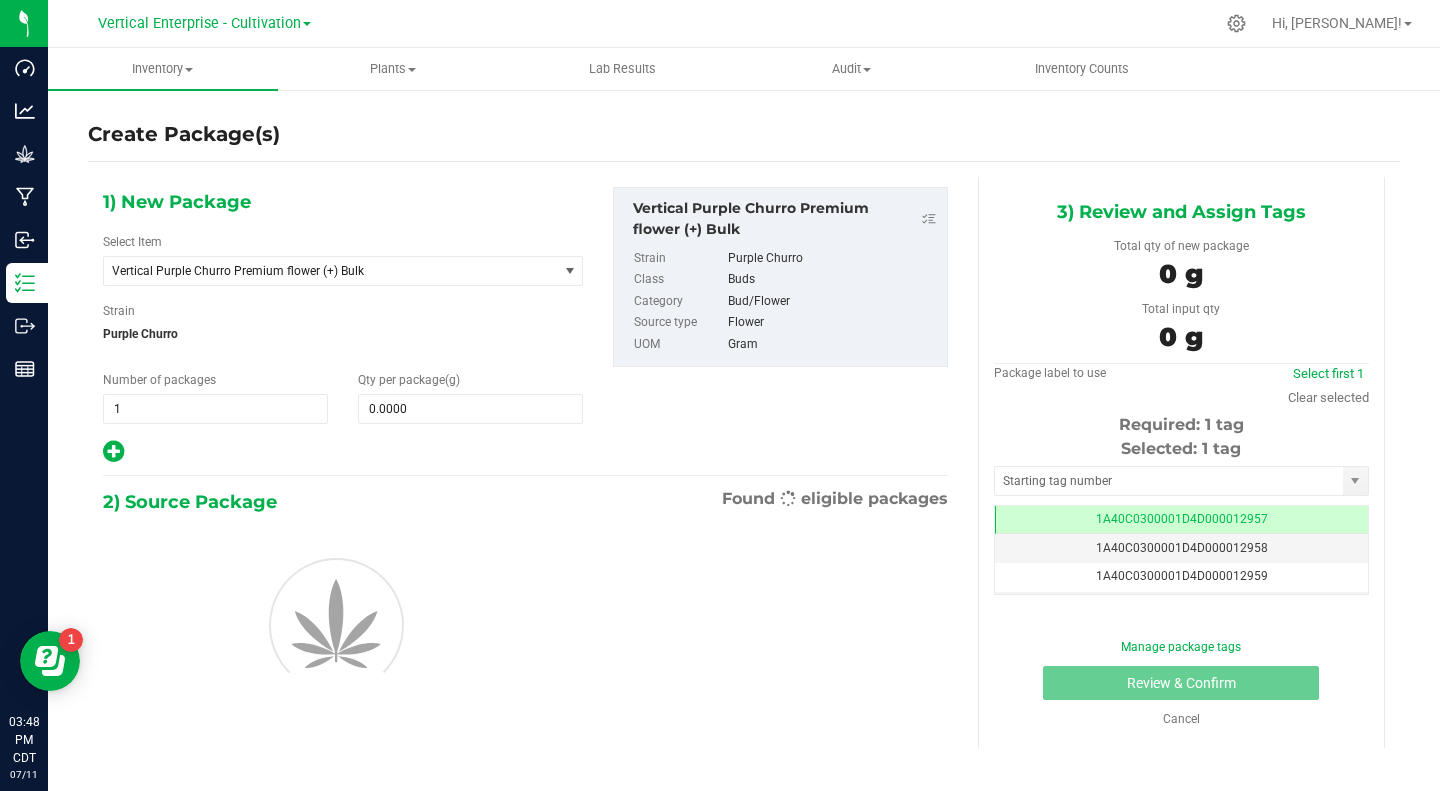 scroll, scrollTop: 0, scrollLeft: 0, axis: both 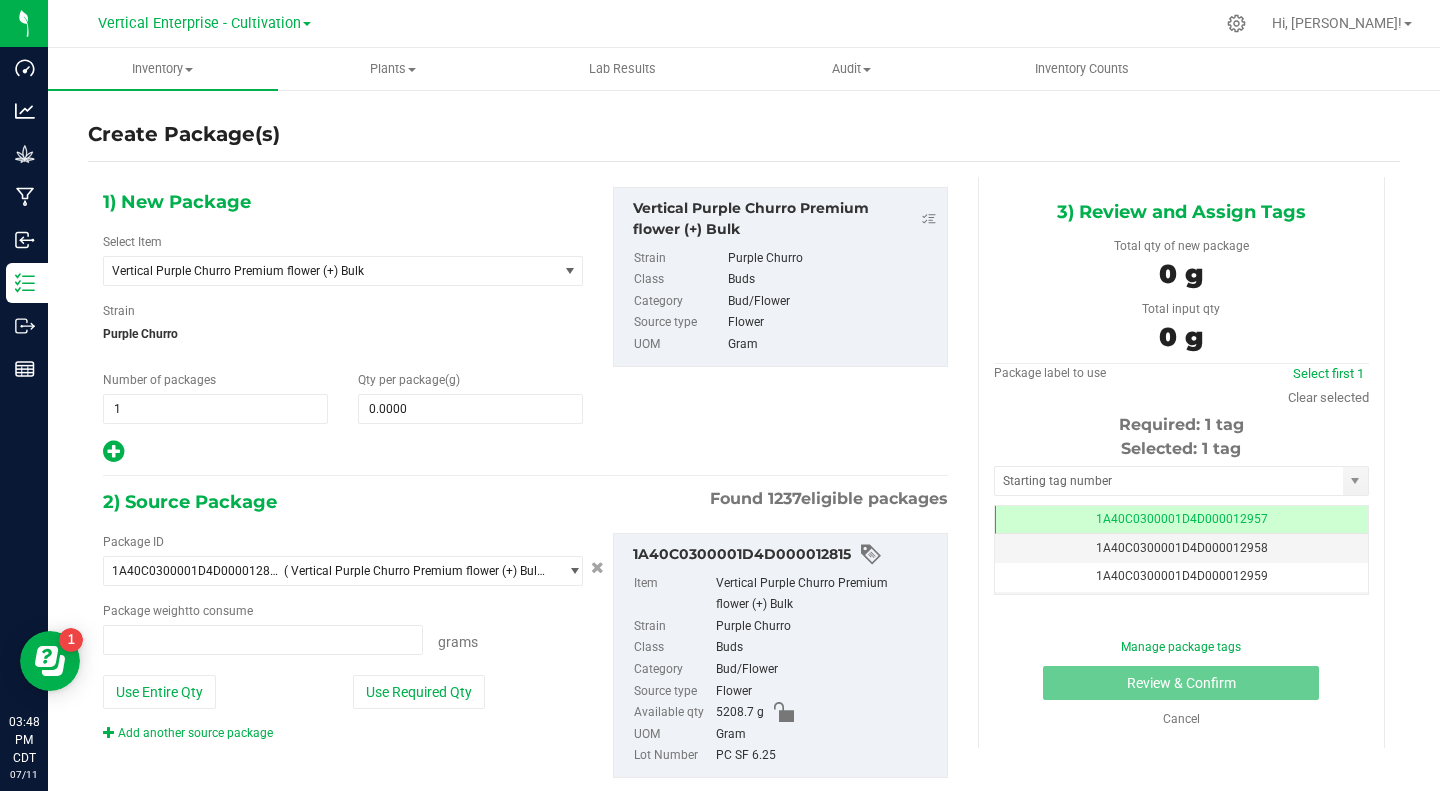 type on "0.0000 g" 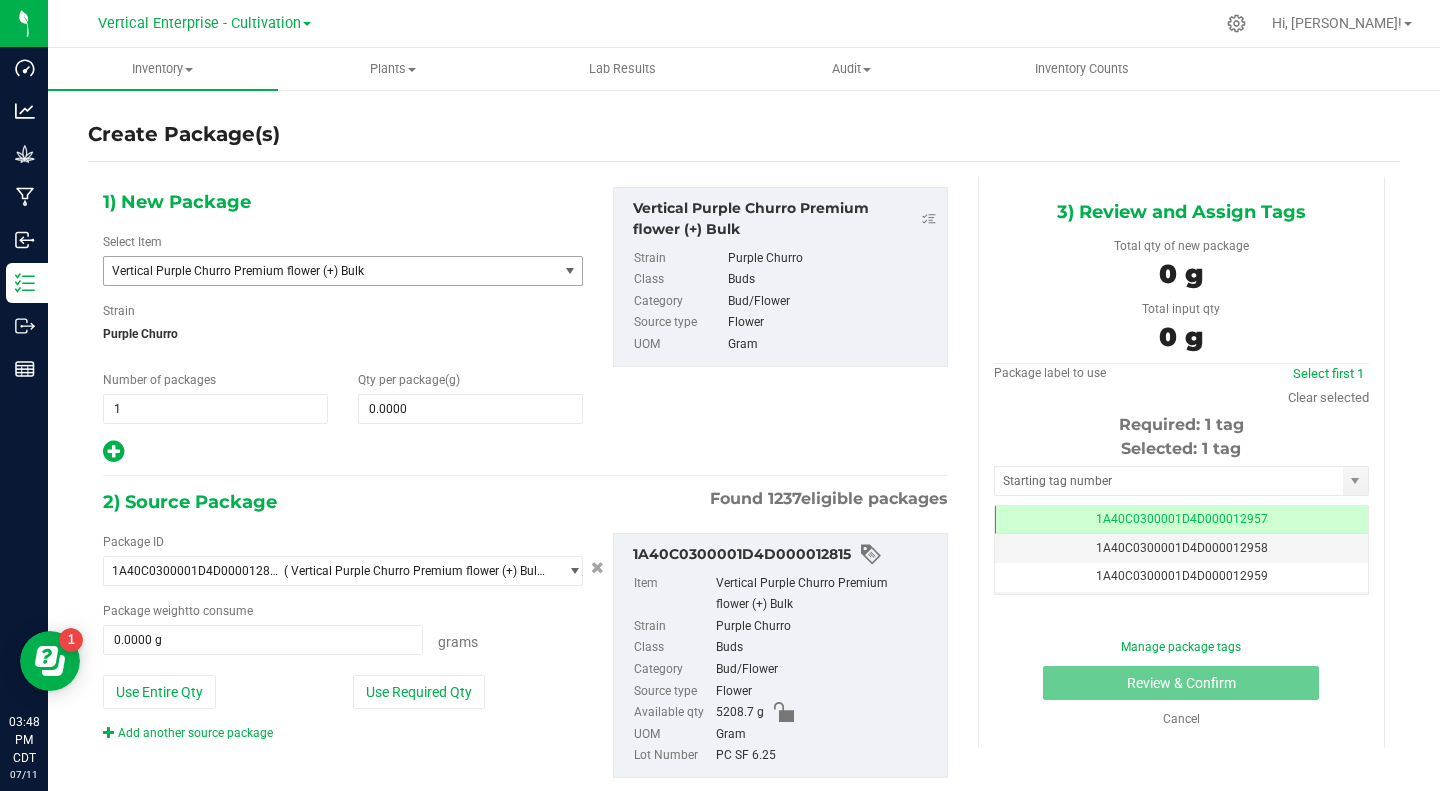 click on "Vertical Purple Churro Premium flower (+) Bulk" at bounding box center (322, 271) 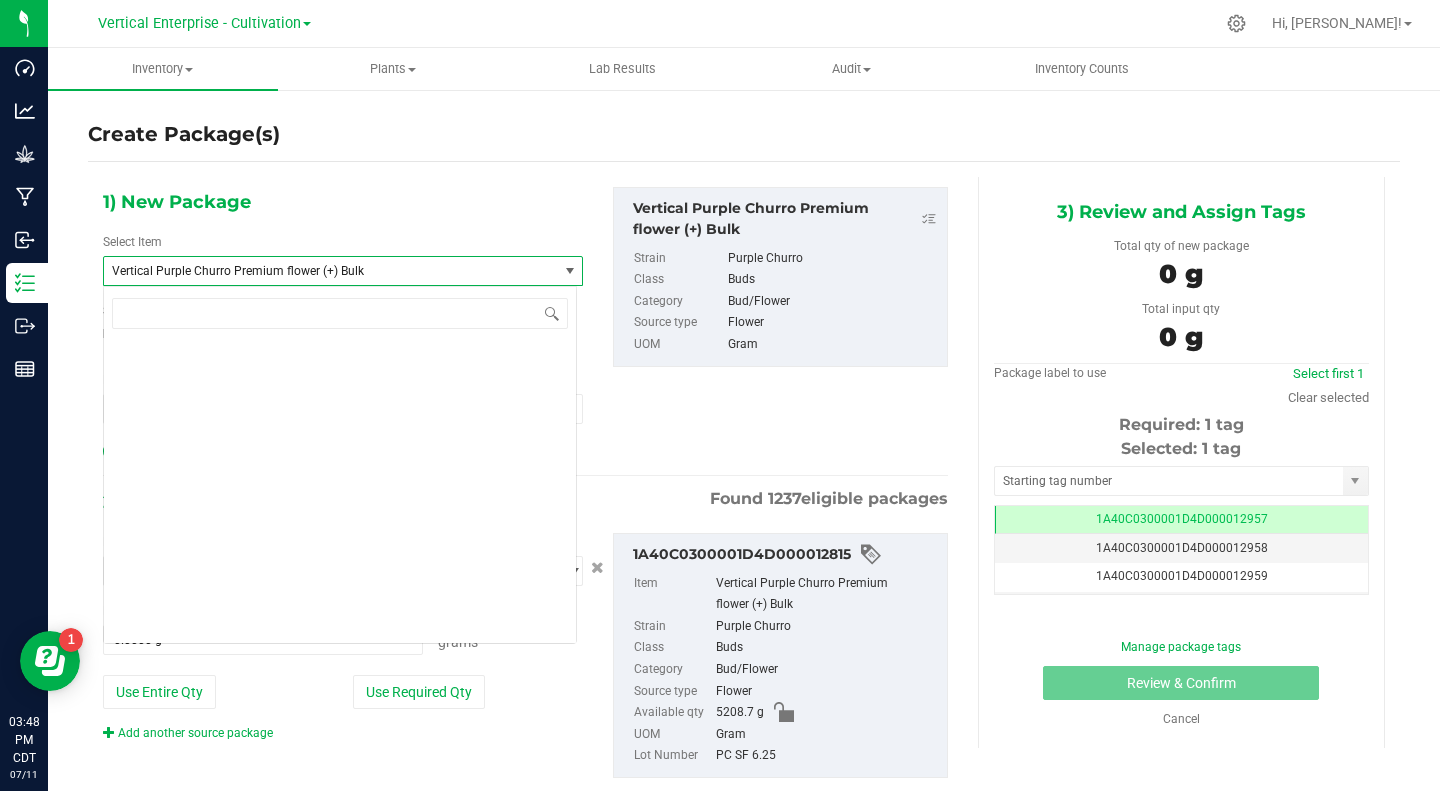 scroll, scrollTop: 297220, scrollLeft: 0, axis: vertical 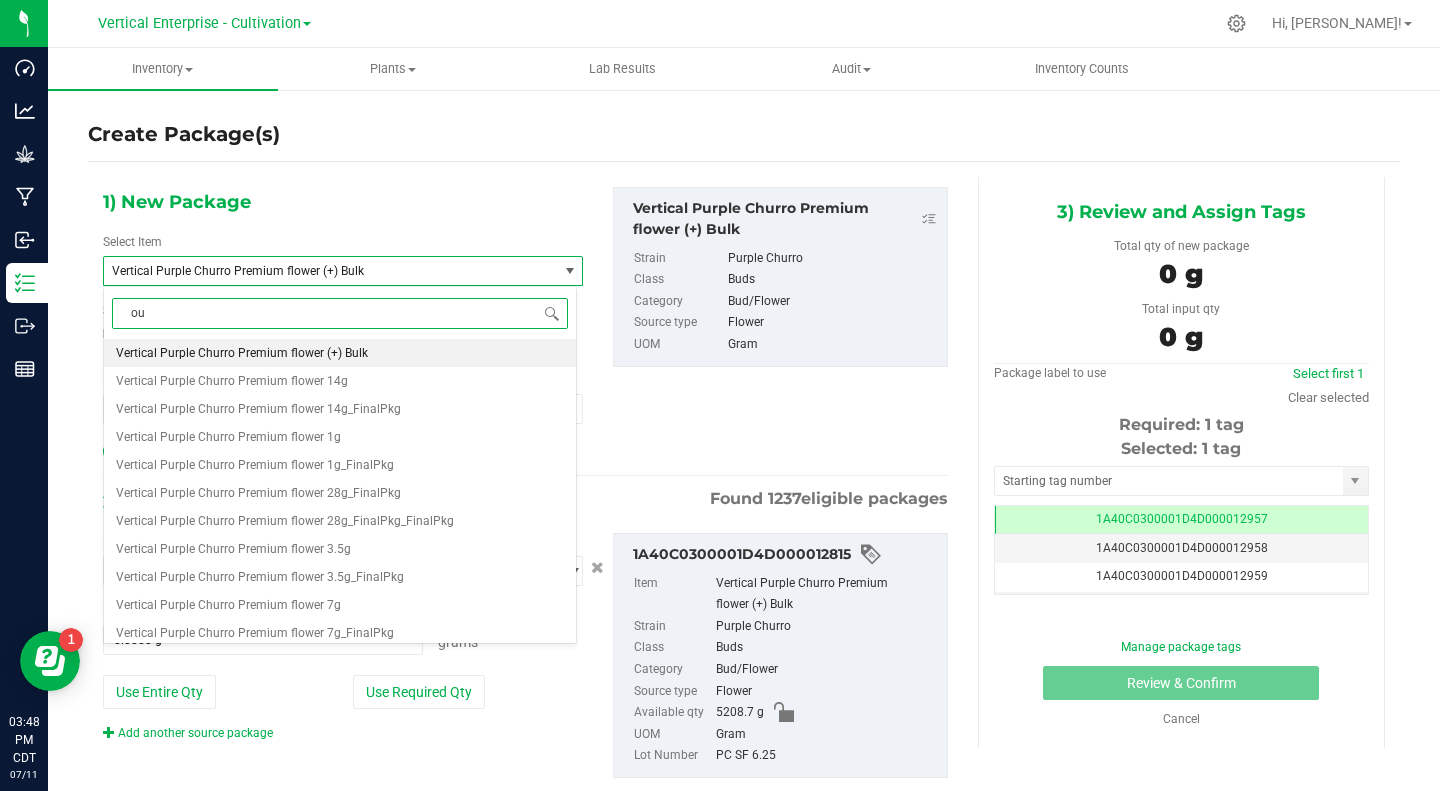 type on "o" 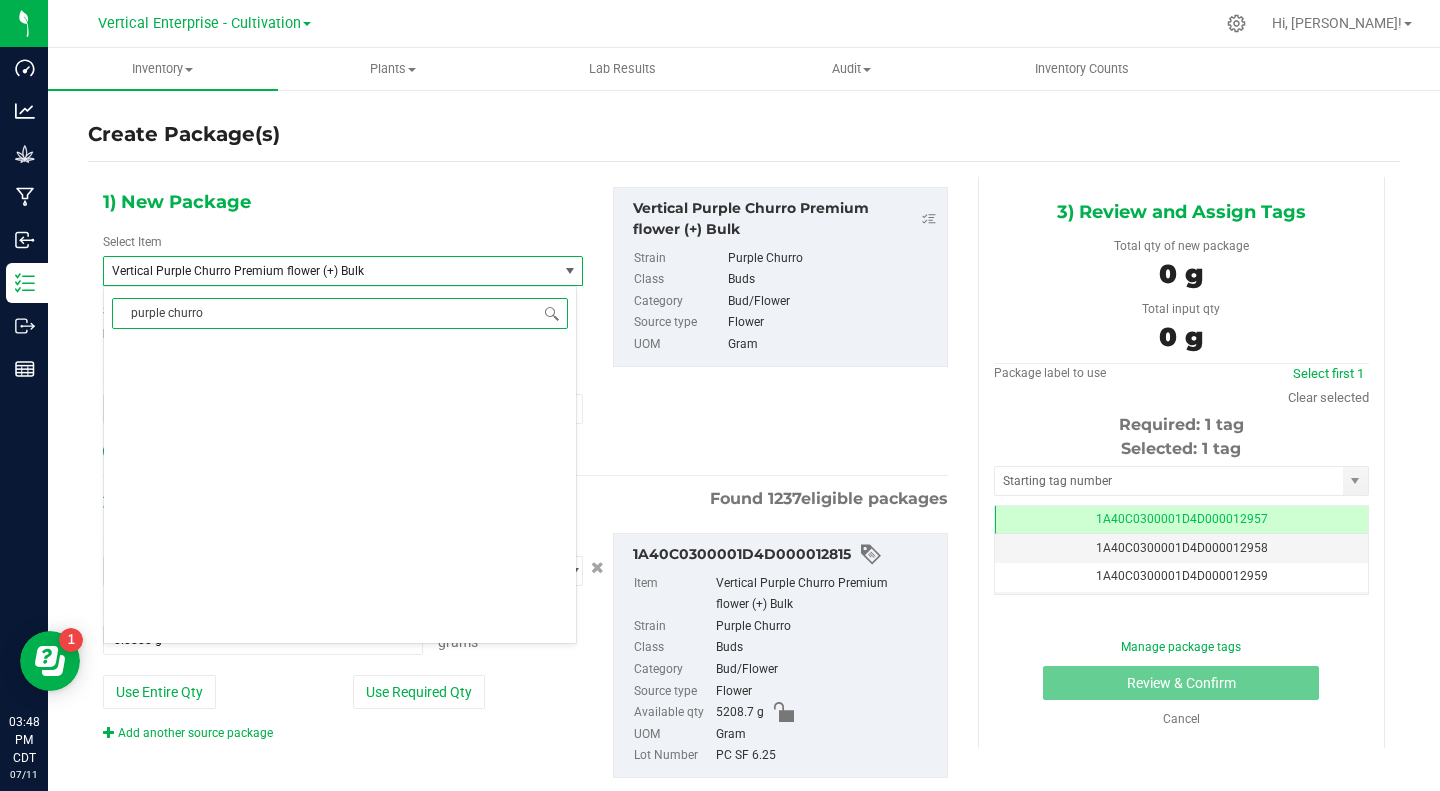 scroll, scrollTop: 0, scrollLeft: 0, axis: both 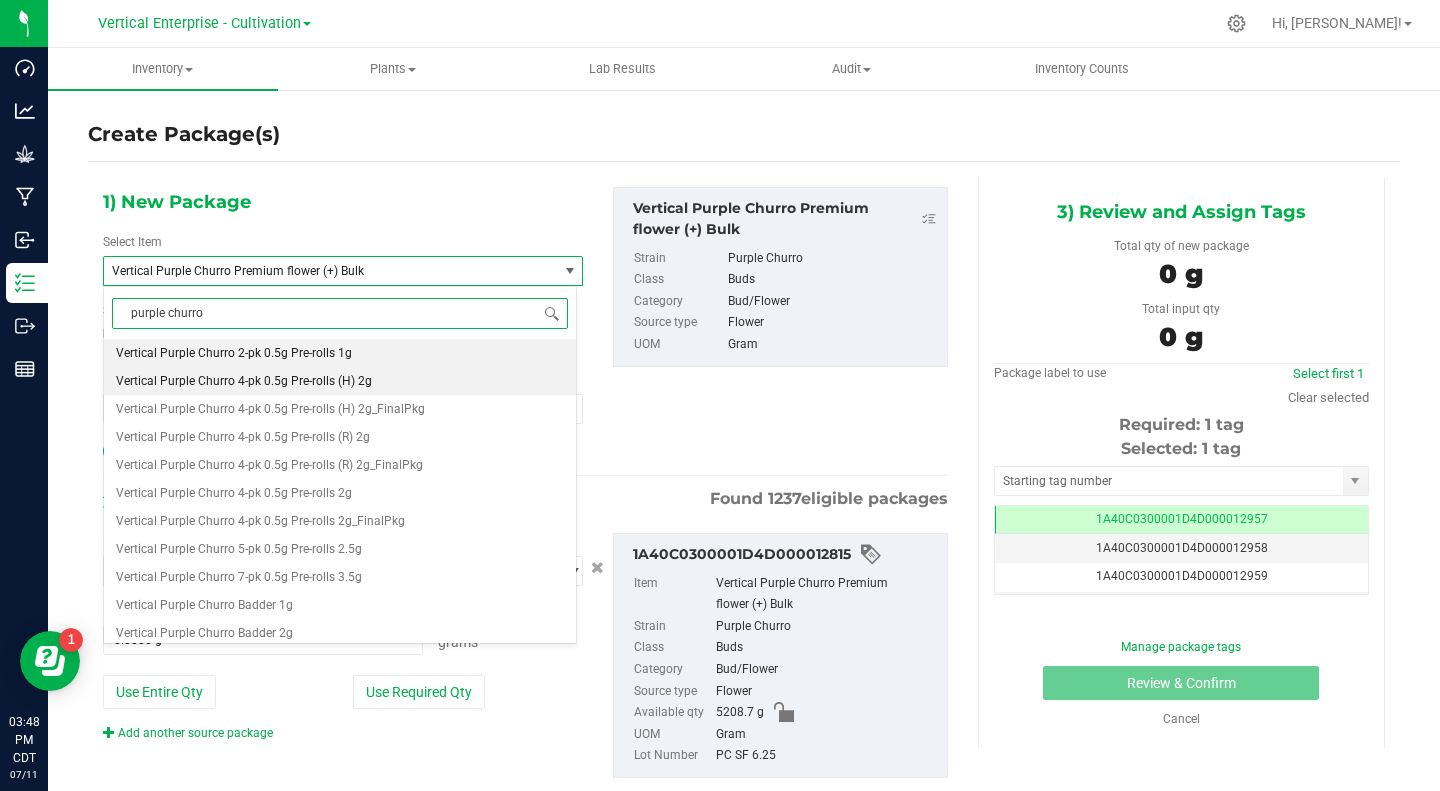 type on "purple churro" 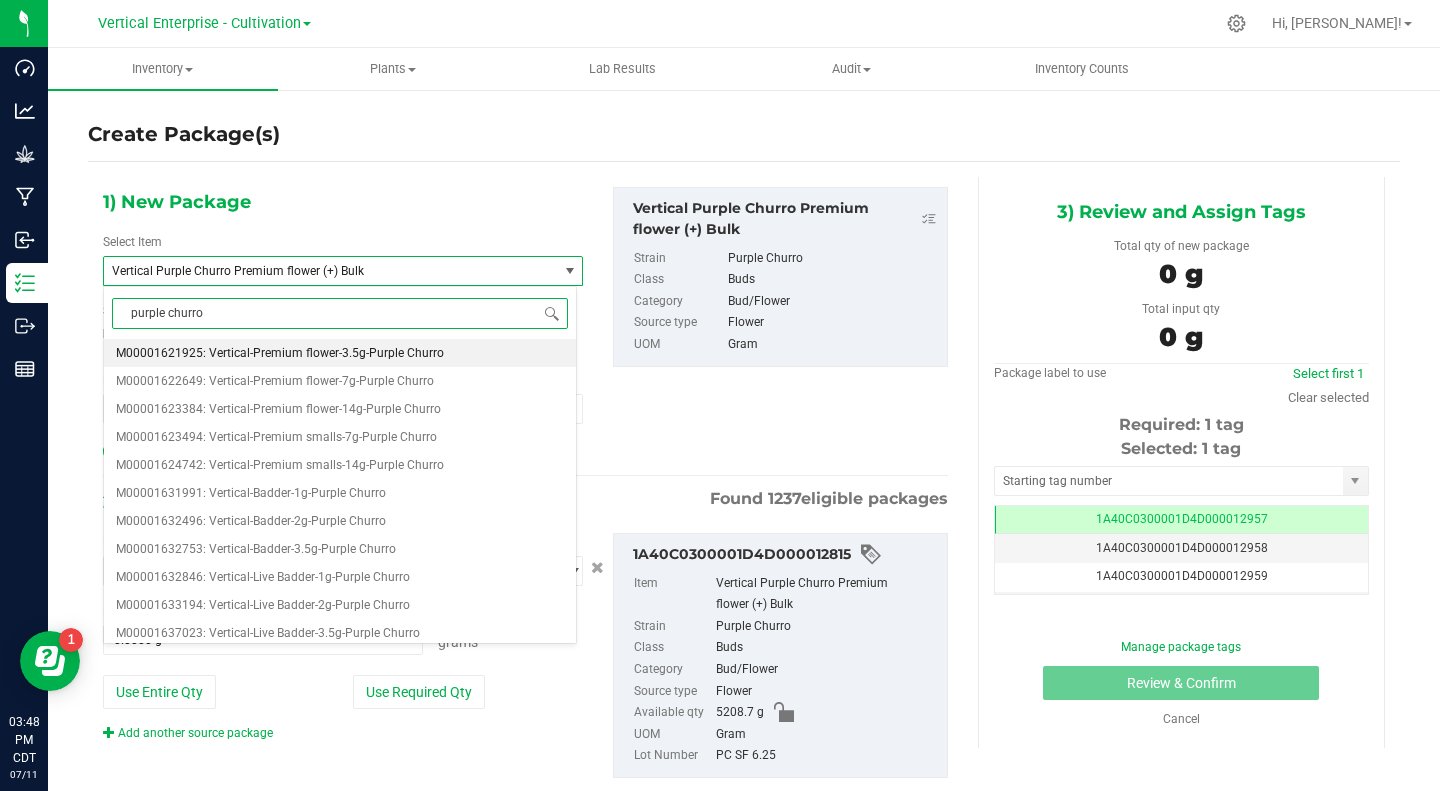 click on "M00001621925: Vertical-Premium flower-3.5g-Purple Churro" at bounding box center [280, 353] 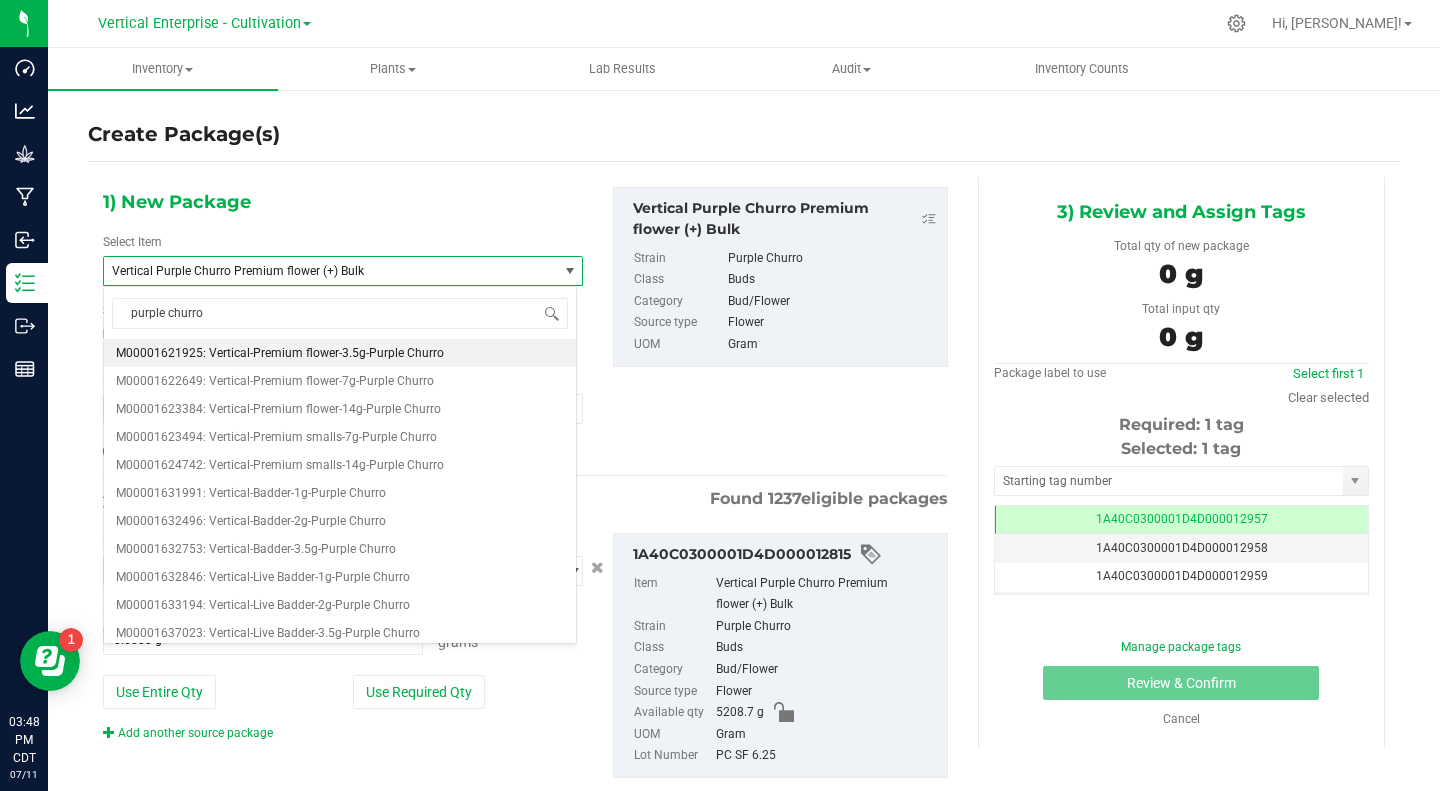 type 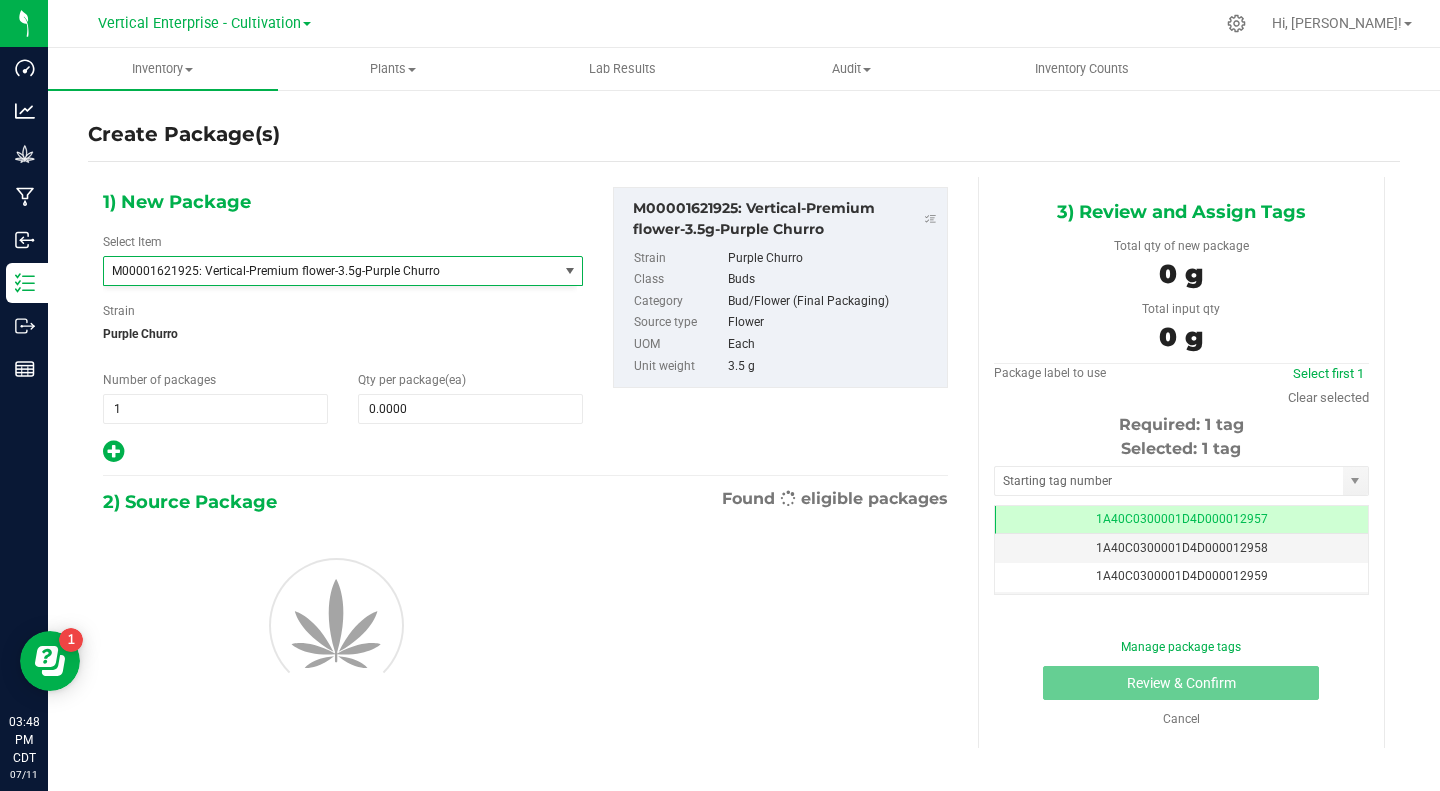 type on "0" 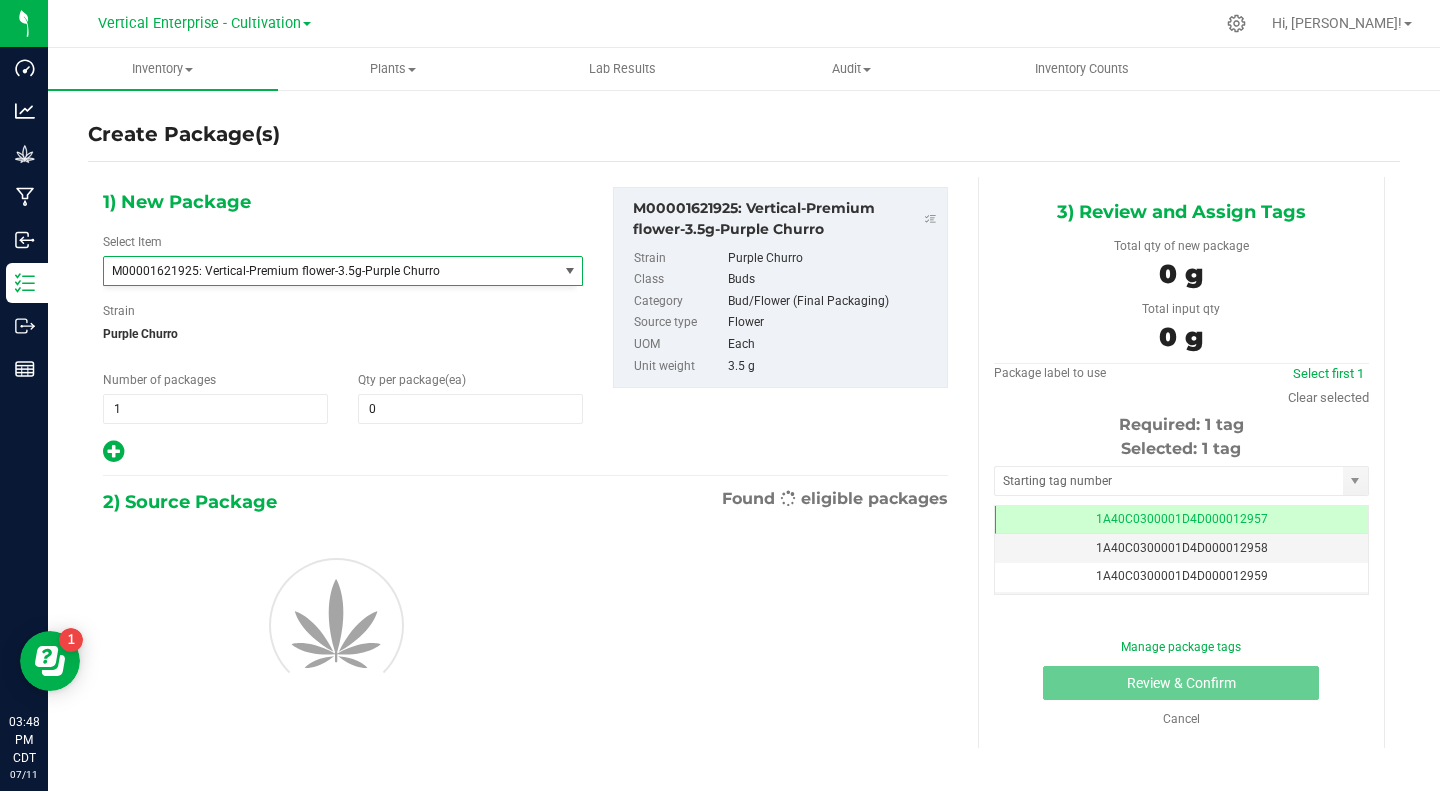 scroll, scrollTop: 2184, scrollLeft: 0, axis: vertical 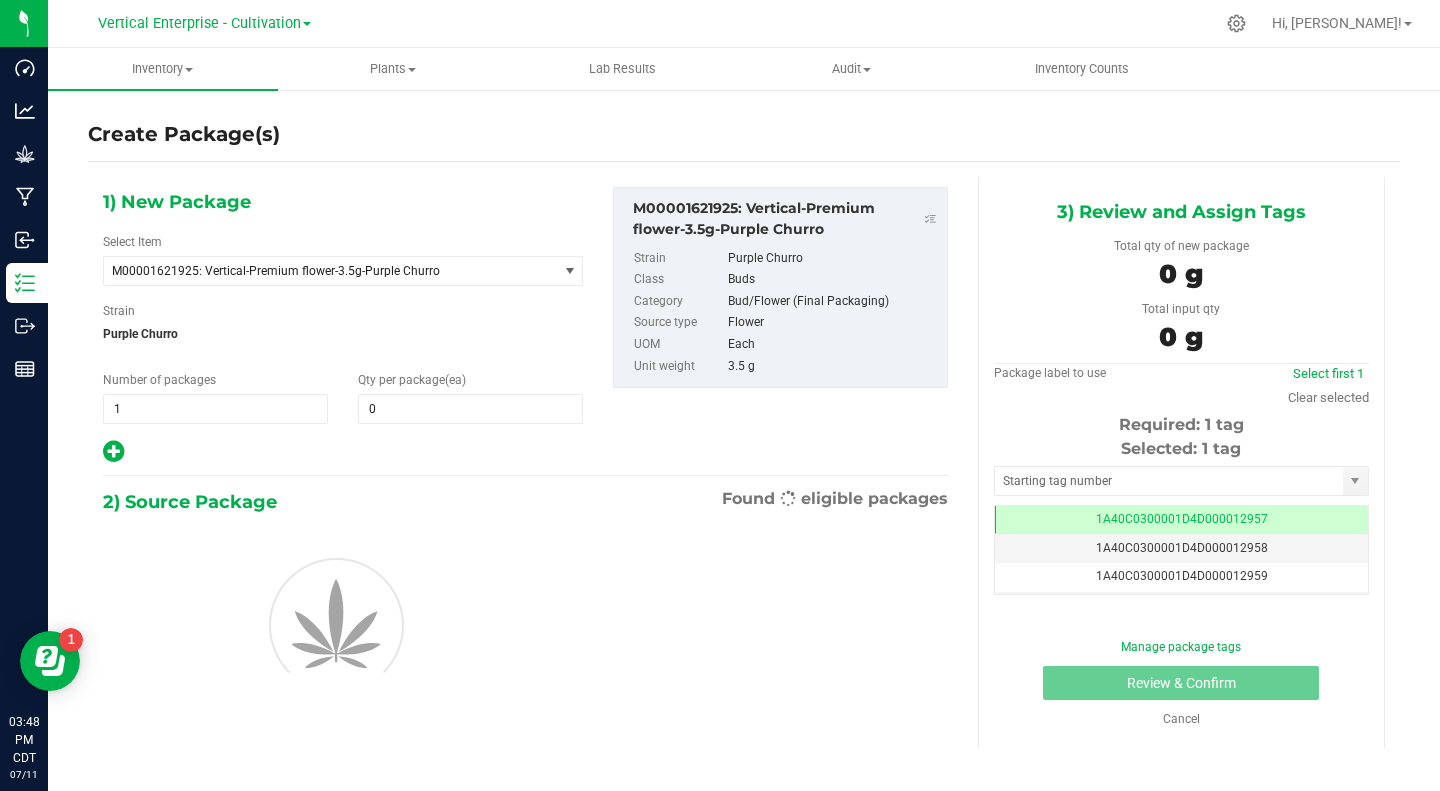 click on "1) New Package
Select Item
M00001621925: Vertical-Premium flower-3.5g-Purple Churro
M00001621753: Vertical-Premium flower-3.5g-Waterstone Runtz M00001621754: Vertical-Premium flower-3.5g-Garlic Budder M00001621757: Vertical-Premium flower-3.5g-Honey Banana M00001621759: Vertical-Premium flower-3.5g-Honey Bee M00001621760: Vertical-Premium flower-3.5g-Inside Joke M00001621826: Vertical-Premium flower-3.5g-Candy Fumez M00001621829: Vertical-Premium flower-3.5g-Tangerine Dream M00001621912: Vertical-Premium flower-3.5g-Aloha Limone M00001621919: Vertical-Premium flower-3.5g-Banana Splitz M00001621922: Vertical-Premium flower-3.5g-Wild OG
1" at bounding box center (343, 326) 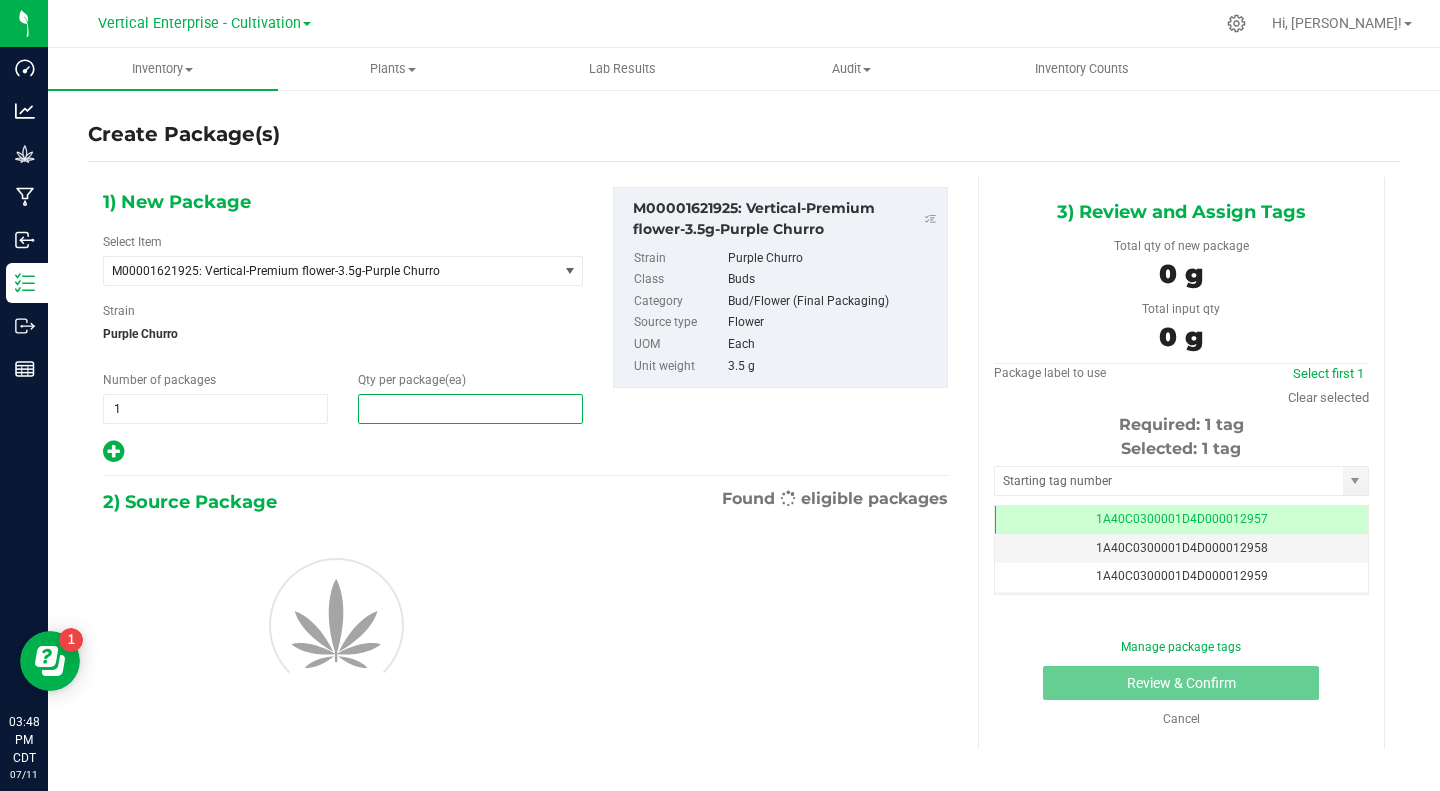 click at bounding box center (470, 409) 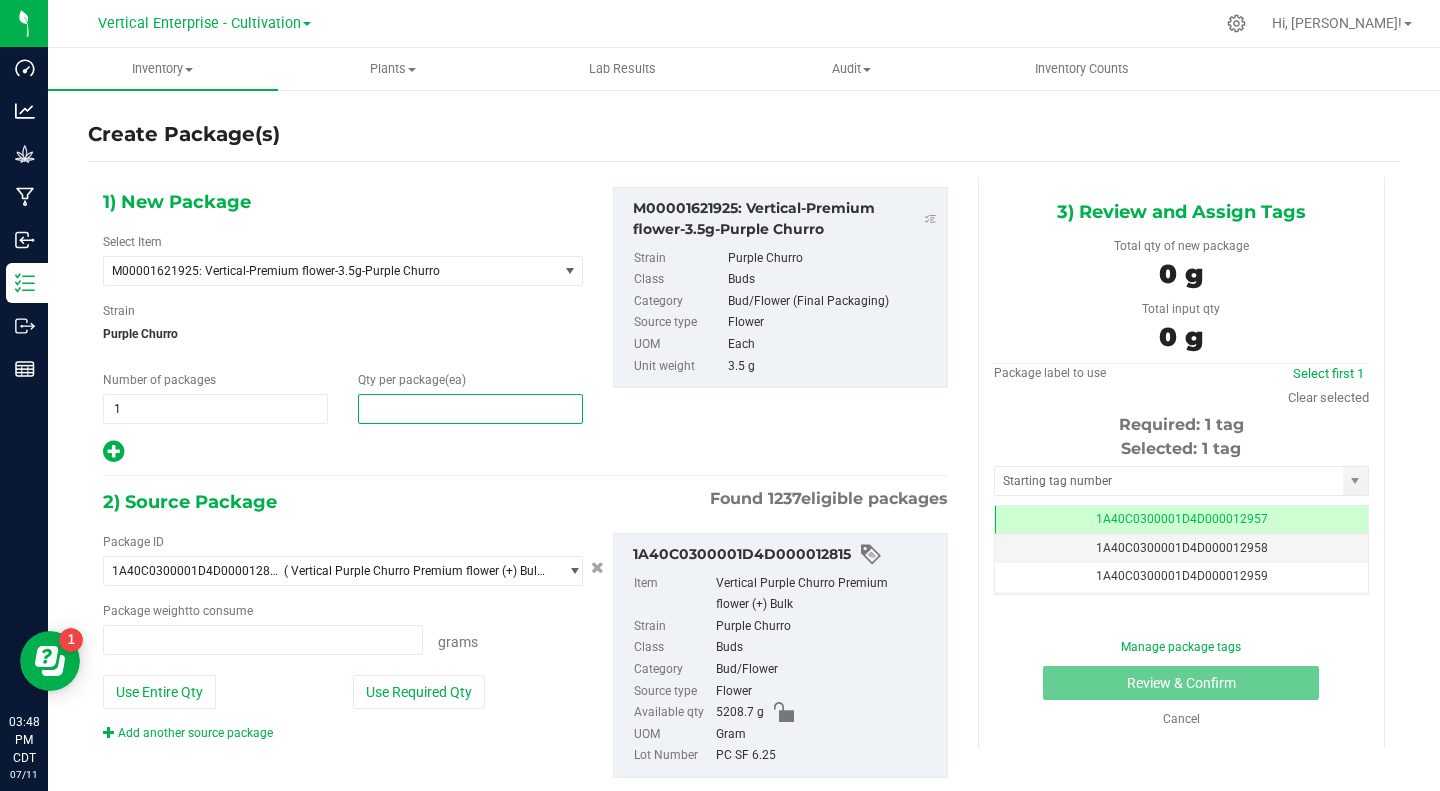 type on "0.0000 g" 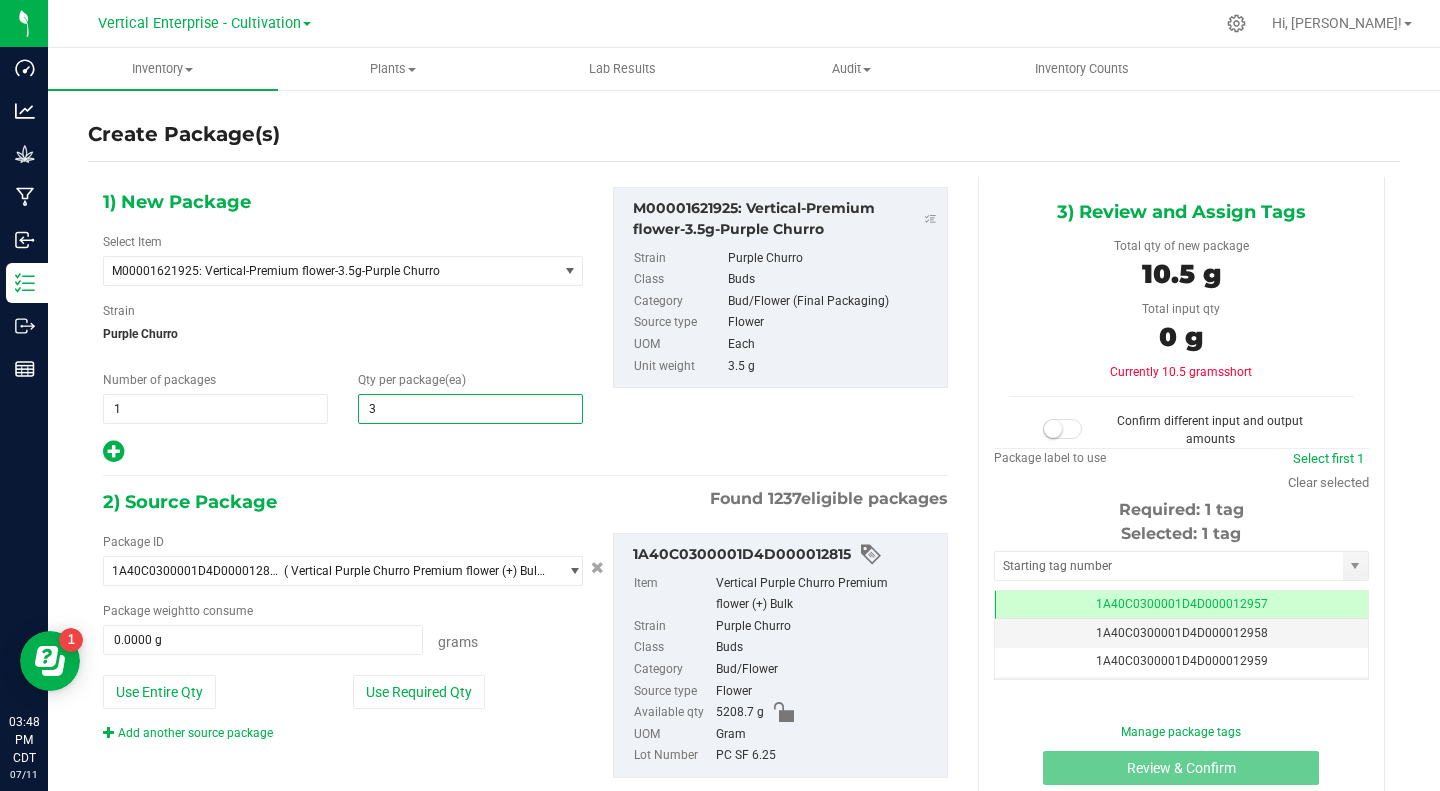 type on "36" 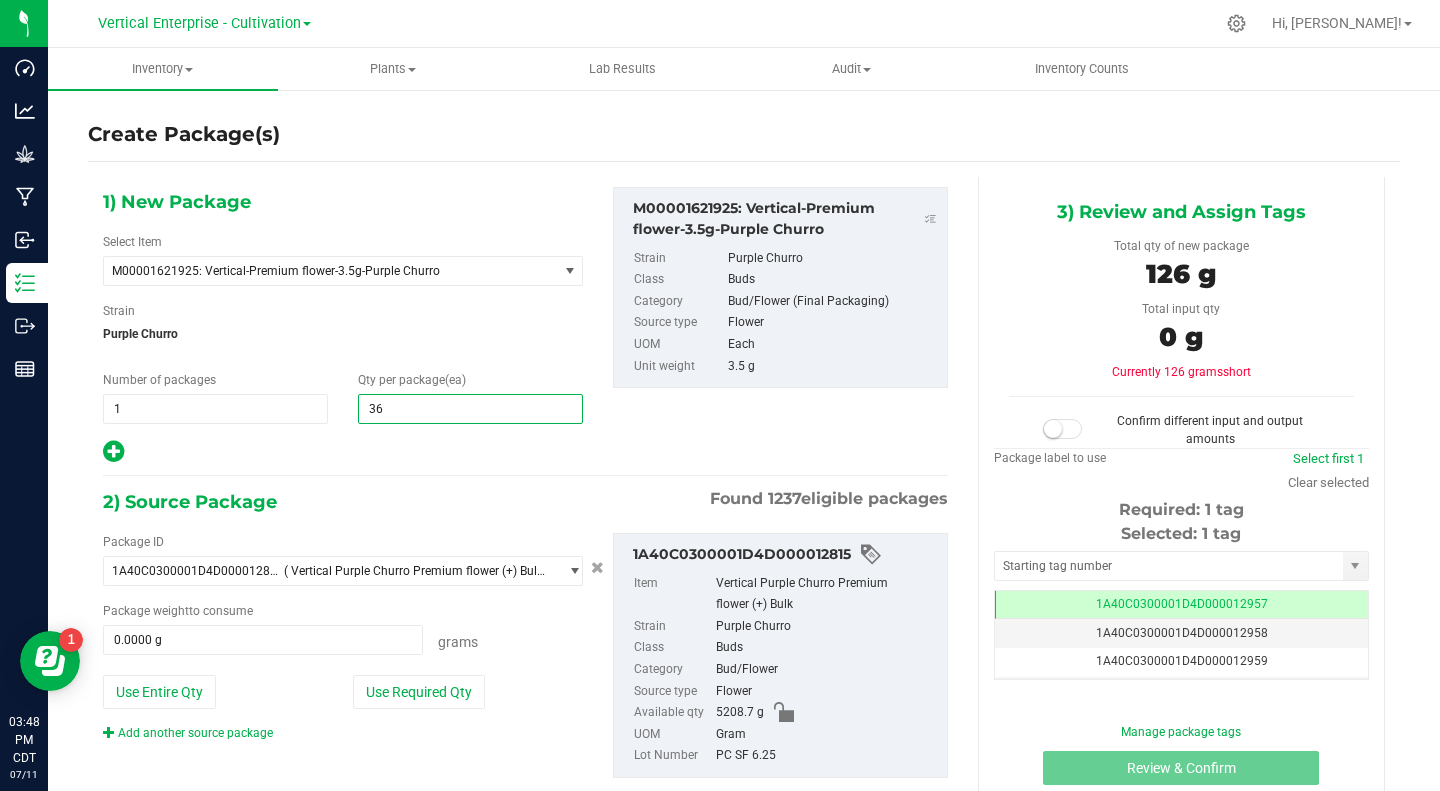 type on "36" 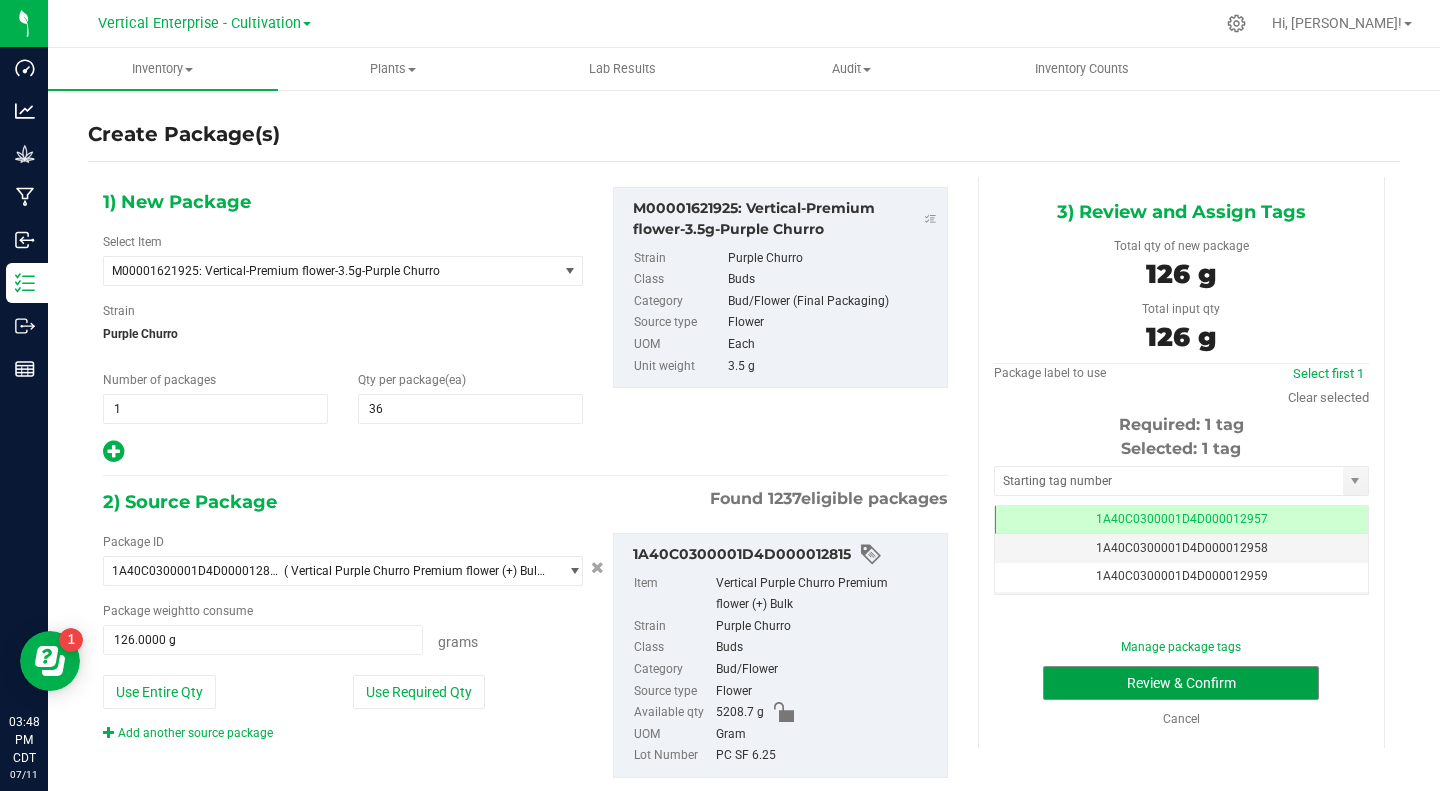 click on "Review & Confirm" at bounding box center (1181, 683) 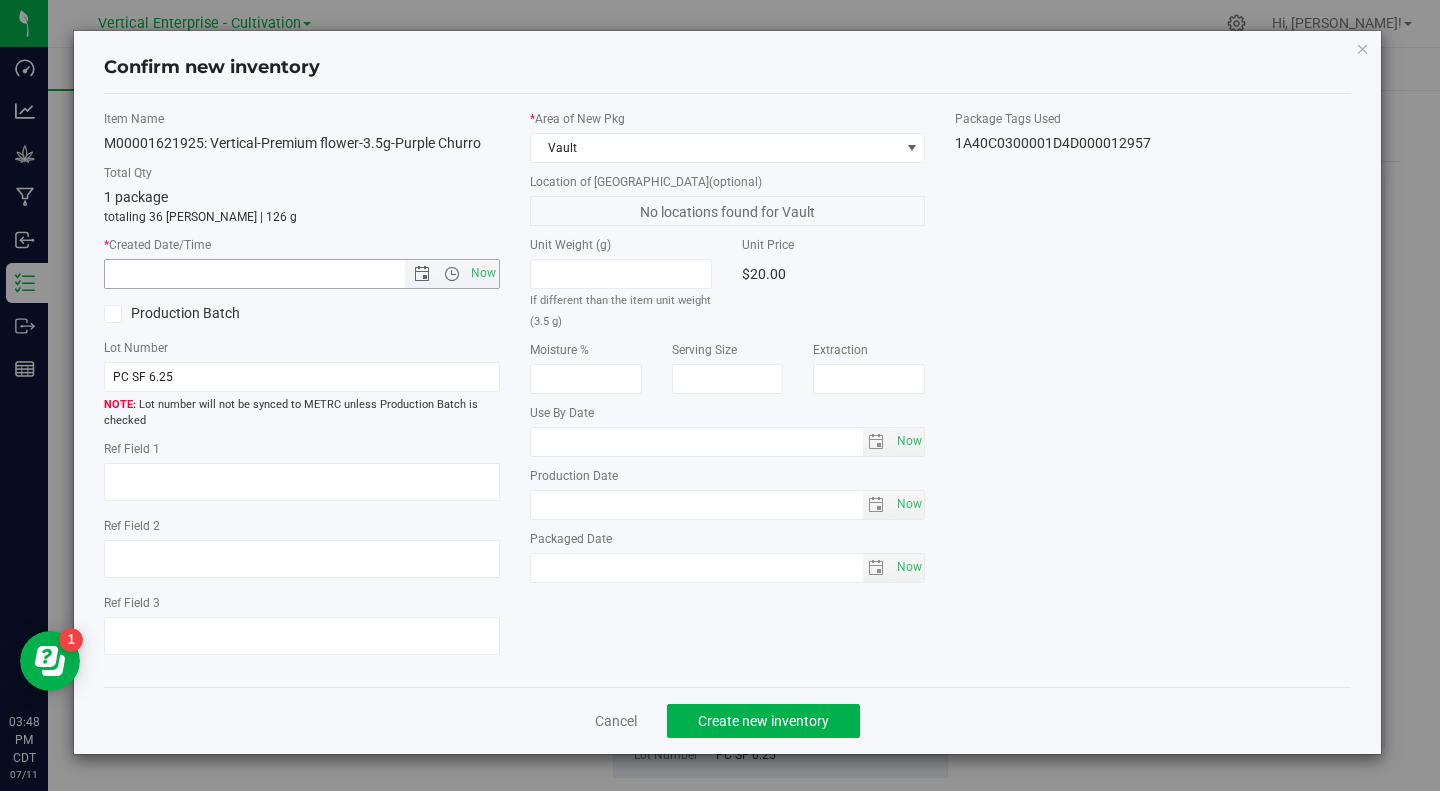 click on "Now" at bounding box center [483, 273] 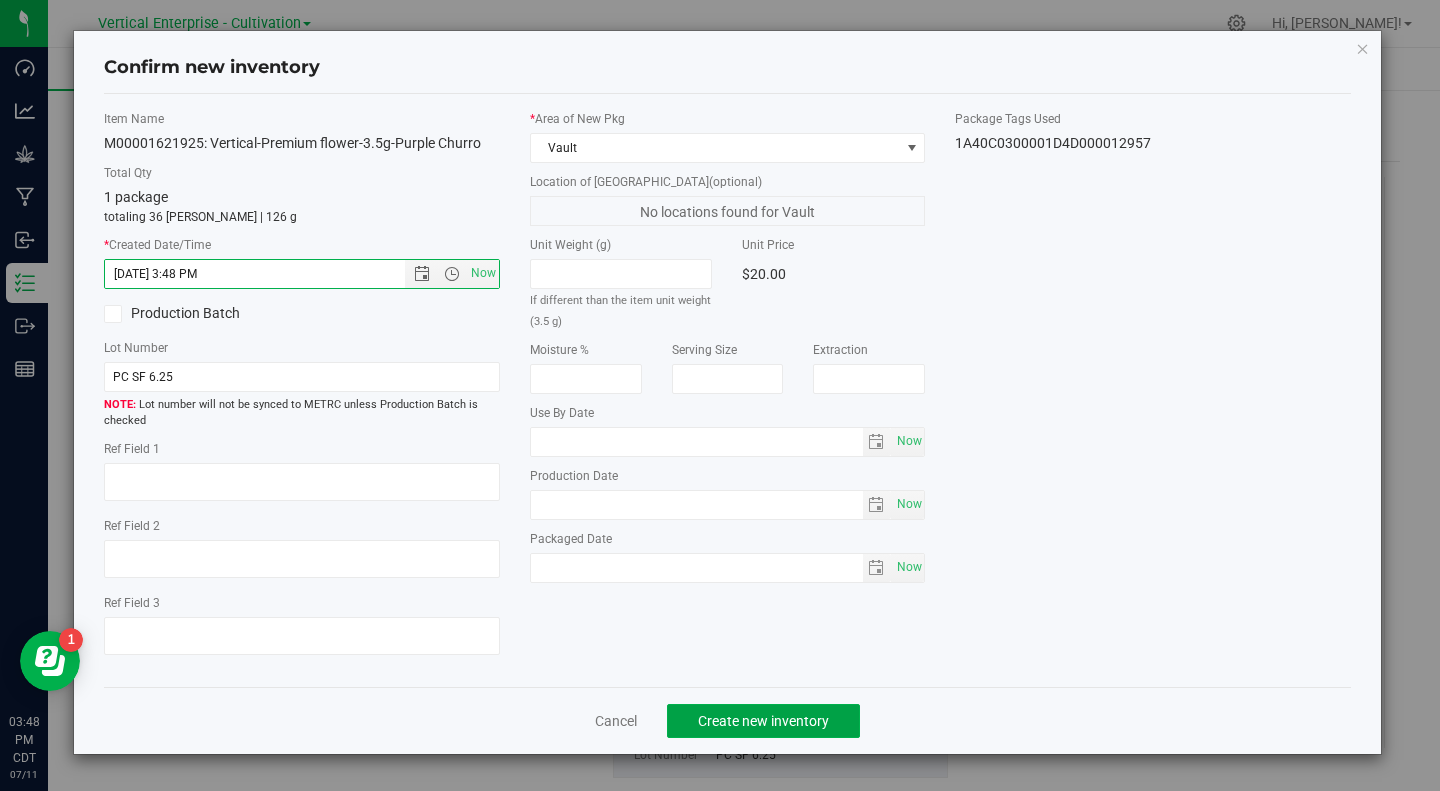 click on "Create new inventory" 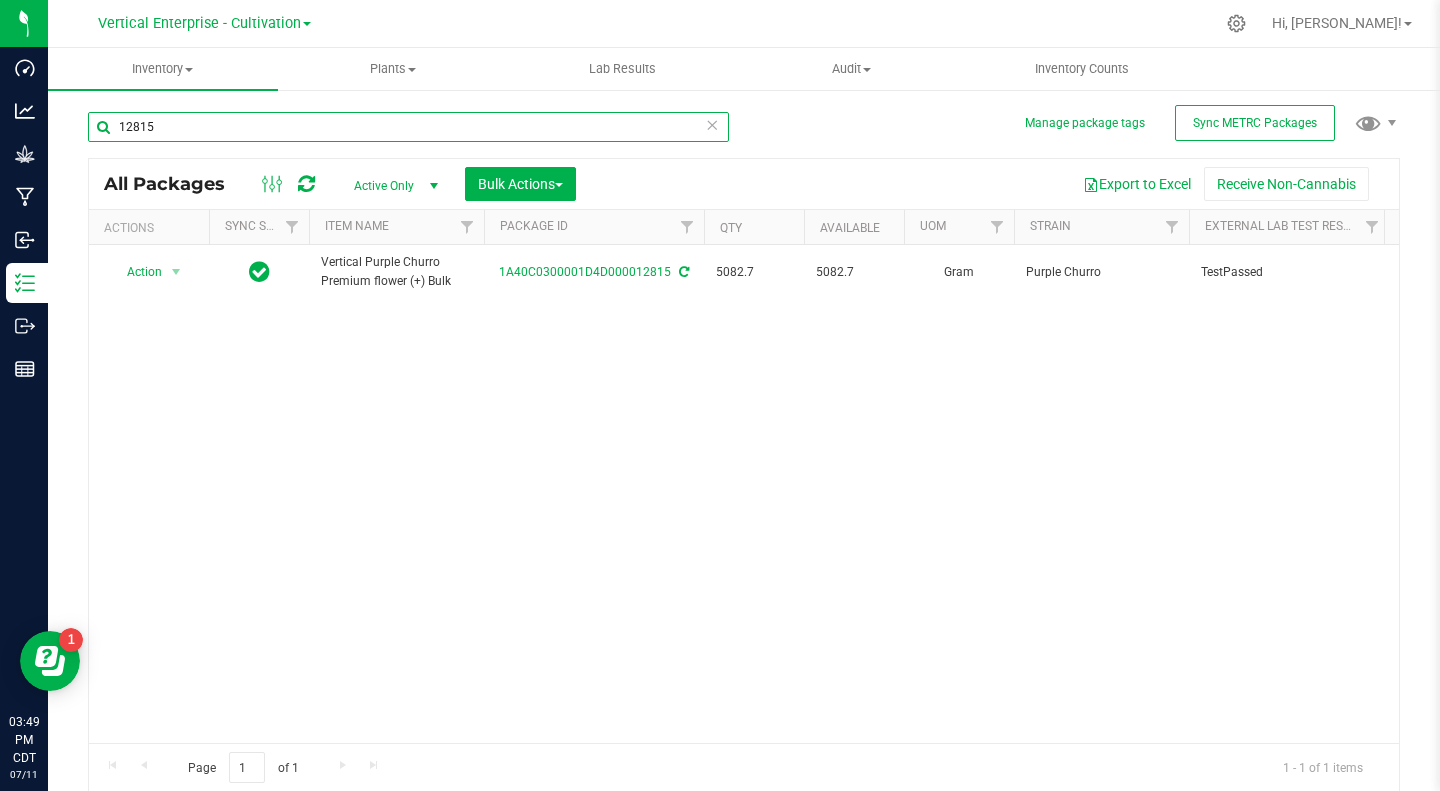 drag, startPoint x: 200, startPoint y: 122, endPoint x: 40, endPoint y: 122, distance: 160 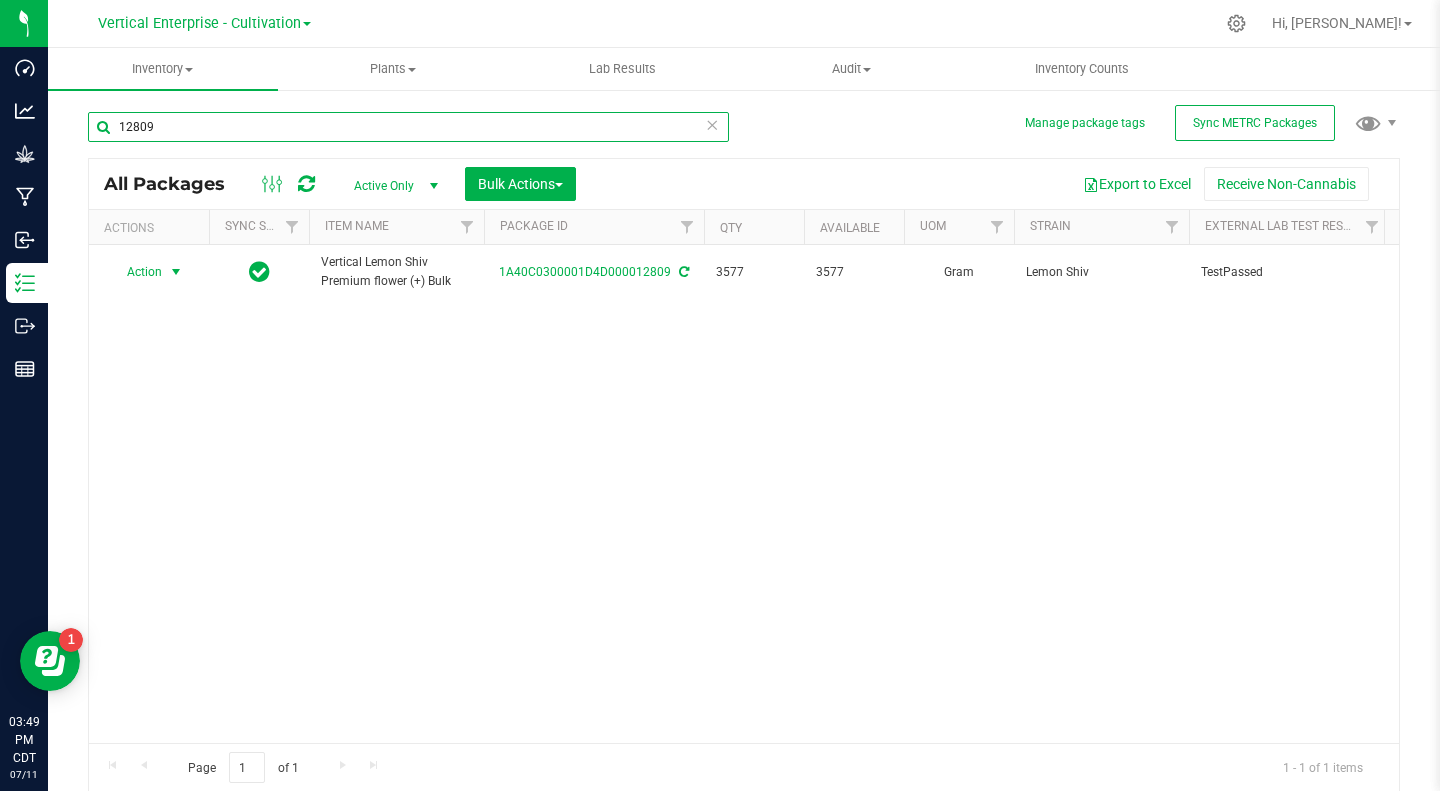 type on "12809" 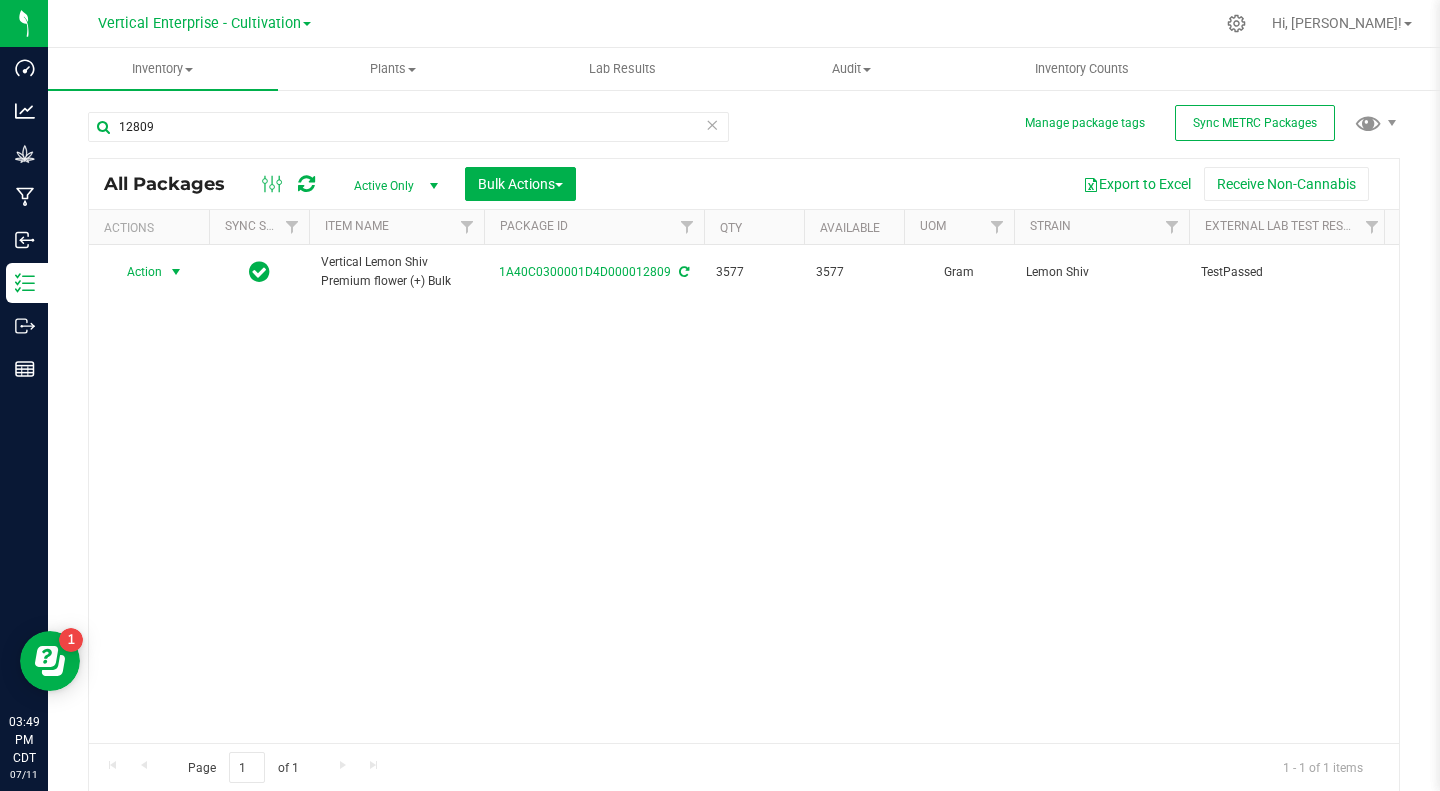 click on "Action" at bounding box center [136, 272] 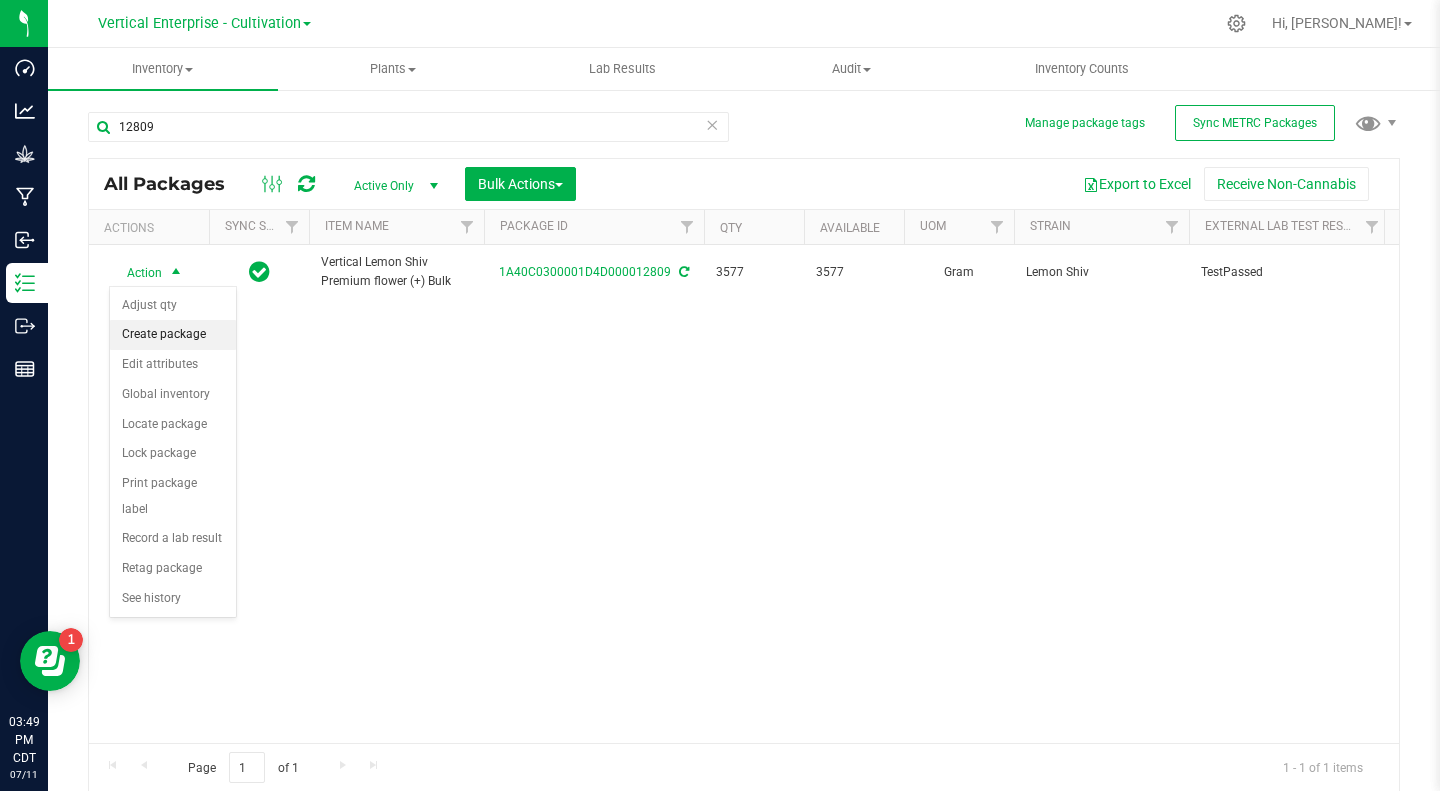 click on "Create package" at bounding box center [173, 335] 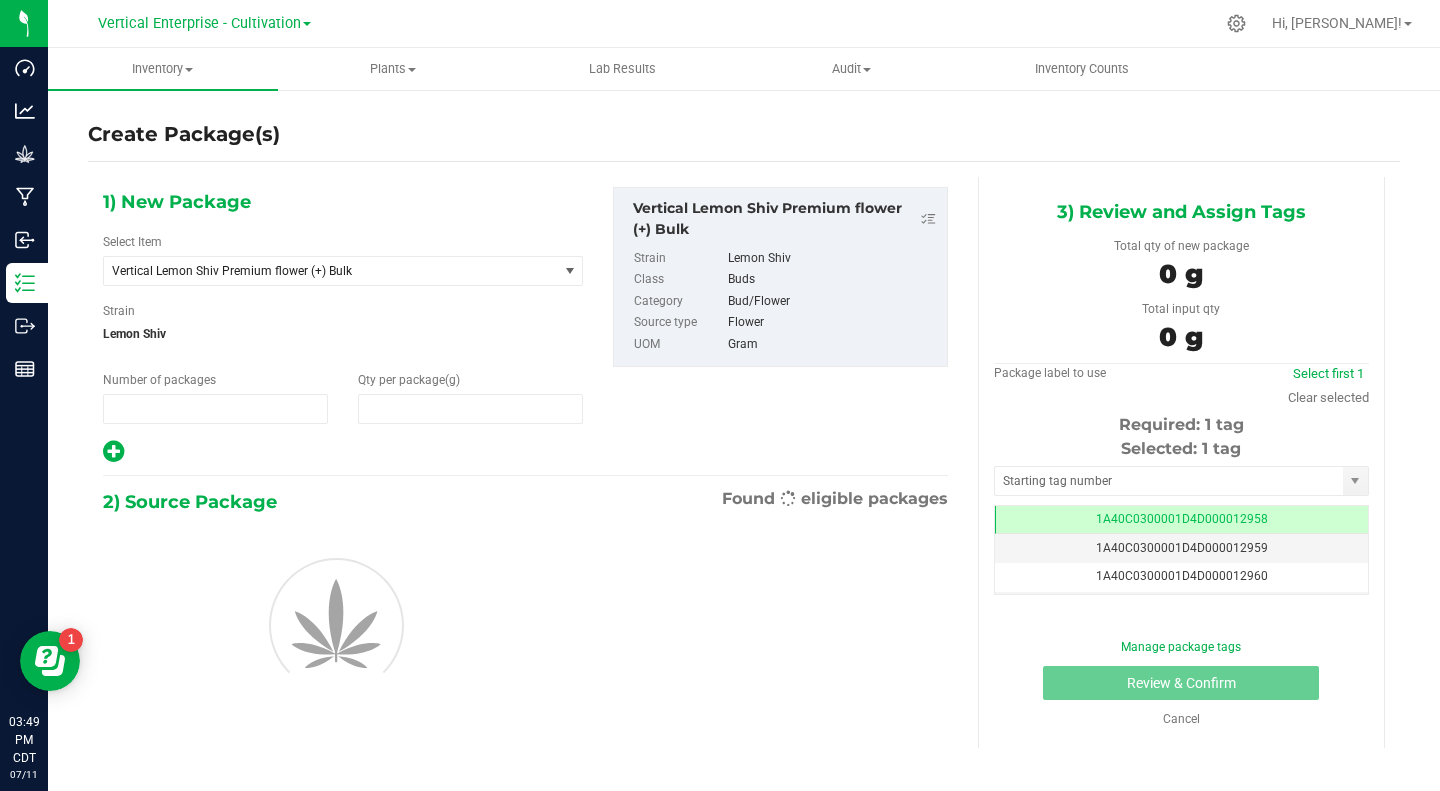 type on "1" 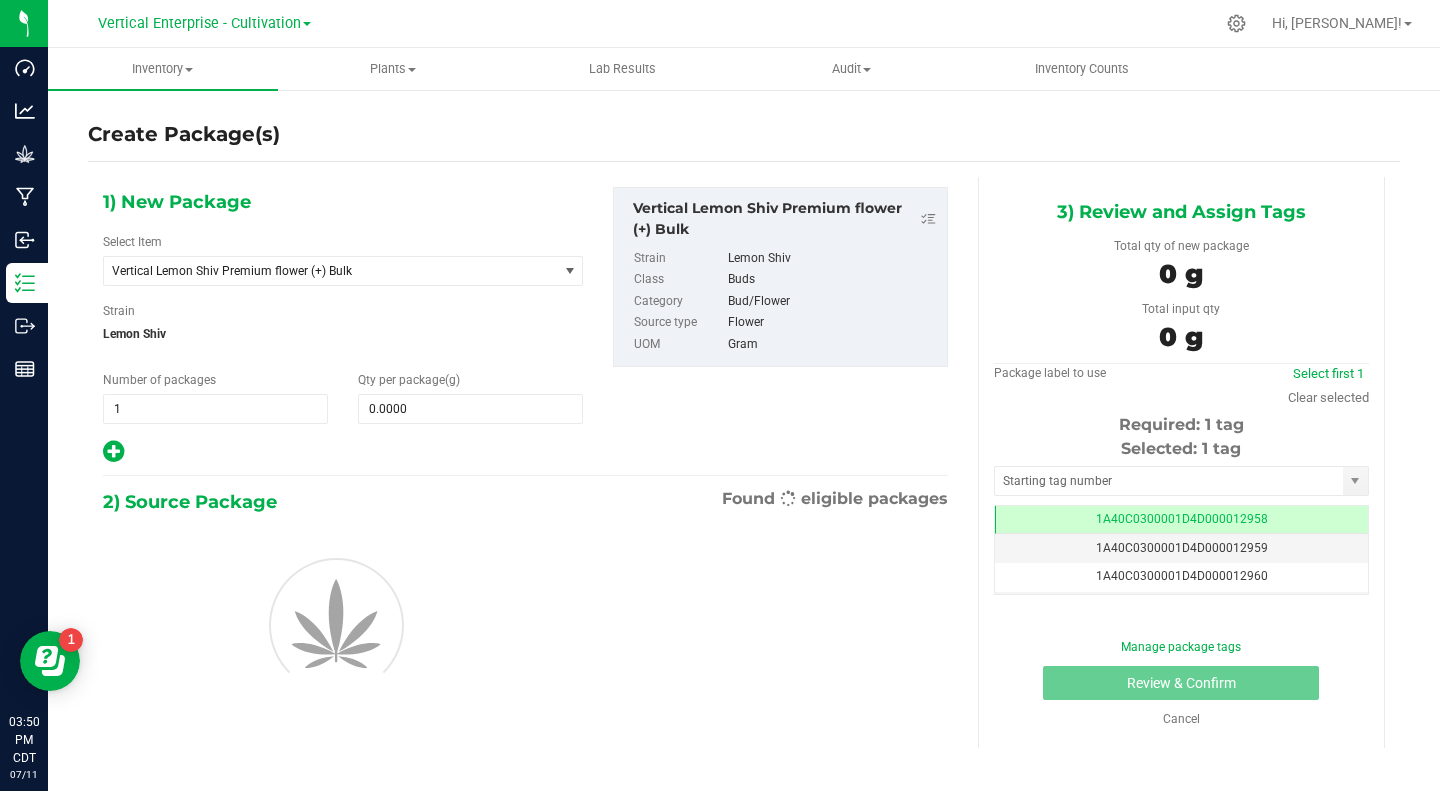 scroll, scrollTop: 0, scrollLeft: 0, axis: both 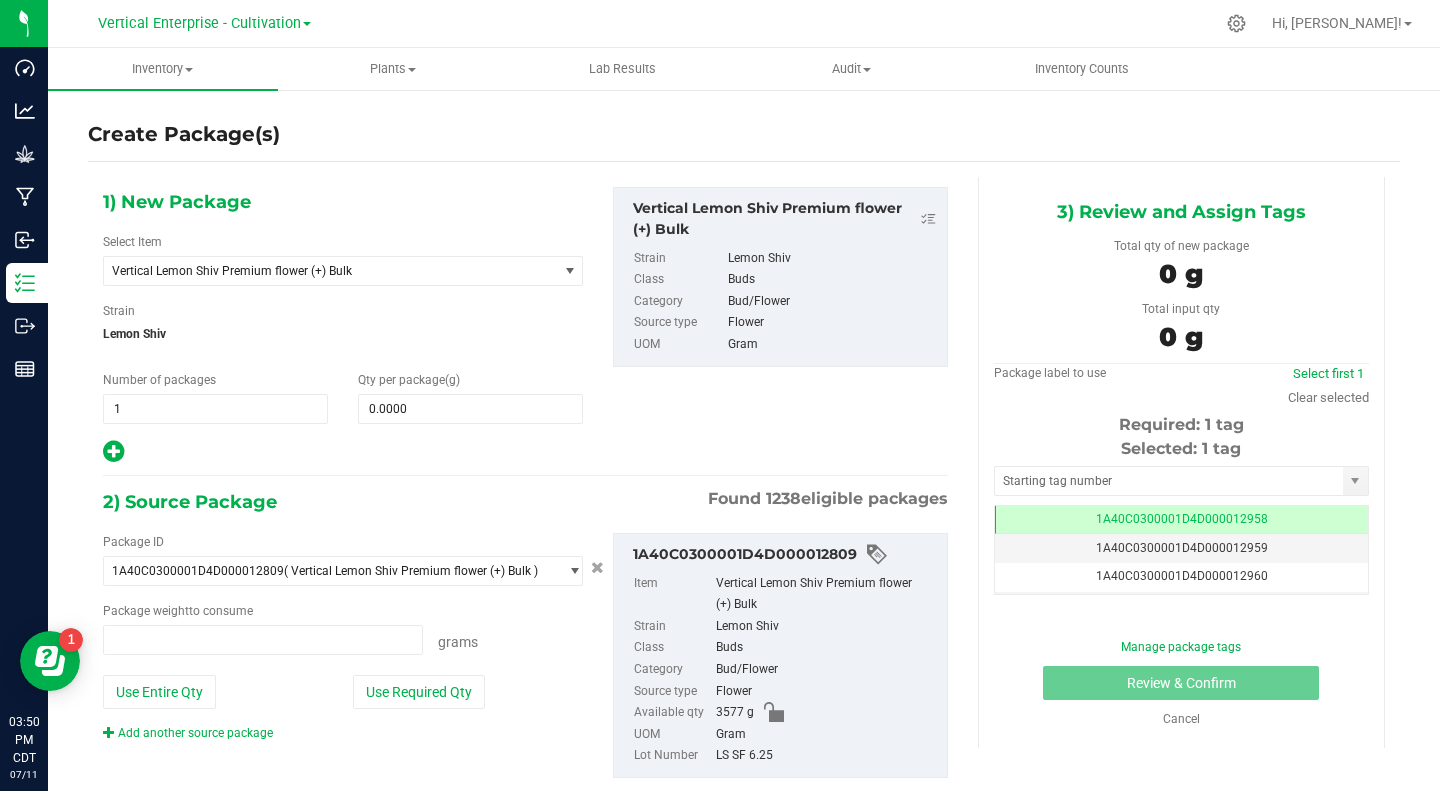 type on "0.0000 g" 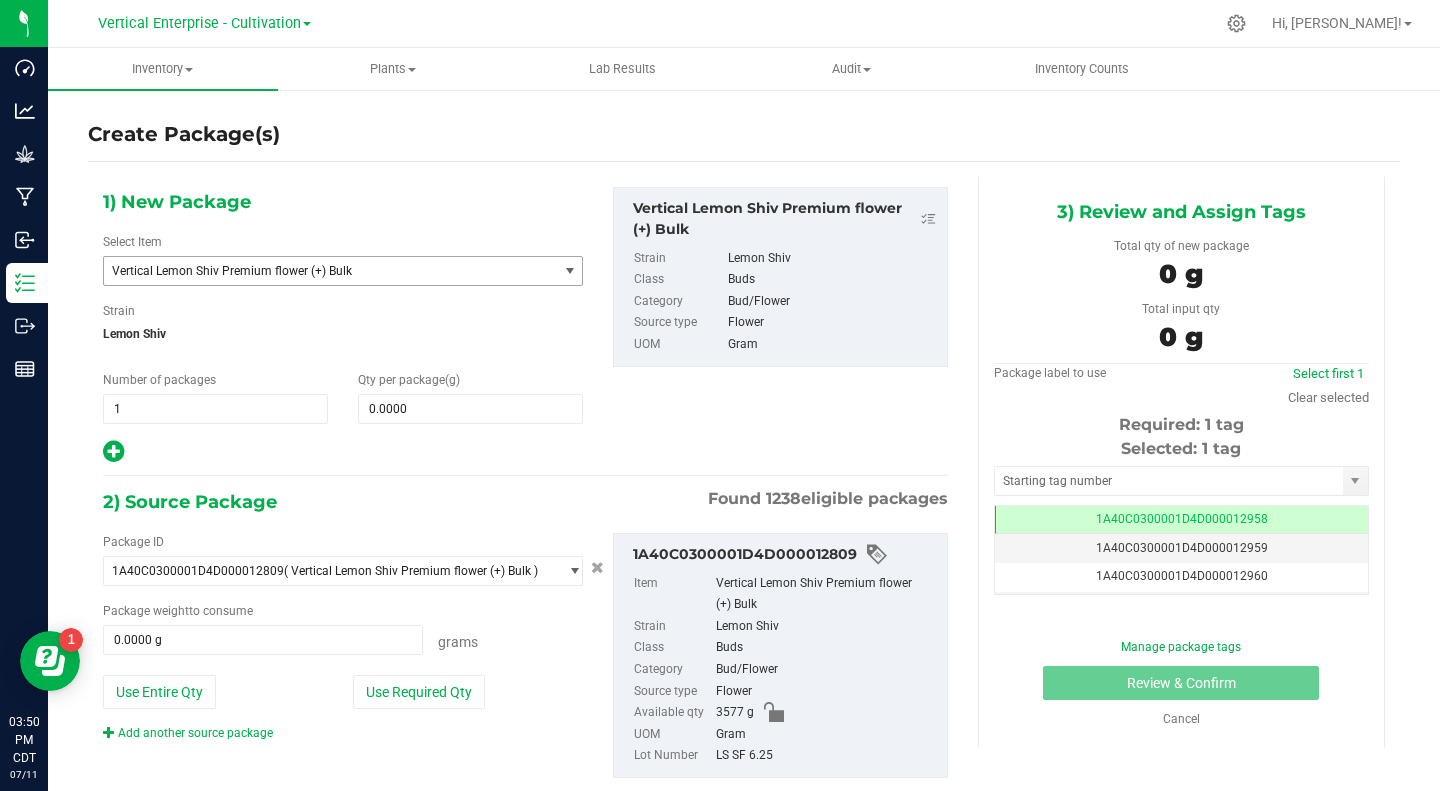 click on "Vertical Lemon Shiv Premium flower (+) Bulk" at bounding box center [322, 271] 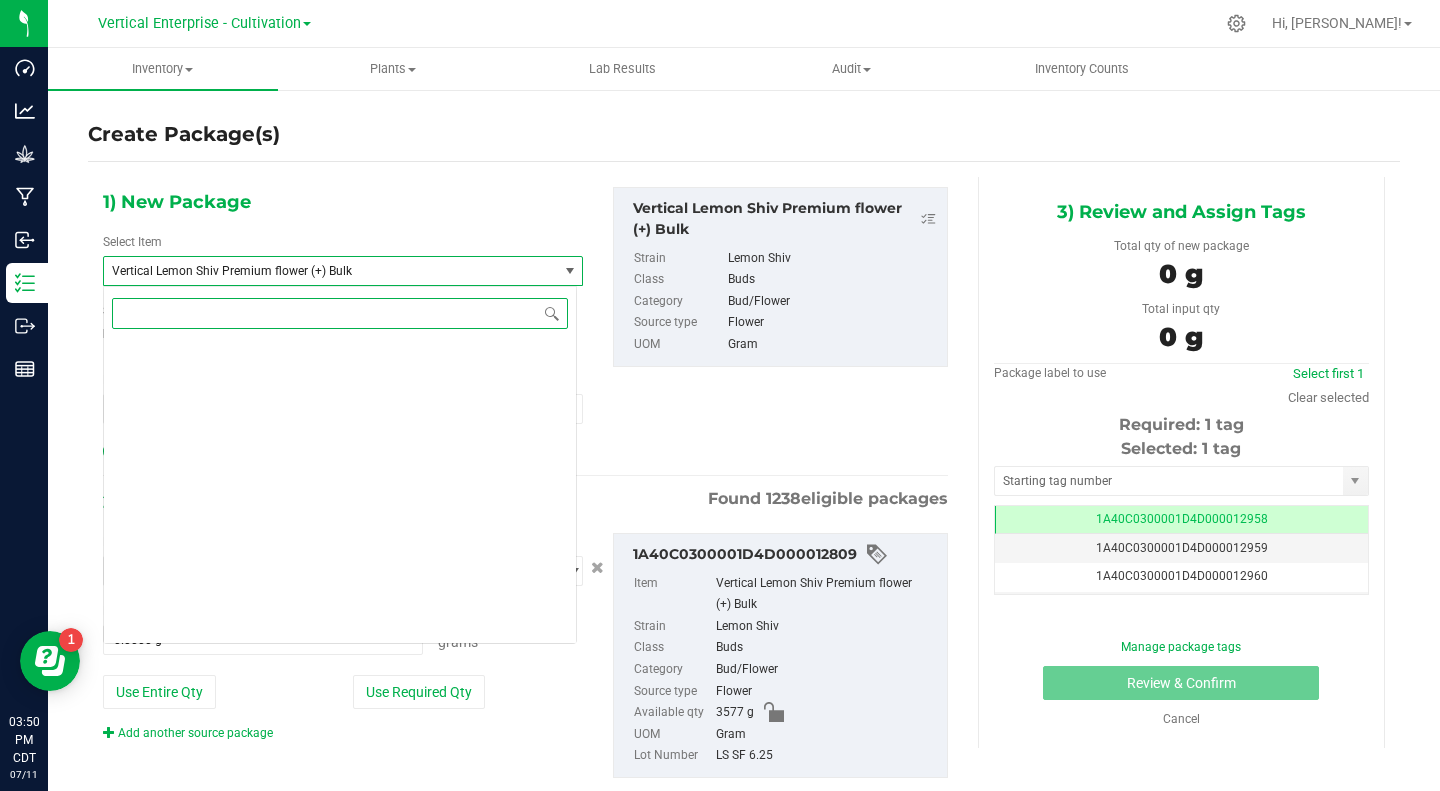 scroll, scrollTop: 270732, scrollLeft: 0, axis: vertical 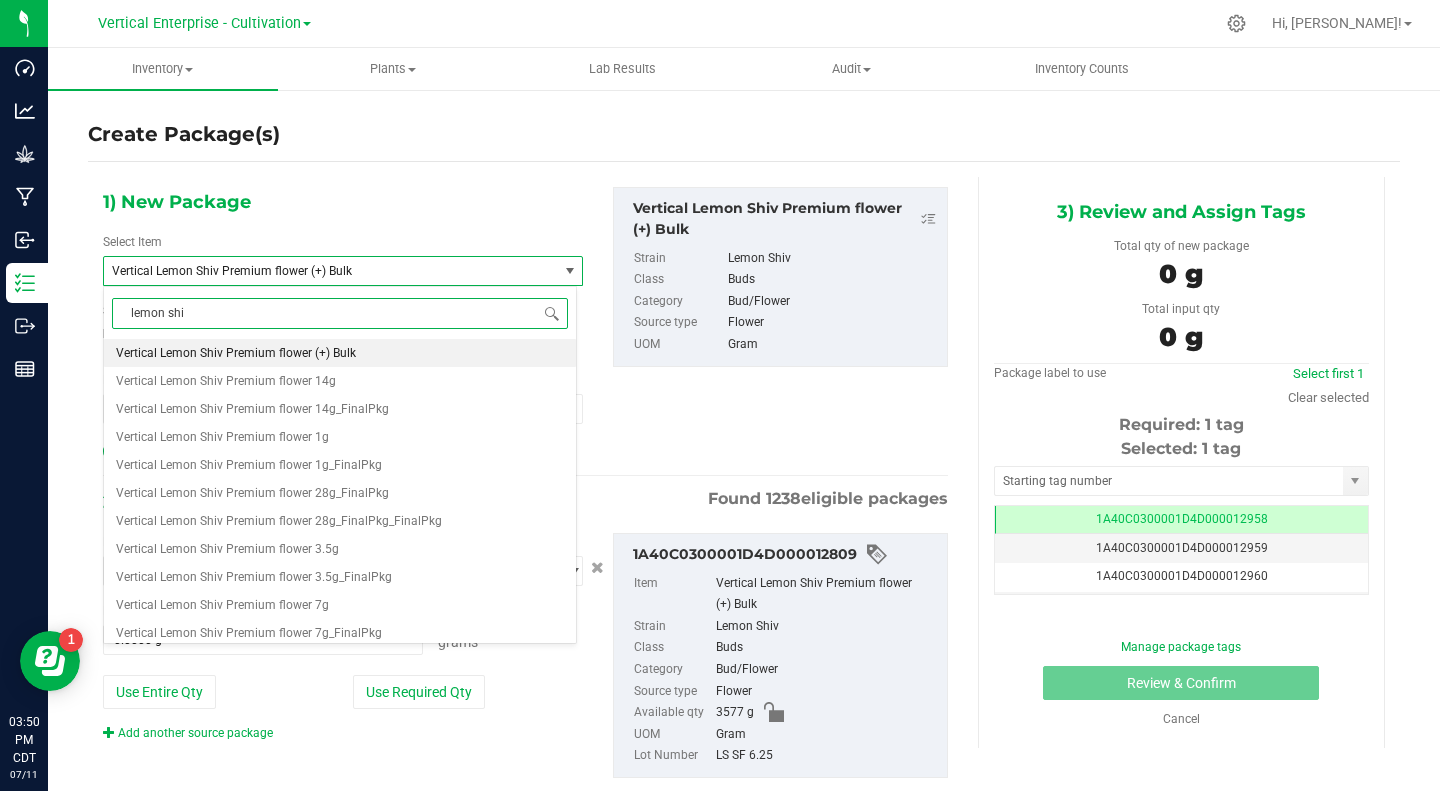 type on "lemon shiv" 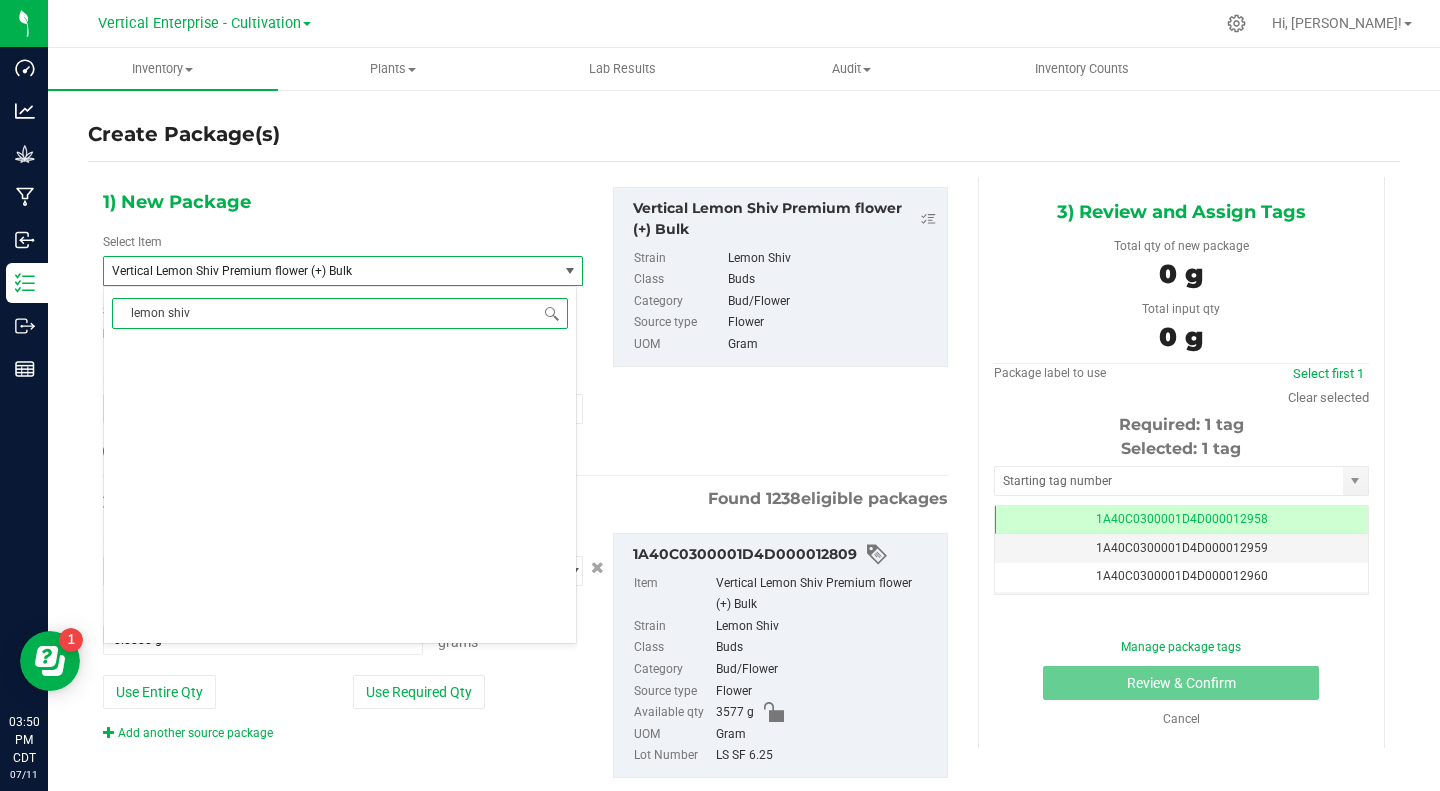 scroll, scrollTop: 0, scrollLeft: 0, axis: both 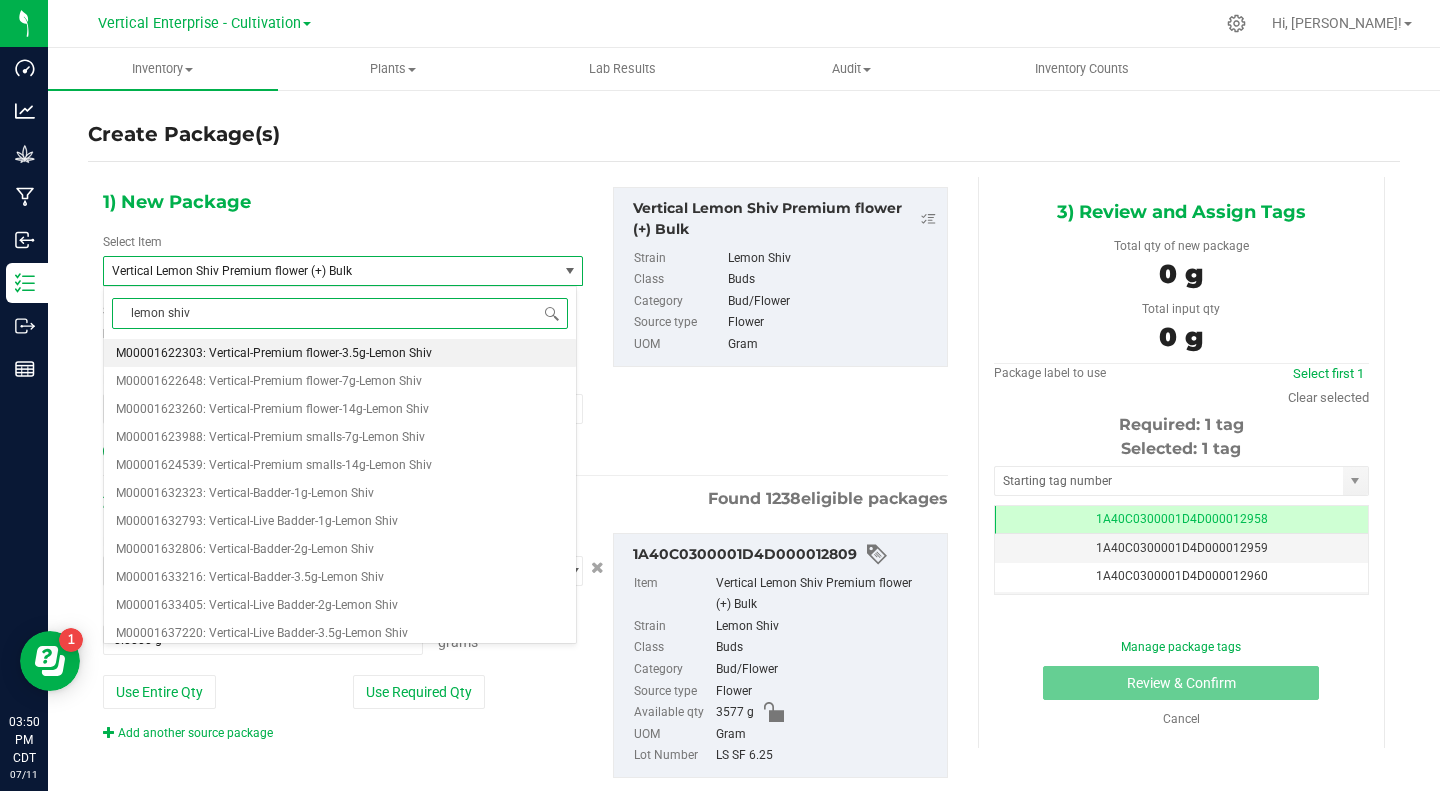 click on "M00001622303: Vertical-Premium flower-3.5g-Lemon Shiv" at bounding box center [274, 353] 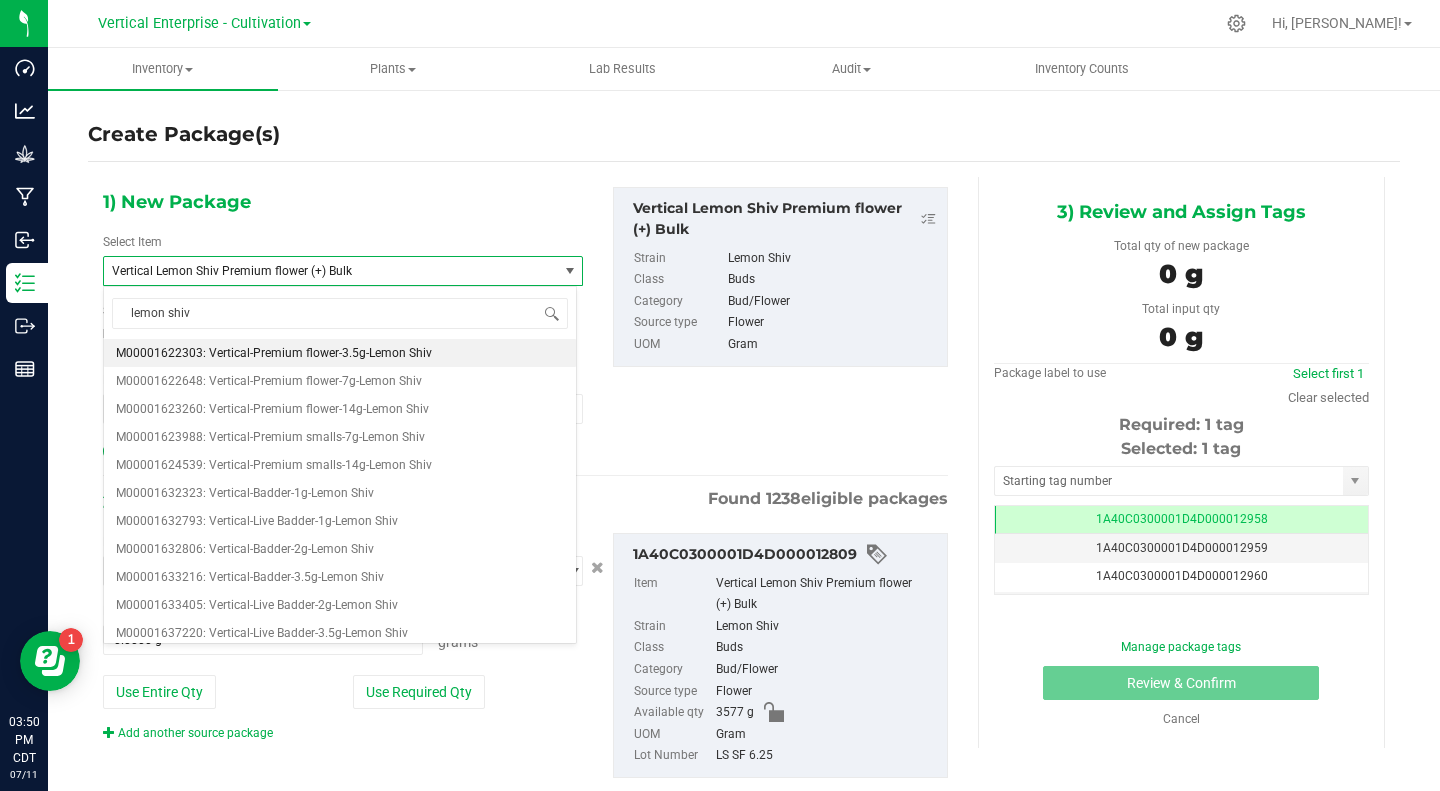 type 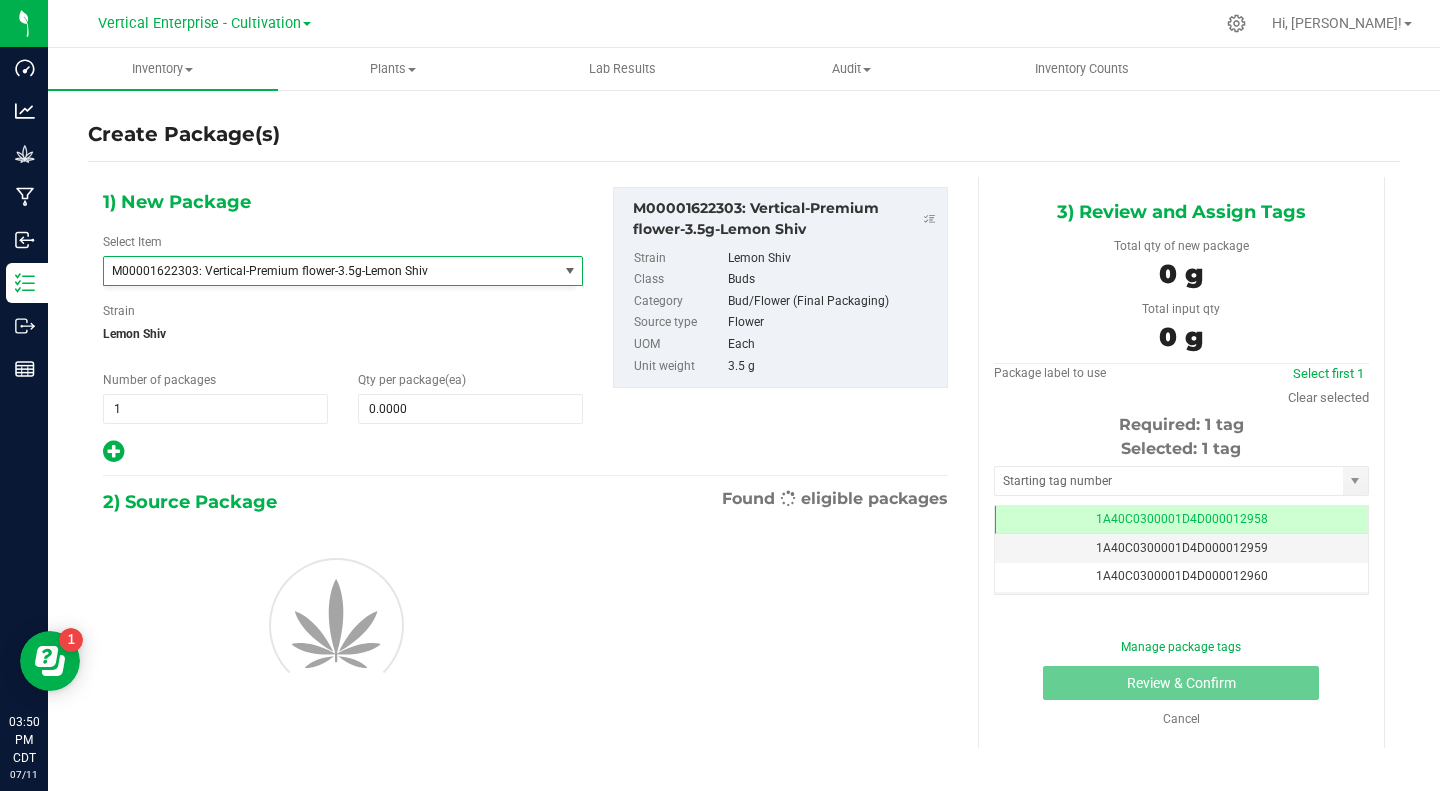 type on "0" 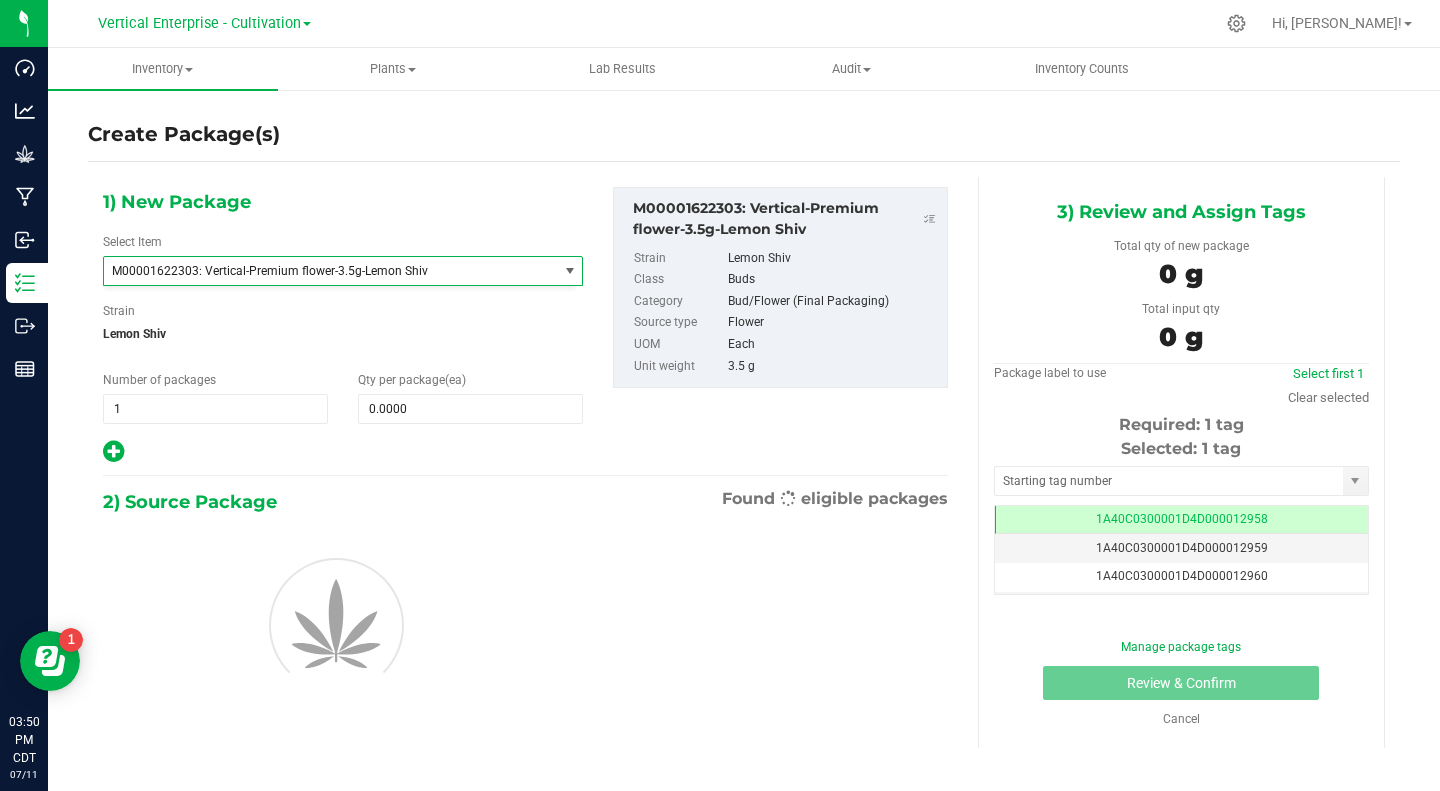 scroll, scrollTop: 2604, scrollLeft: 0, axis: vertical 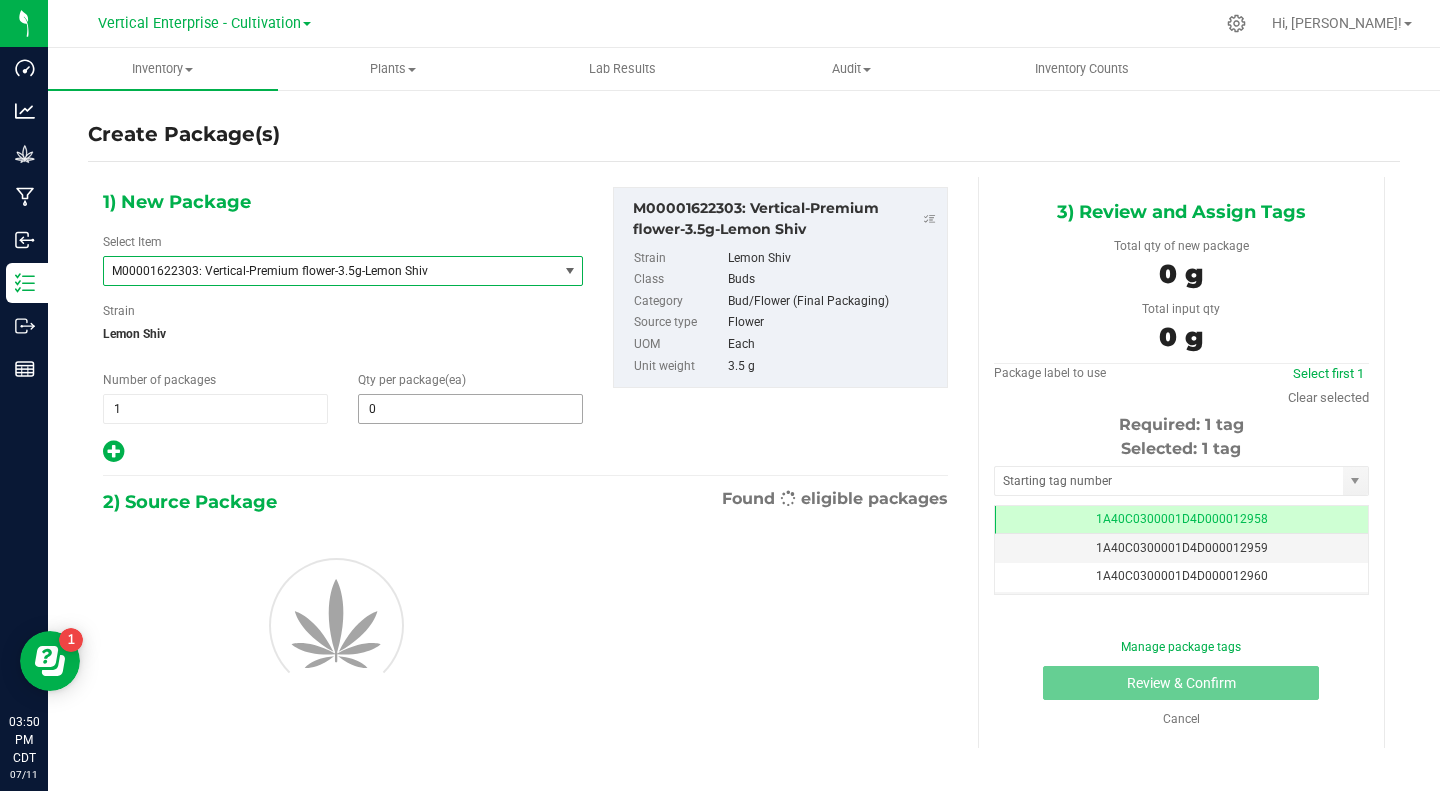 type 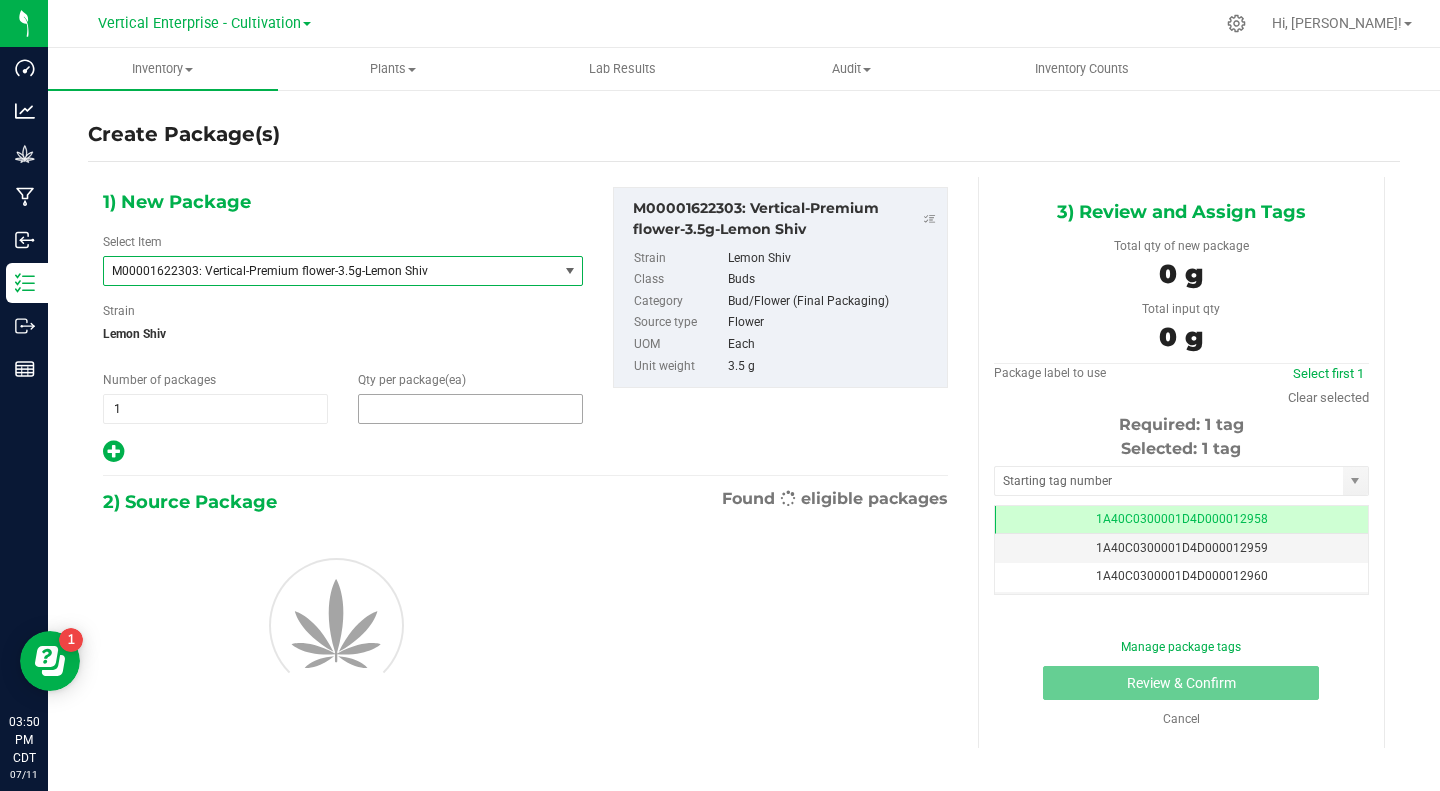 click at bounding box center (470, 409) 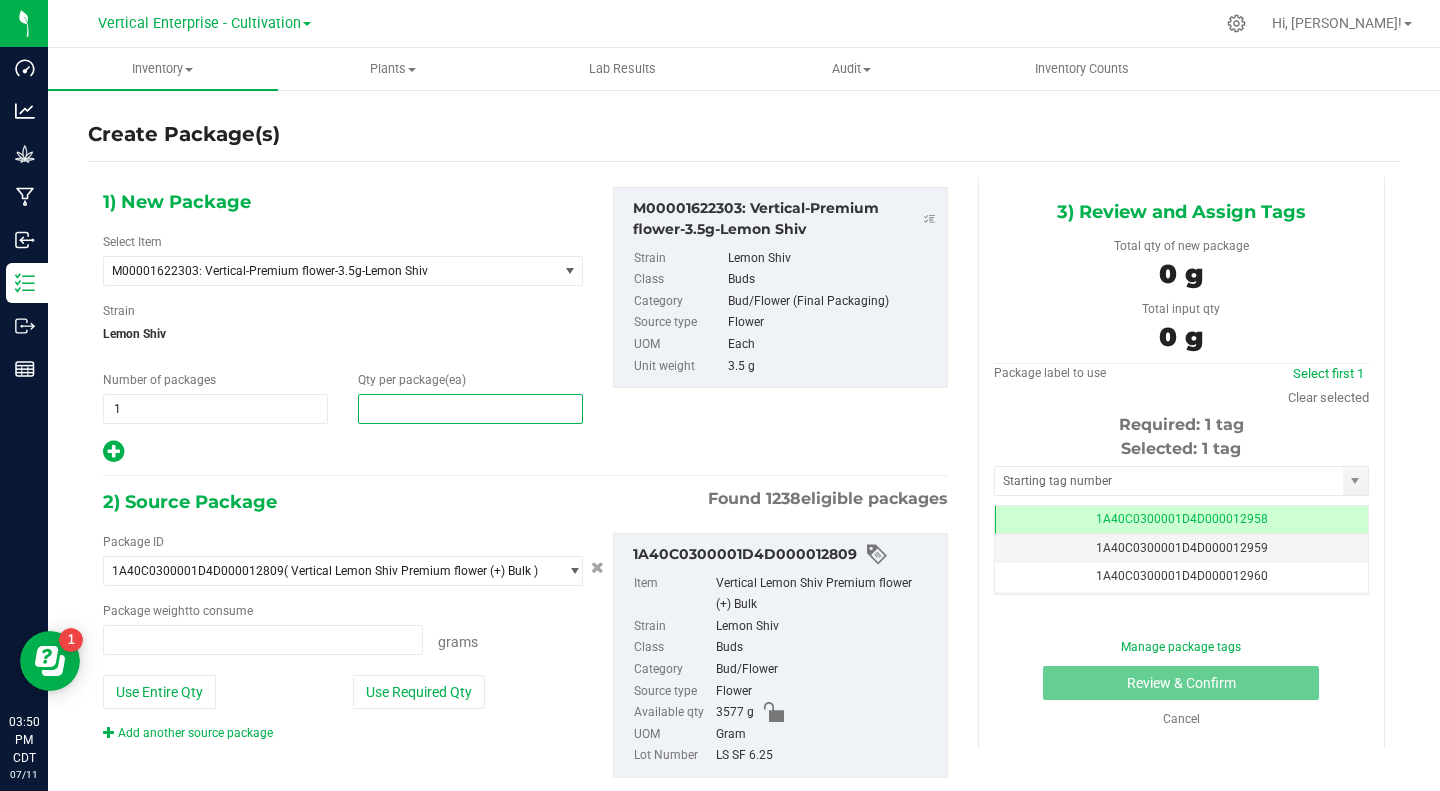 type on "0.0000 g" 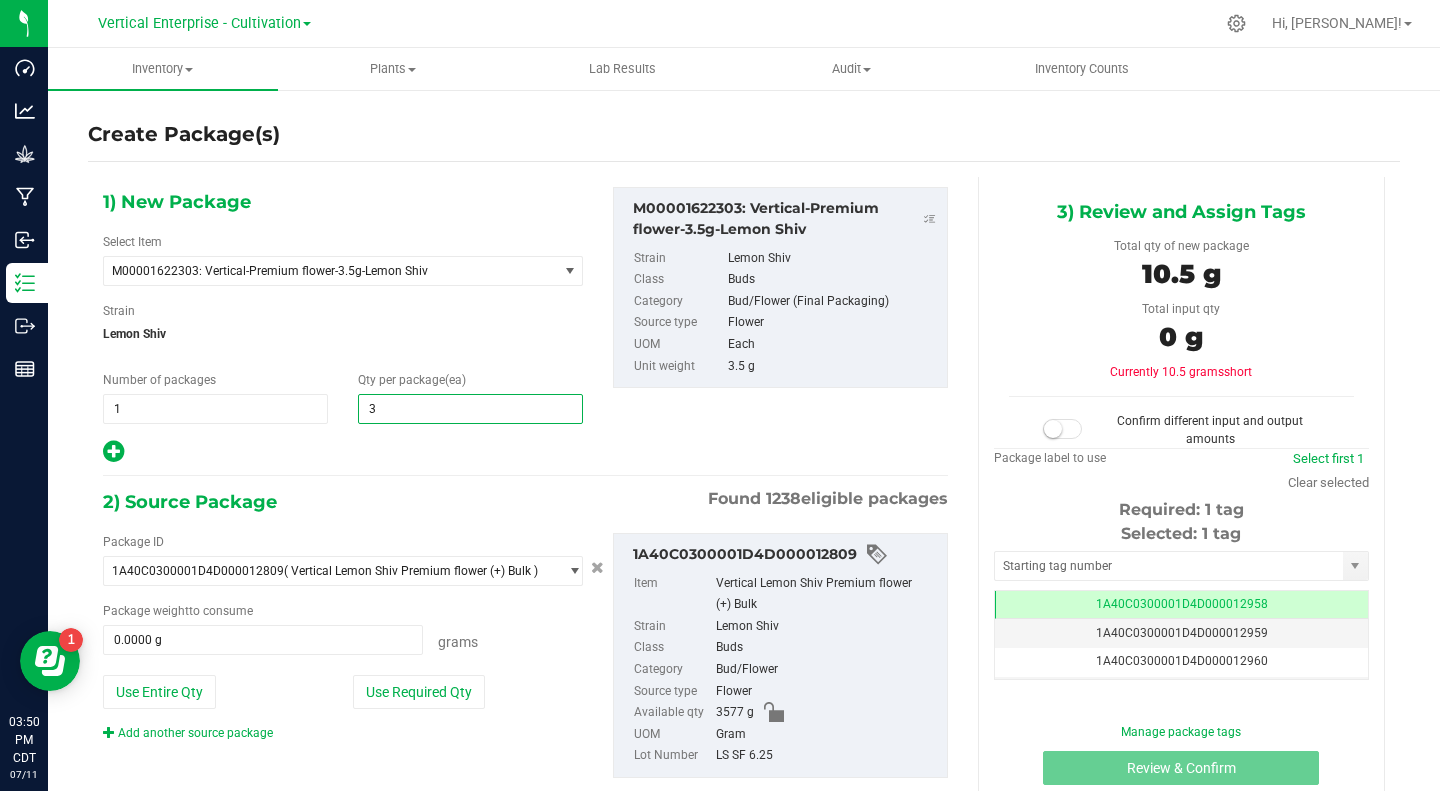 type on "36" 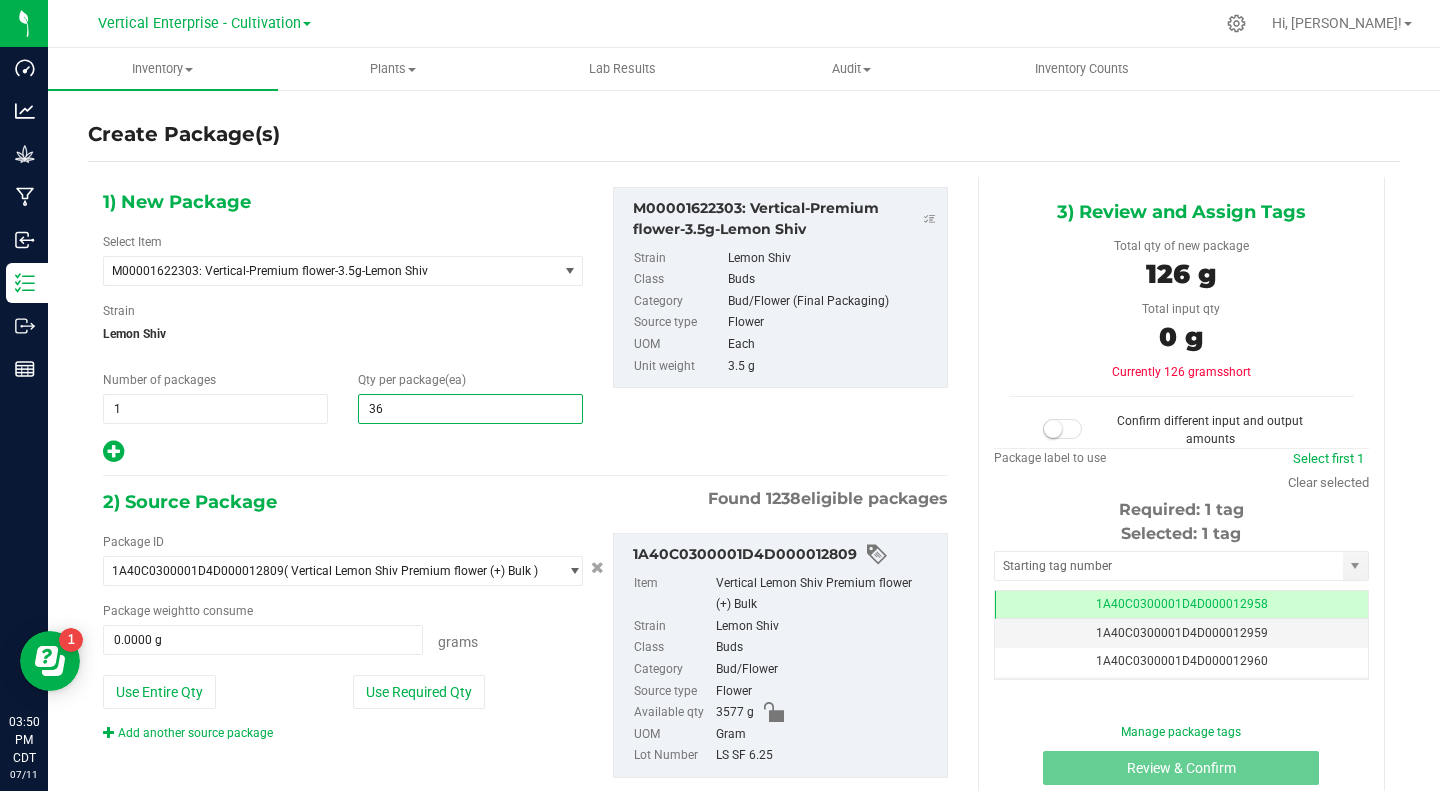 type on "36" 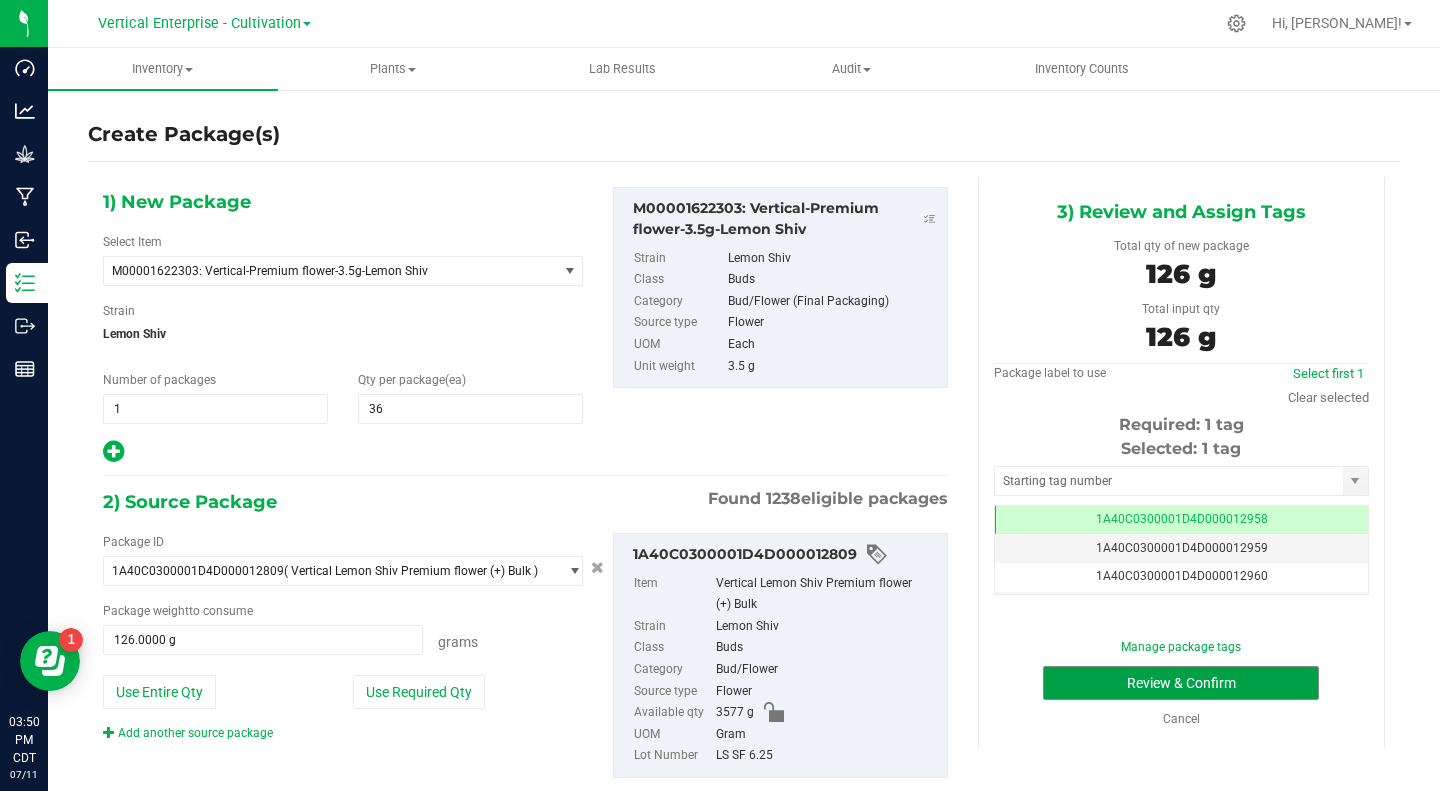click on "Review & Confirm" at bounding box center [1181, 683] 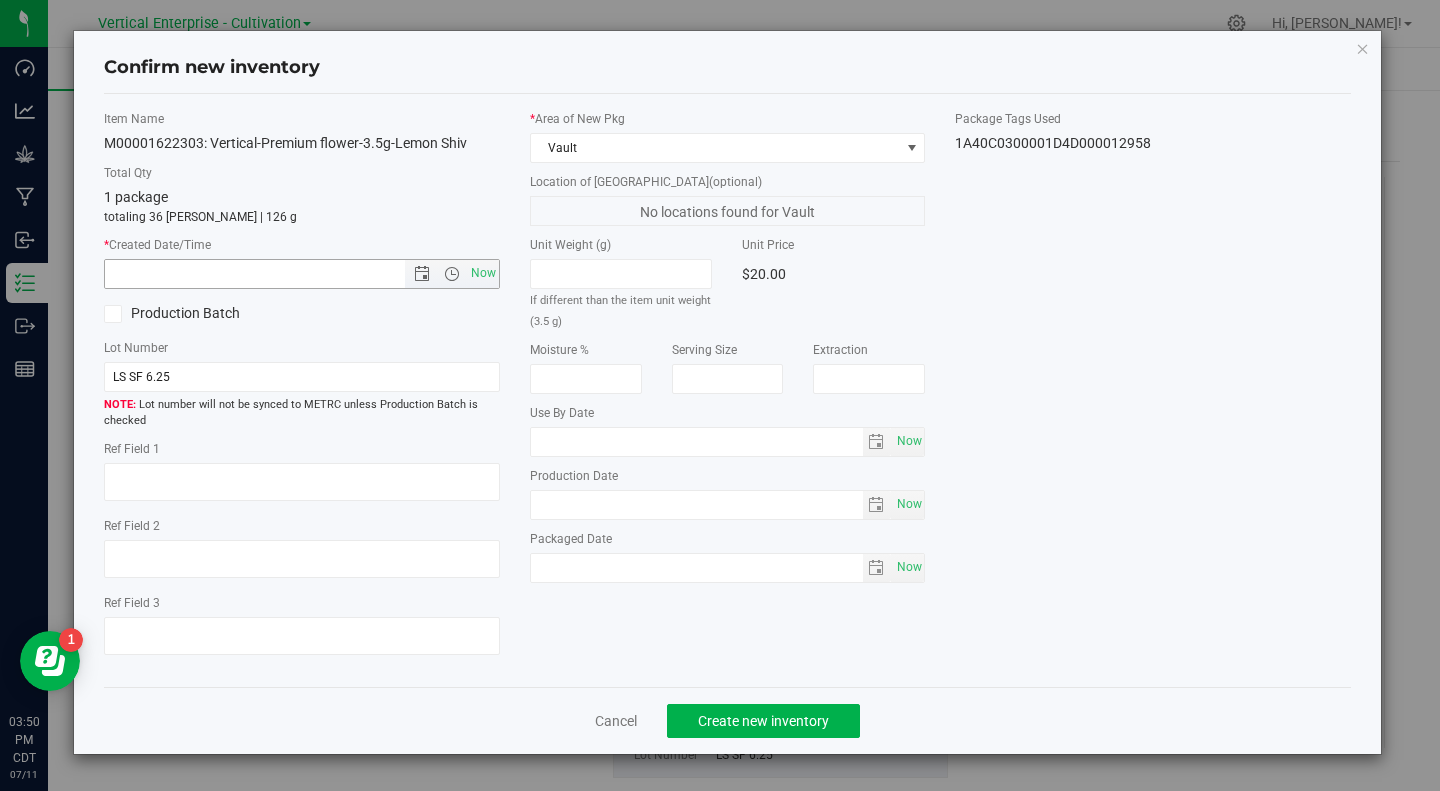 click on "Now" at bounding box center [483, 273] 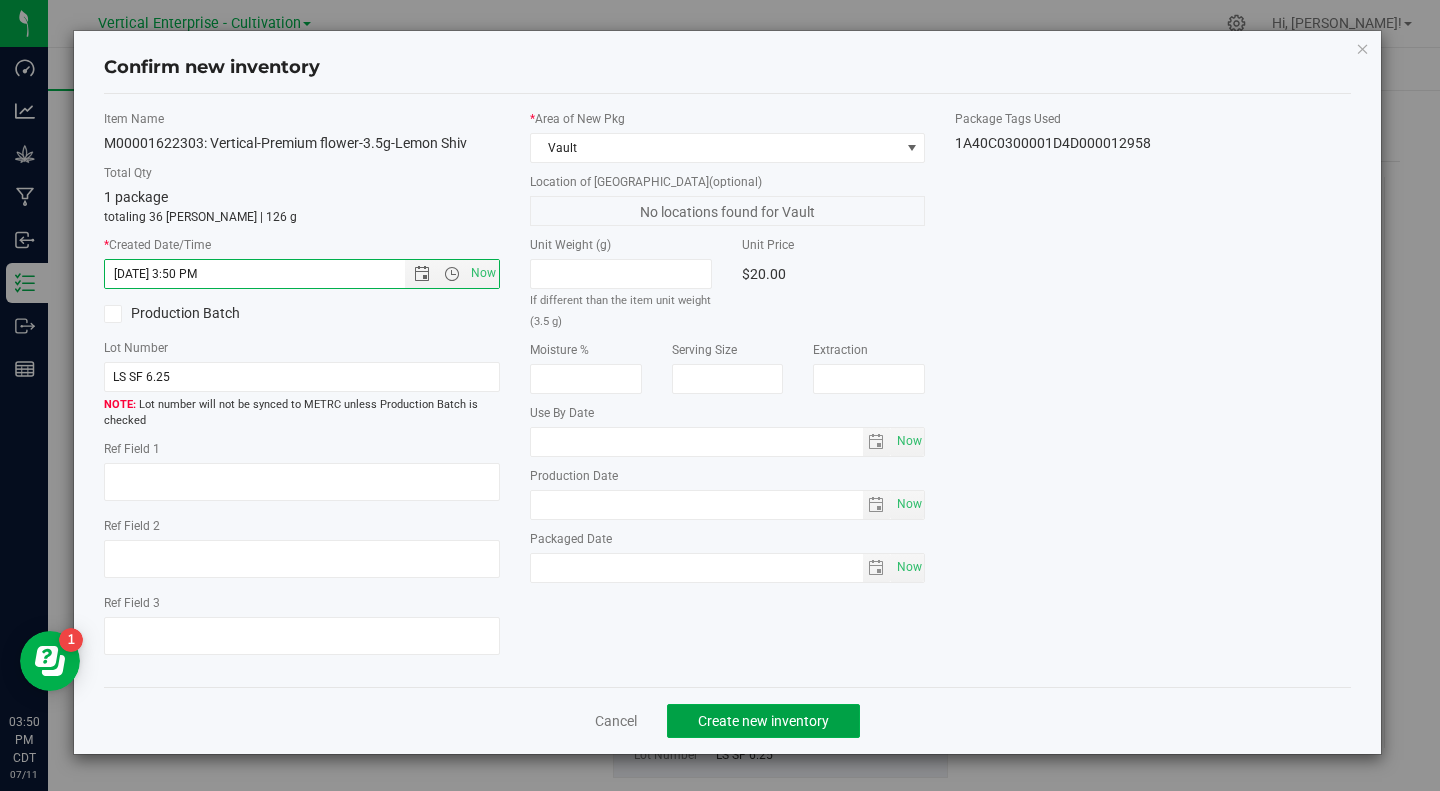 click on "Create new inventory" 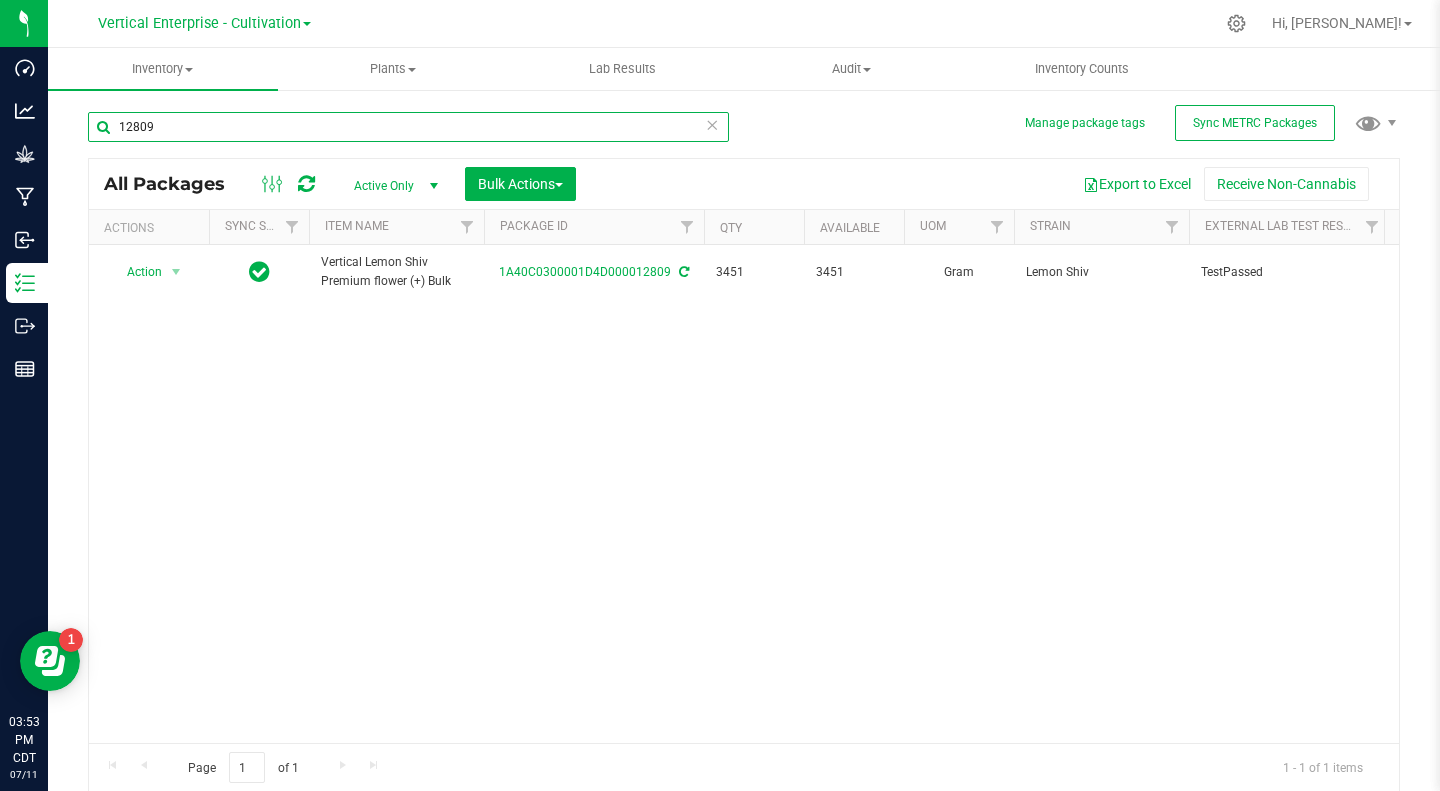 drag, startPoint x: 268, startPoint y: 127, endPoint x: 87, endPoint y: 142, distance: 181.62048 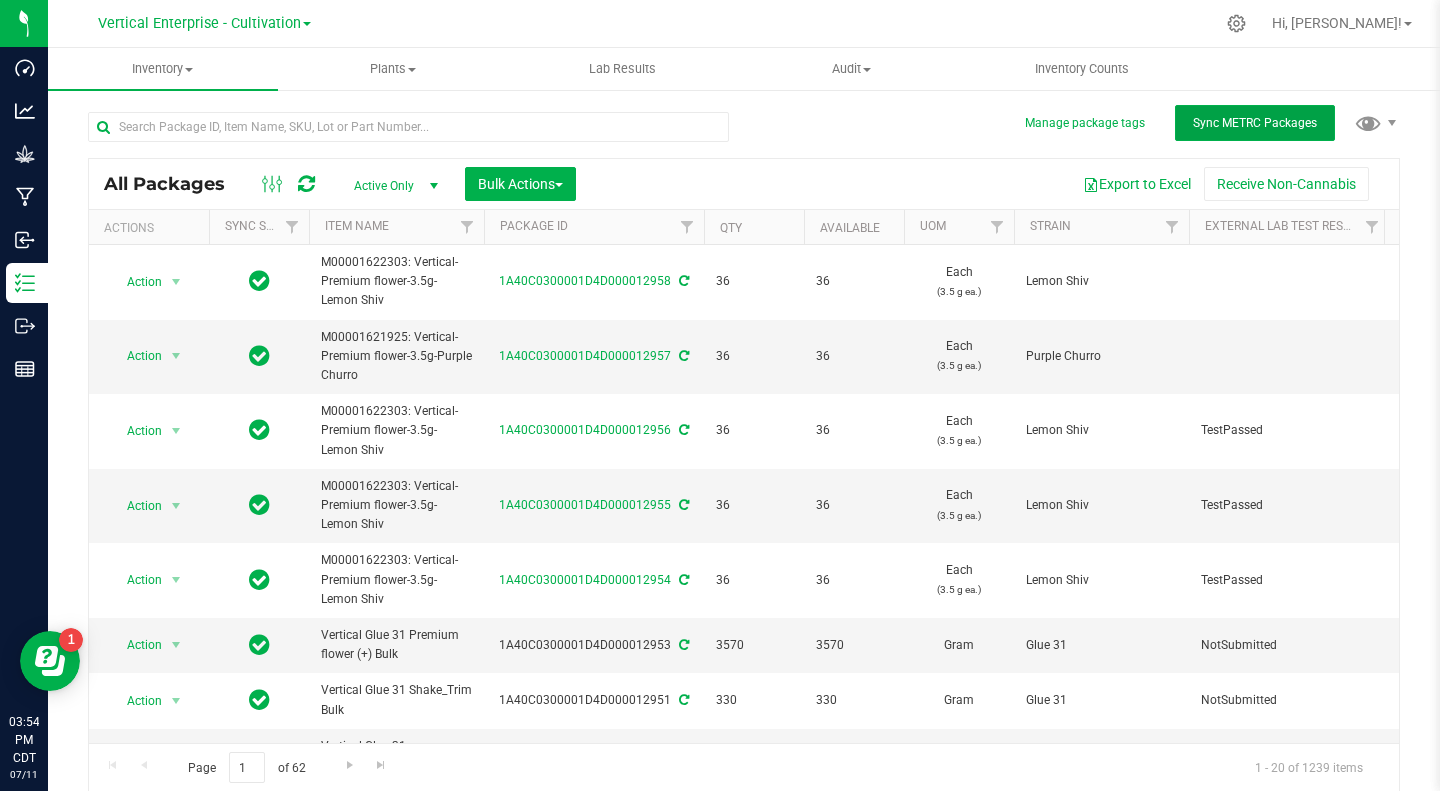 click on "Sync METRC Packages" at bounding box center (1255, 123) 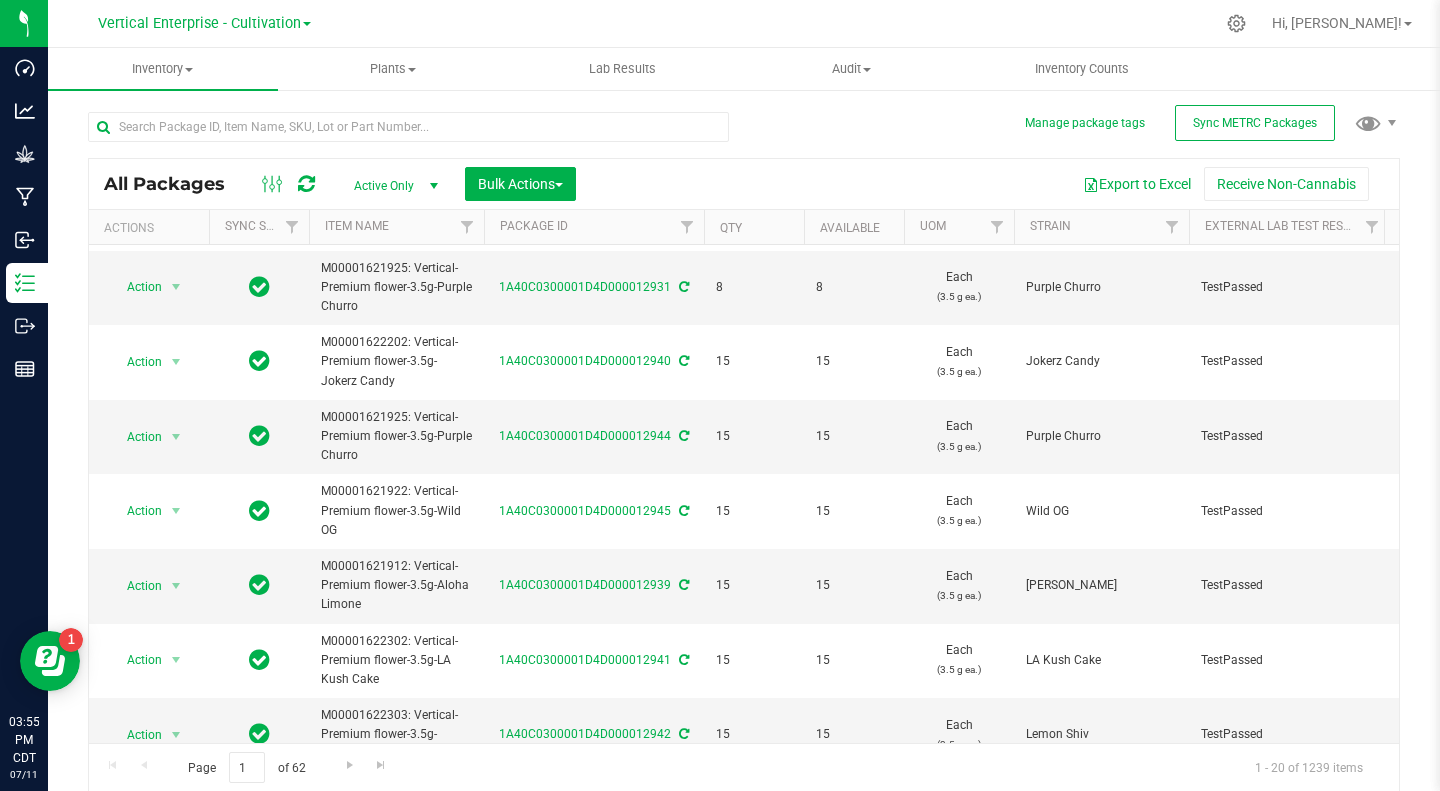 scroll, scrollTop: 892, scrollLeft: 0, axis: vertical 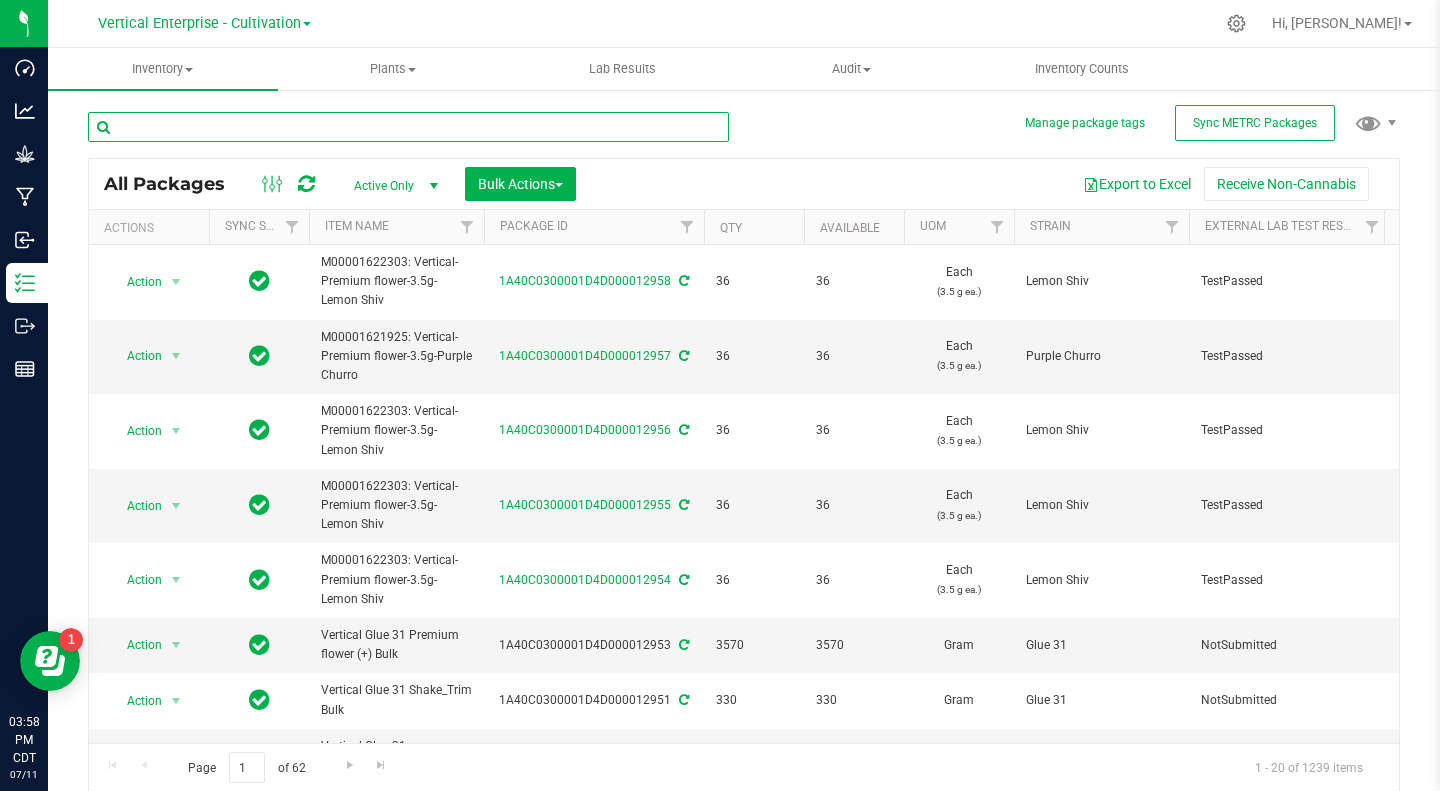 click at bounding box center (408, 127) 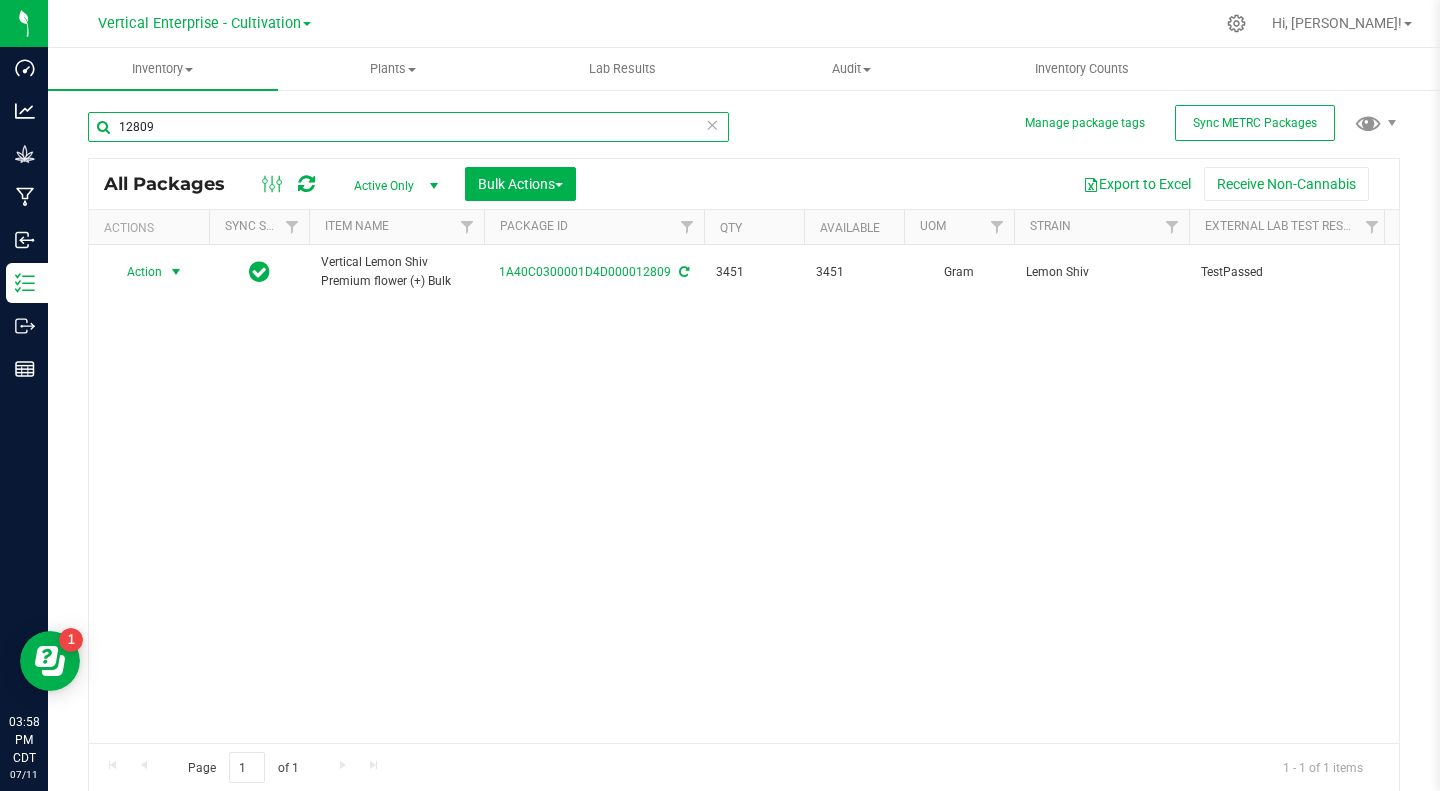 type on "12809" 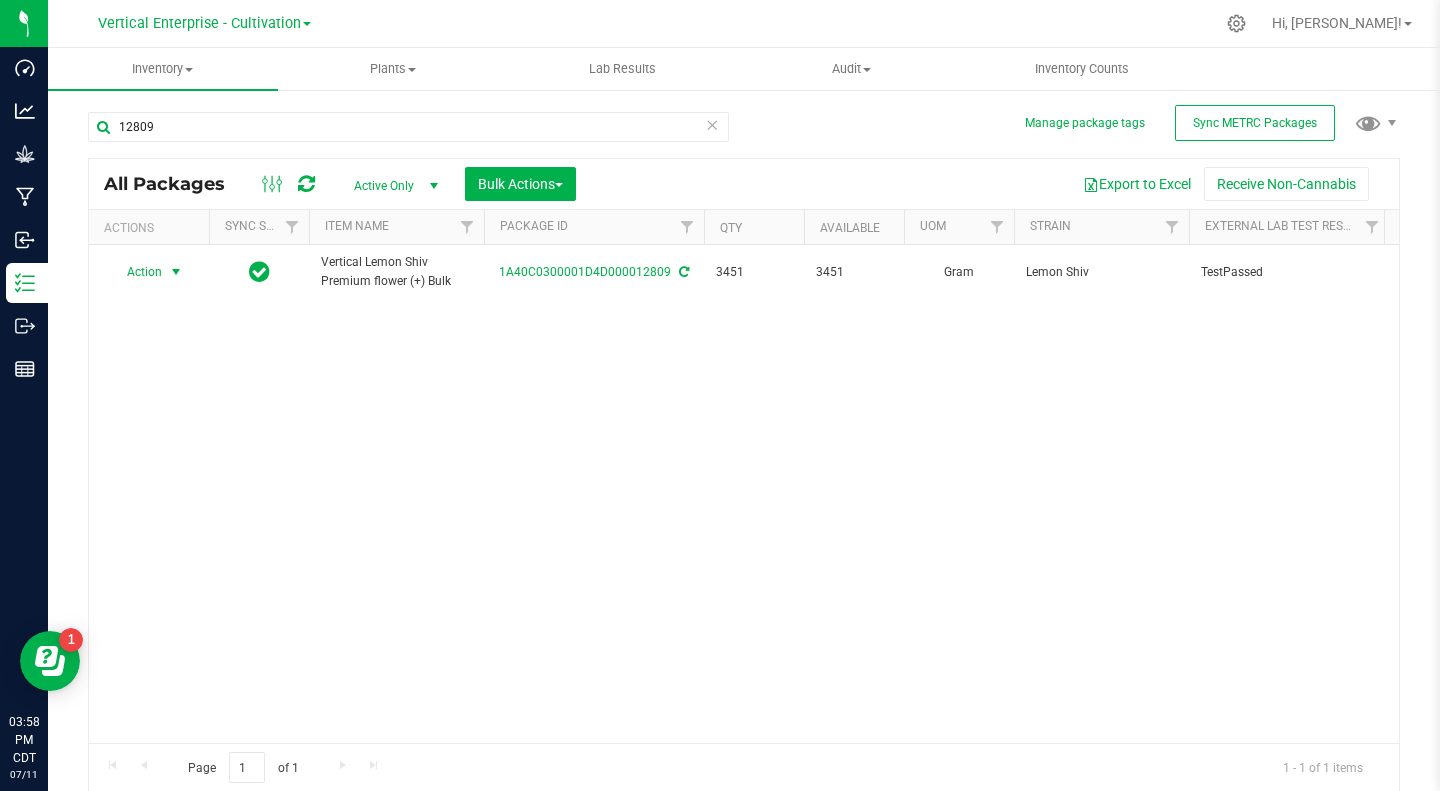 click on "Action" at bounding box center [136, 272] 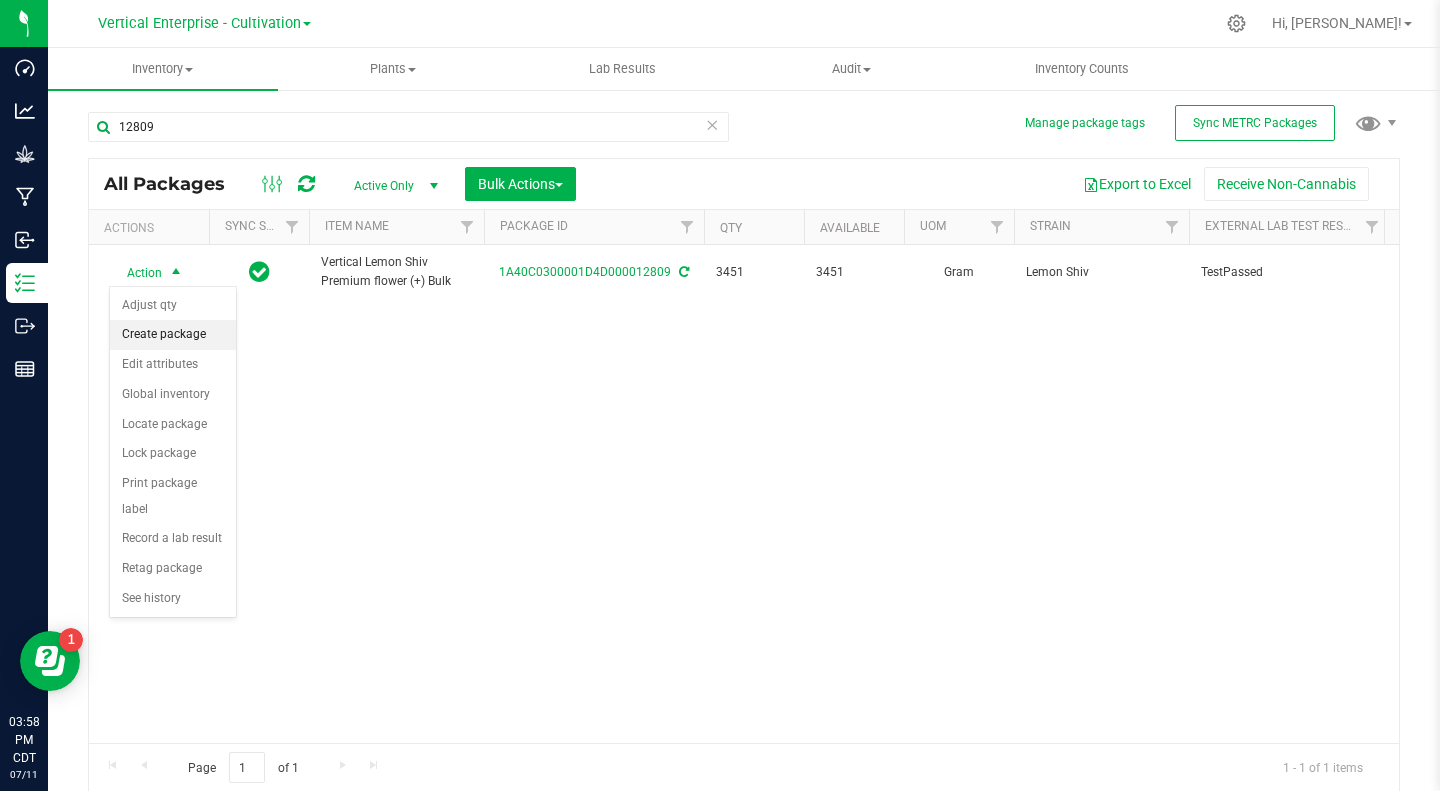 click on "Create package" at bounding box center [173, 335] 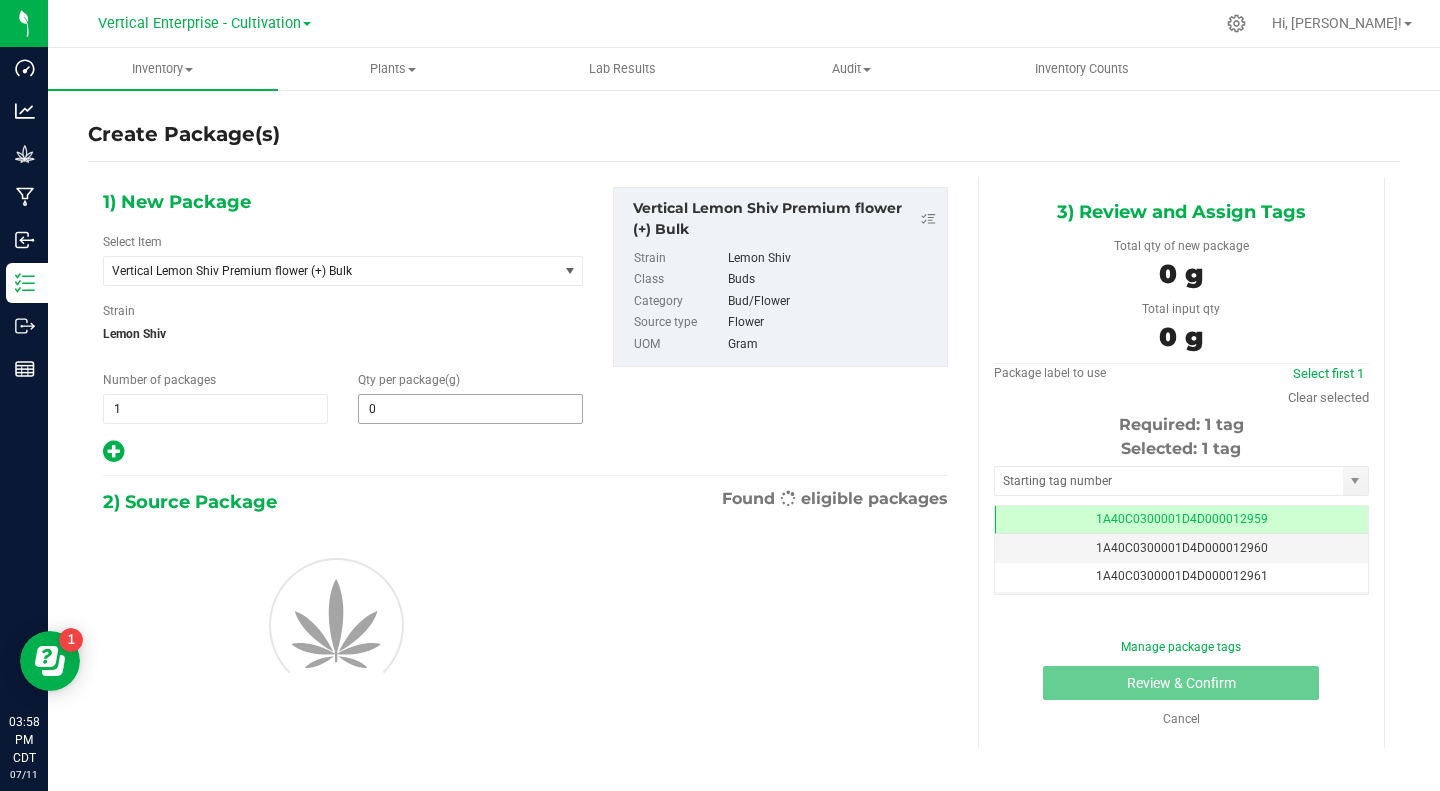 type on "0.0000" 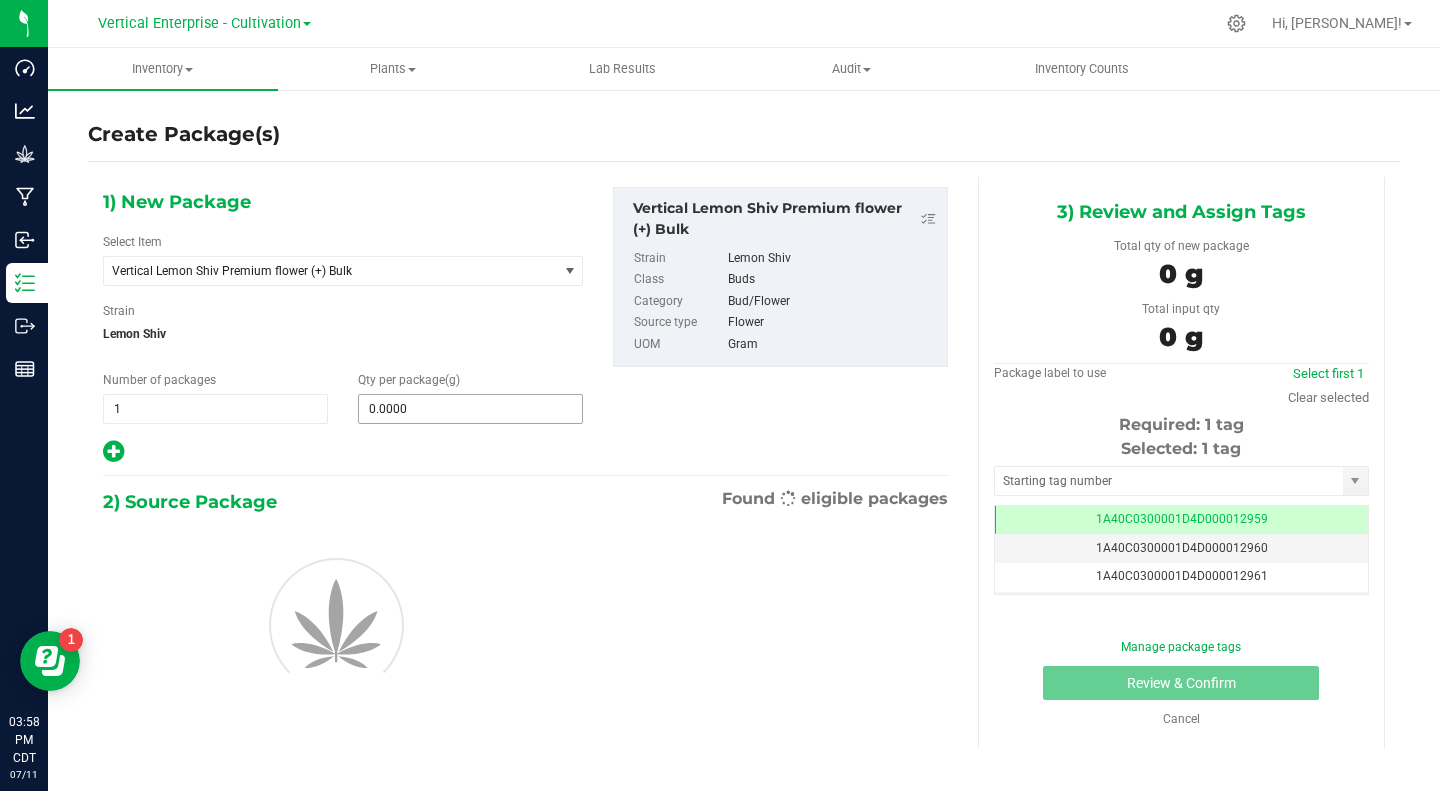 scroll, scrollTop: 0, scrollLeft: 0, axis: both 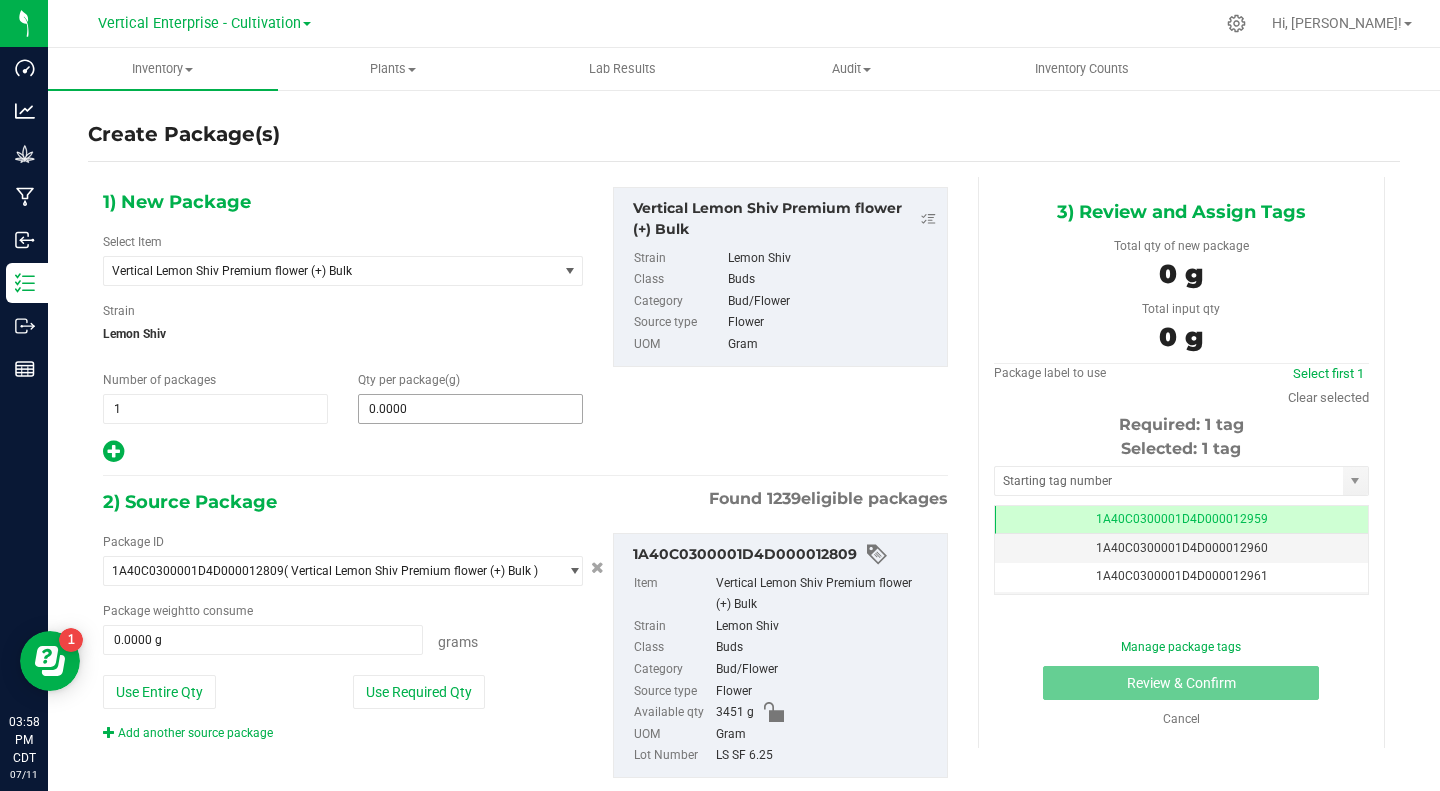 type 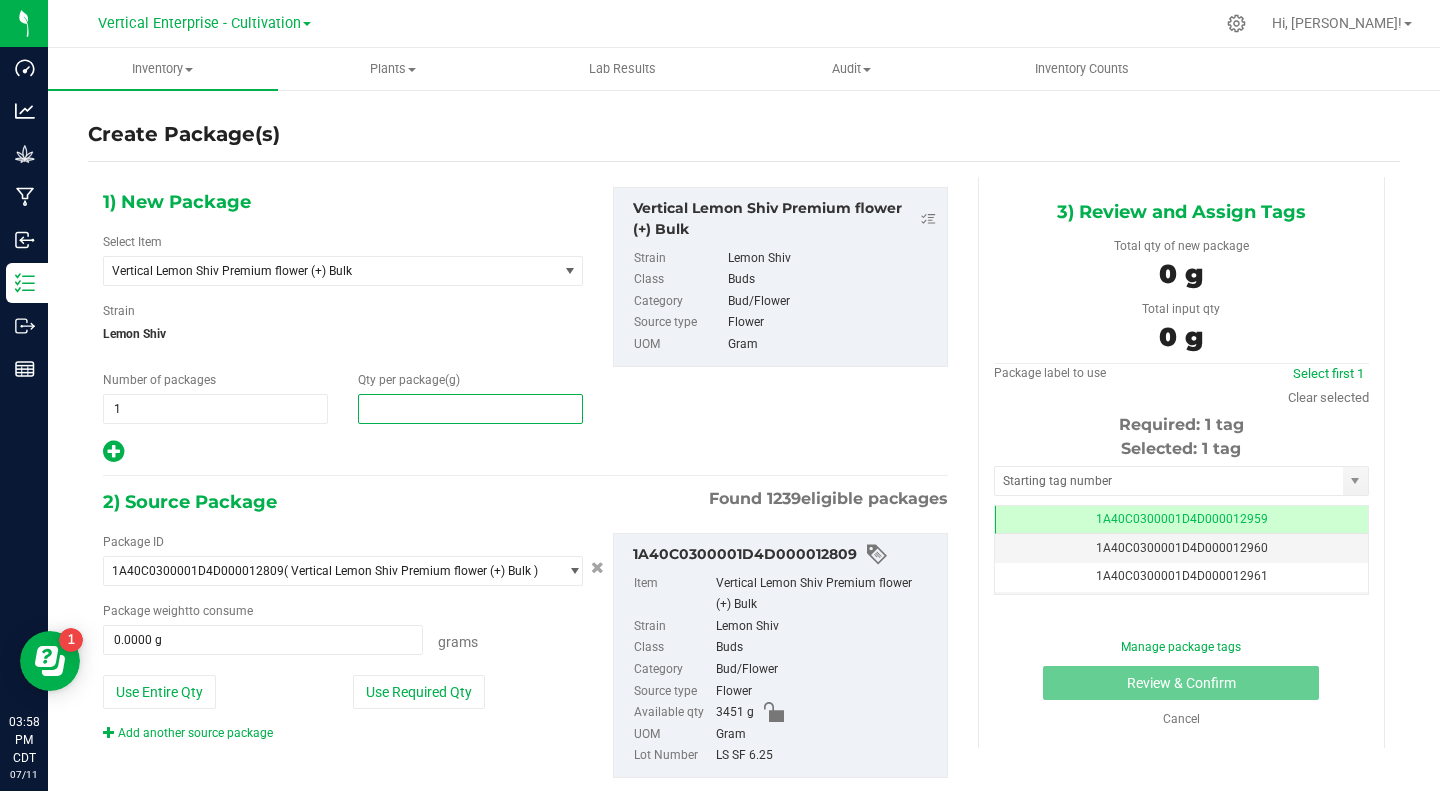 click at bounding box center [470, 409] 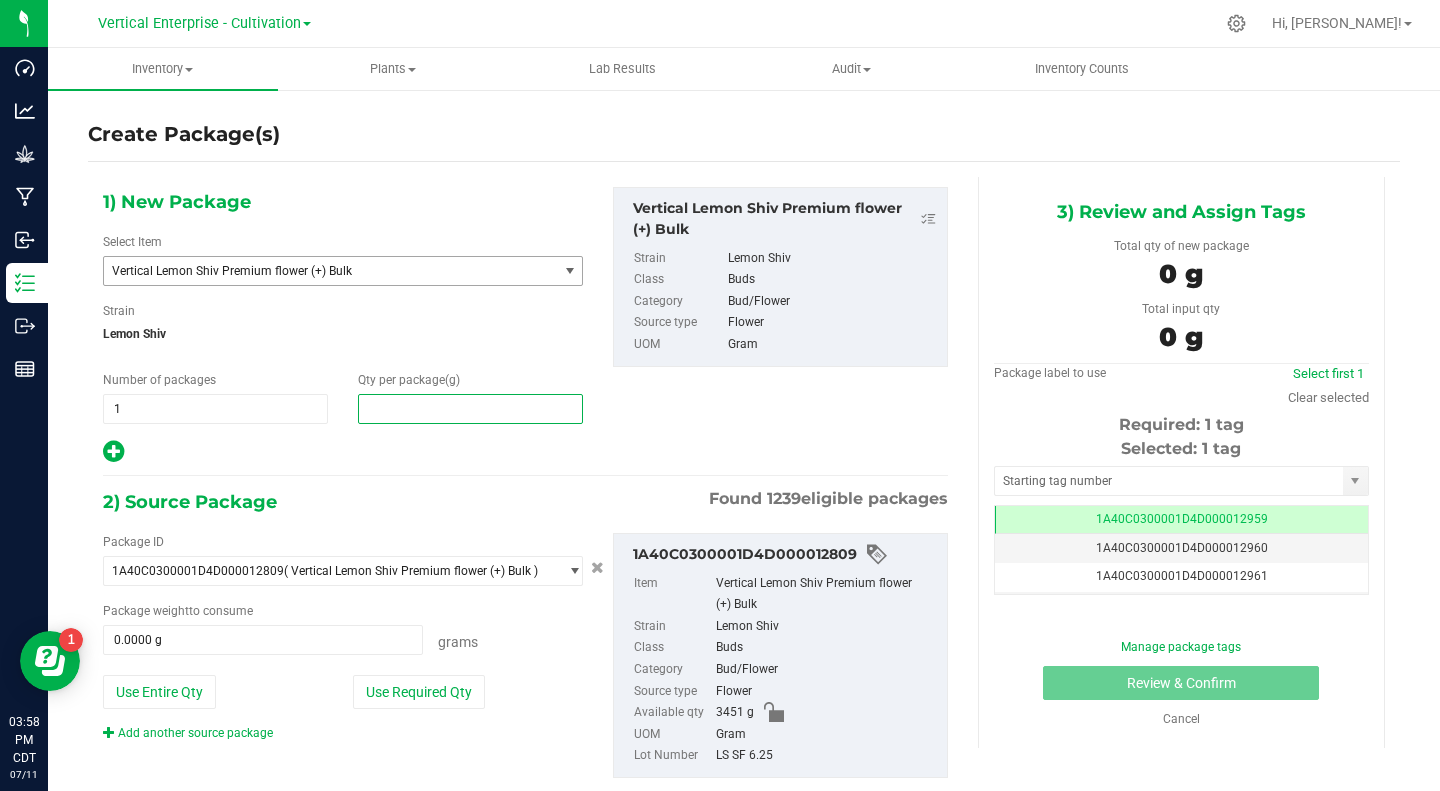 type on "0.0000" 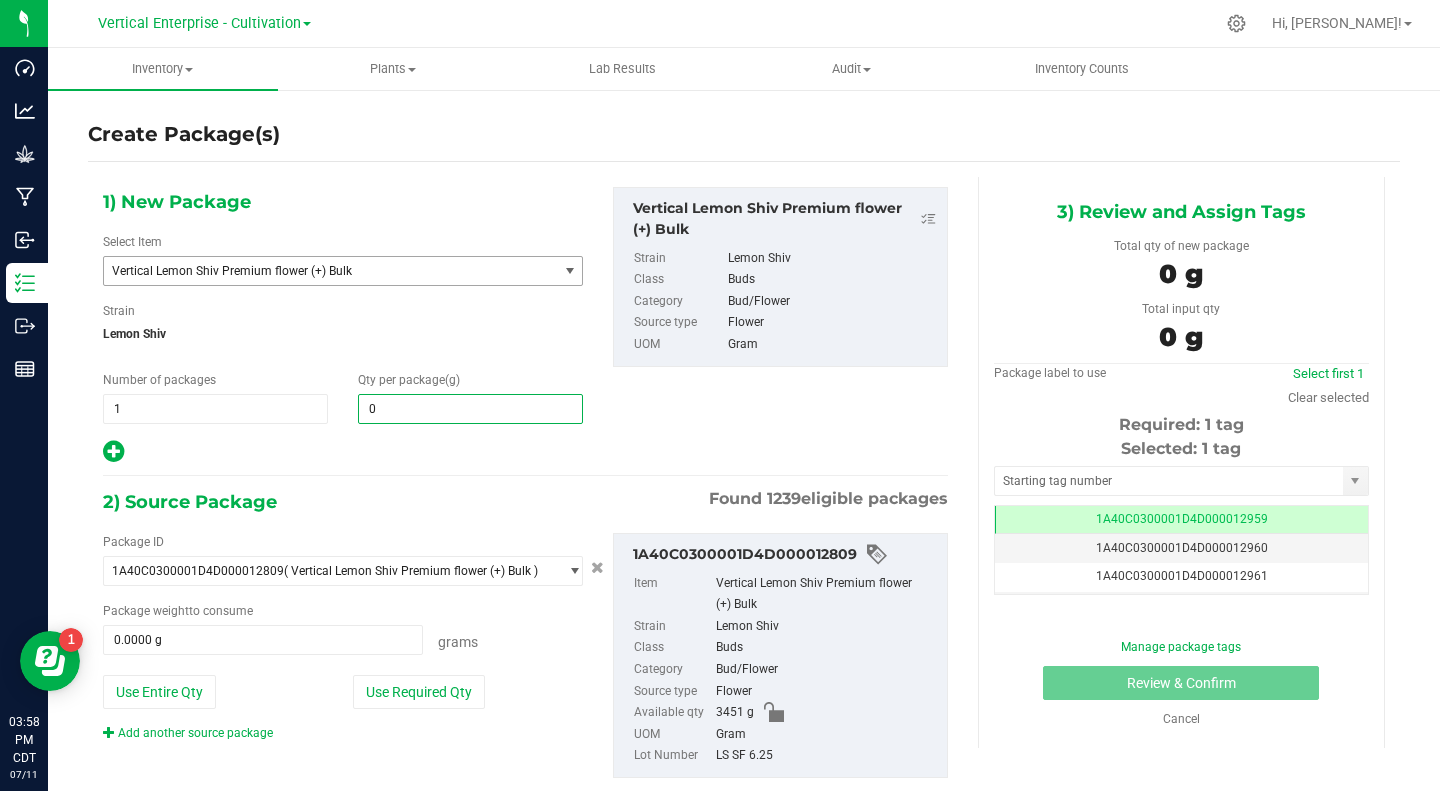 click on "Vertical Lemon Shiv Premium flower (+) Bulk" at bounding box center (322, 271) 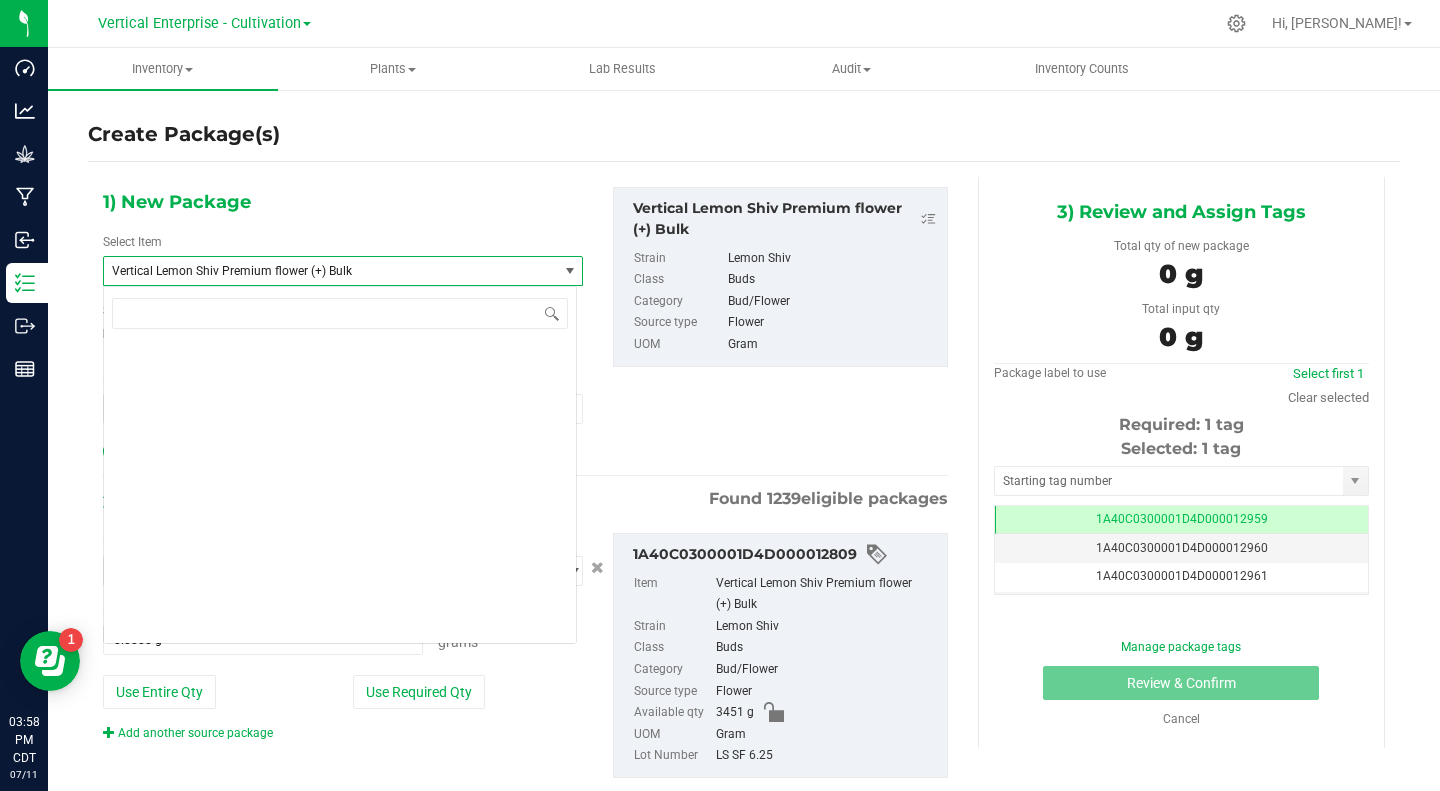 scroll, scrollTop: 270732, scrollLeft: 0, axis: vertical 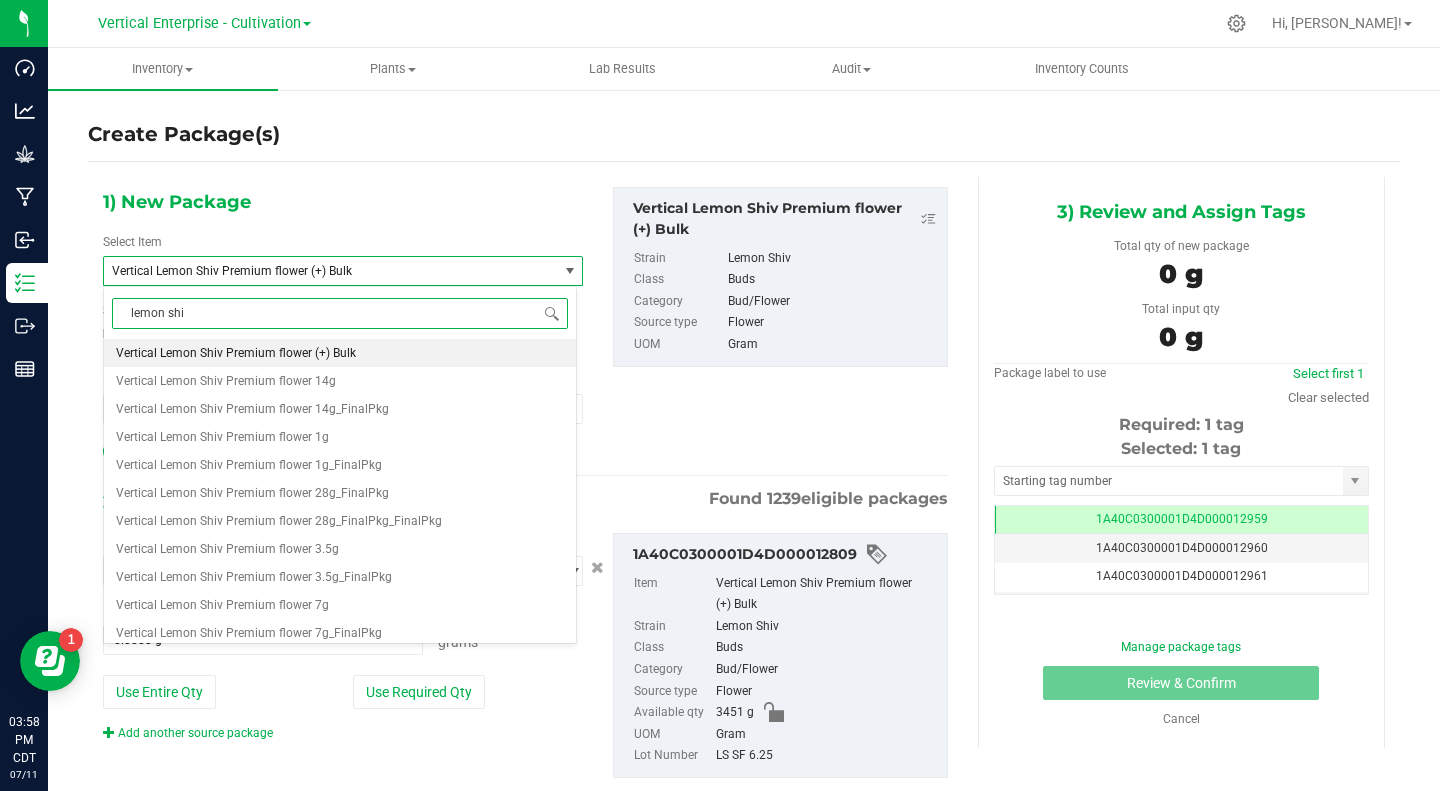 type on "lemon shiv" 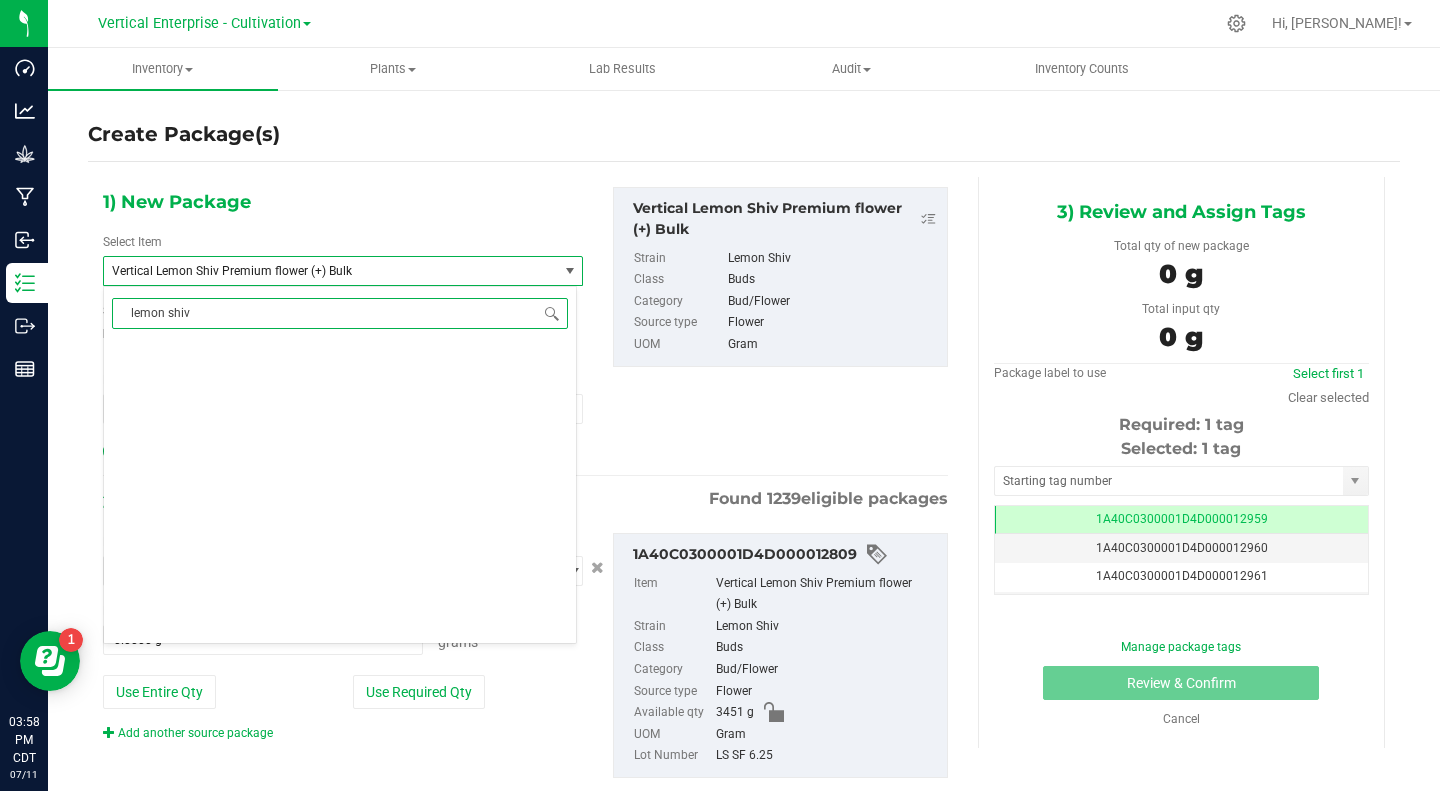 scroll, scrollTop: 0, scrollLeft: 0, axis: both 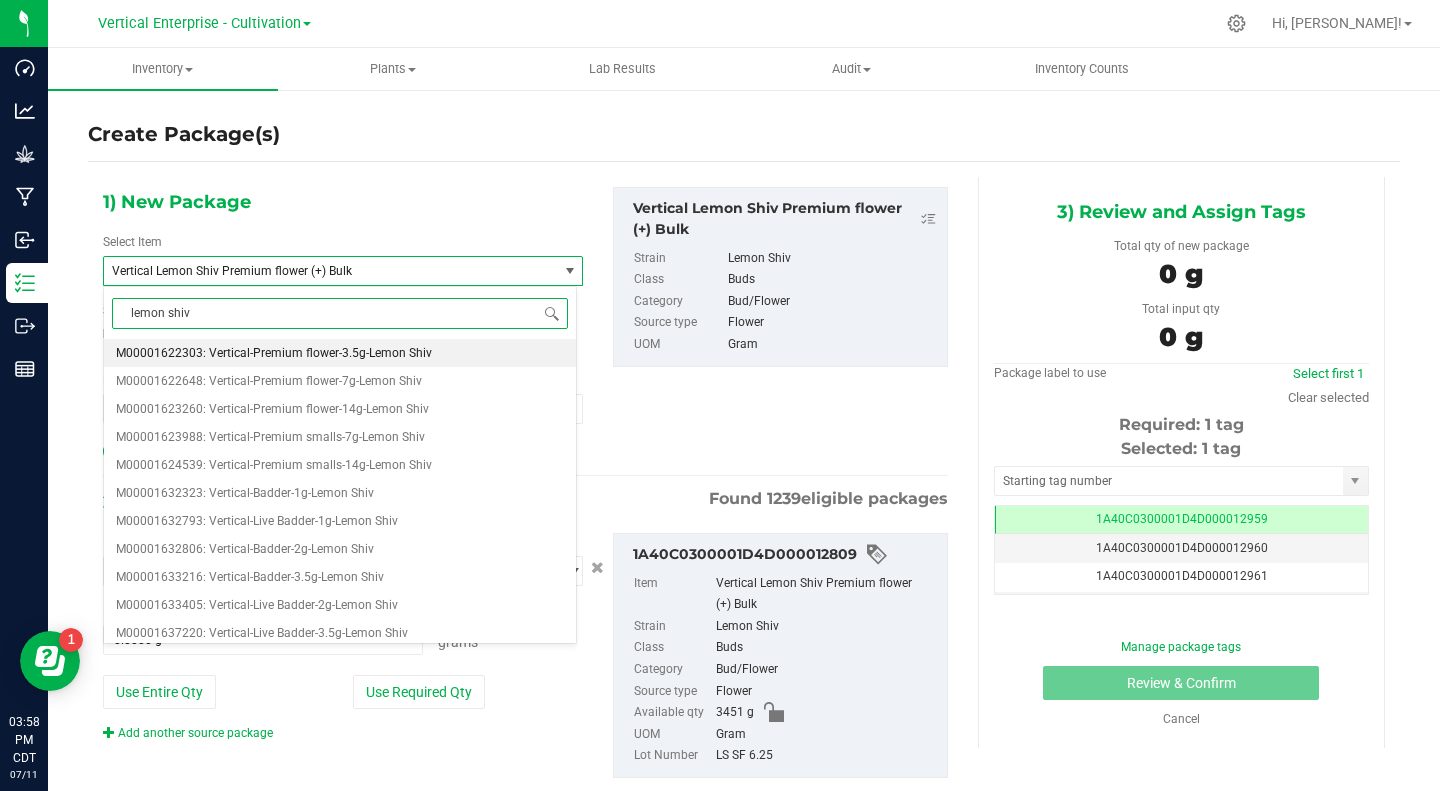 click on "M00001622303: Vertical-Premium flower-3.5g-Lemon Shiv" at bounding box center (274, 353) 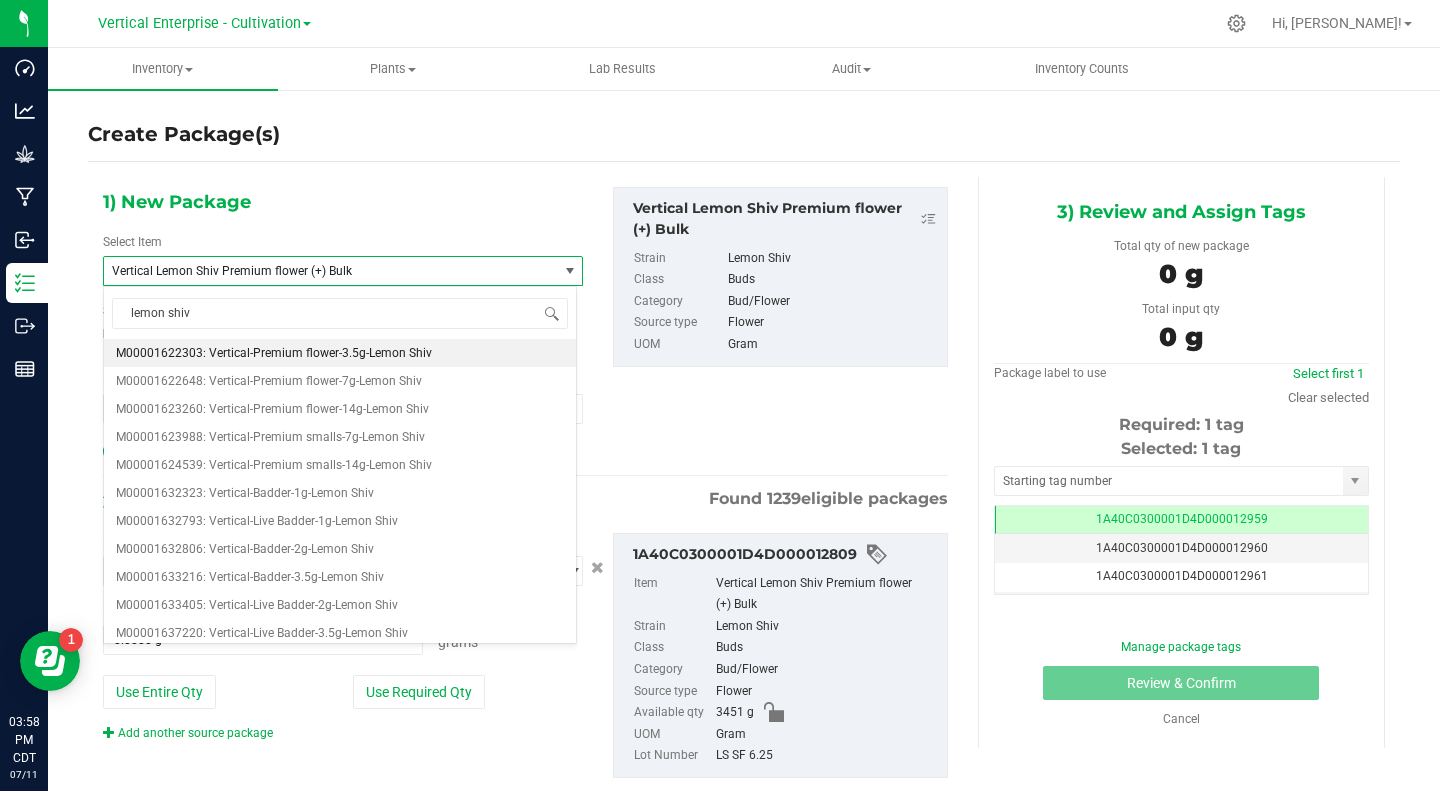 type 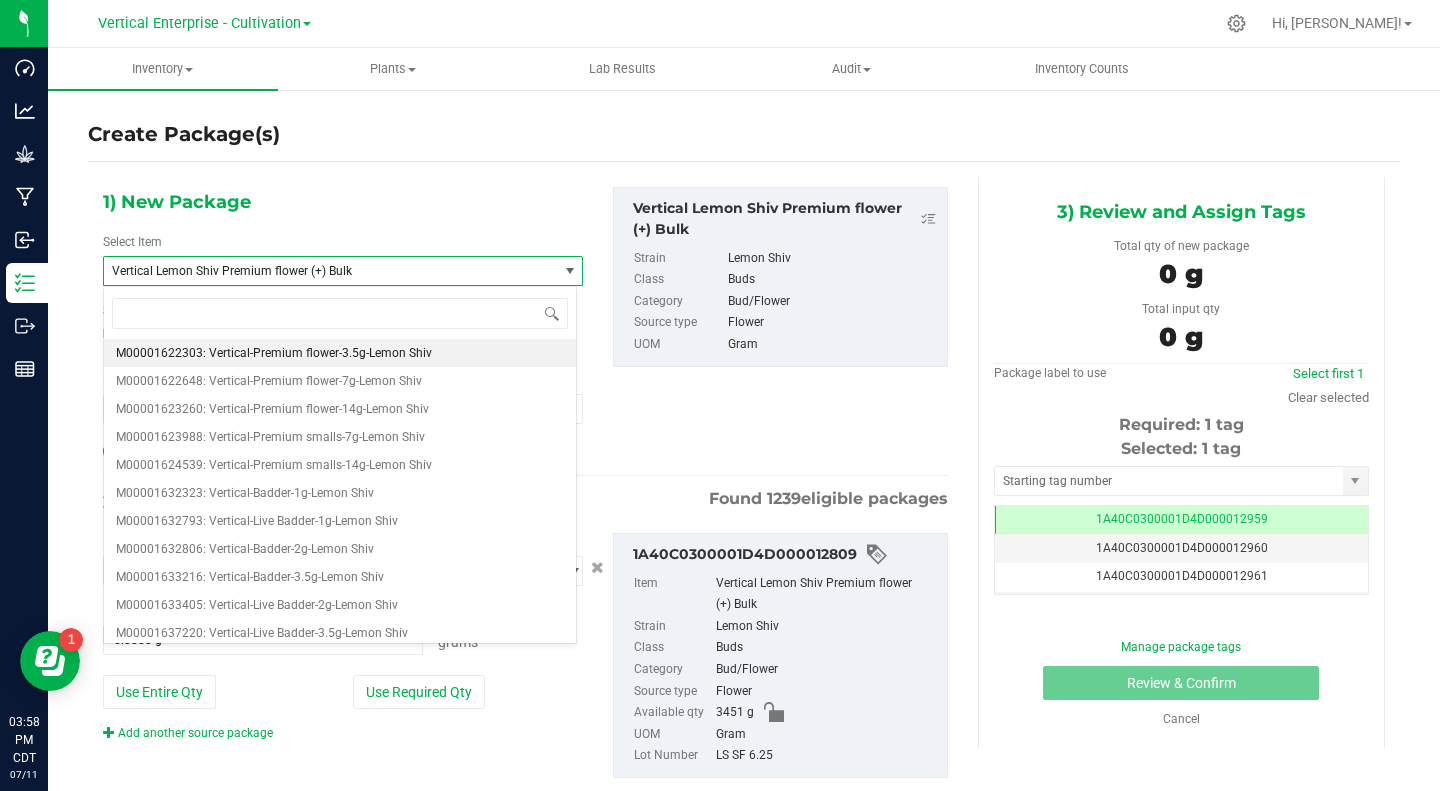 type on "0" 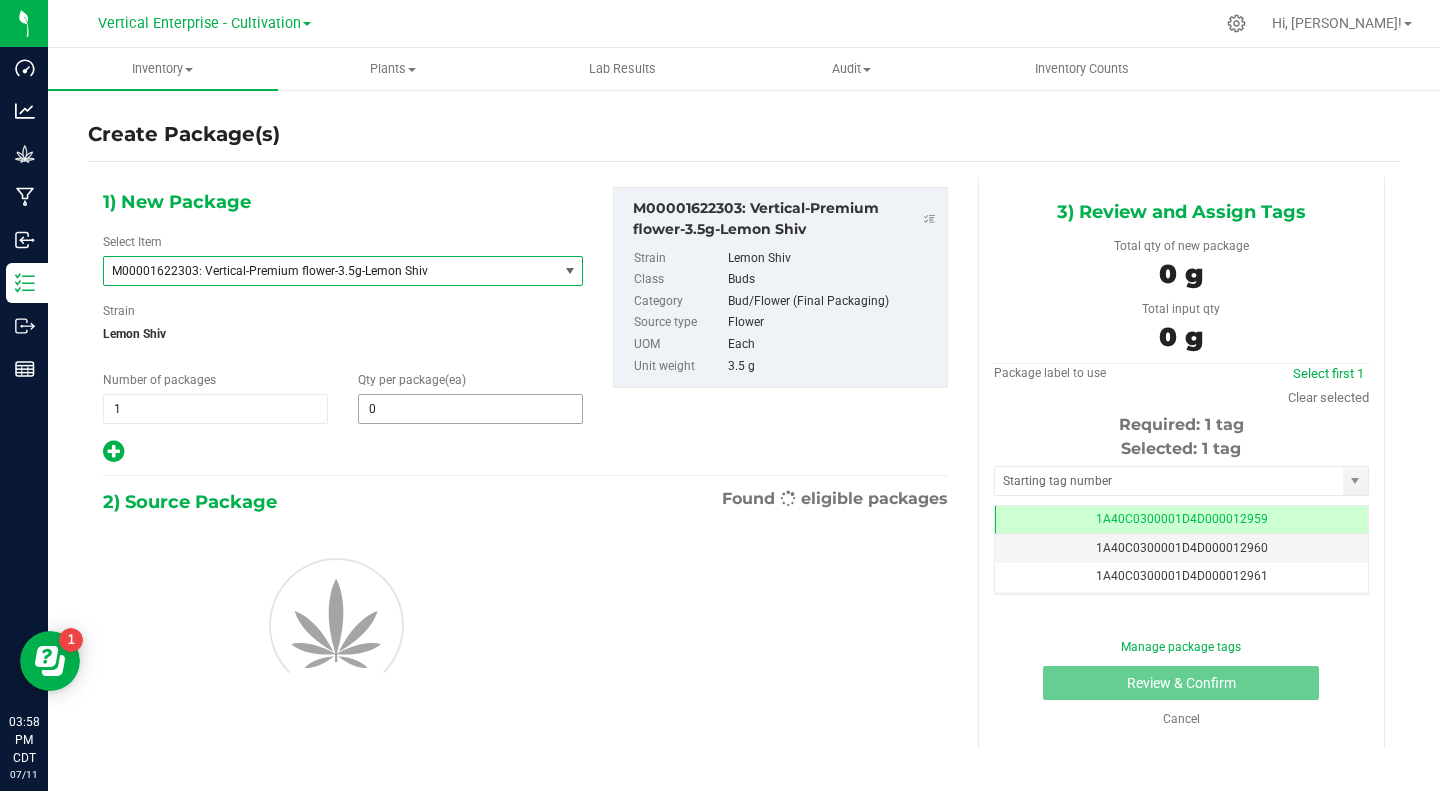 click on "0 0" at bounding box center [470, 409] 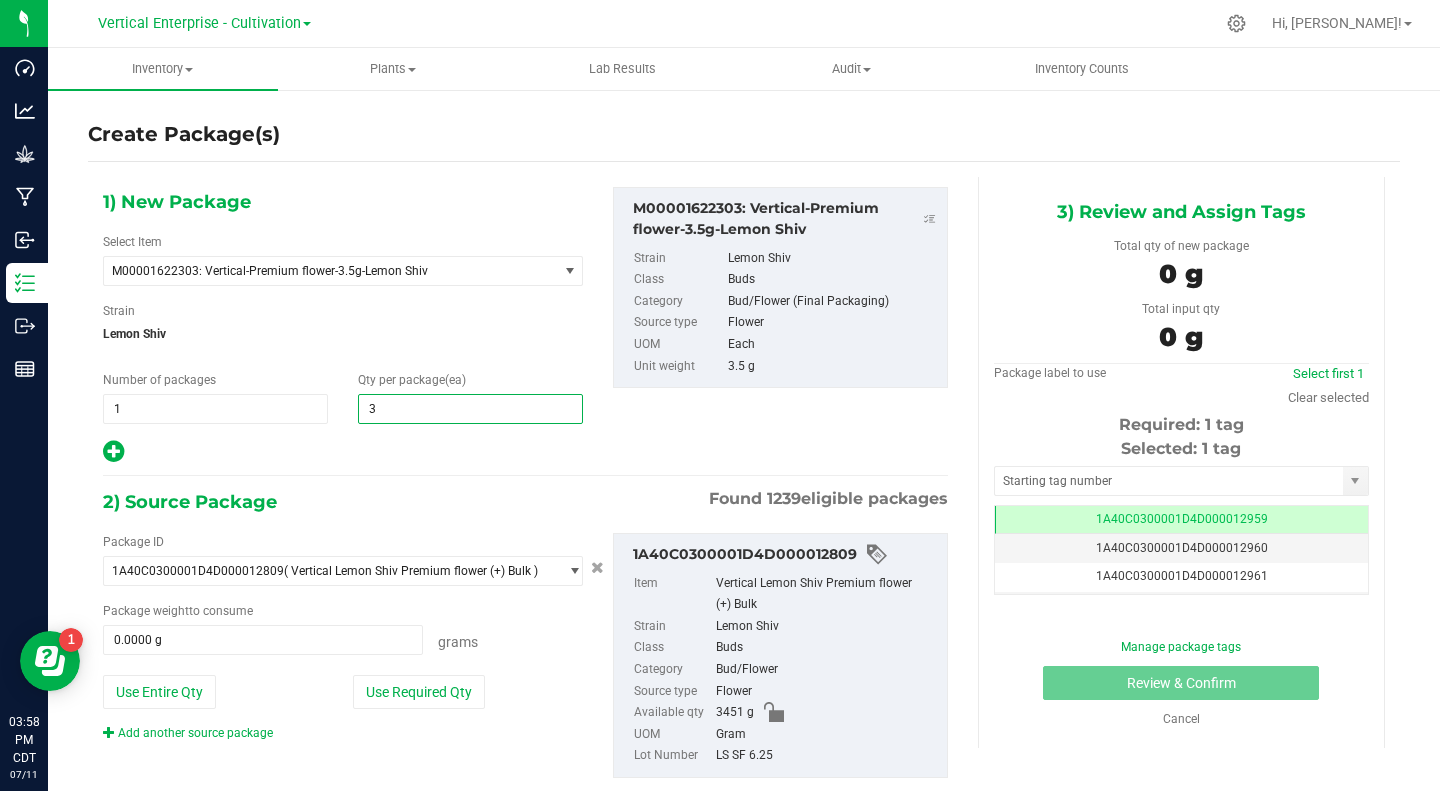 type on "36" 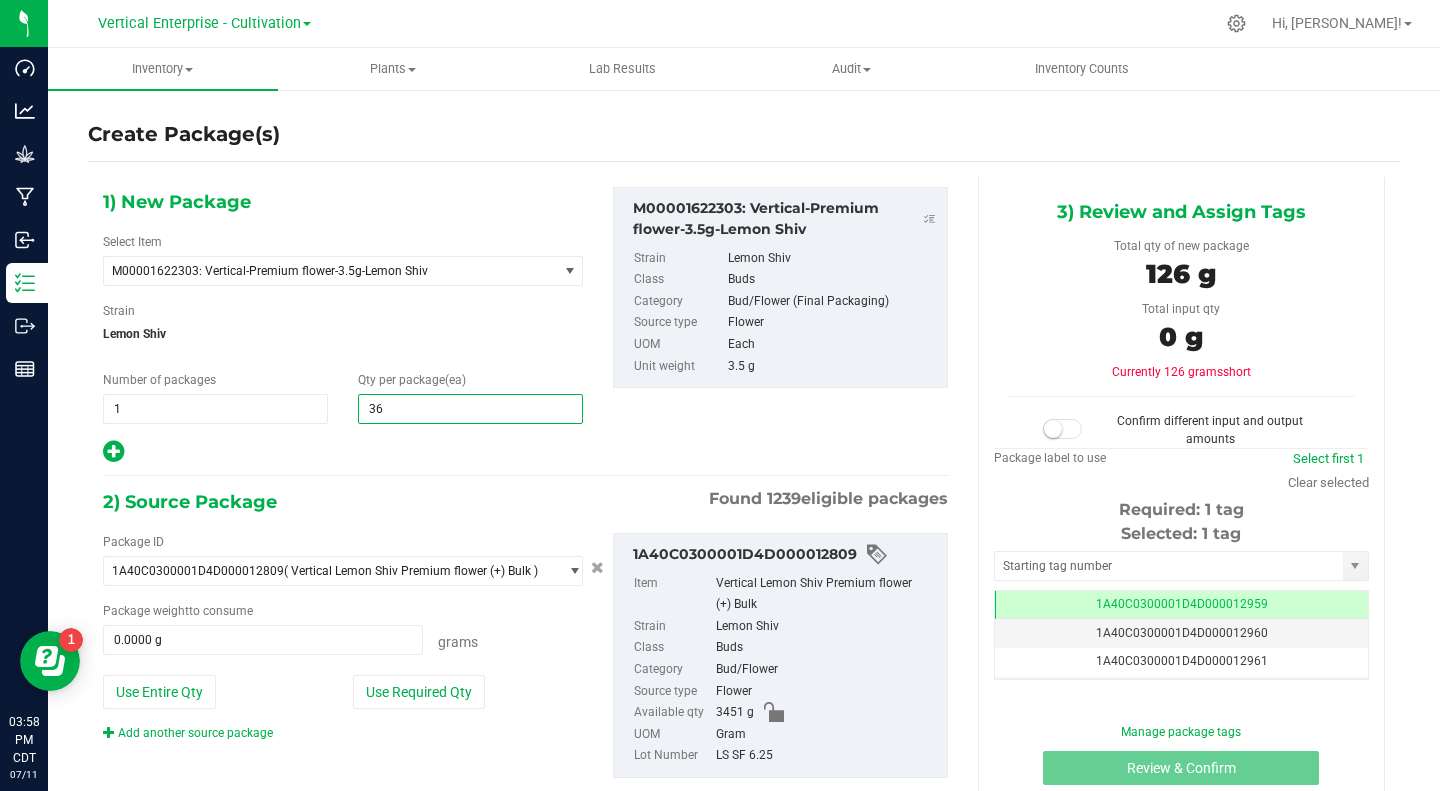 type on "36" 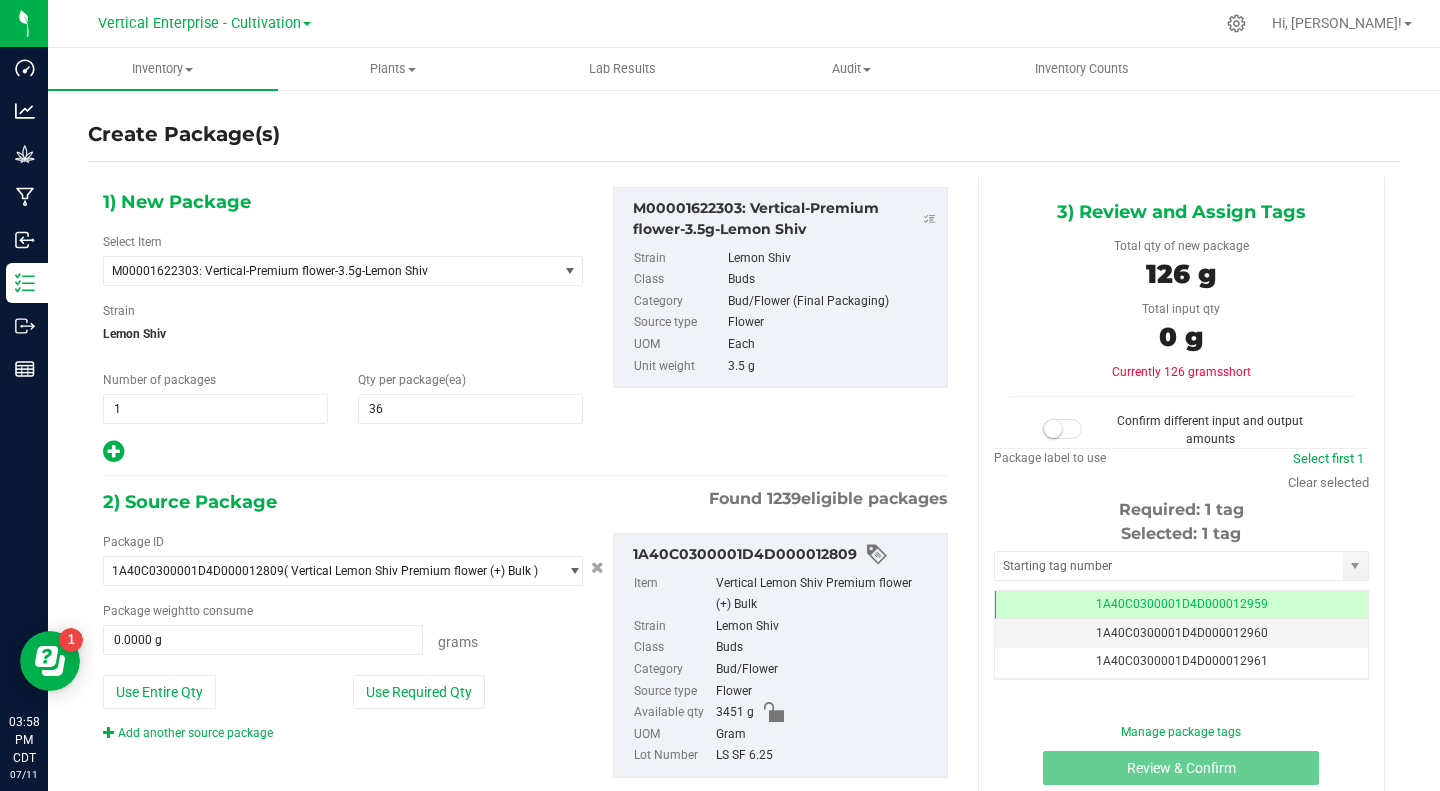 click on "Use Required Qty" at bounding box center [419, 692] 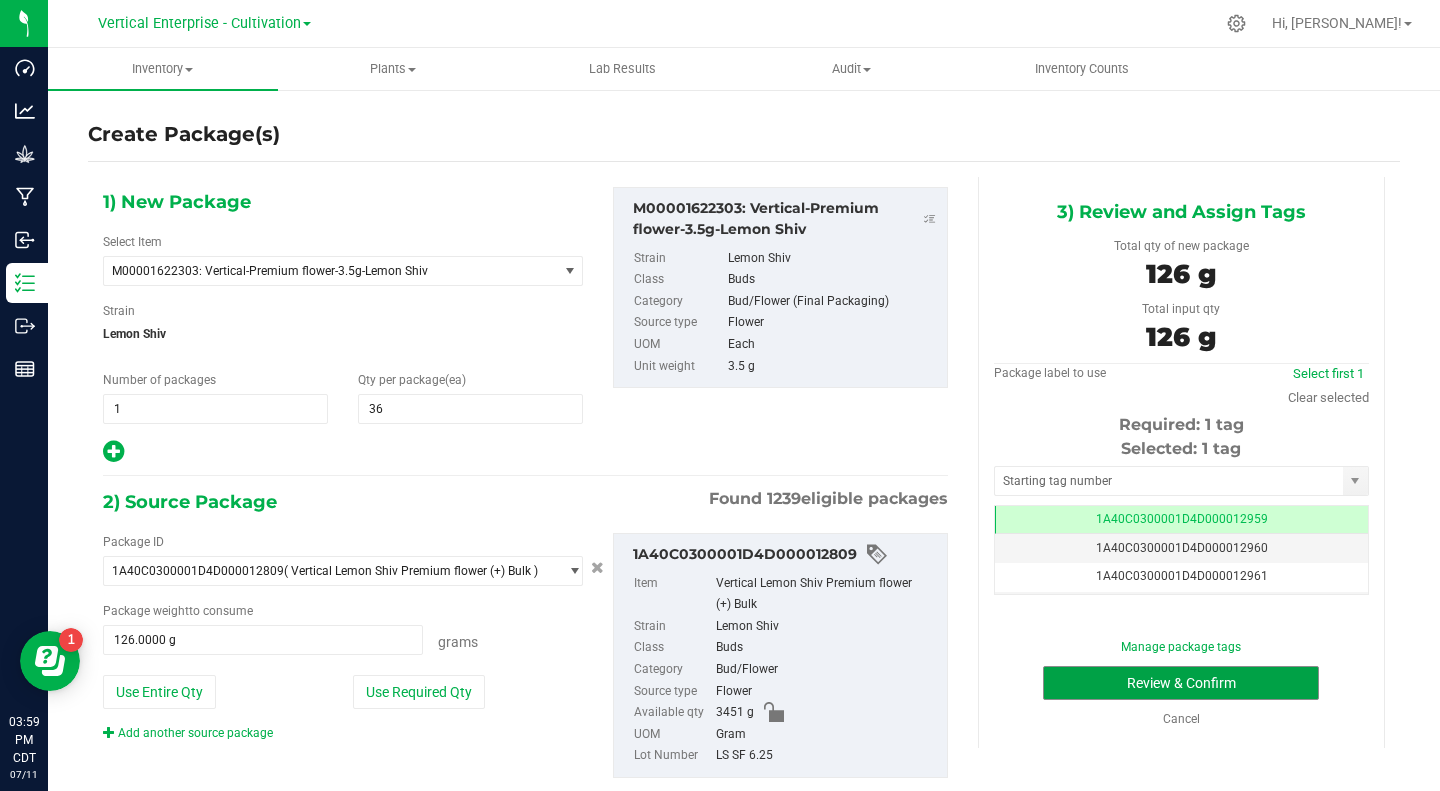click on "Review & Confirm" at bounding box center [1181, 683] 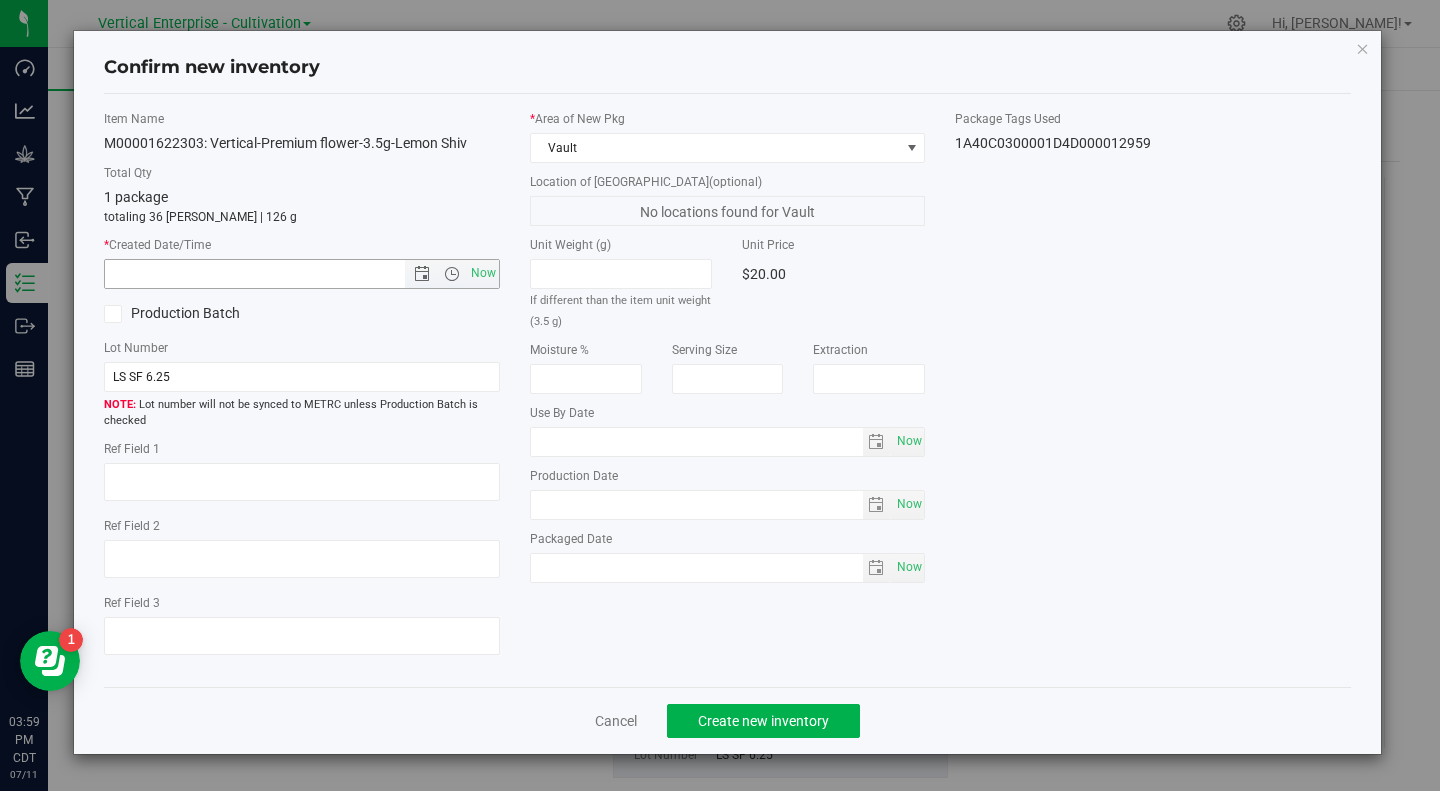click on "Now" at bounding box center (483, 273) 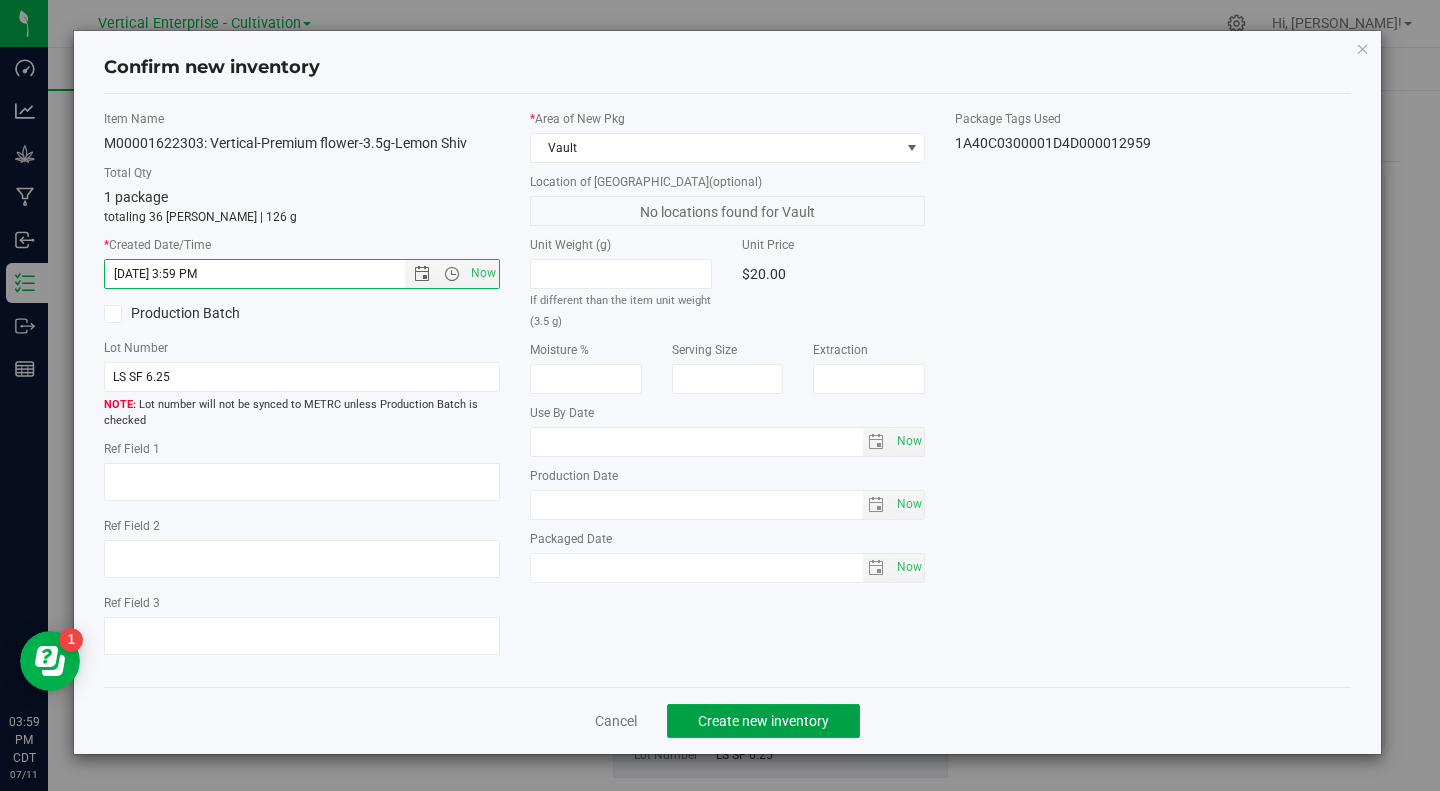 click on "Create new inventory" 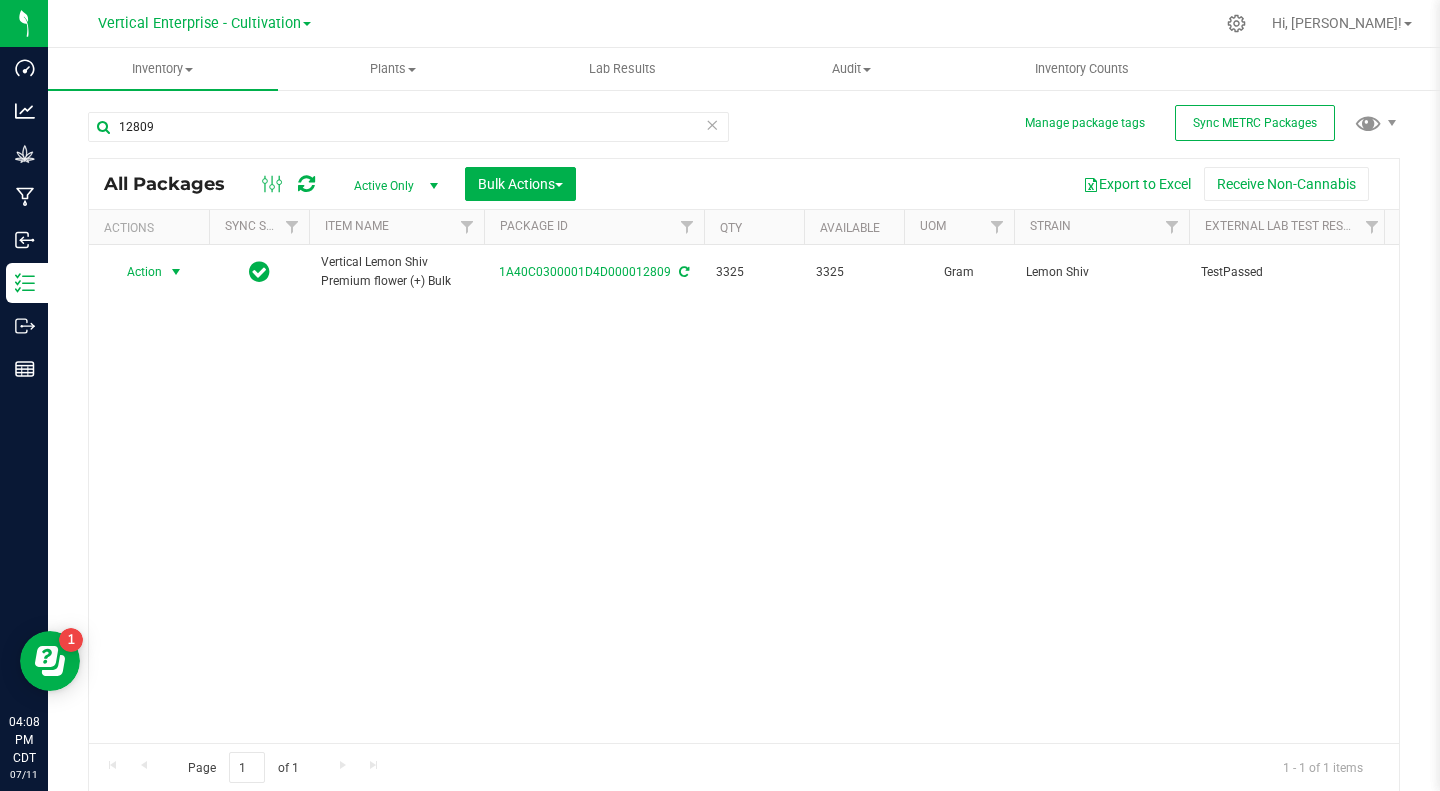 click on "Action" at bounding box center (136, 272) 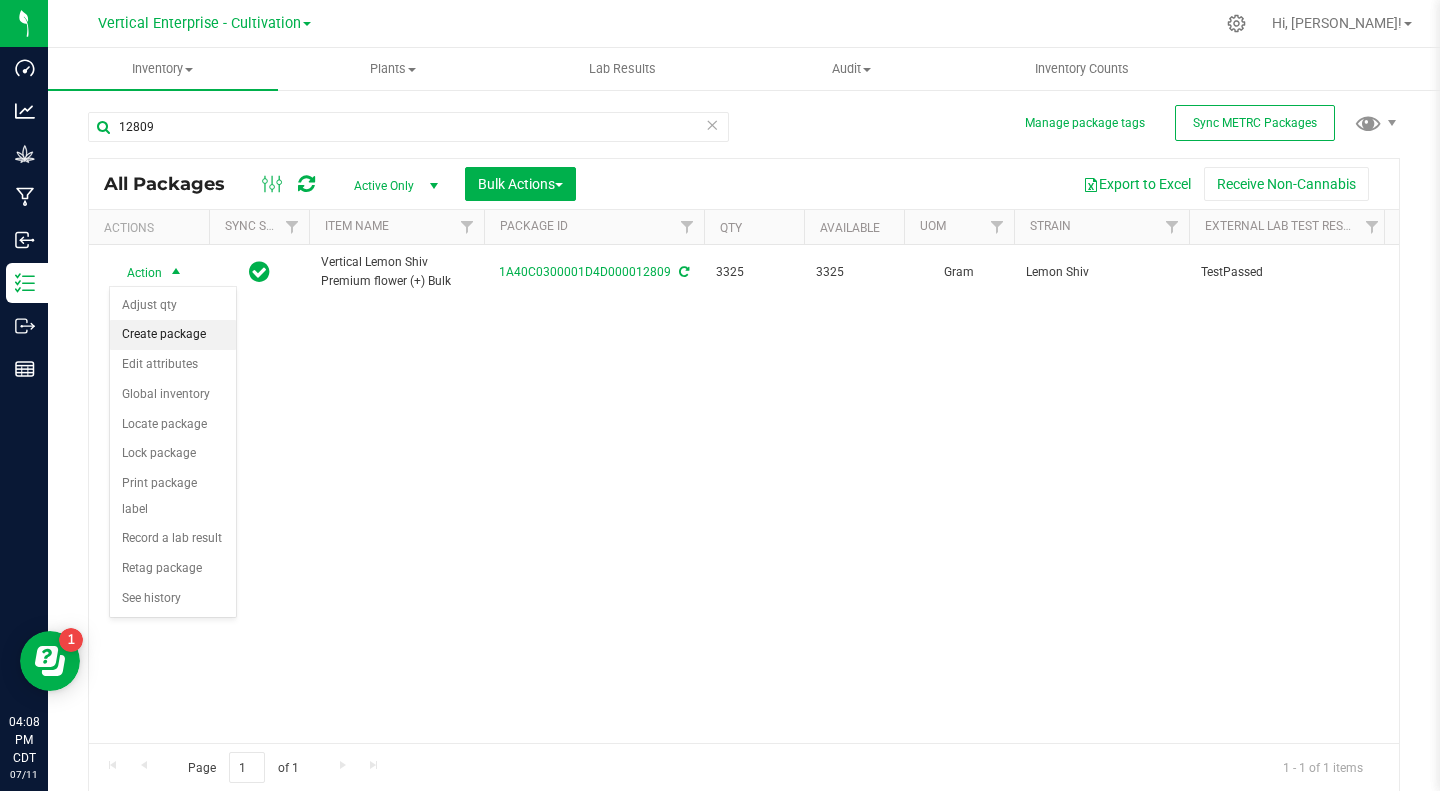 click on "Create package" at bounding box center (173, 335) 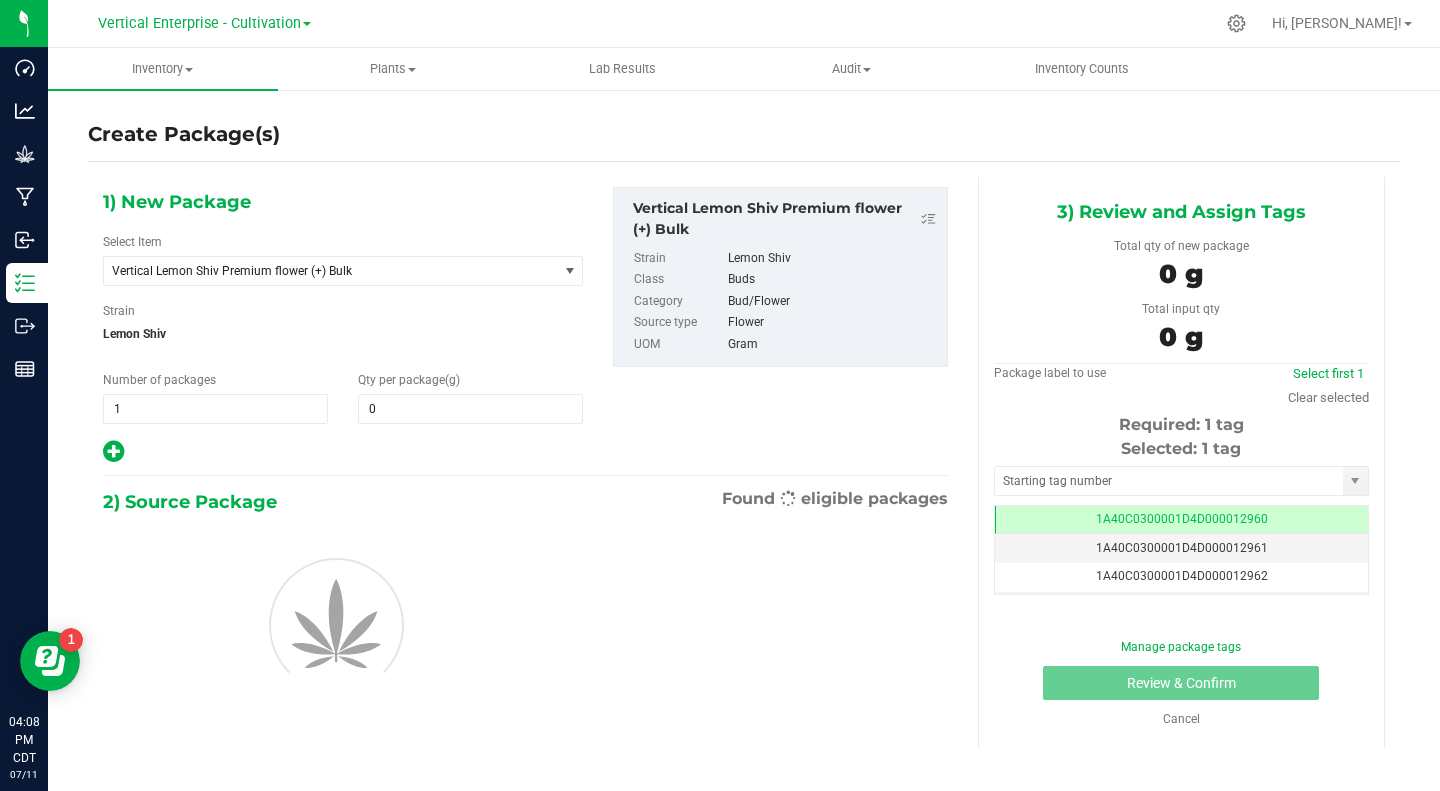 type on "0.0000" 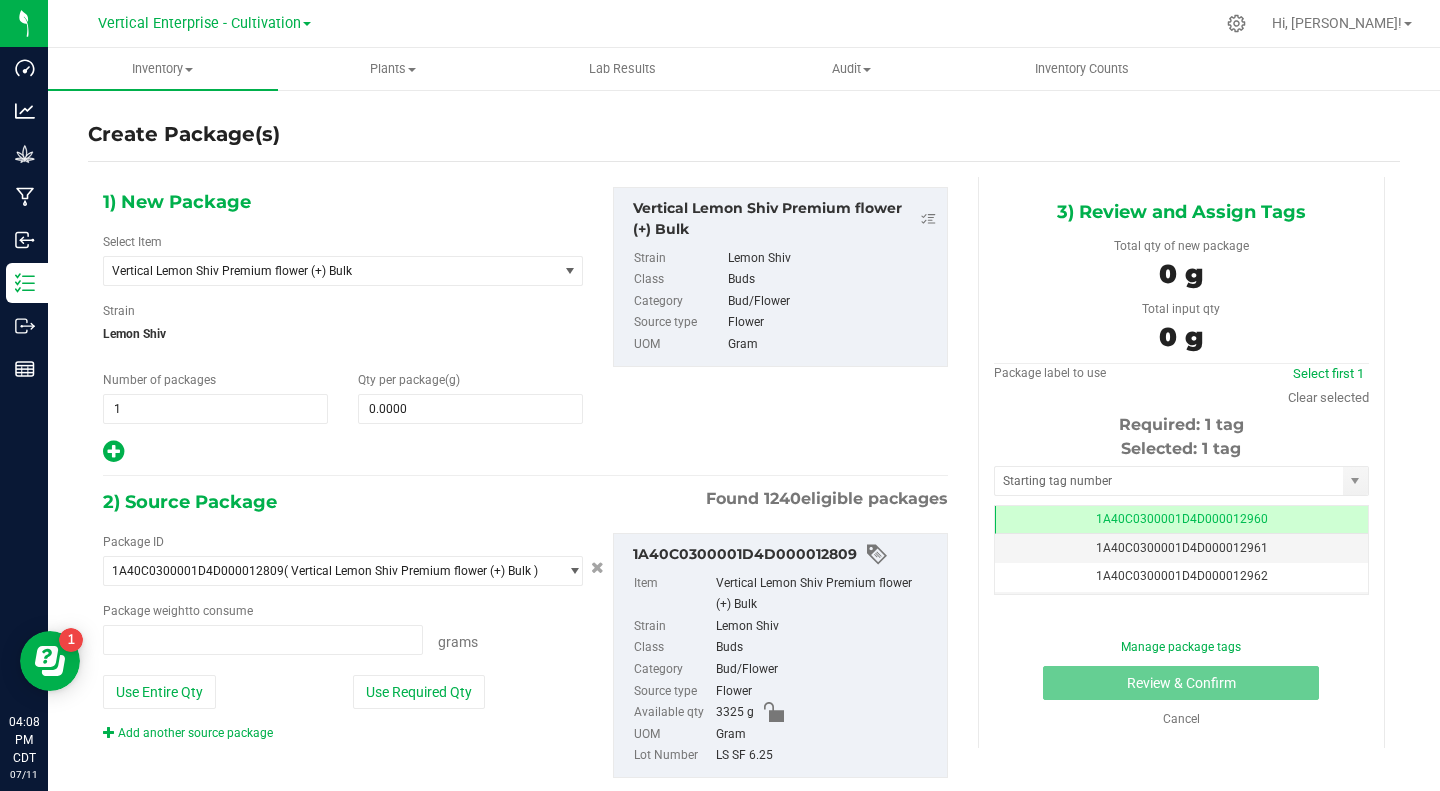 type on "0.0000 g" 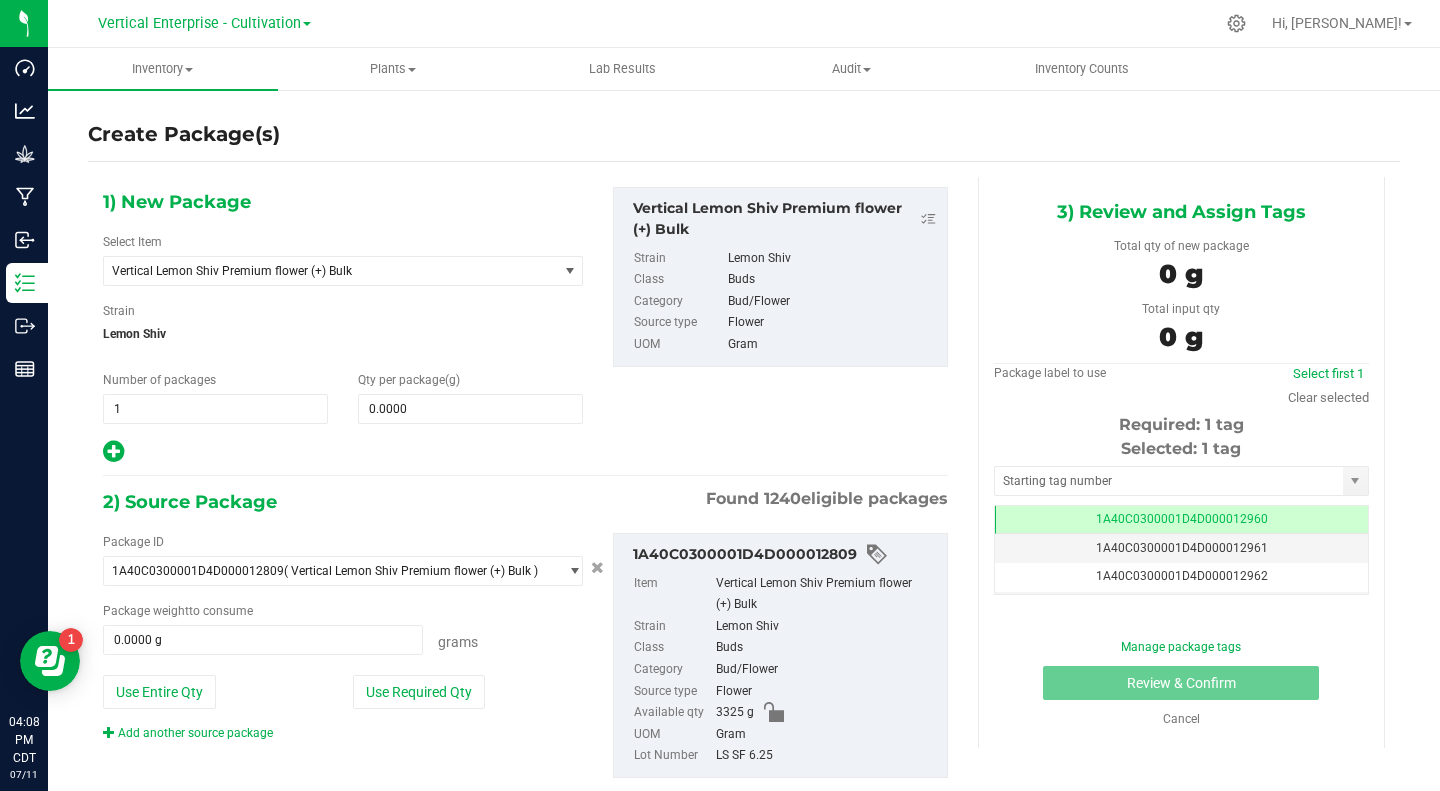scroll, scrollTop: 0, scrollLeft: 0, axis: both 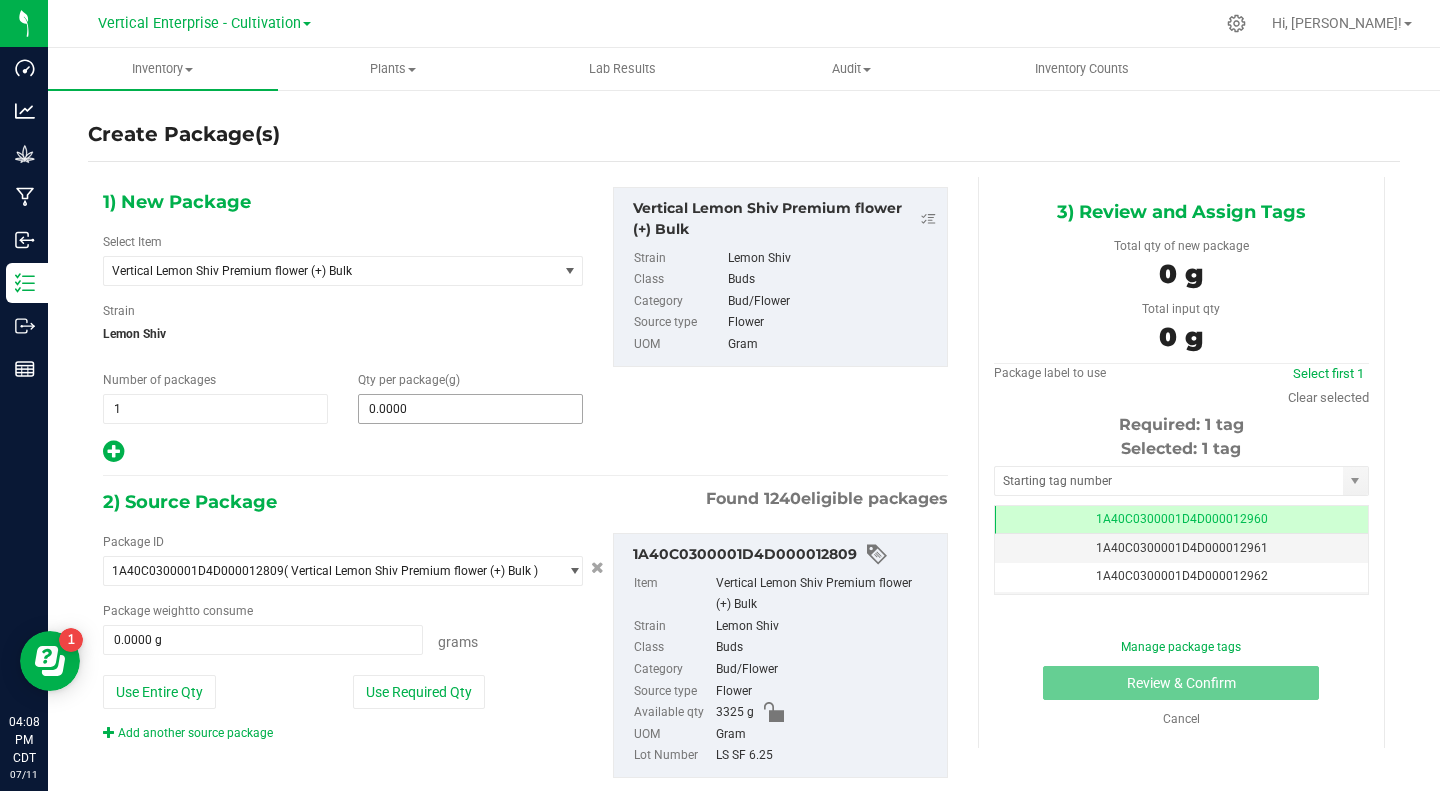 click on "0.0000 0" at bounding box center [470, 409] 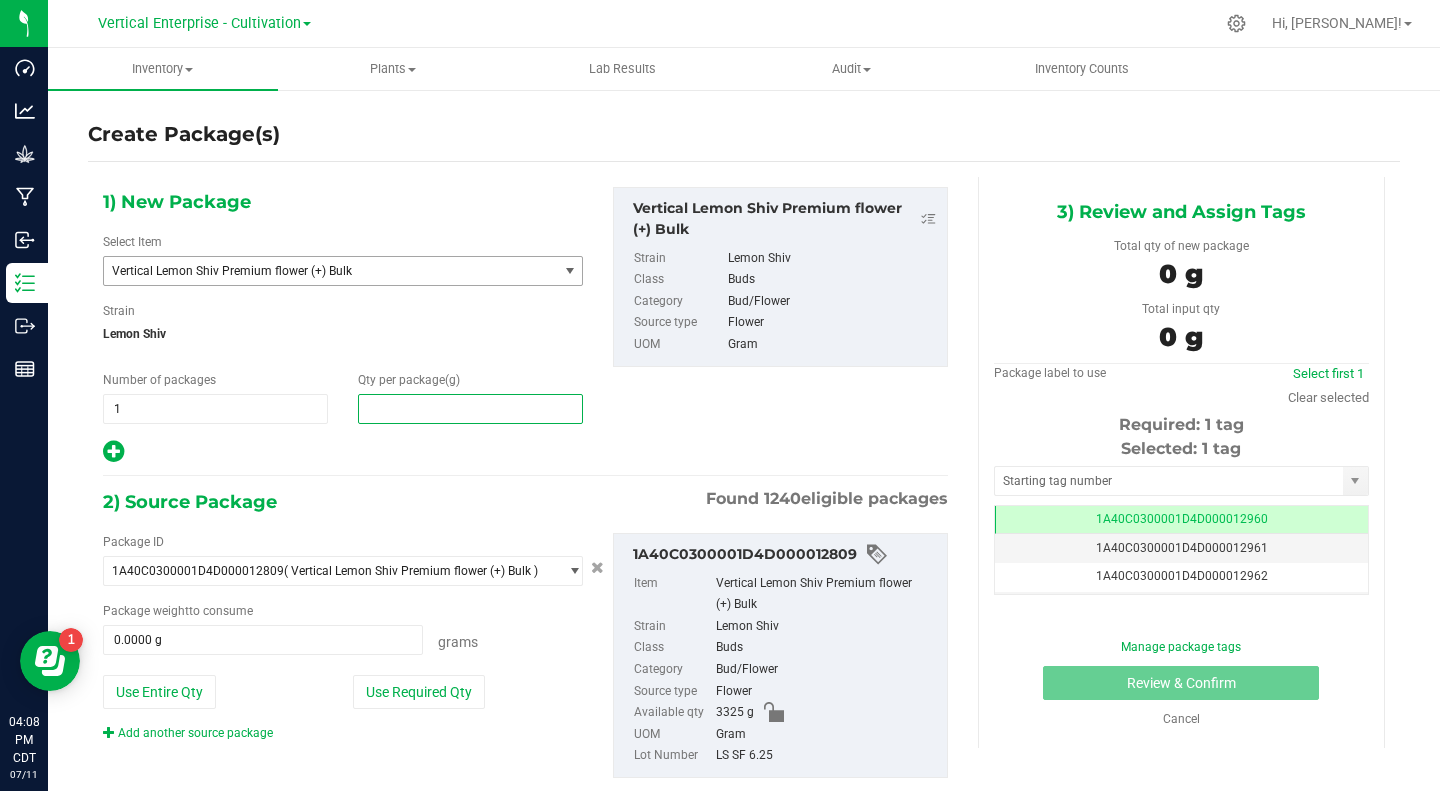 type on "0.0000" 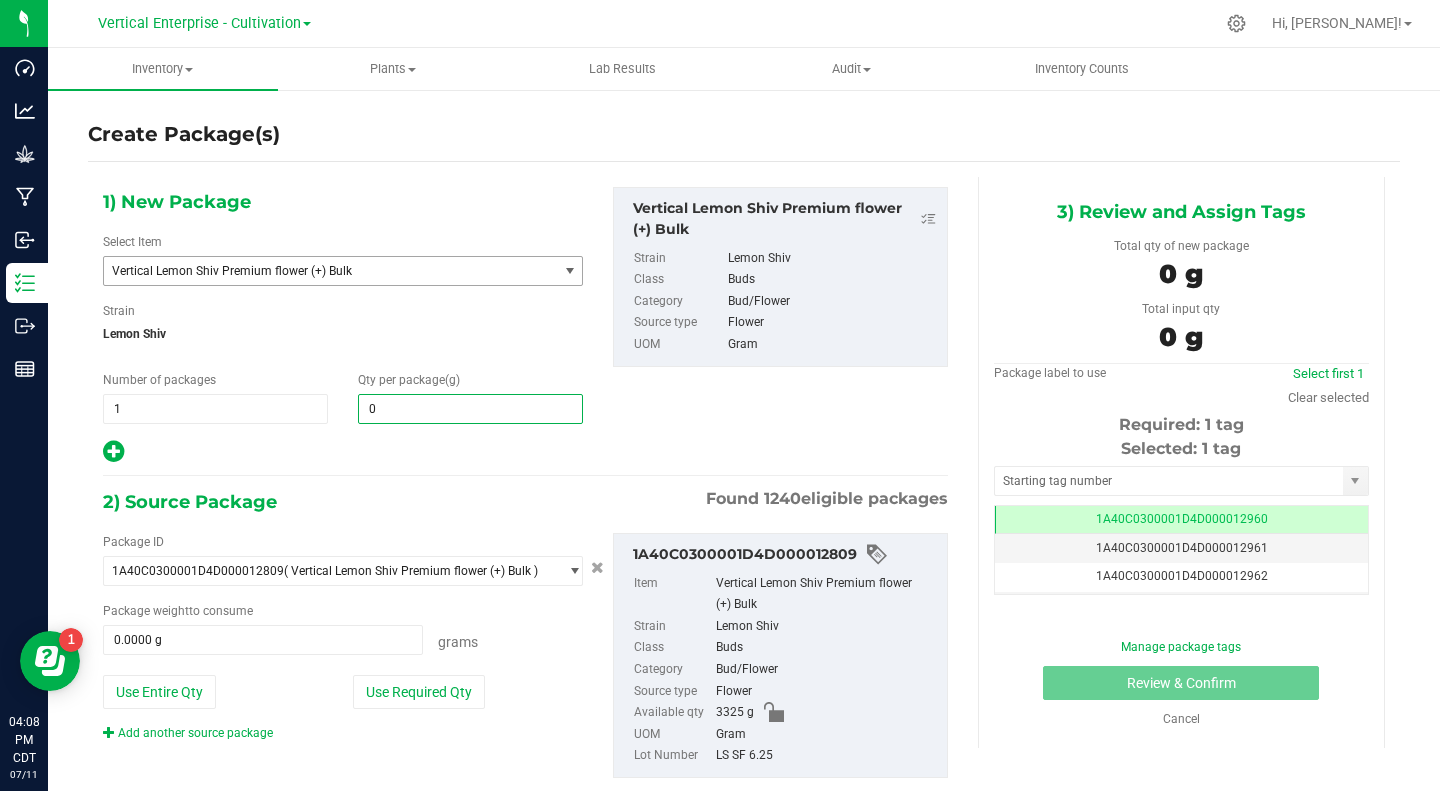 click on "Vertical Lemon Shiv Premium flower (+) Bulk" at bounding box center [322, 271] 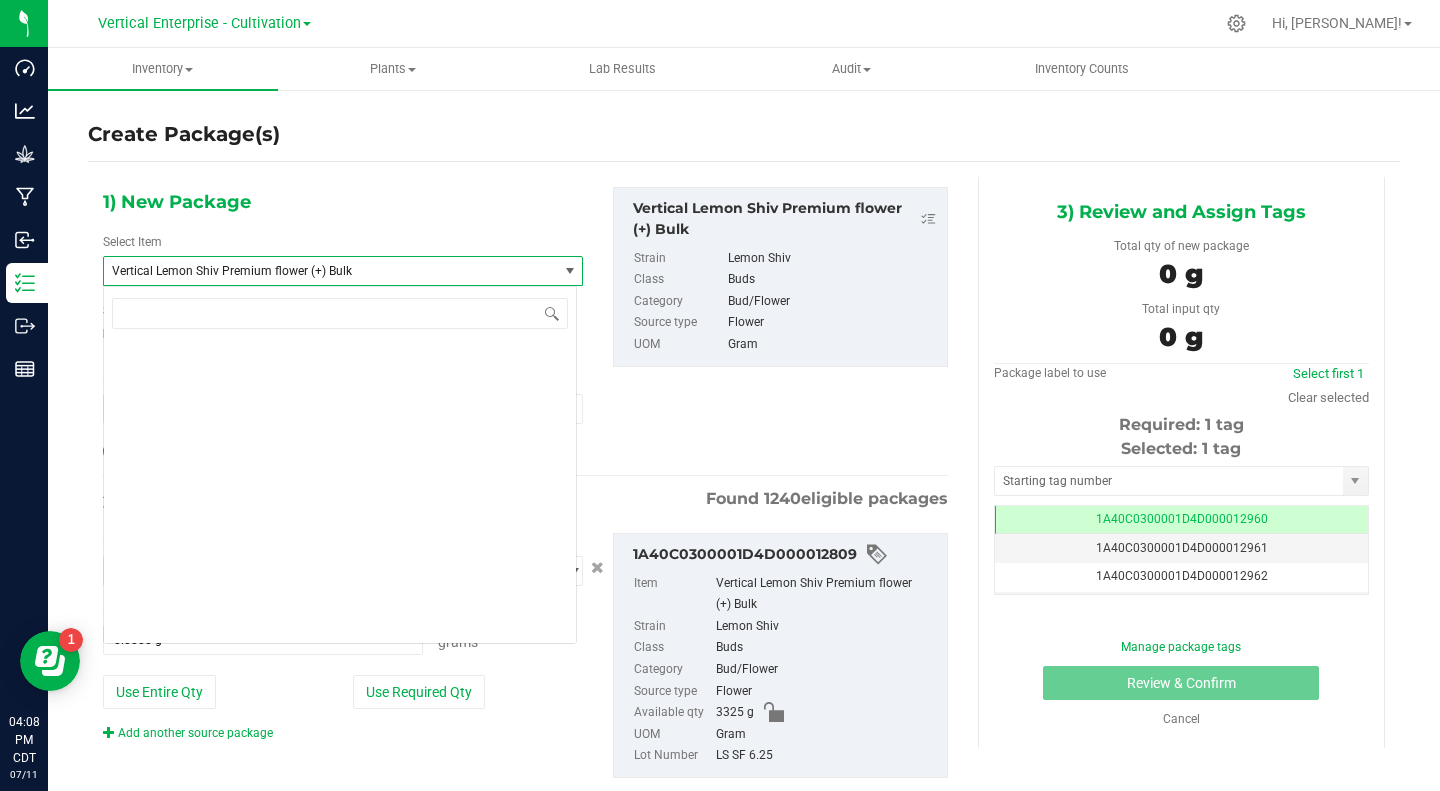 scroll, scrollTop: 270732, scrollLeft: 0, axis: vertical 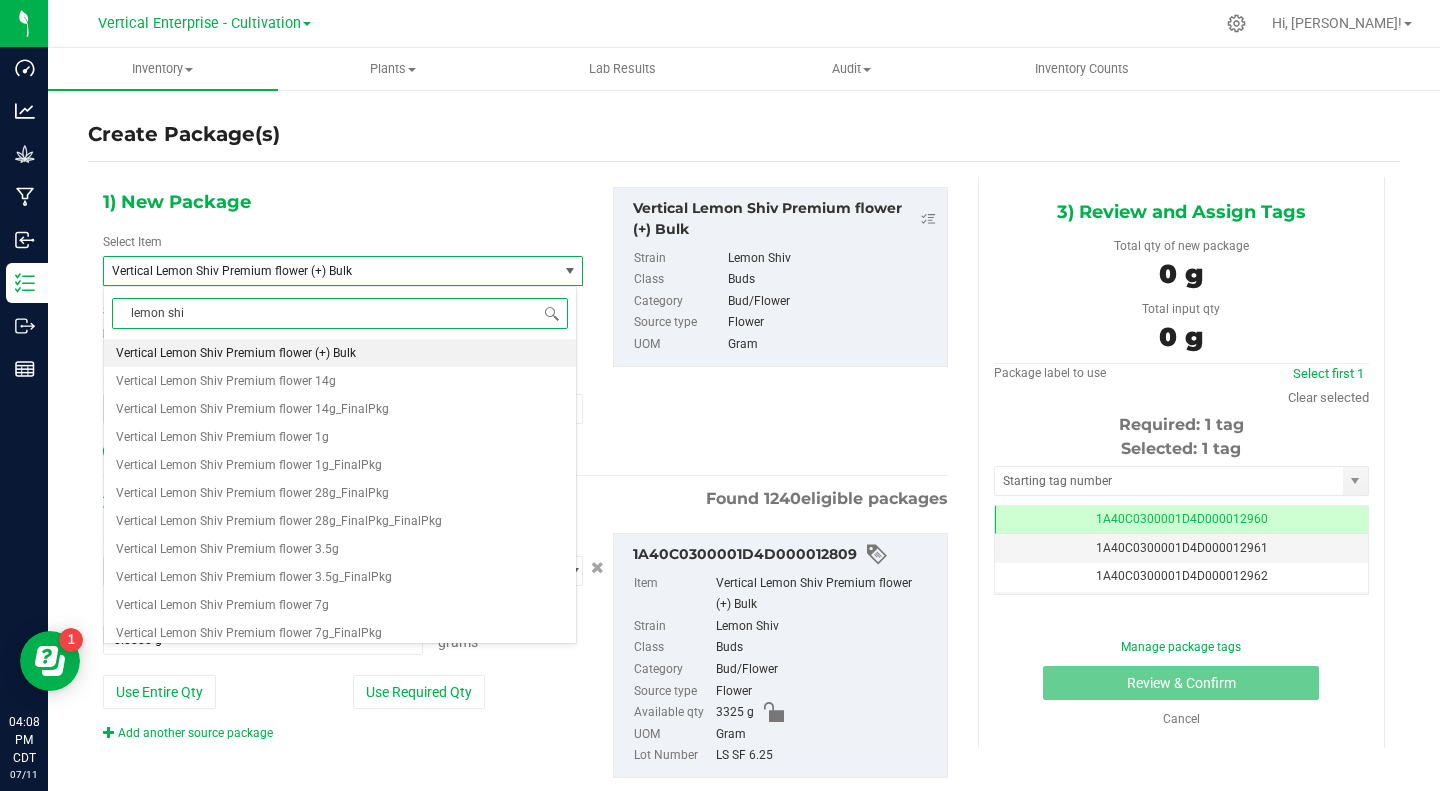 type on "lemon shiv" 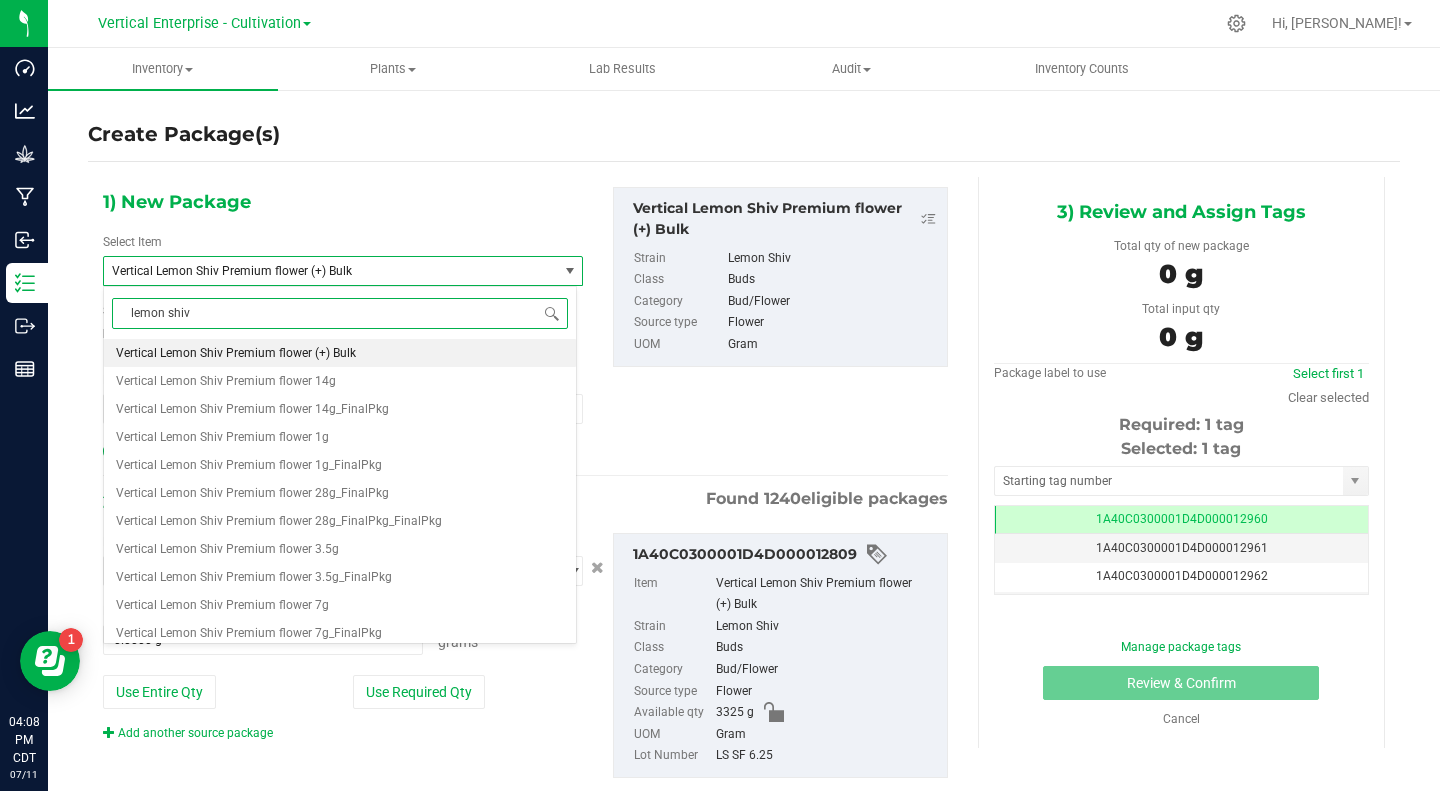 scroll, scrollTop: 0, scrollLeft: 0, axis: both 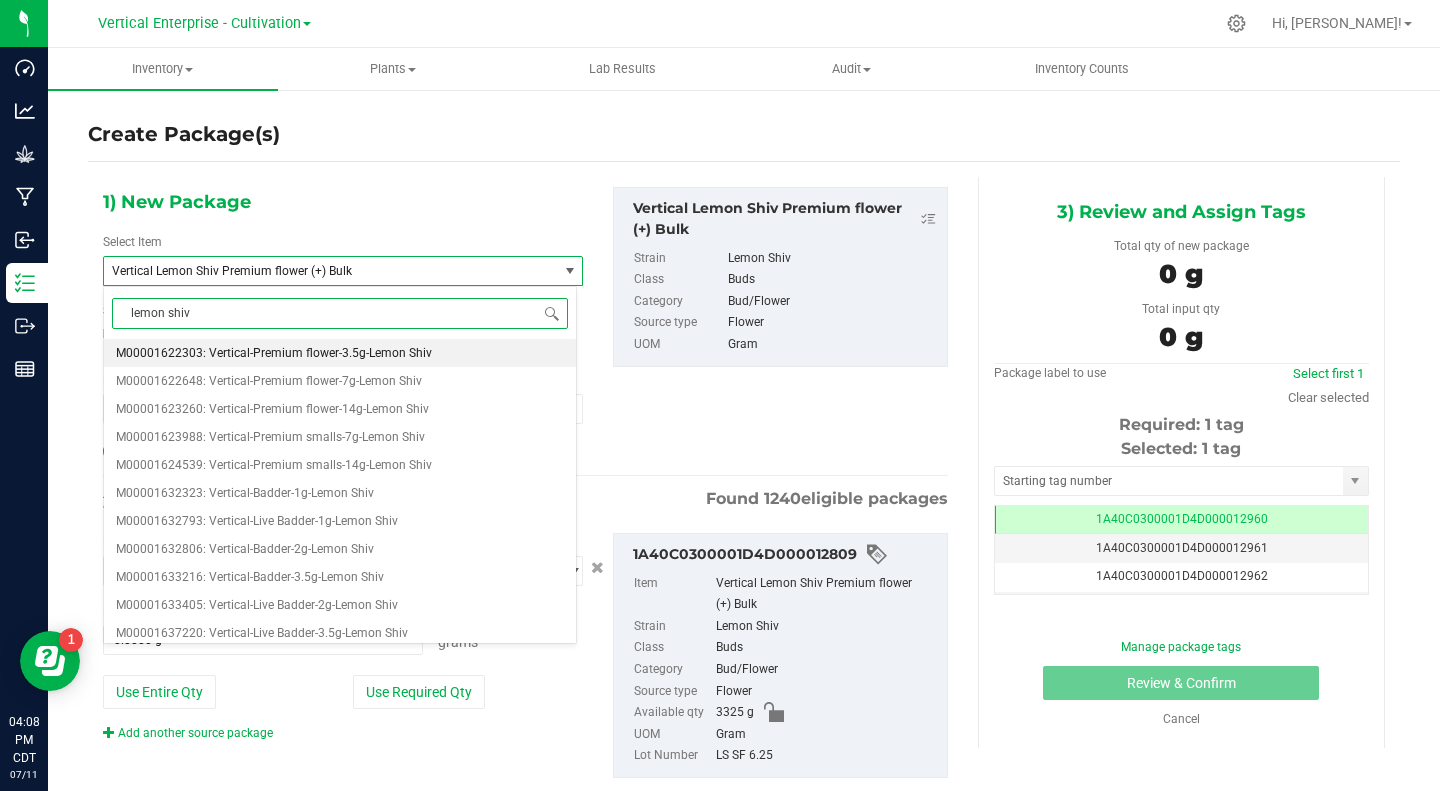 click on "M00001622303: Vertical-Premium flower-3.5g-Lemon Shiv" at bounding box center (340, 353) 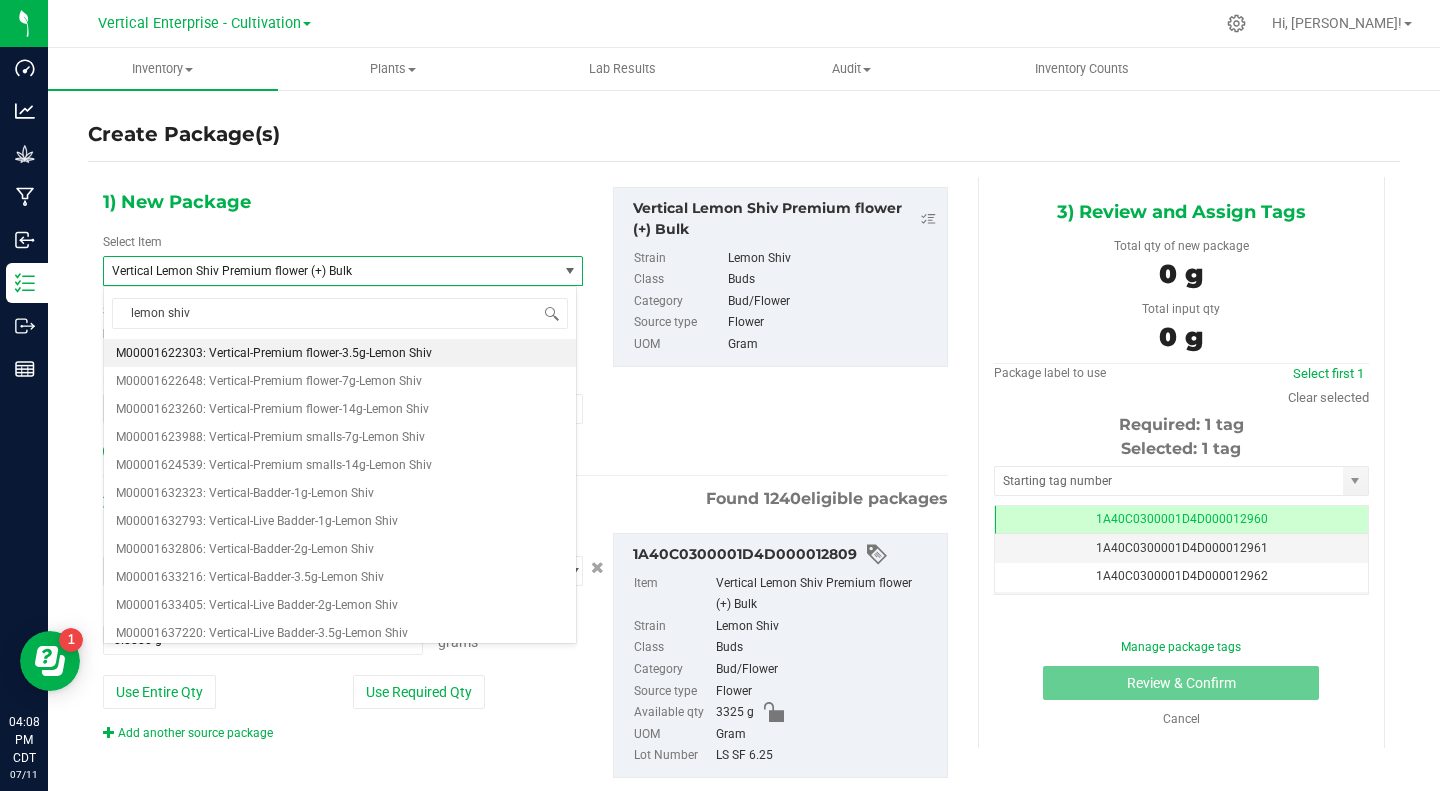 type 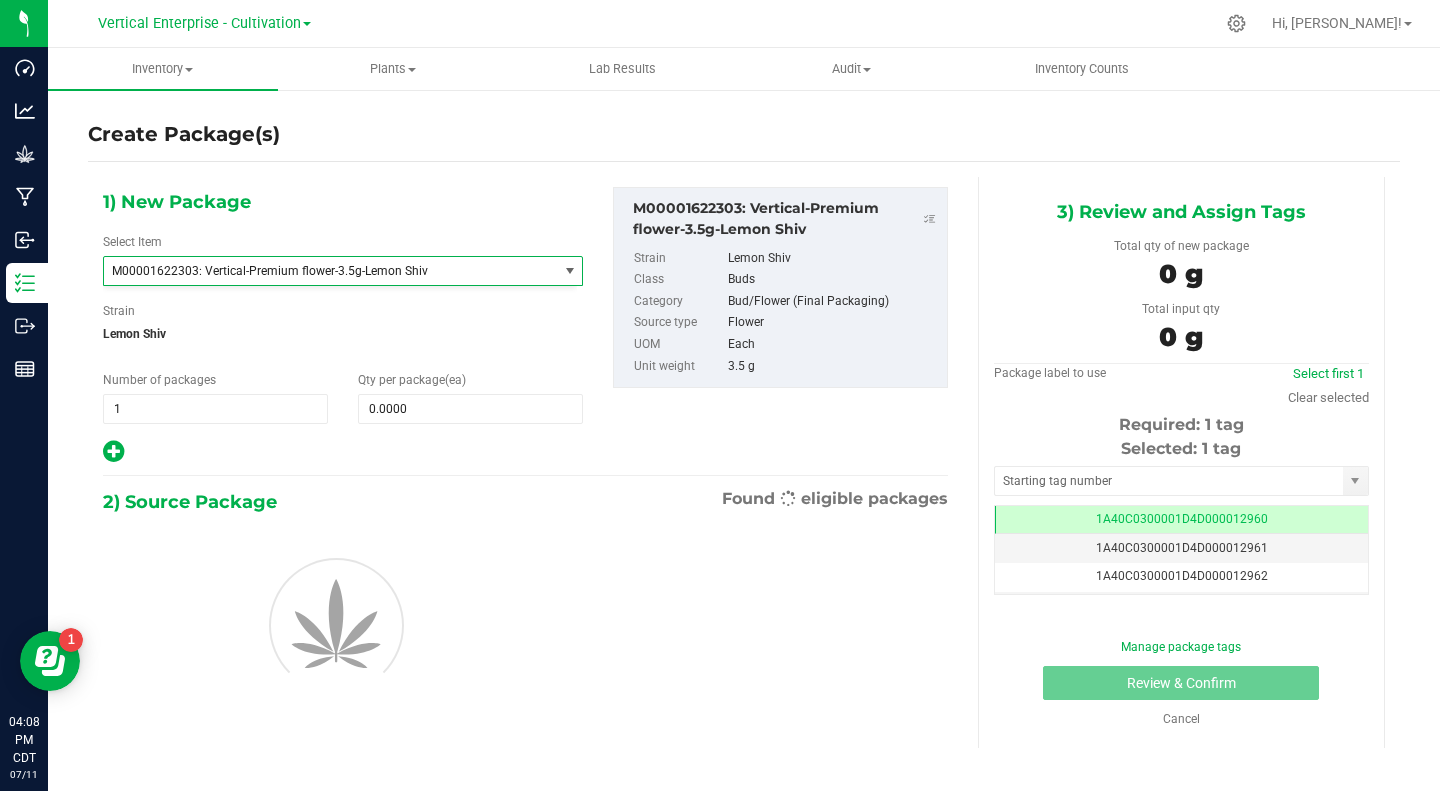 type on "0" 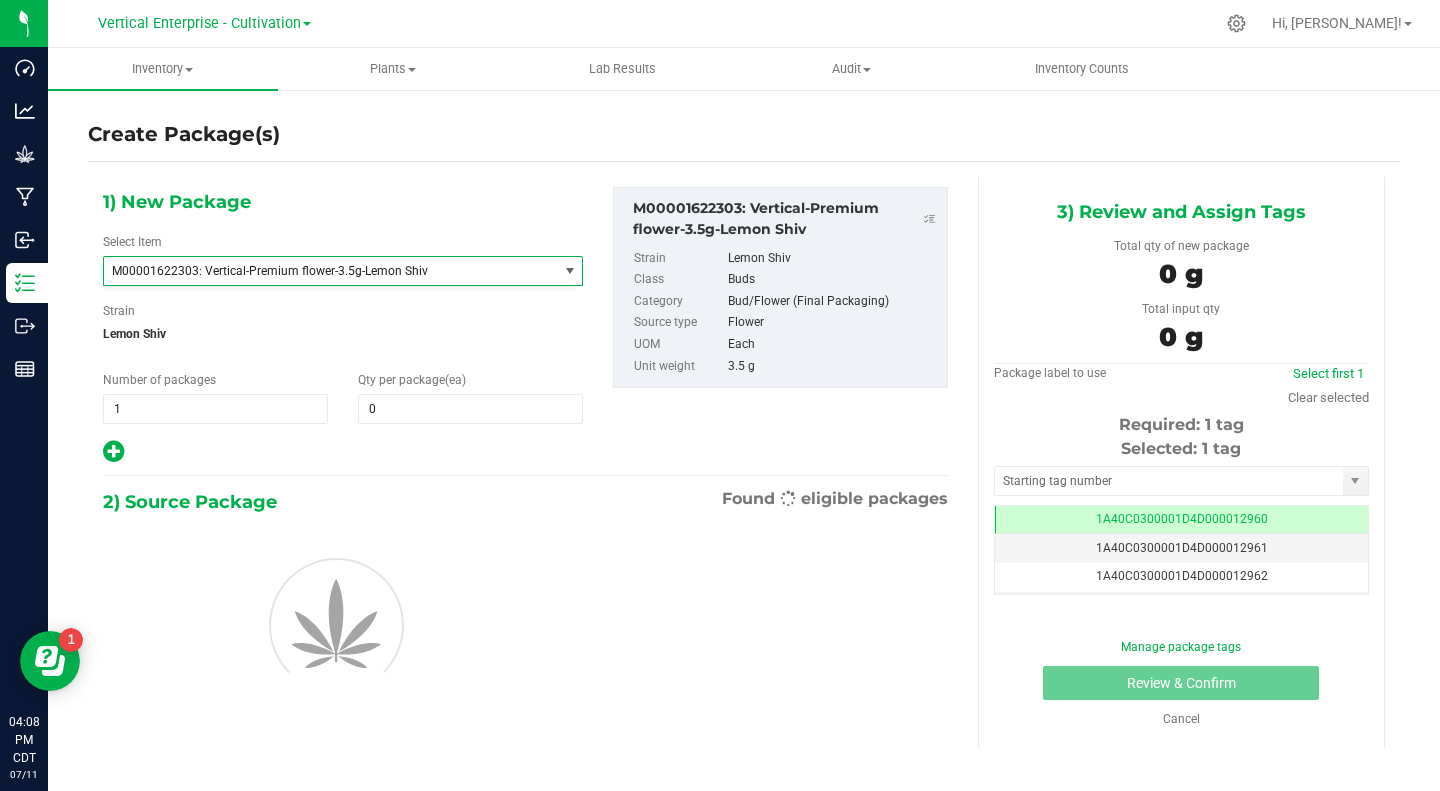 scroll, scrollTop: 2604, scrollLeft: 0, axis: vertical 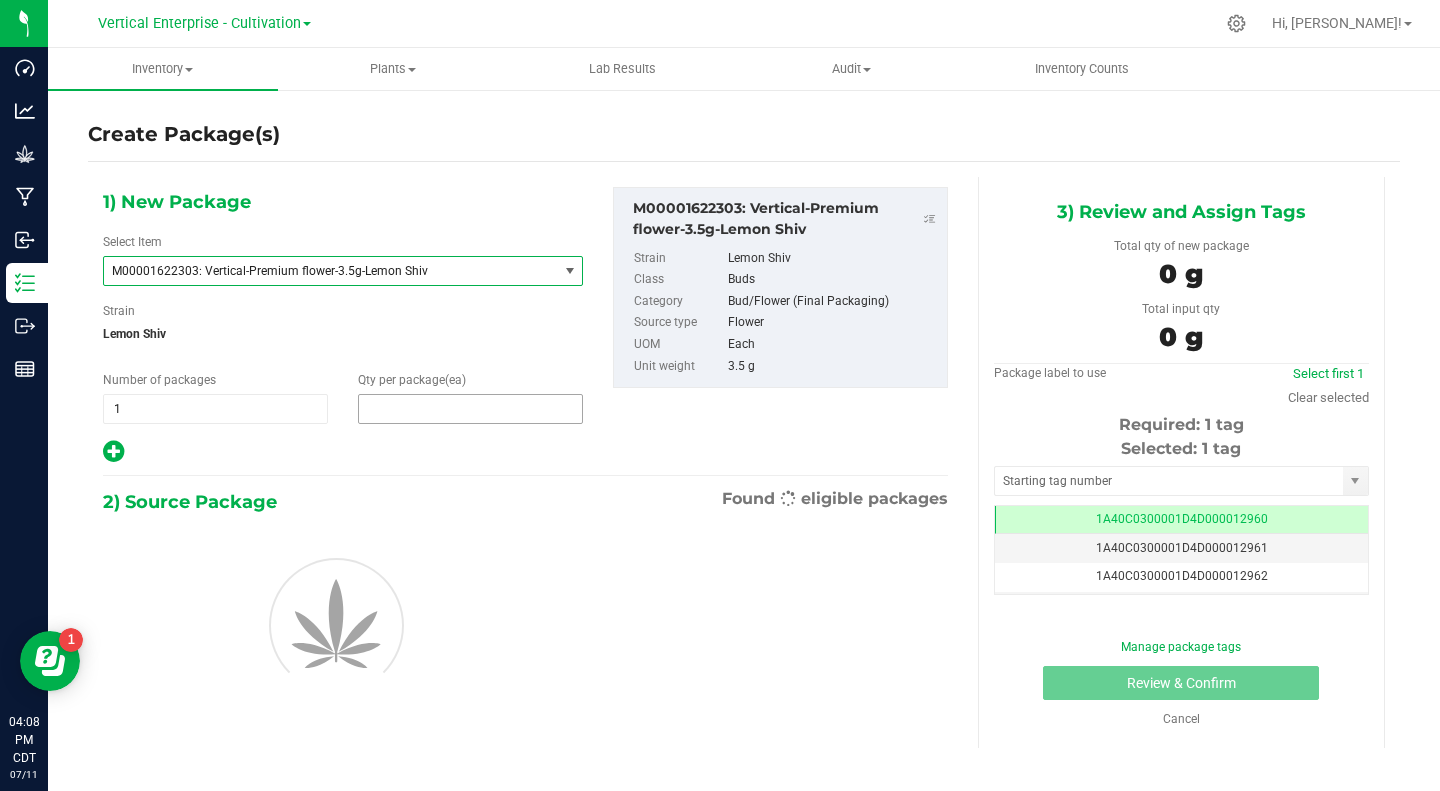 click at bounding box center [470, 409] 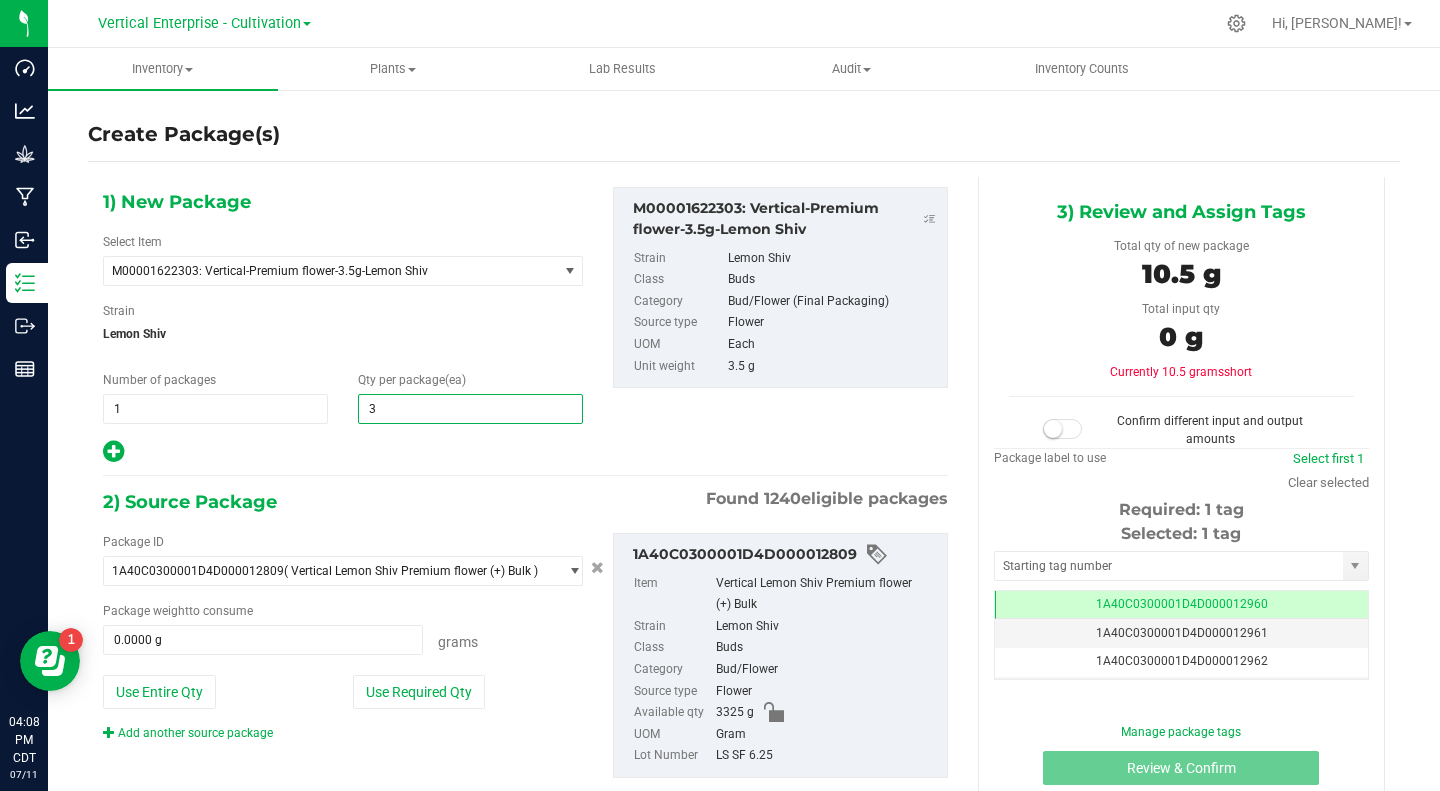 type on "36" 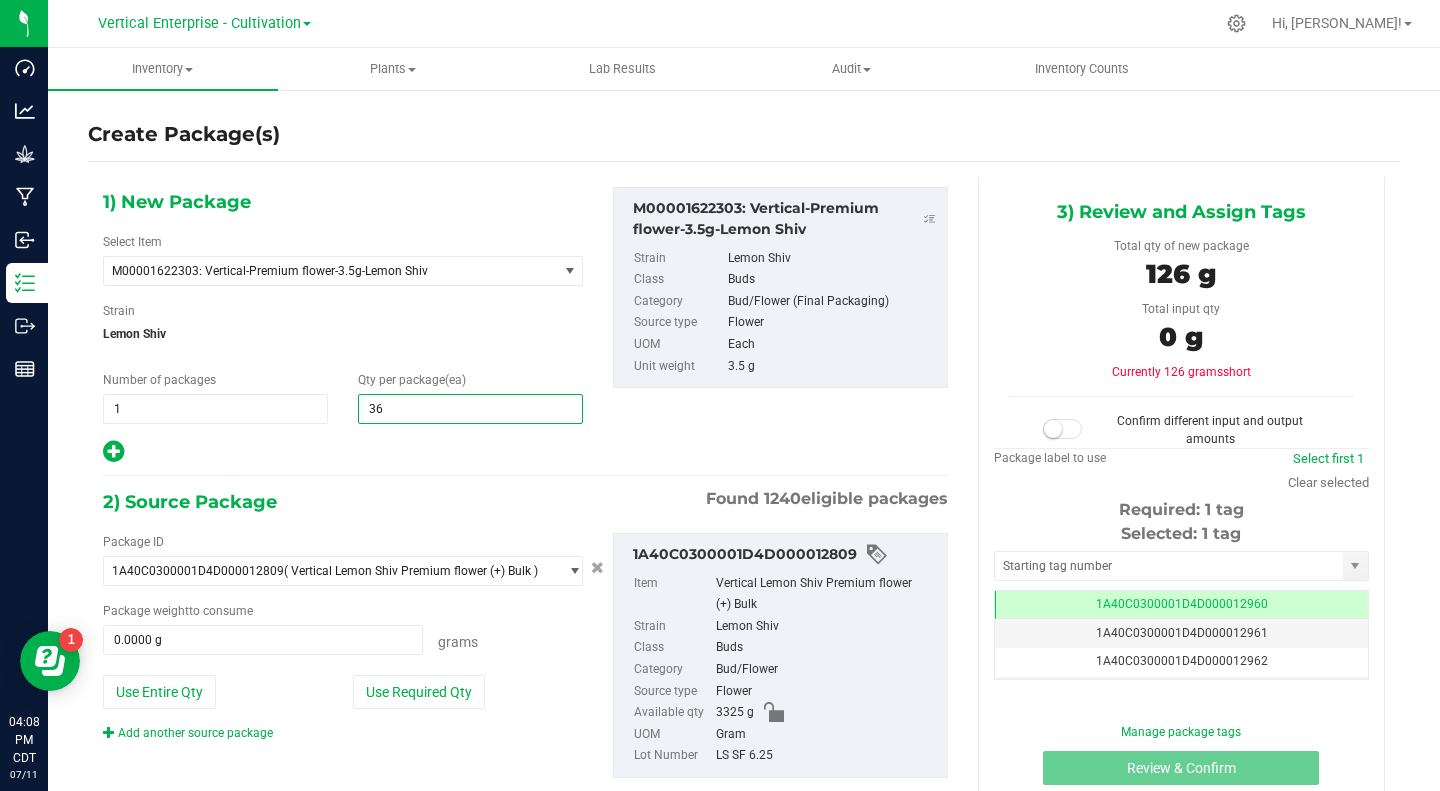 type on "36" 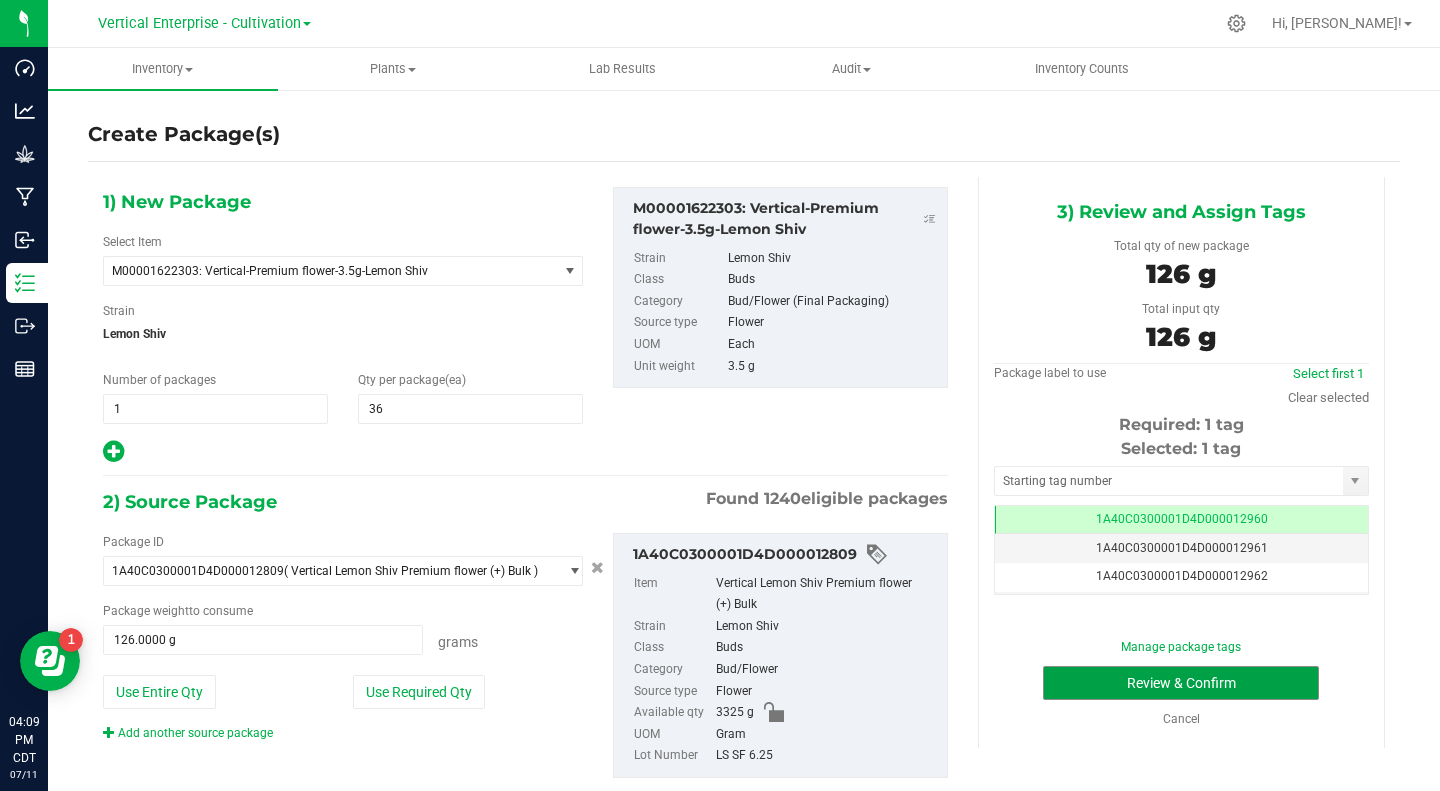 click on "Review & Confirm" at bounding box center (1181, 683) 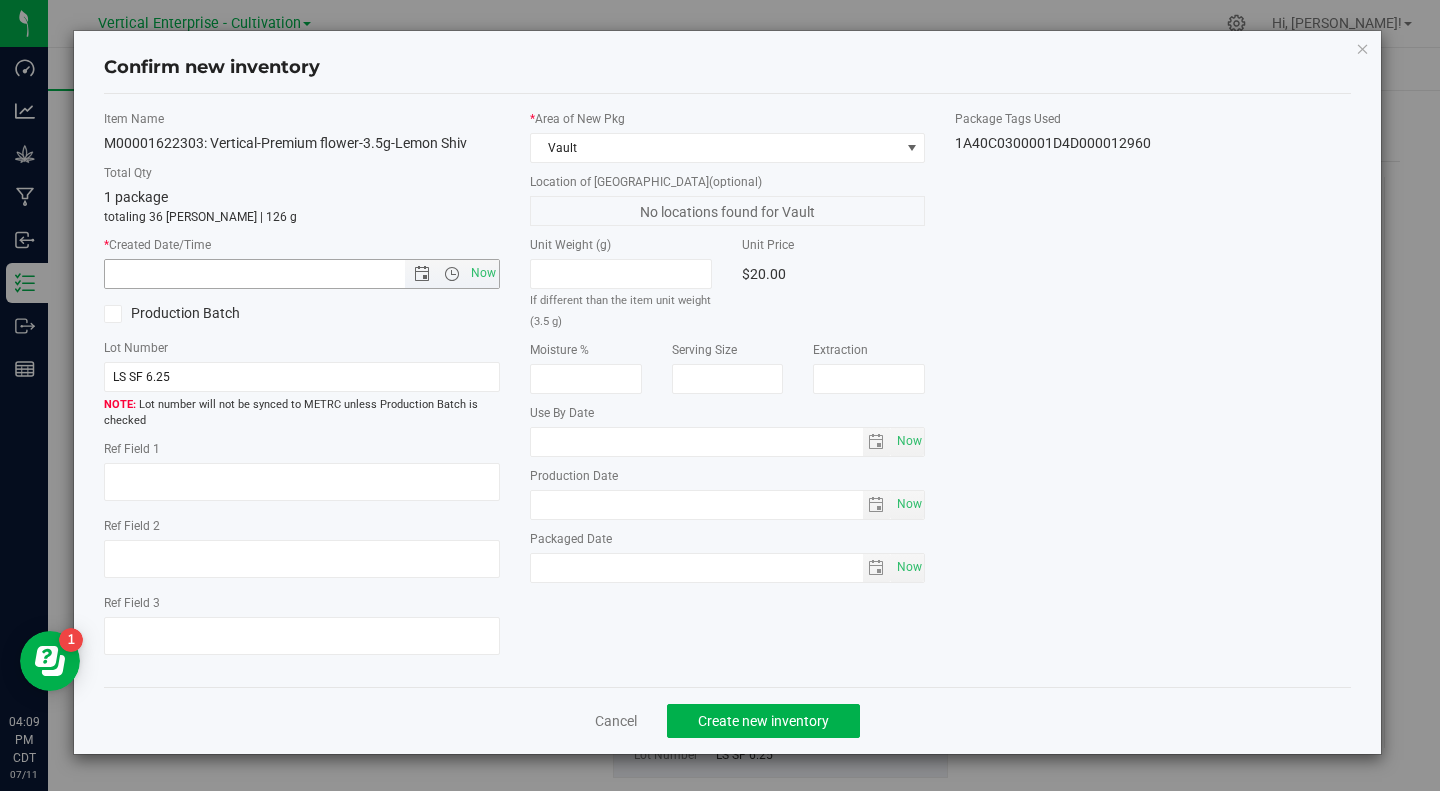 click on "Now" at bounding box center (483, 273) 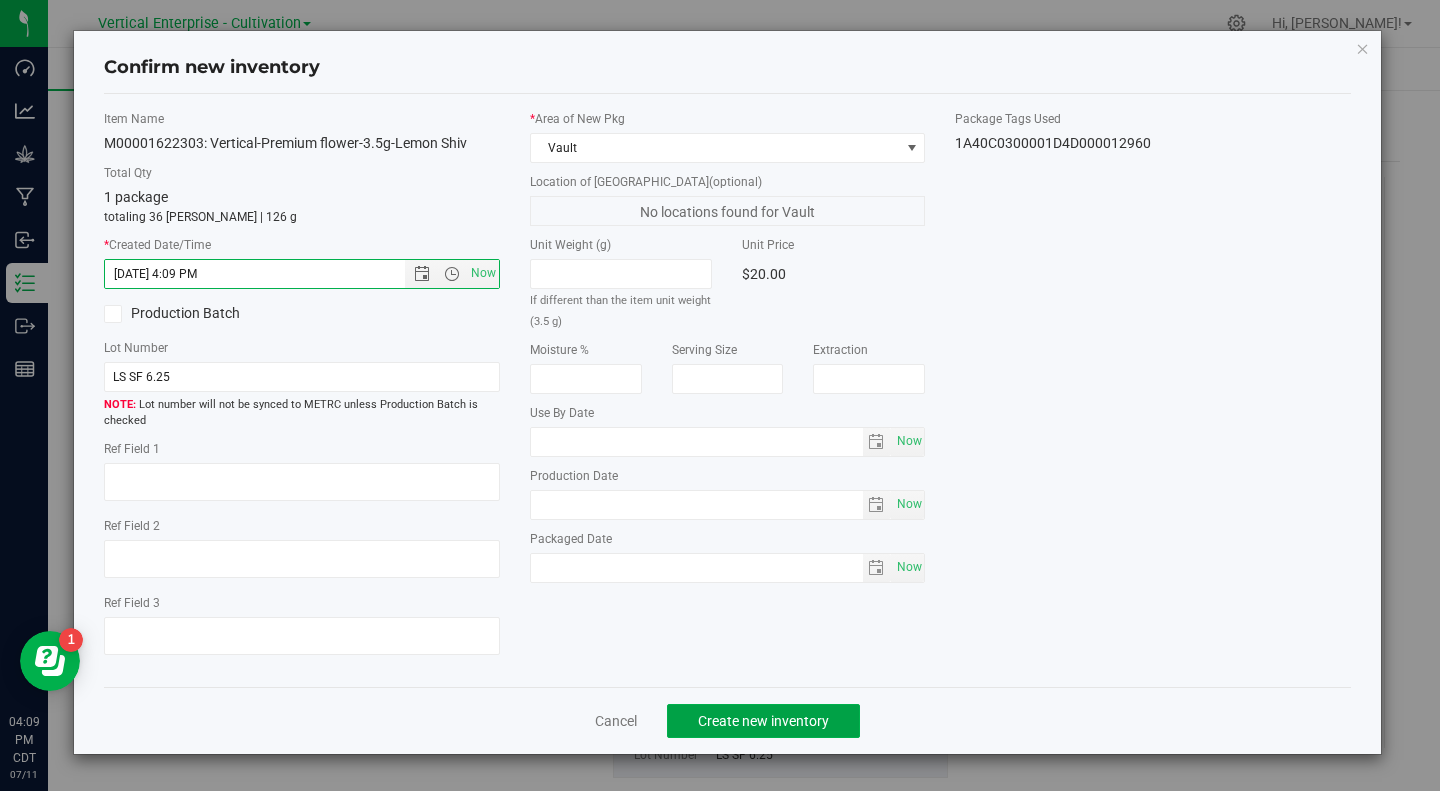 click on "Create new inventory" 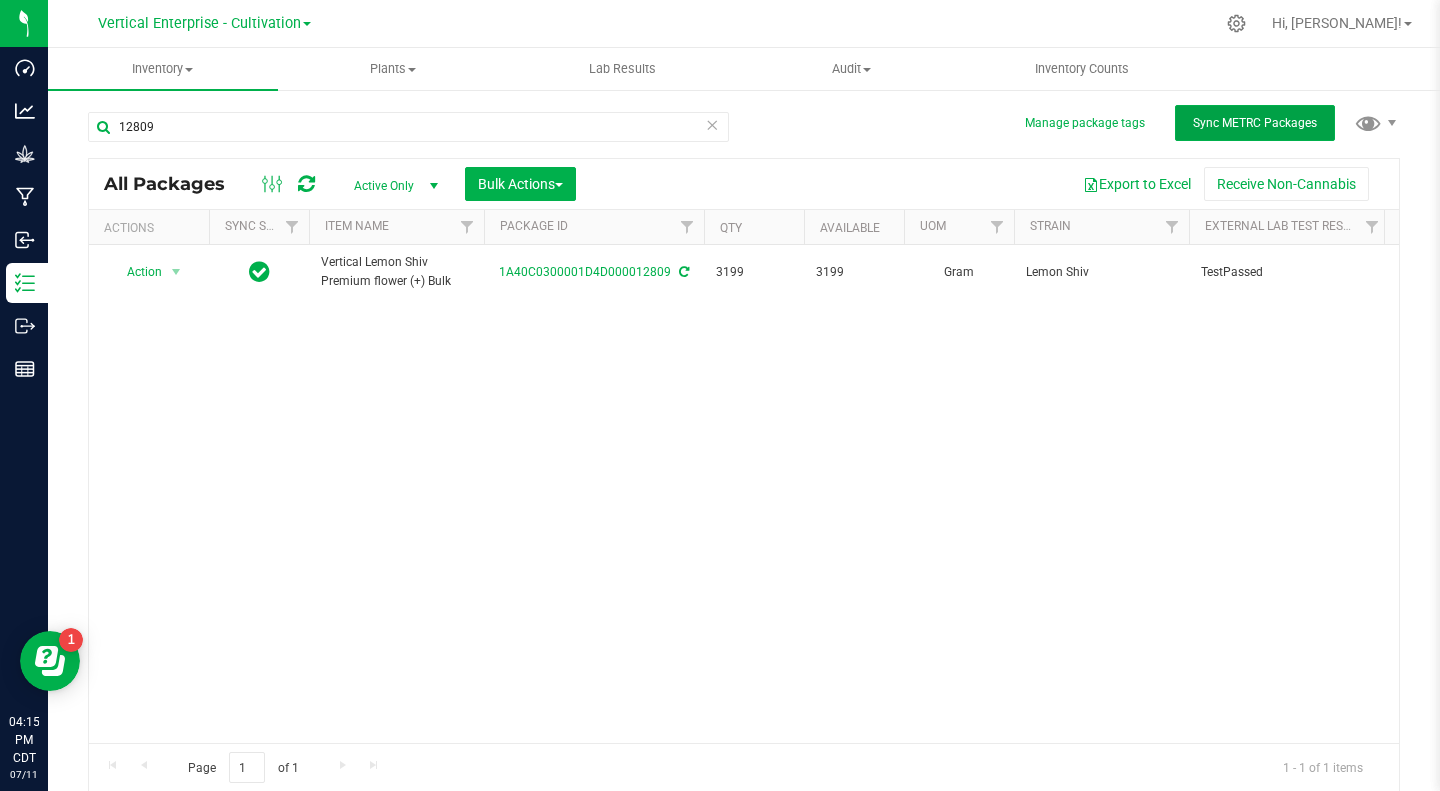 click on "Sync METRC Packages" at bounding box center (1255, 123) 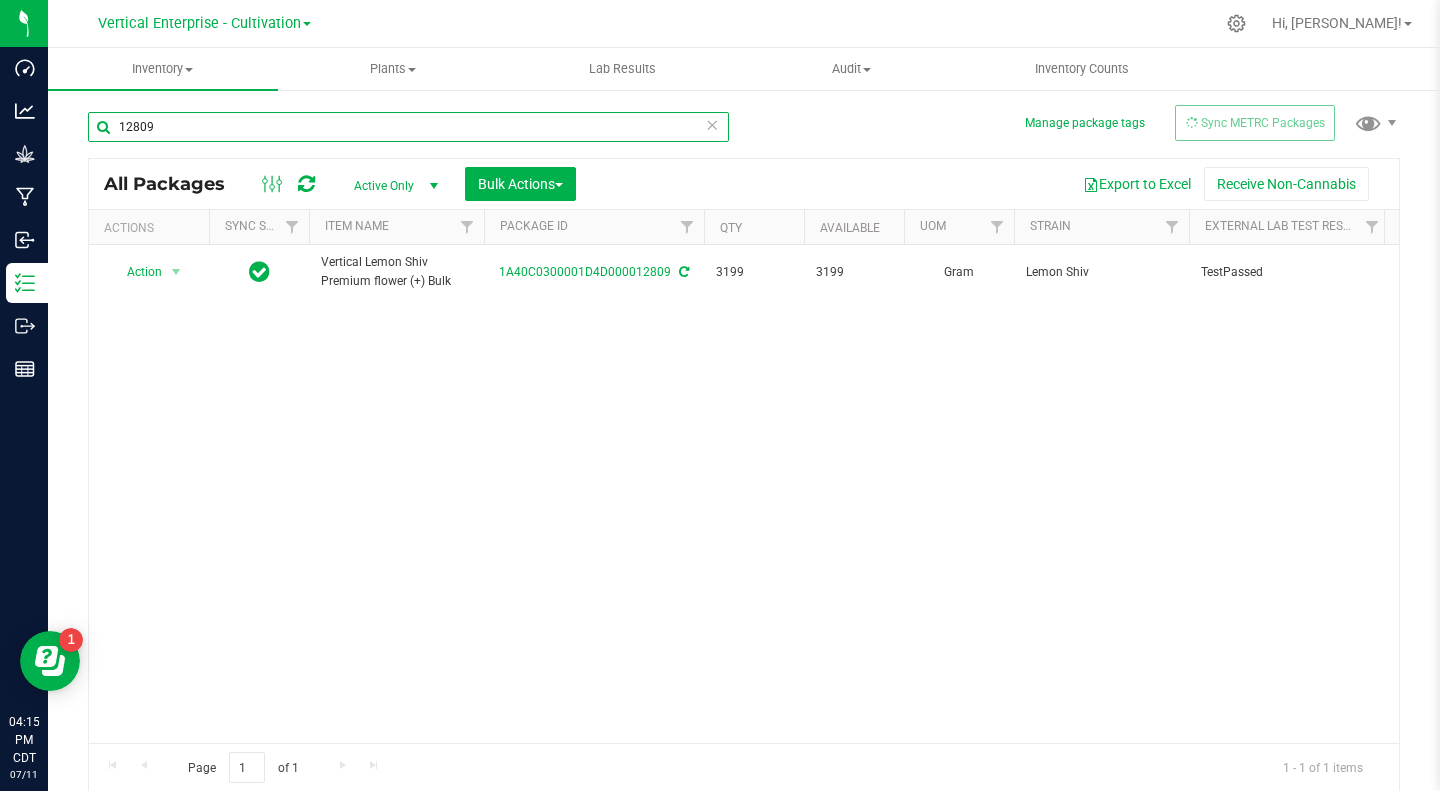 drag, startPoint x: 167, startPoint y: 133, endPoint x: 105, endPoint y: 135, distance: 62.03225 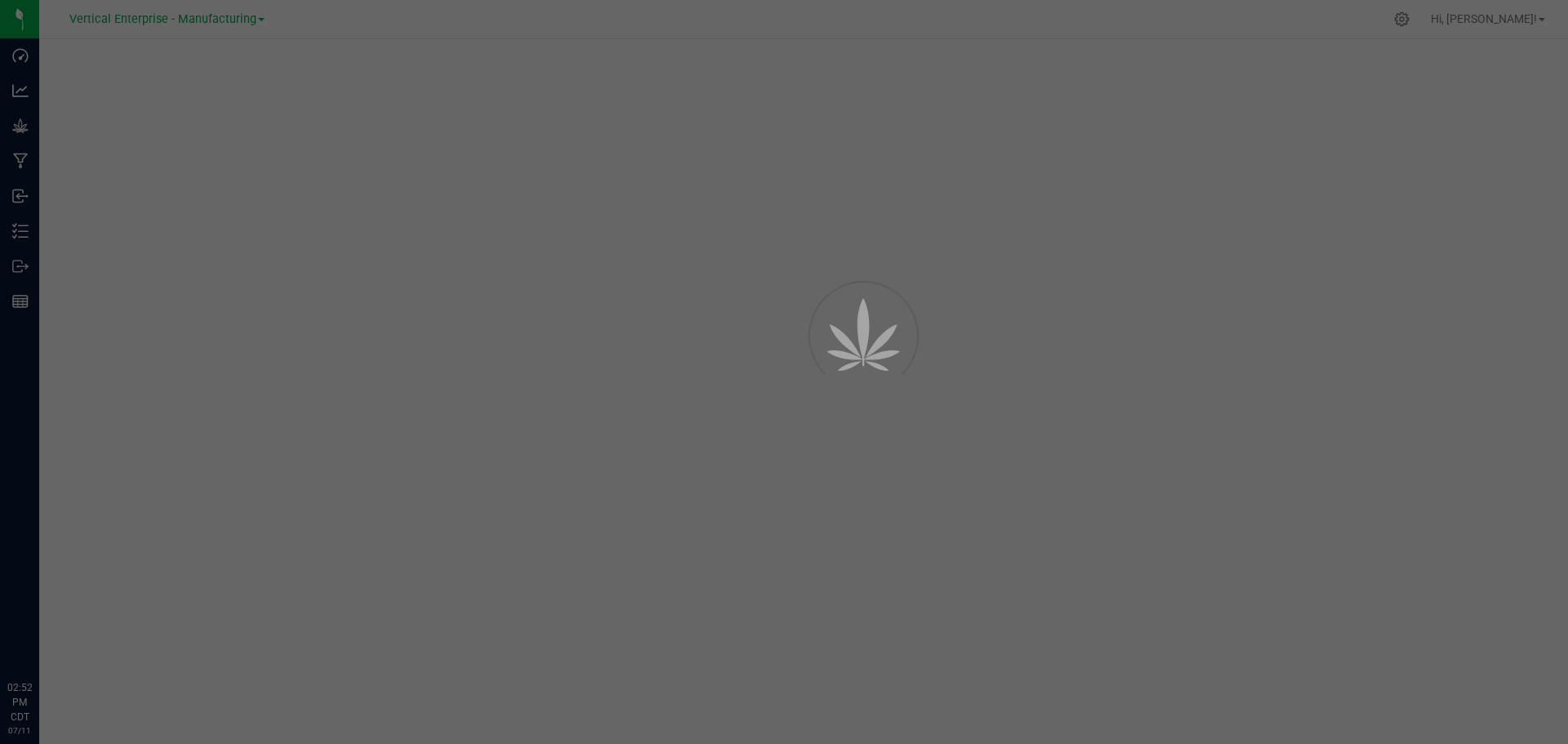 scroll, scrollTop: 0, scrollLeft: 0, axis: both 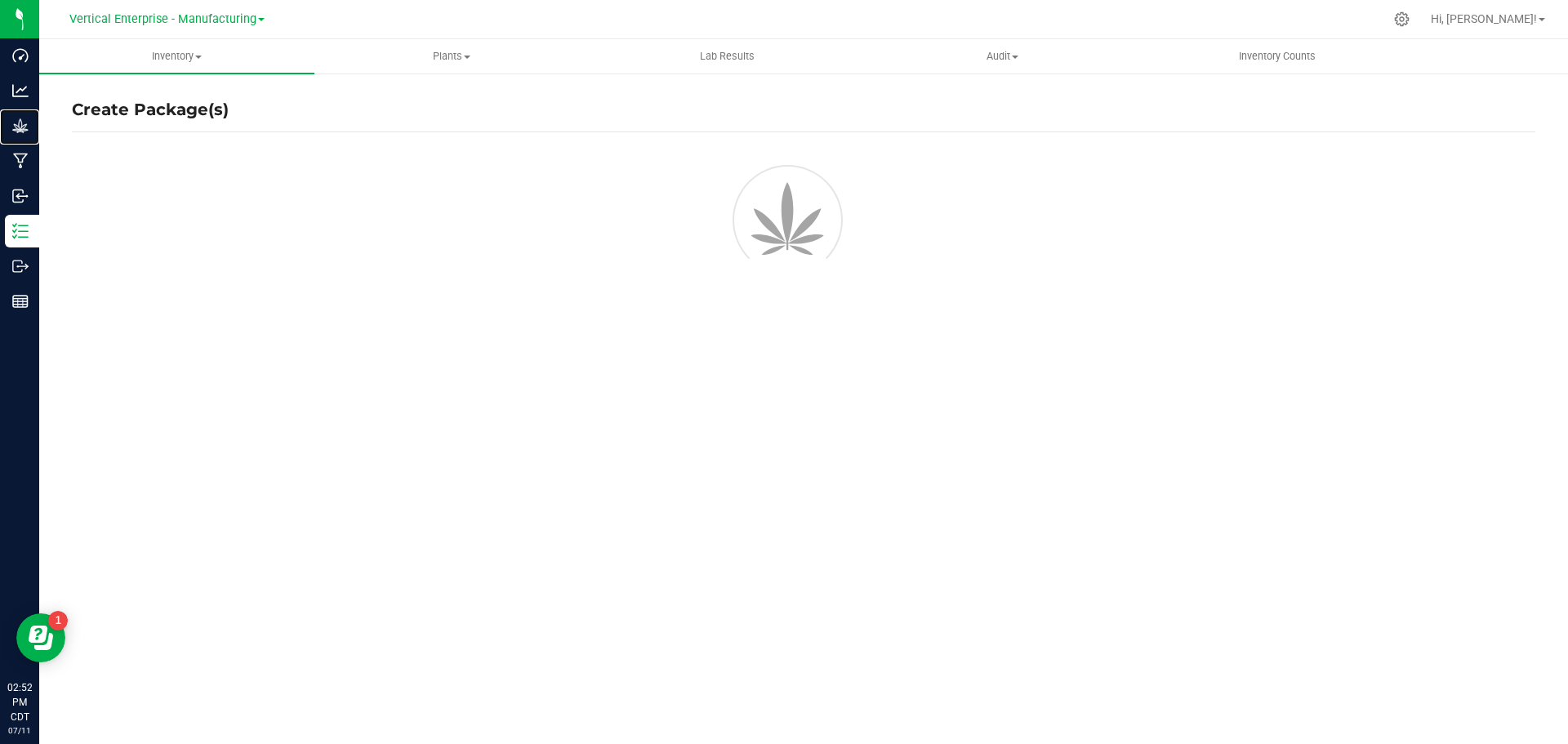 click on "Grow" at bounding box center [22, 126] 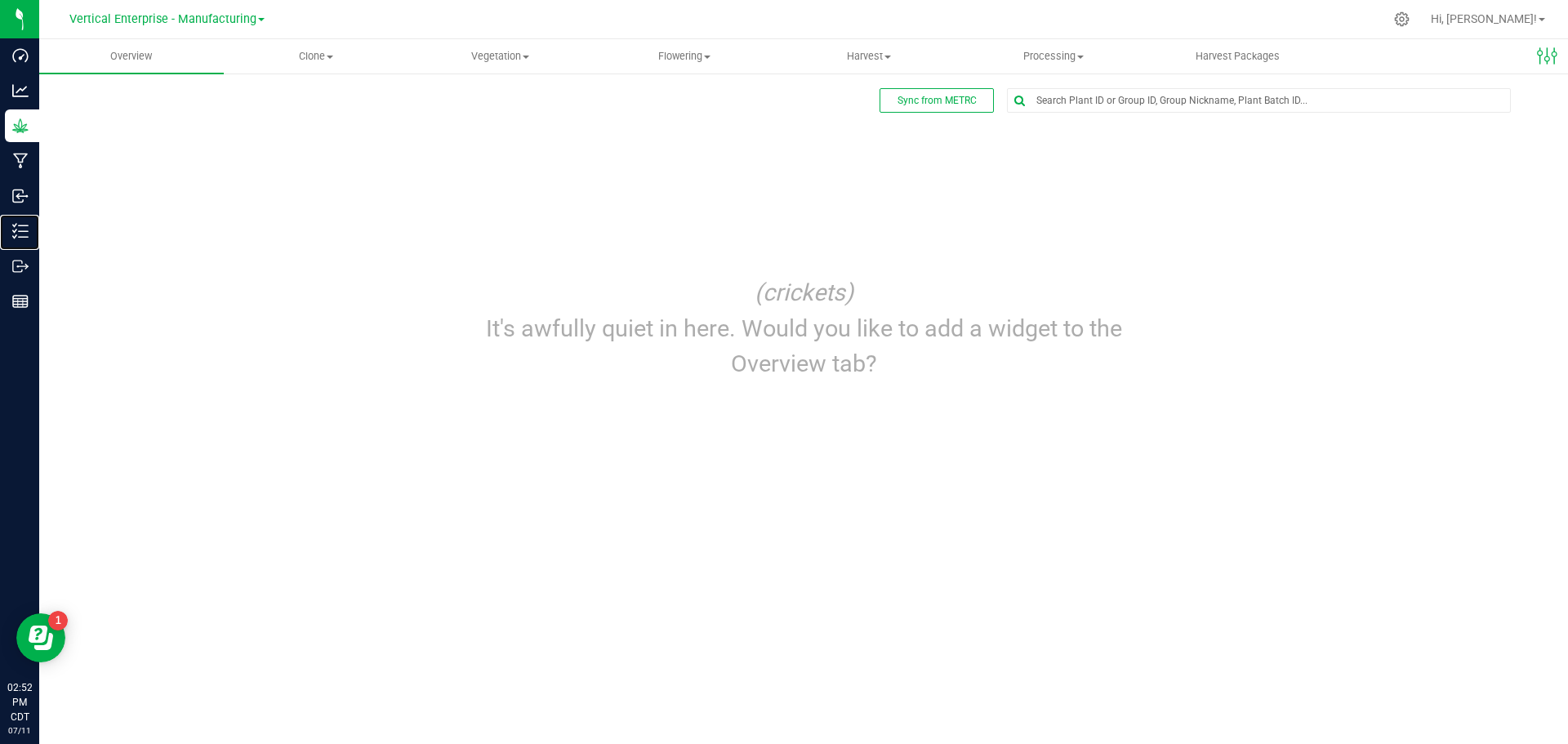 click on "Inventory" at bounding box center [22, 231] 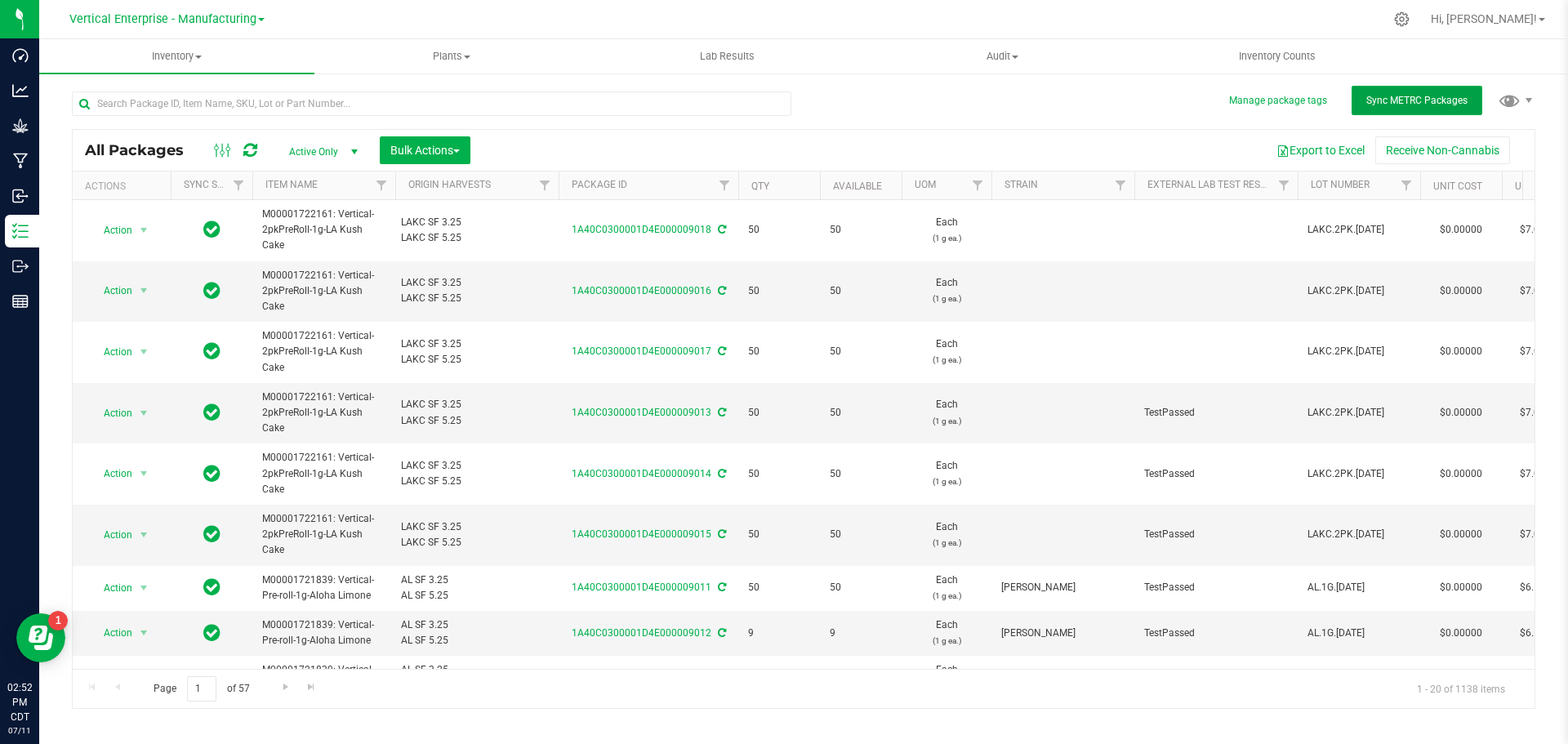click on "Sync METRC Packages" at bounding box center (1417, 100) 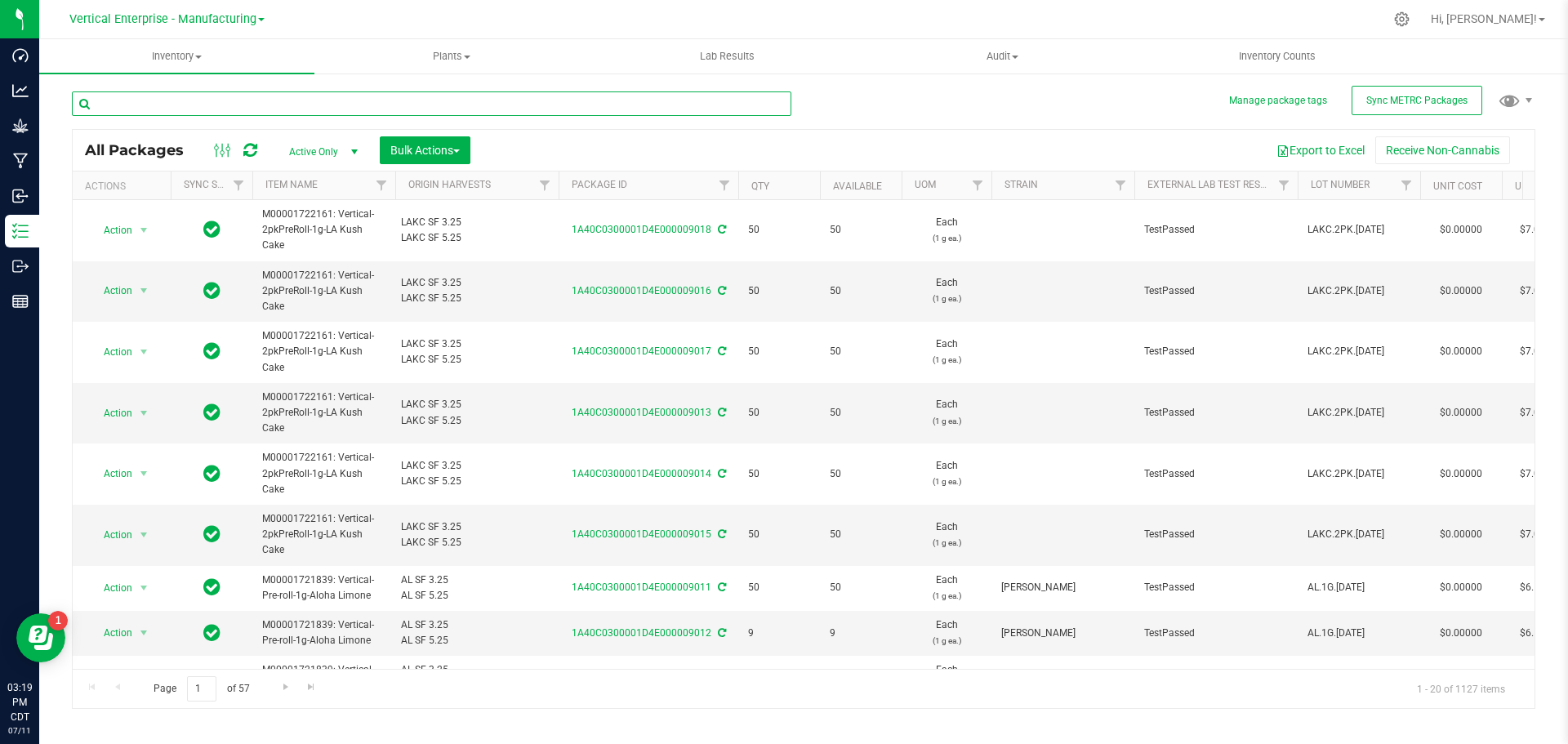 click at bounding box center [431, 104] 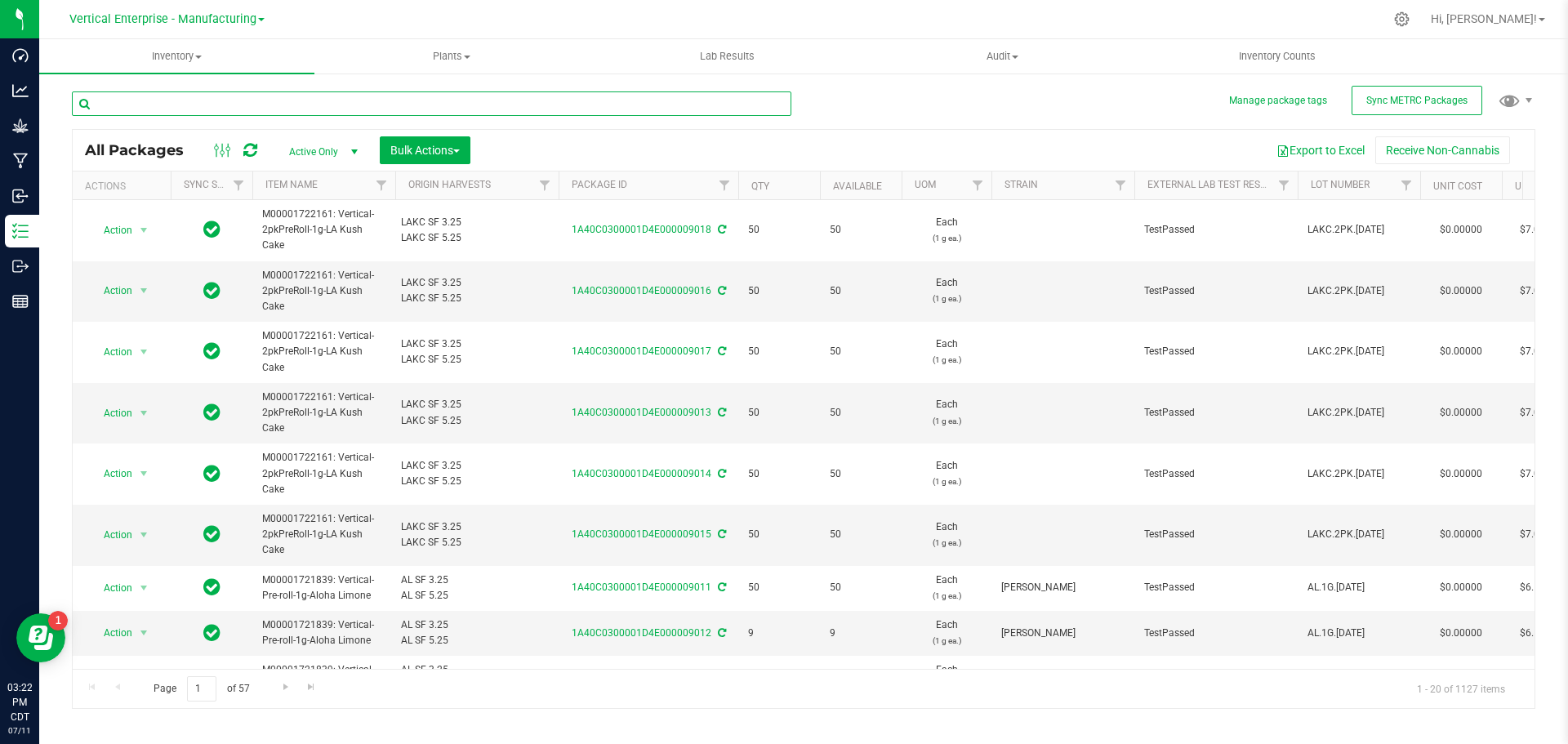 click at bounding box center [431, 104] 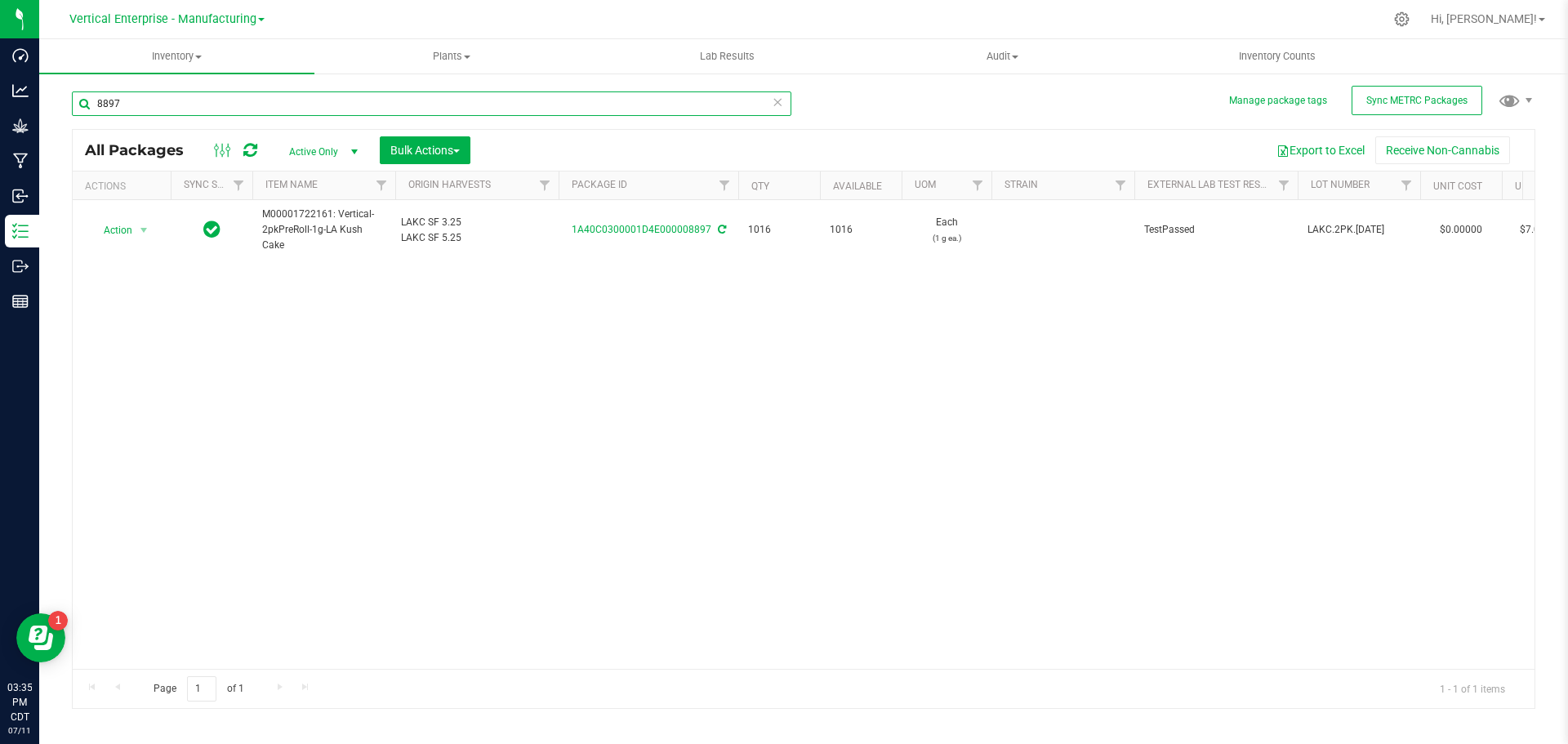 type on "8897" 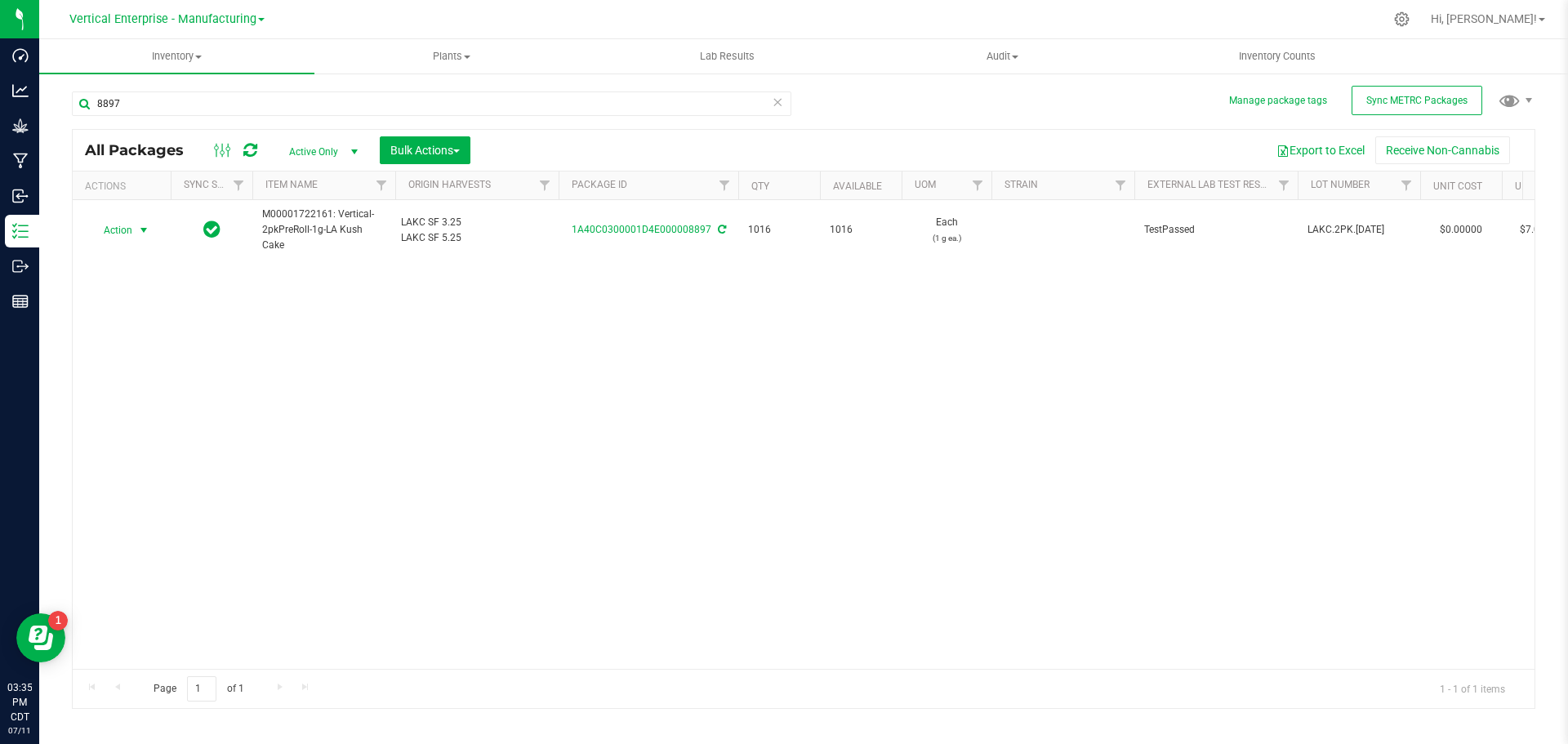 click on "Action" at bounding box center [111, 230] 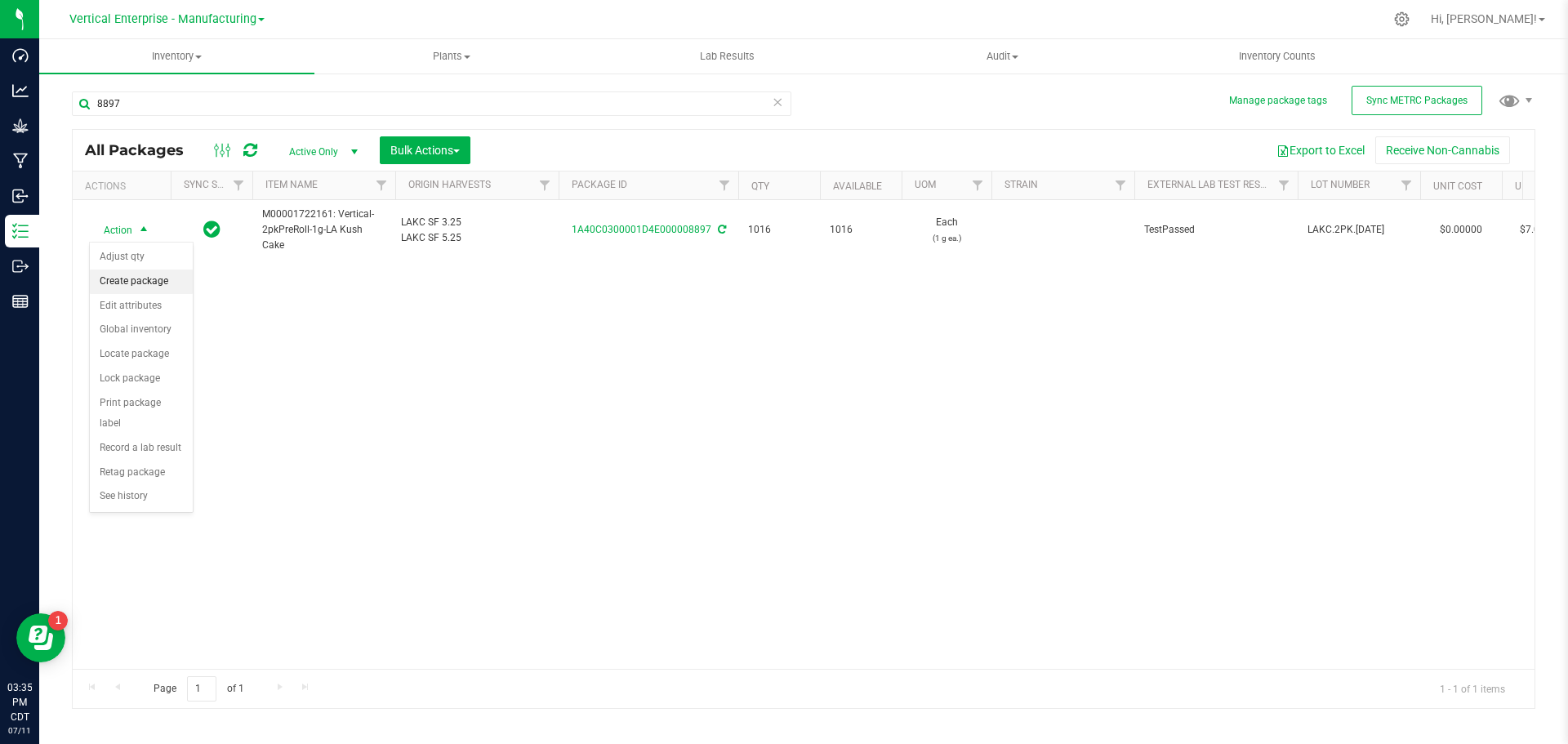 click on "Create package" at bounding box center [141, 282] 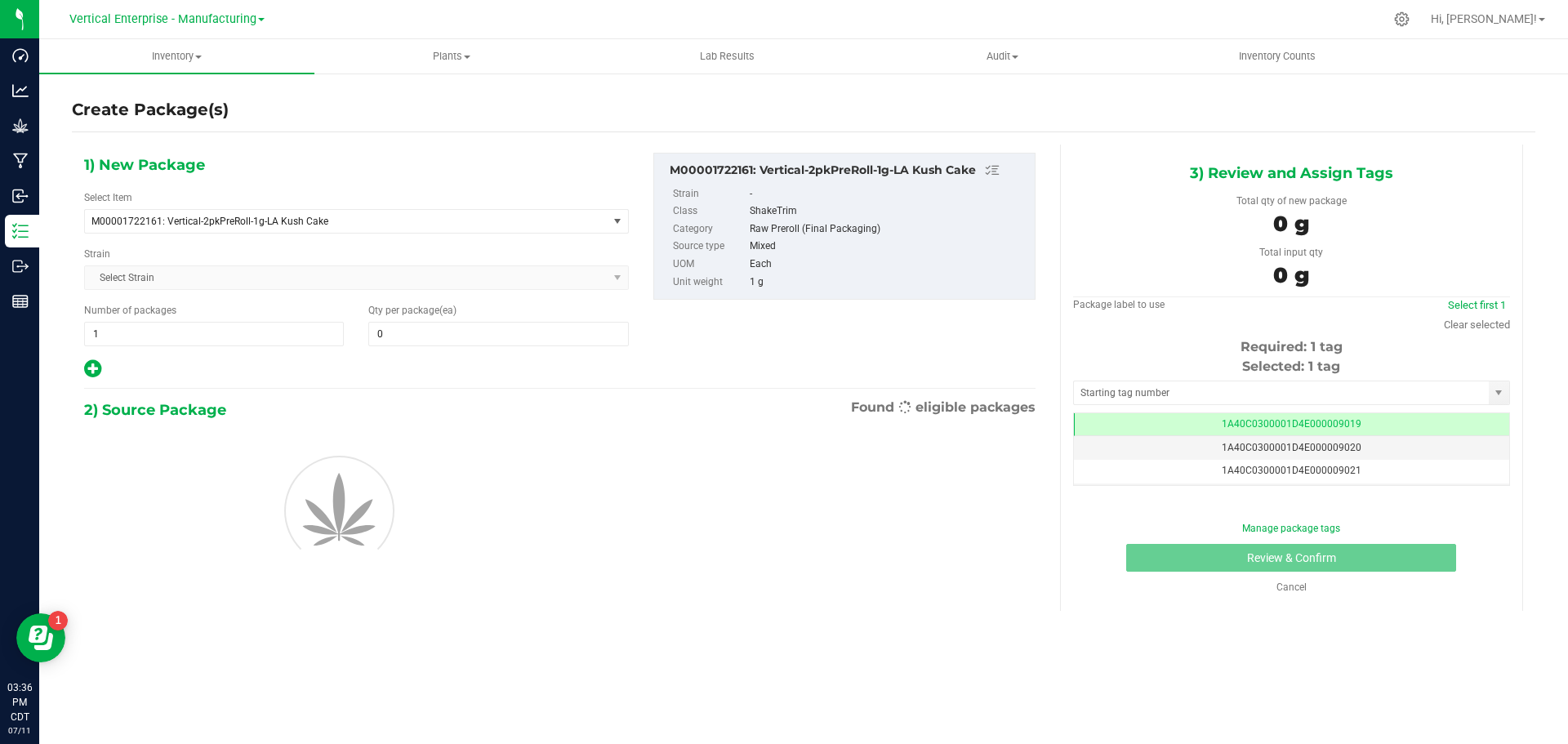 type on "0" 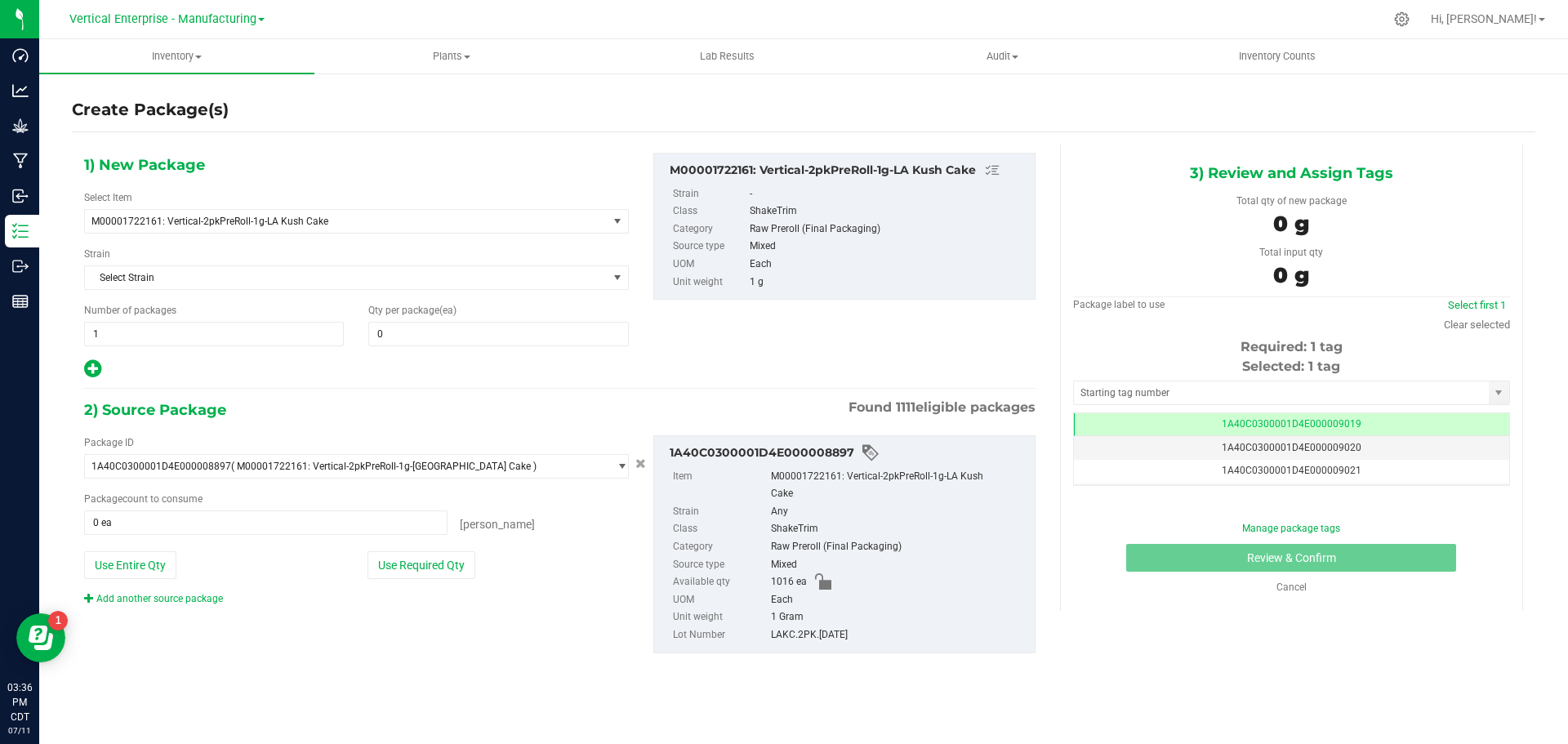 scroll, scrollTop: 0, scrollLeft: -1, axis: horizontal 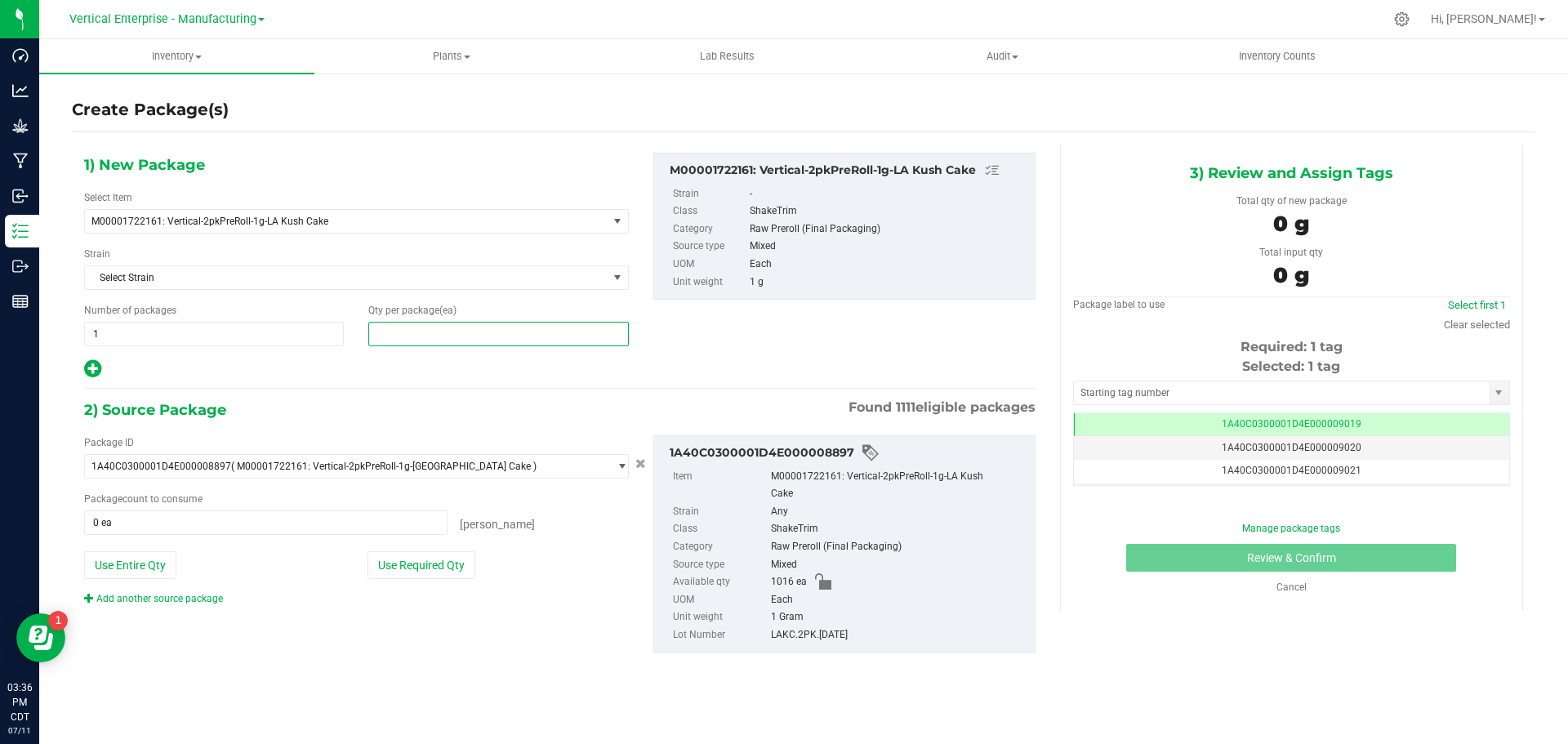 click at bounding box center (498, 334) 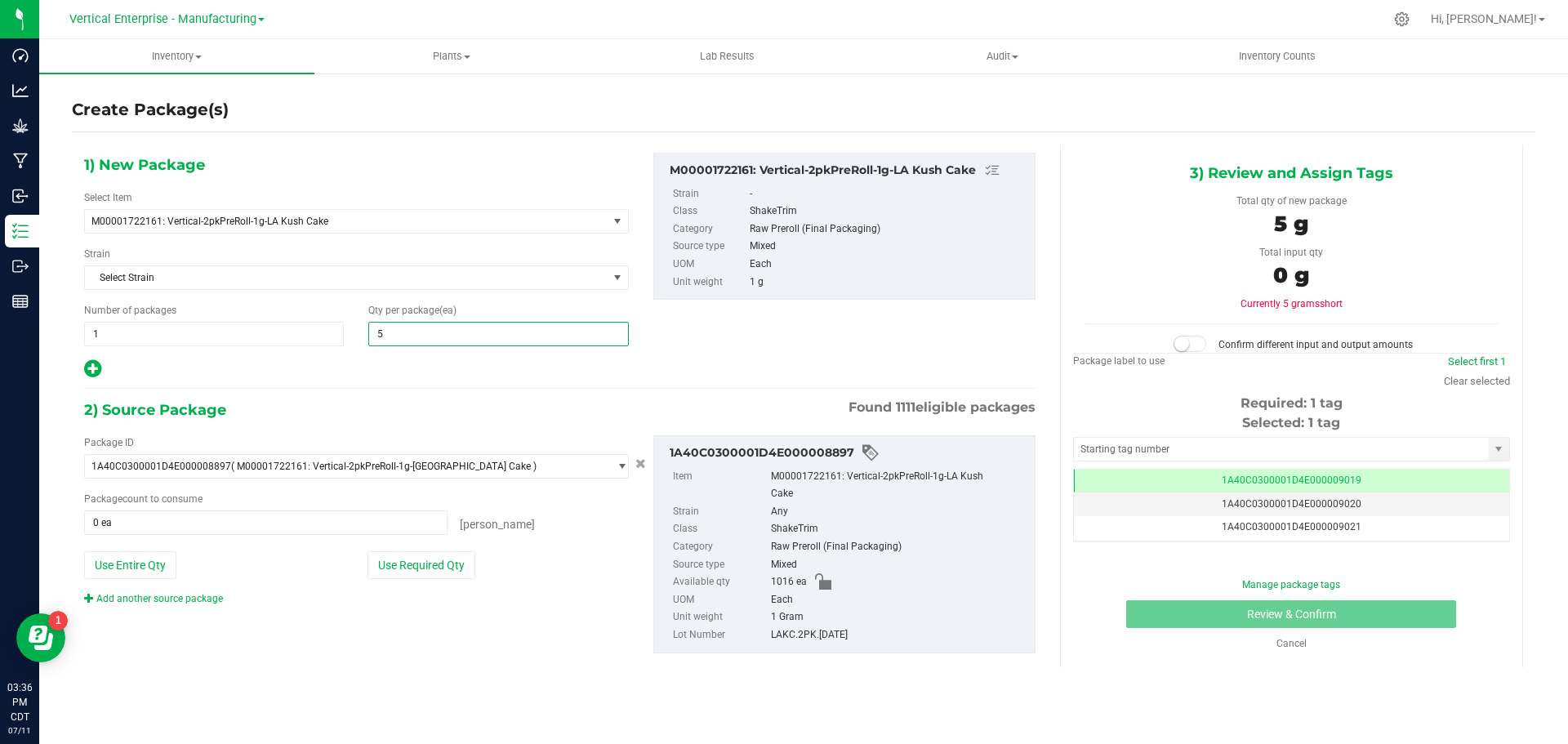type on "50" 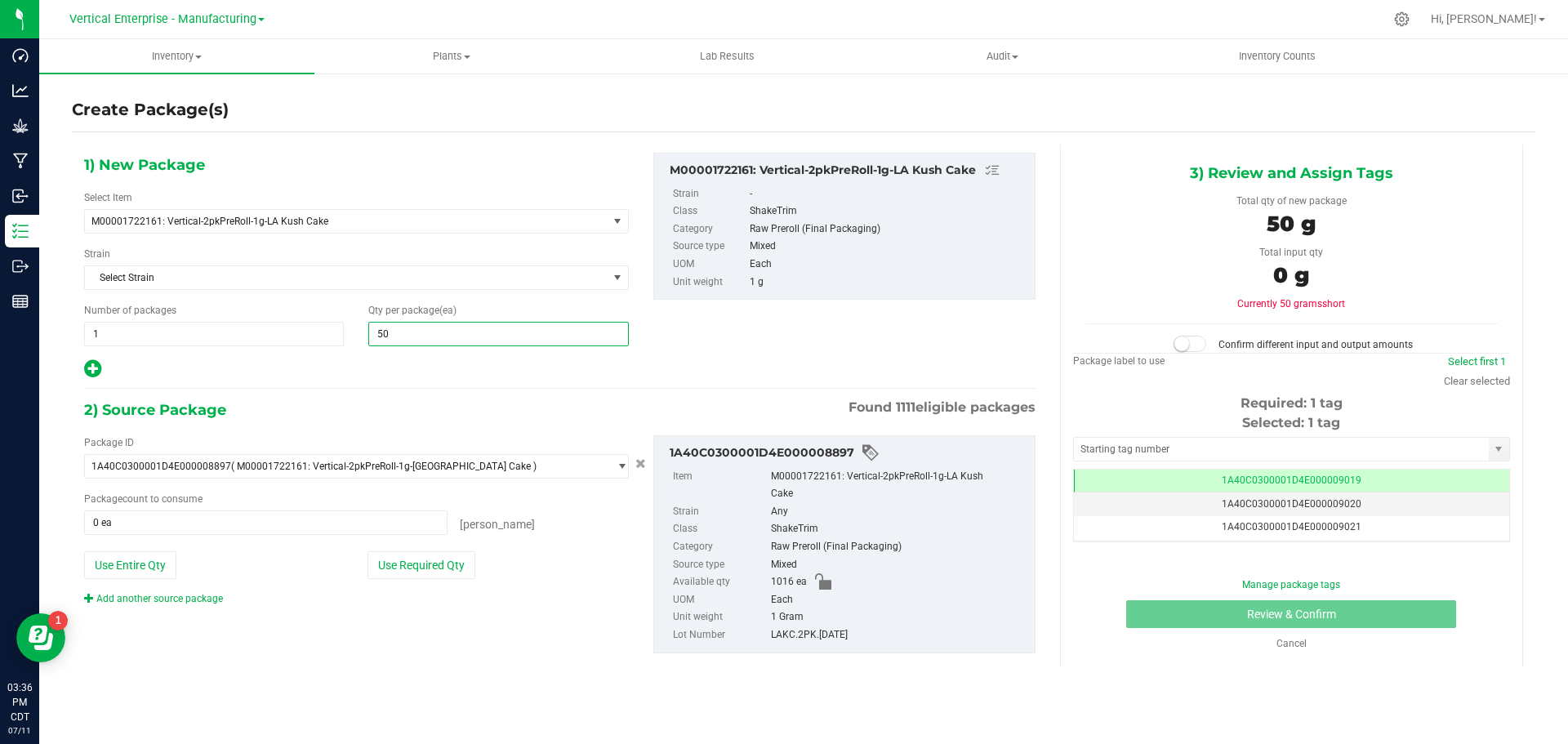 type on "50" 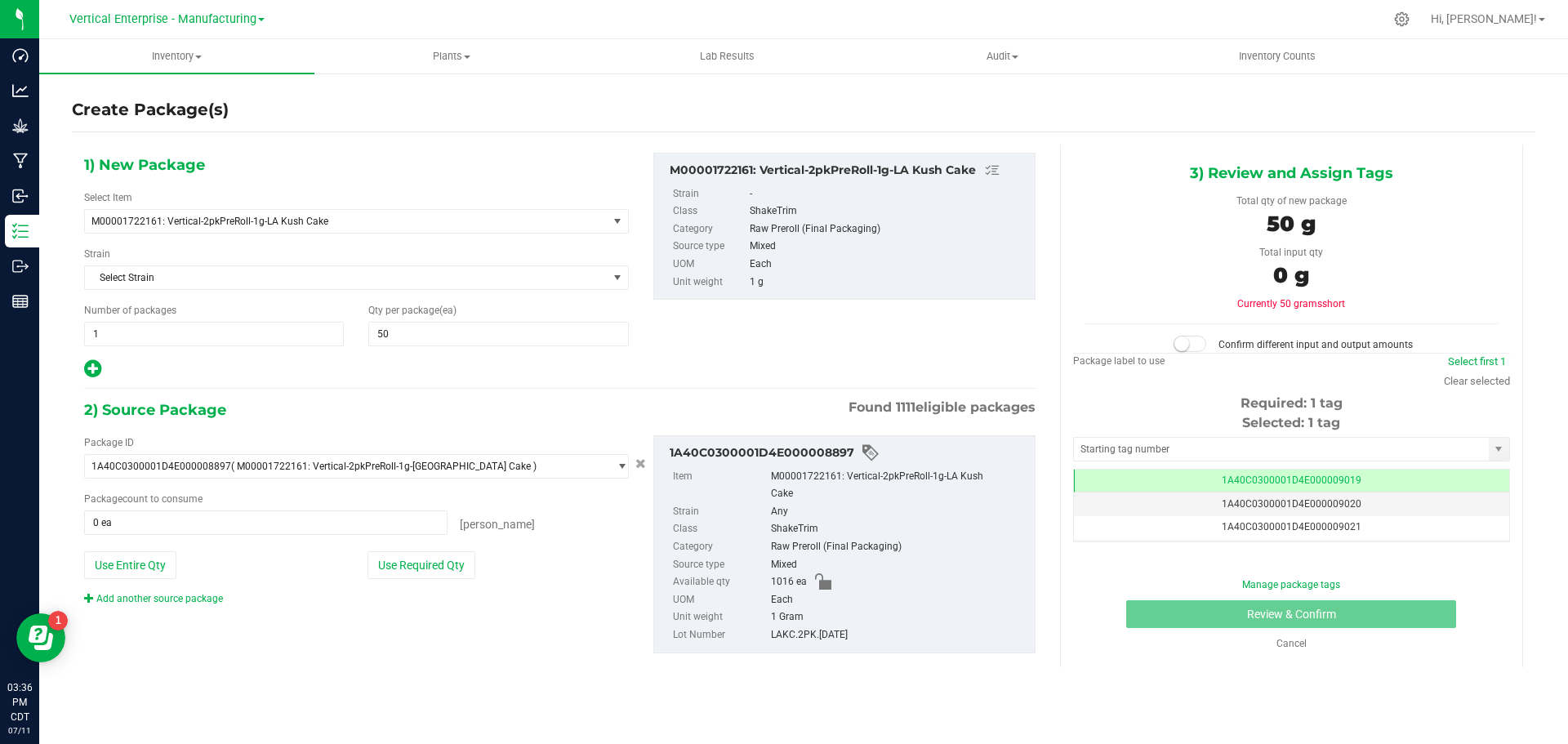 drag, startPoint x: 412, startPoint y: 564, endPoint x: 420, endPoint y: 571, distance: 10.630146 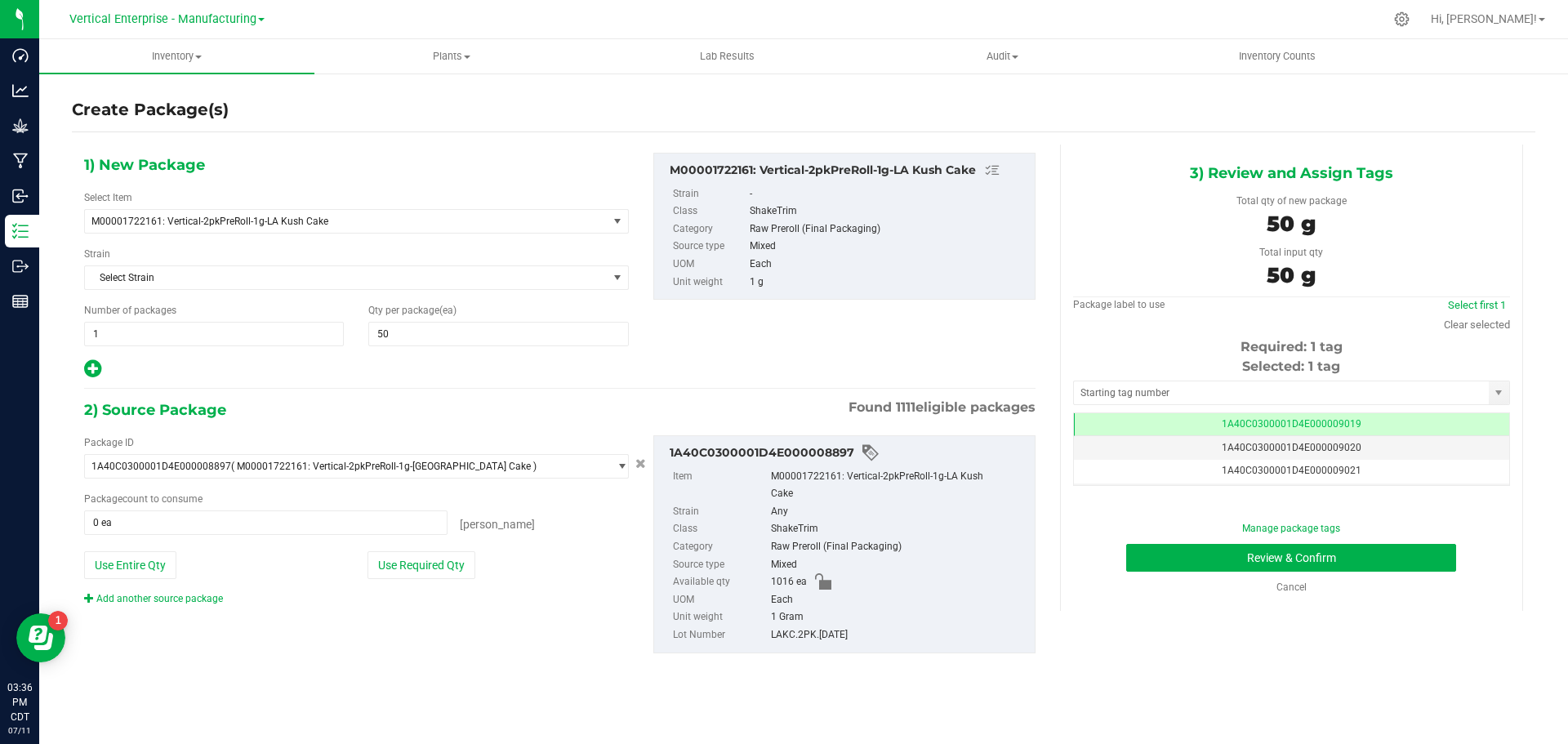 type on "50 ea" 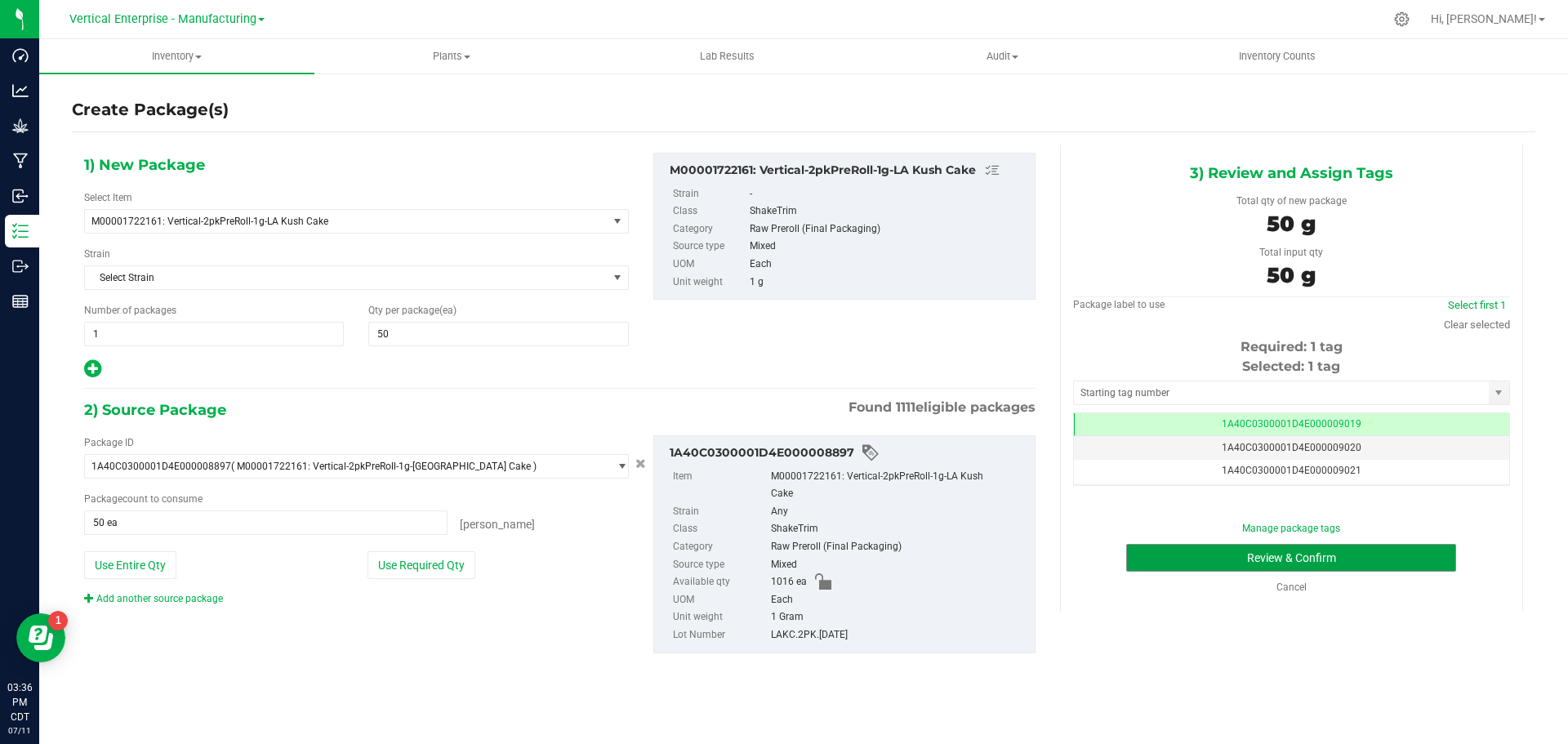 click on "Review & Confirm" at bounding box center (1291, 558) 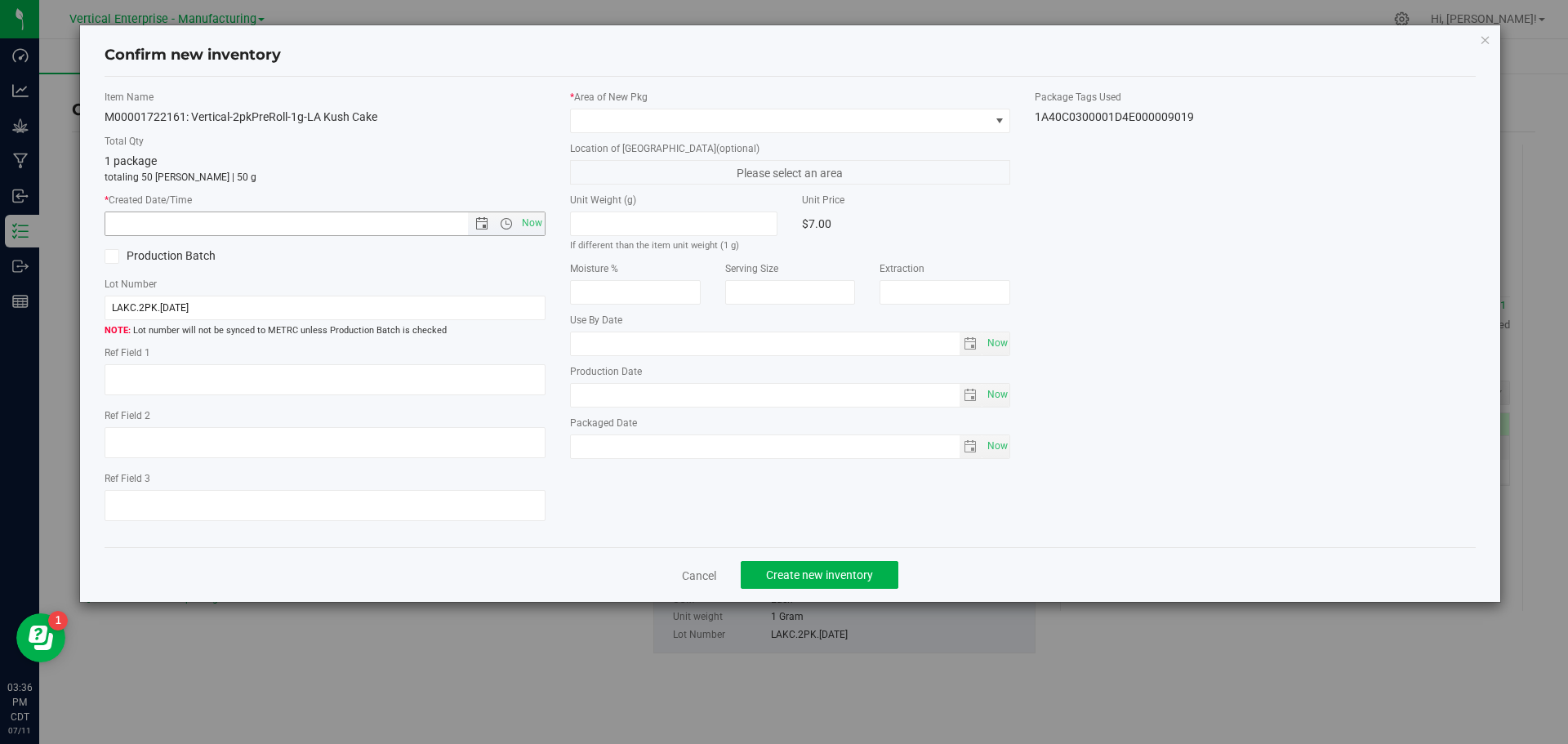 click on "Now" at bounding box center (532, 223) 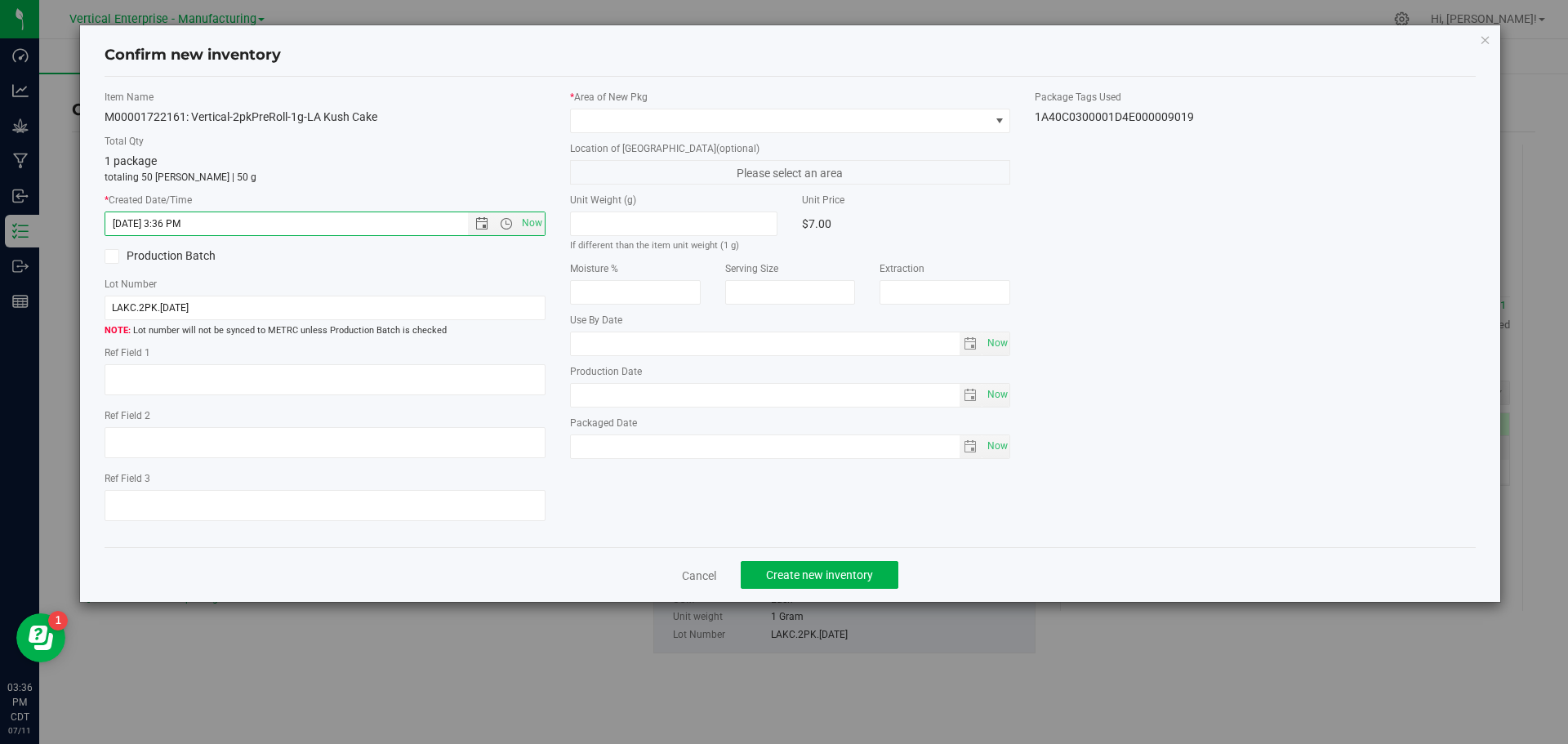 click on "Location of New Pkg
(optional)" at bounding box center (791, 149) 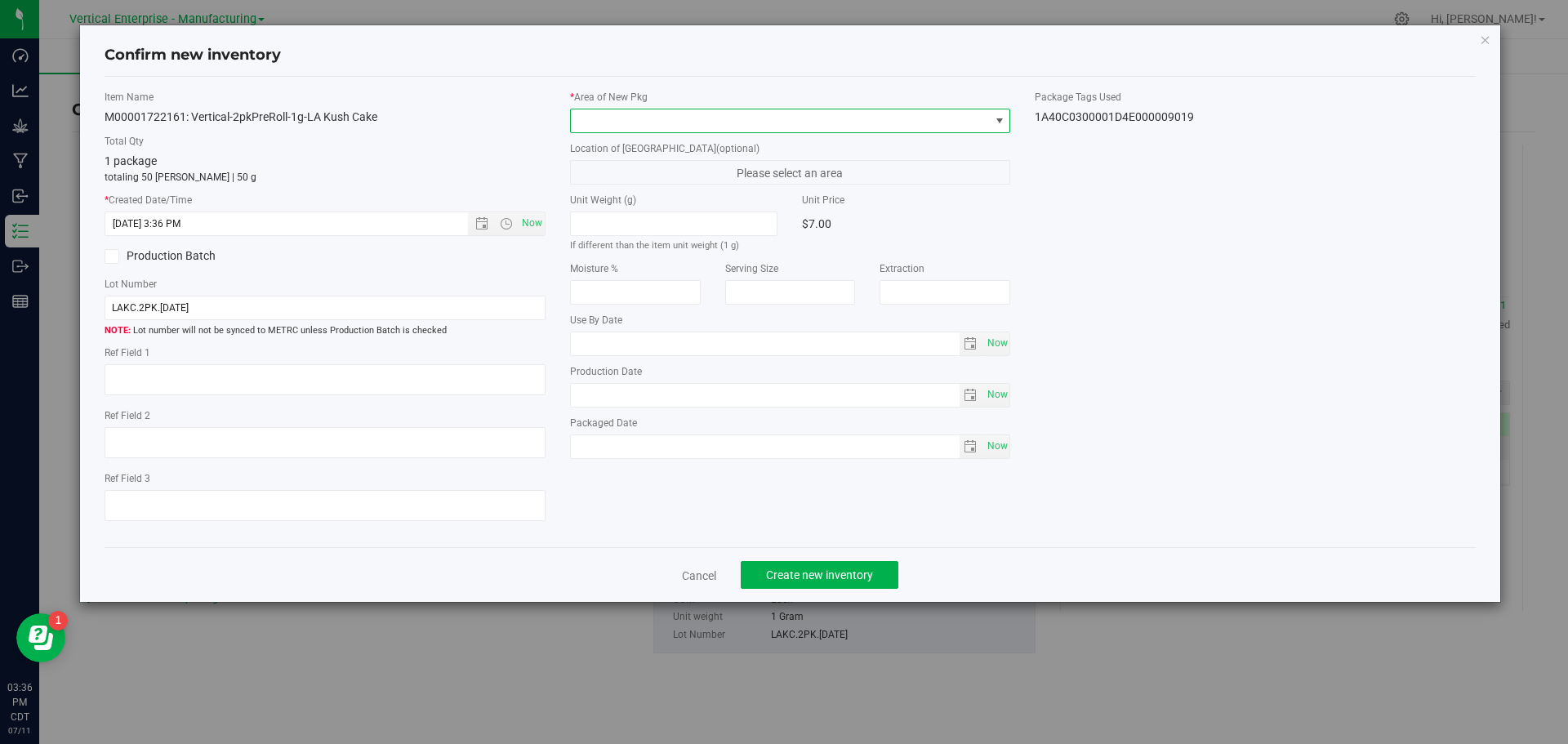 click at bounding box center [780, 121] 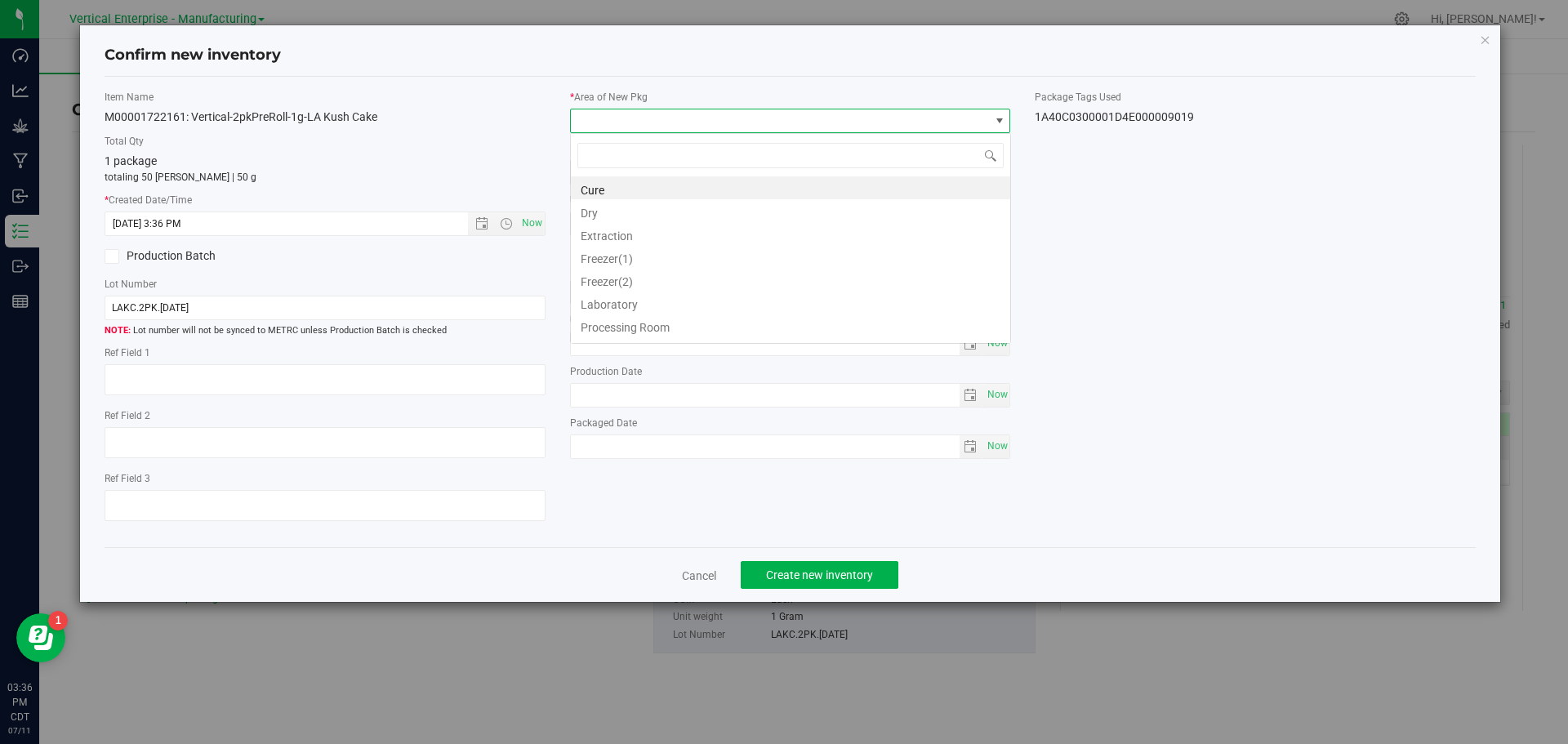 scroll, scrollTop: 81644, scrollLeft: 81226, axis: both 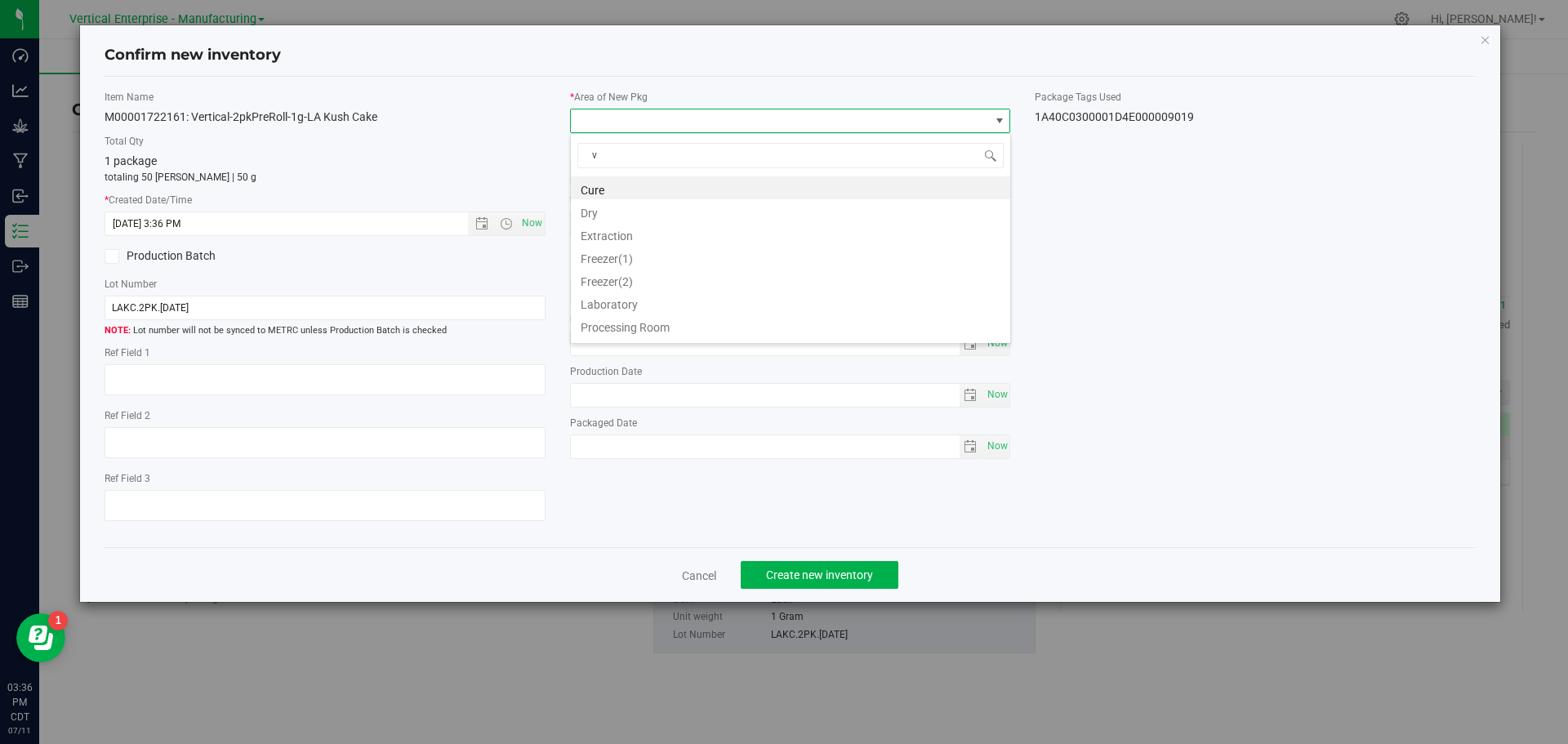 type on "va" 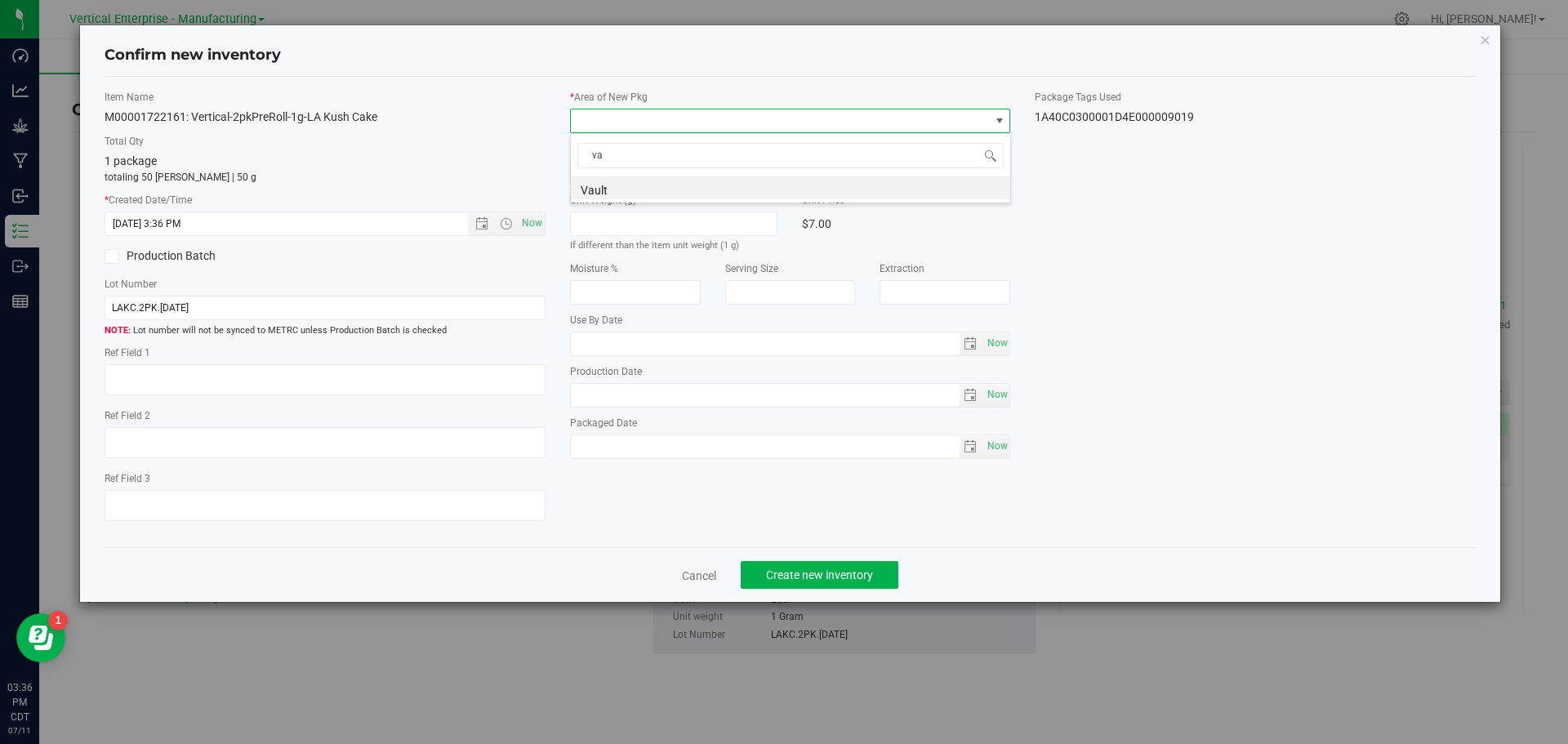 click on "Vault" at bounding box center (791, 188) 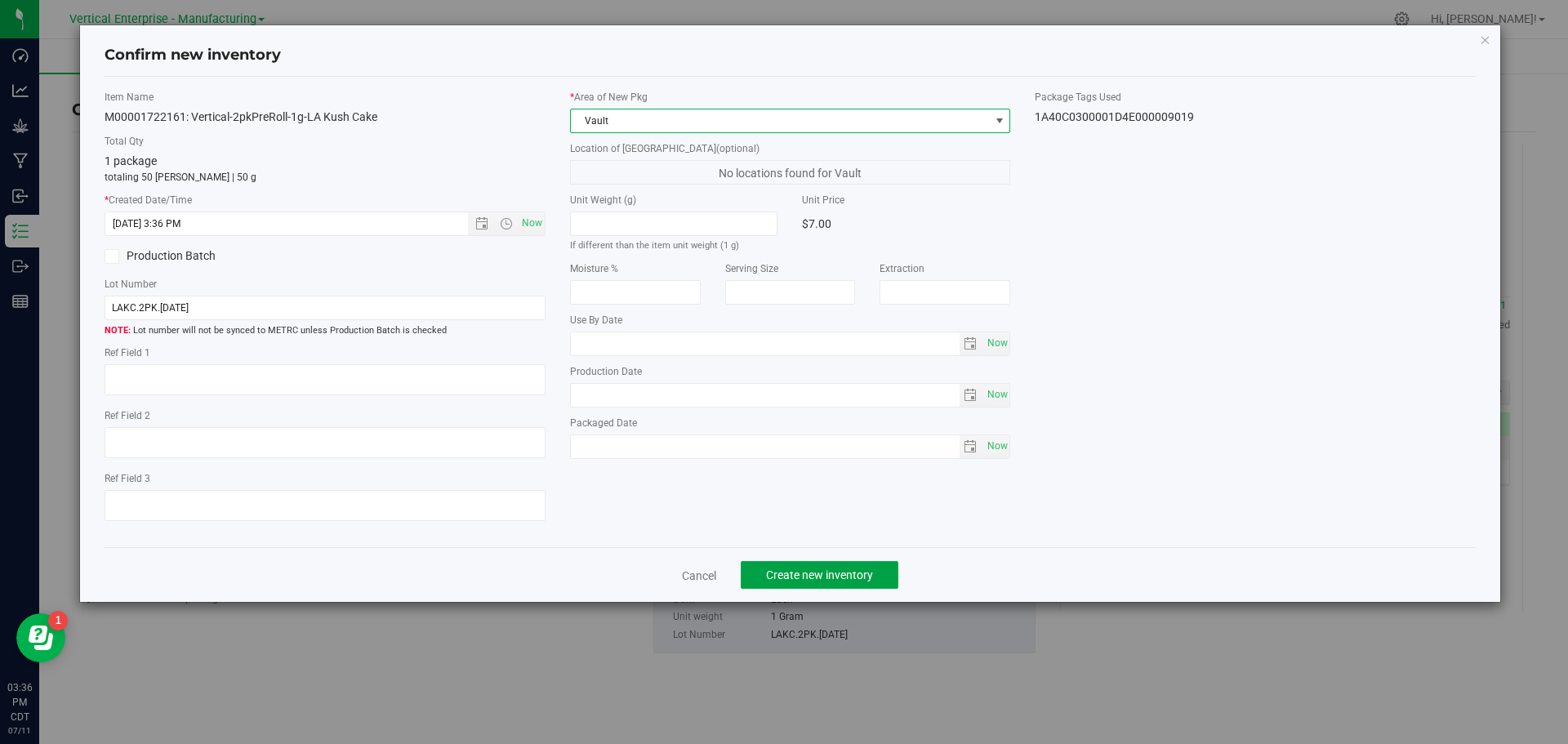 click on "Create new inventory" 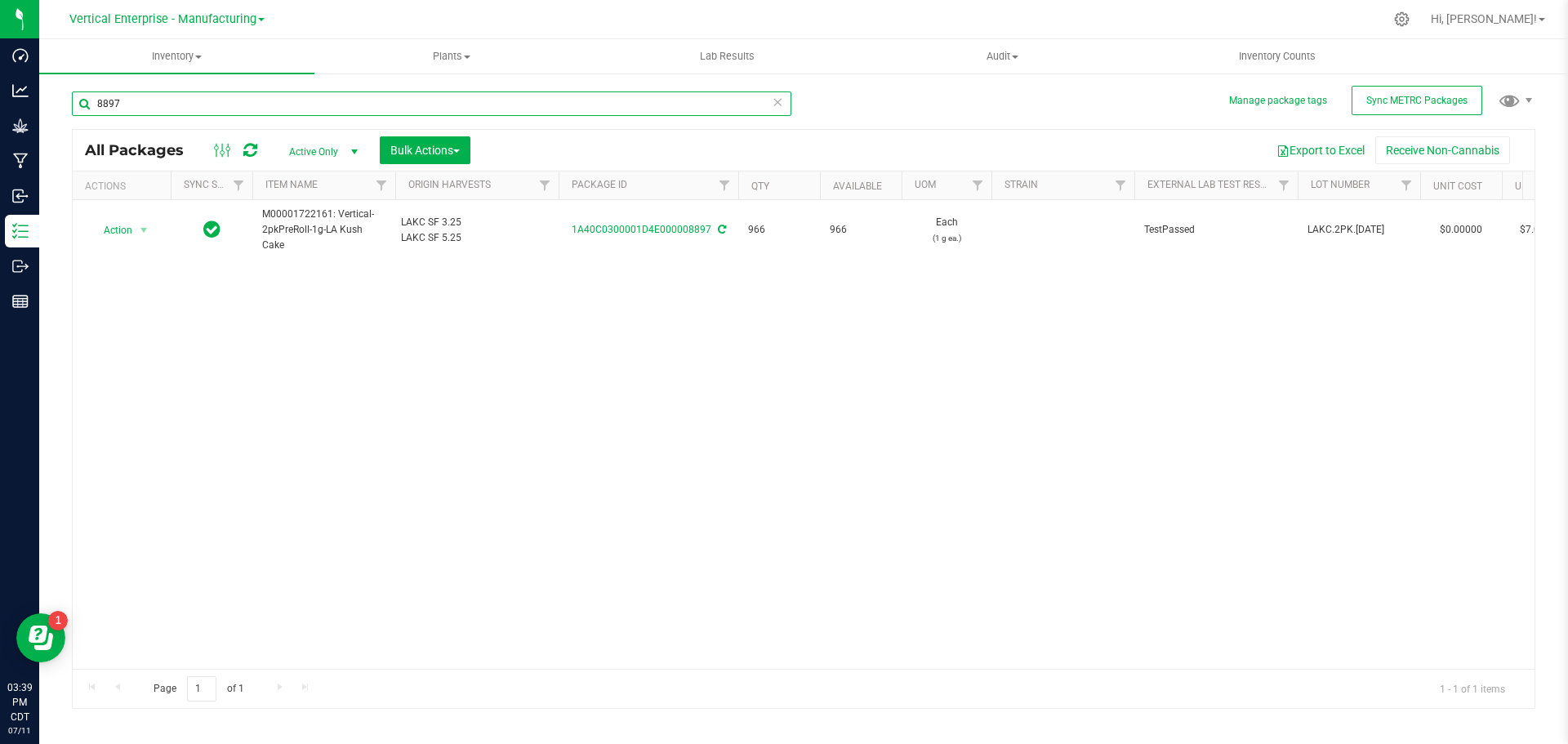 drag, startPoint x: 145, startPoint y: 105, endPoint x: 0, endPoint y: 109, distance: 145.0552 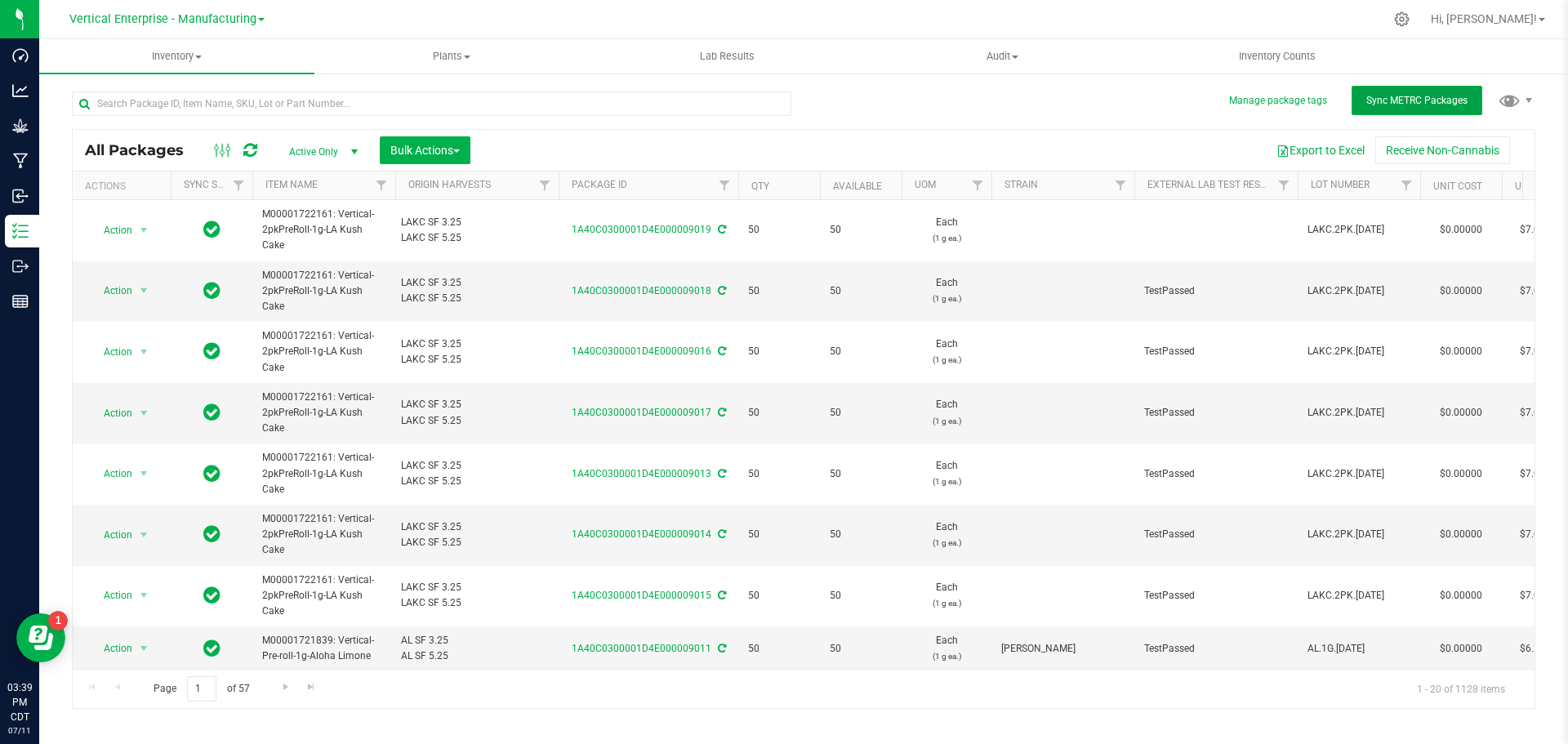 click on "Sync METRC Packages" at bounding box center [1417, 100] 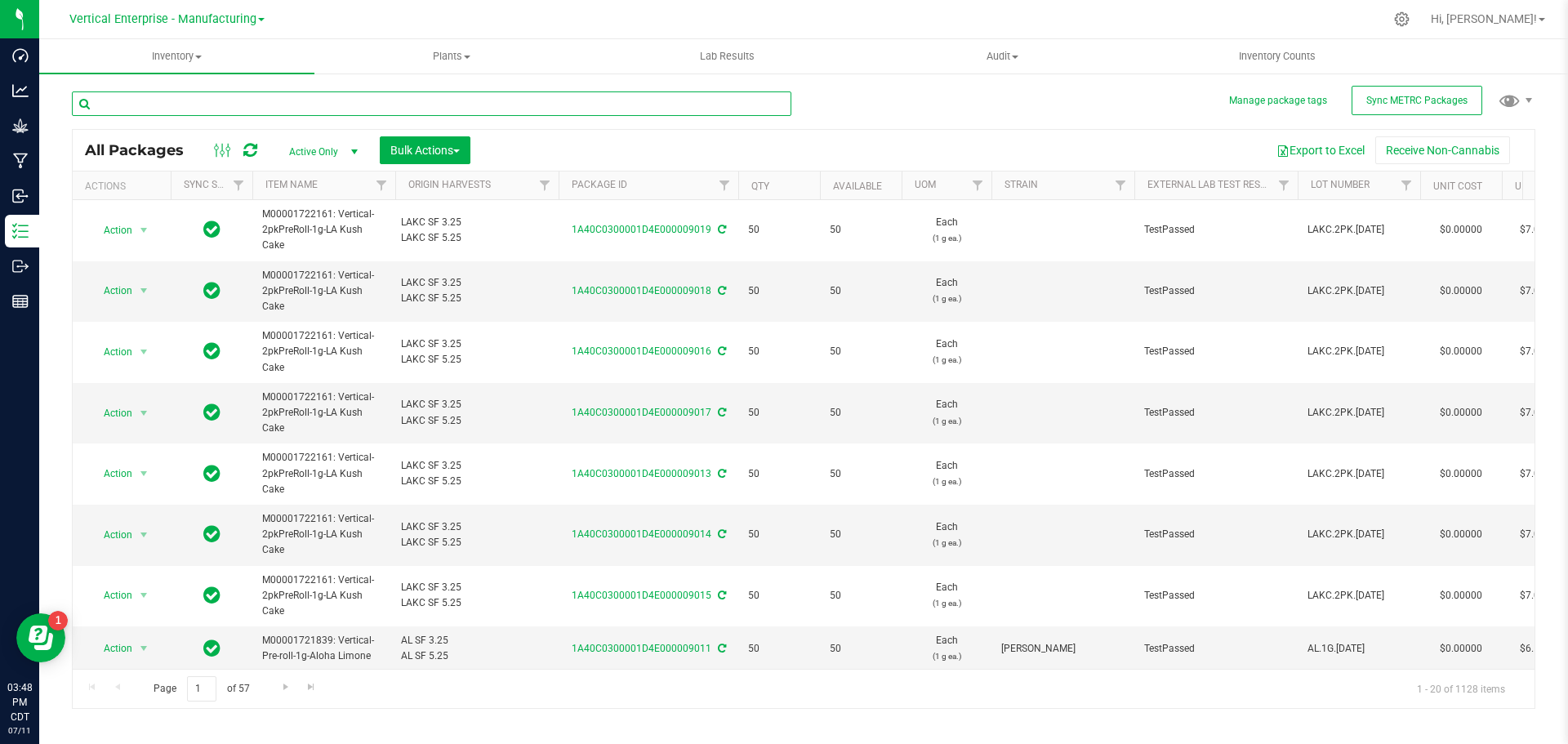 click at bounding box center [431, 104] 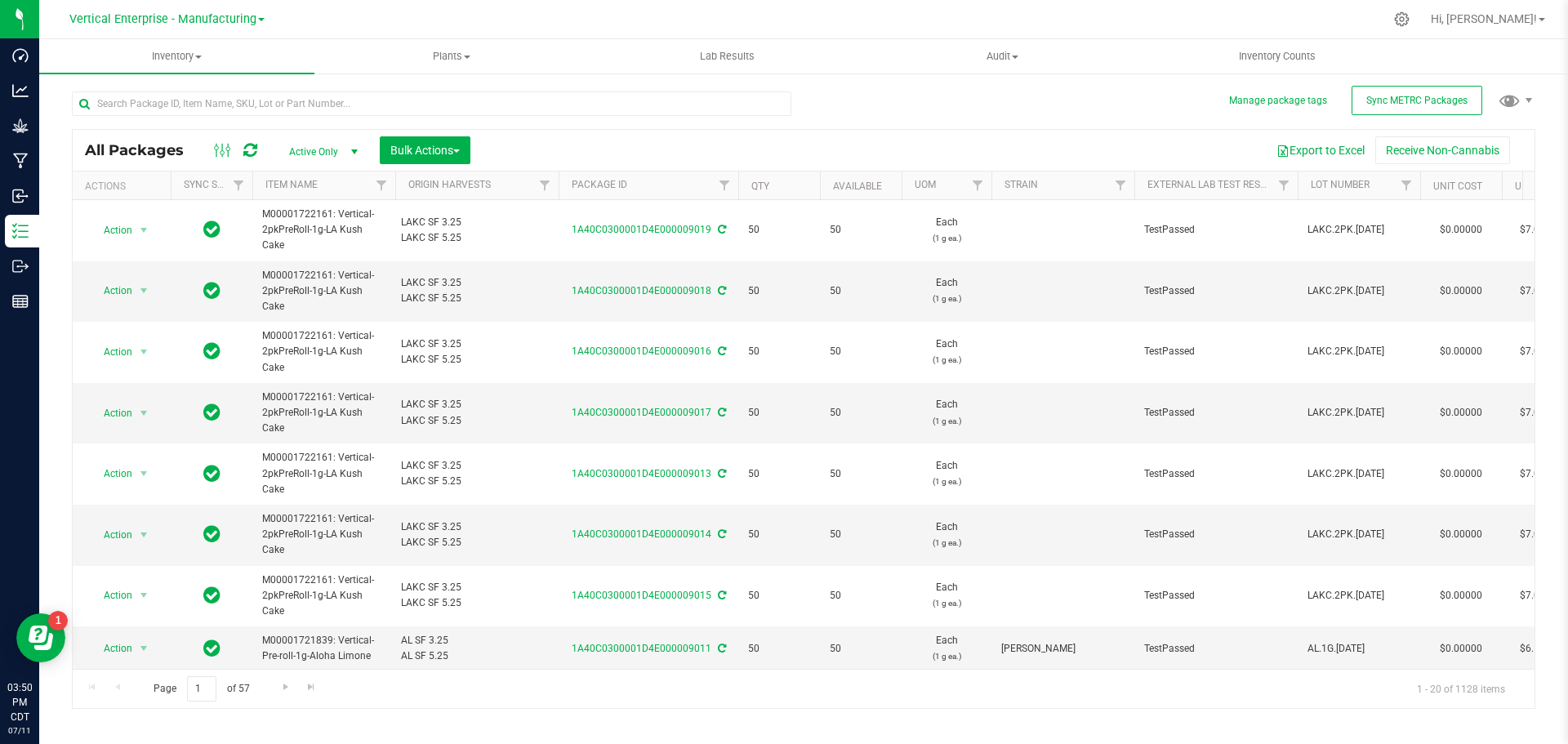 drag, startPoint x: 293, startPoint y: 123, endPoint x: 293, endPoint y: 112, distance: 11 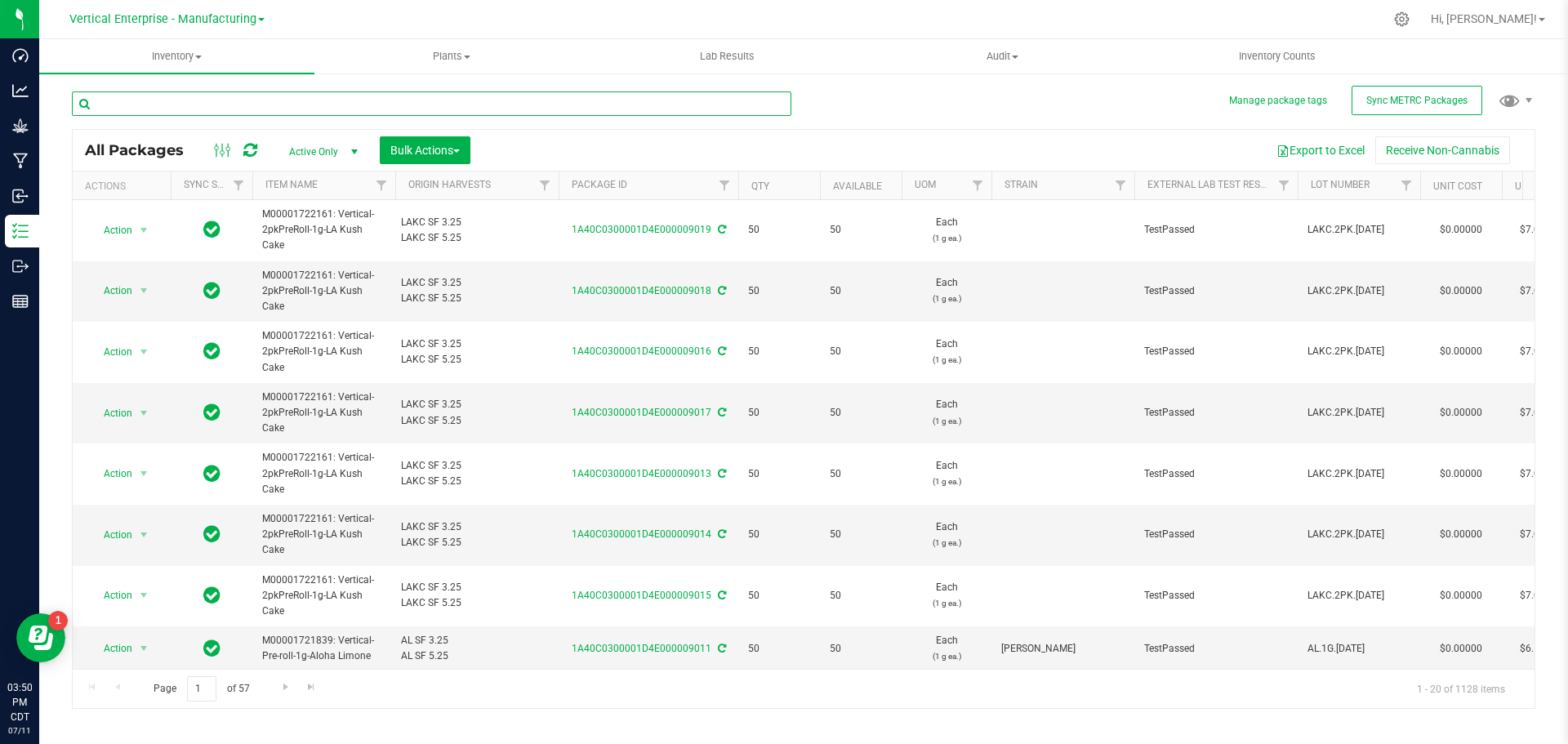 click at bounding box center [431, 104] 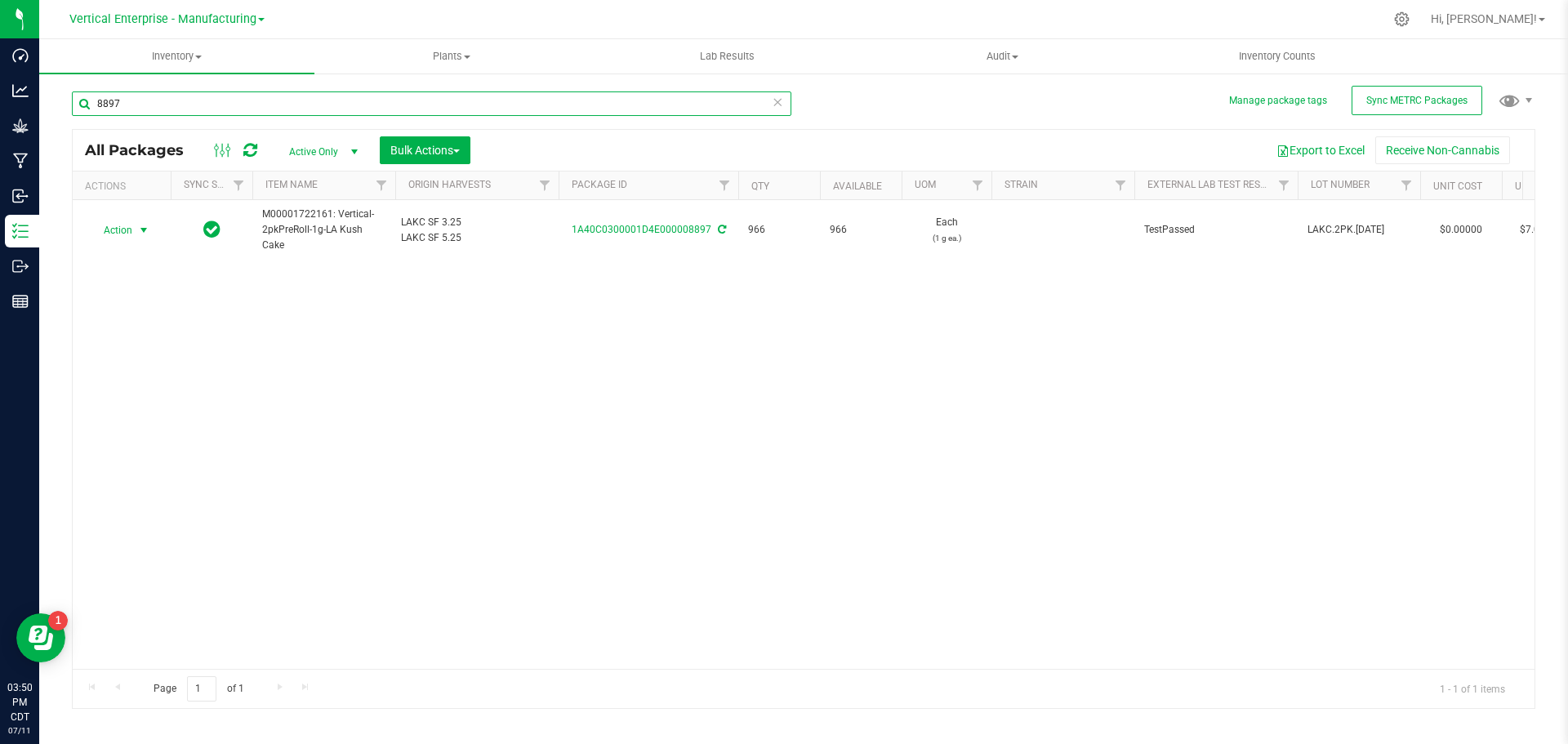 type on "8897" 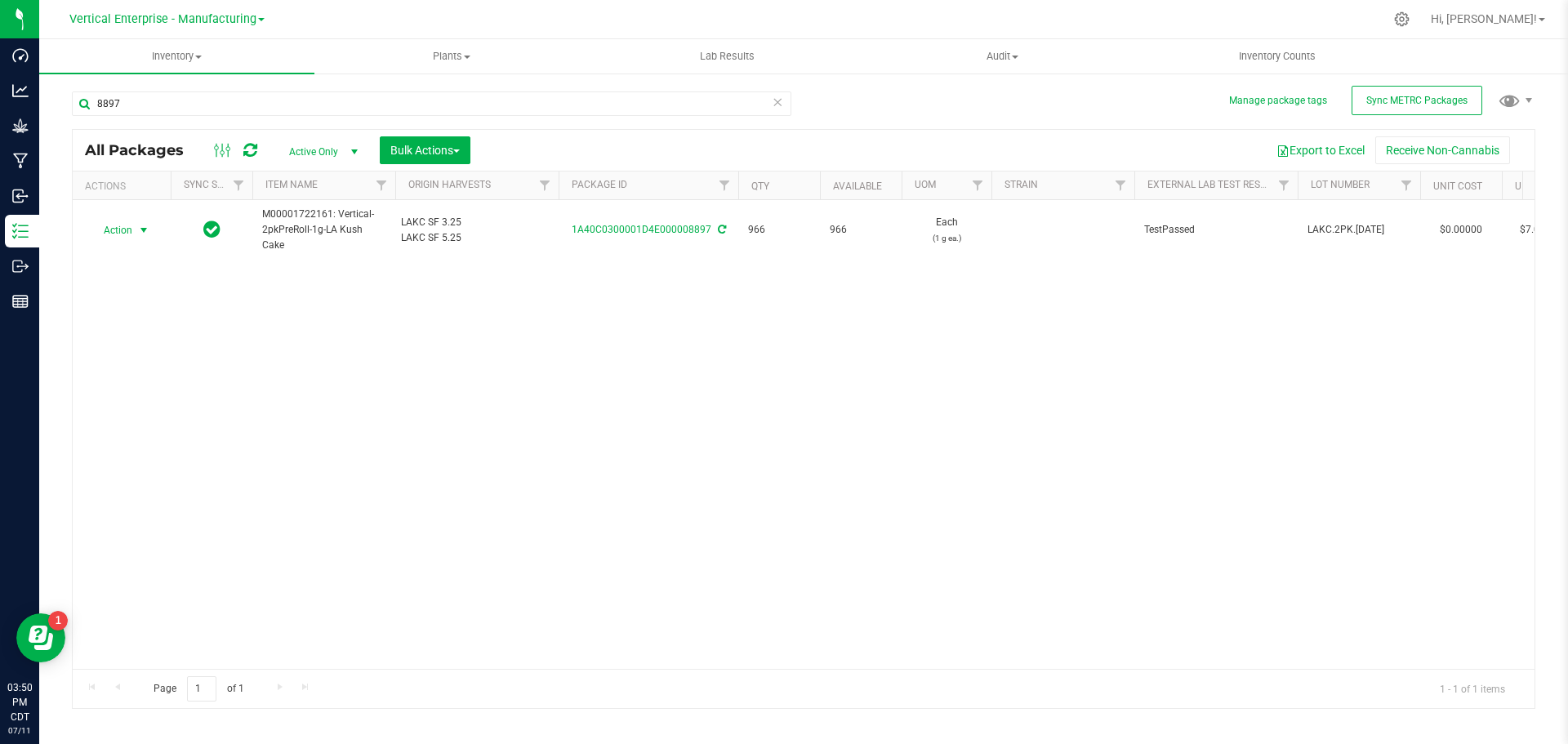click on "Action" at bounding box center (111, 230) 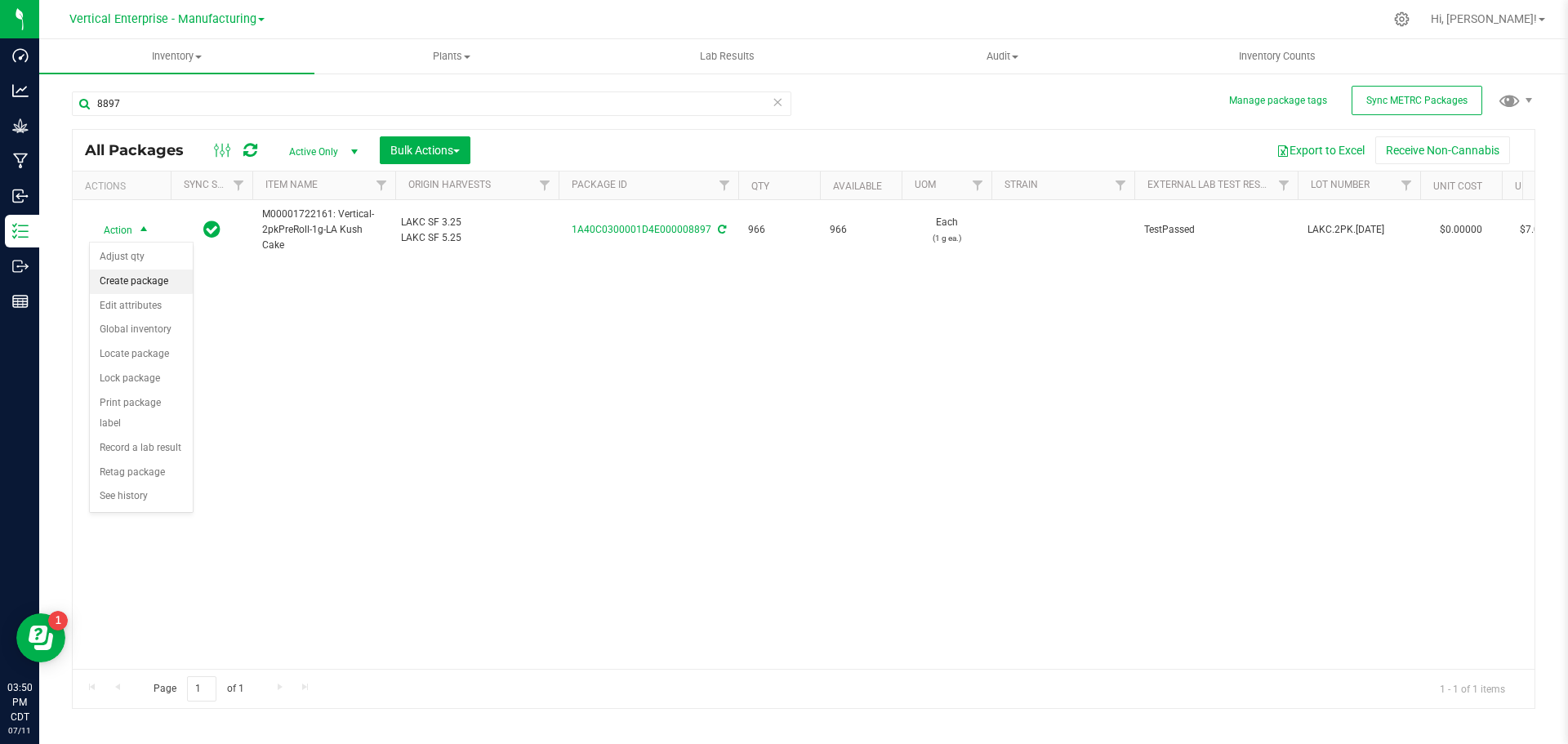 click on "Create package" at bounding box center [141, 282] 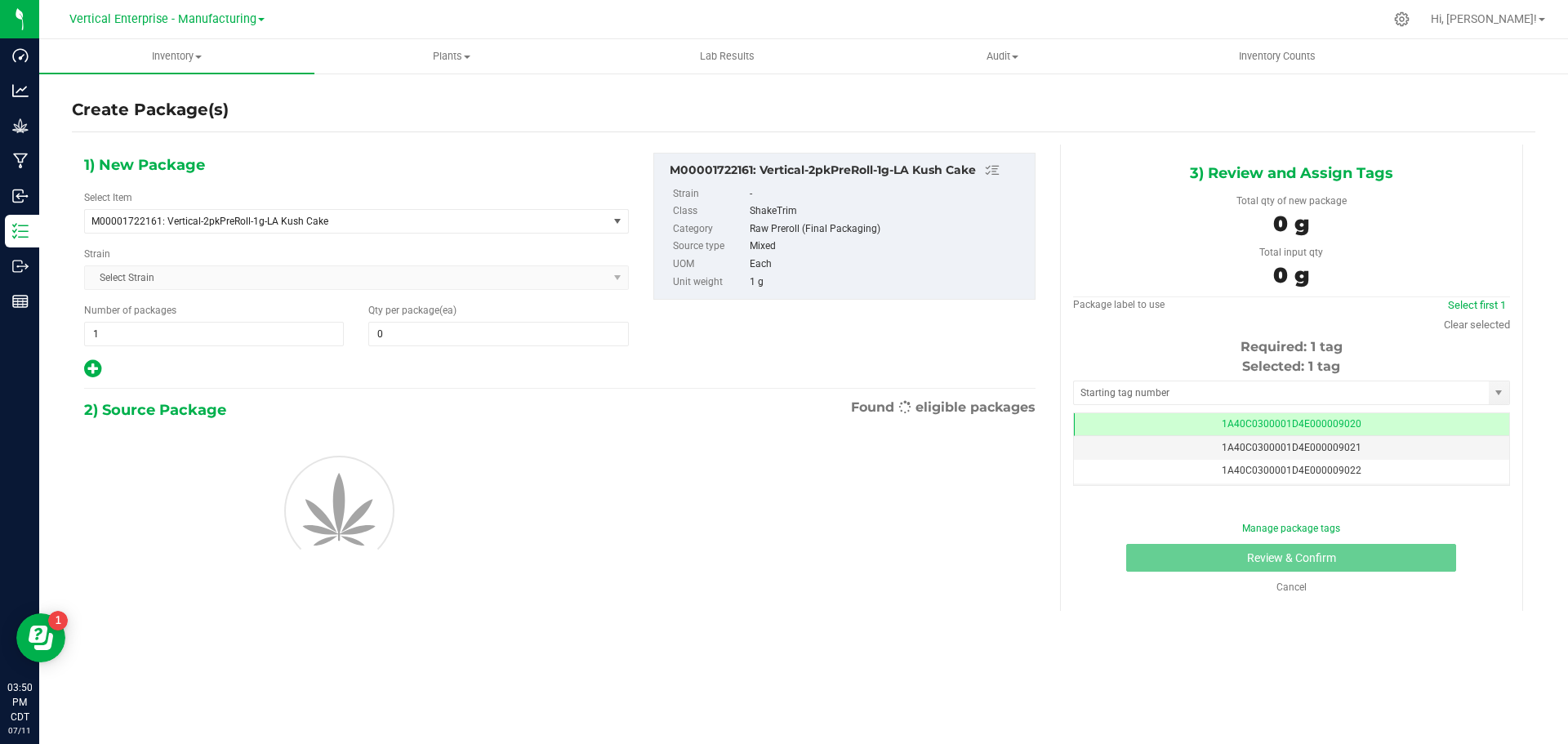 type on "0" 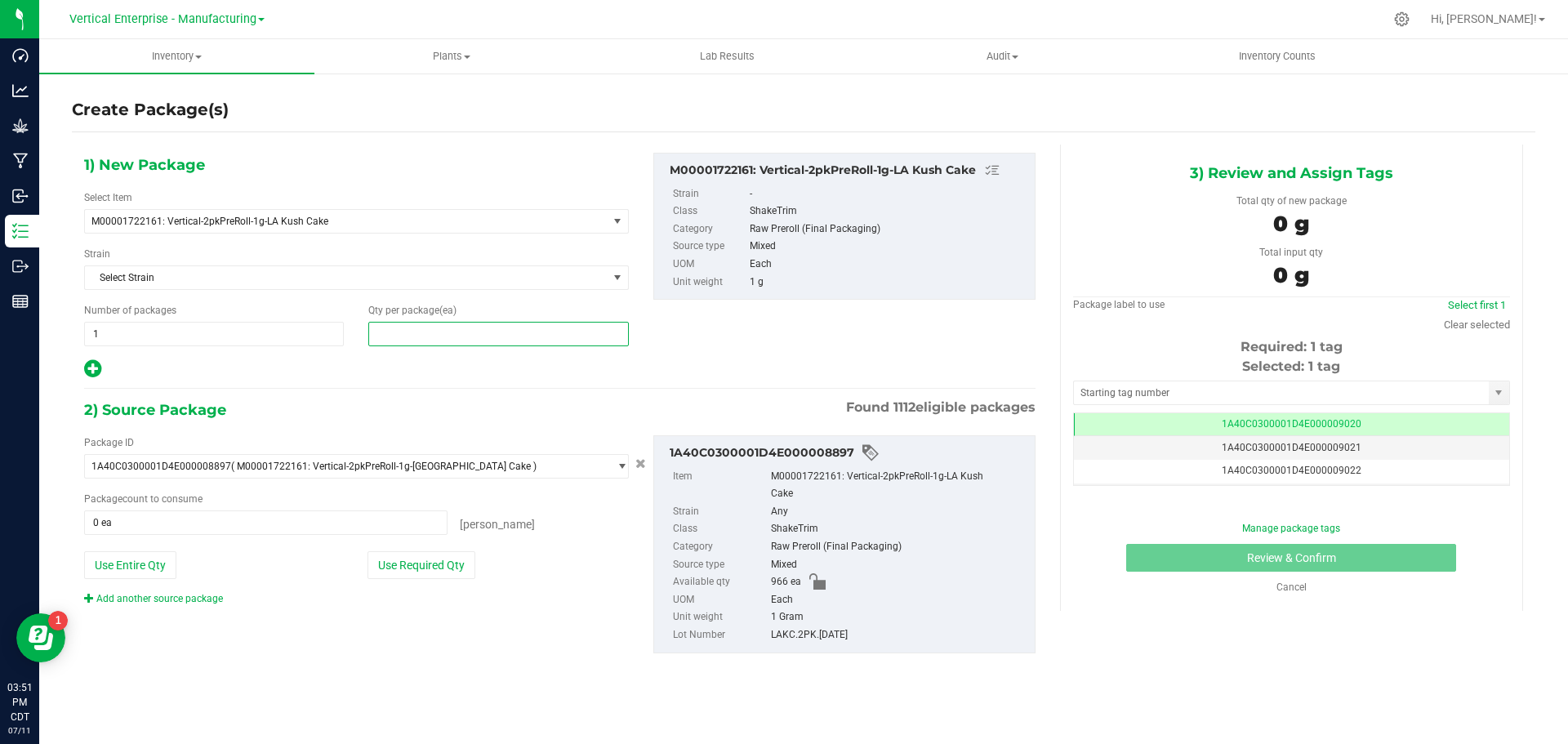 drag, startPoint x: 413, startPoint y: 339, endPoint x: 344, endPoint y: 337, distance: 69.02898 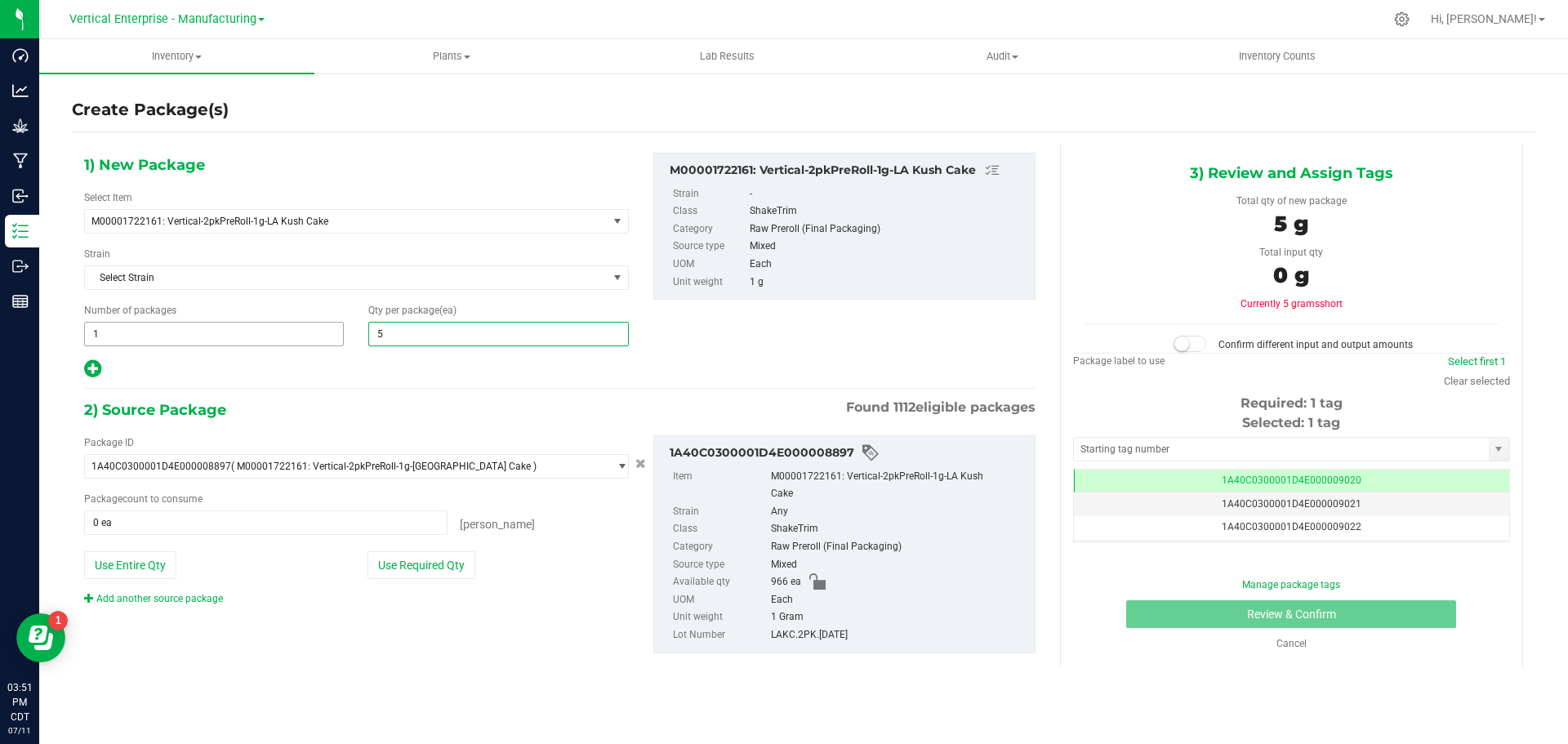 type on "50" 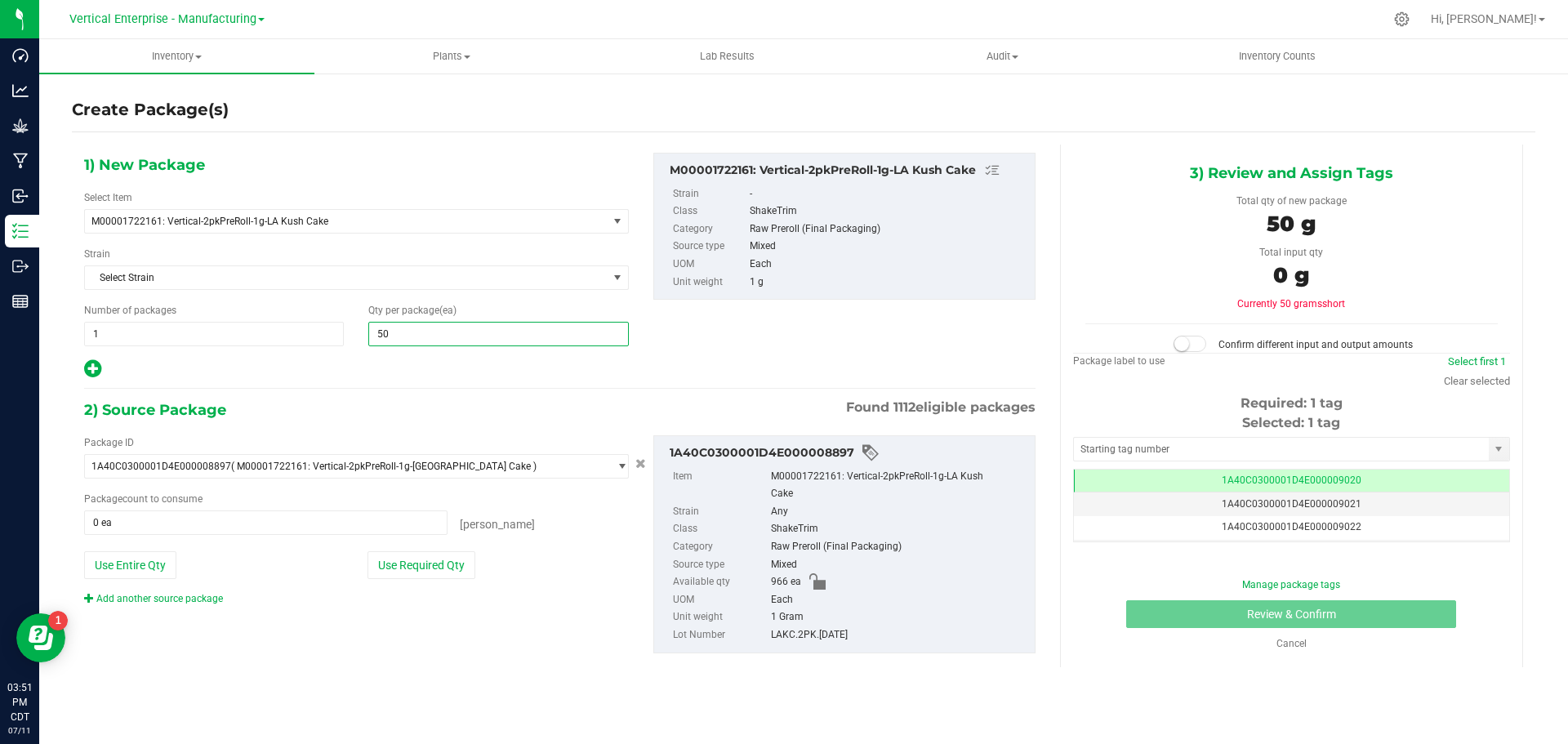 type on "50" 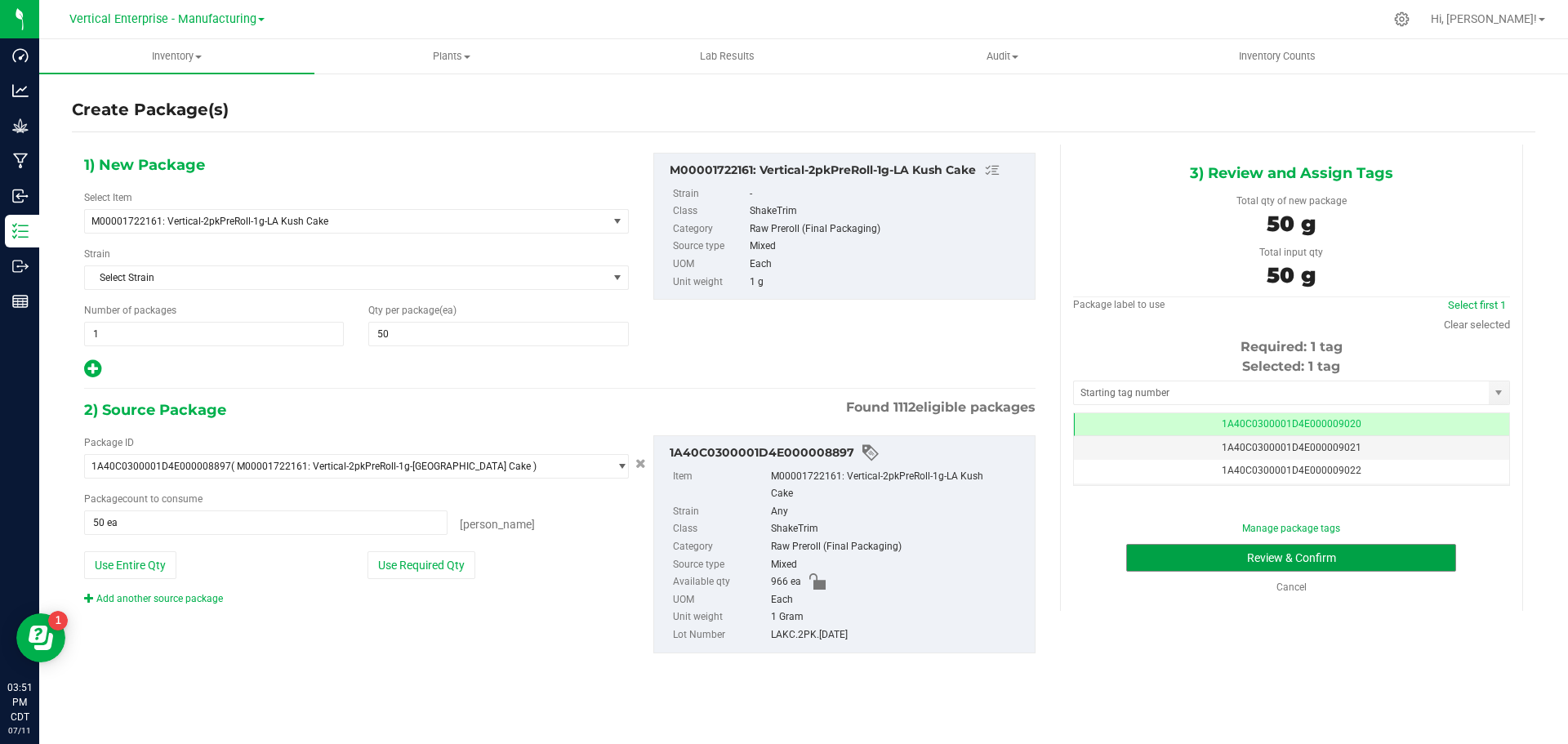 click on "Review & Confirm" at bounding box center [1291, 558] 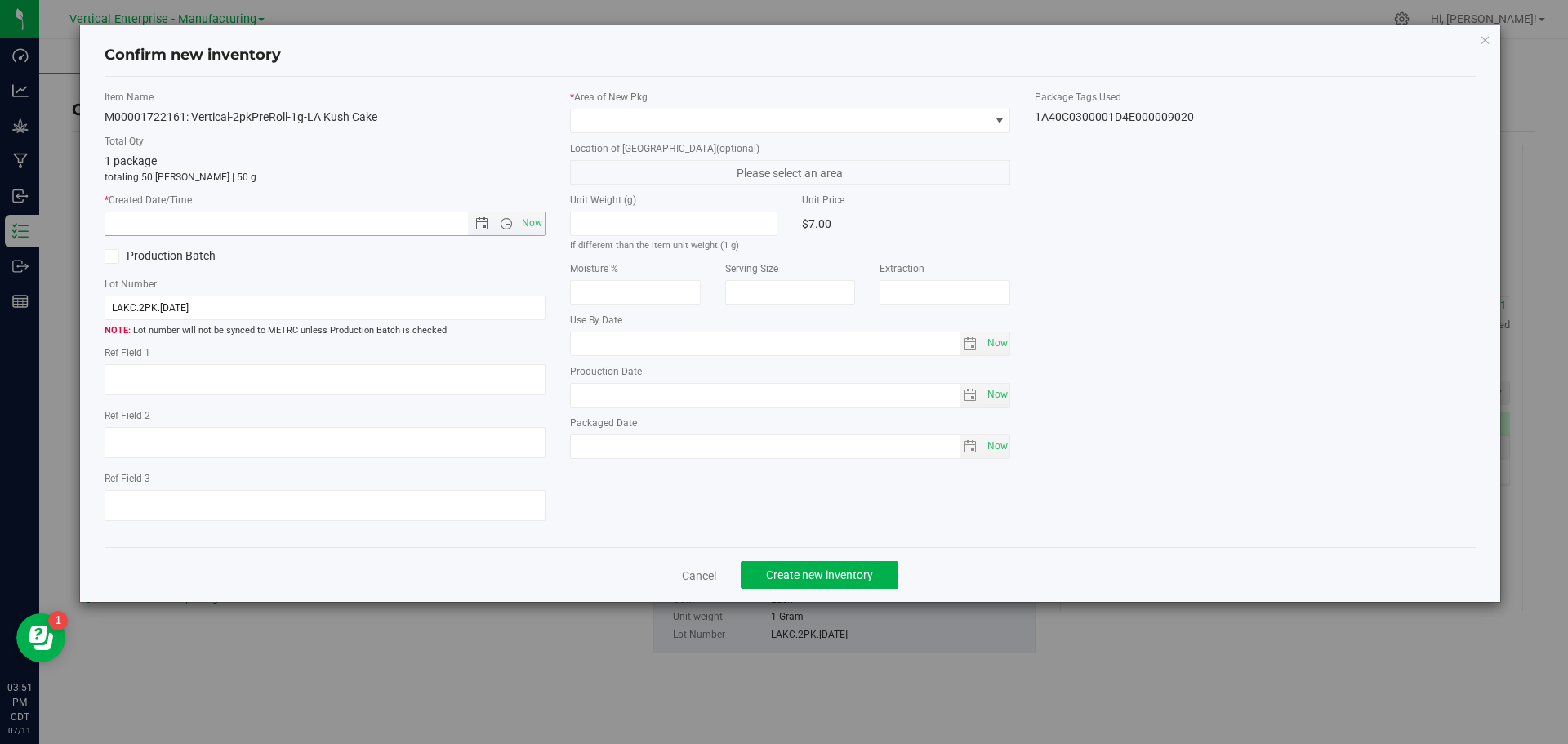 click on "Now" at bounding box center [532, 223] 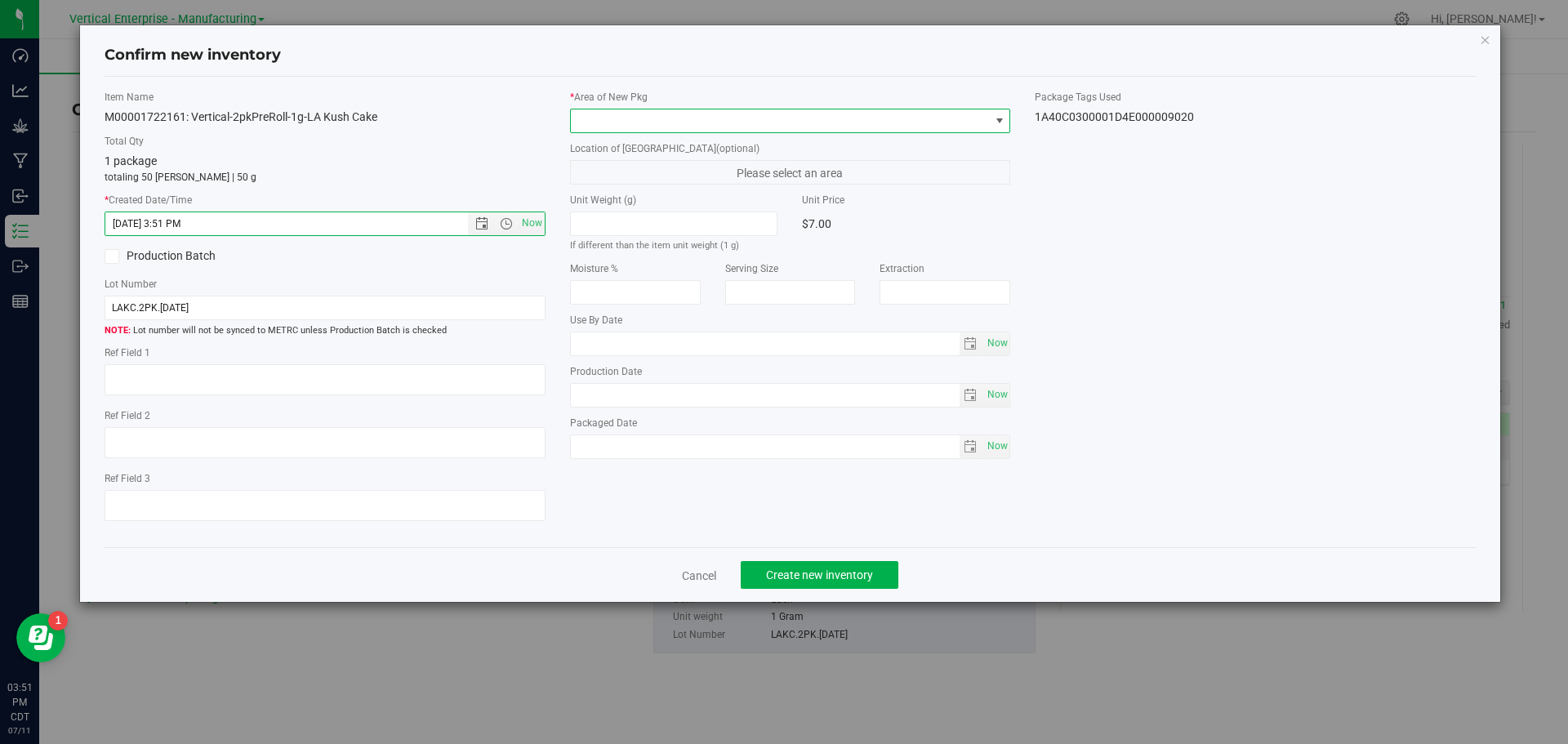 click at bounding box center [780, 121] 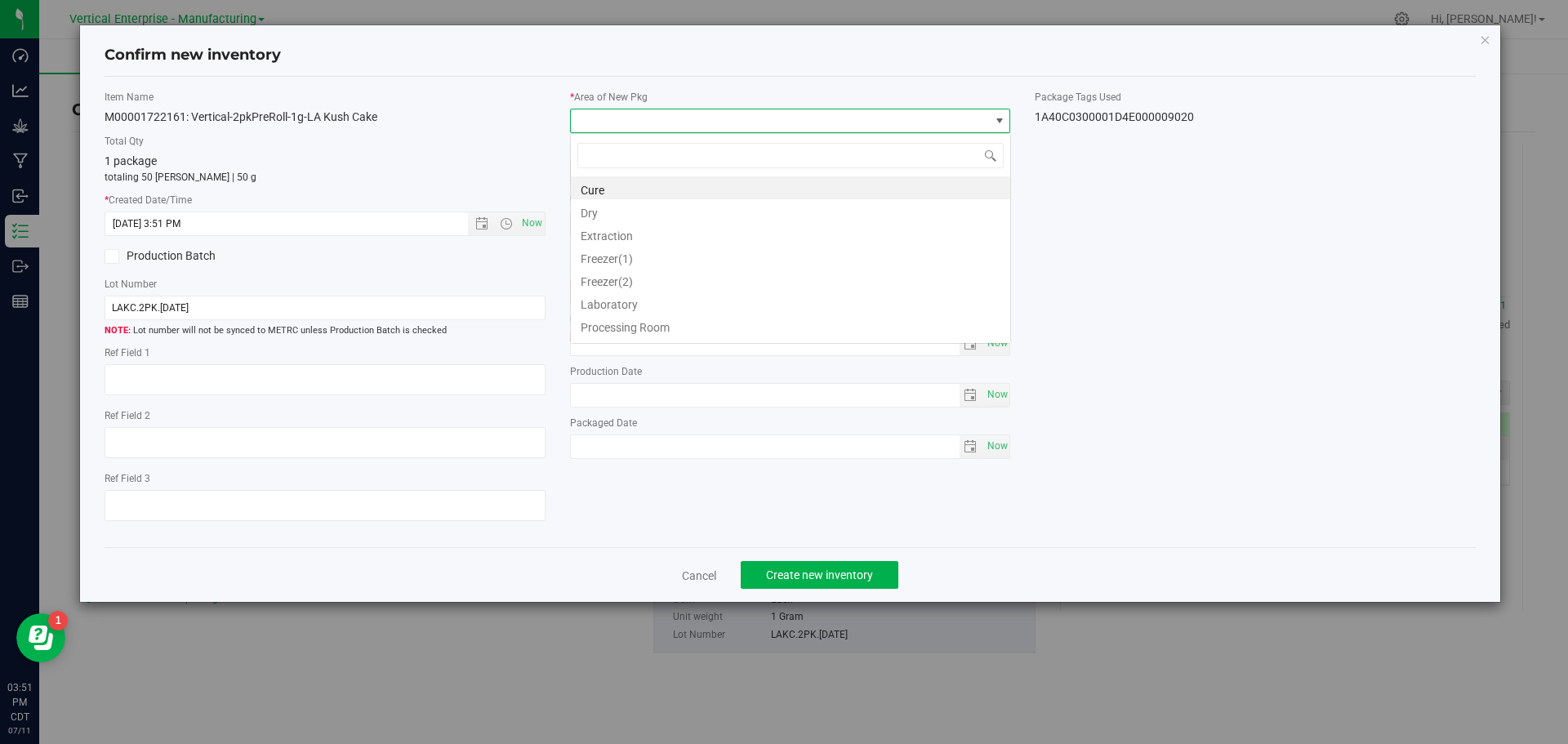 scroll, scrollTop: 81644, scrollLeft: 81226, axis: both 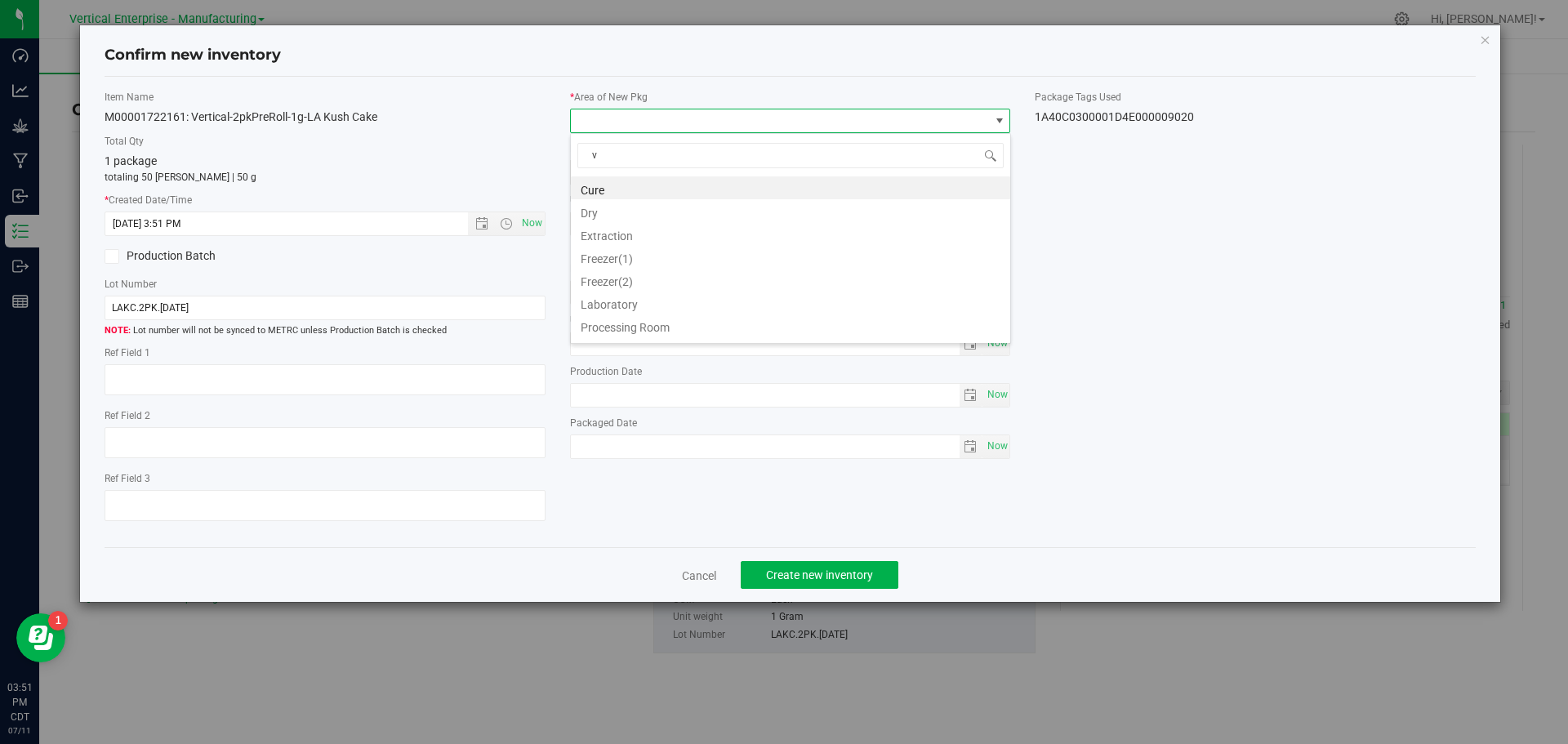 type on "va" 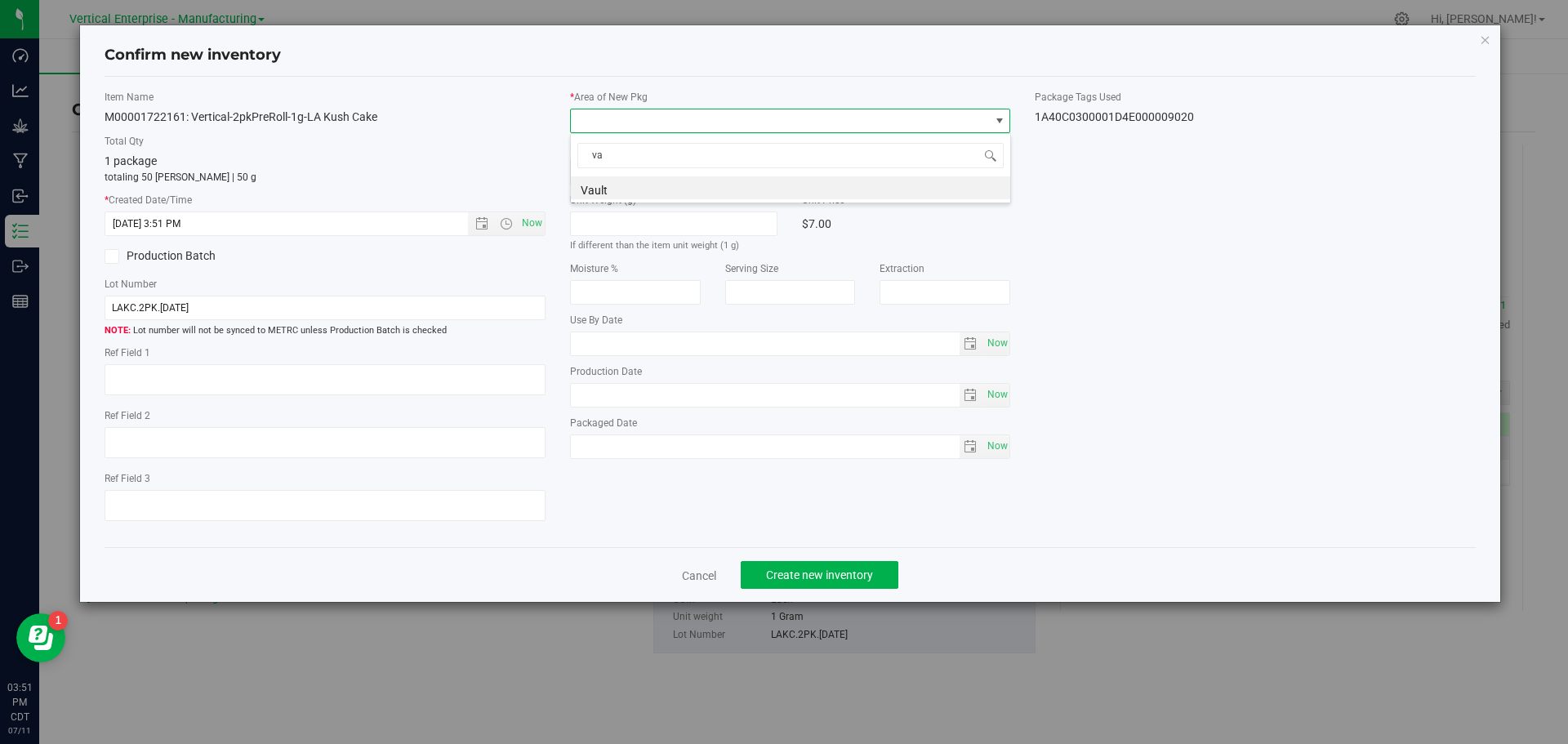 click on "Vault" at bounding box center (791, 188) 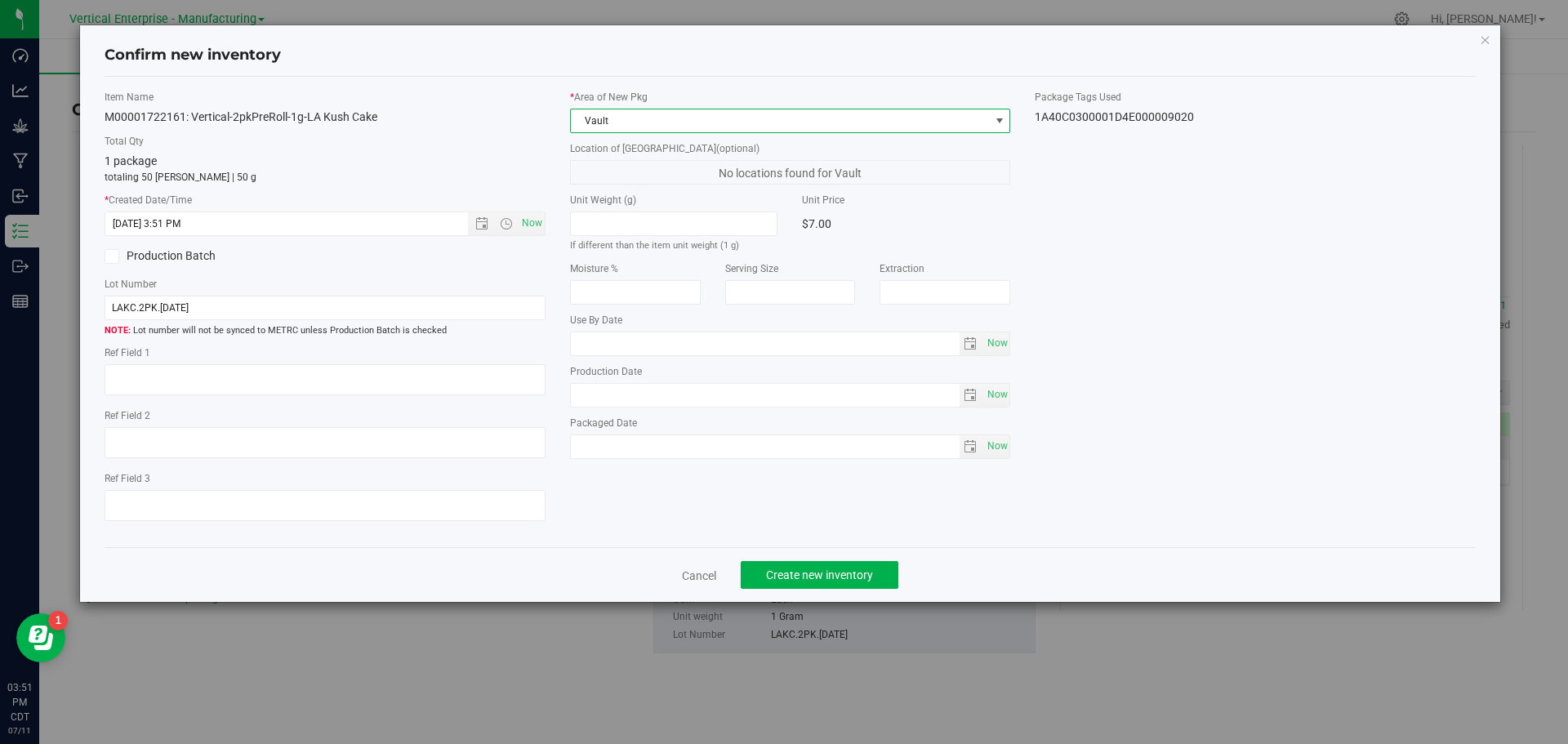 click on "Cancel
Create new inventory" at bounding box center (791, 574) 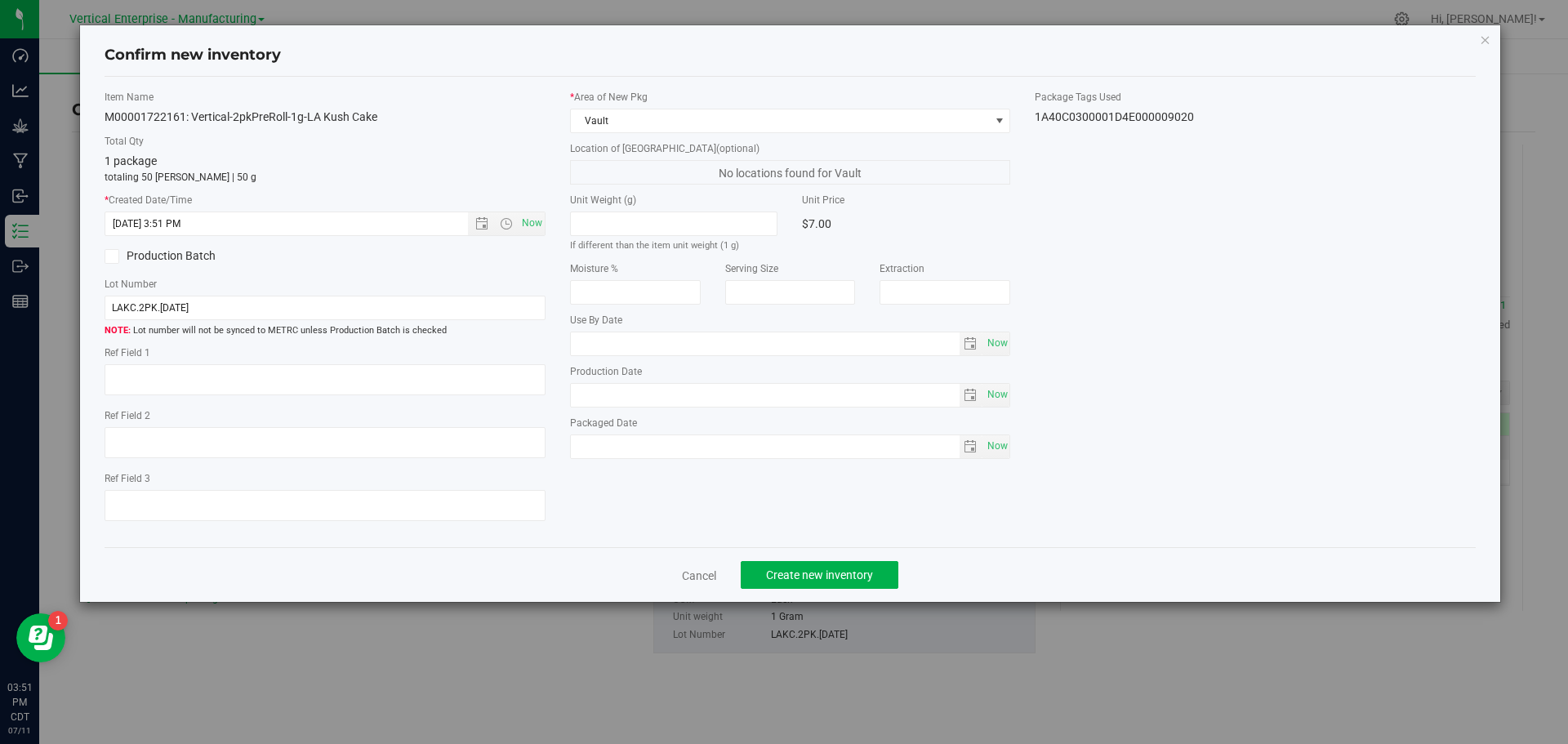 click on "Cancel
Create new inventory" at bounding box center [791, 574] 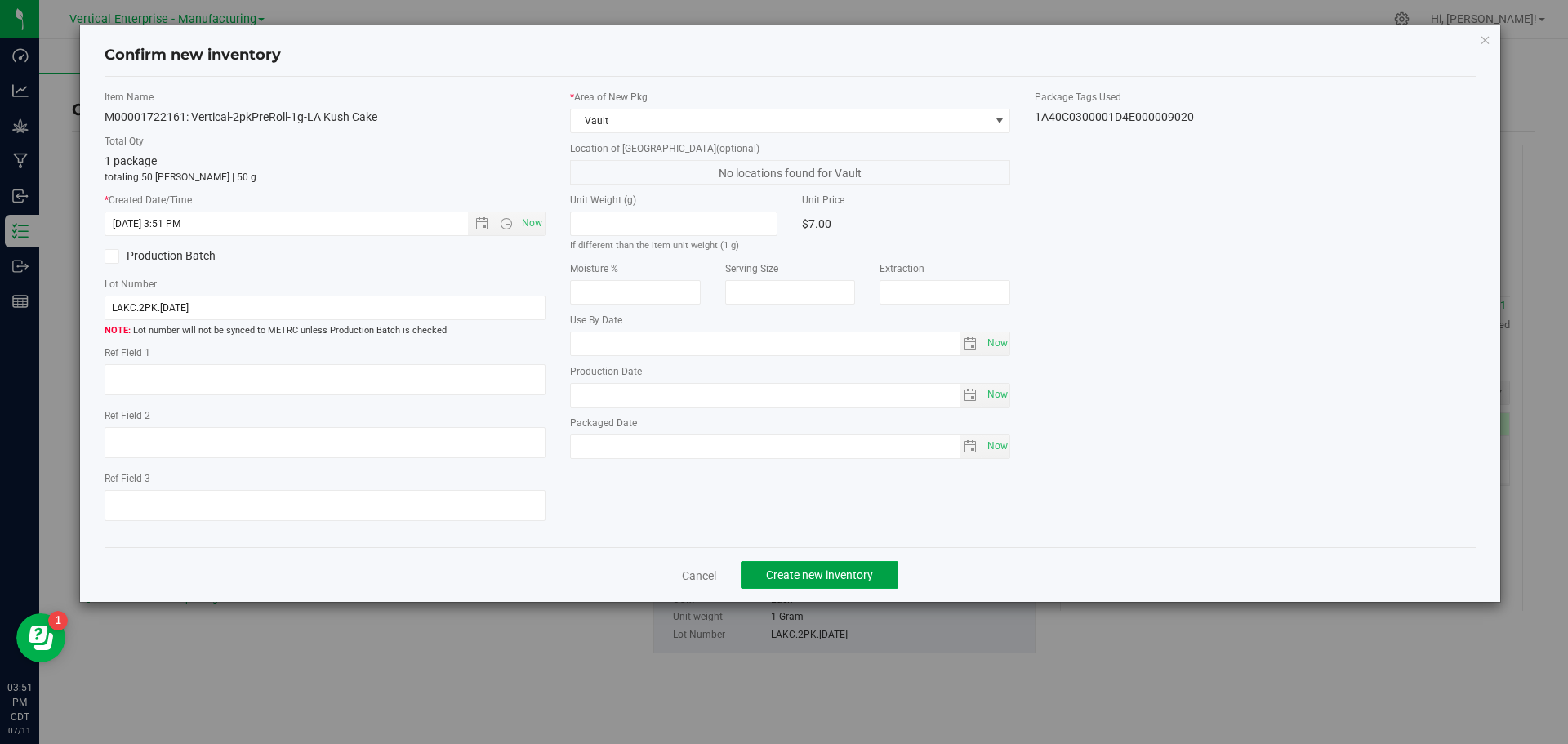 click on "Create new inventory" 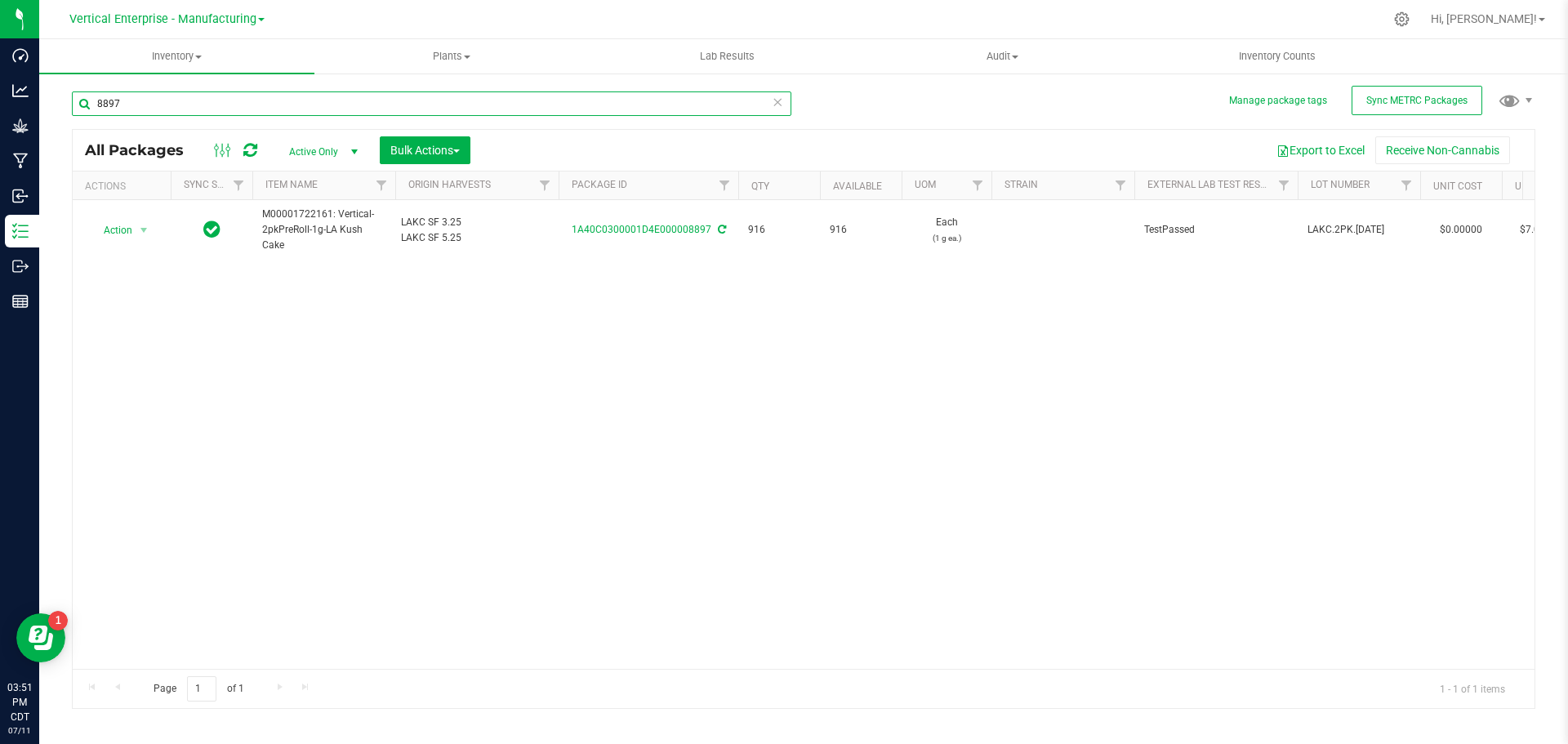 drag, startPoint x: 136, startPoint y: 104, endPoint x: 76, endPoint y: 104, distance: 60 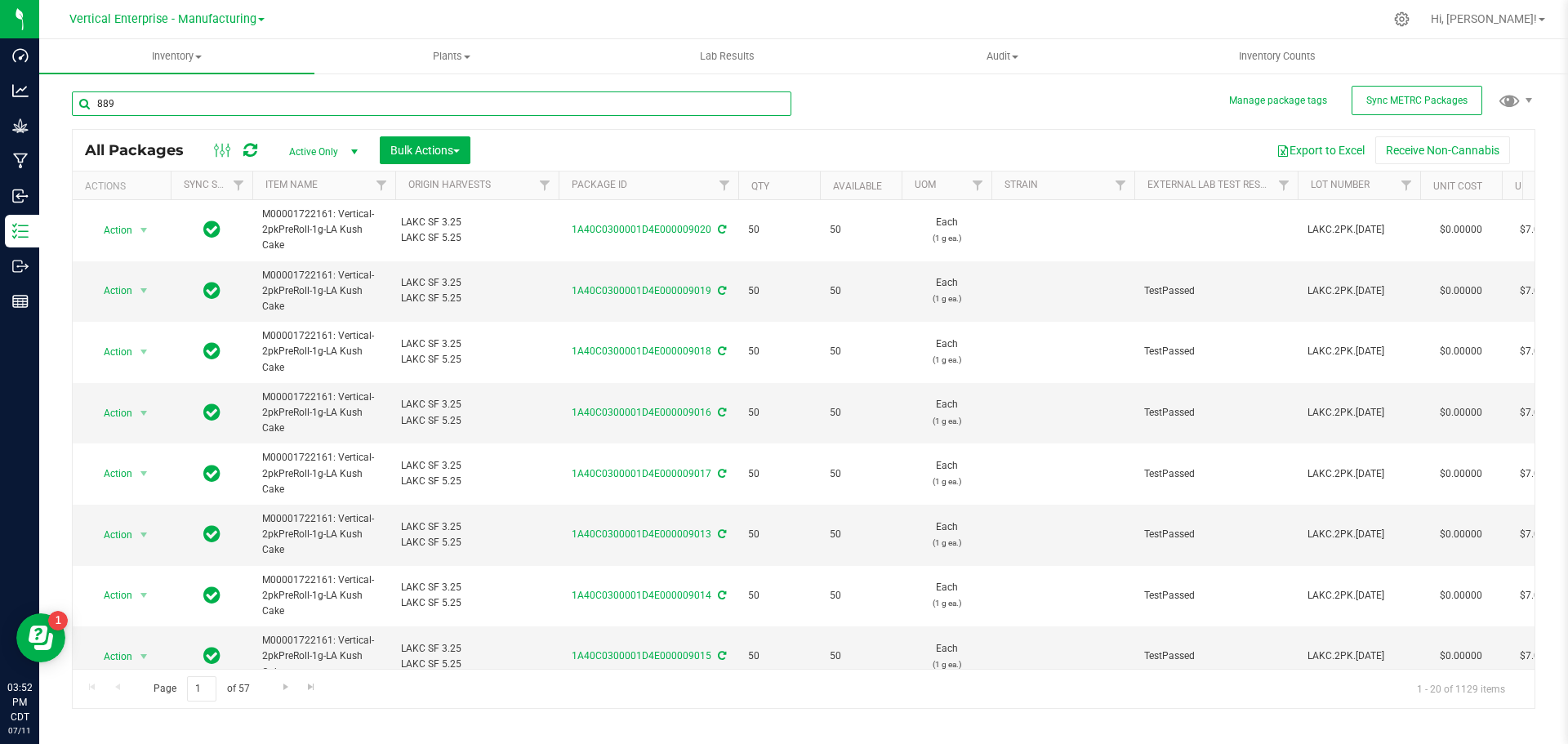 type on "8897" 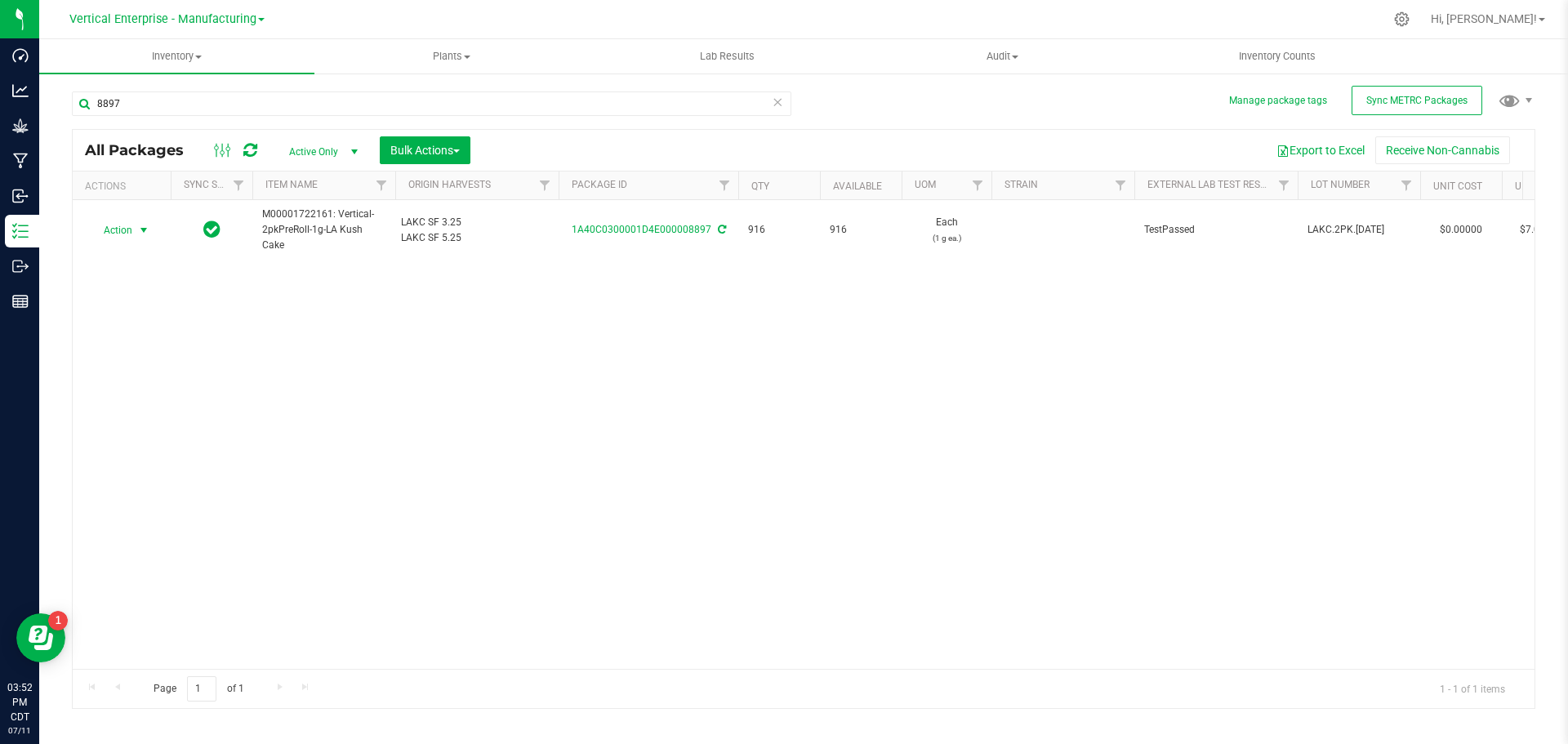 click on "Action" at bounding box center [111, 230] 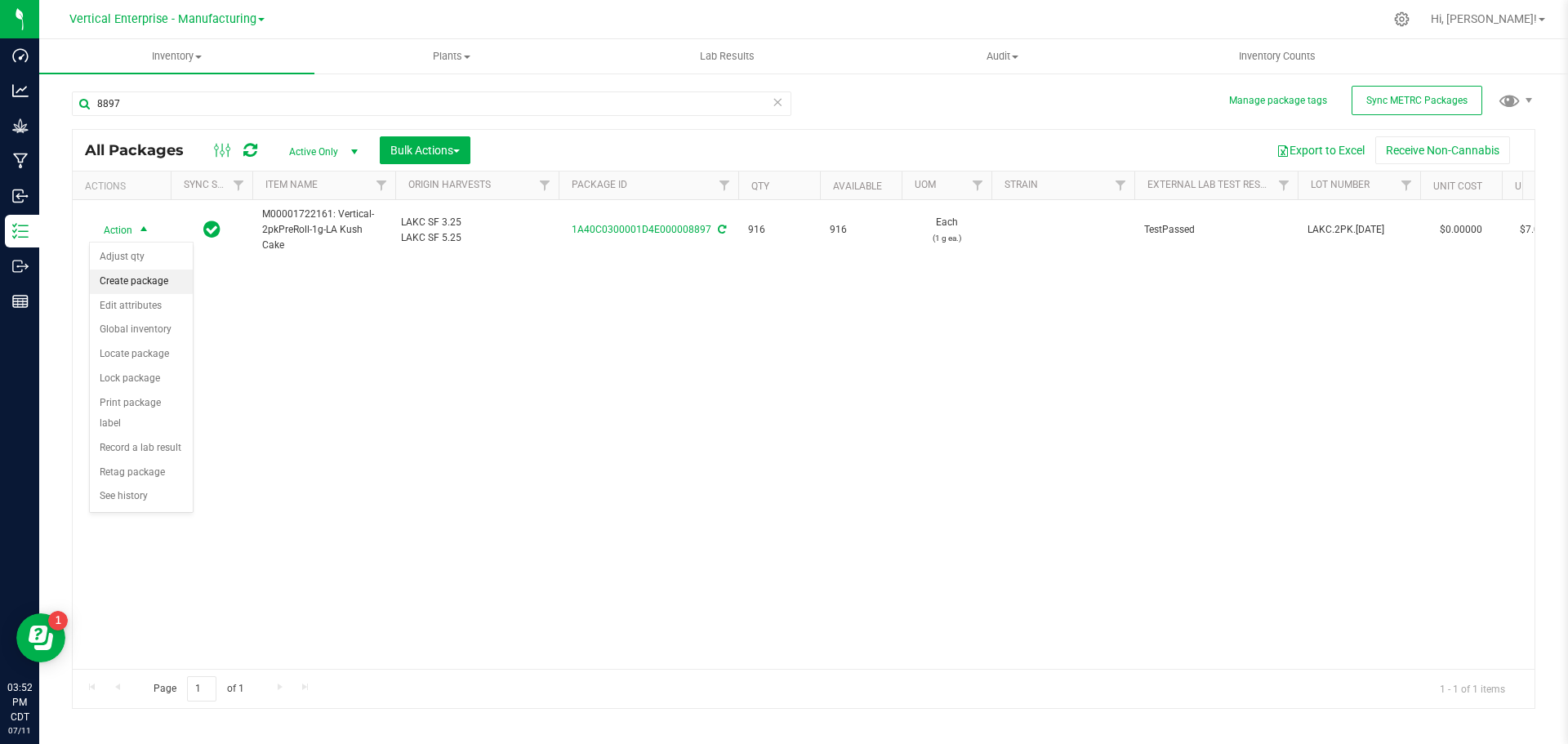 click on "Create package" at bounding box center (141, 282) 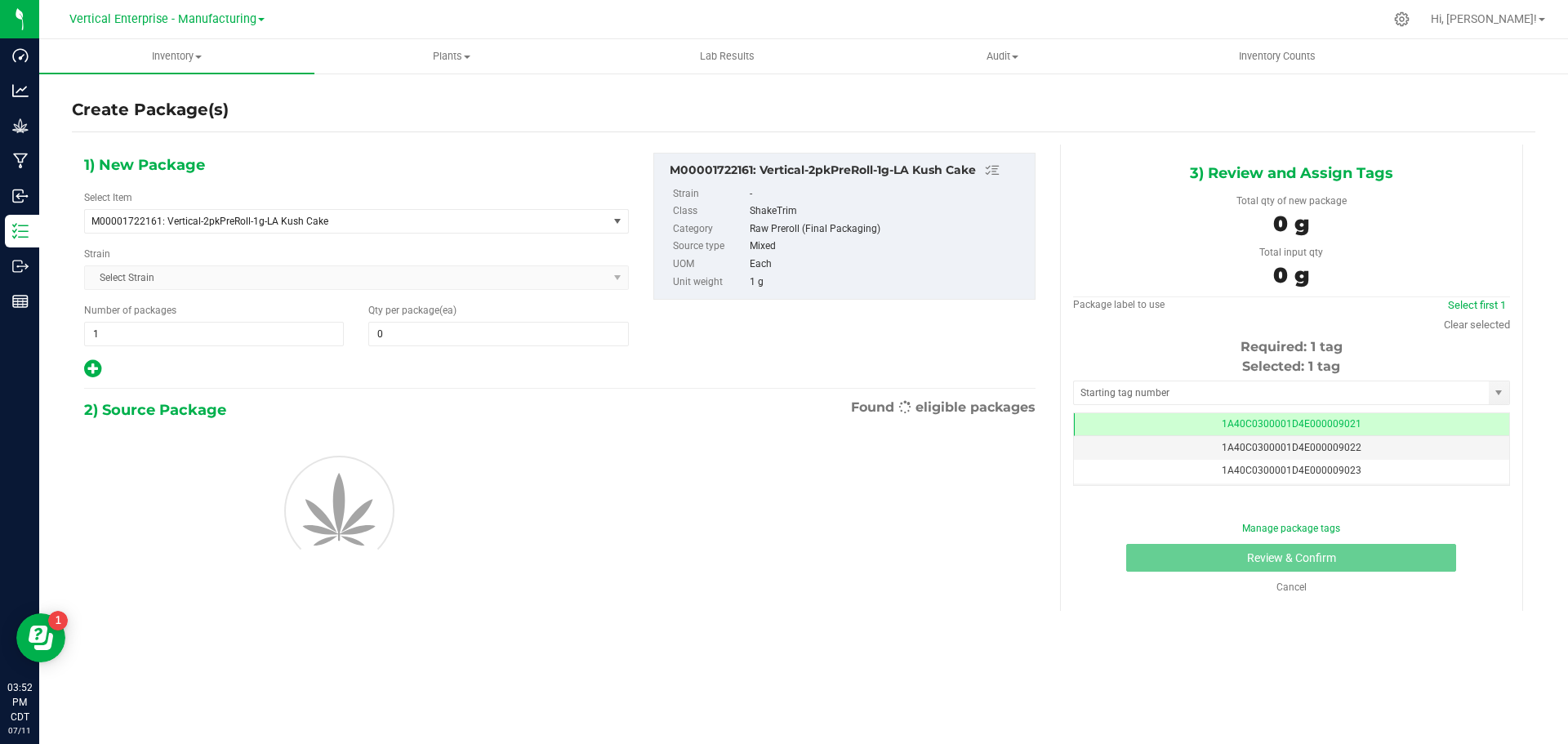 type on "0" 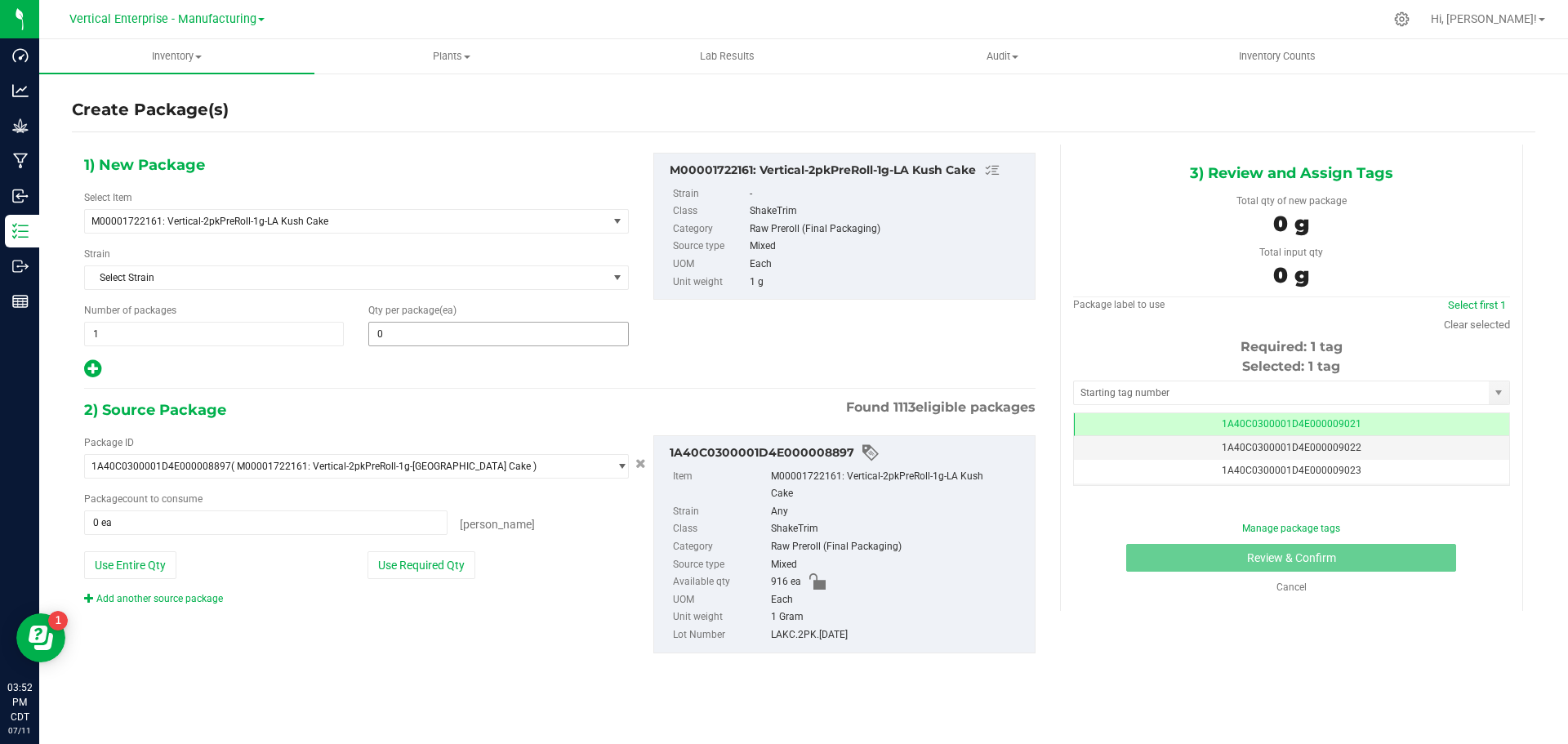 type 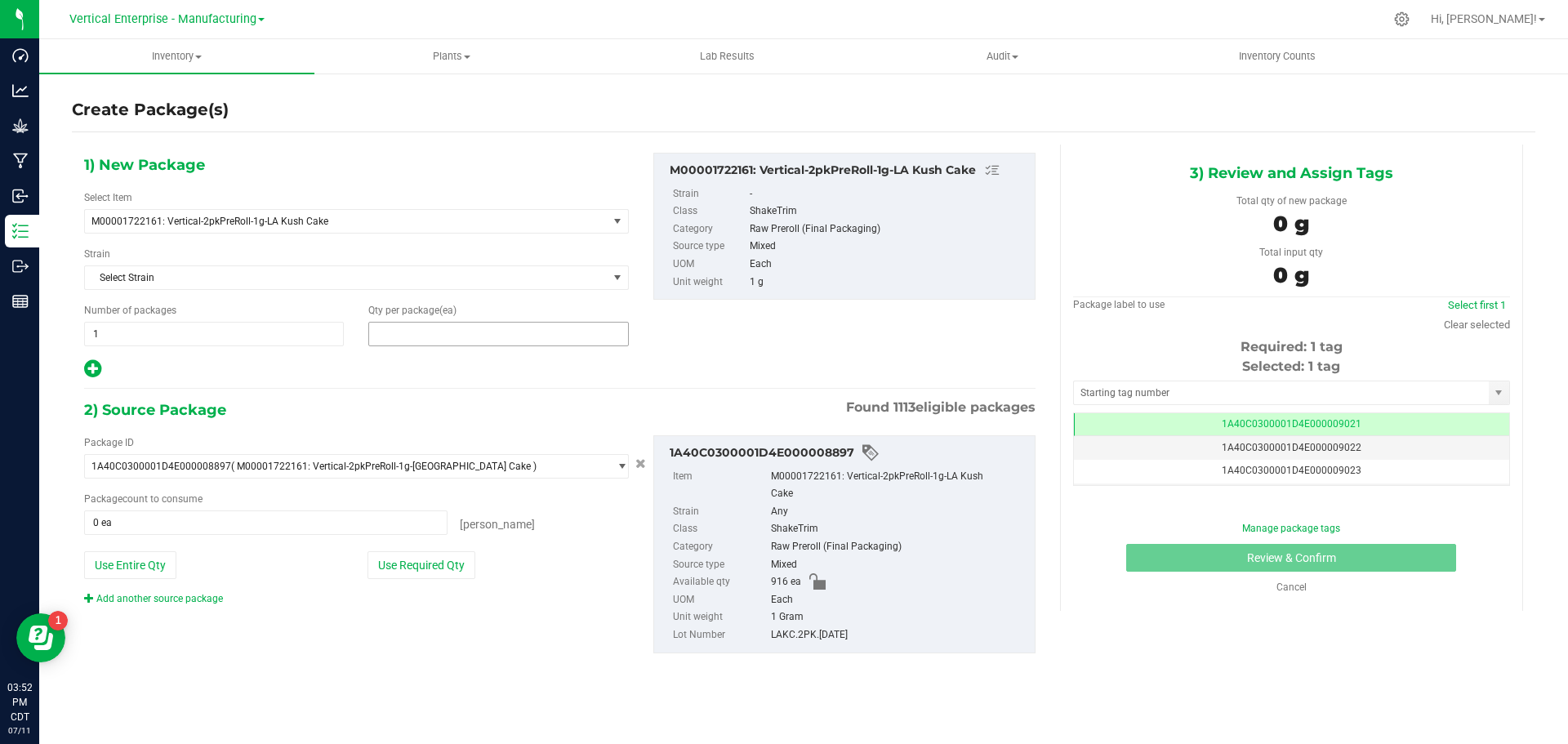 click at bounding box center [498, 334] 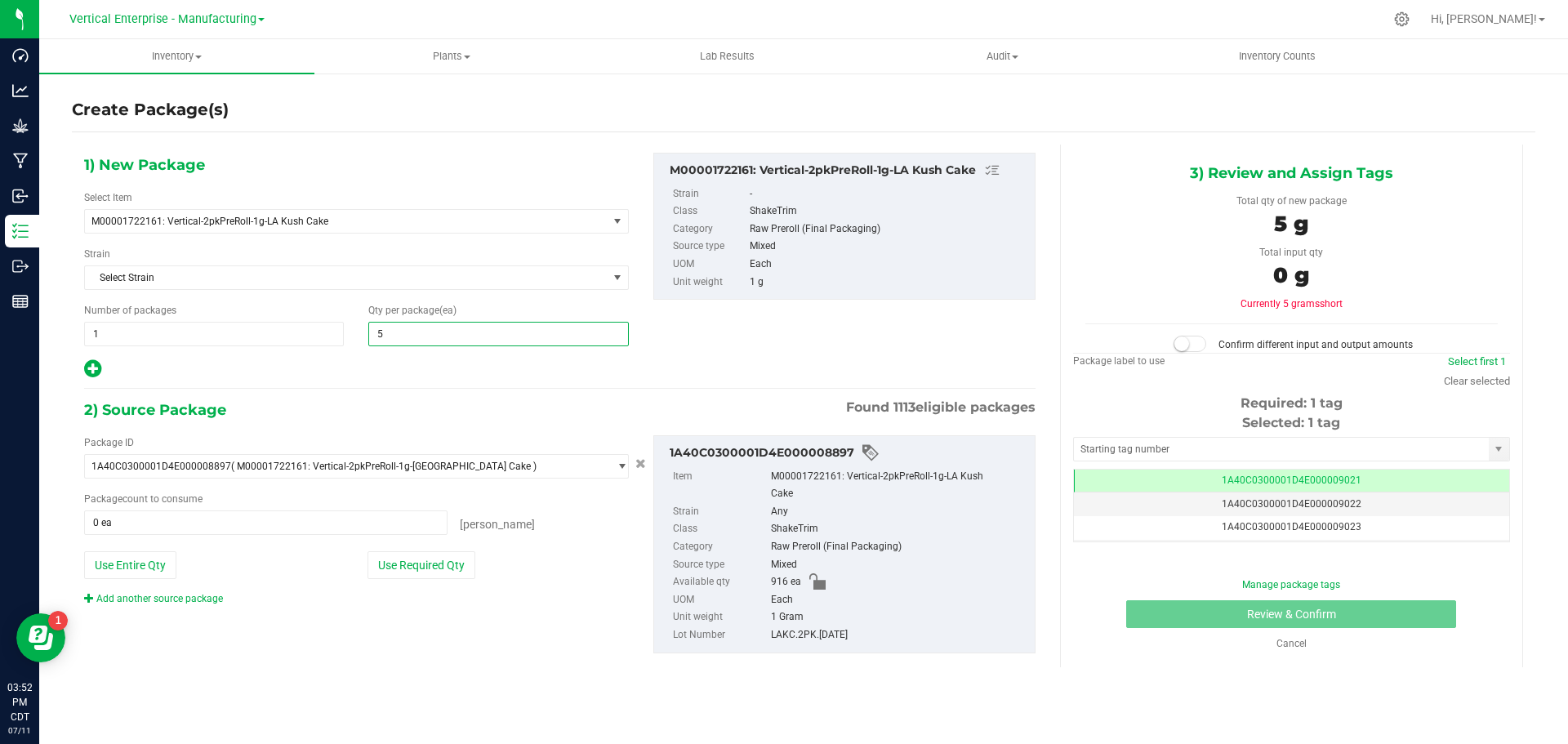 type on "50" 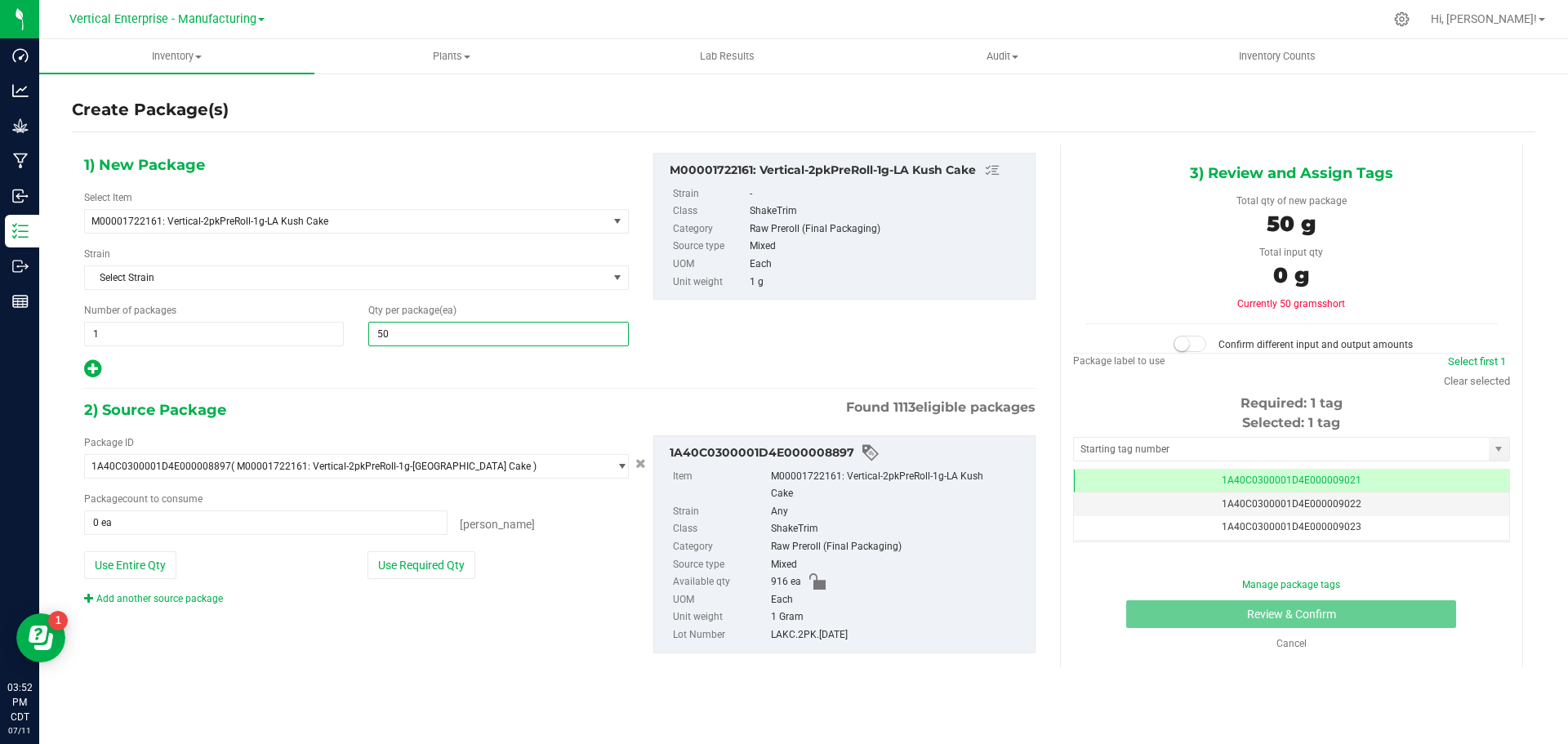 type on "50" 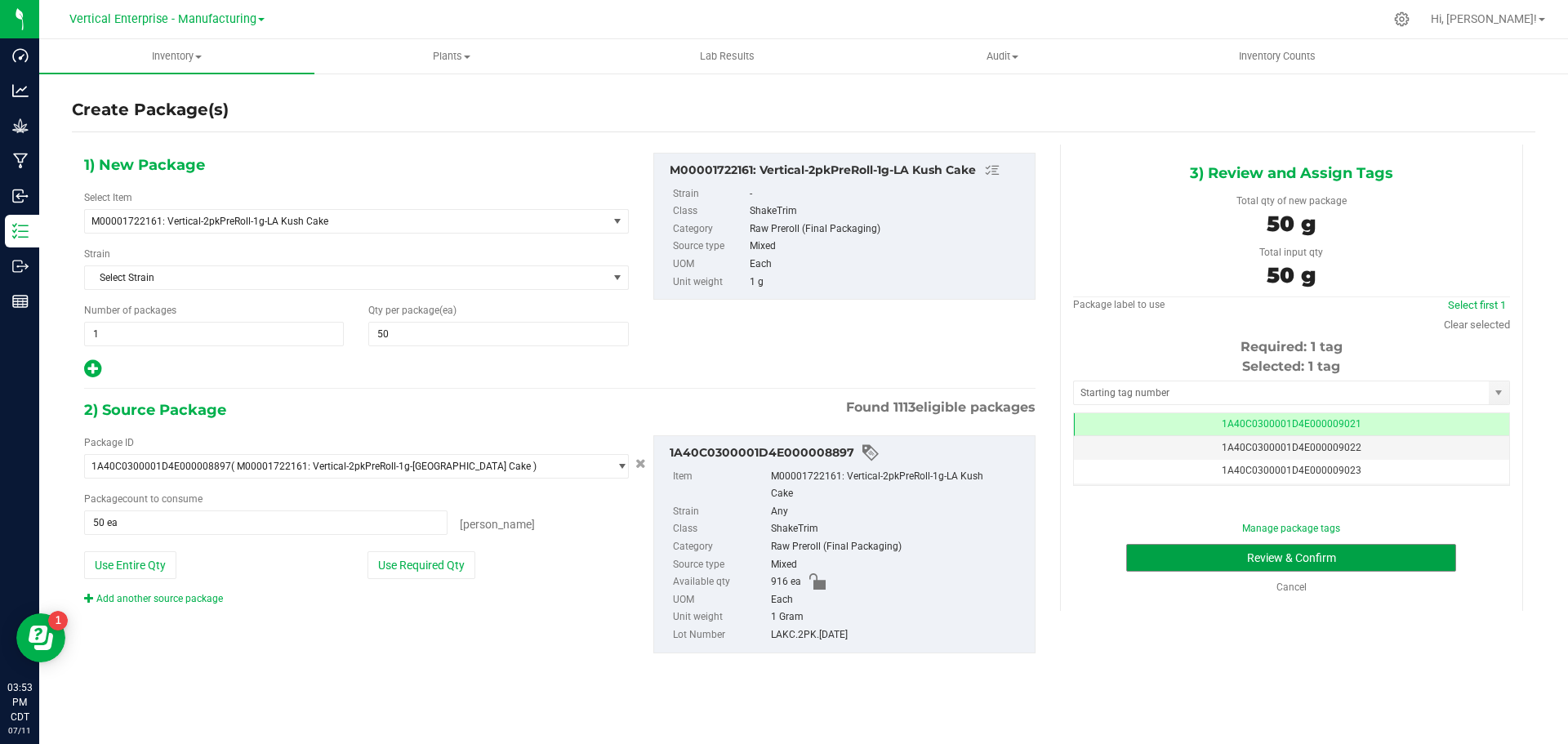 click on "Review & Confirm" at bounding box center (1291, 558) 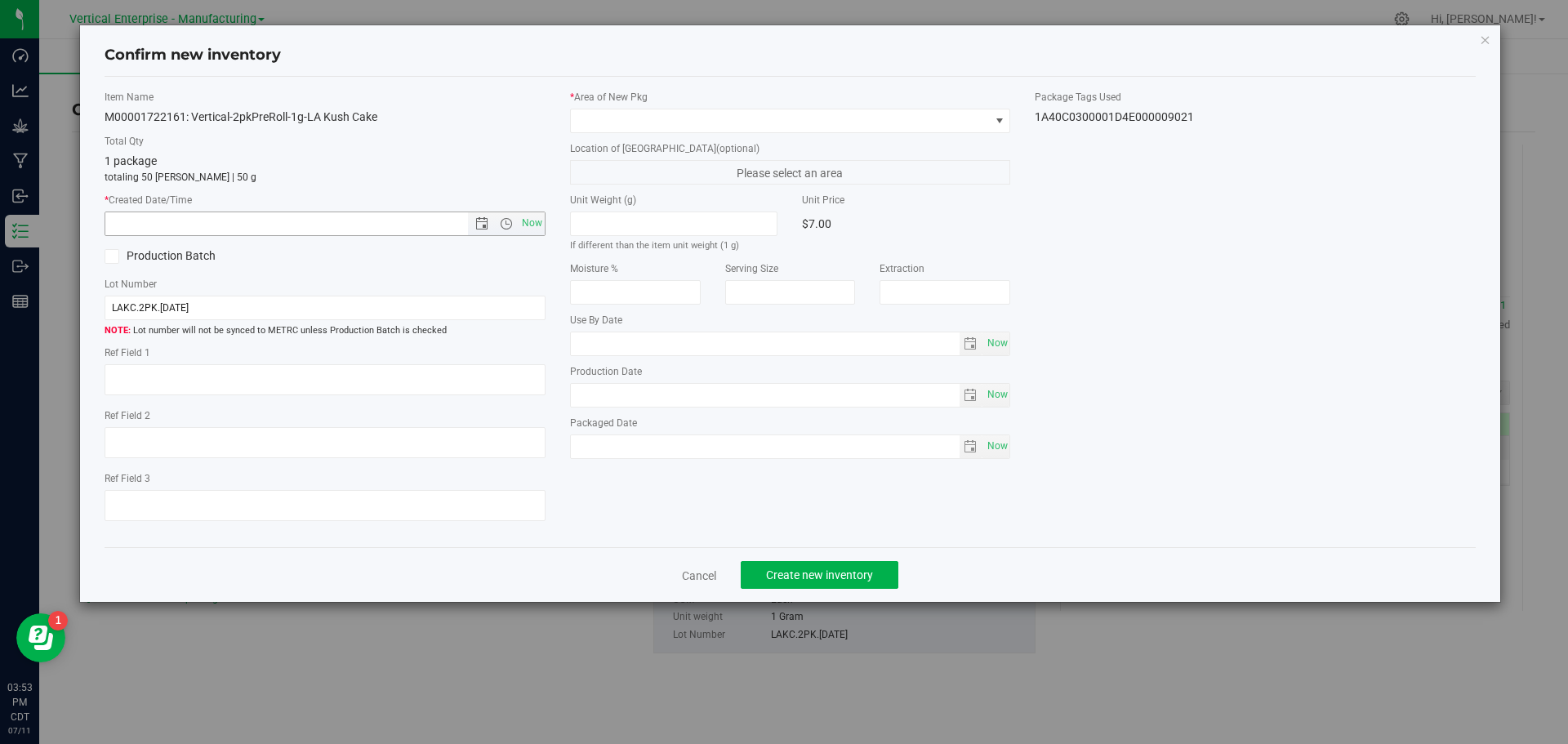 click on "Now" at bounding box center (532, 223) 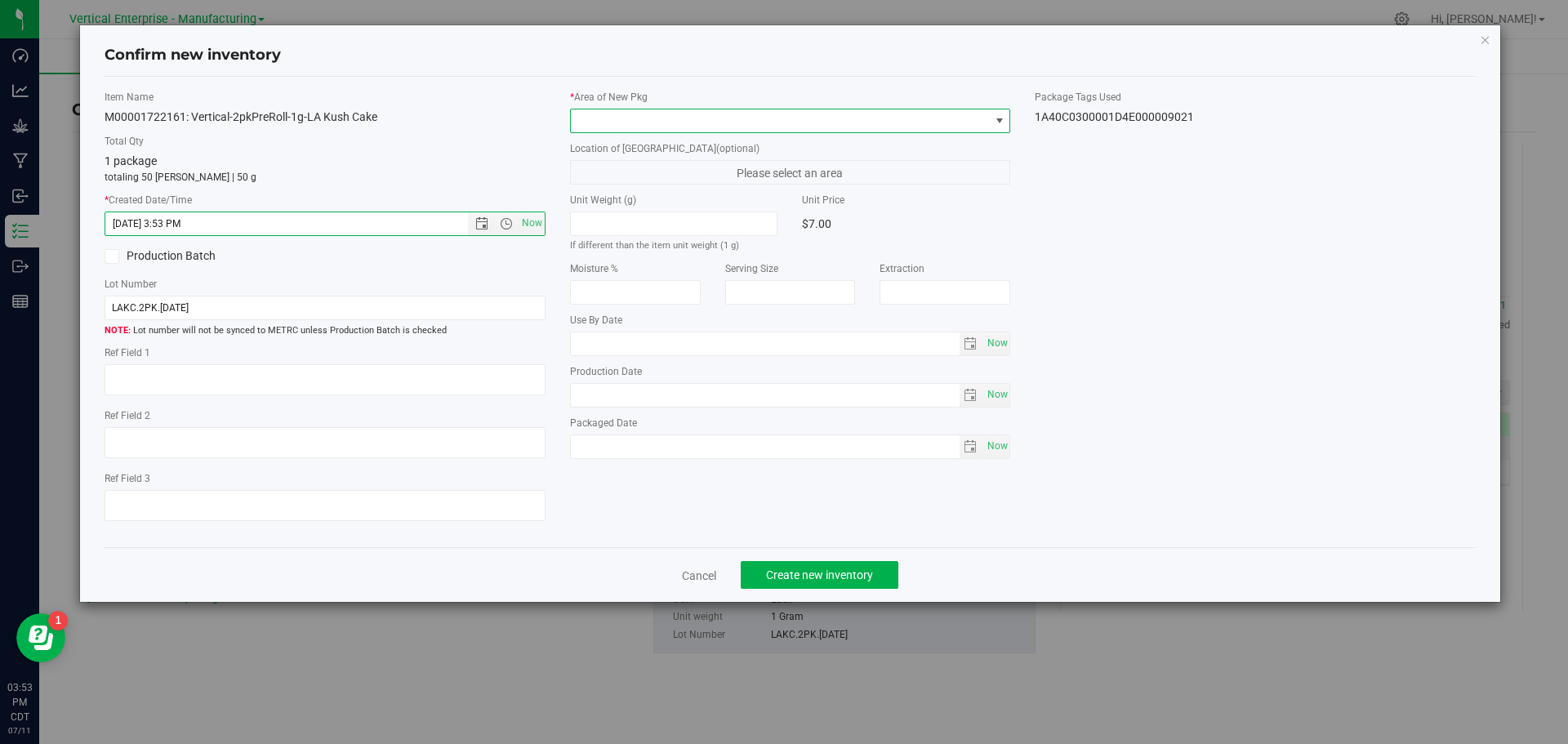 click at bounding box center (780, 121) 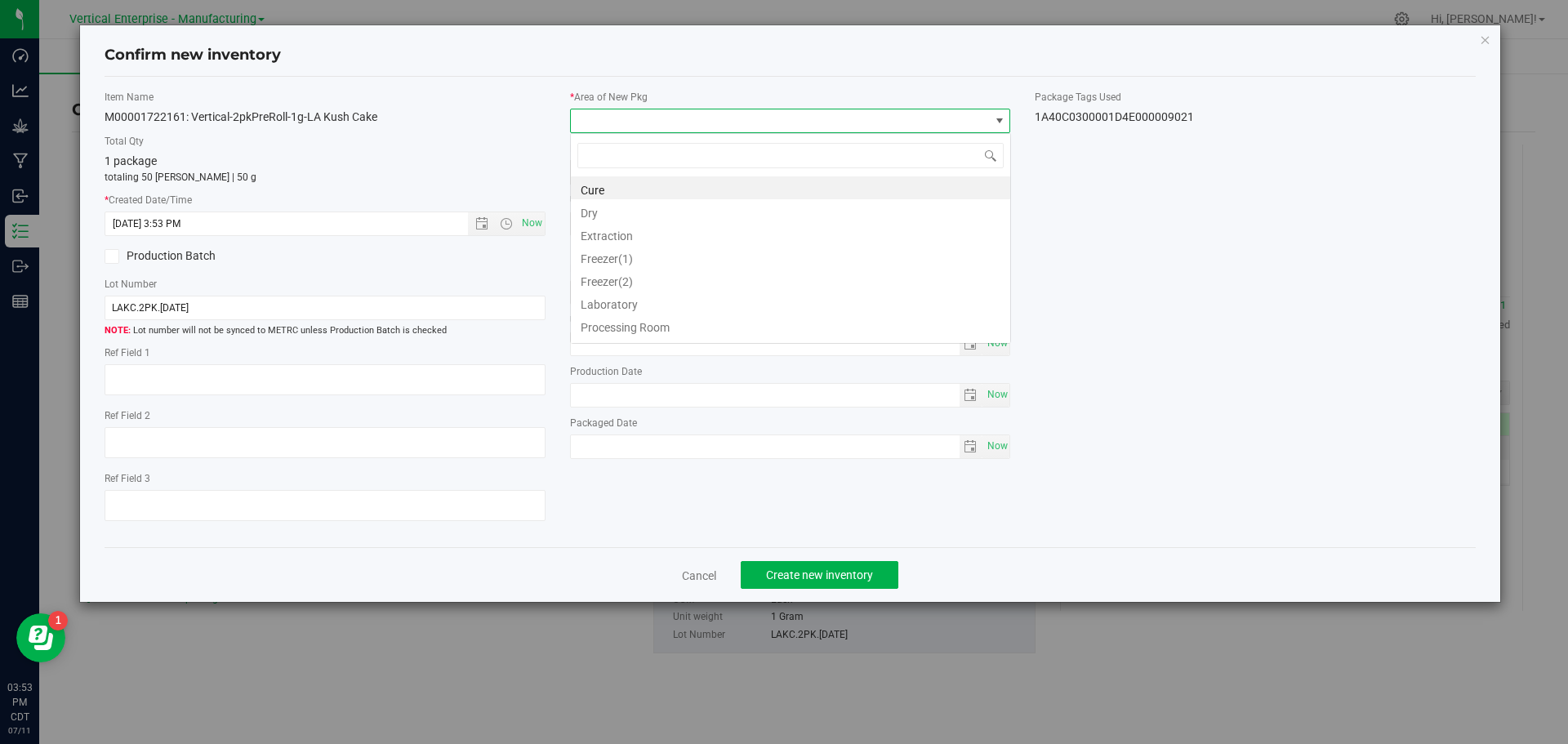 scroll, scrollTop: 81644, scrollLeft: 81226, axis: both 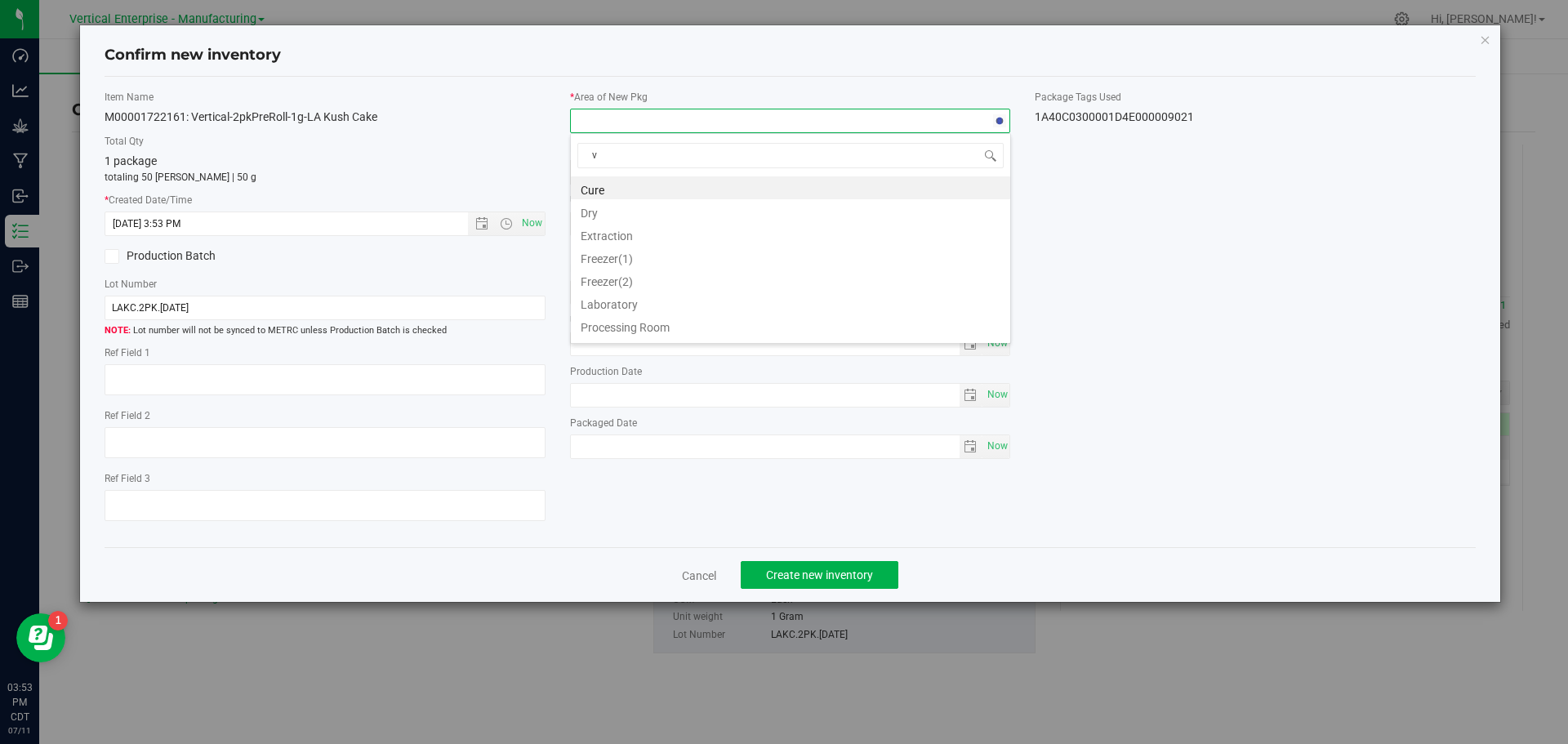 type on "va" 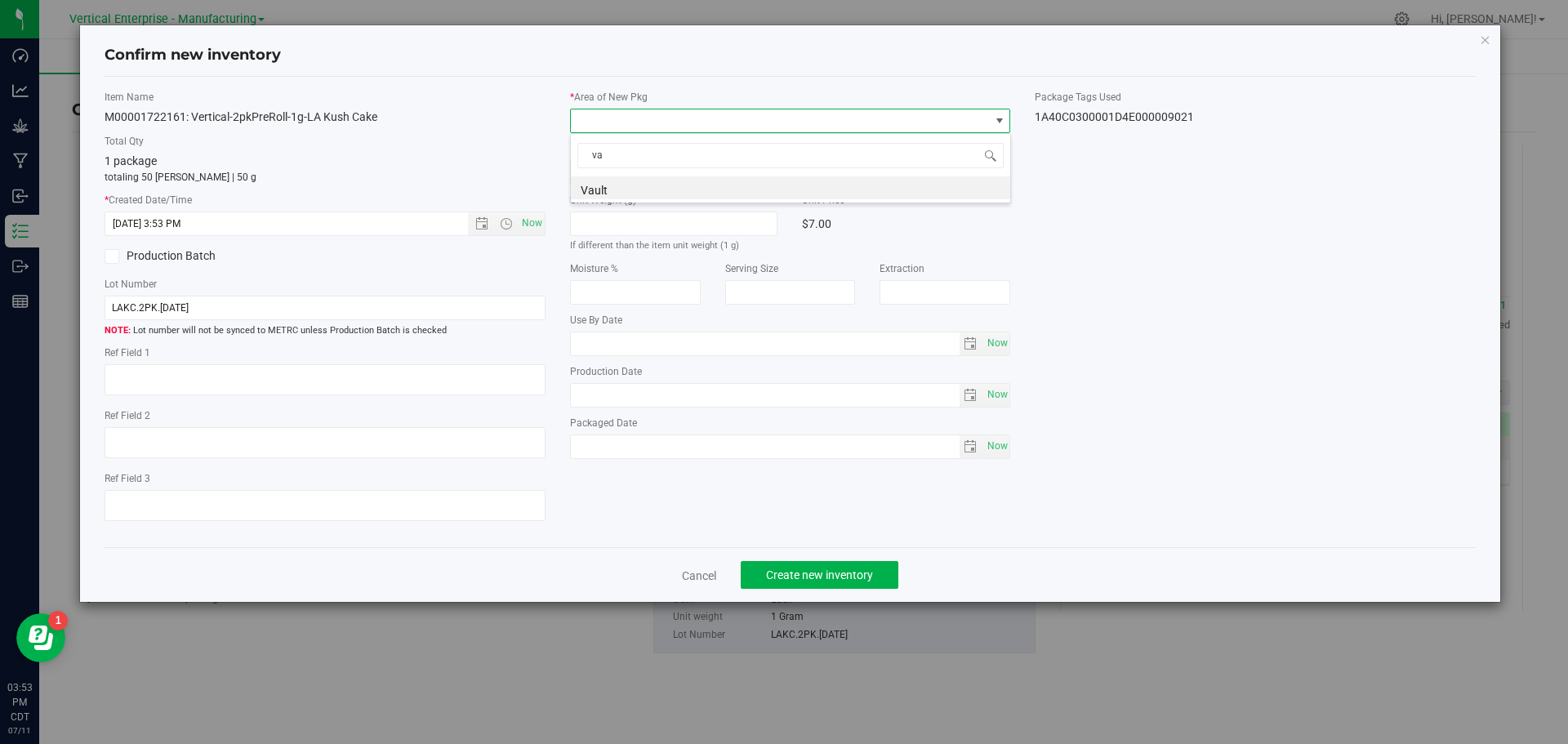 click on "Vault" at bounding box center (791, 188) 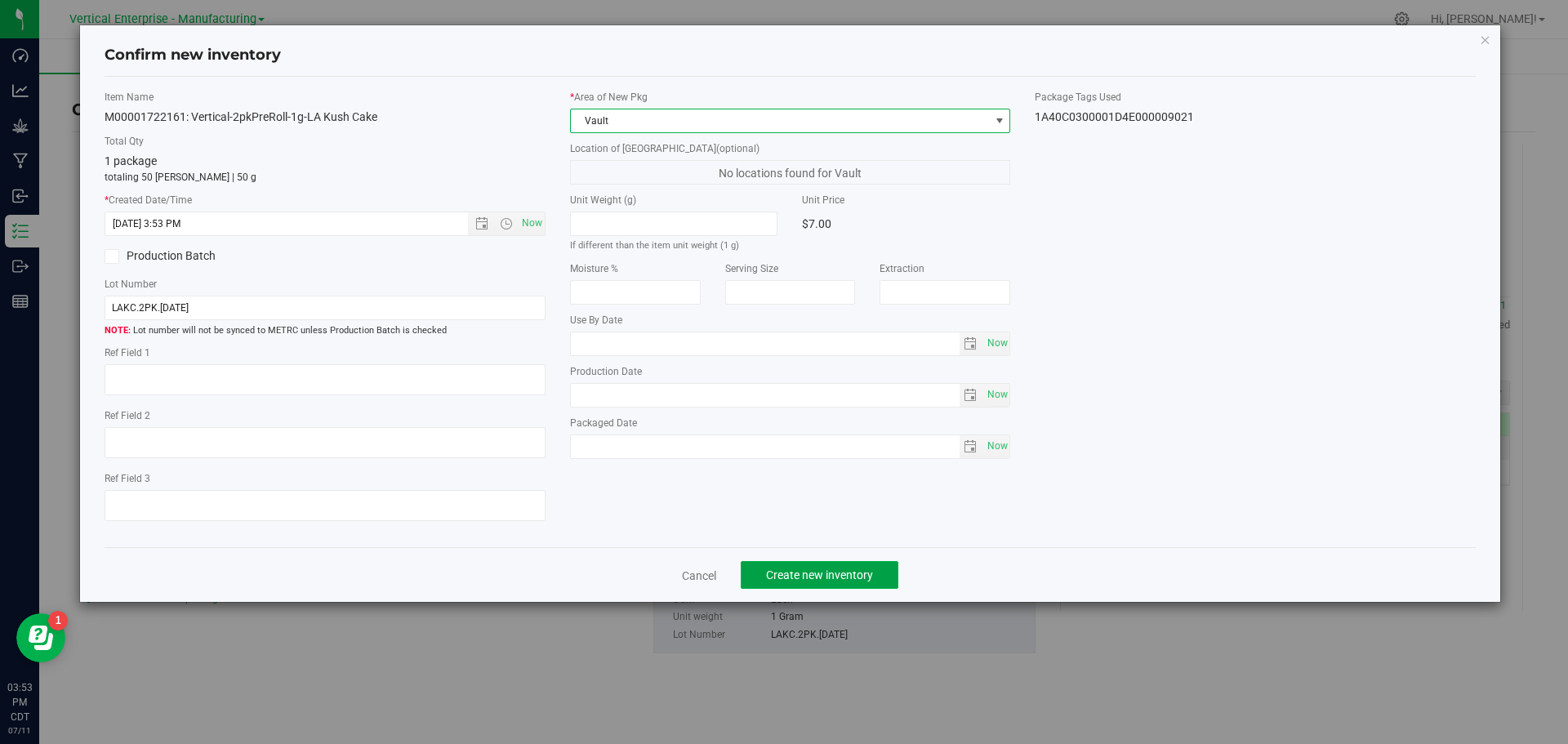 click on "Create new inventory" 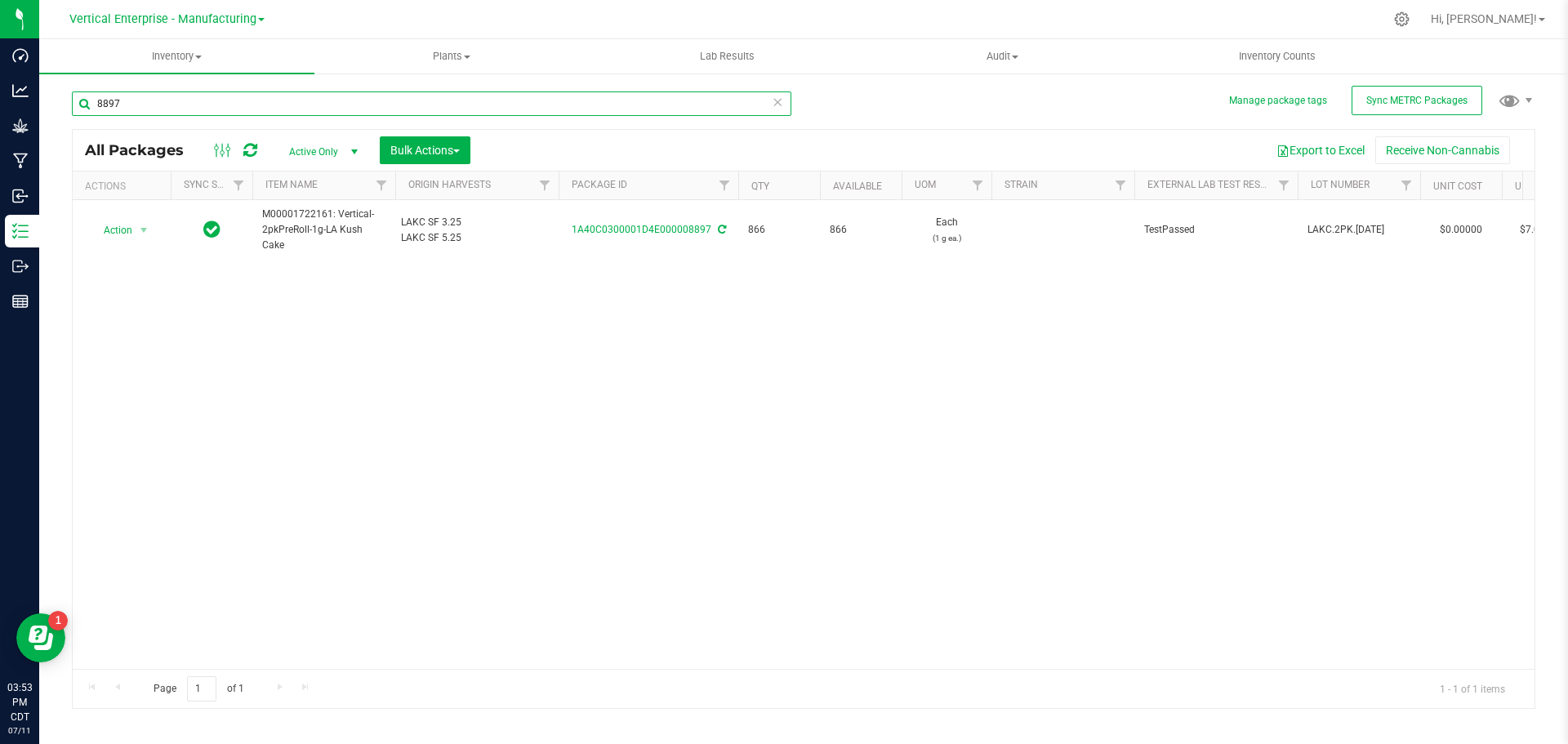 drag, startPoint x: 137, startPoint y: 102, endPoint x: 16, endPoint y: 109, distance: 121.20231 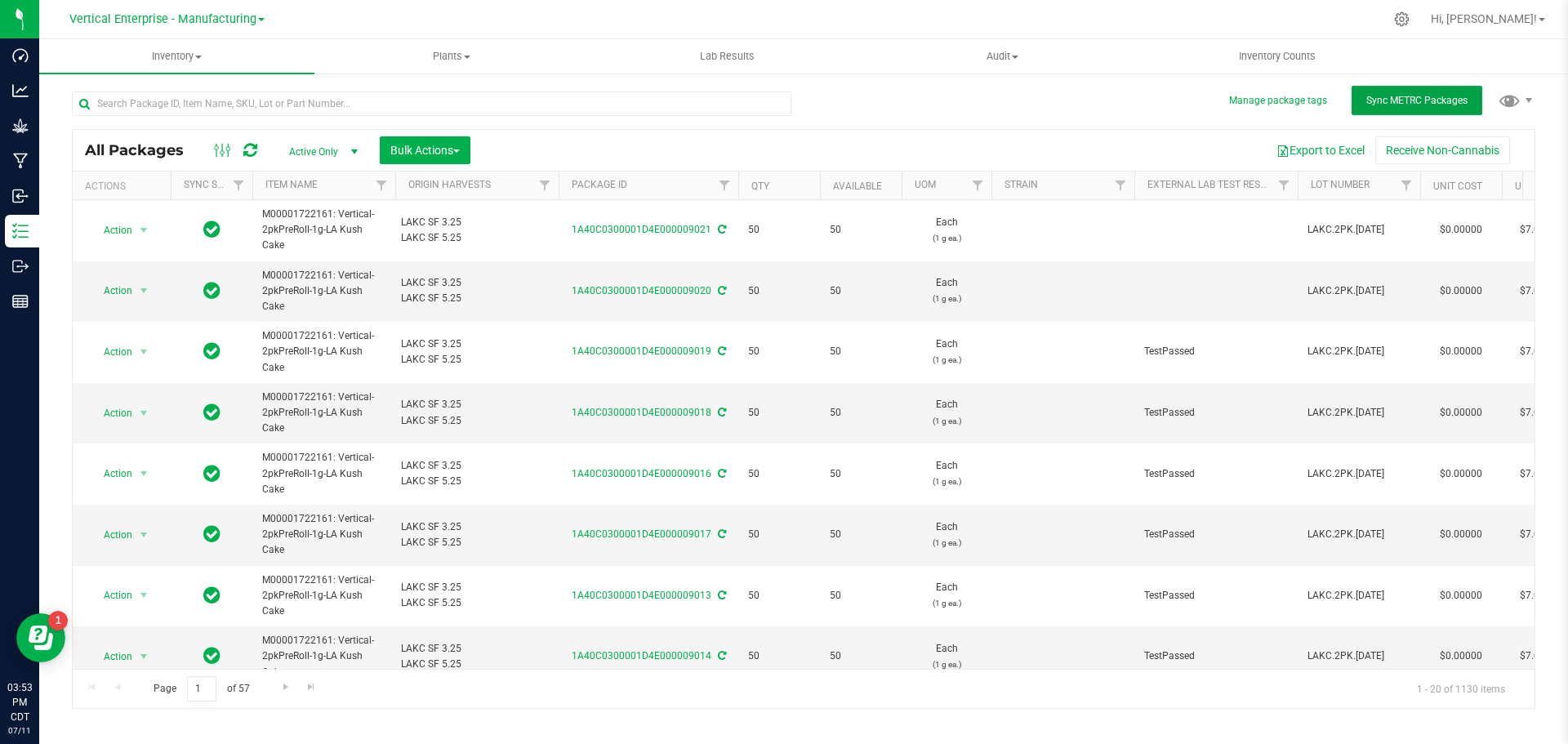 click on "Sync METRC Packages" at bounding box center (1417, 100) 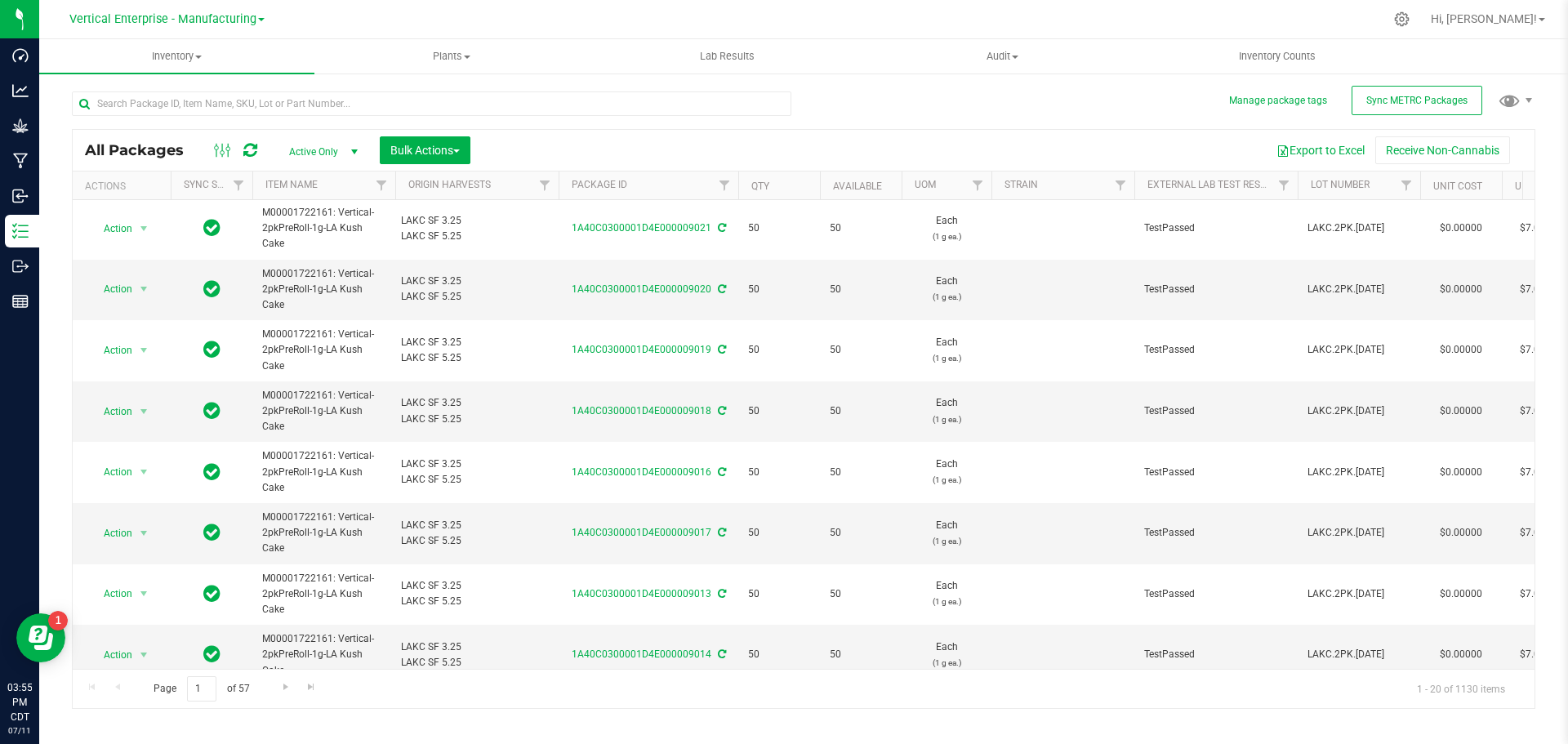 scroll, scrollTop: 0, scrollLeft: 0, axis: both 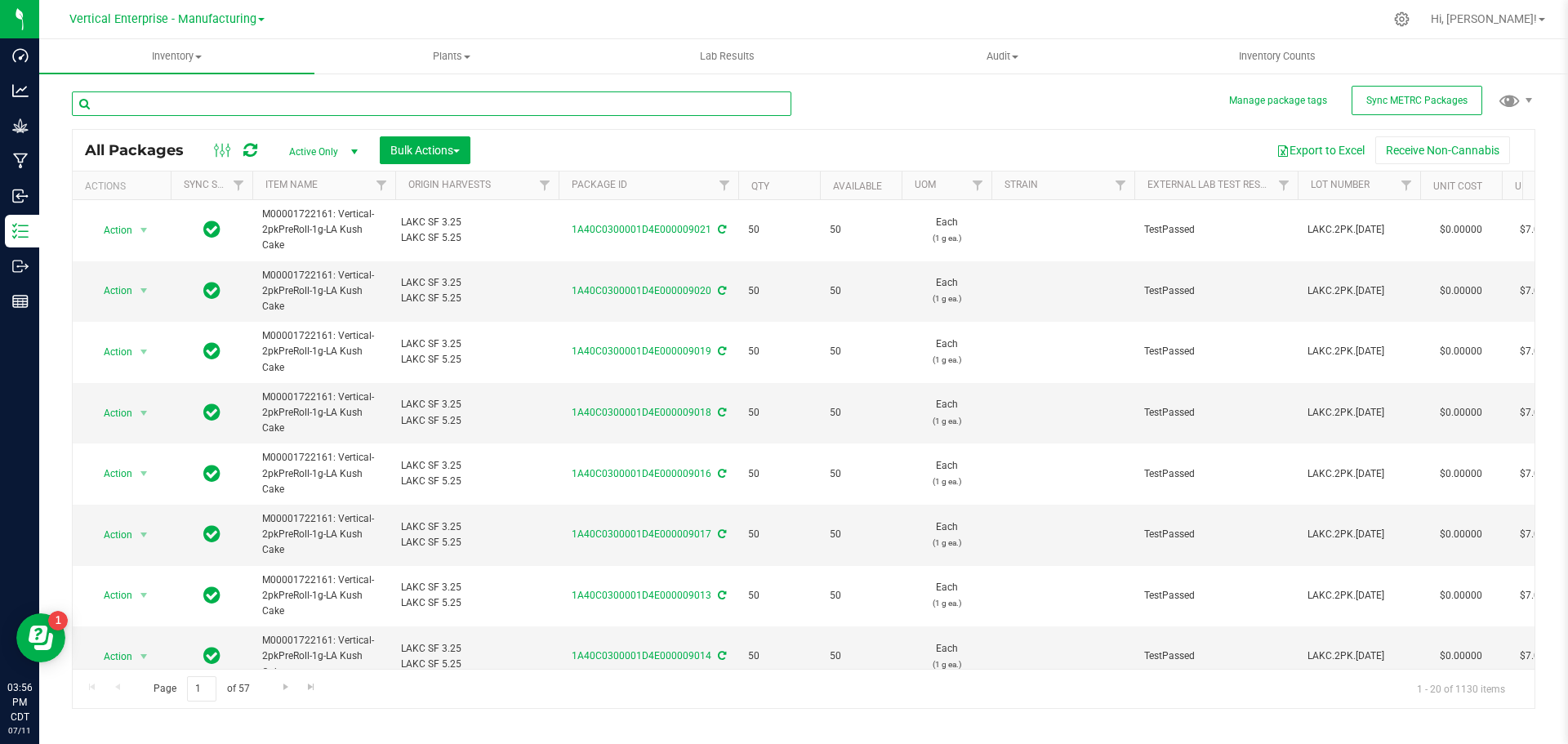 click at bounding box center [431, 104] 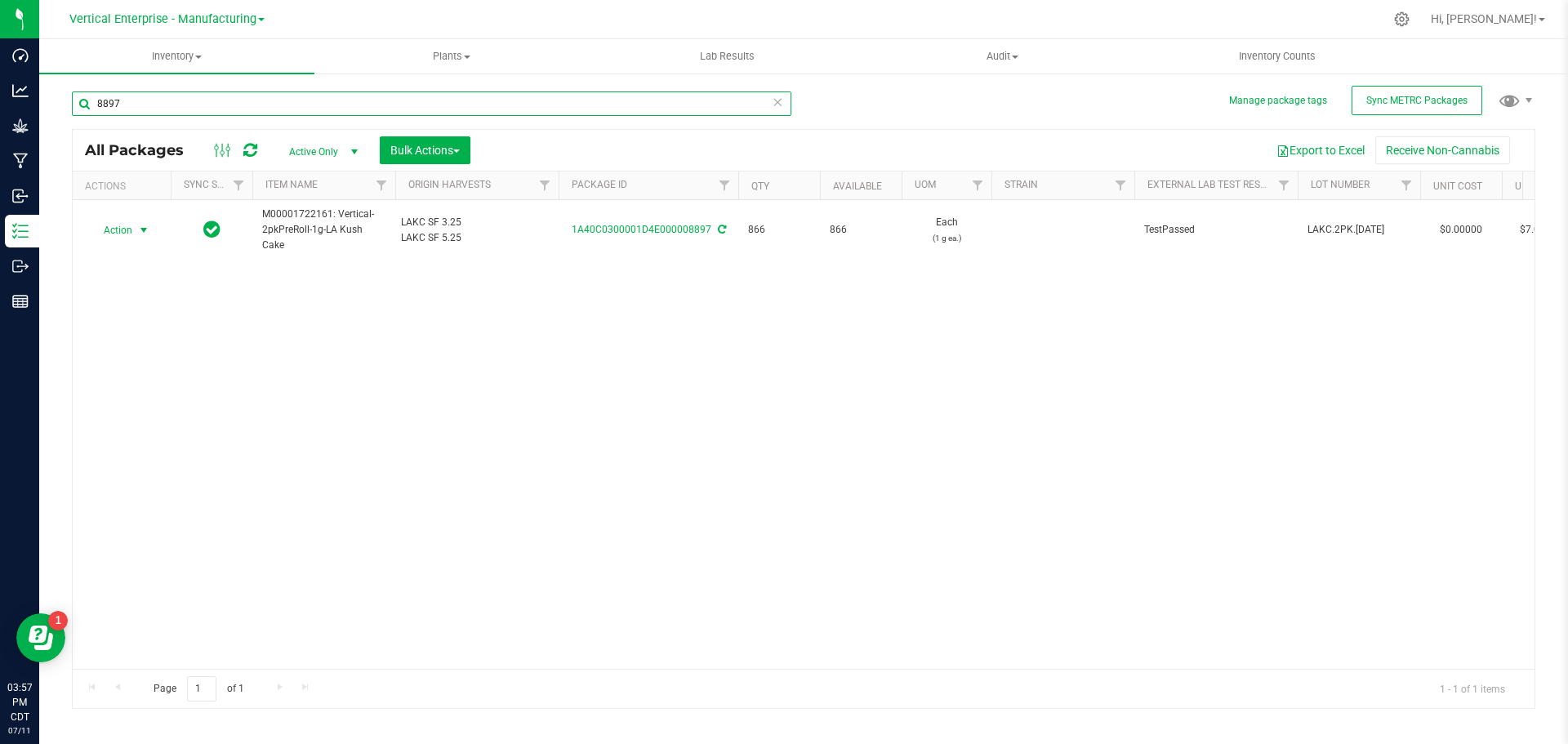 type on "8897" 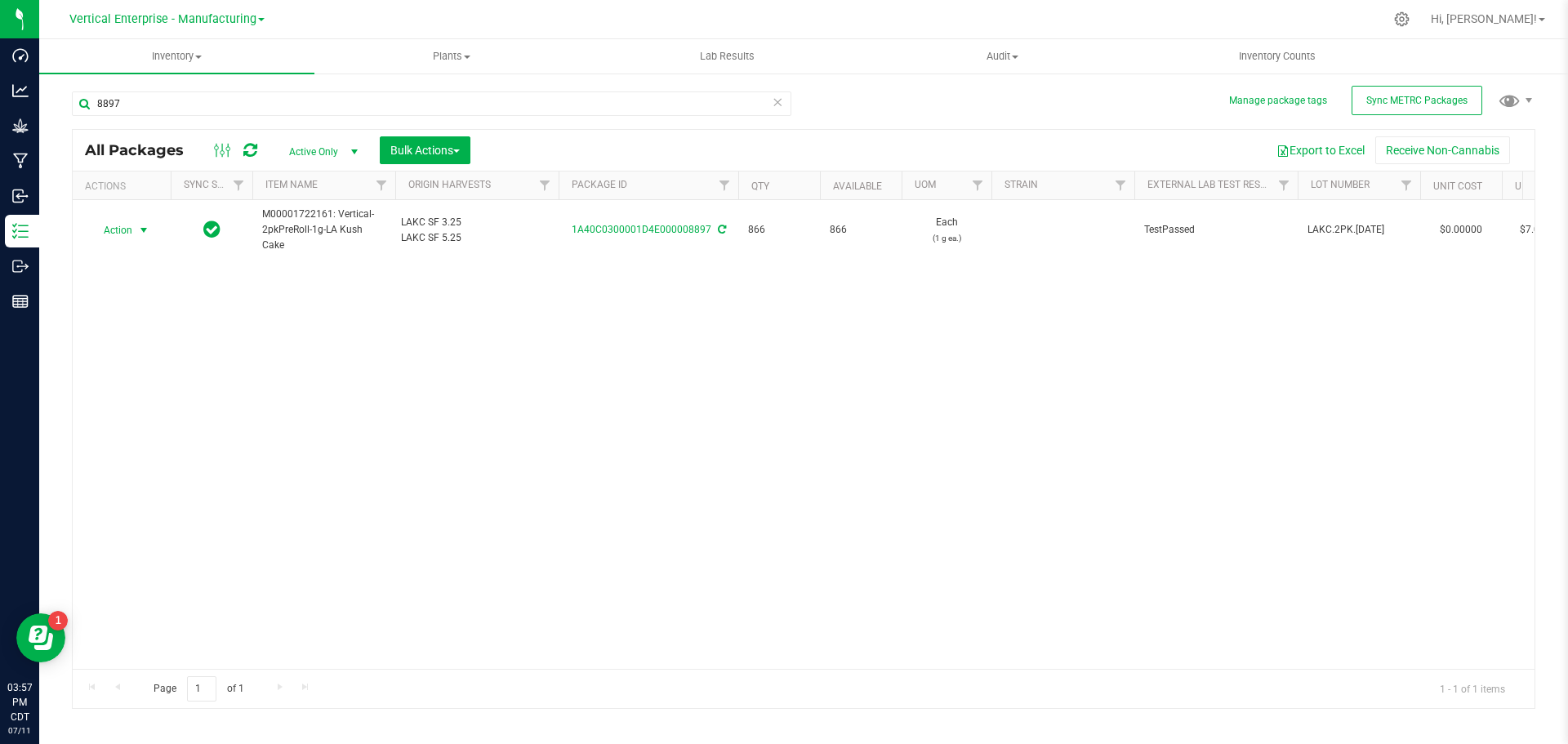 click on "Action" at bounding box center [111, 230] 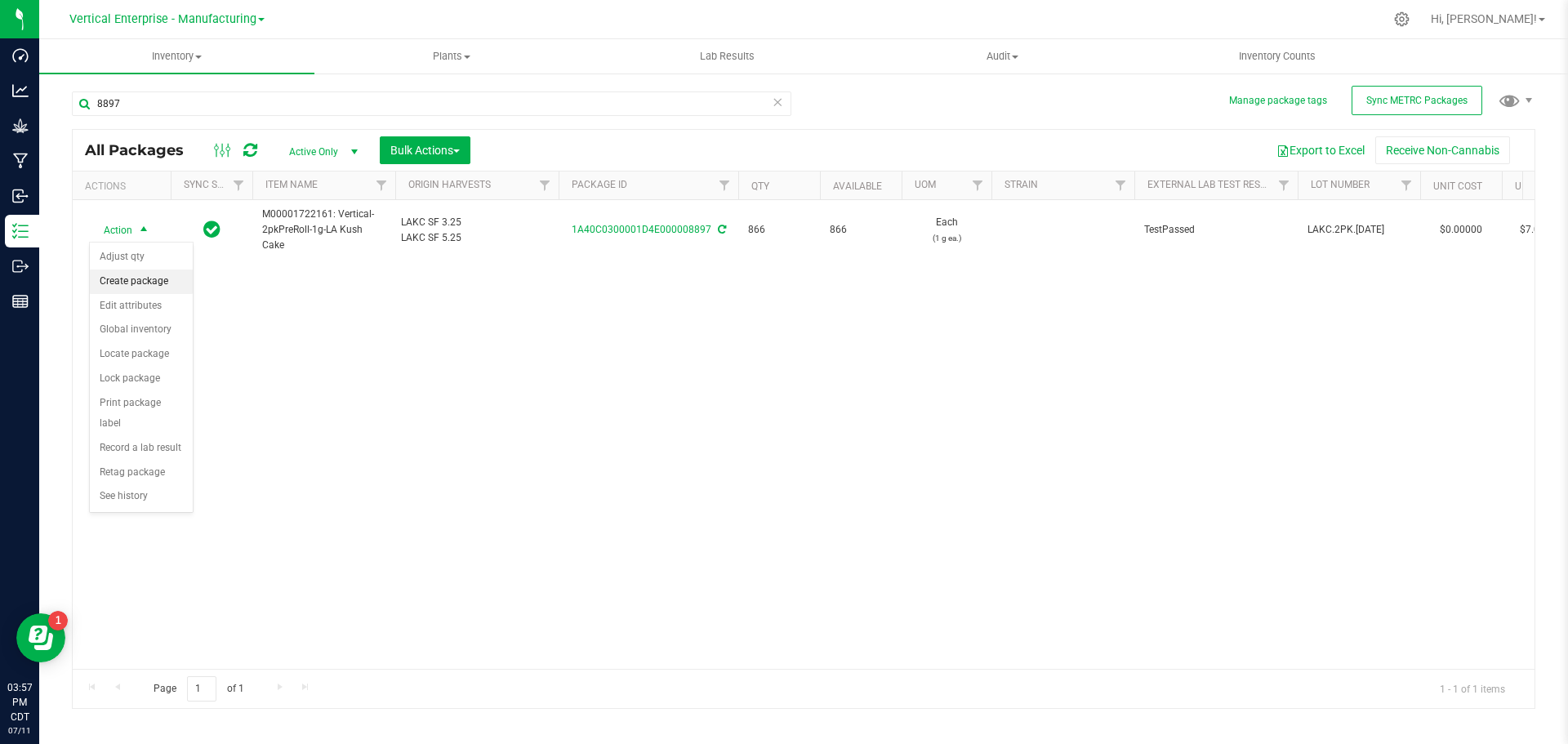 click on "Create package" at bounding box center (141, 282) 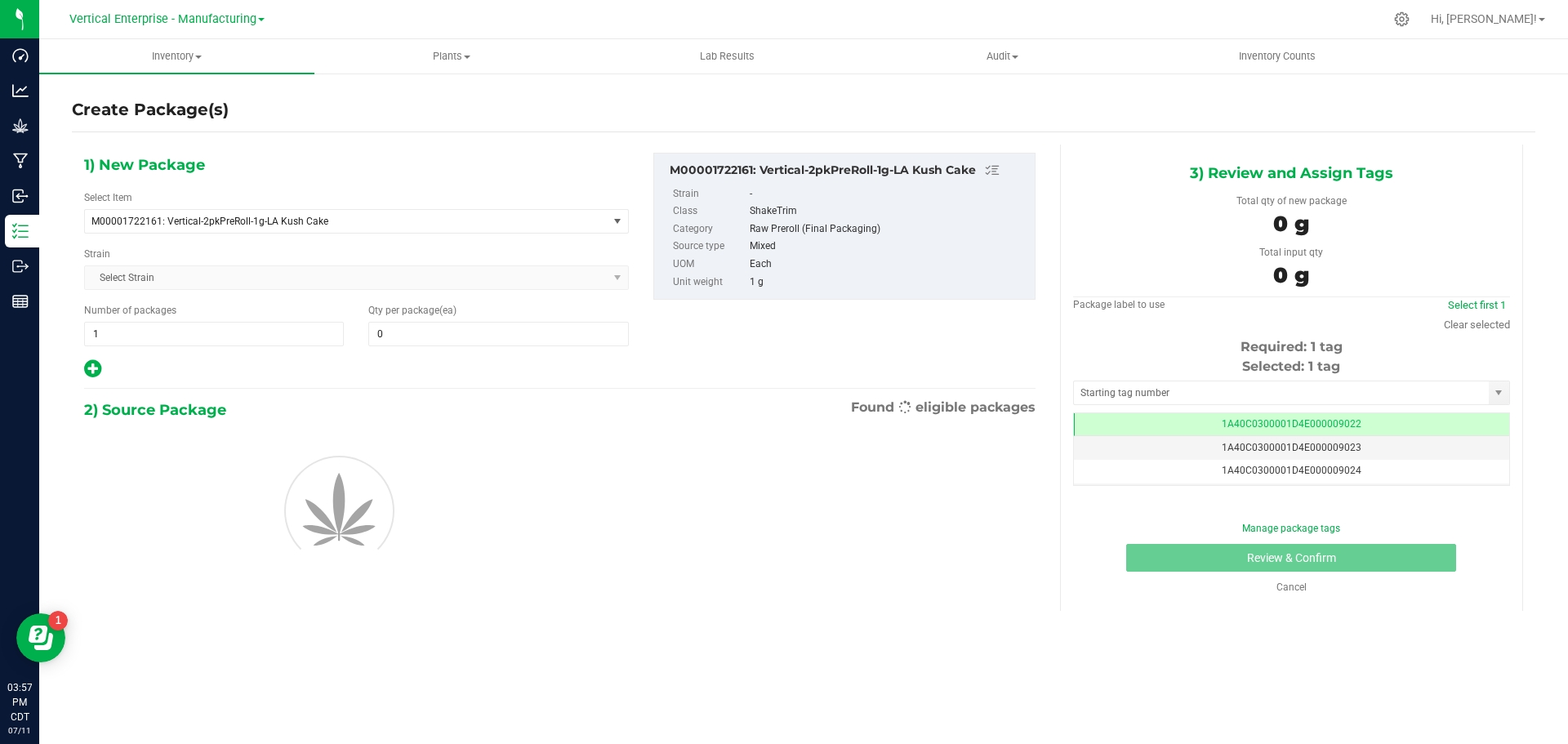 type on "0" 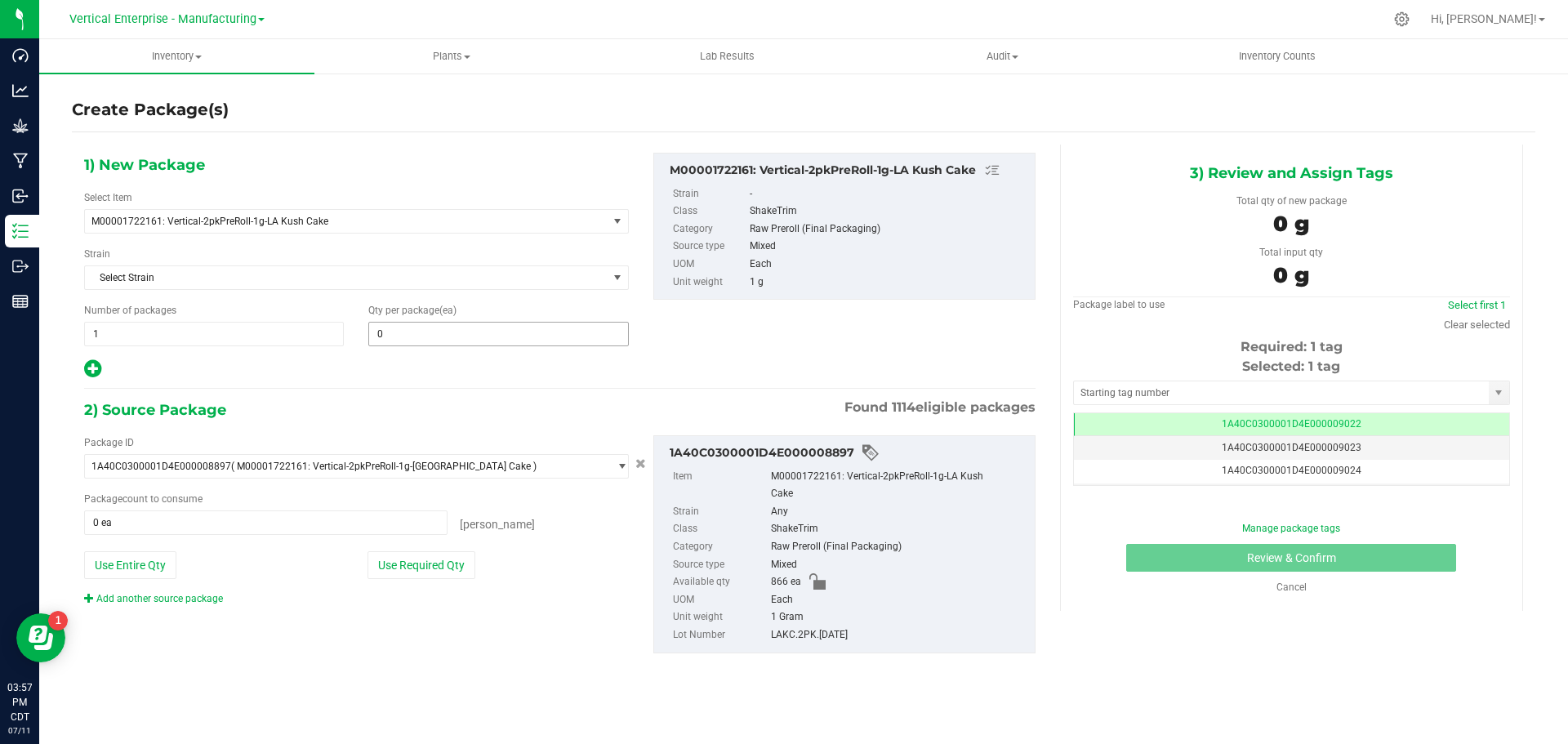 type 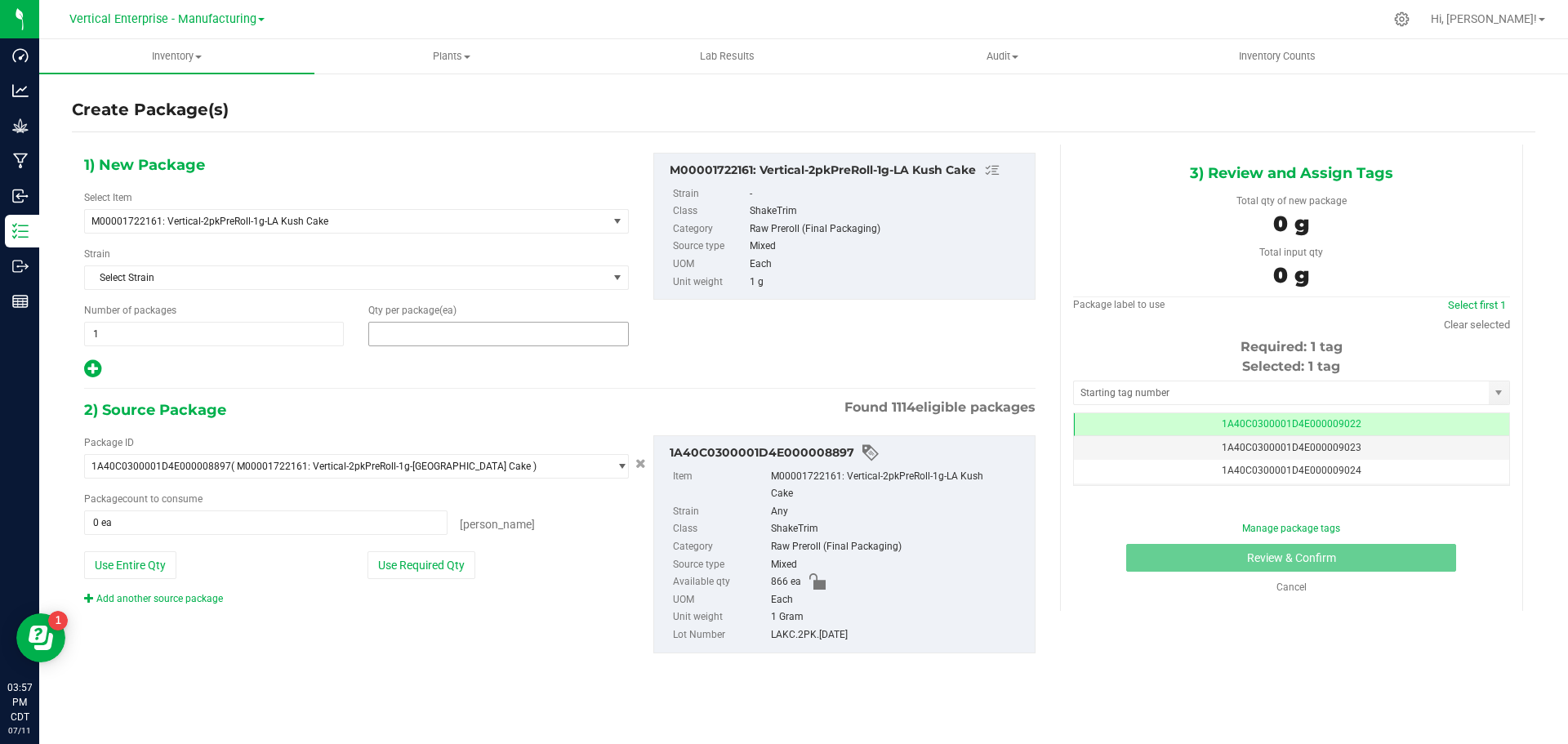 click at bounding box center (498, 334) 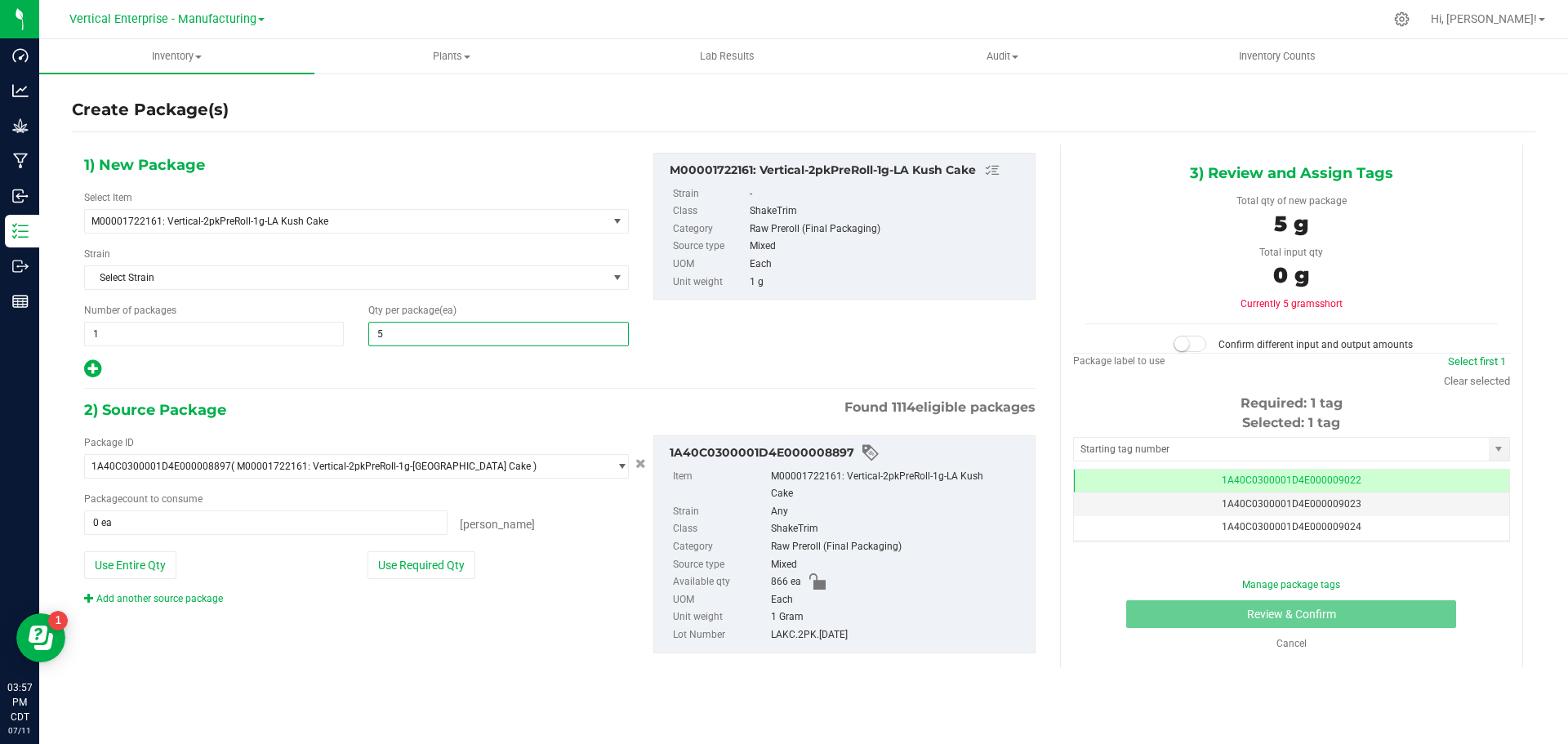 type on "50" 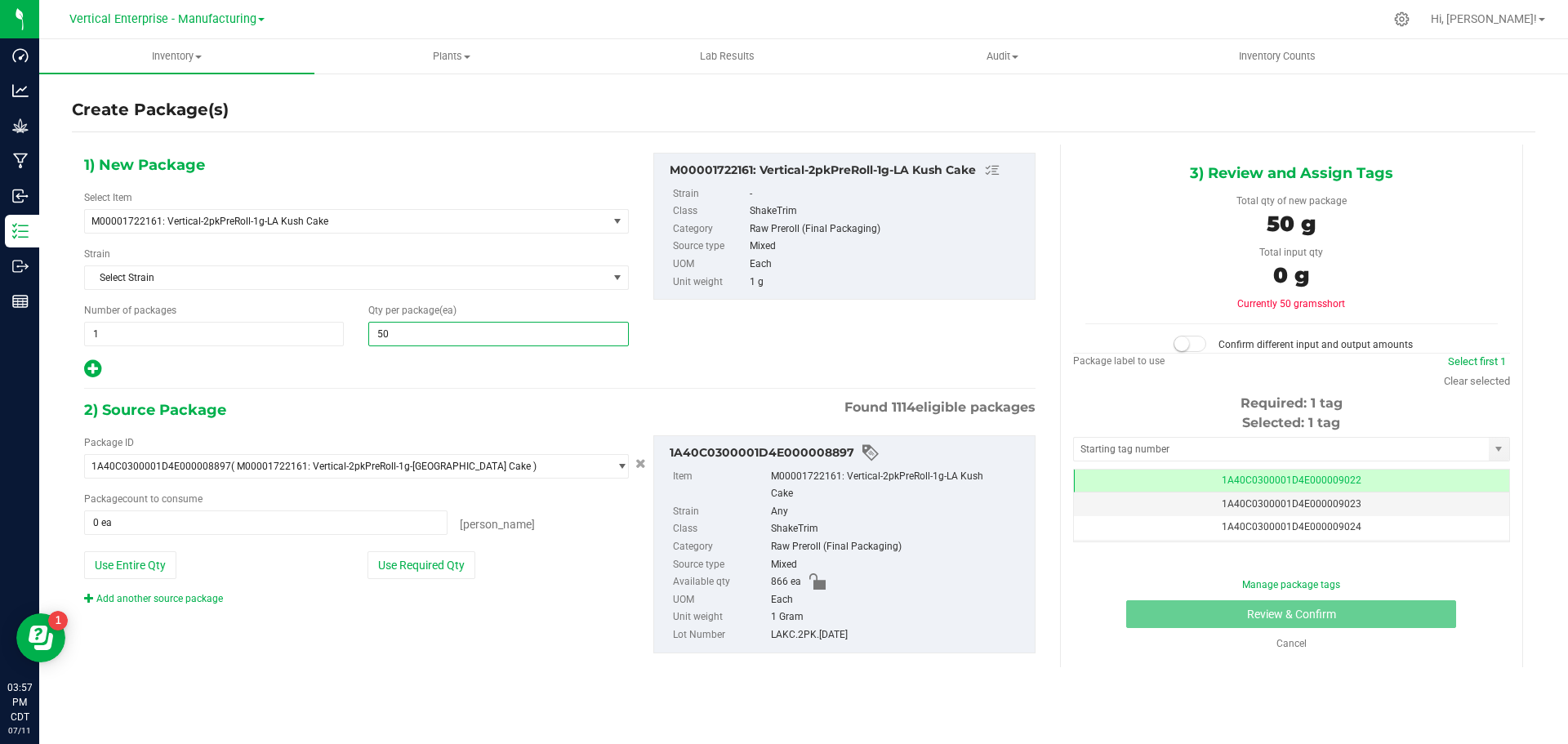 type on "50" 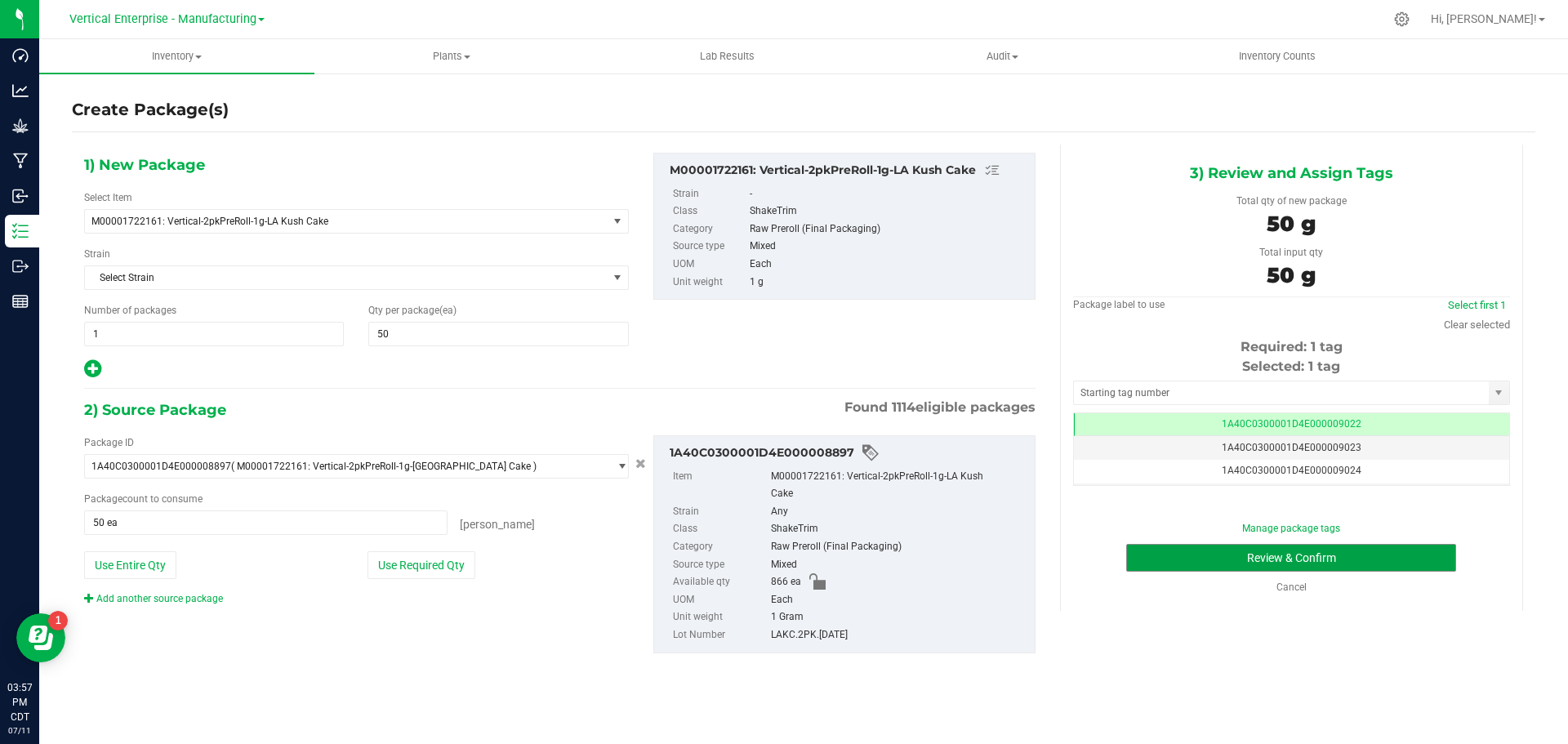 click on "Review & Confirm" at bounding box center [1291, 558] 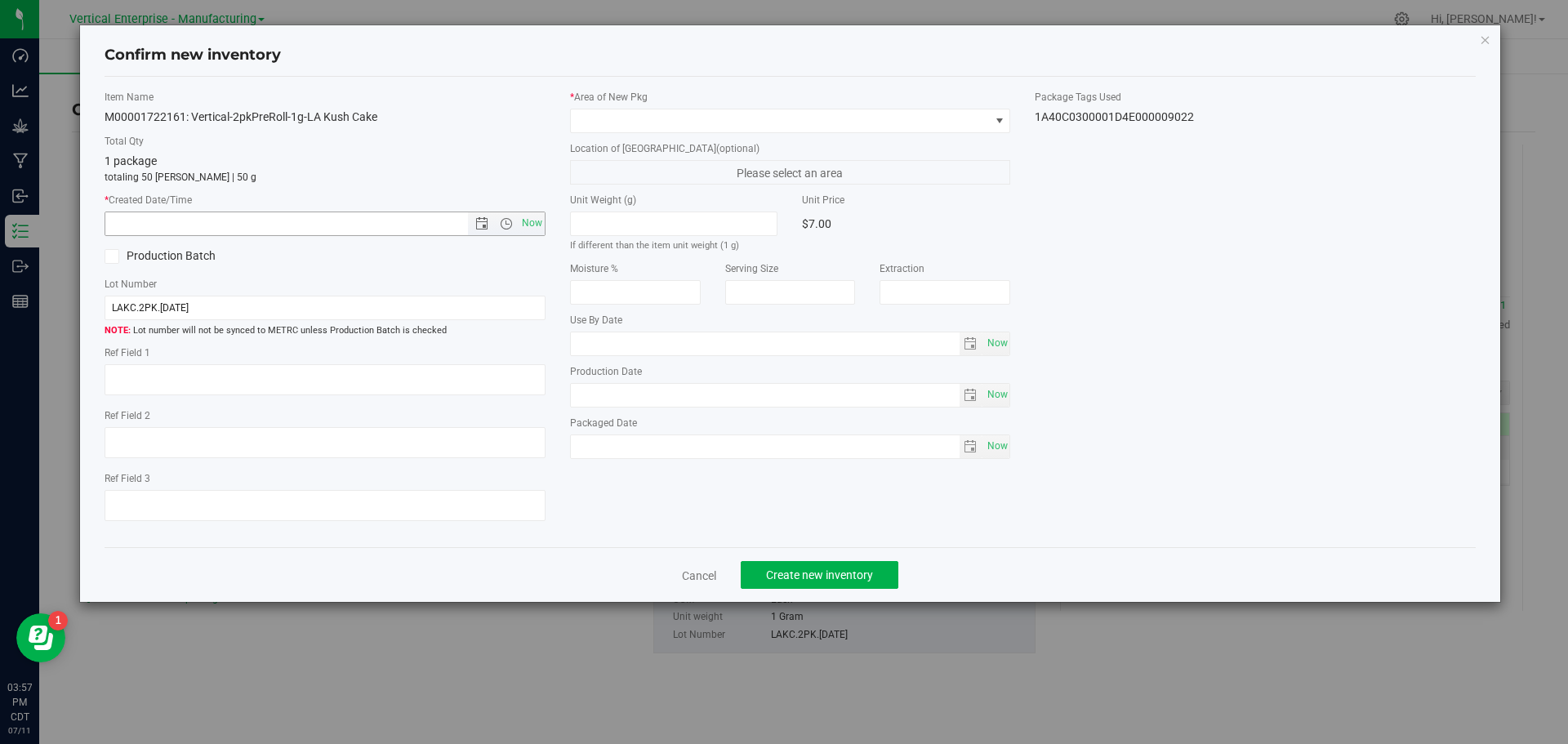 click on "Now" at bounding box center [532, 223] 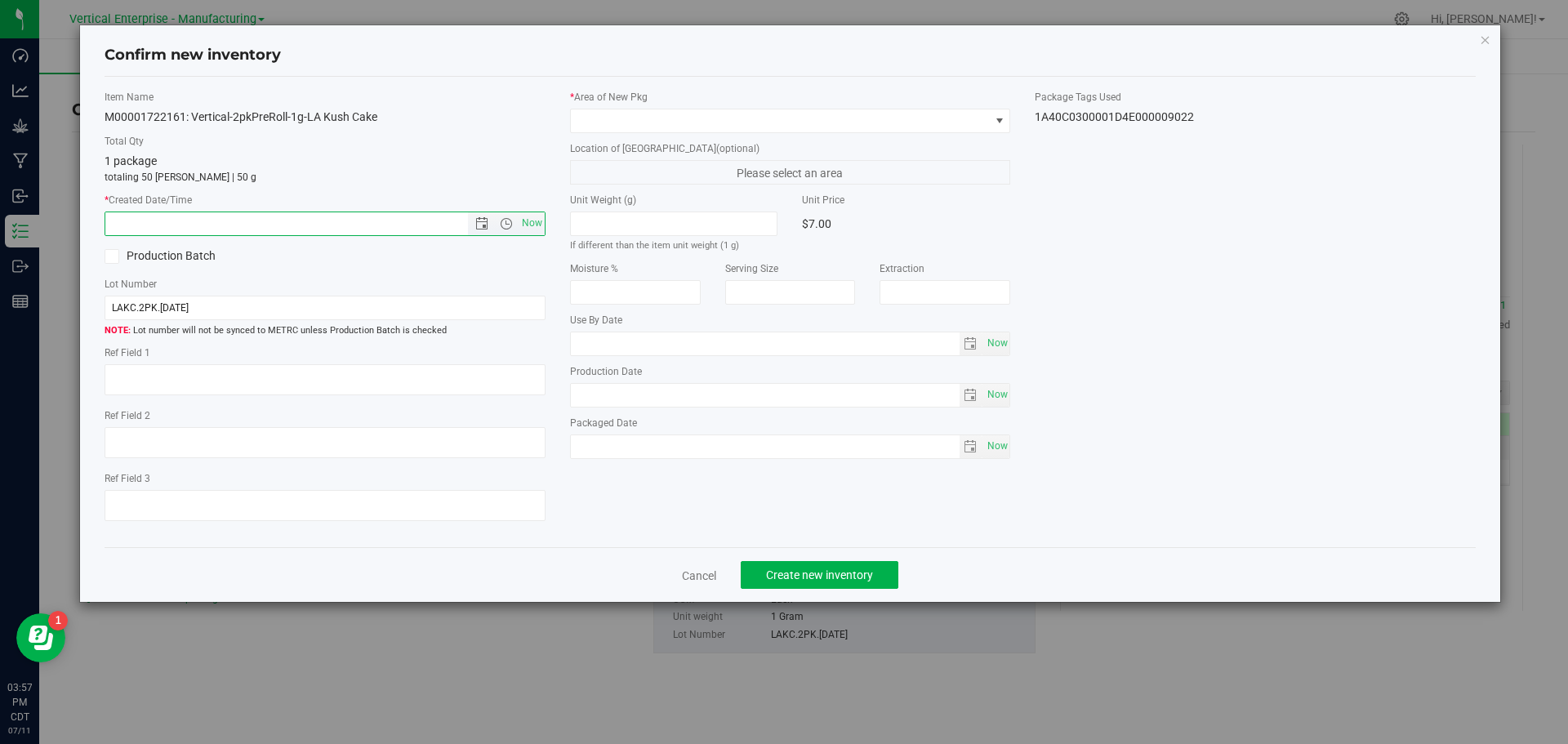 type on "7/11/2025 3:57 PM" 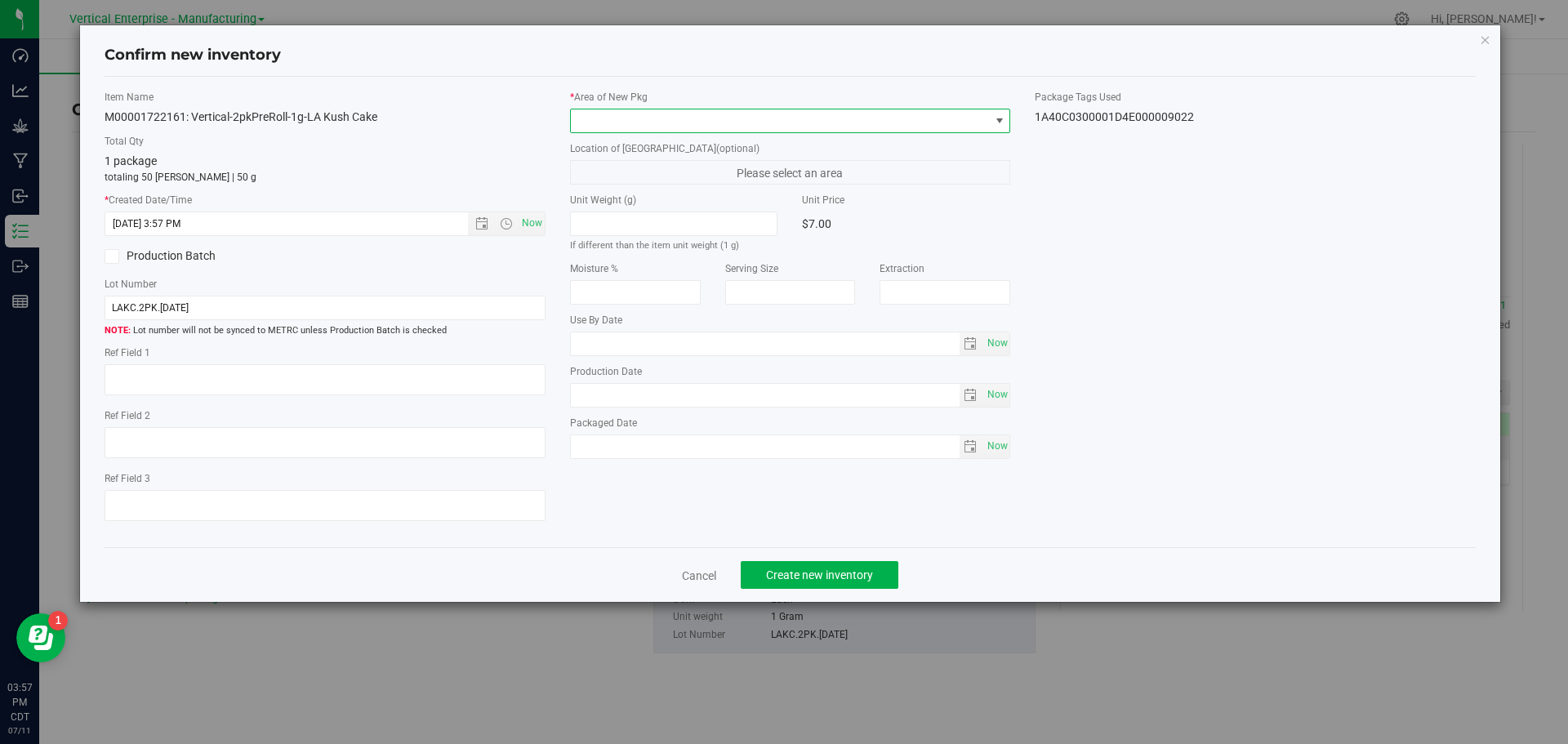 click at bounding box center (780, 121) 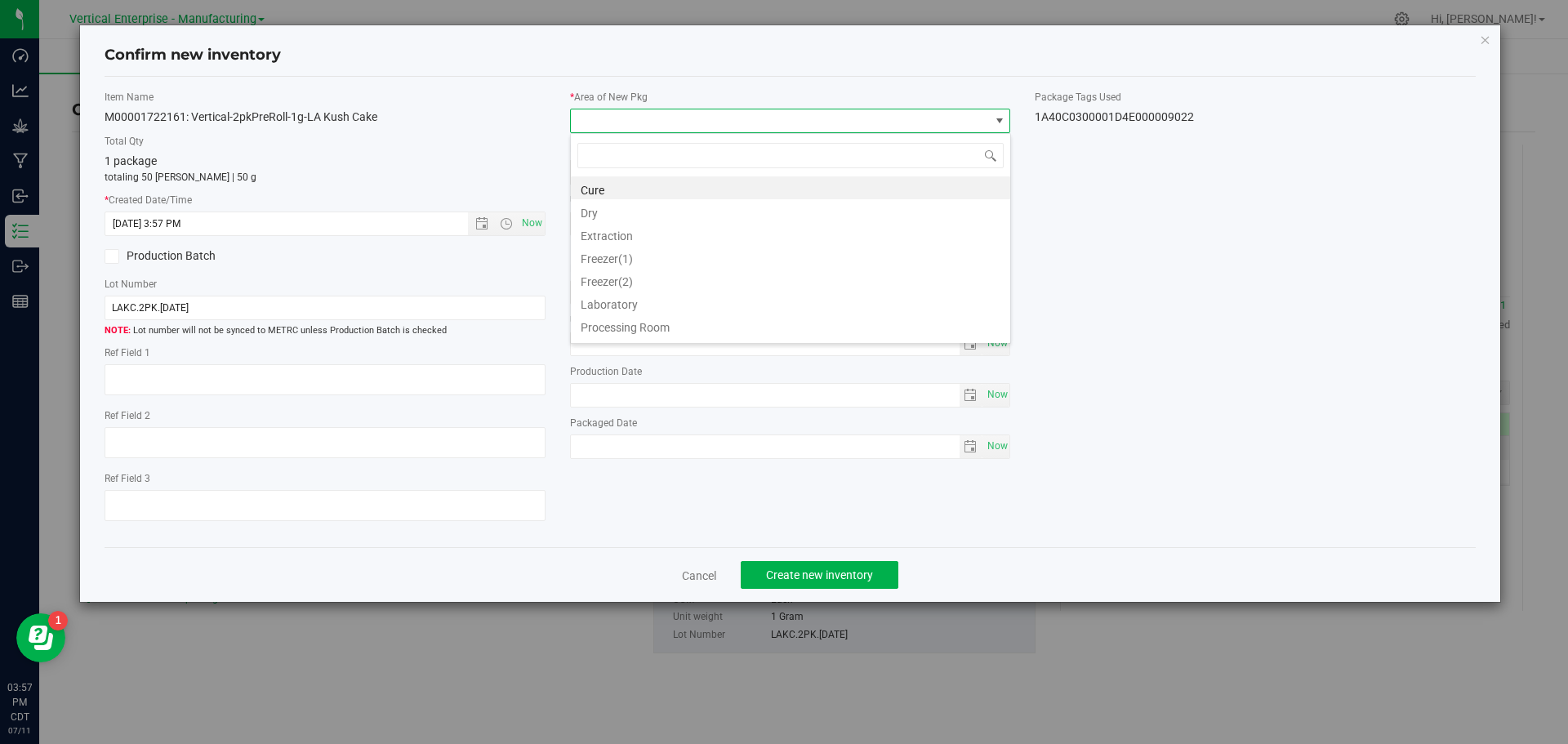scroll, scrollTop: 81644, scrollLeft: 81226, axis: both 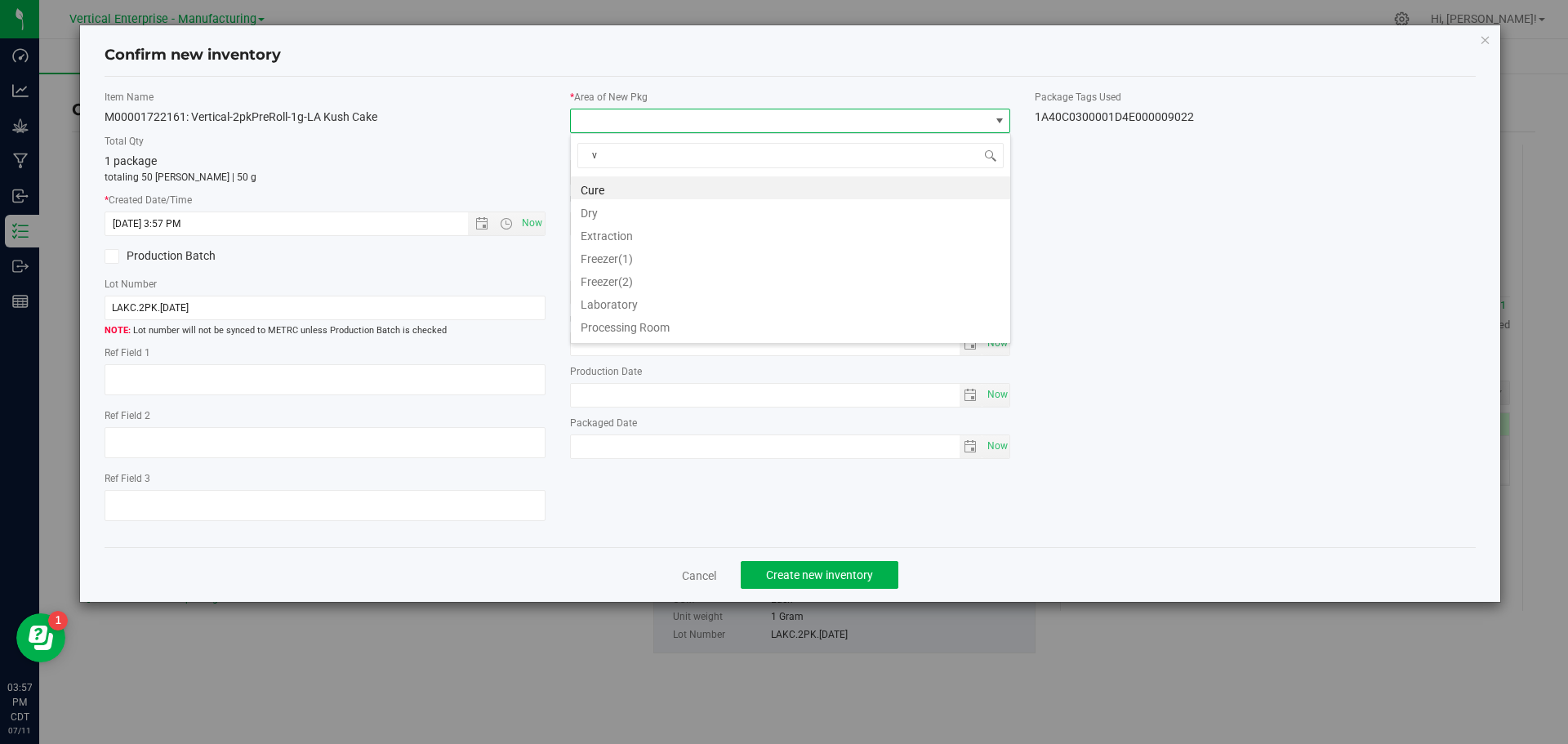 type on "va" 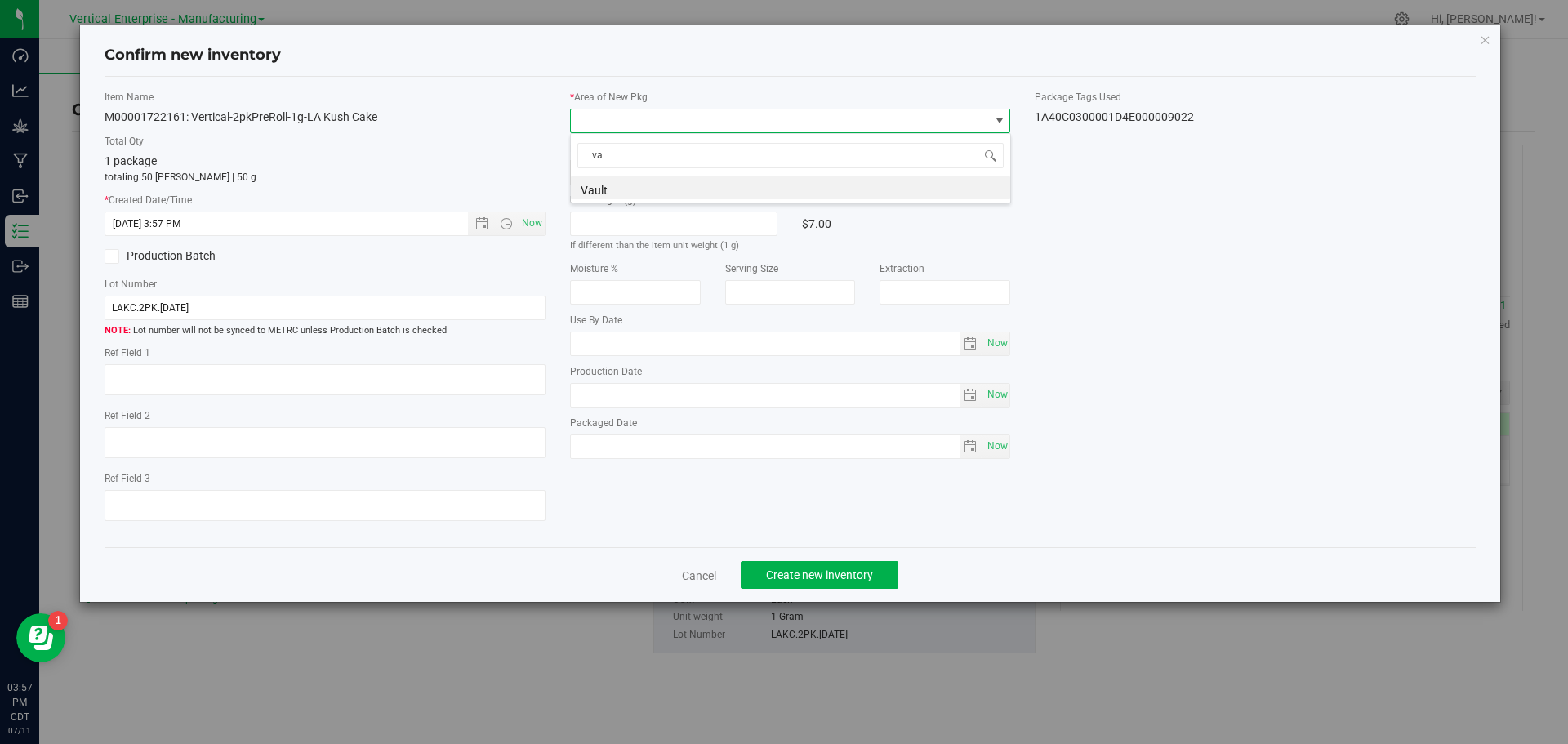 click on "Vault" at bounding box center [791, 188] 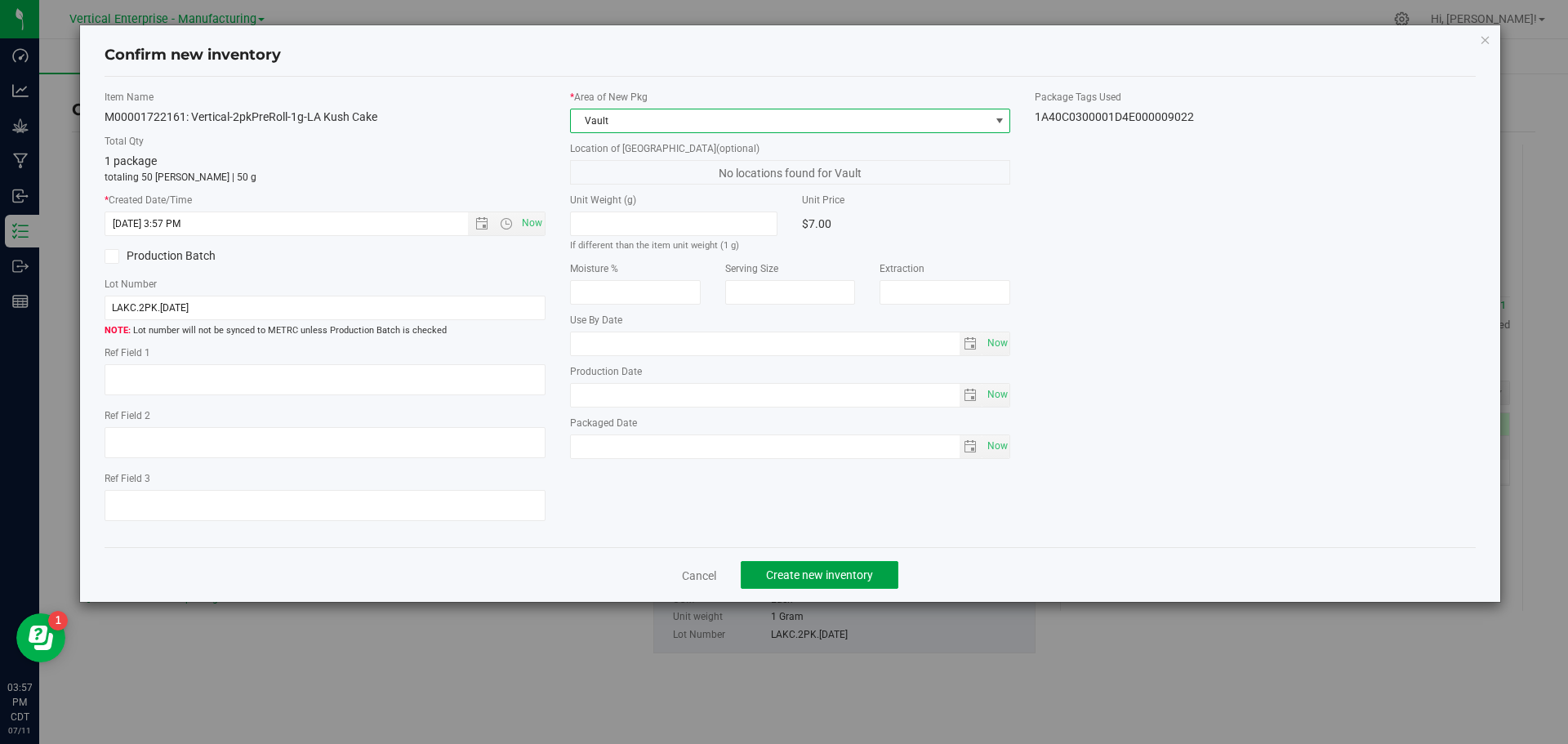 click on "Create new inventory" 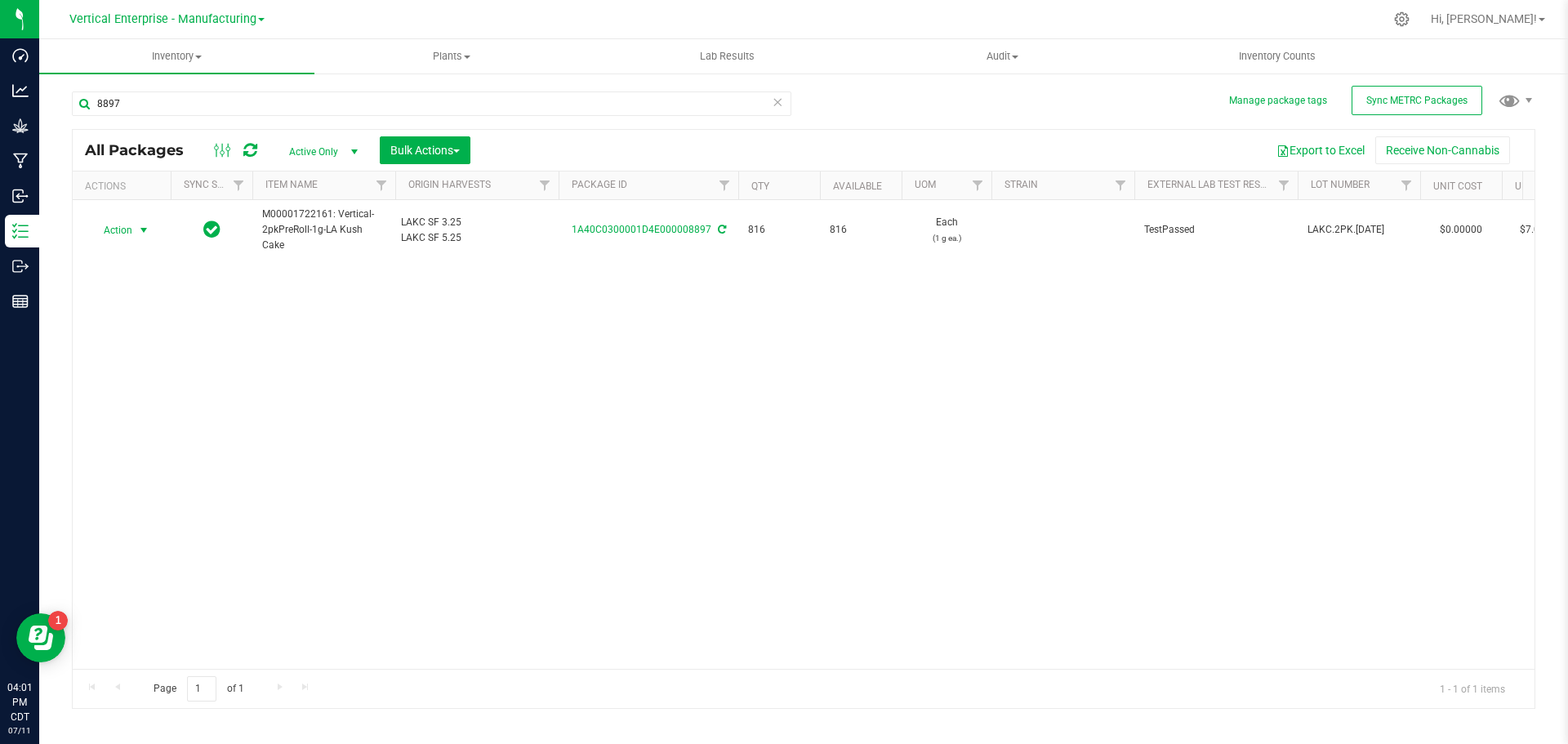click on "Action" at bounding box center (111, 230) 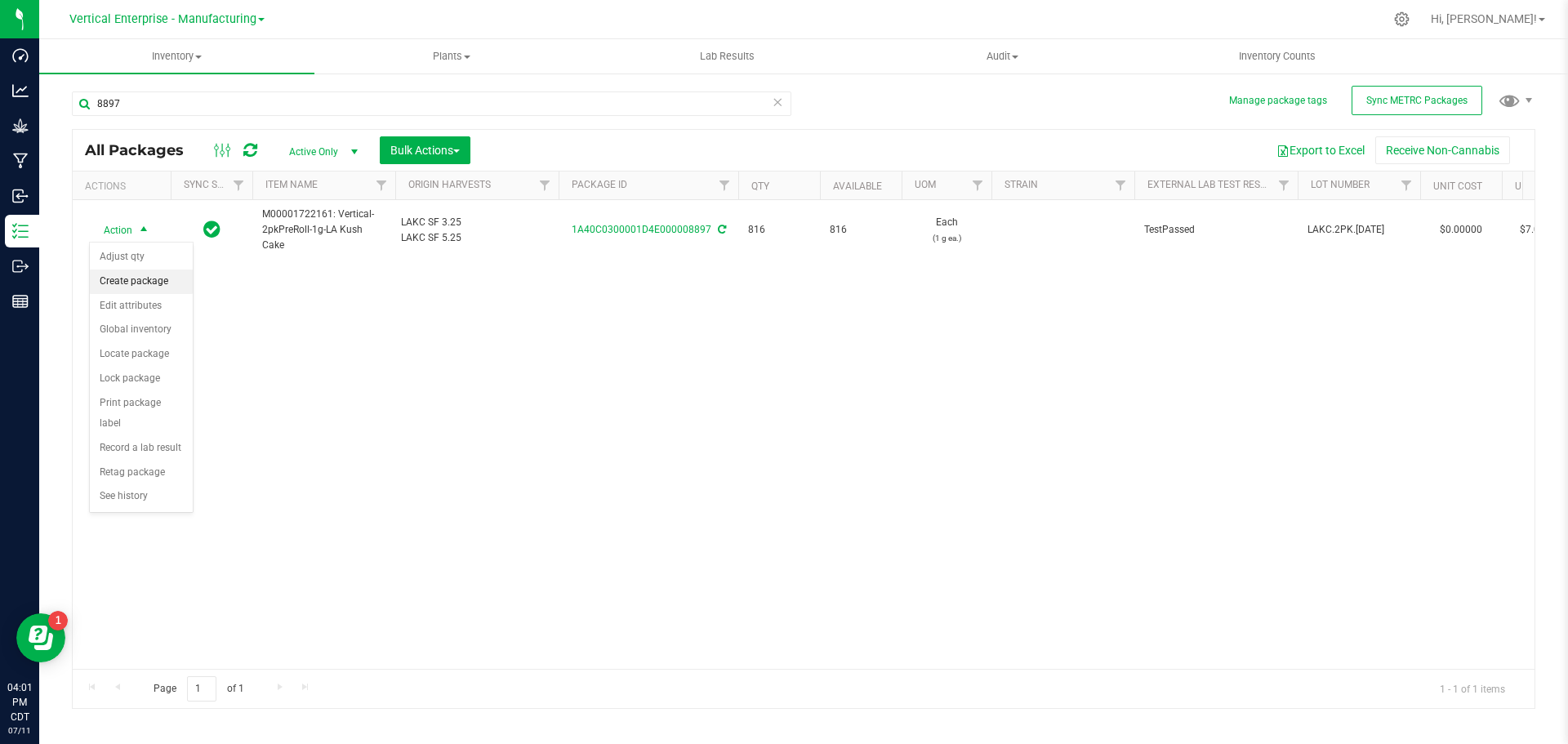 click on "Create package" at bounding box center (141, 282) 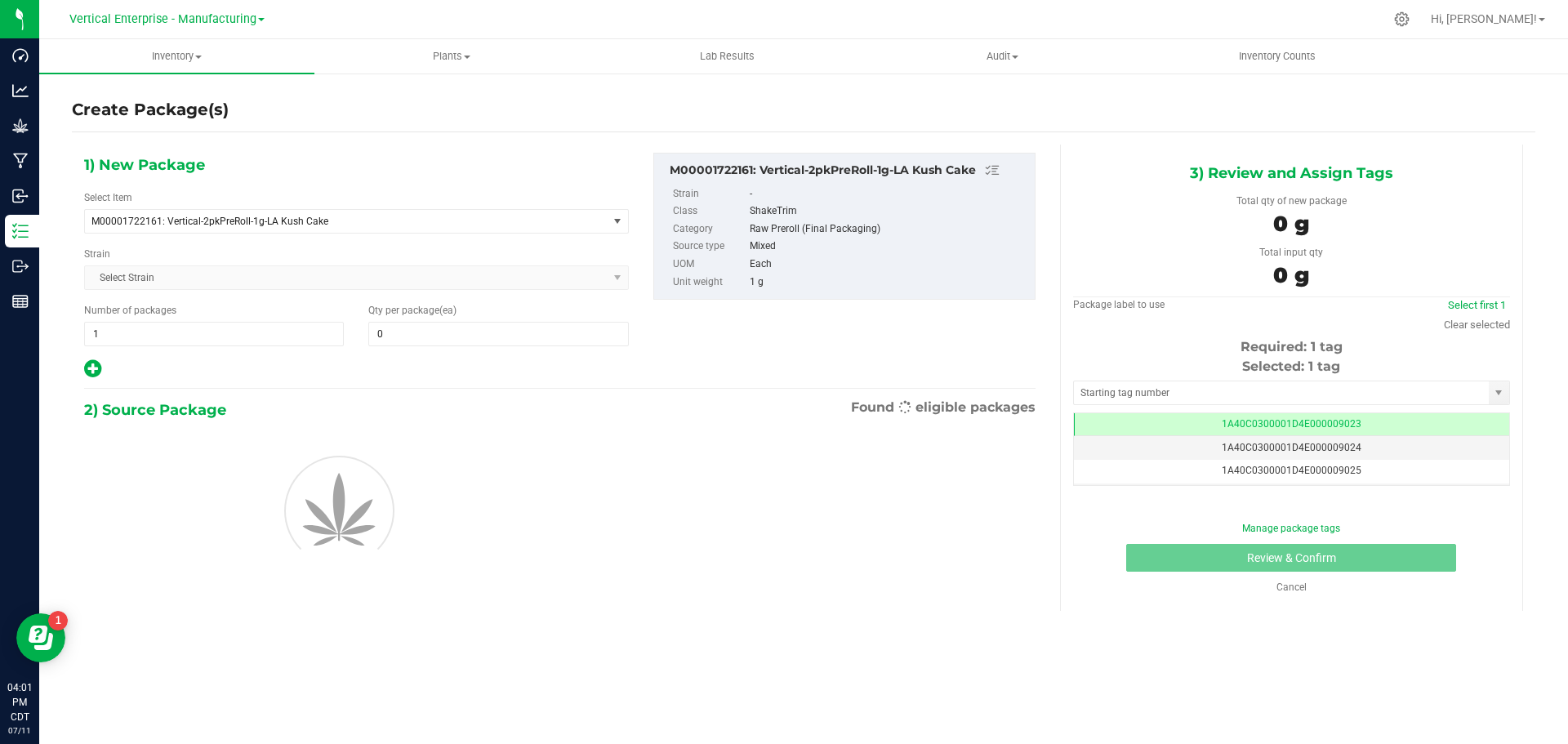 type on "0" 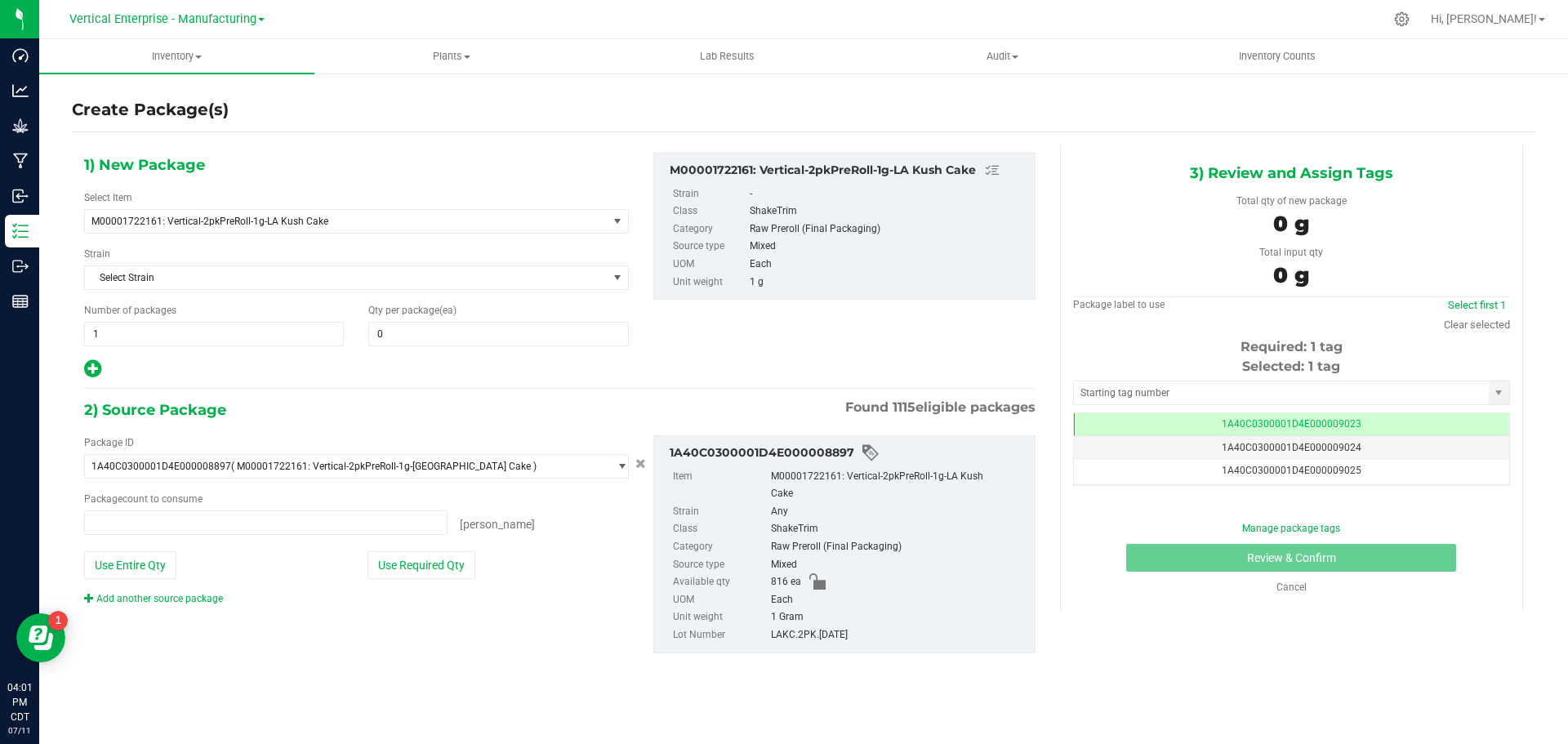 type on "0 ea" 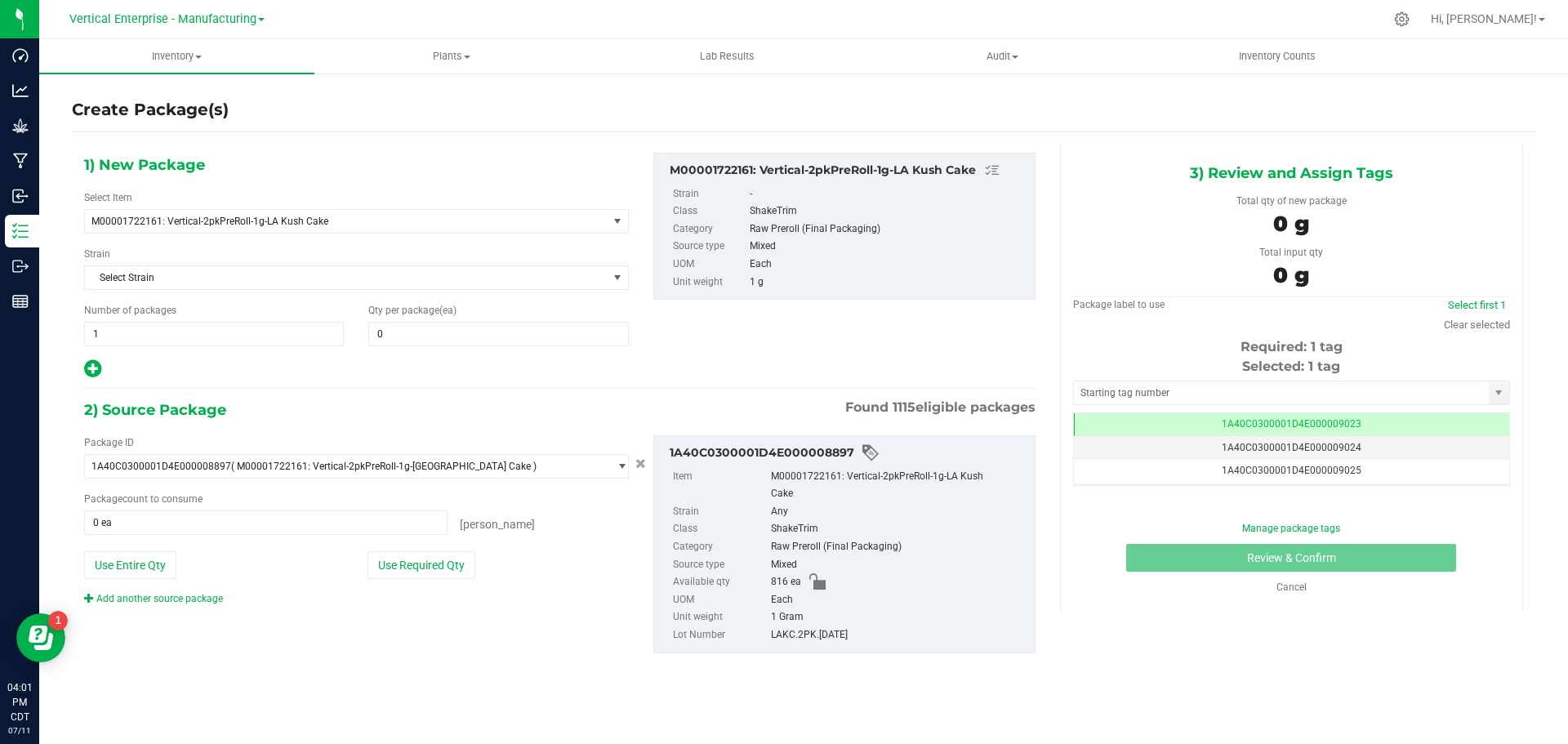 scroll, scrollTop: 0, scrollLeft: -1, axis: horizontal 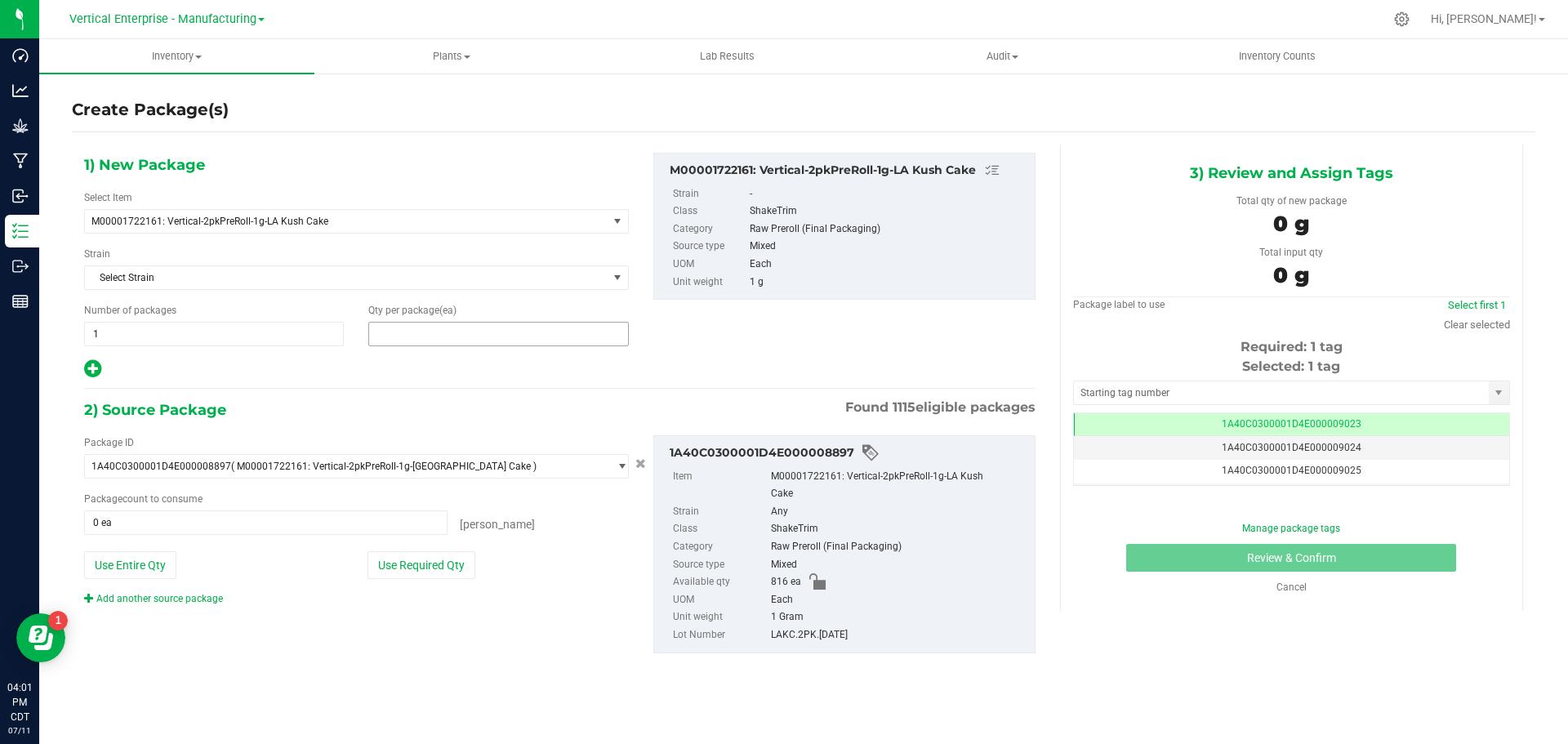 click at bounding box center [498, 334] 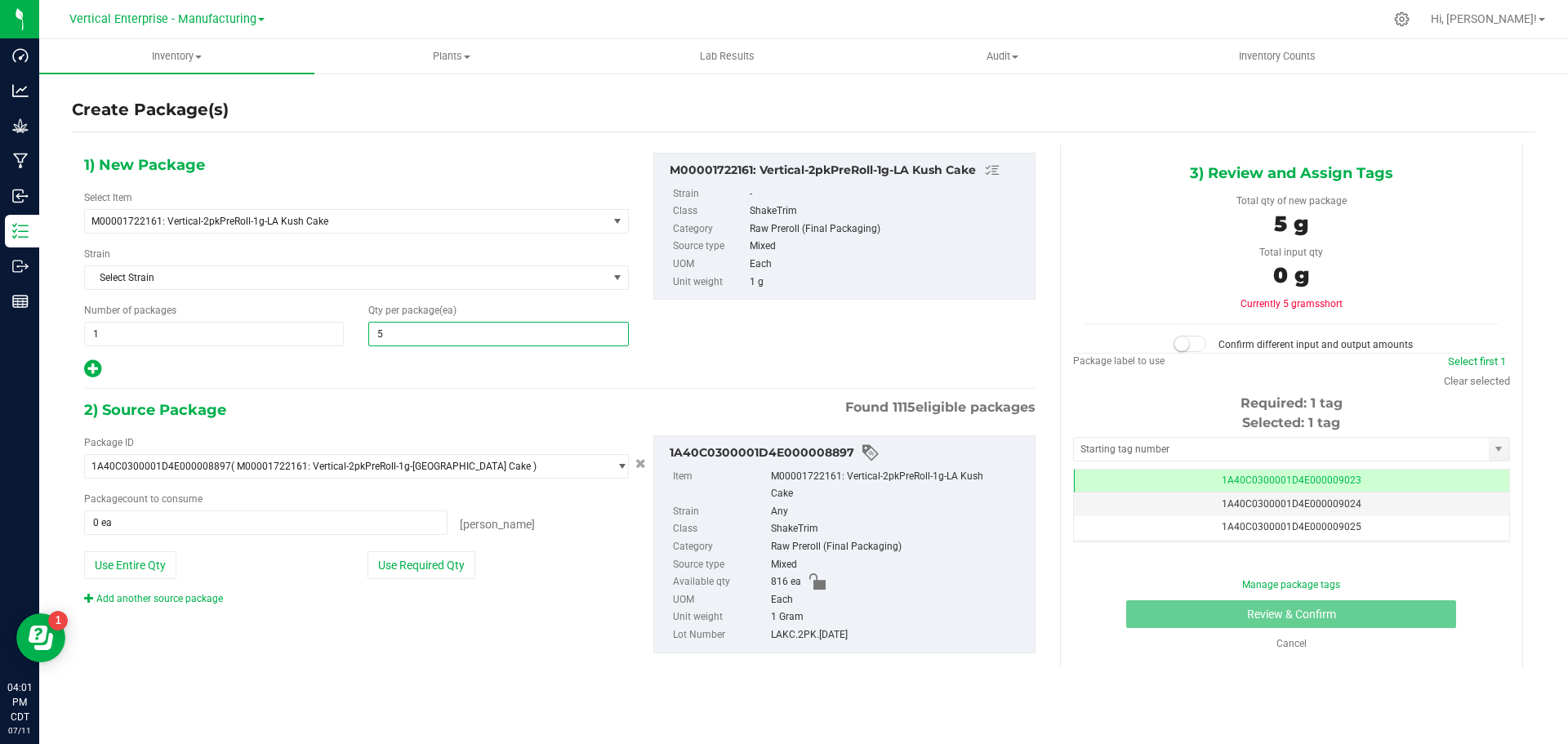 type on "50" 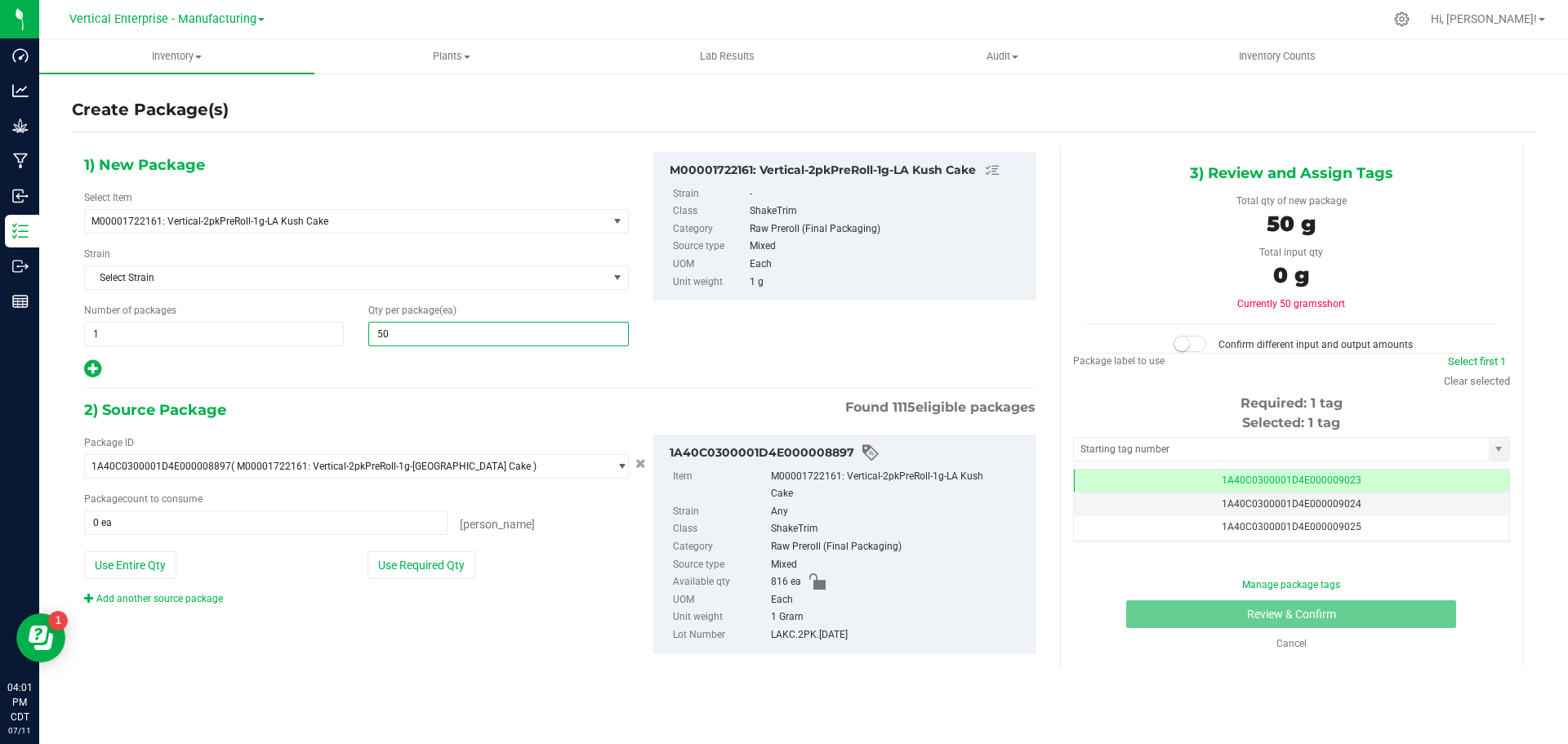 type on "50" 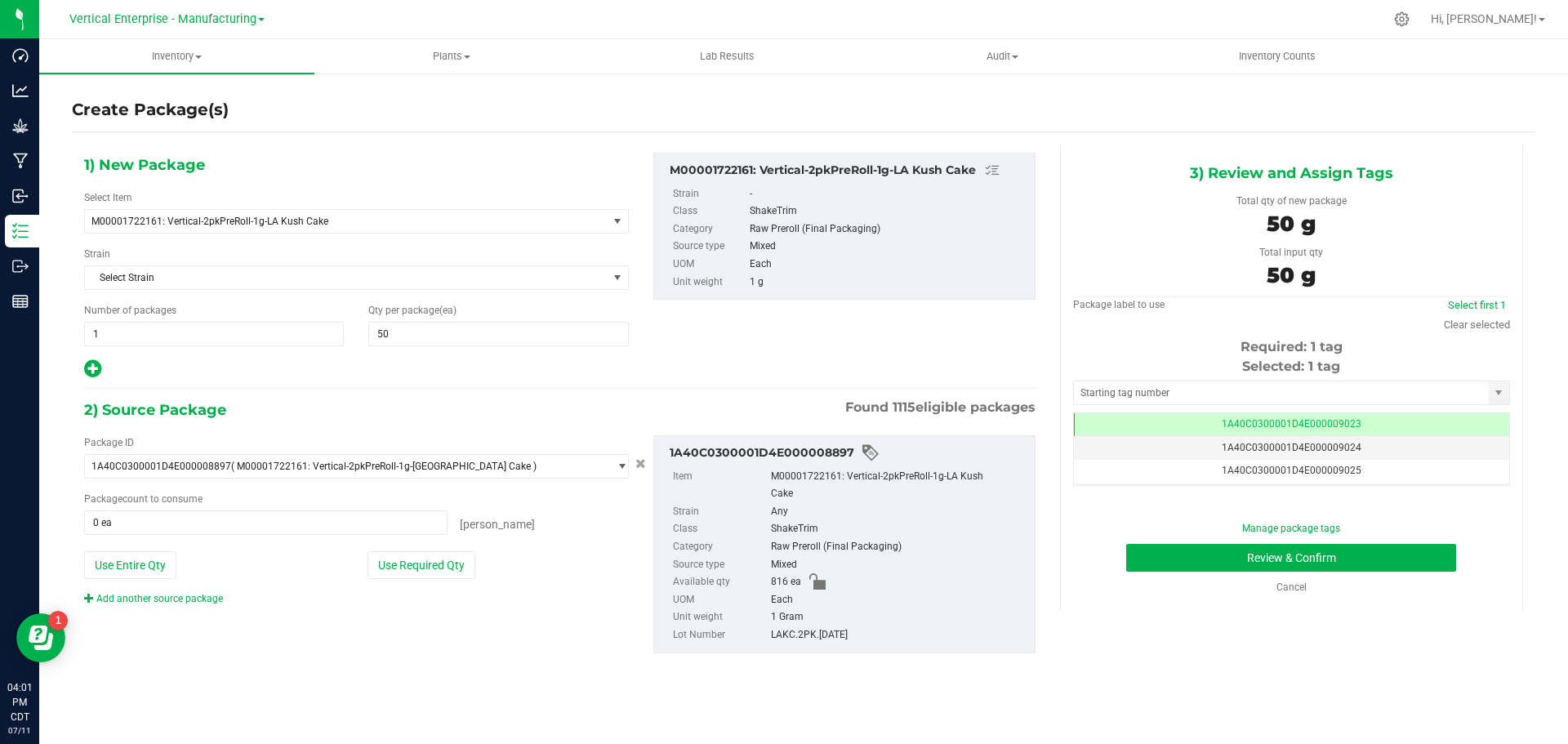 type on "50 ea" 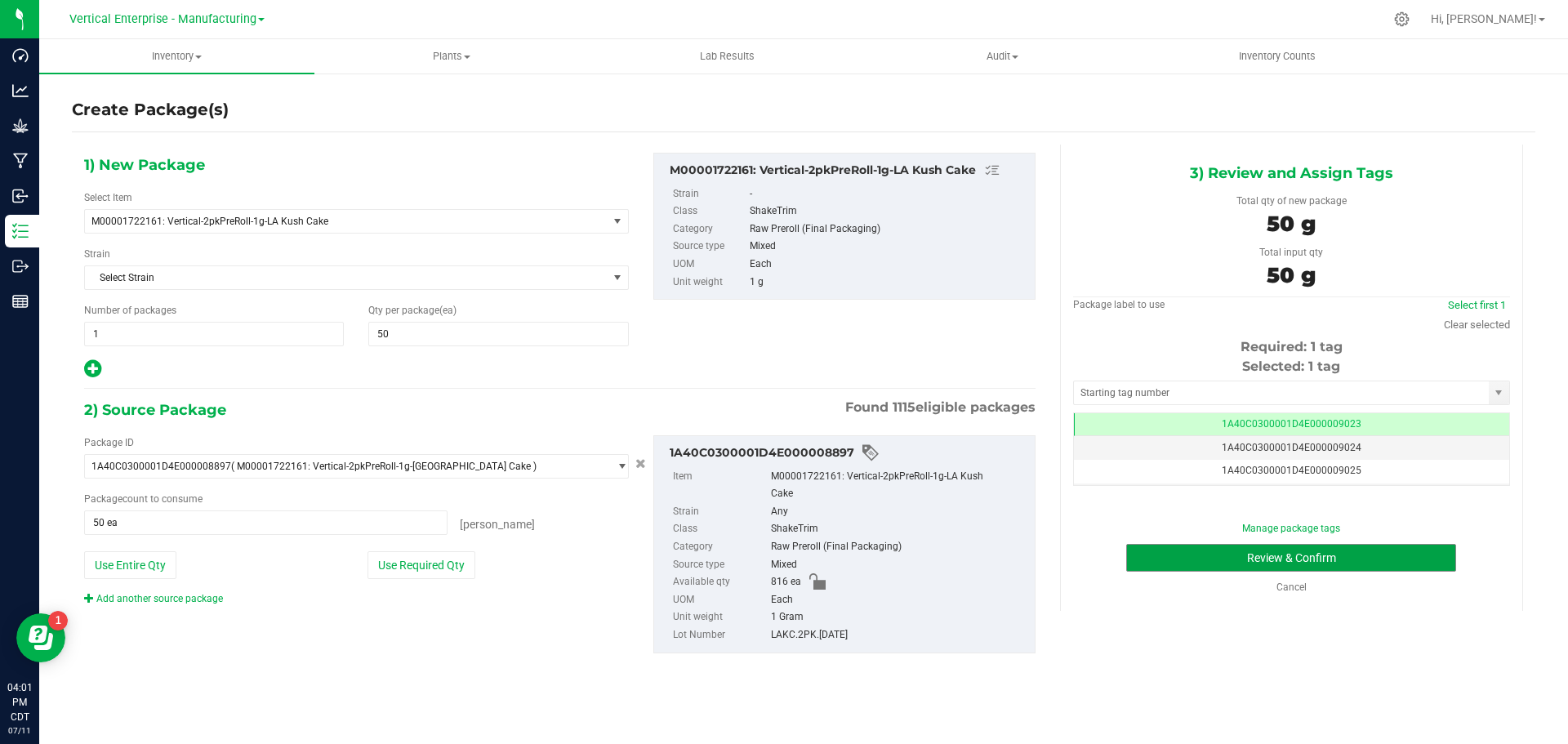 click on "Review & Confirm" at bounding box center (1291, 558) 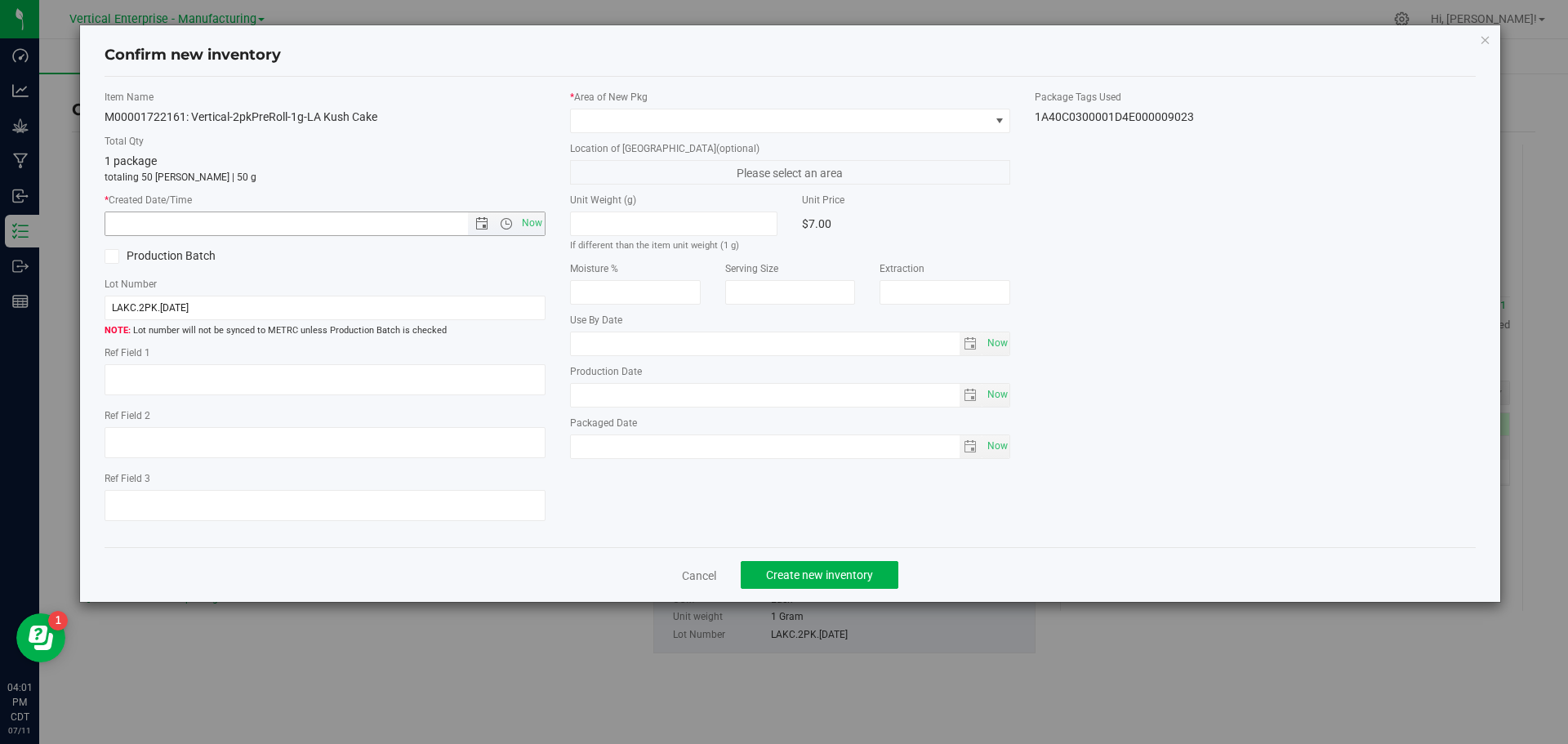 click at bounding box center (506, 224) 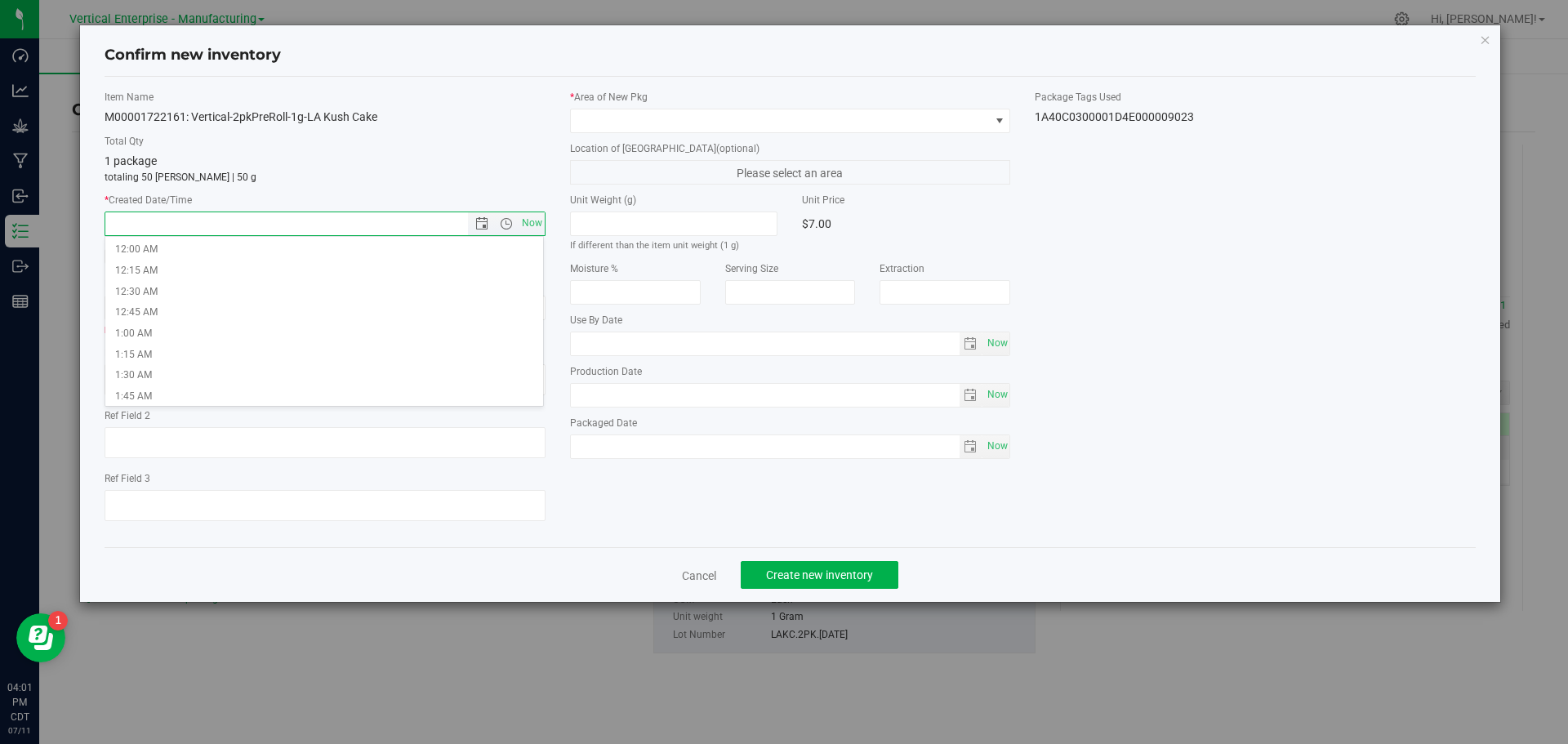 click on "Now" at bounding box center (532, 223) 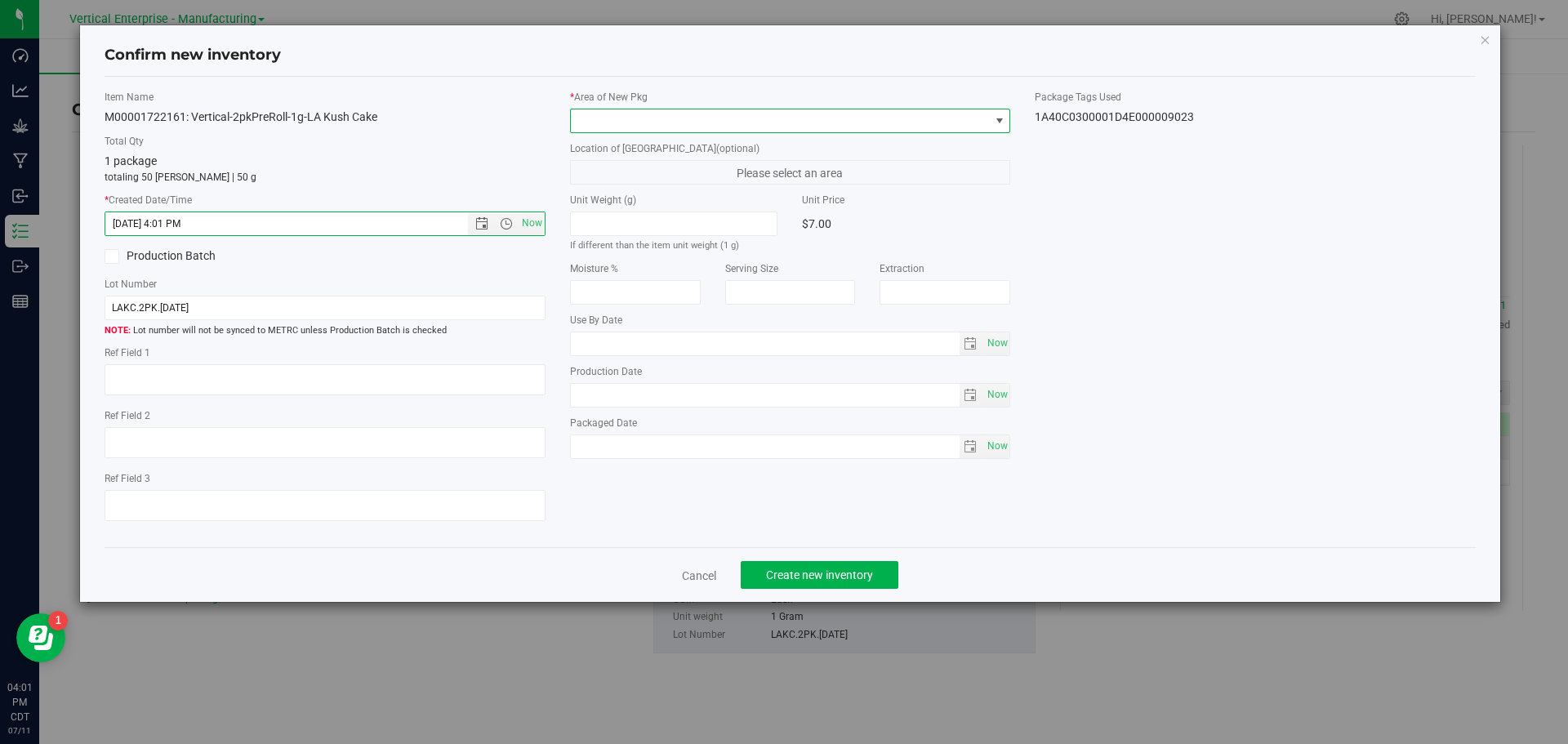 click at bounding box center (780, 121) 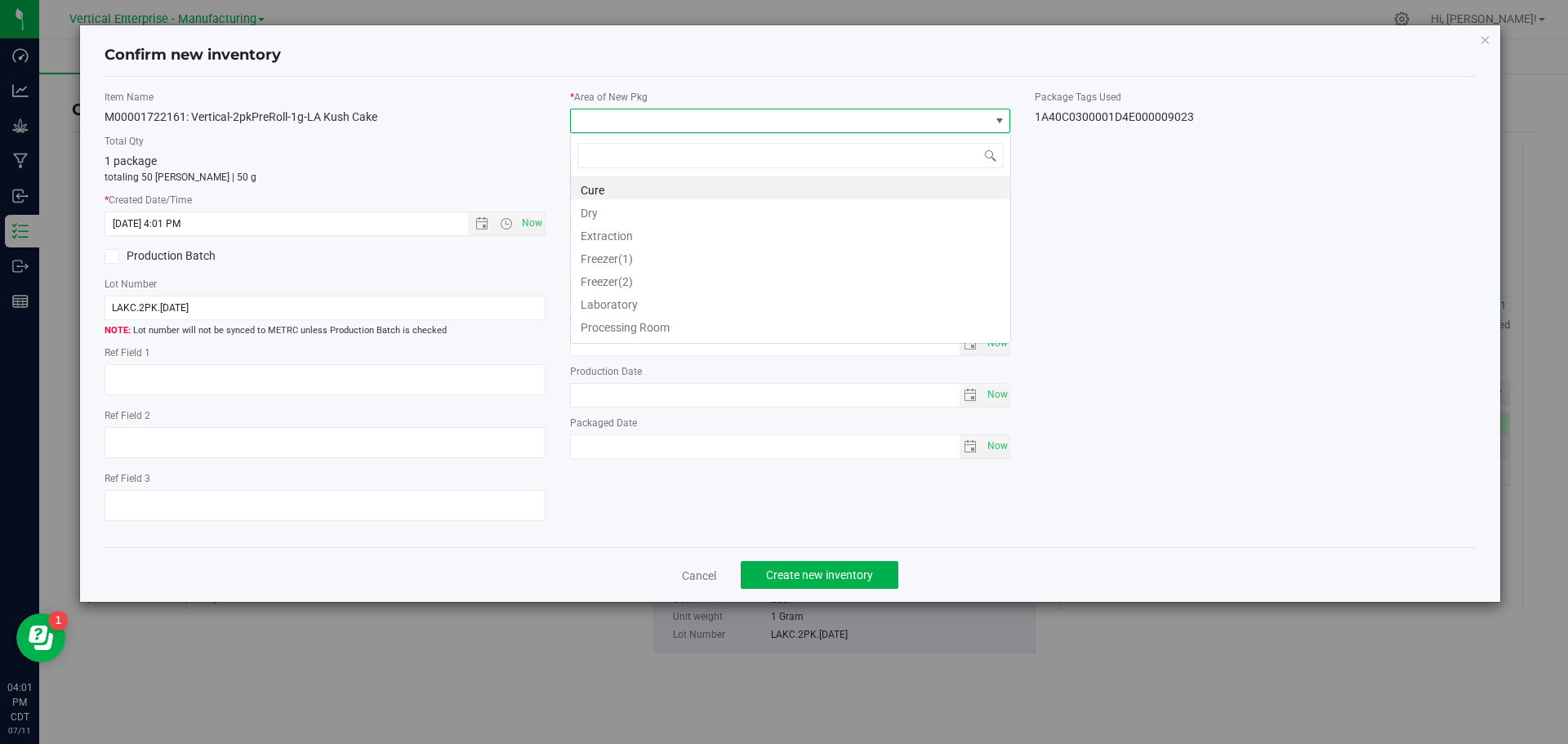 scroll, scrollTop: 81644, scrollLeft: 81226, axis: both 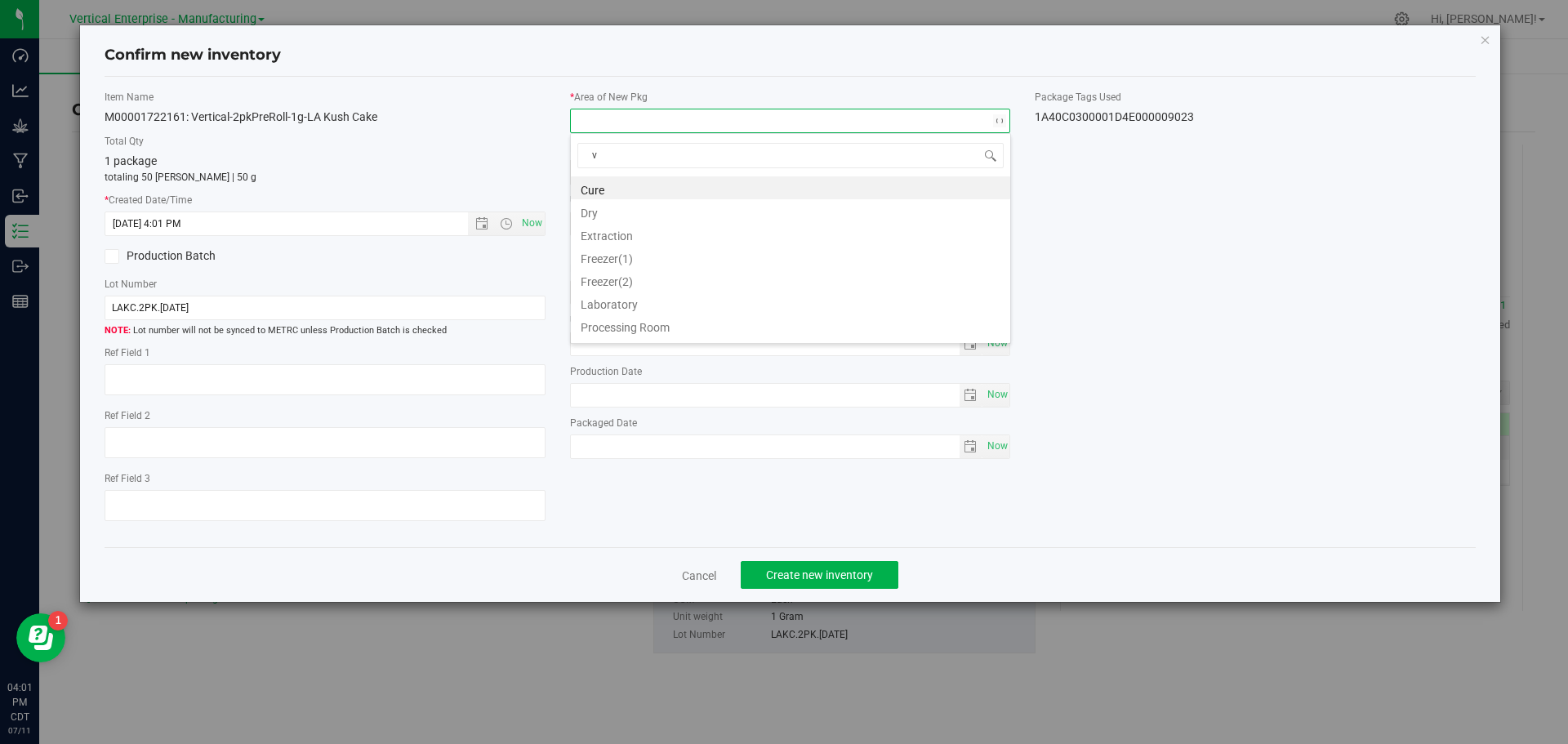 type on "va" 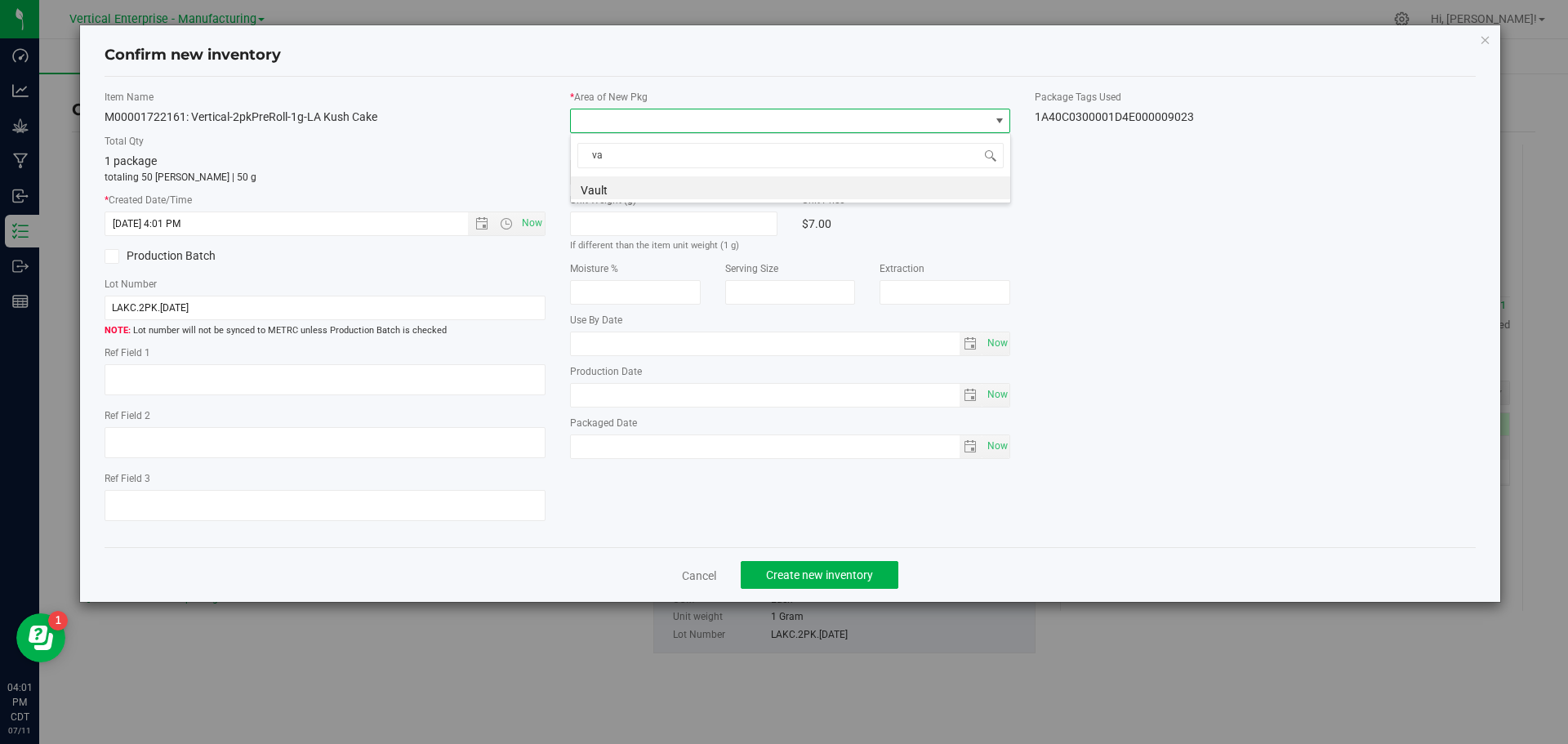 click on "Vault" at bounding box center [791, 188] 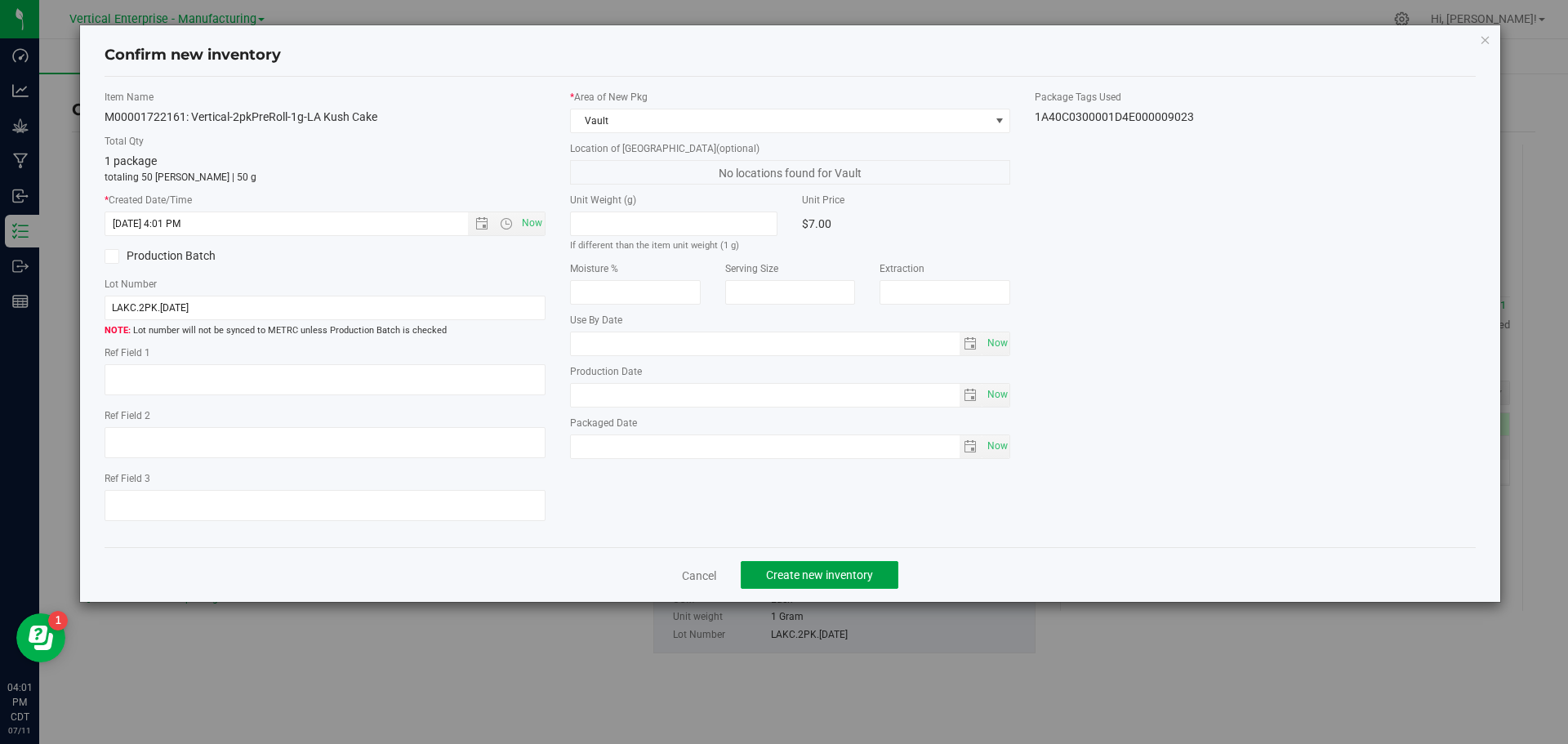 click on "Create new inventory" 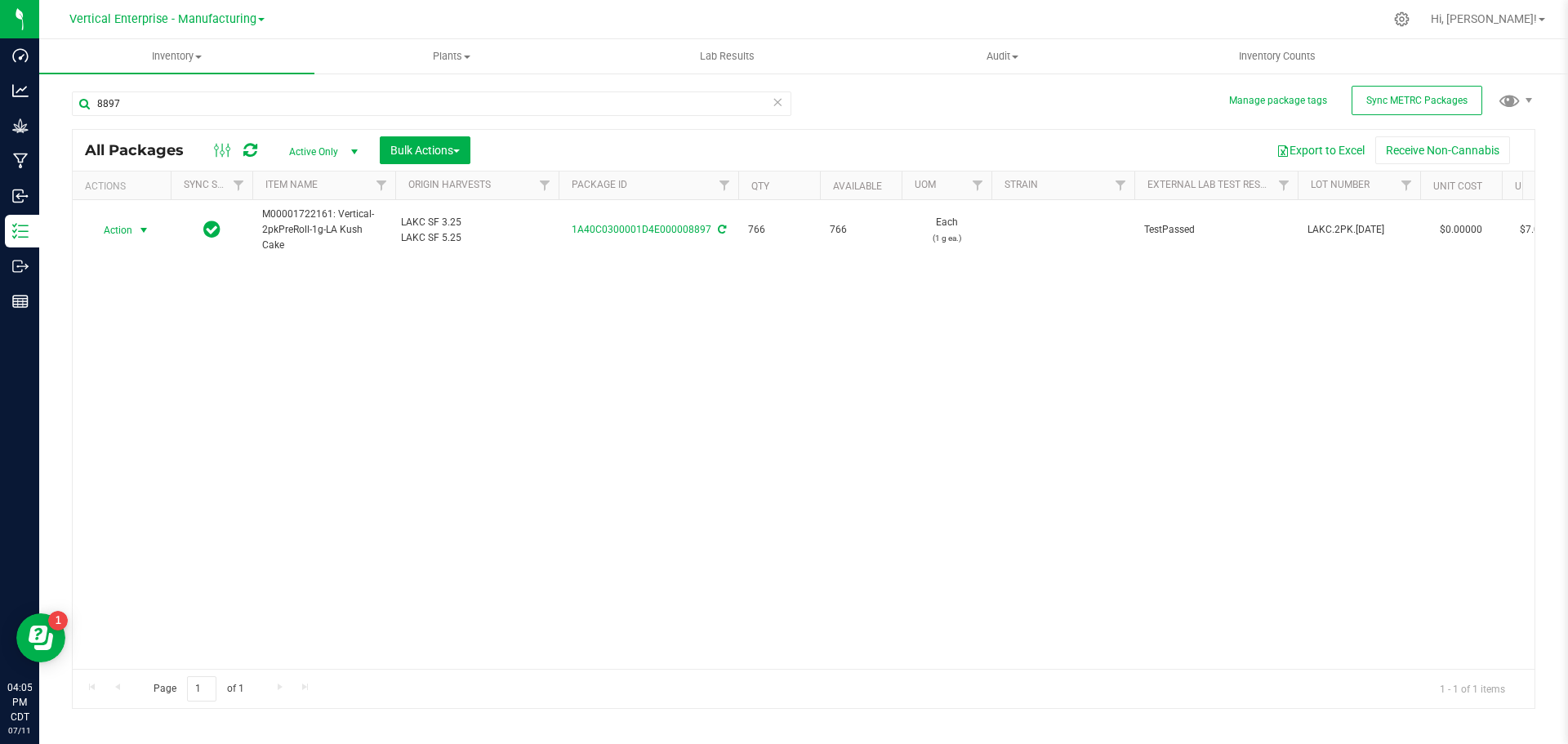 click on "Action" at bounding box center [111, 230] 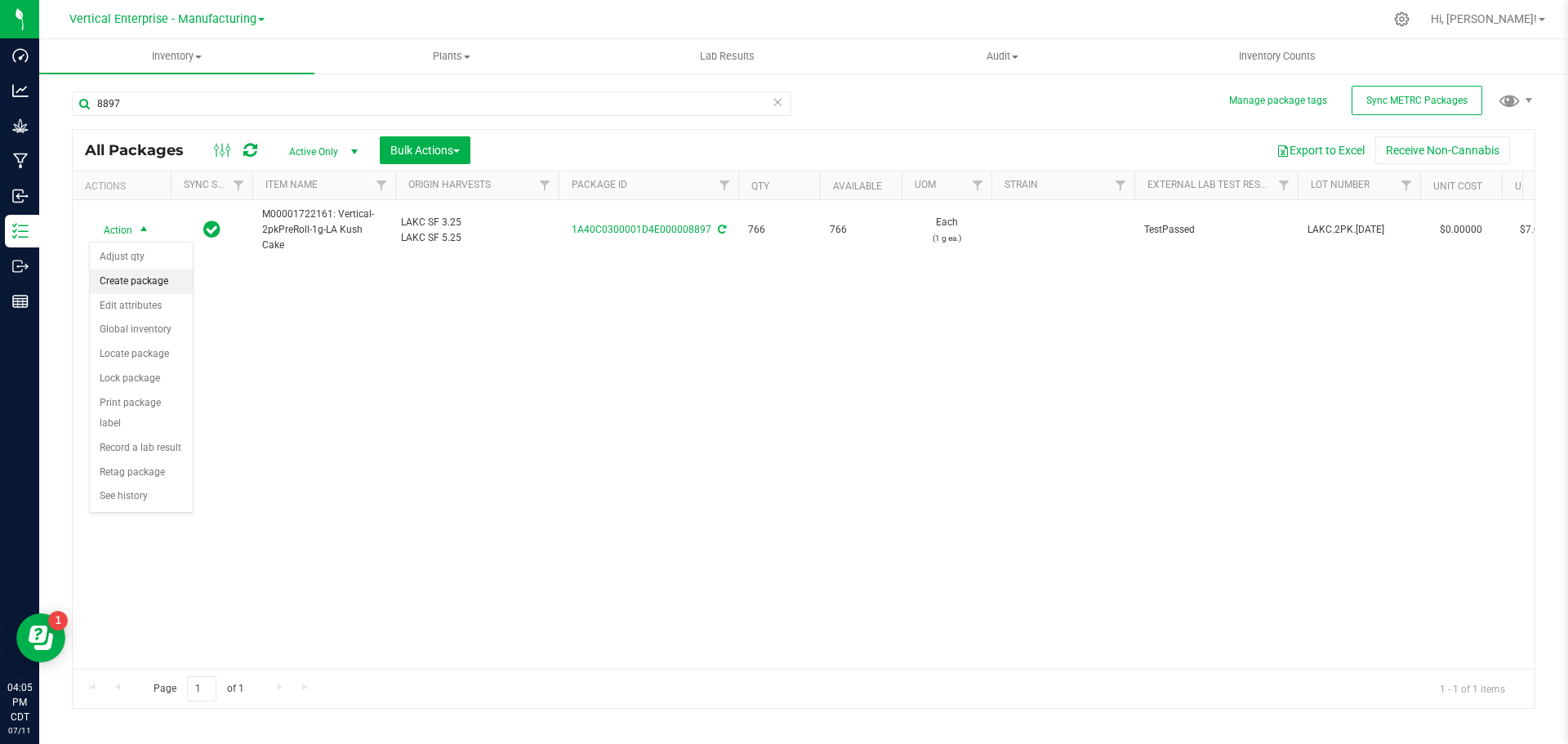click on "Create package" at bounding box center (141, 282) 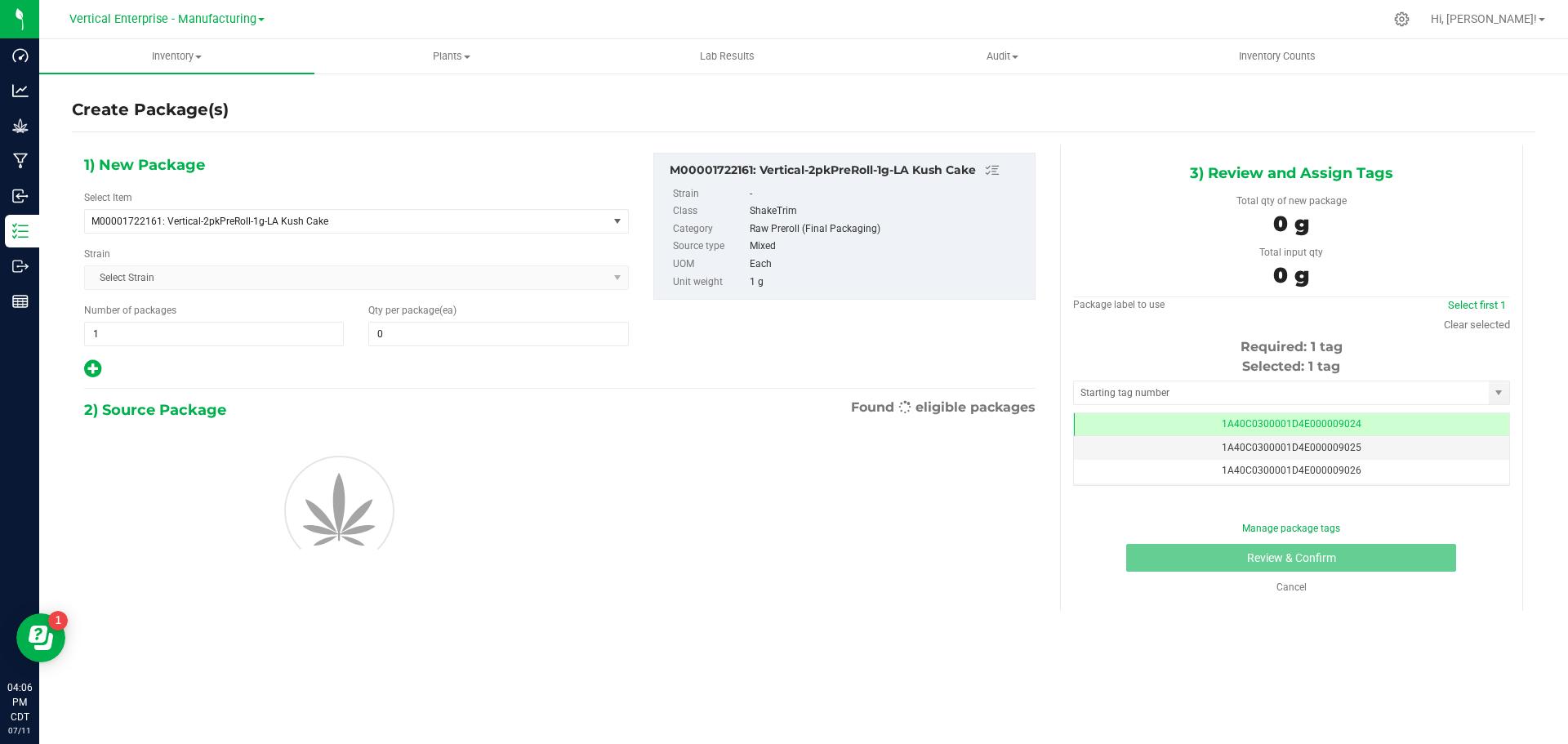 type on "0" 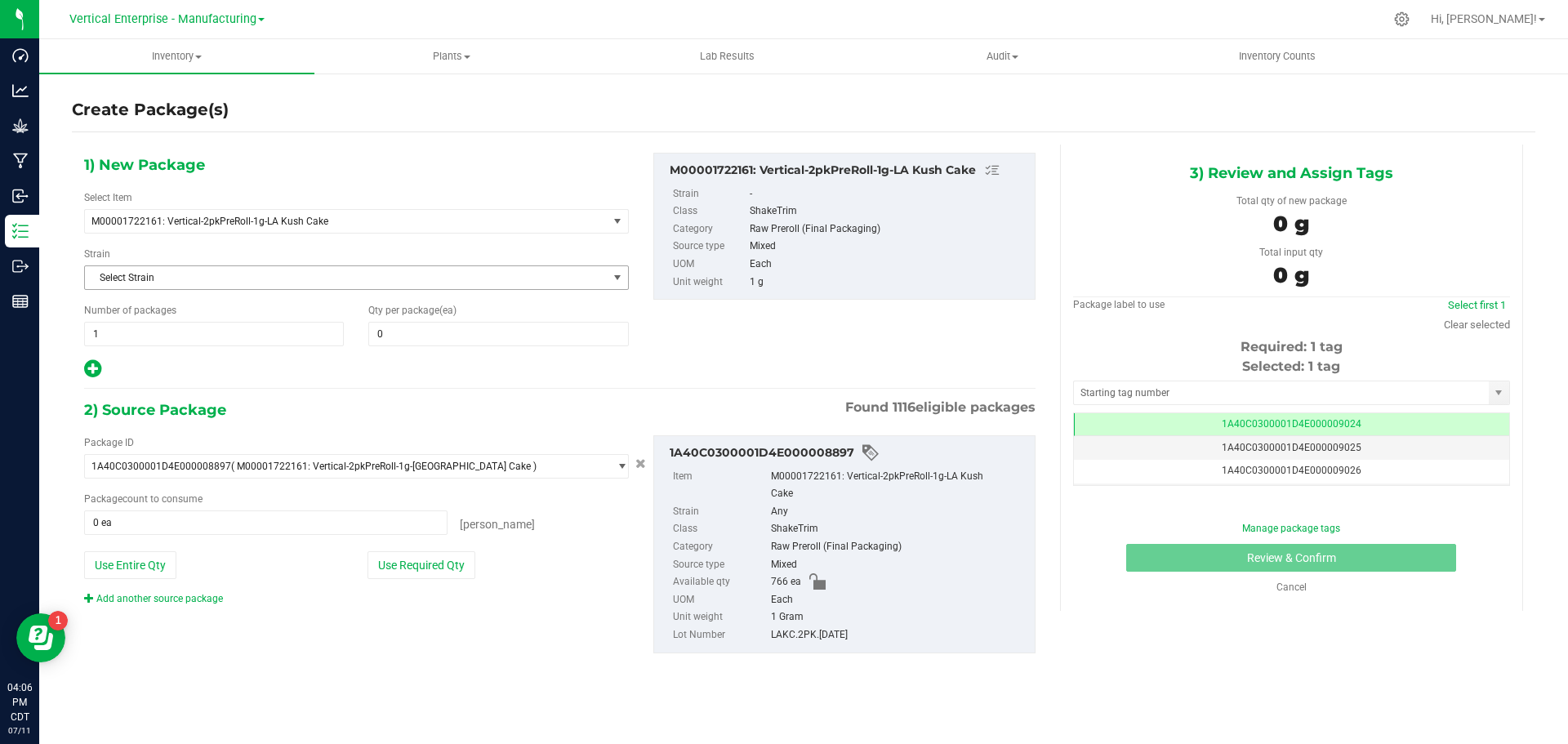 scroll, scrollTop: 0, scrollLeft: -1, axis: horizontal 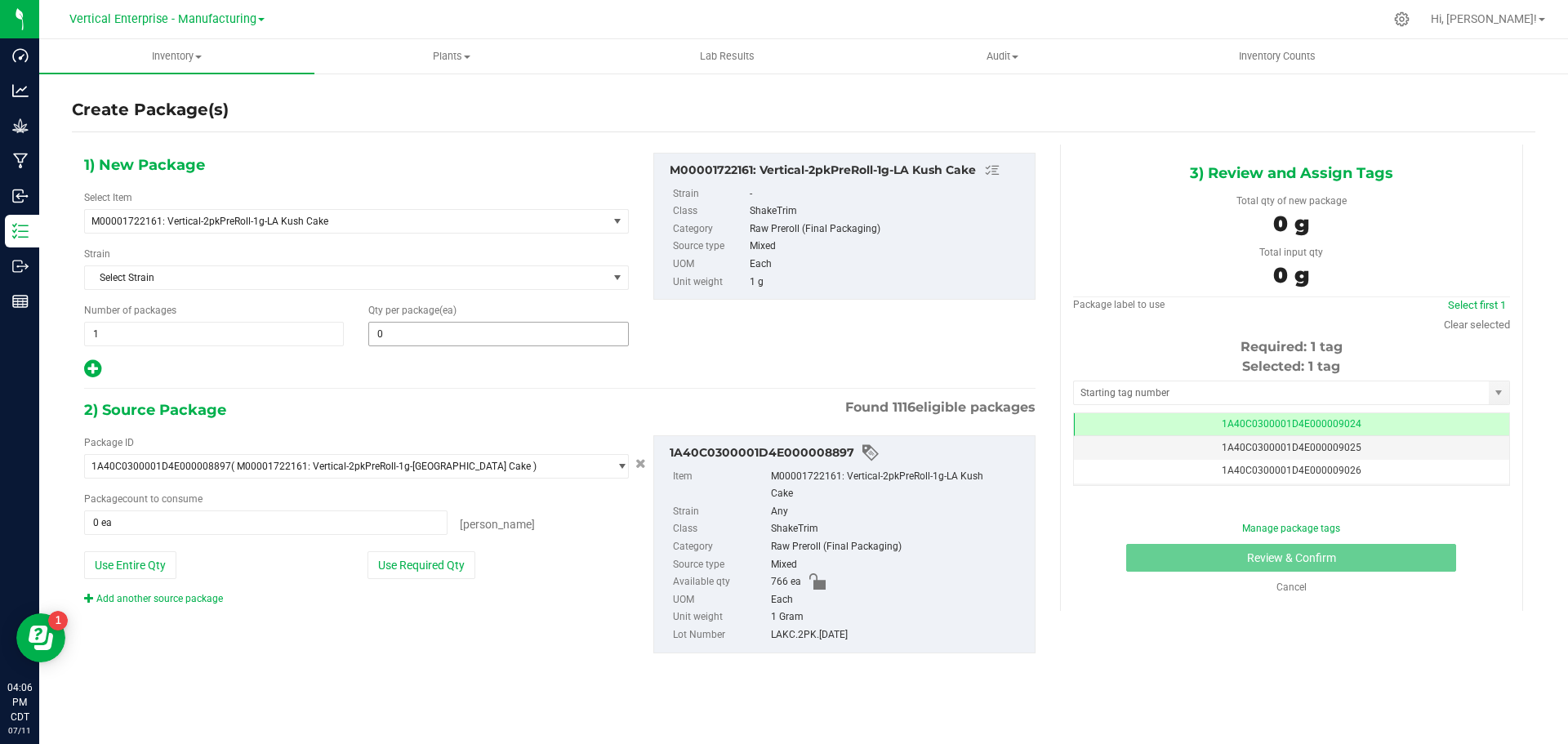 click on "0" at bounding box center (498, 334) 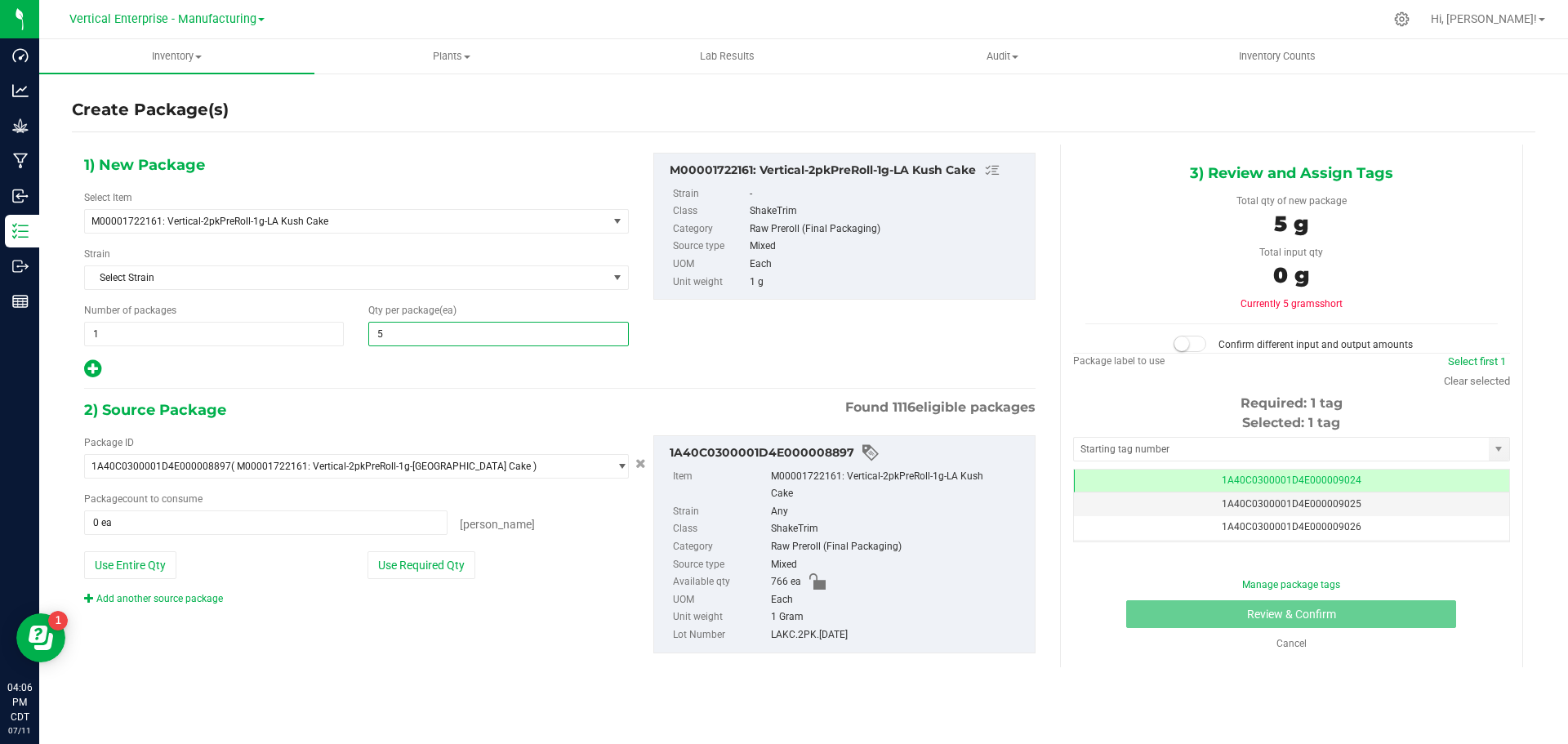 type on "50" 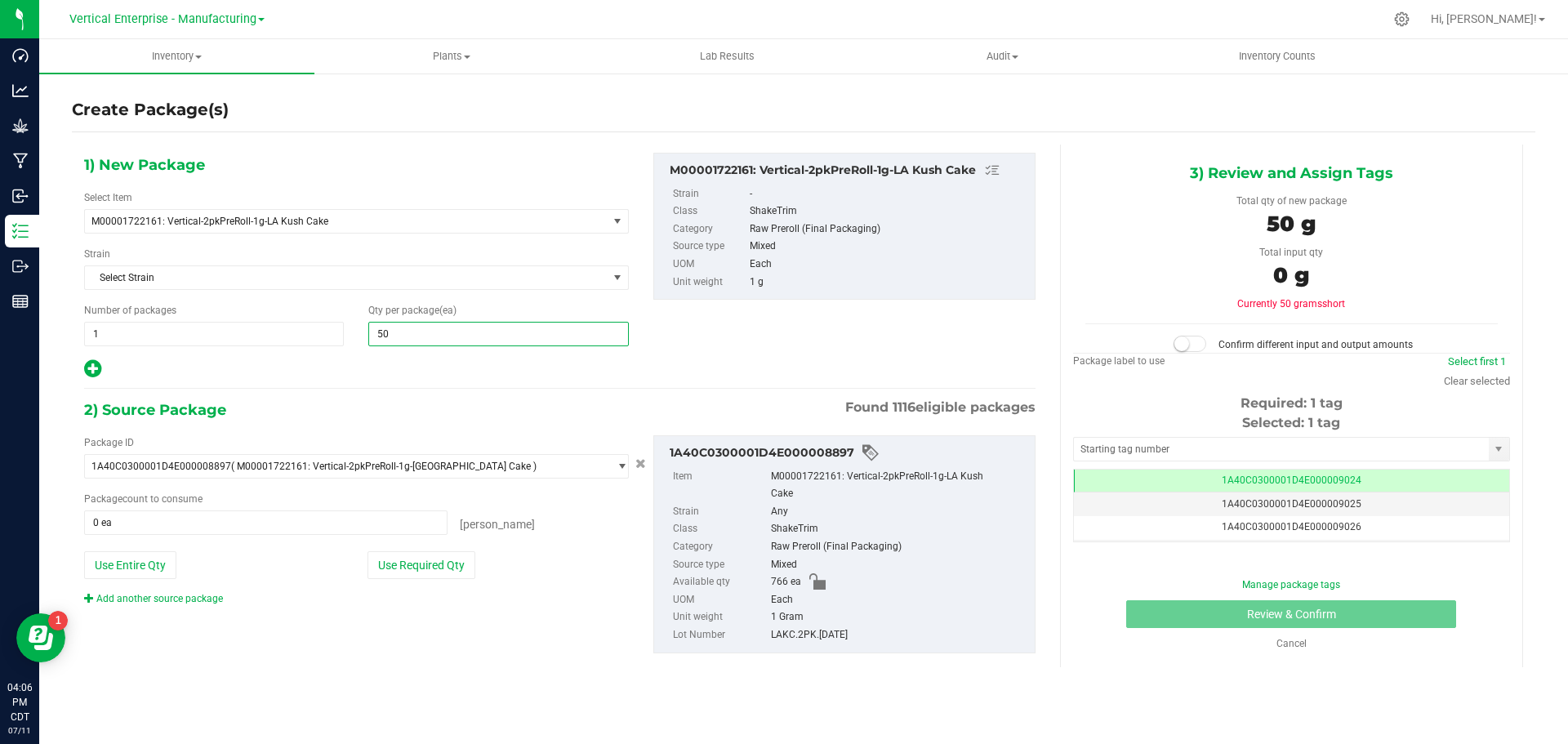 type on "50" 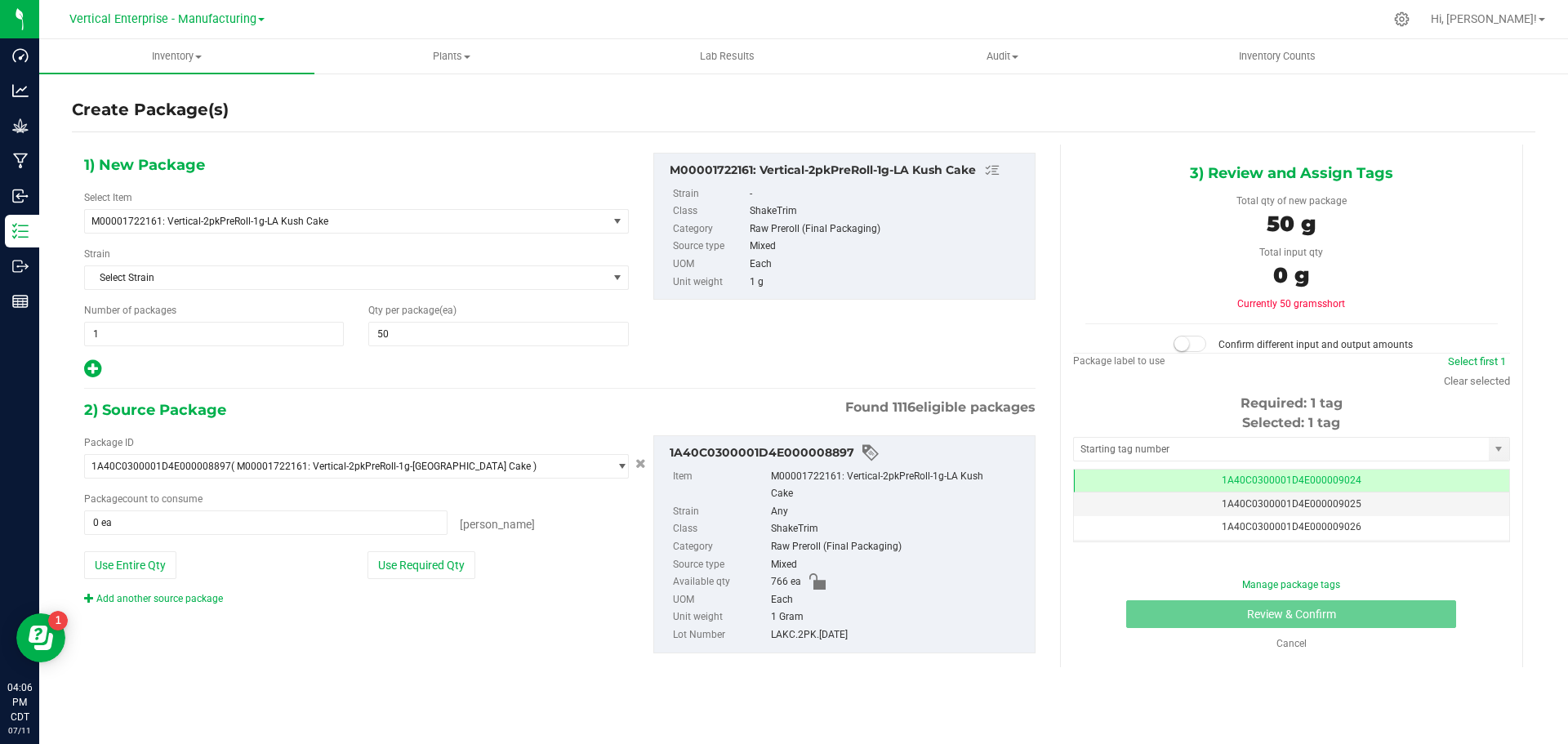 click on "Use Required Qty" at bounding box center [421, 565] 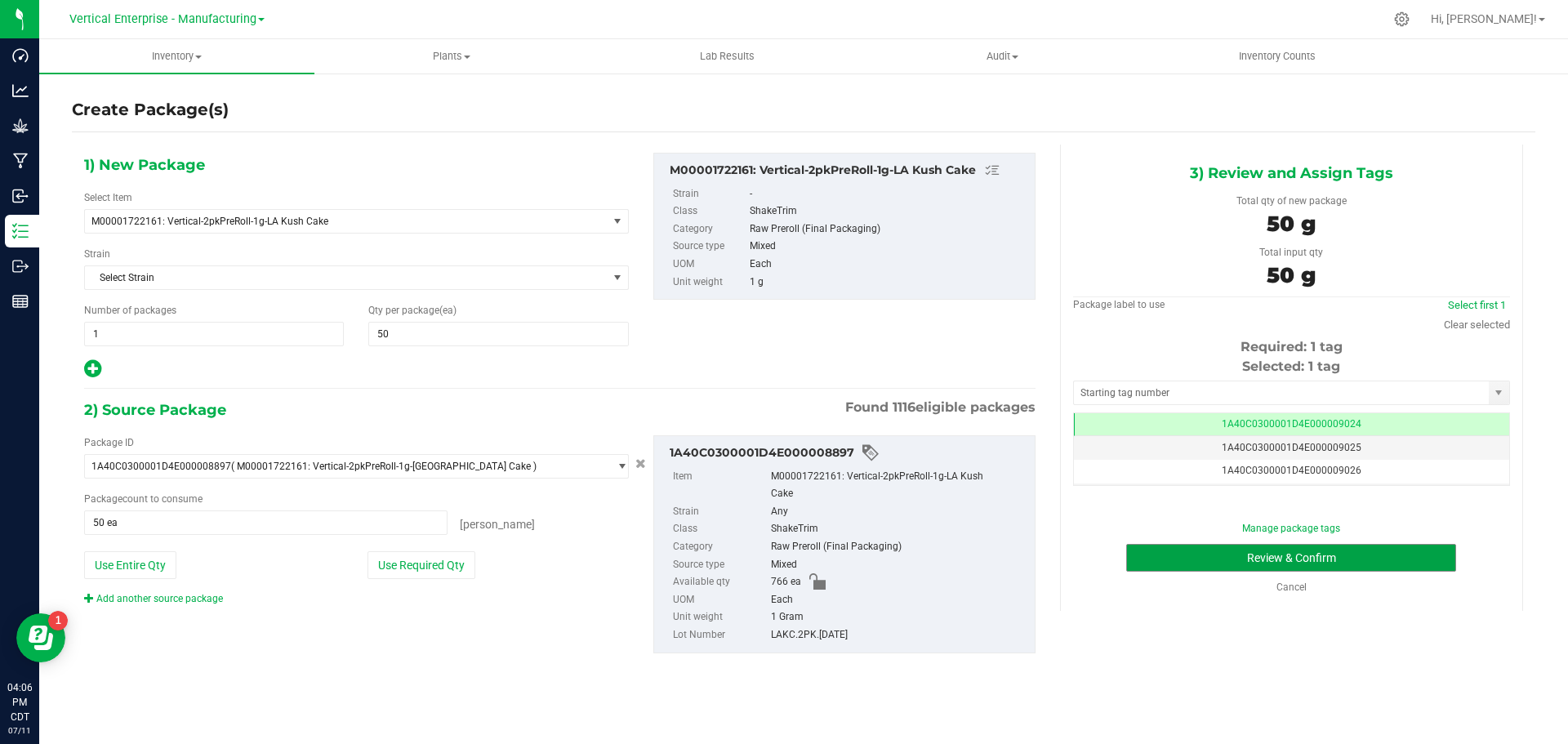 click on "Review & Confirm" at bounding box center [1291, 558] 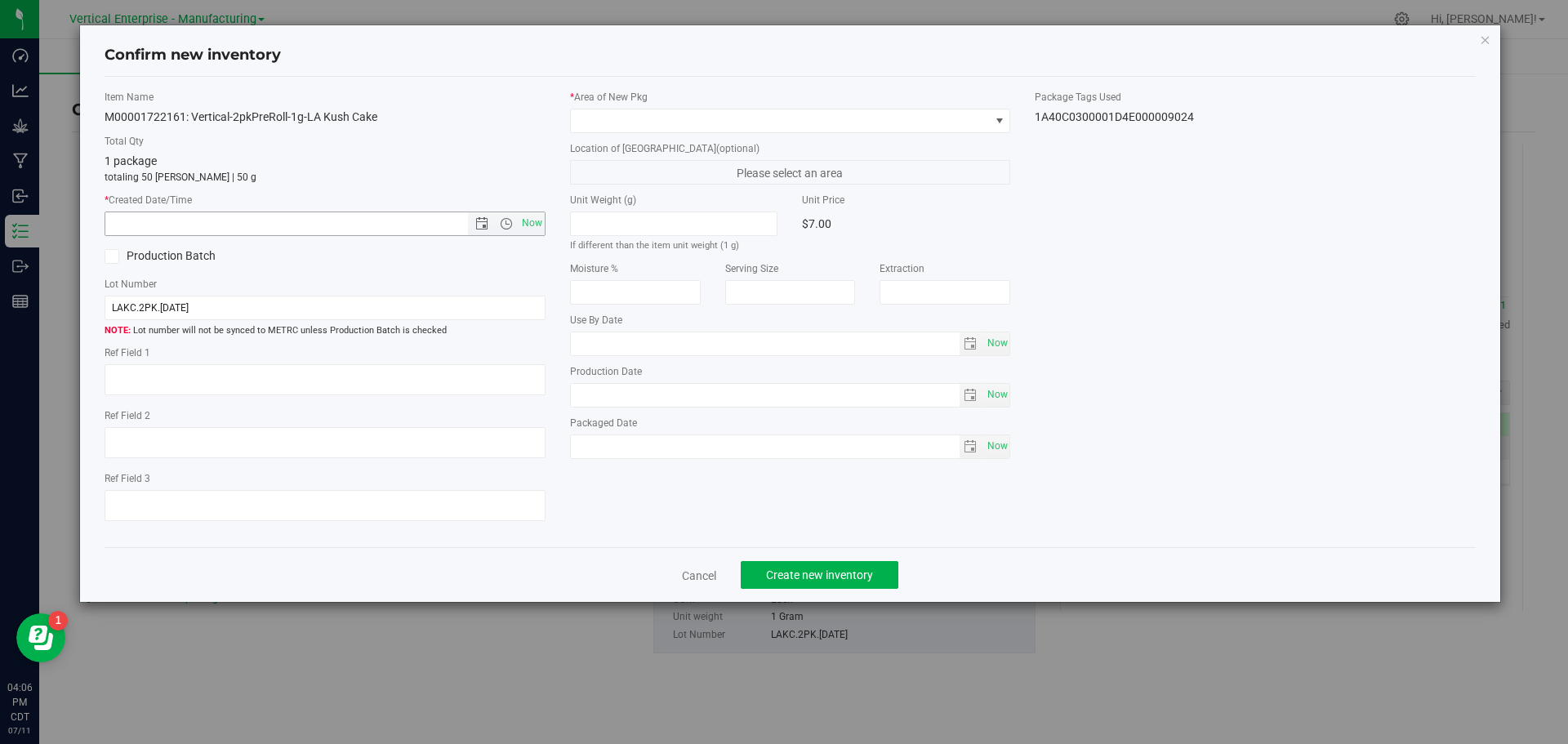 click on "Now" at bounding box center [532, 223] 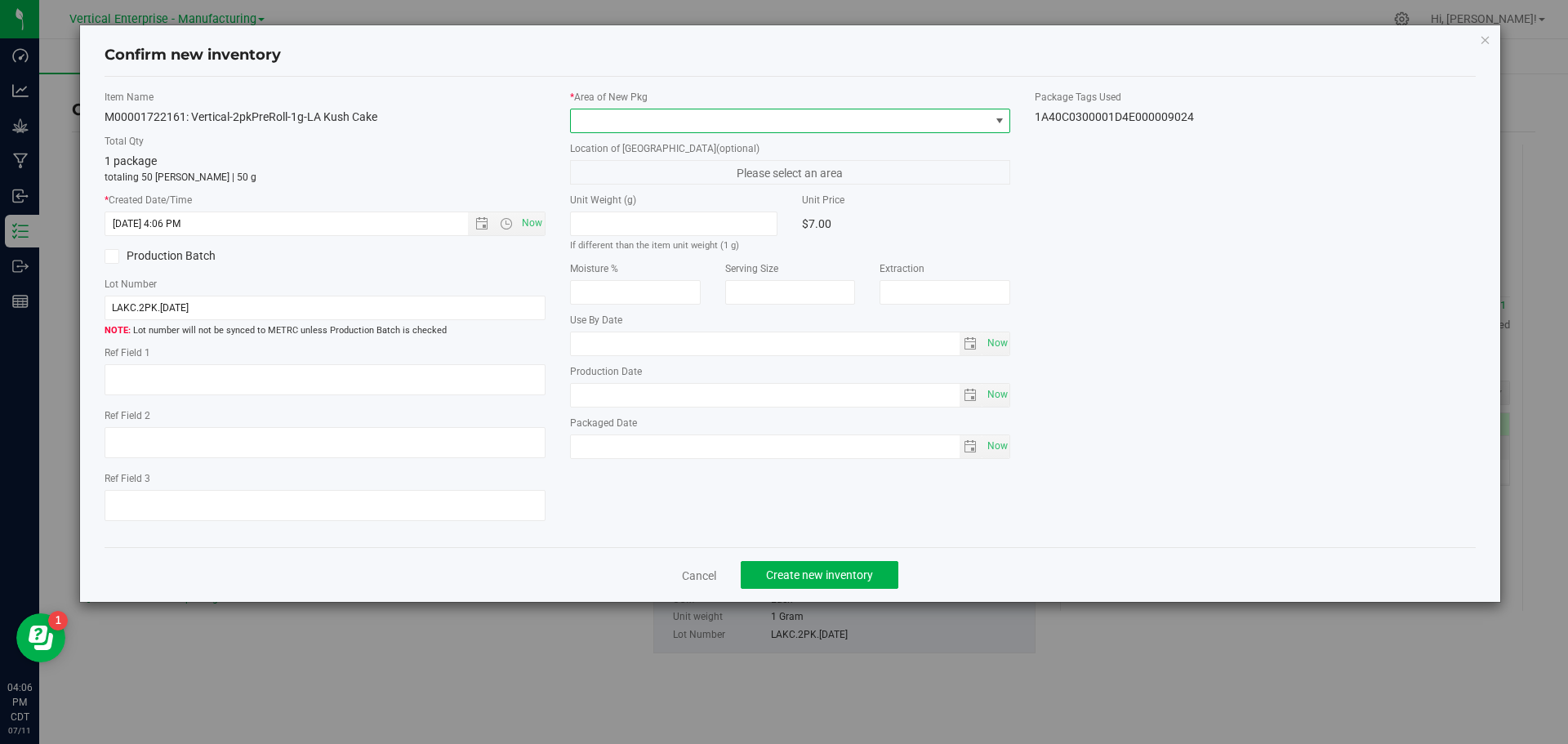 click at bounding box center (780, 121) 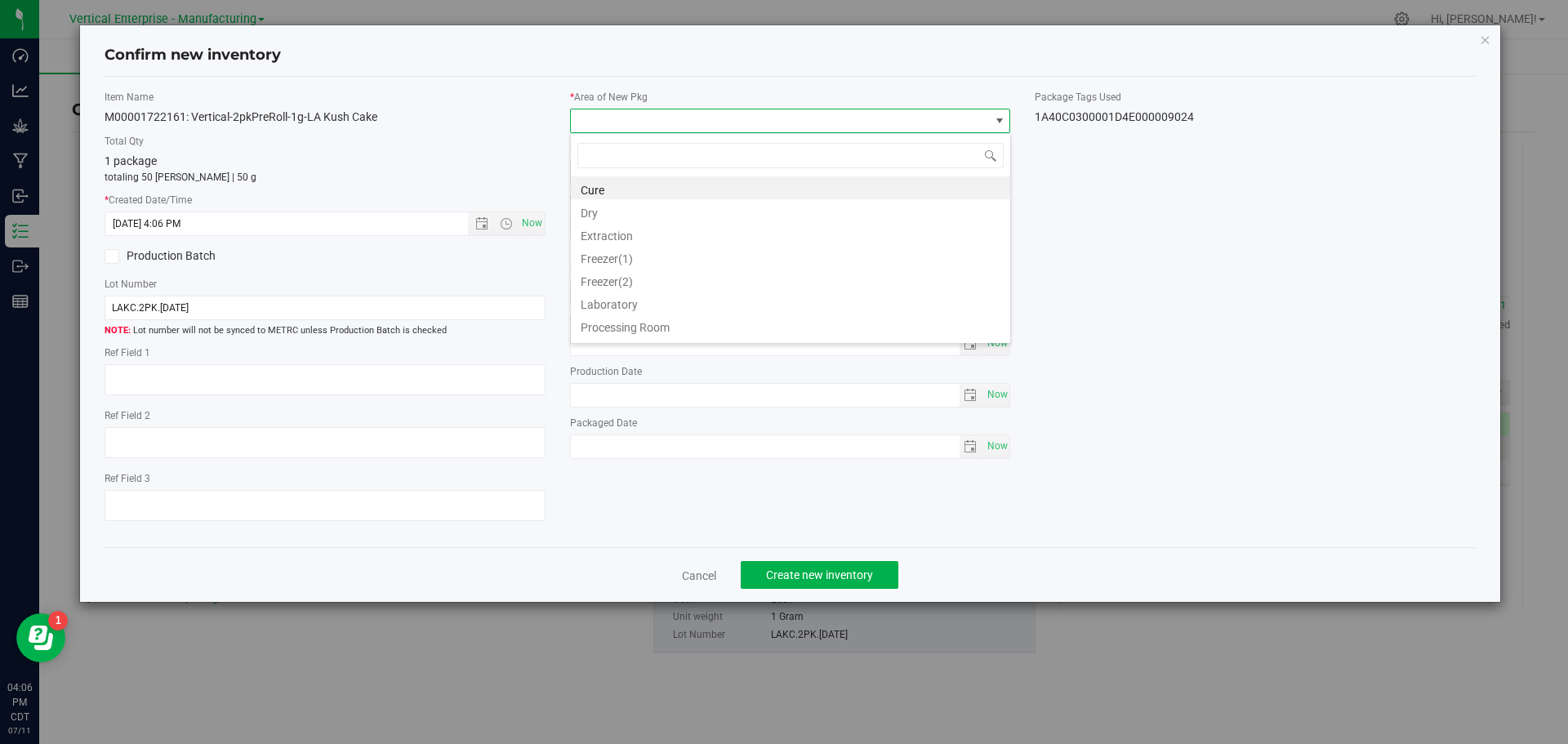 scroll, scrollTop: 81644, scrollLeft: 81226, axis: both 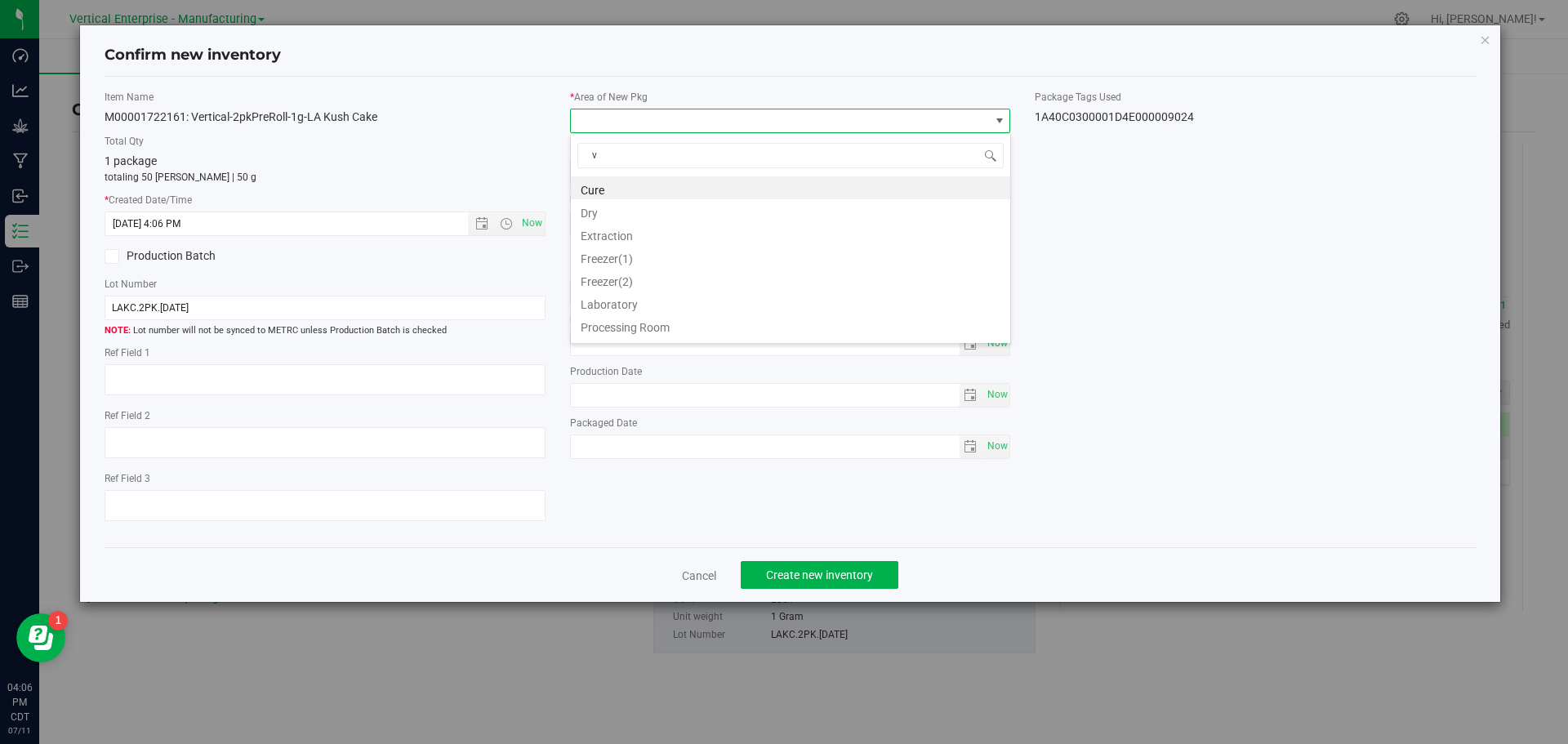 type on "va" 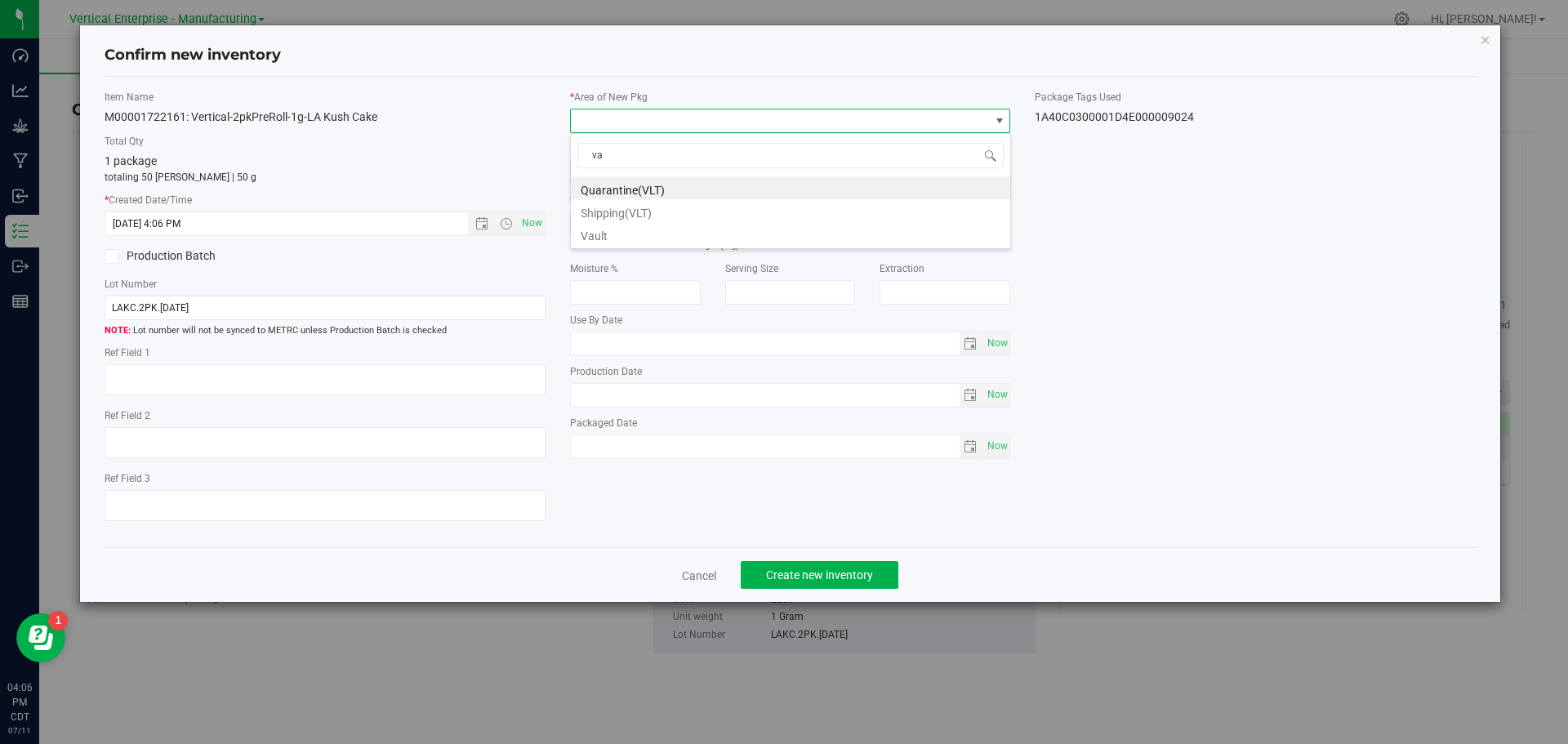 click on "Confirm new inventory
Item Name
M00001722161: Vertical-2pkPreRoll-1g-LA Kush Cake
Total Qty
1 package  totaling 50 eaches | 50 g
*
Created Date/Time
7/11/2025 4:06 PM
Now
Production Batch" at bounding box center [784, 372] 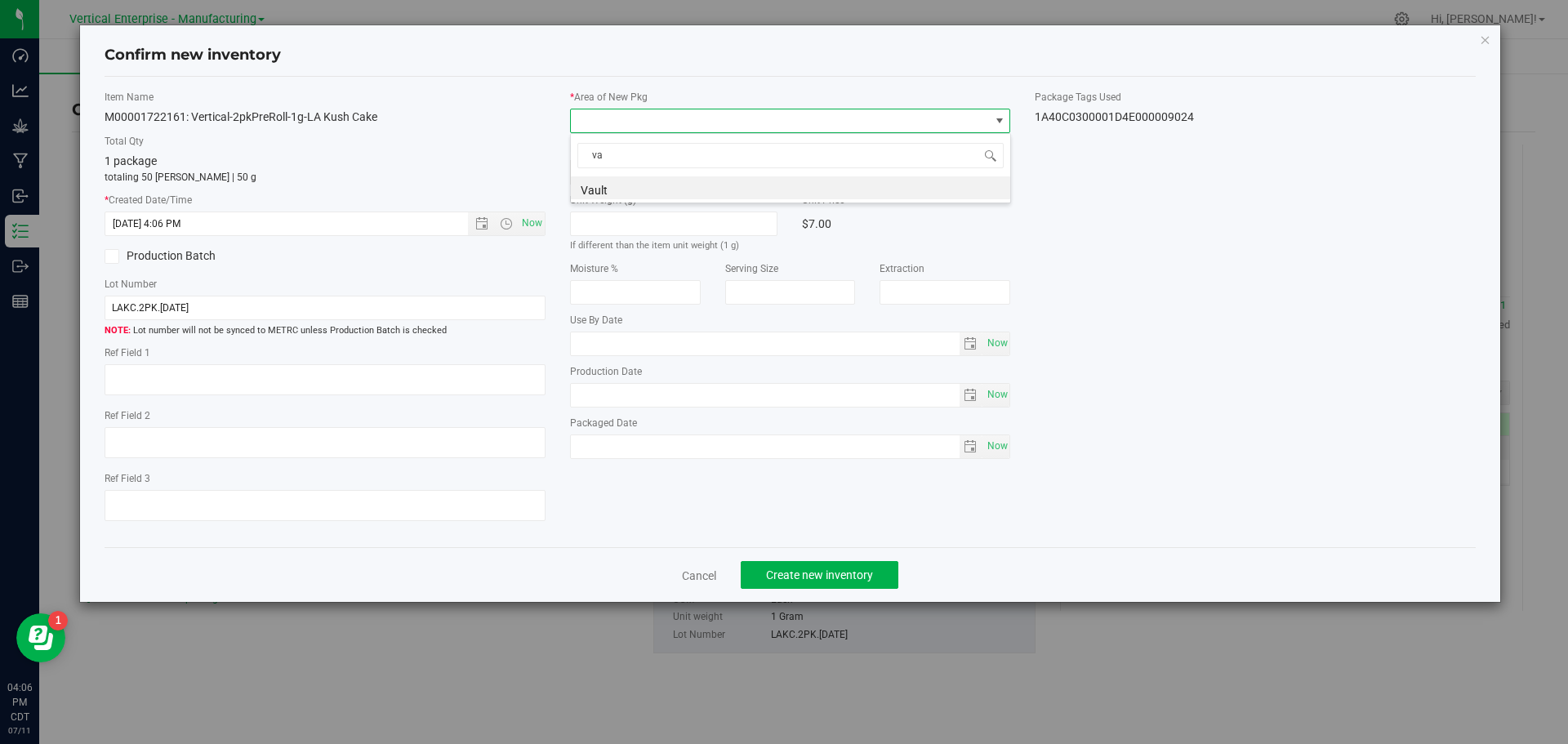 click on "Vault" at bounding box center (791, 188) 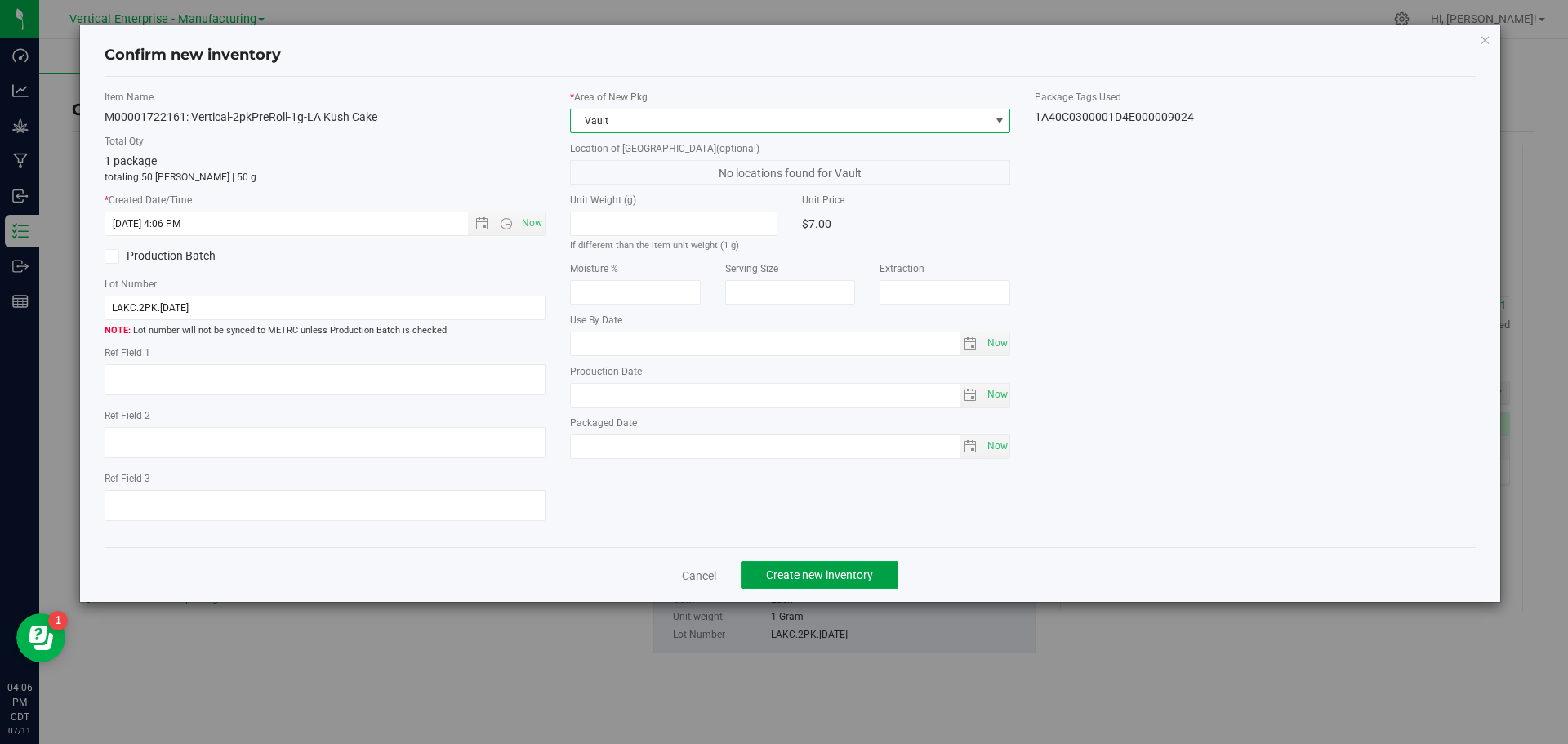click on "Create new inventory" 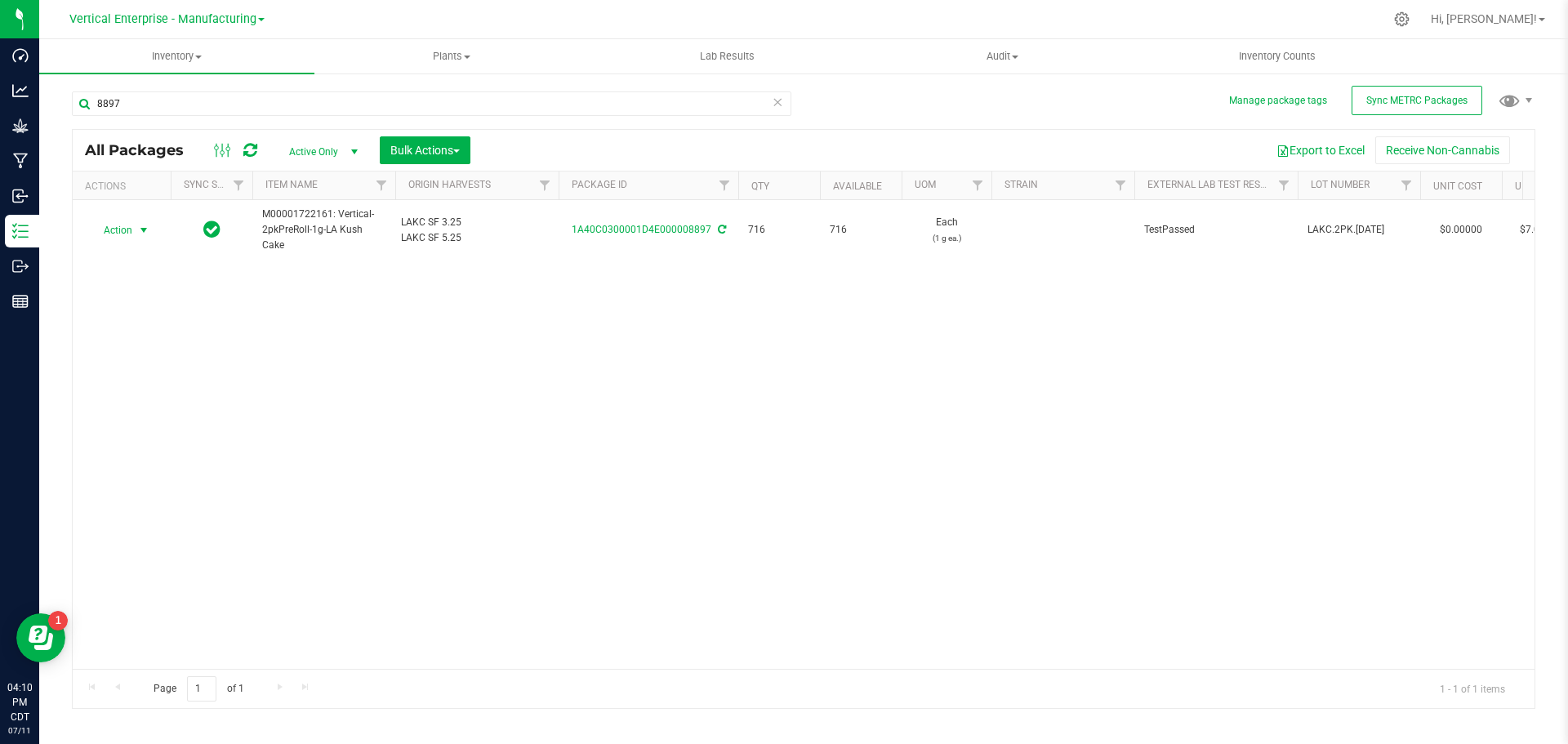 click on "Action" at bounding box center (111, 230) 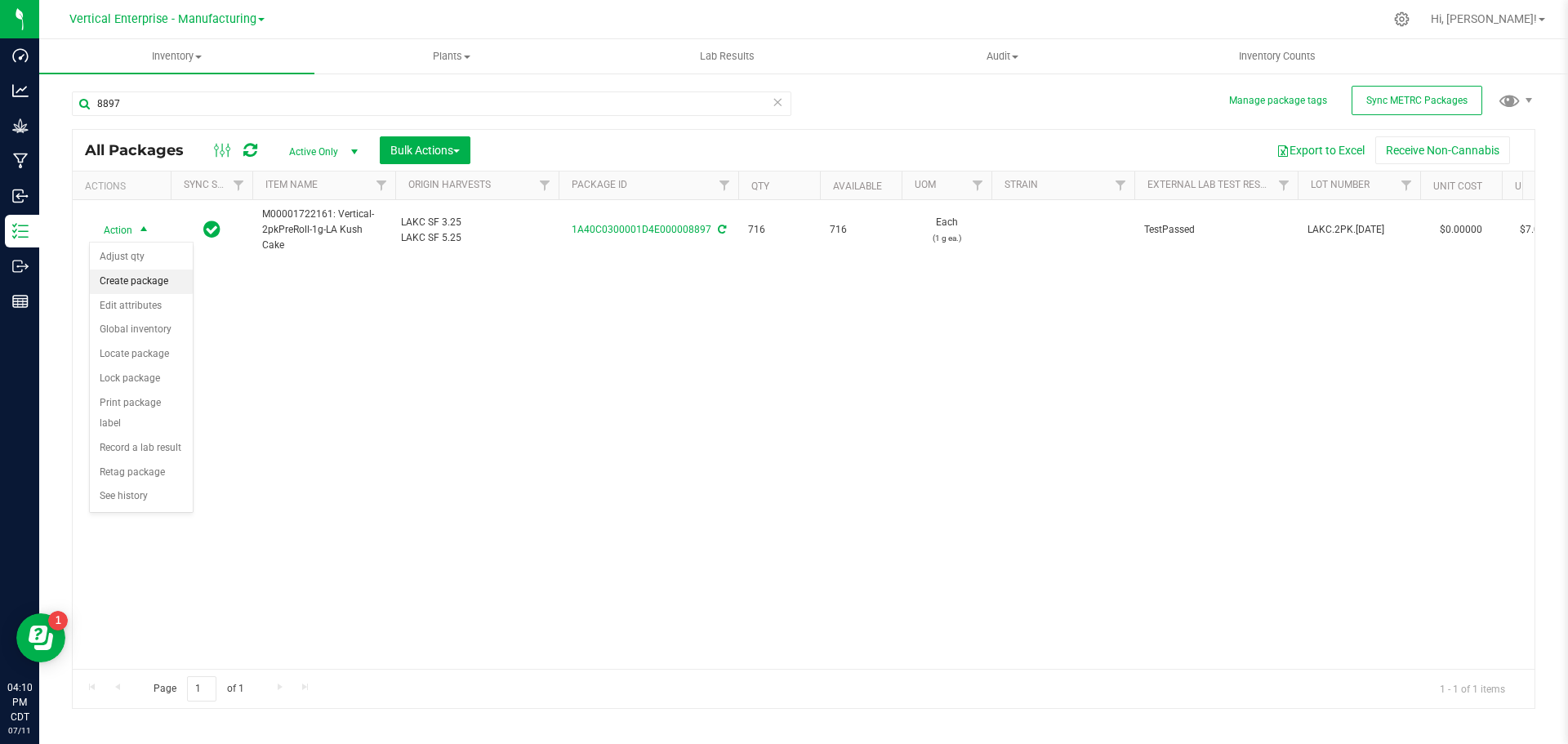 click on "Create package" at bounding box center (141, 282) 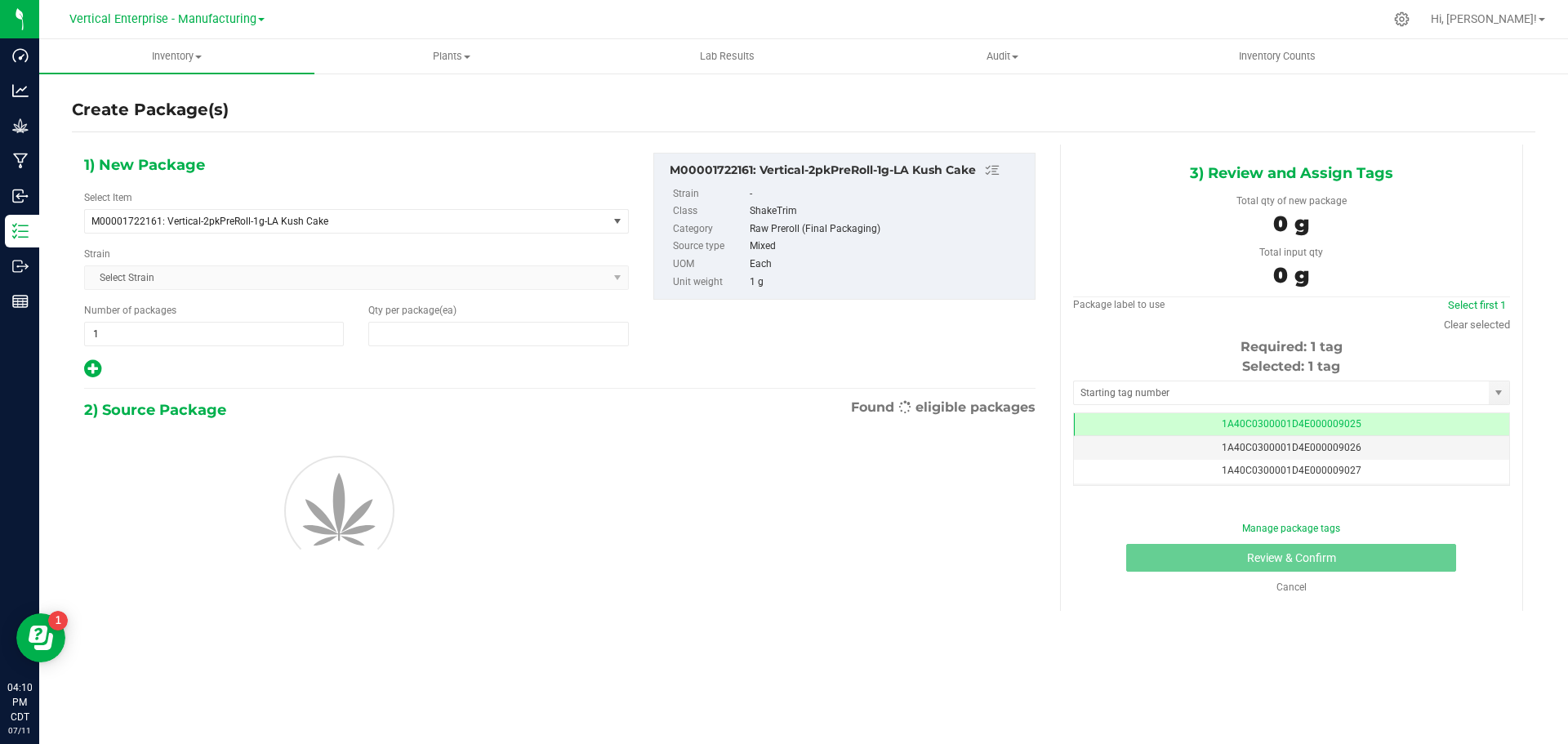 type on "0" 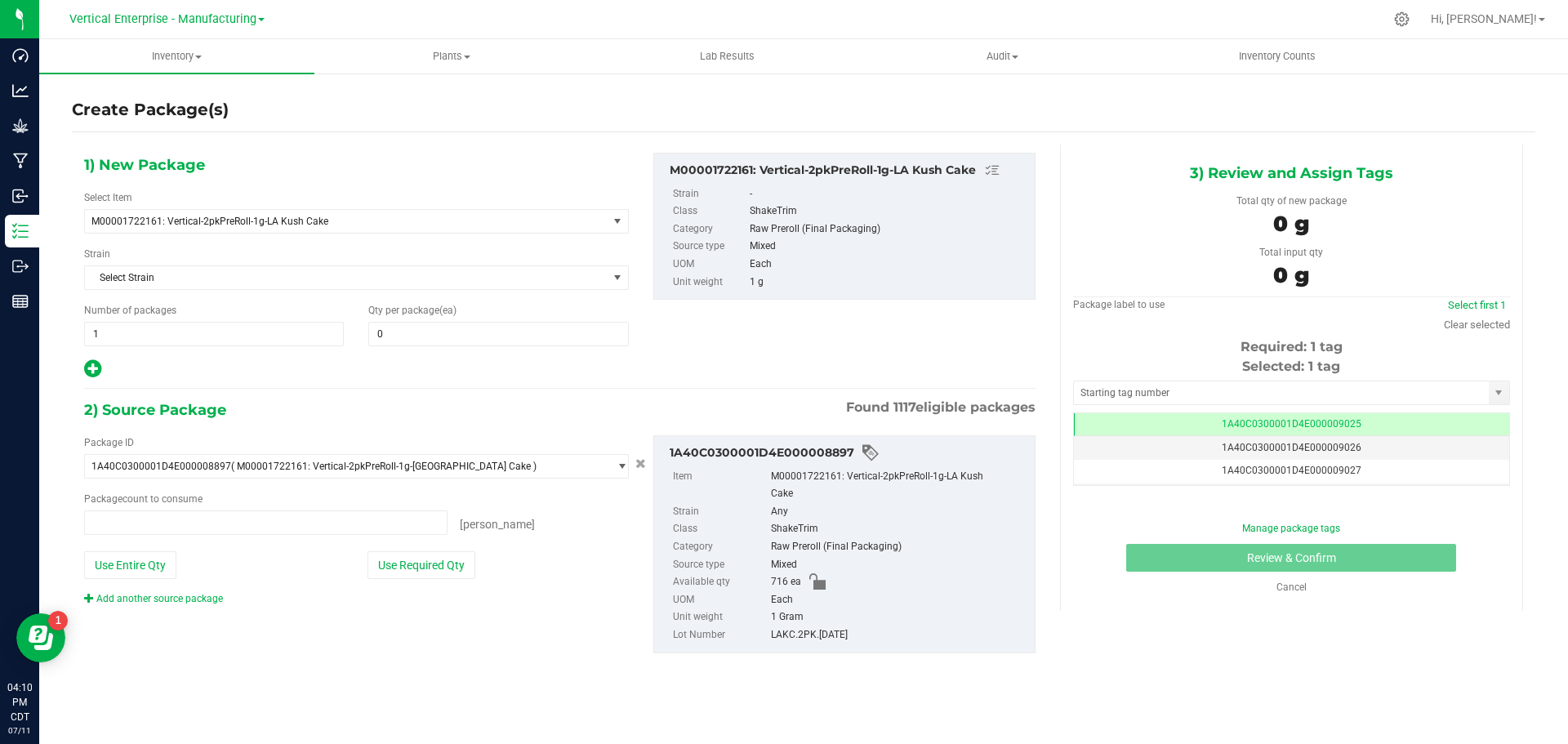 type on "0 ea" 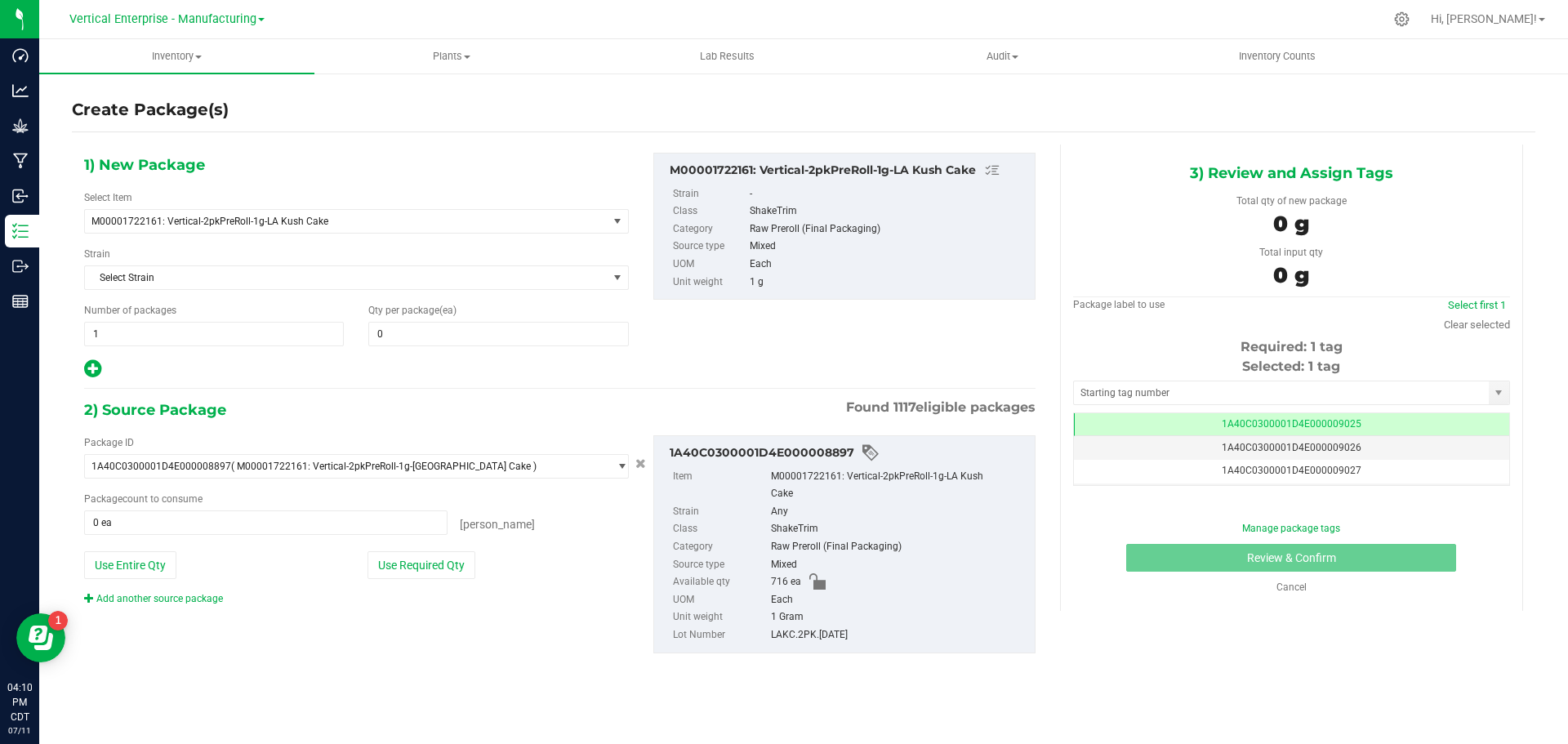scroll, scrollTop: 0, scrollLeft: -1, axis: horizontal 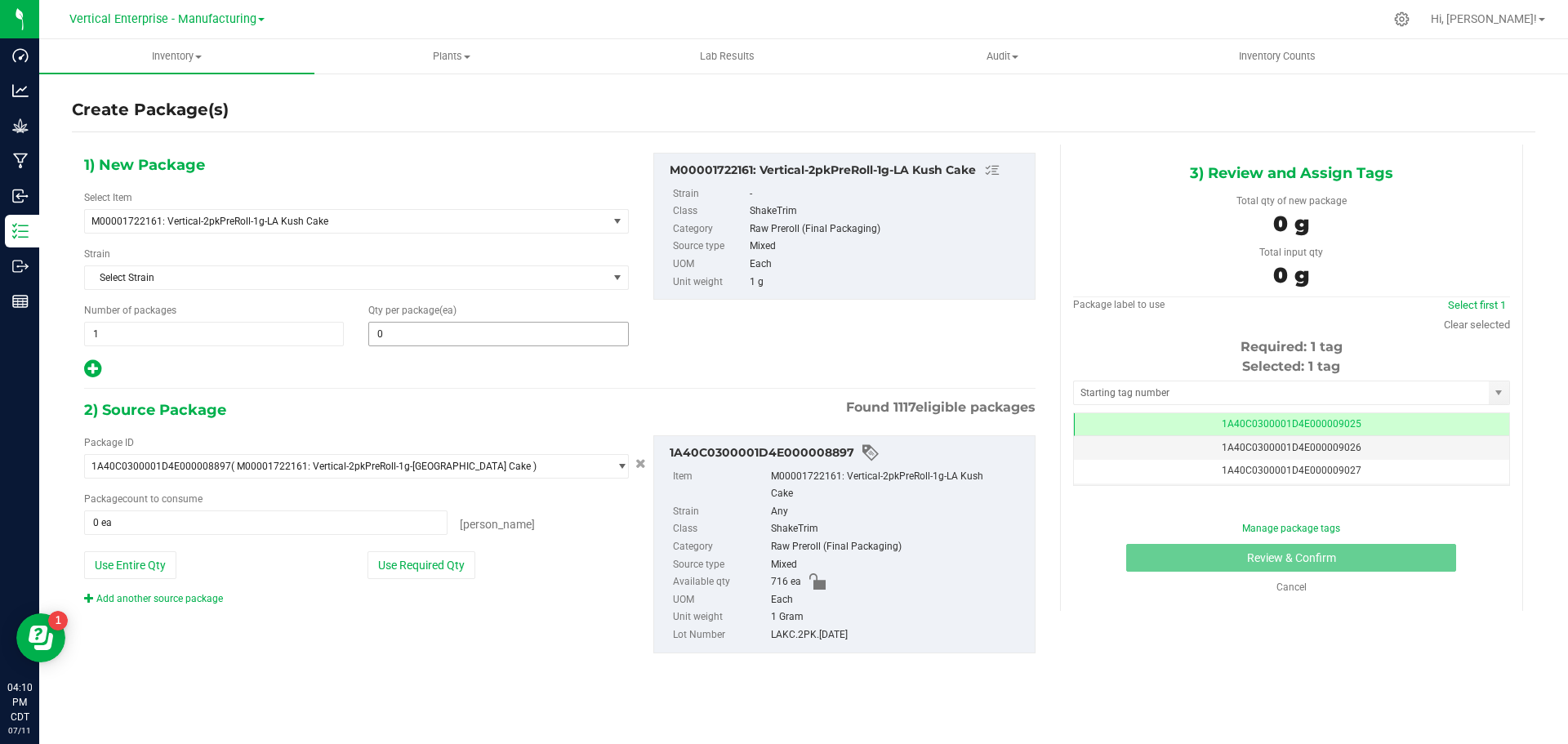 type 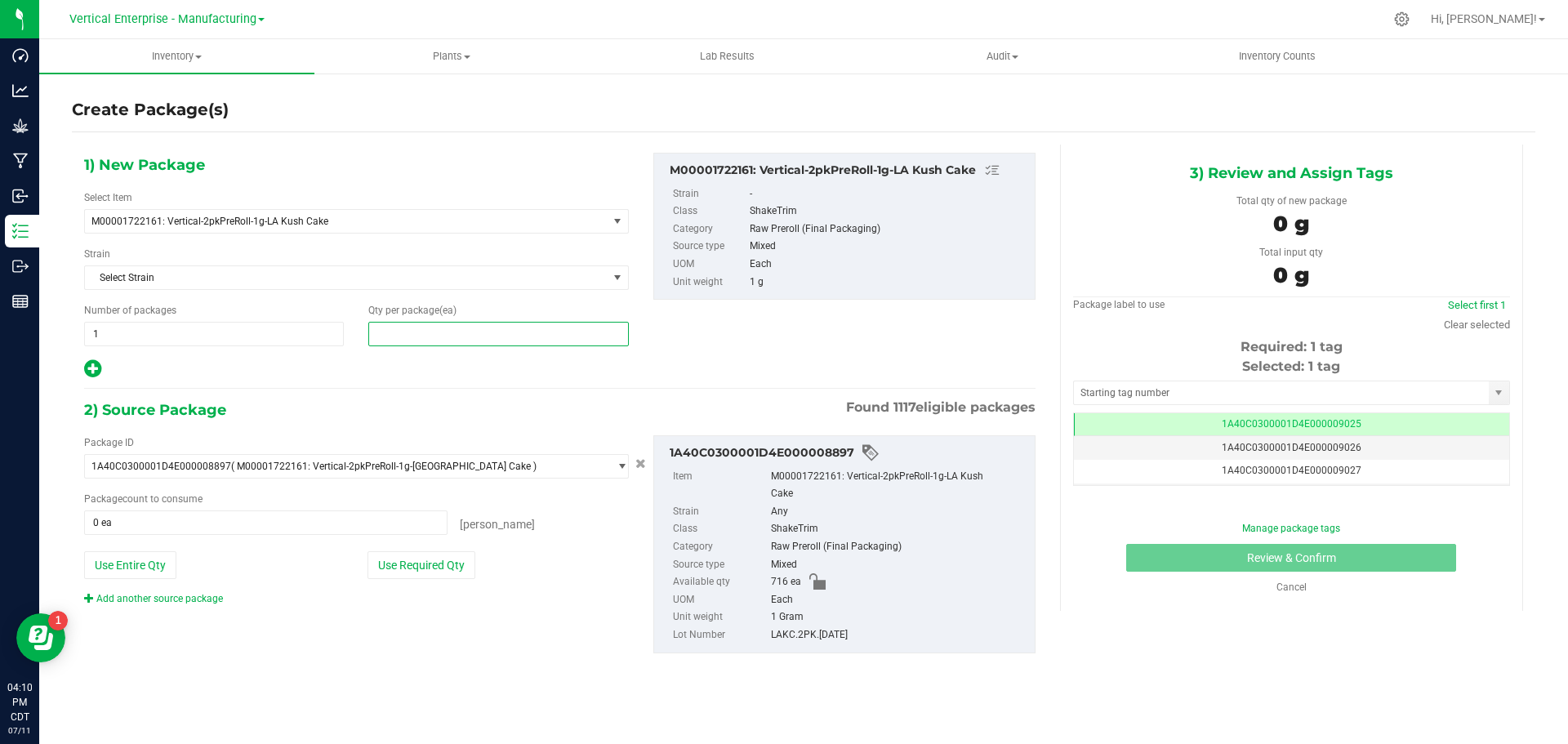 click at bounding box center (498, 334) 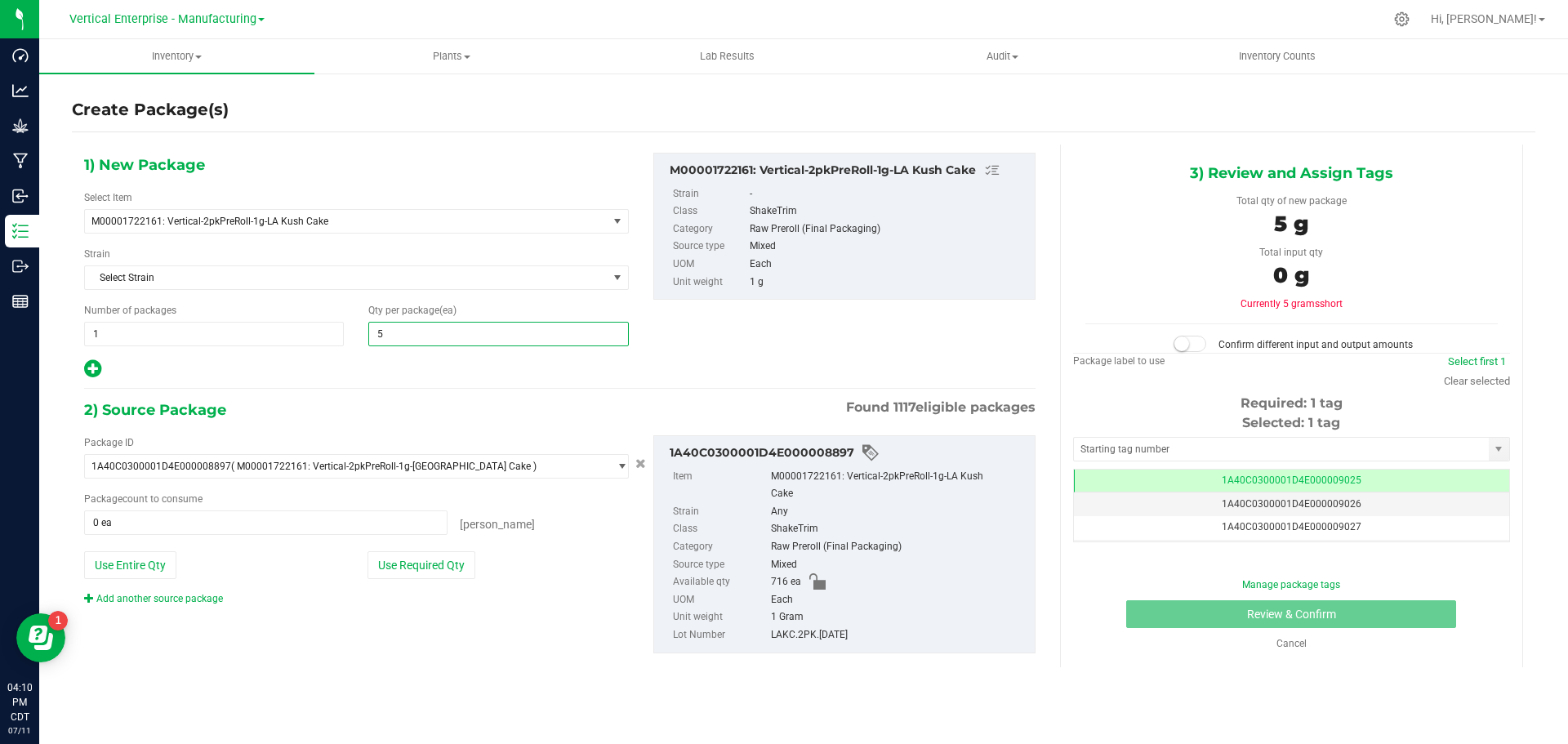type on "50" 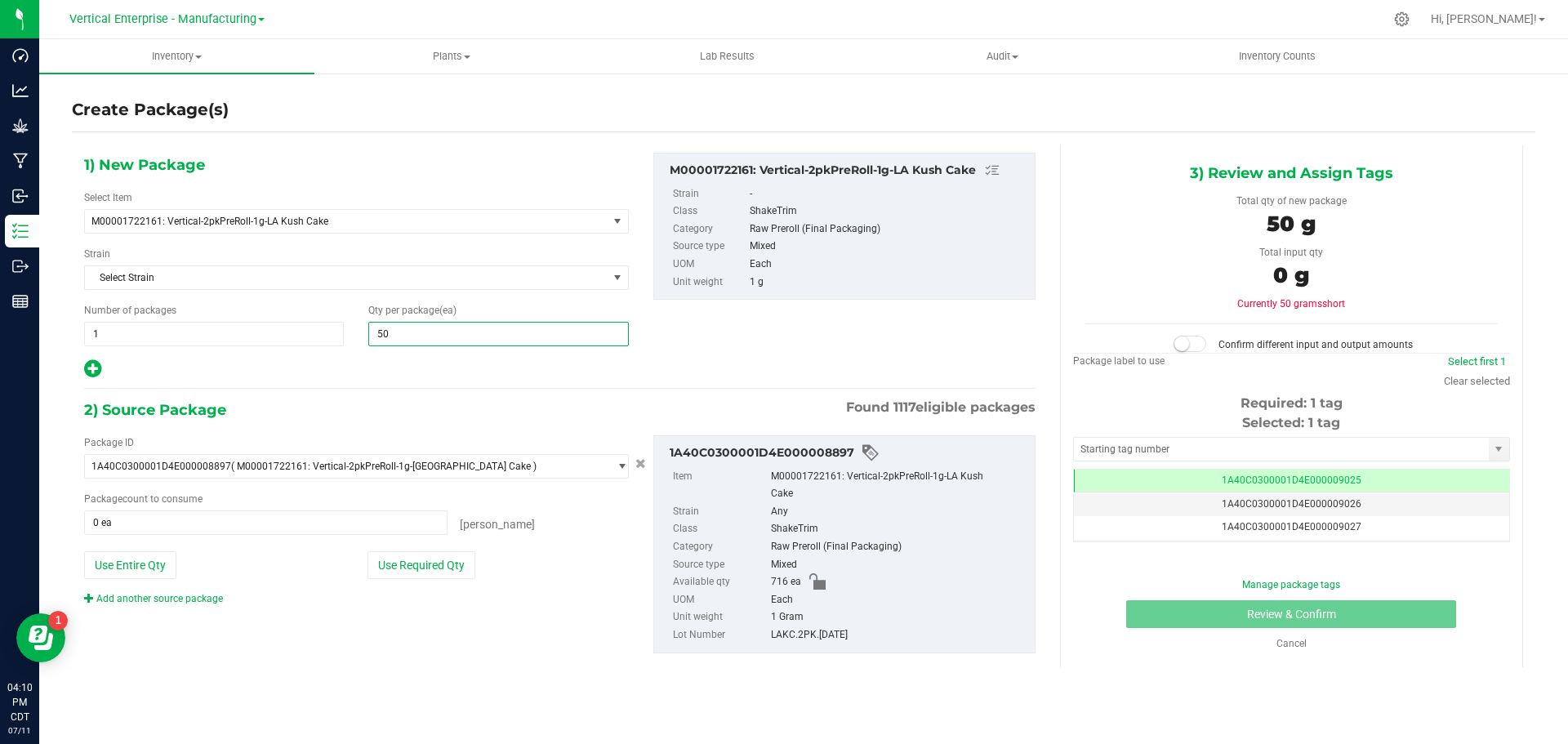 type on "50" 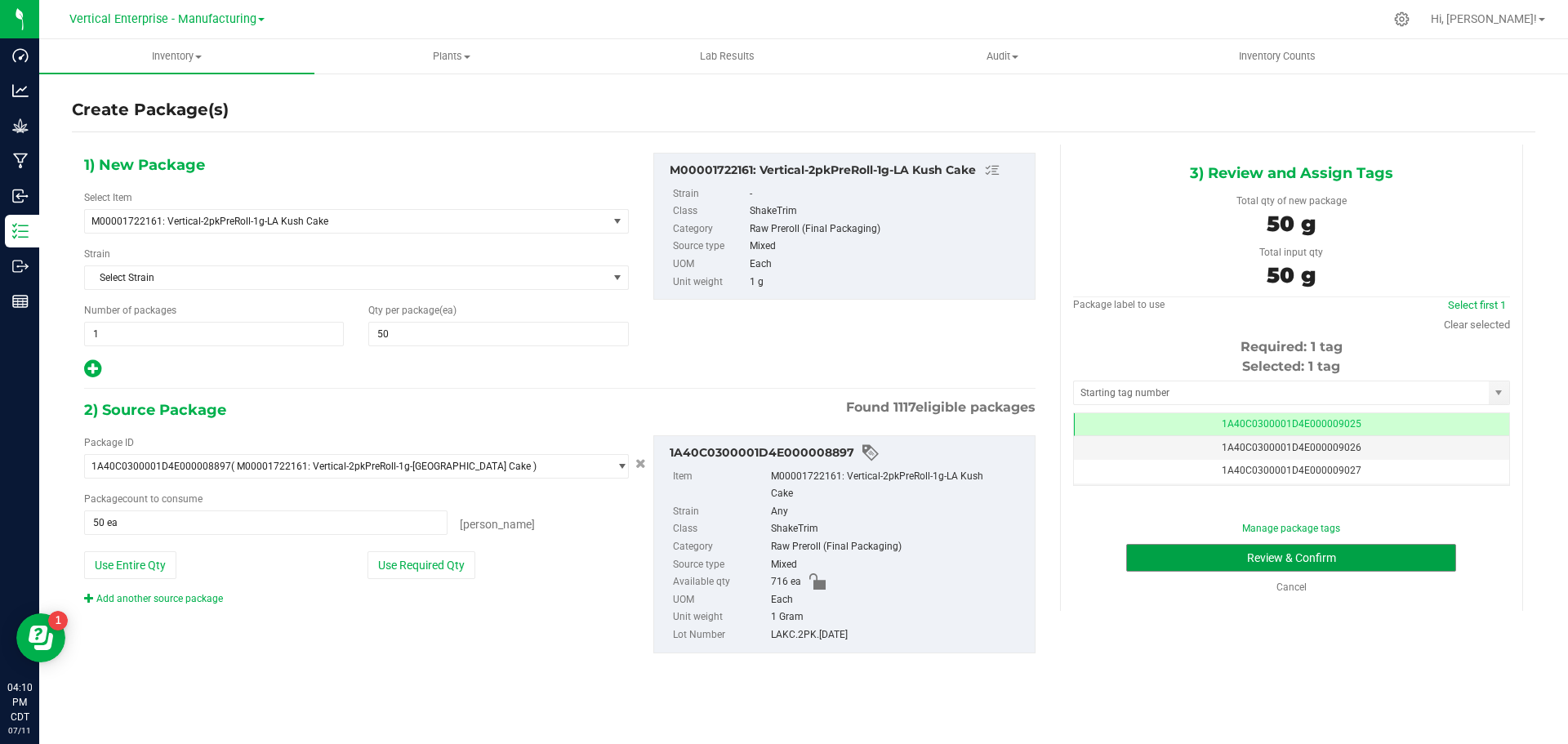 click on "Review & Confirm" at bounding box center [1291, 558] 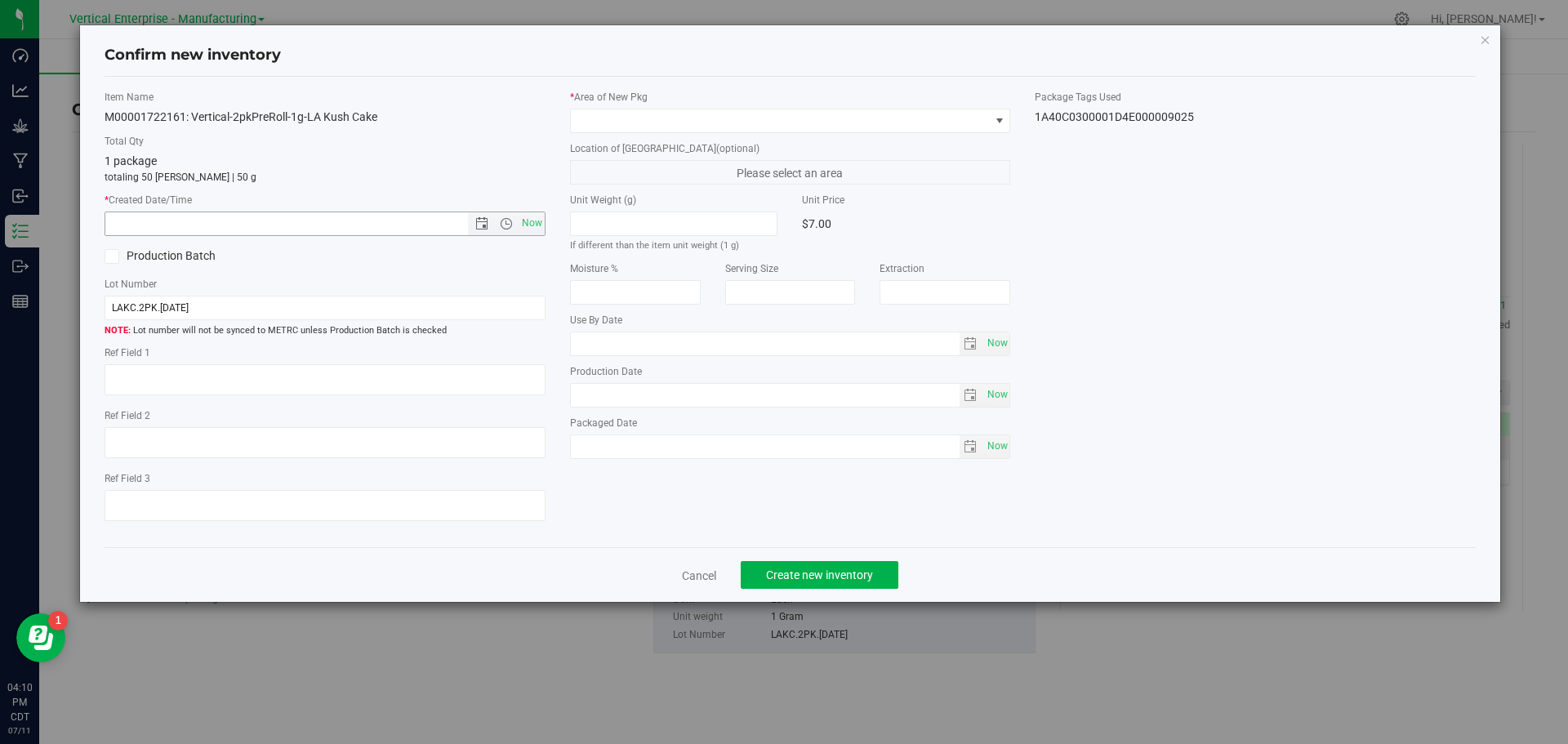 click on "Now" at bounding box center [532, 223] 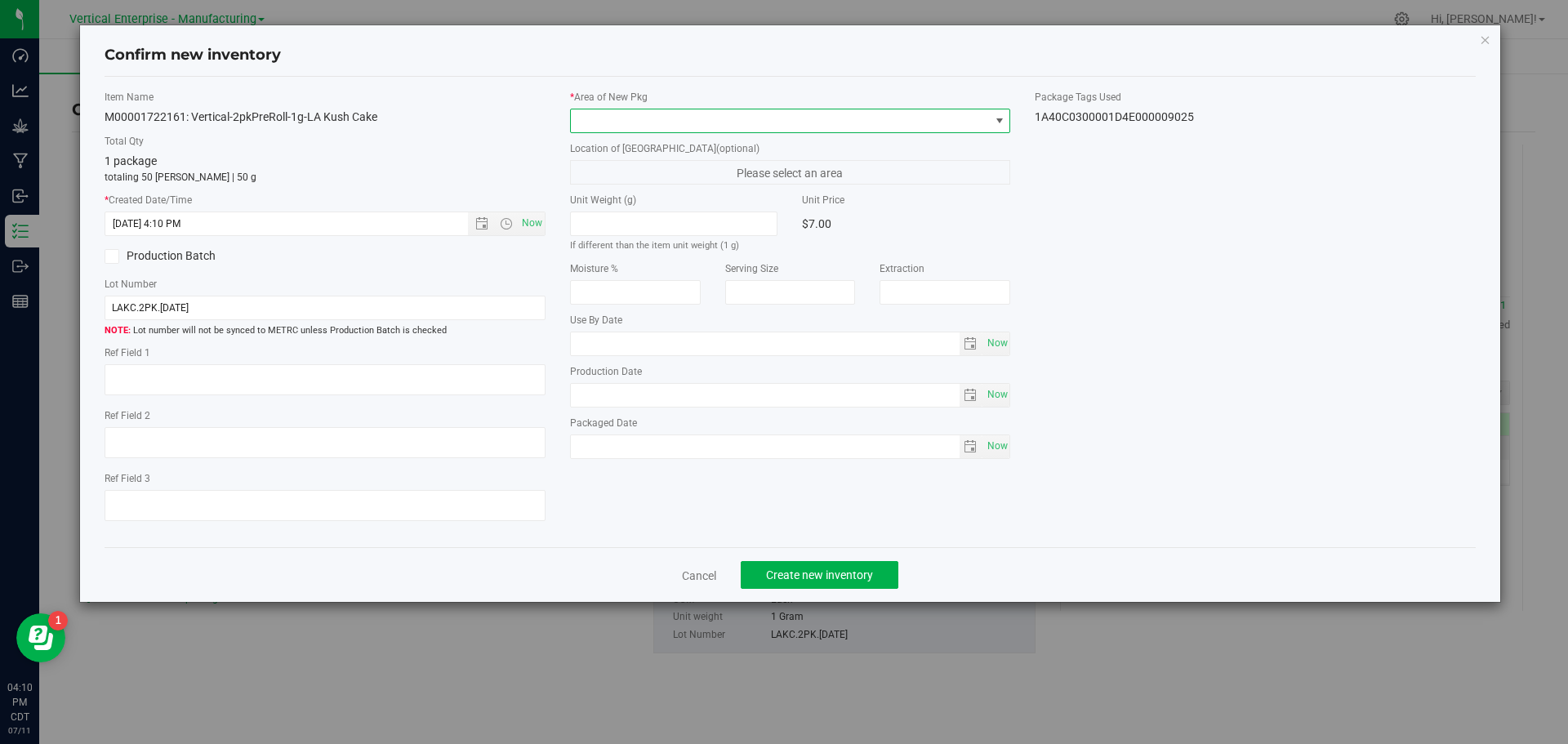 click at bounding box center (780, 121) 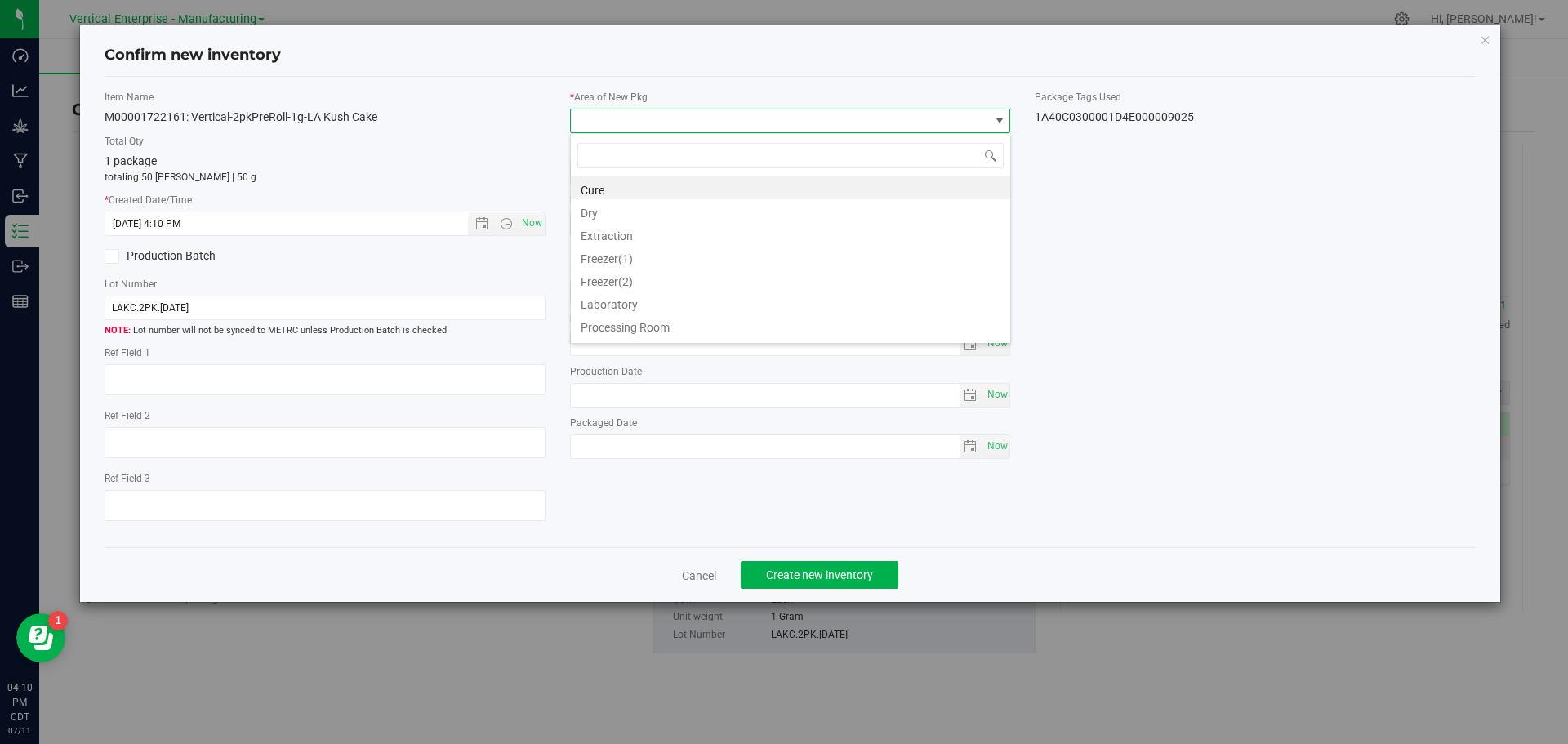 scroll, scrollTop: 81644, scrollLeft: 81226, axis: both 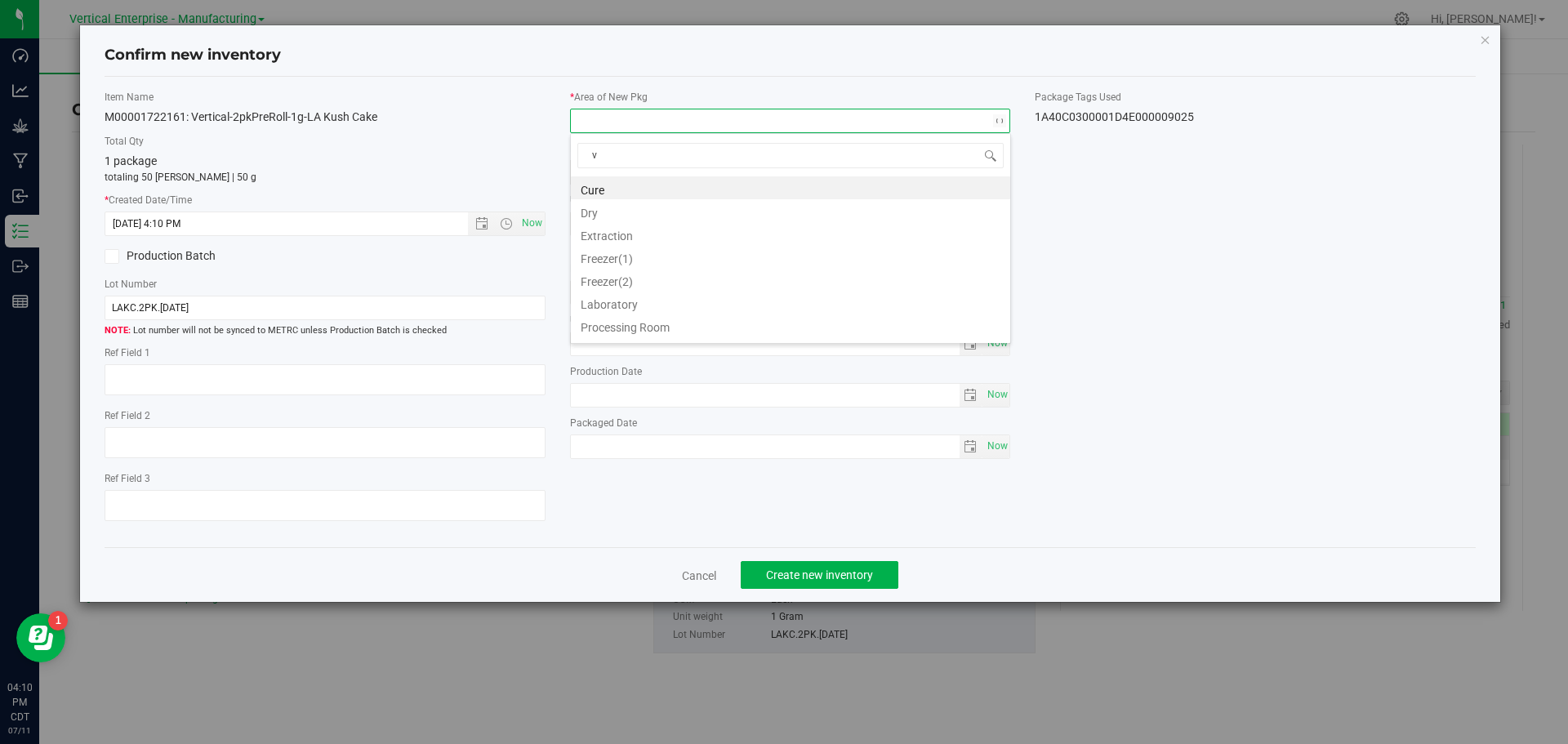 type on "va" 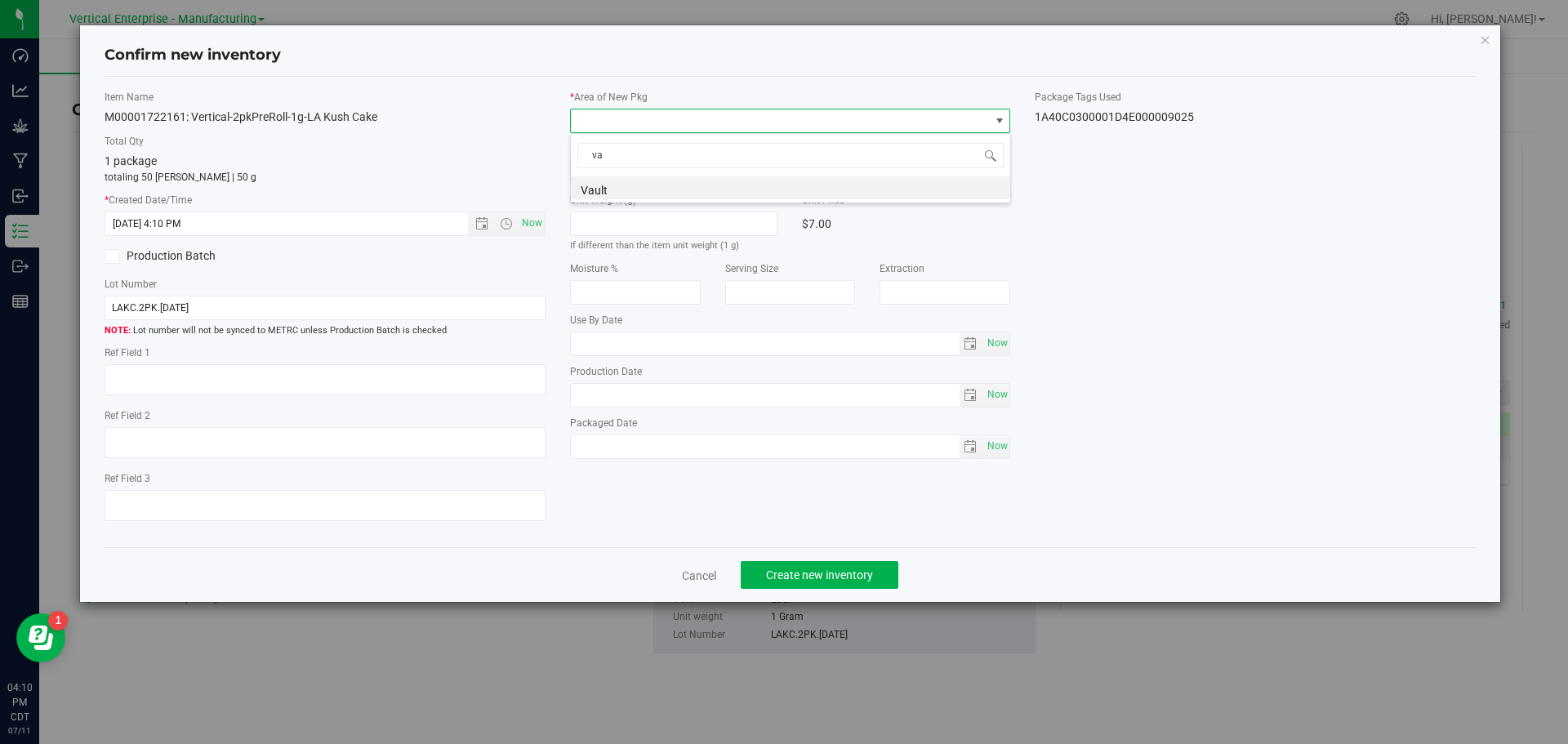 click on "Vault" at bounding box center [791, 188] 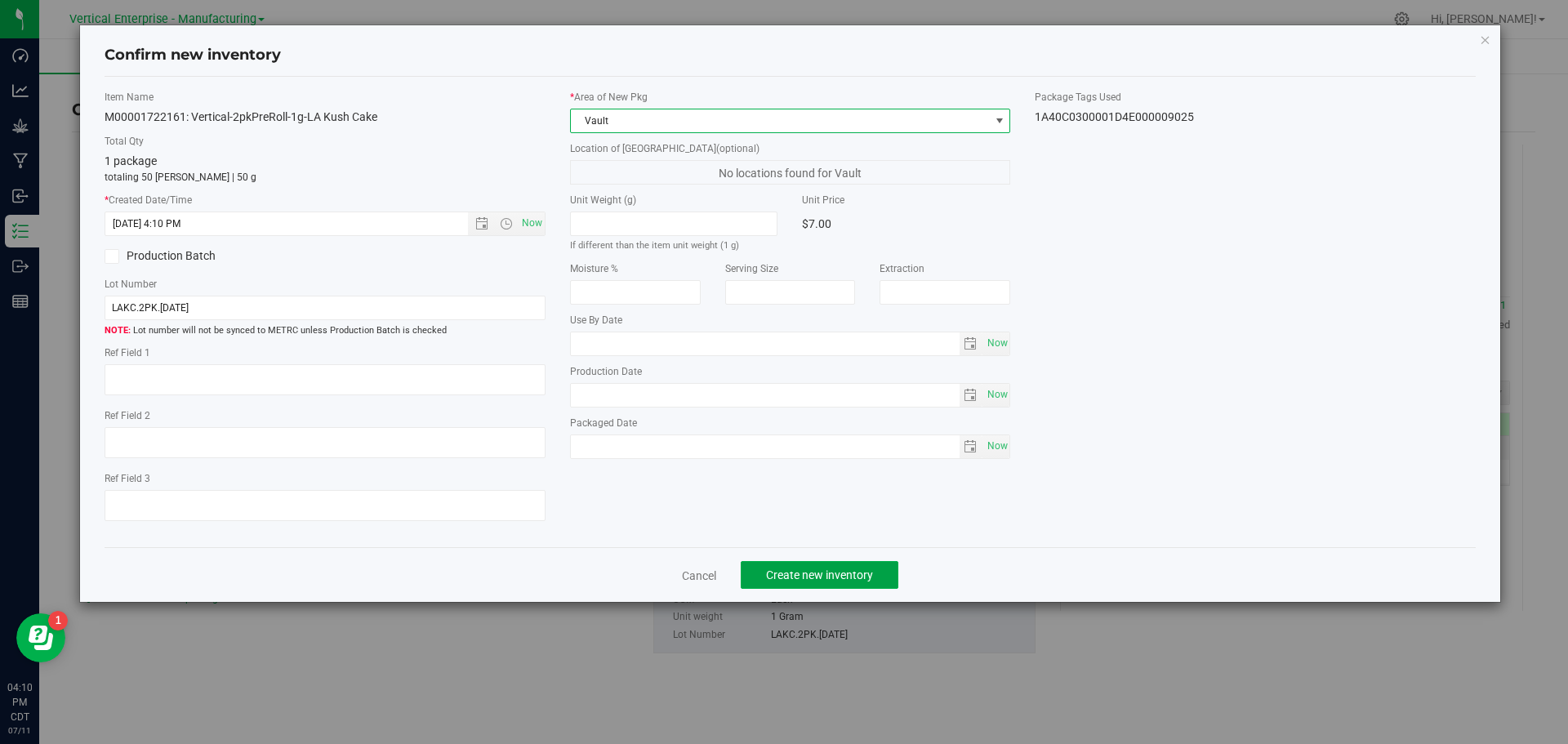 click on "Create new inventory" 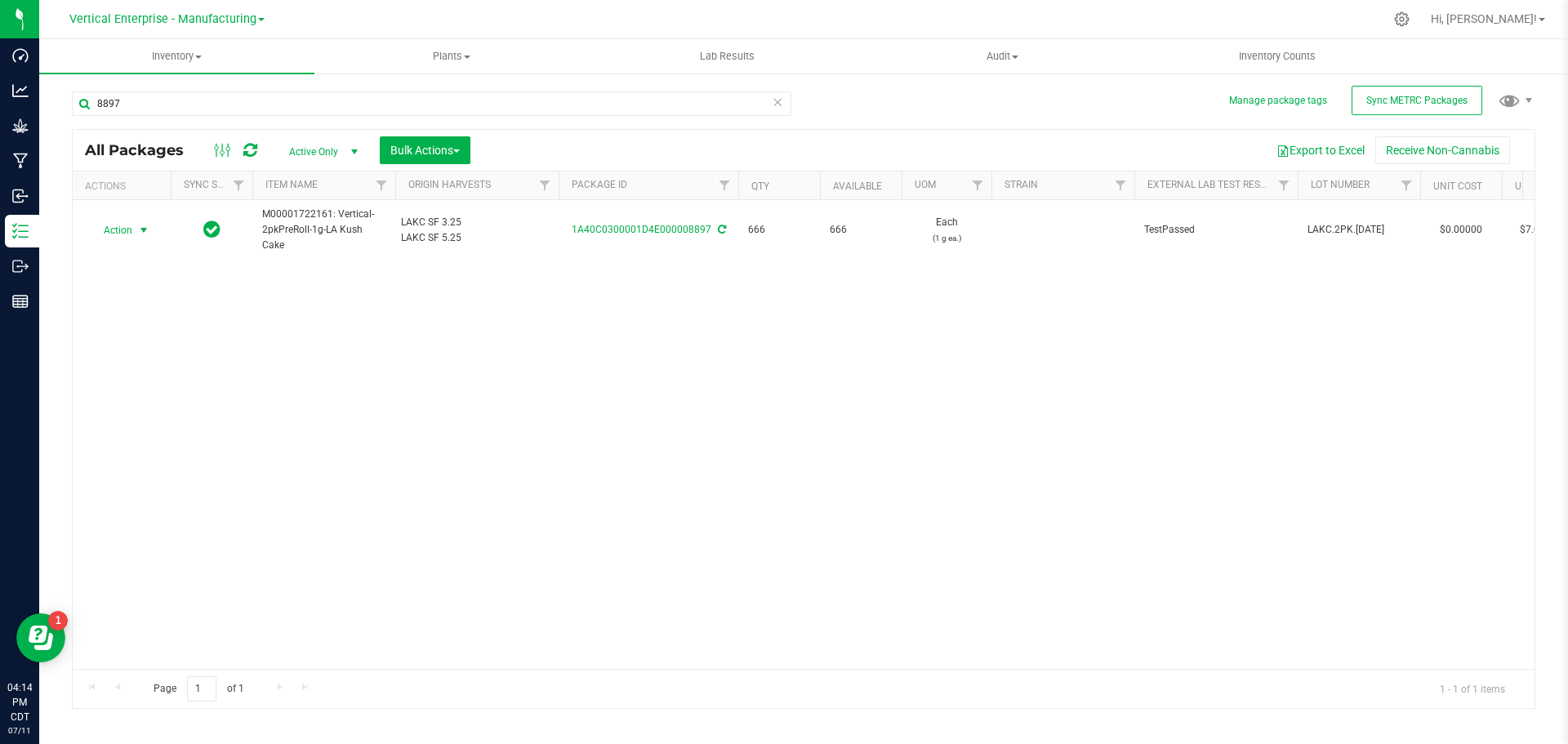 click on "Action" at bounding box center (111, 230) 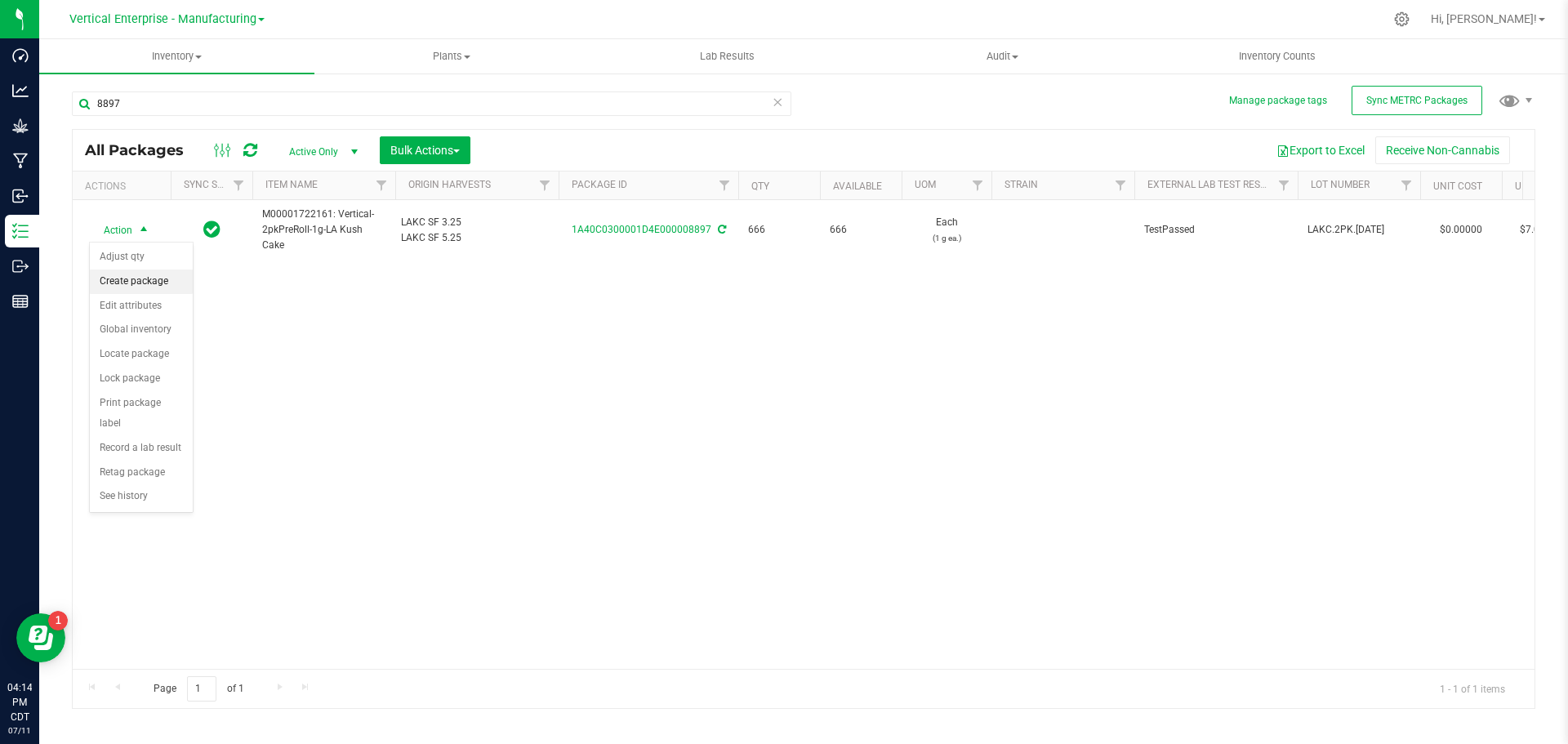 click on "Create package" at bounding box center (141, 282) 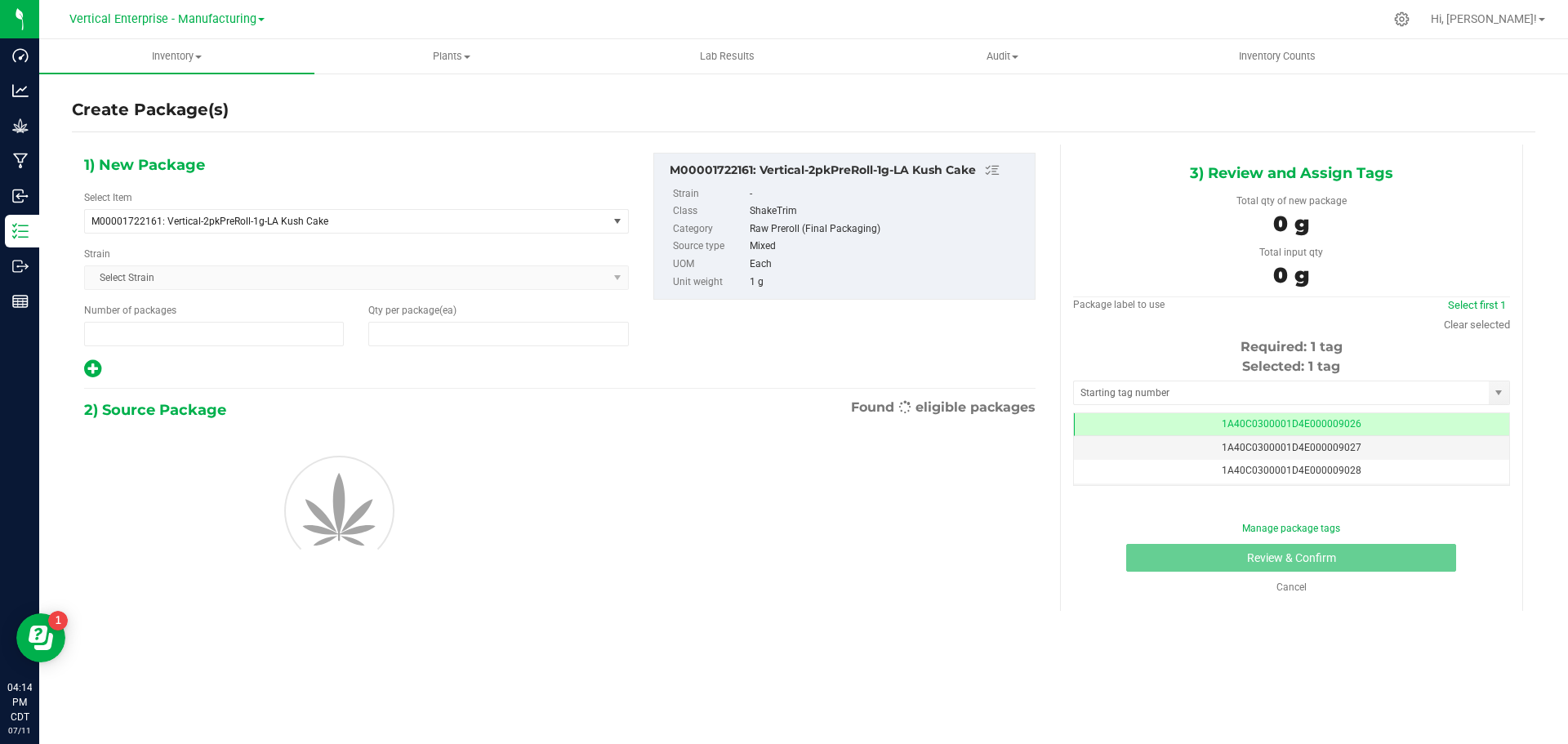 type on "1" 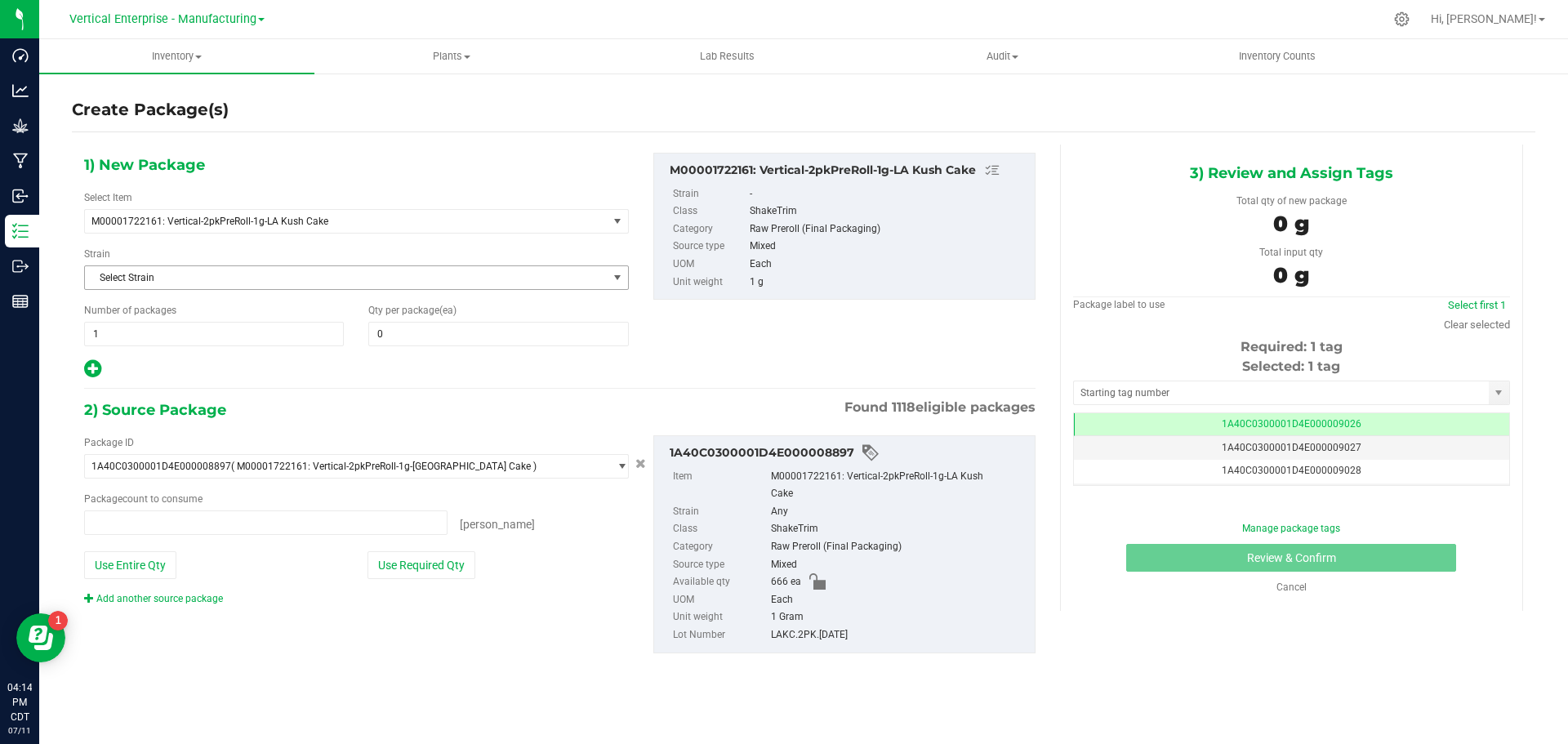 type on "0 ea" 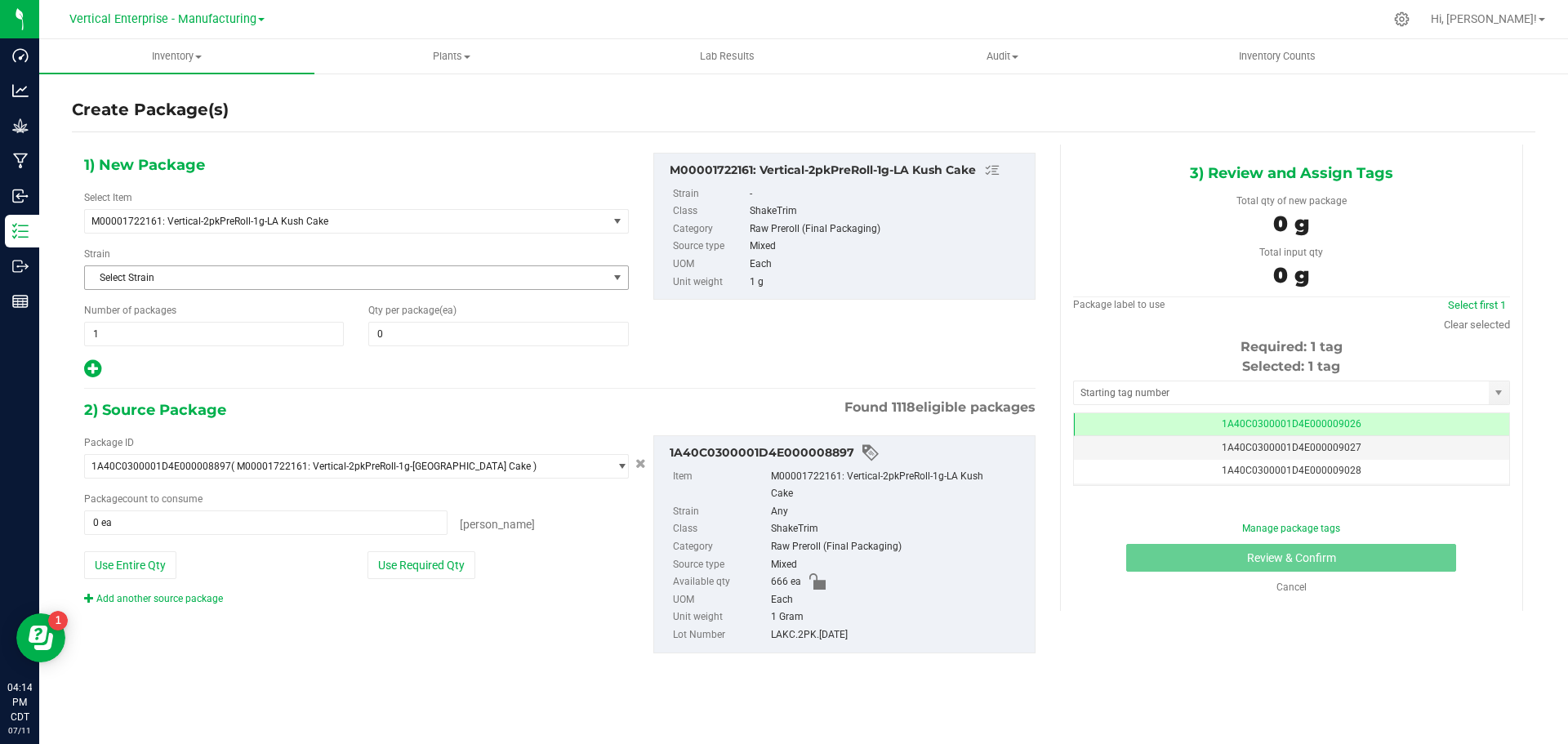 scroll, scrollTop: 0, scrollLeft: -1, axis: horizontal 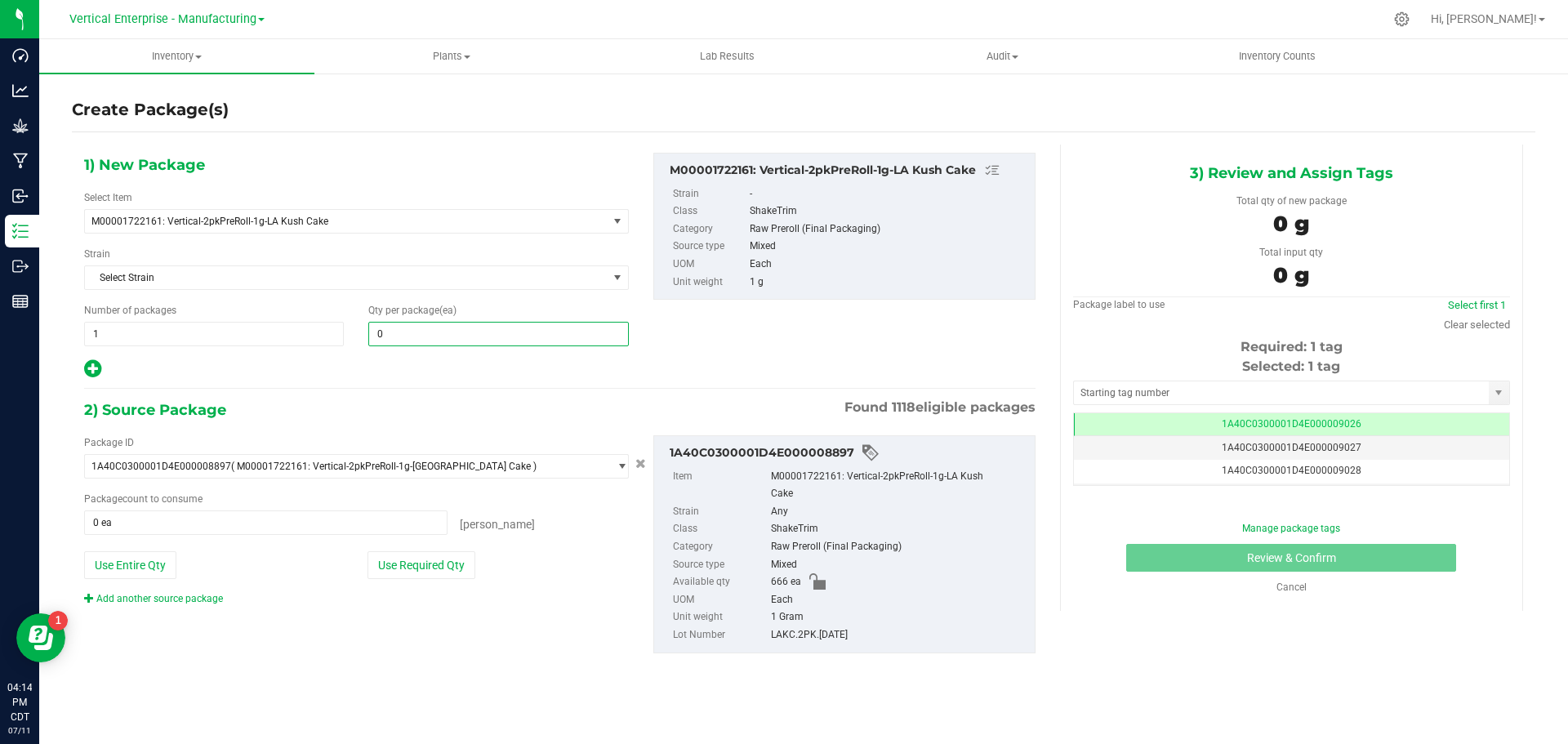 type 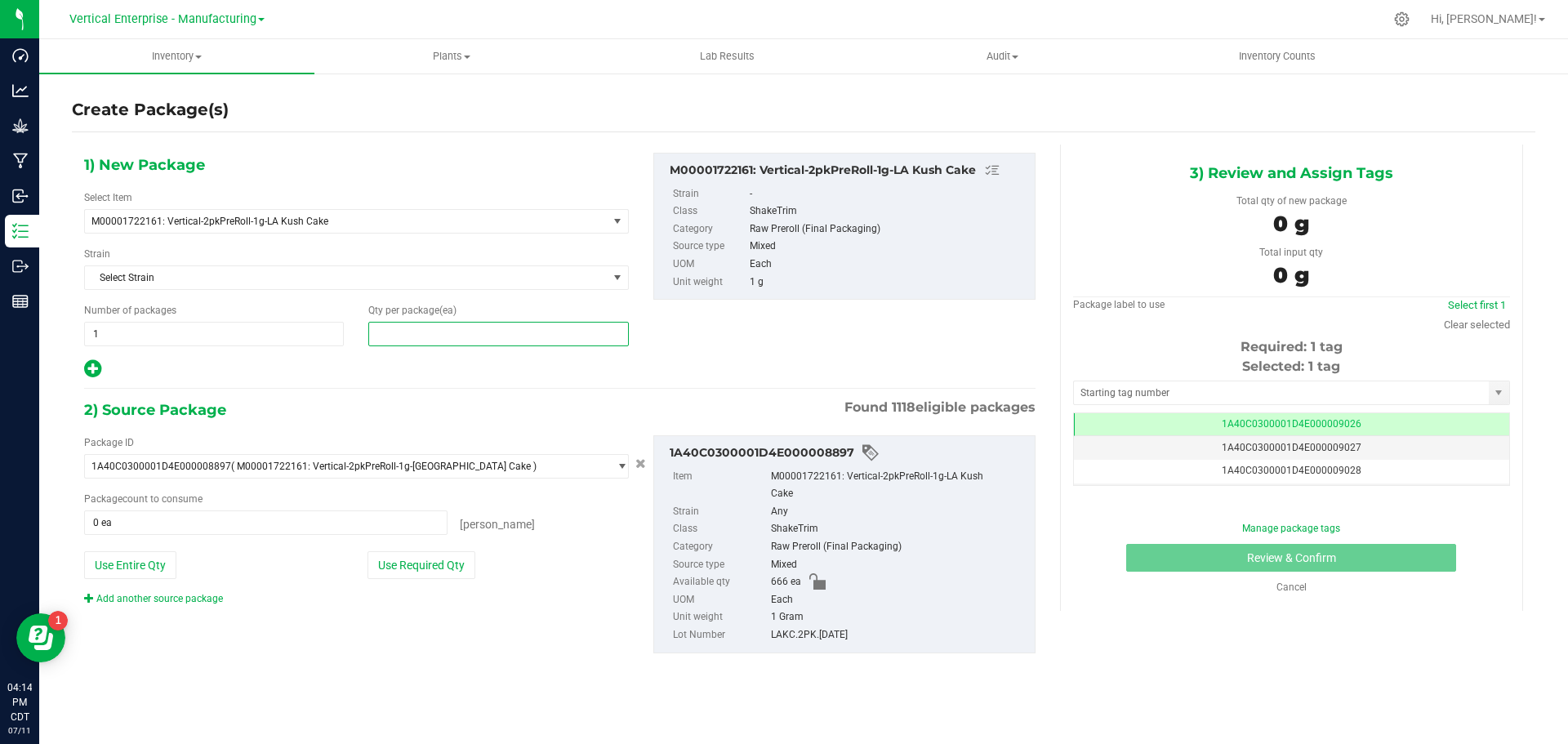 click at bounding box center [498, 334] 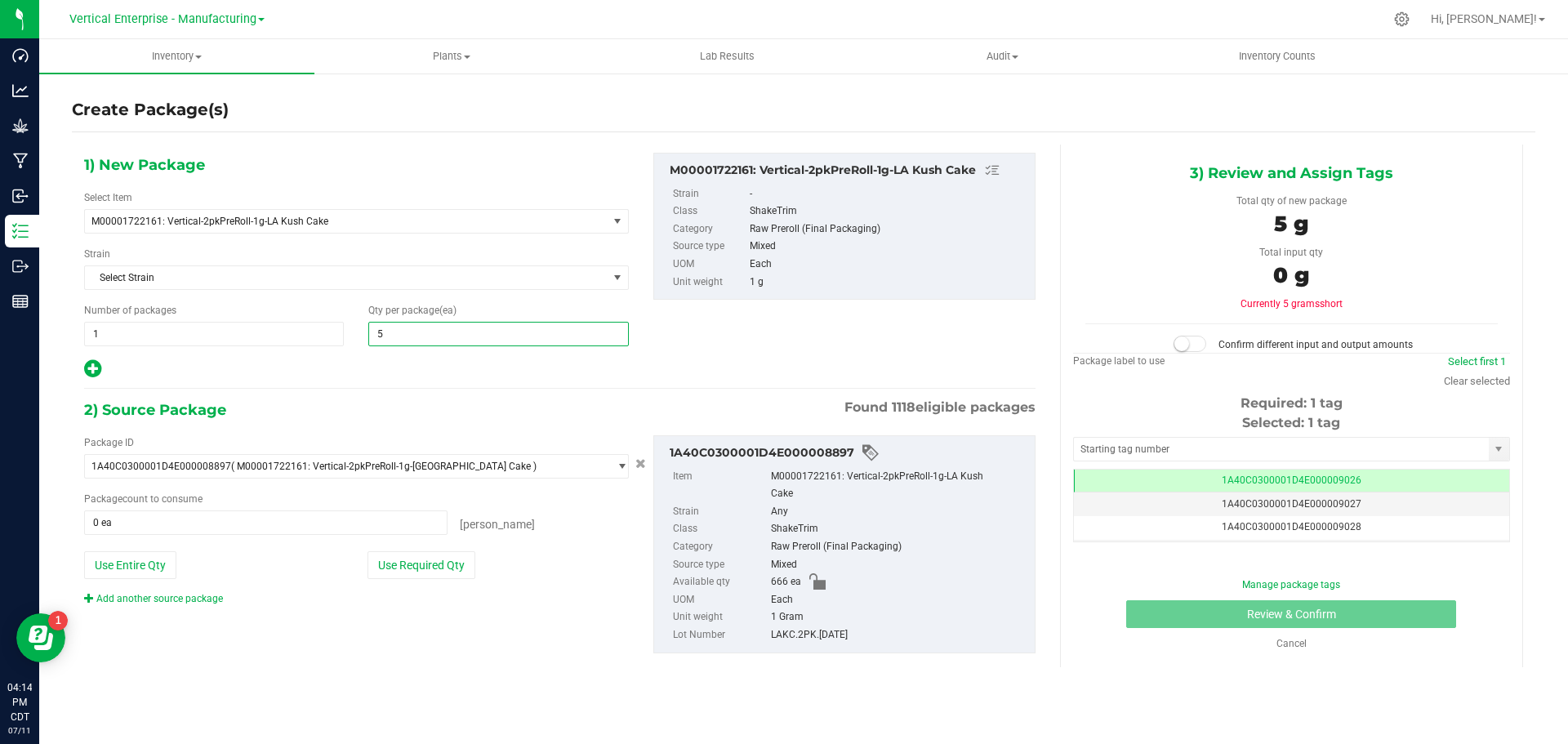 type on "50" 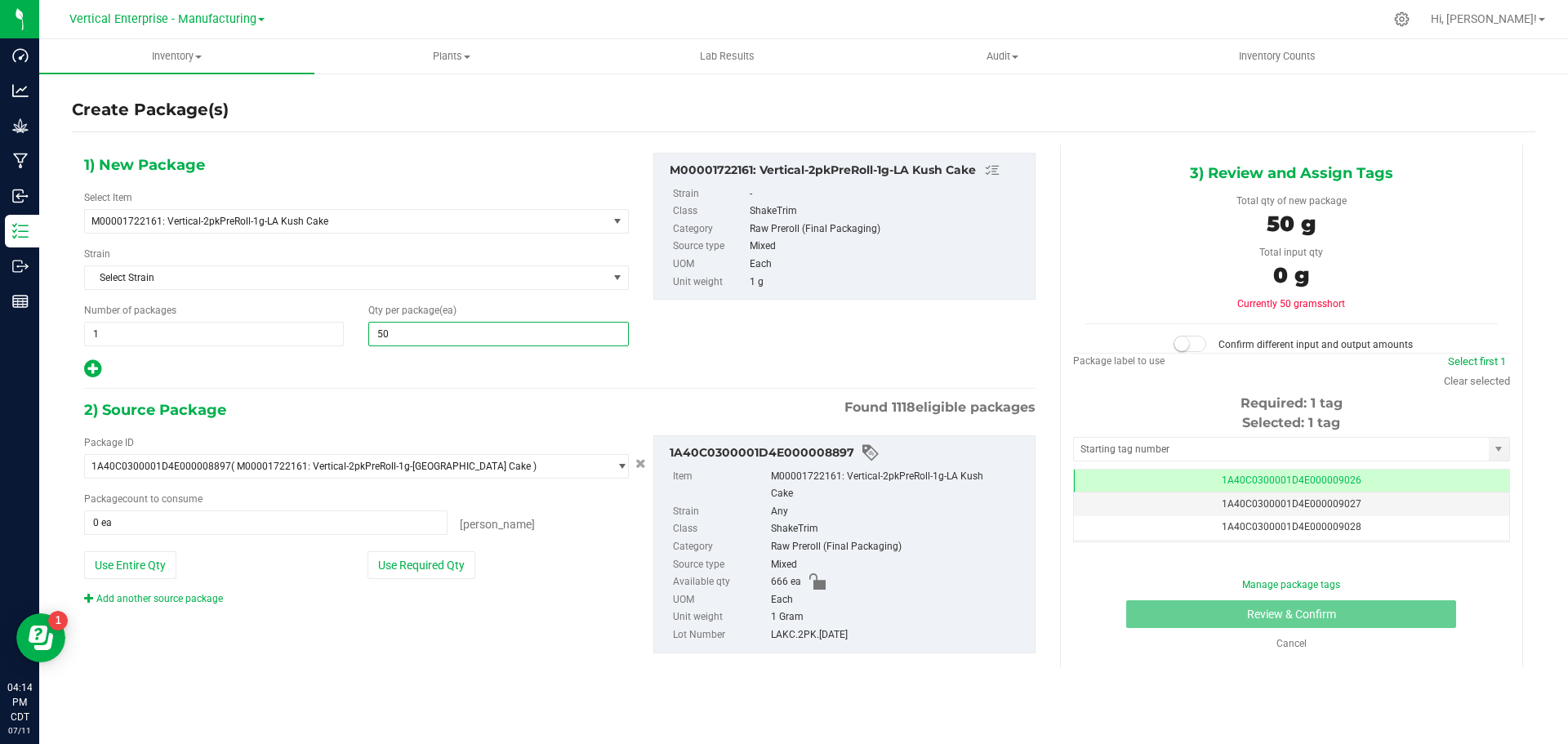 type on "50" 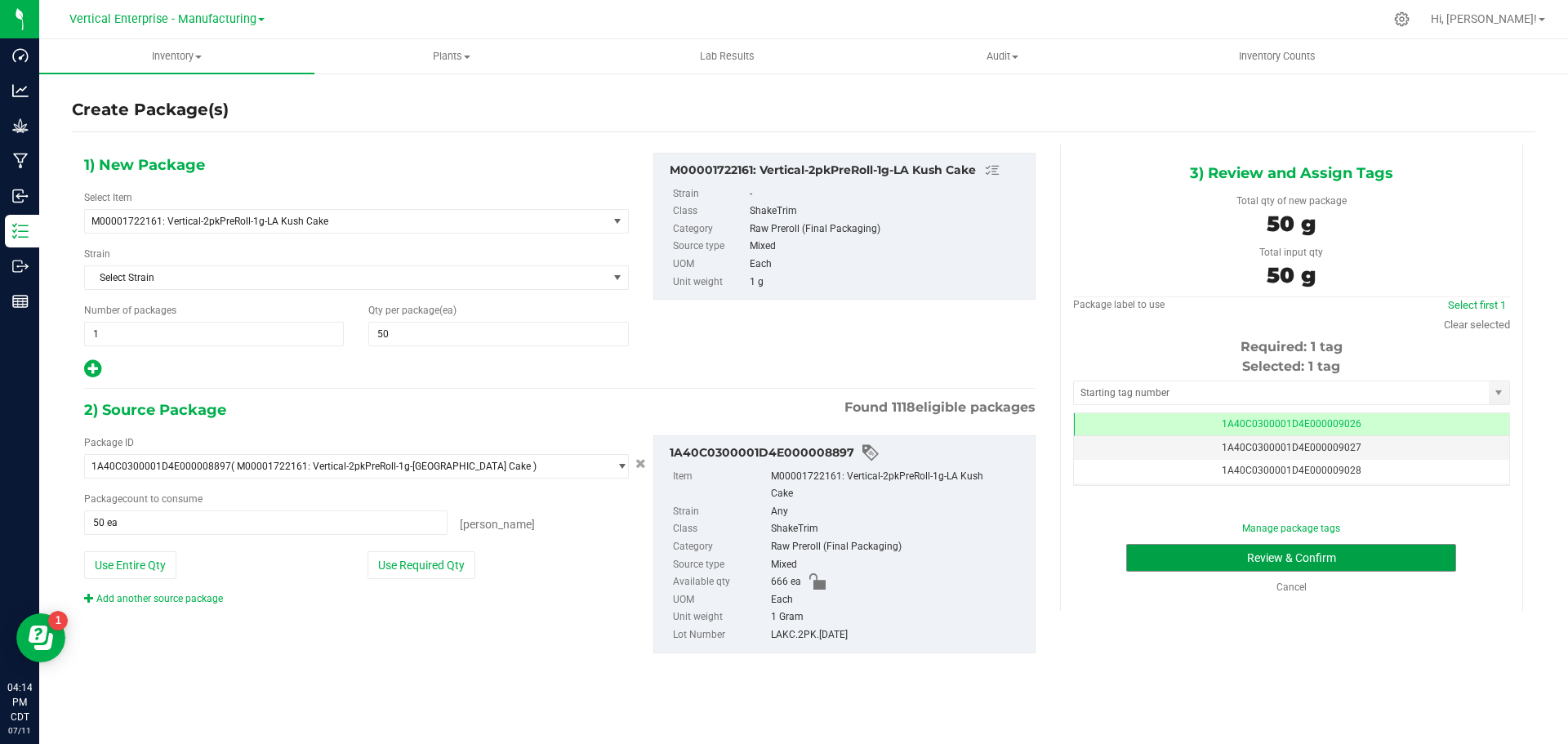 click on "Review & Confirm" at bounding box center (1291, 558) 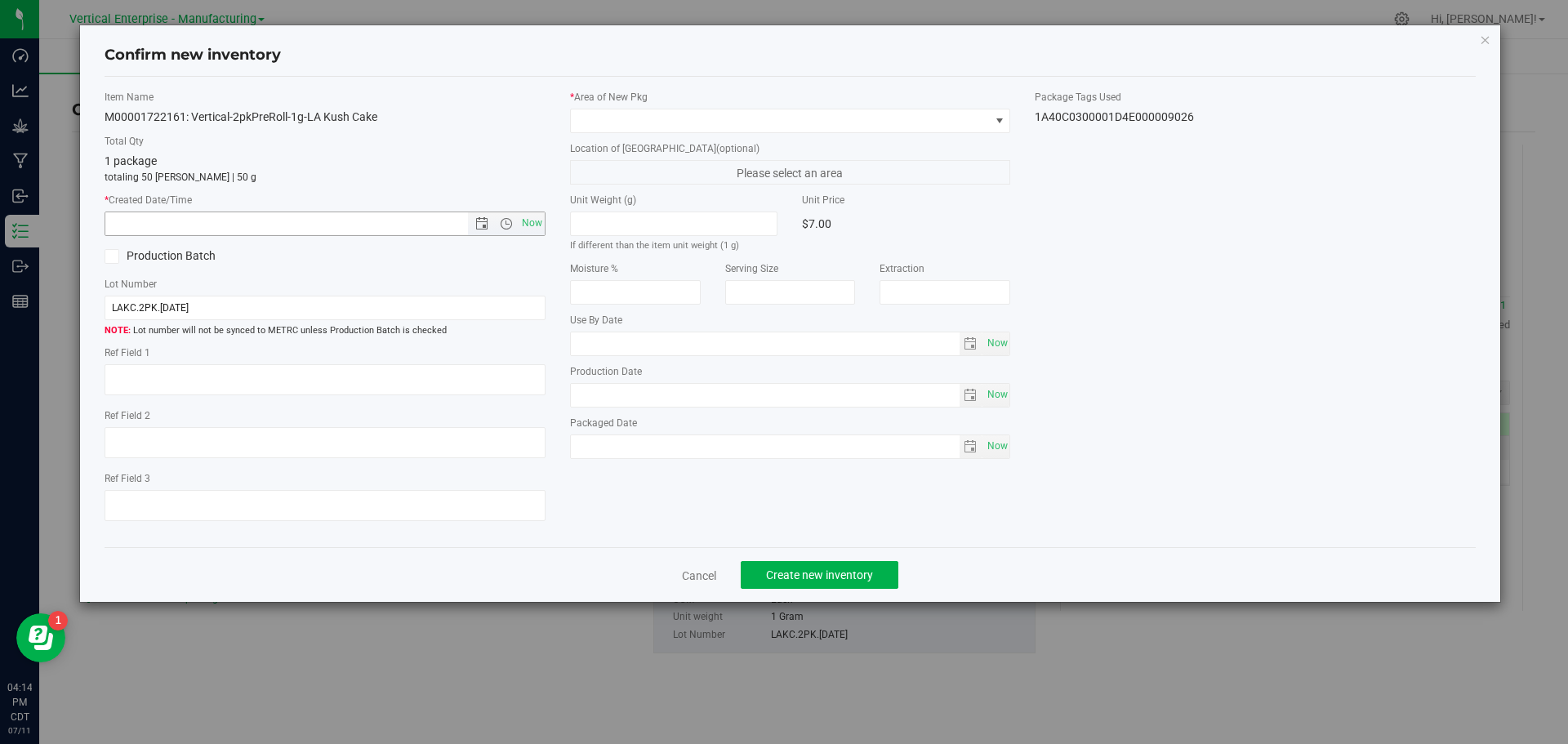 drag, startPoint x: 532, startPoint y: 218, endPoint x: 604, endPoint y: 198, distance: 74.726167 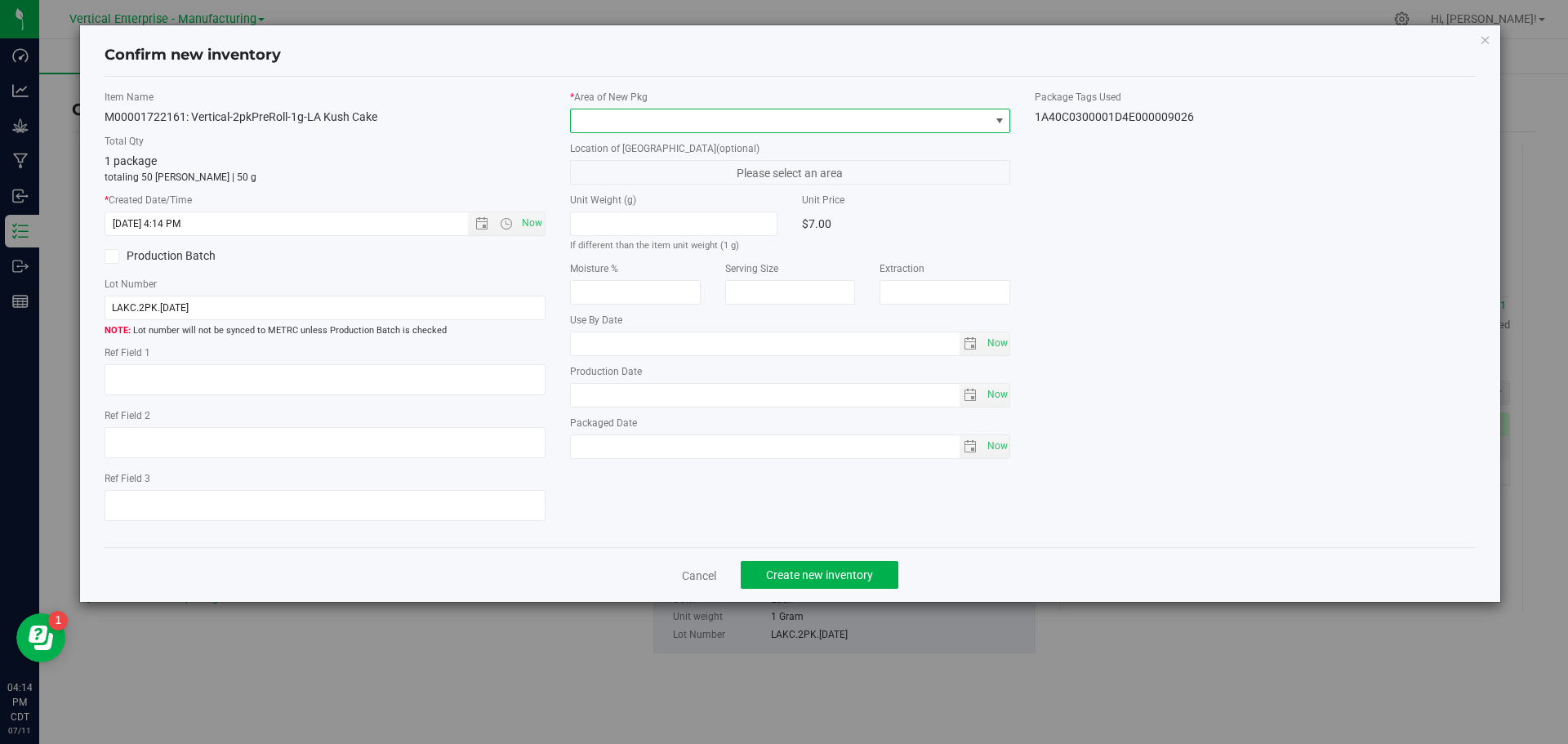 click at bounding box center (780, 121) 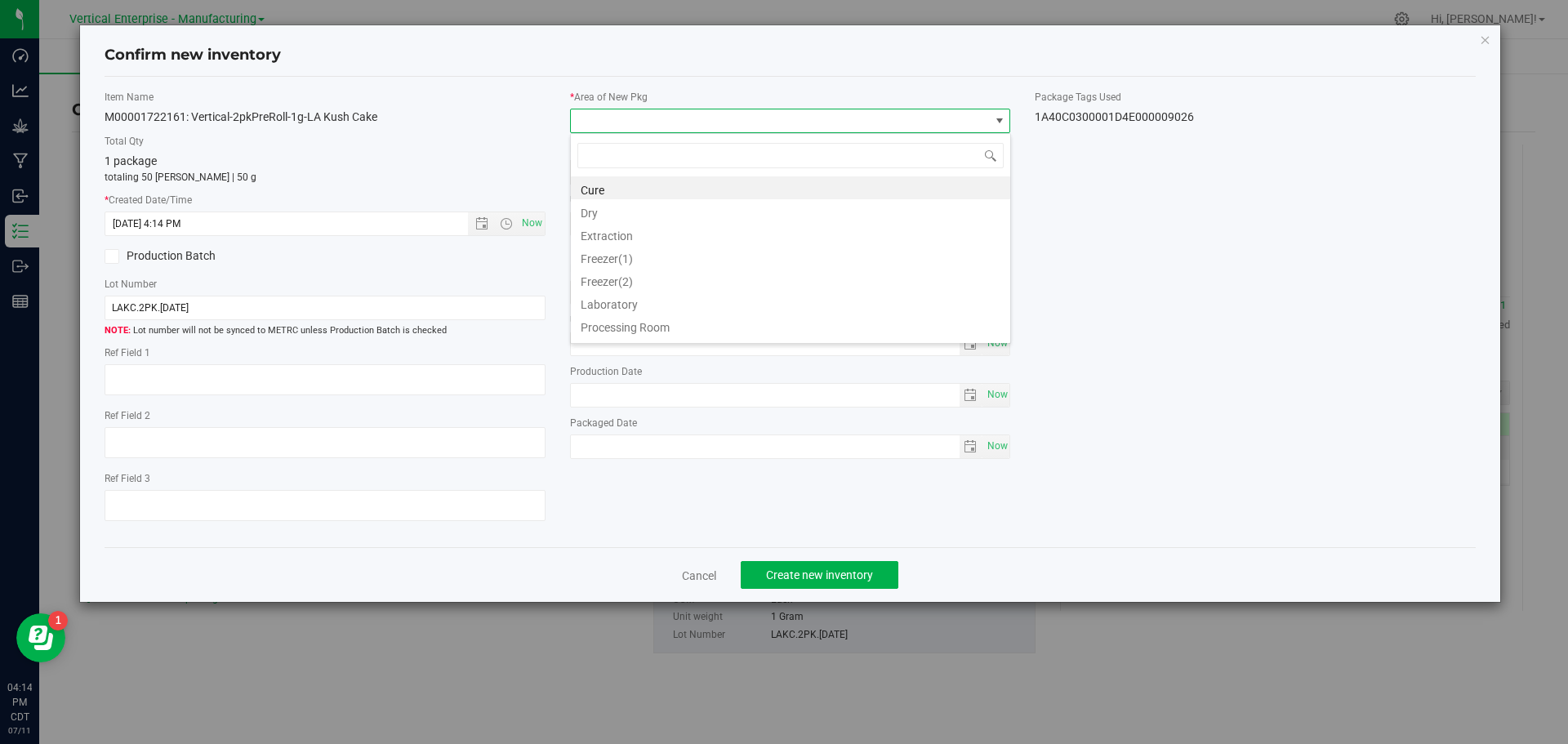 scroll, scrollTop: 81644, scrollLeft: 81226, axis: both 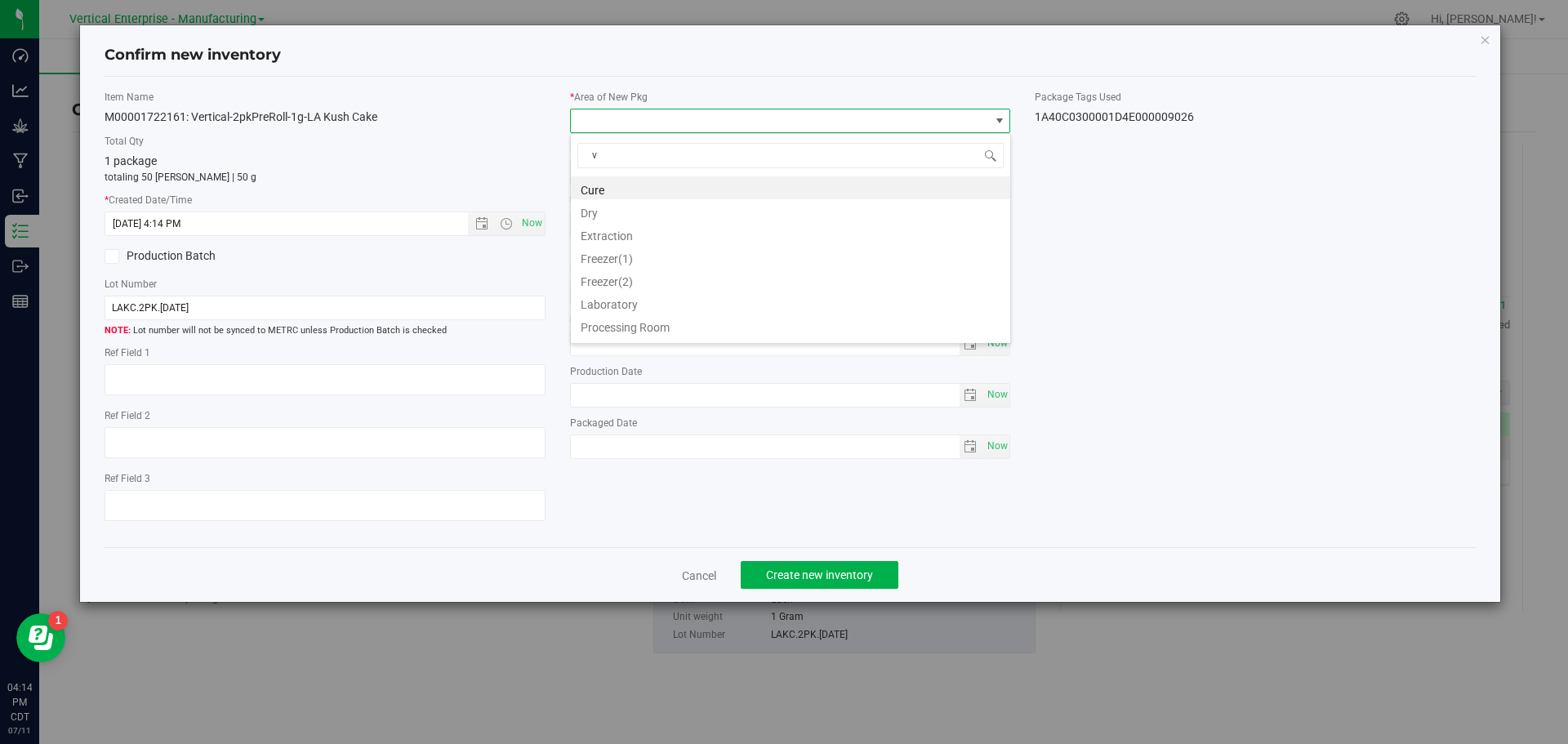 type on "va" 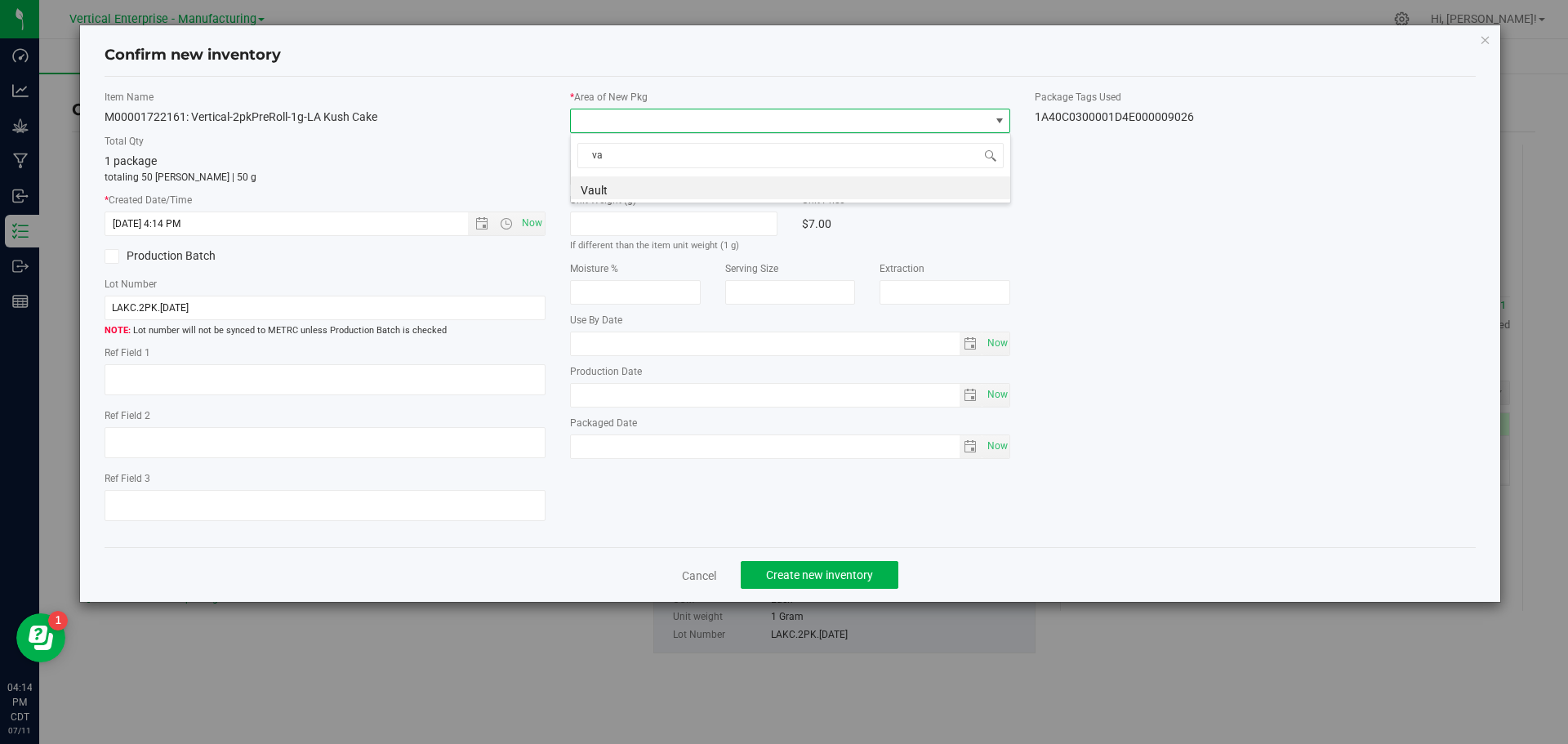 click on "Vault" at bounding box center [791, 188] 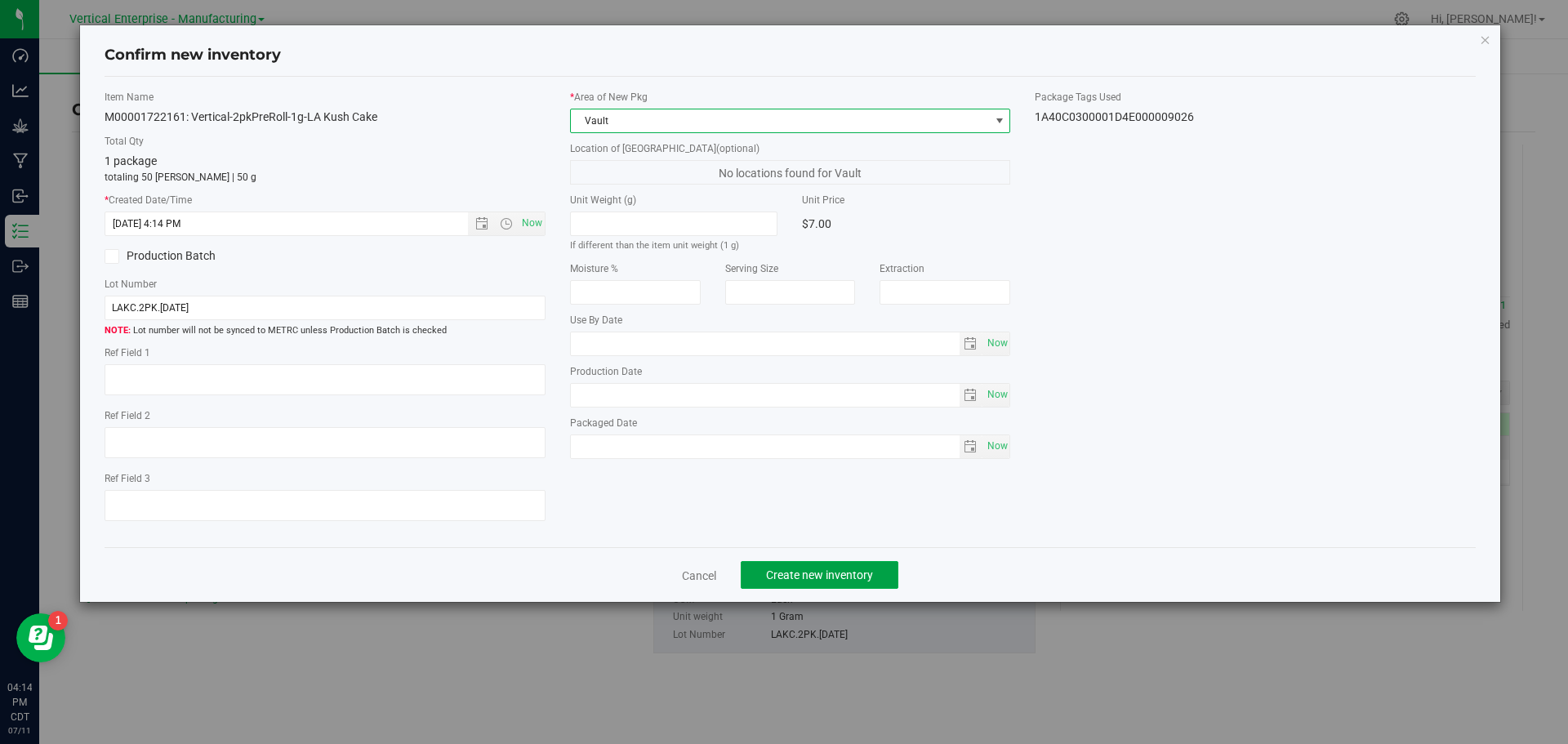click on "Create new inventory" 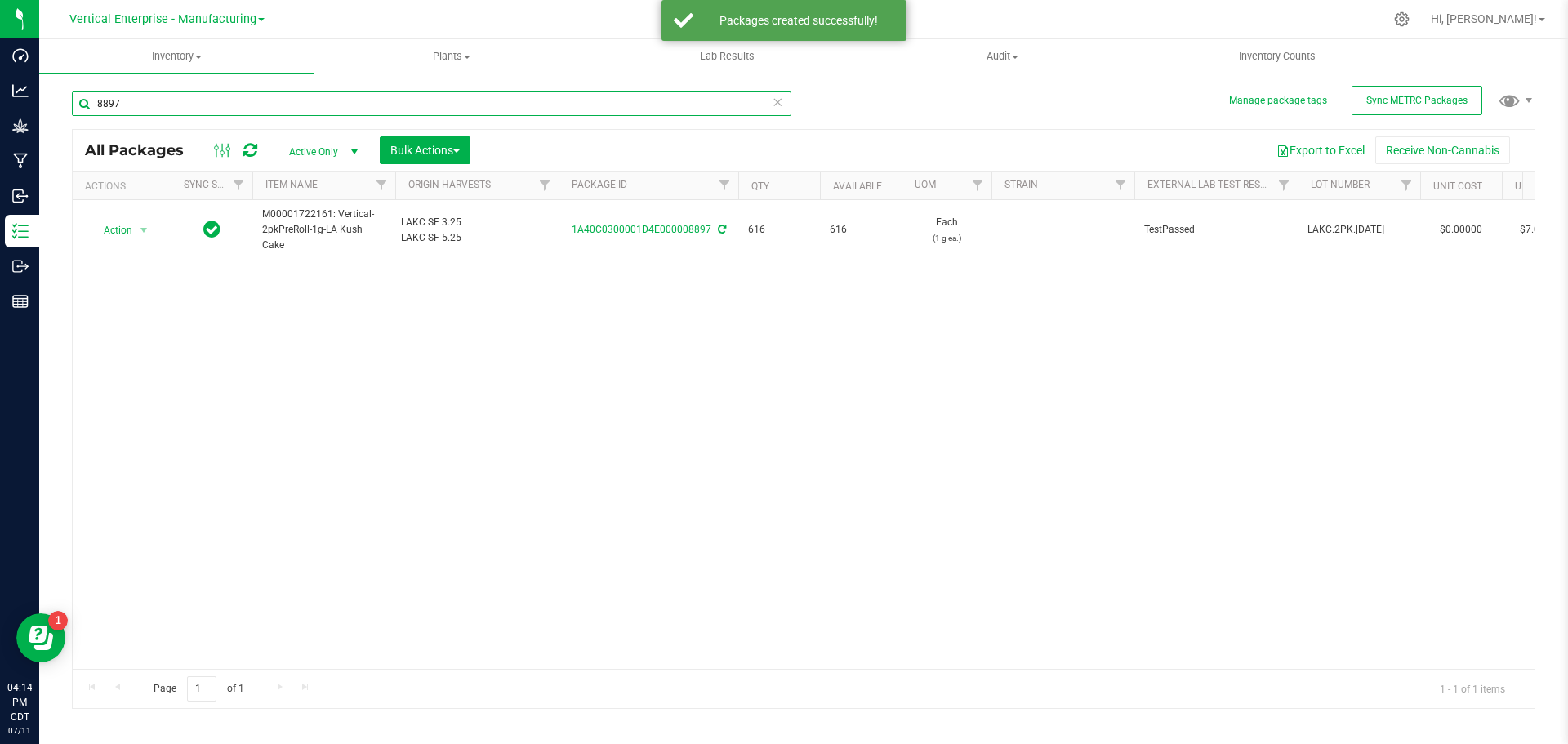 drag, startPoint x: 155, startPoint y: 98, endPoint x: 45, endPoint y: 93, distance: 110.11358 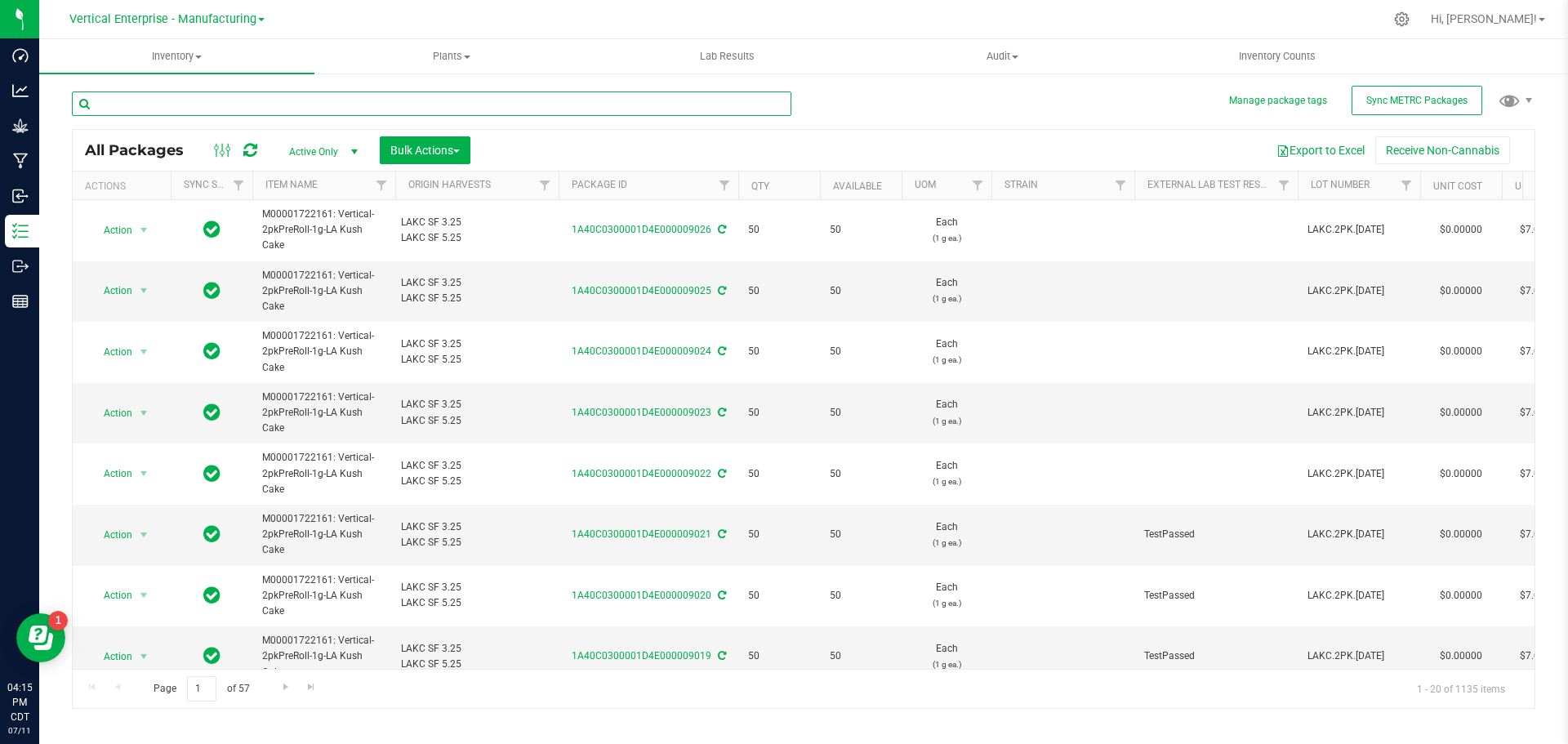 type 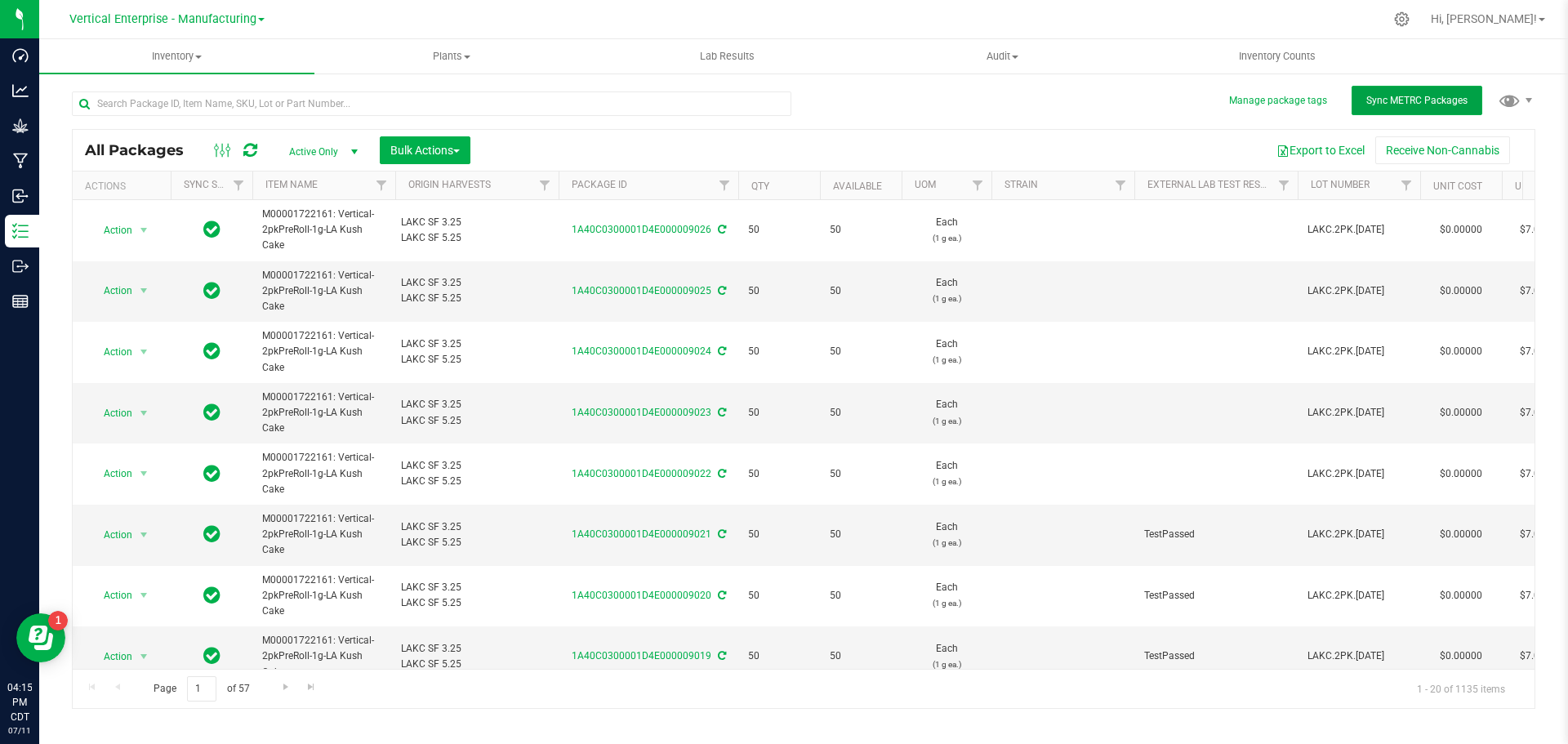 click on "Sync METRC Packages" at bounding box center (1417, 100) 